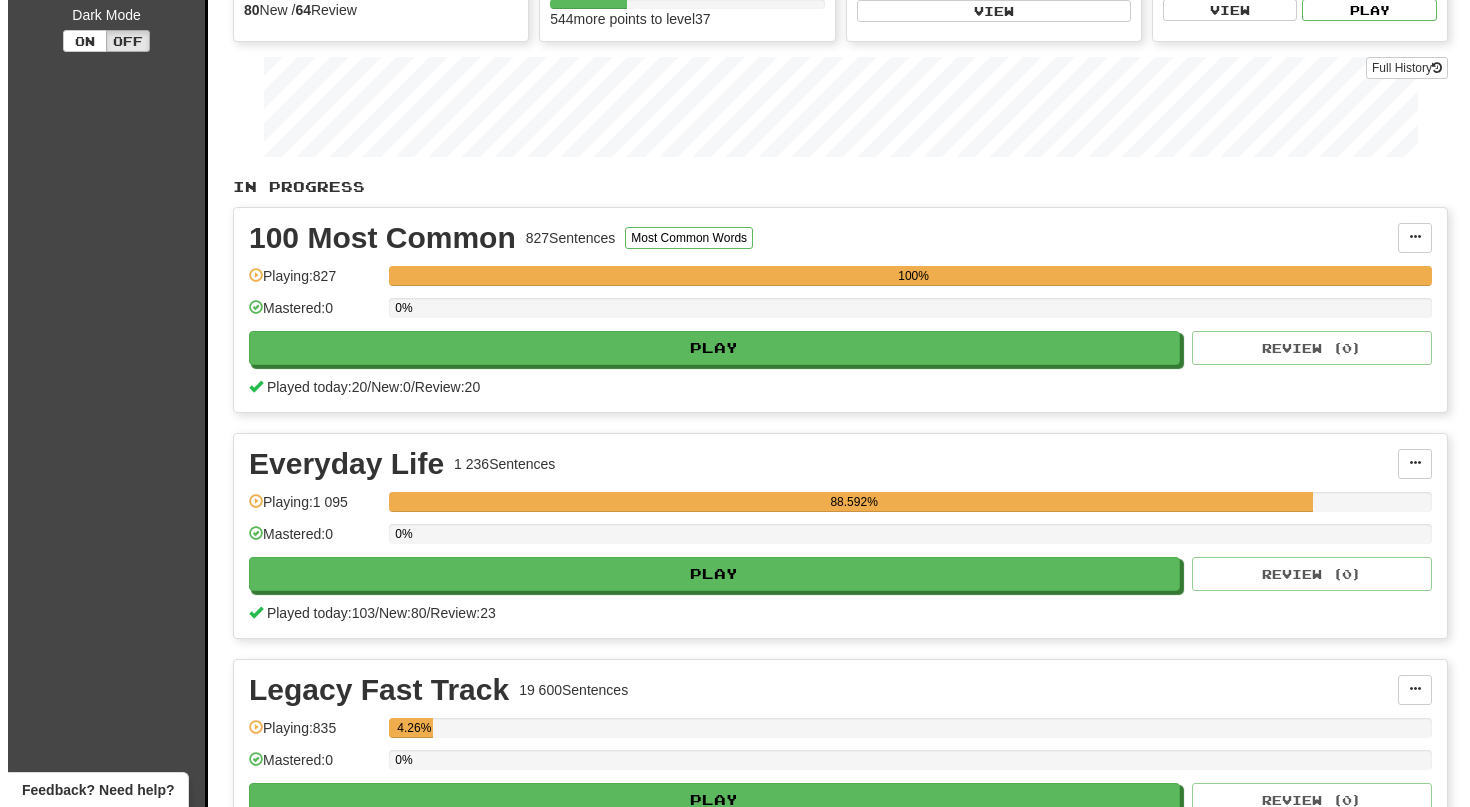 scroll, scrollTop: 269, scrollLeft: 0, axis: vertical 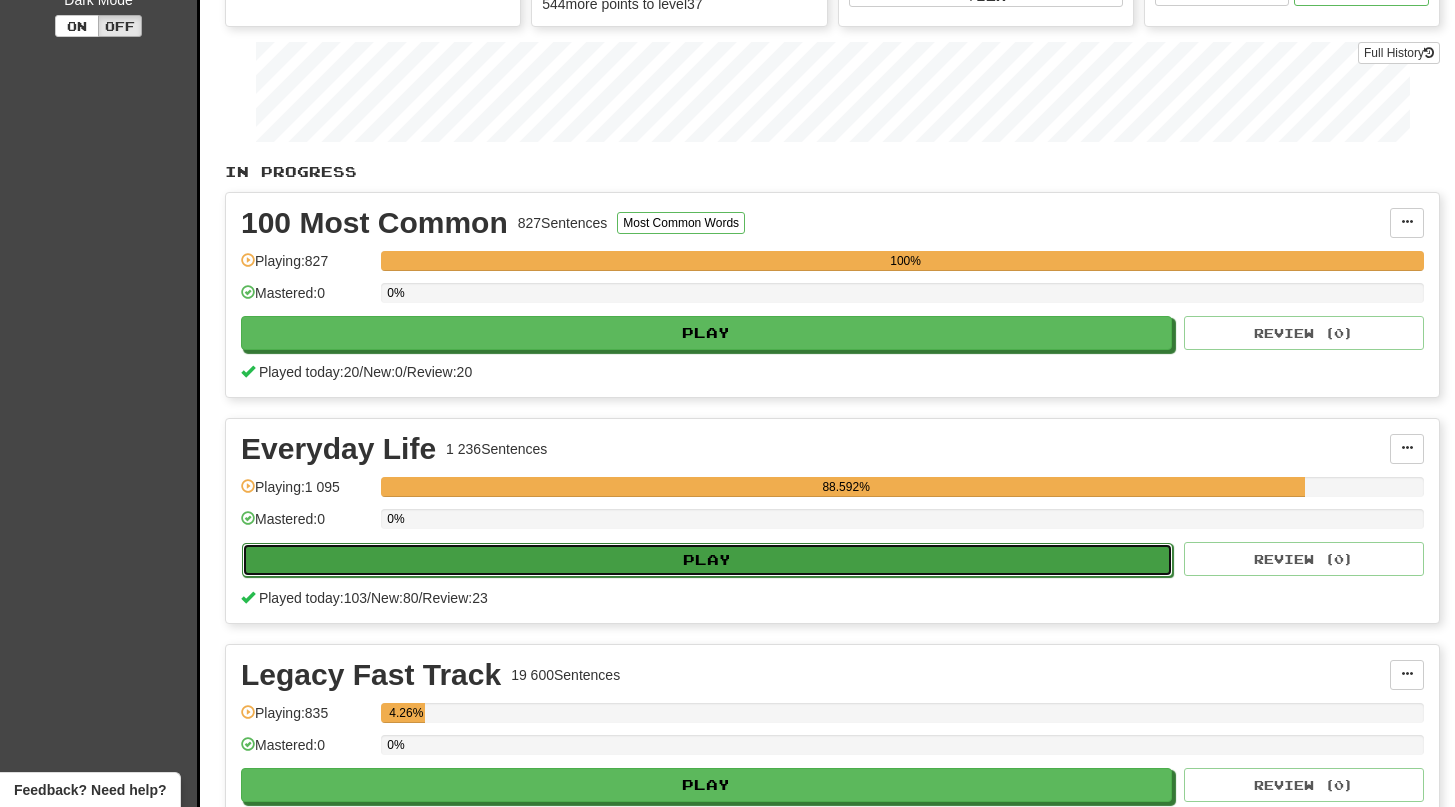 click on "Play" at bounding box center (707, 560) 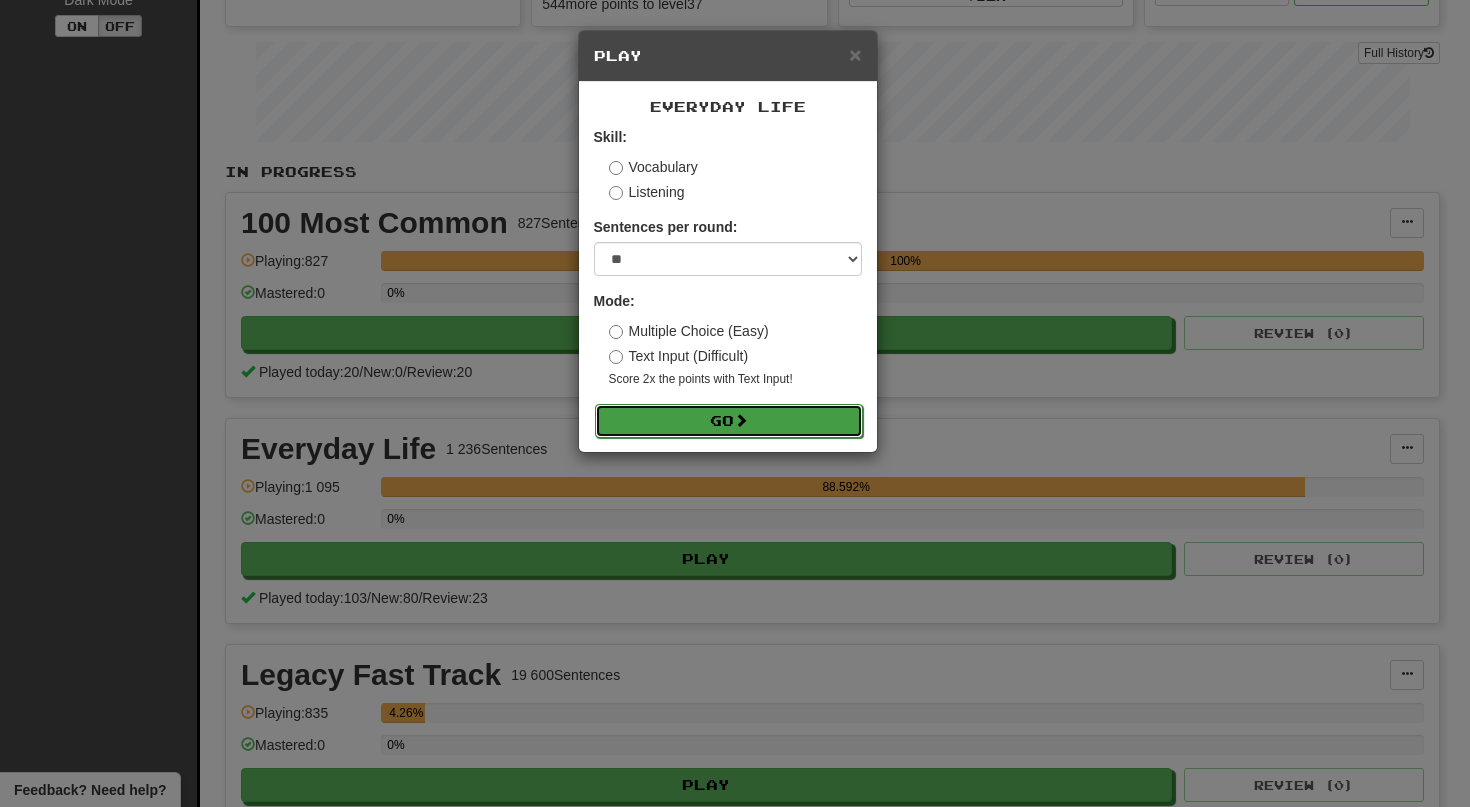 click at bounding box center [741, 420] 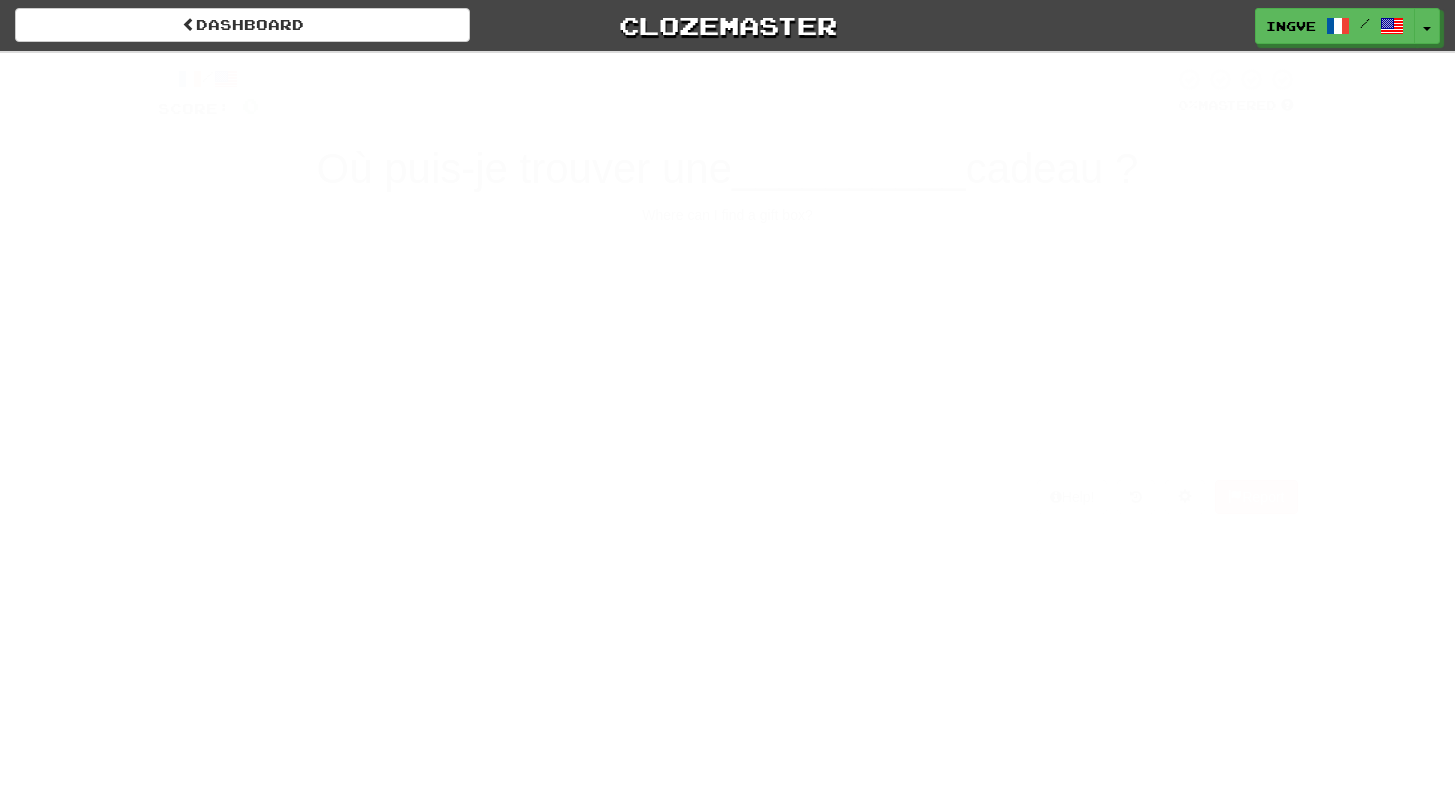 scroll, scrollTop: 0, scrollLeft: 0, axis: both 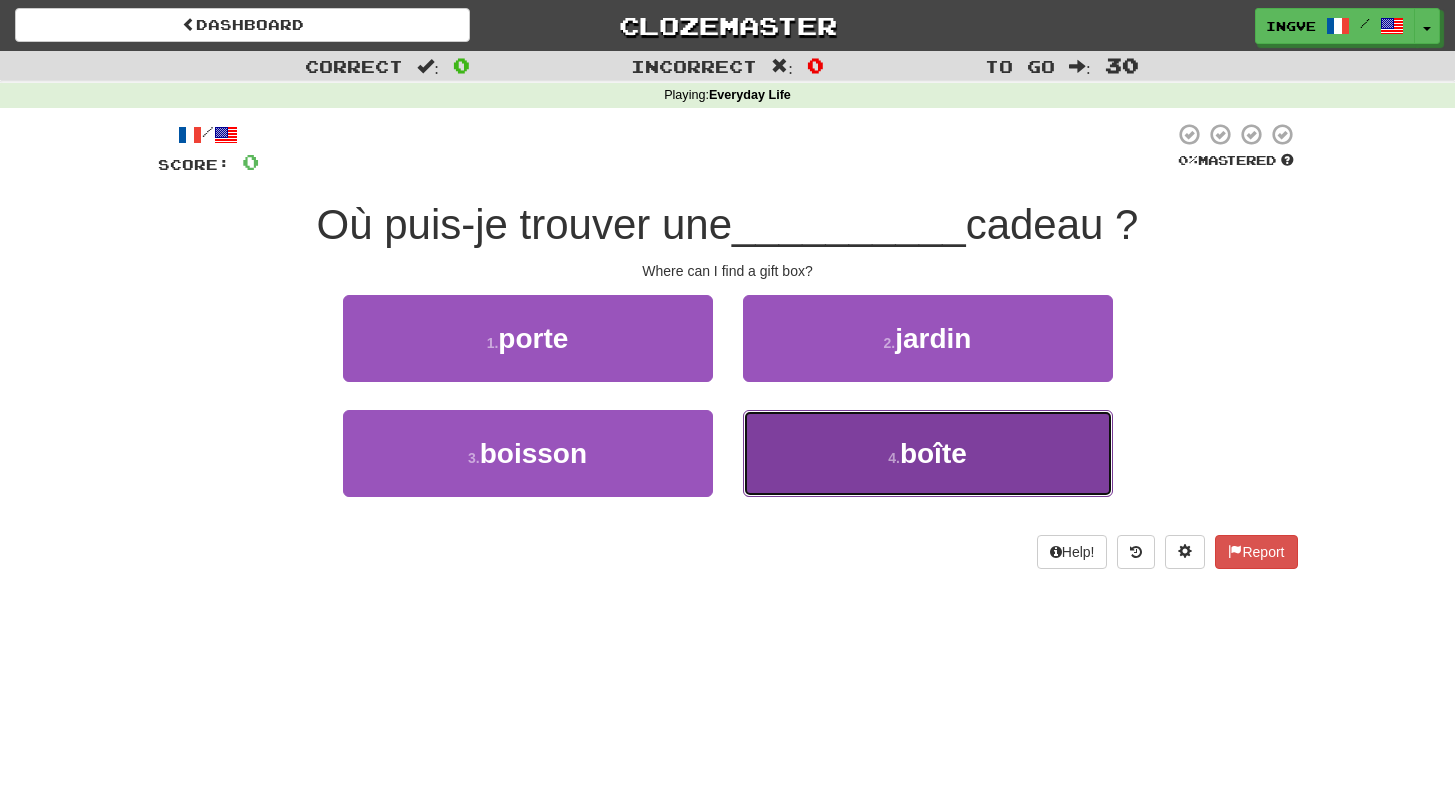 click on "4 .  boîte" at bounding box center (928, 453) 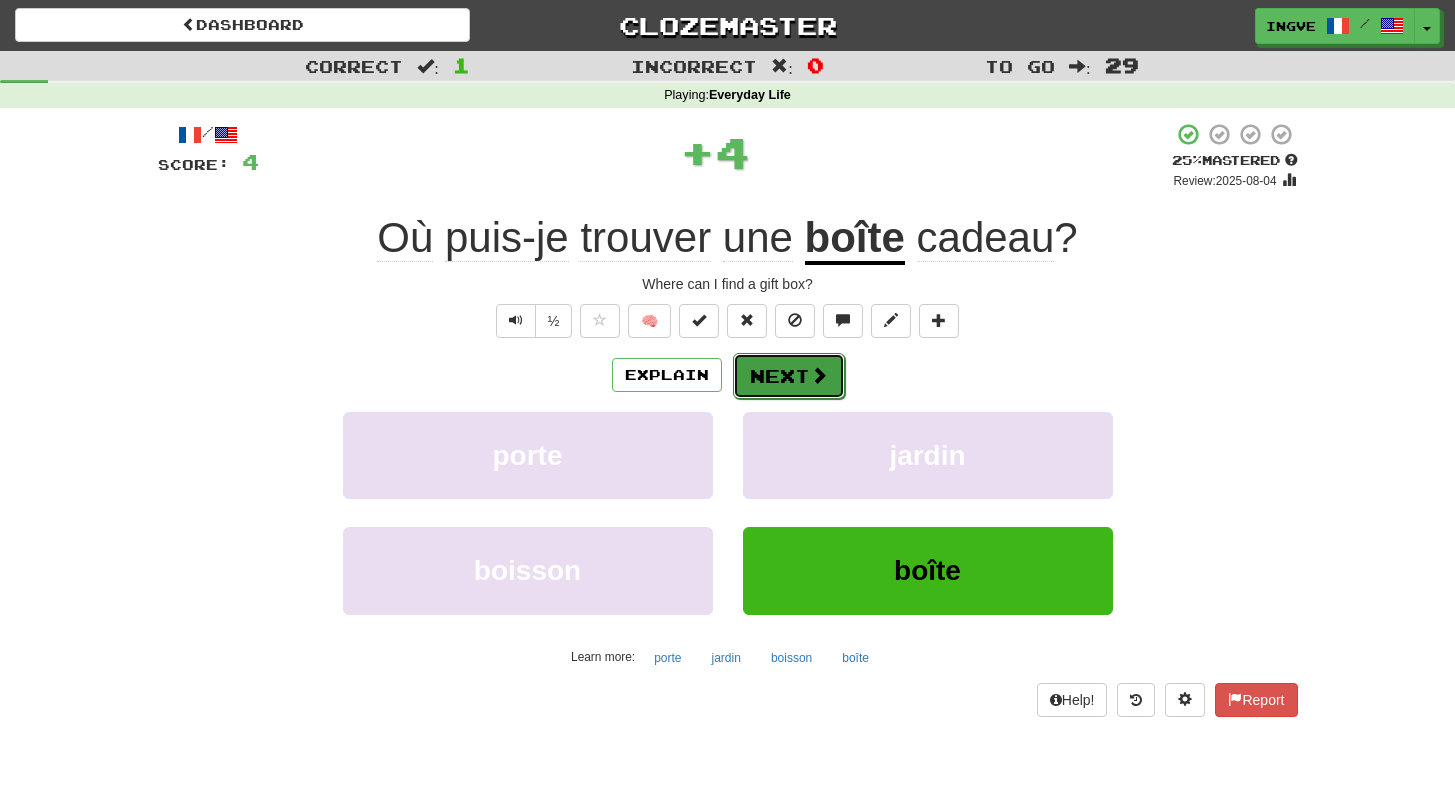 click on "Next" at bounding box center [789, 376] 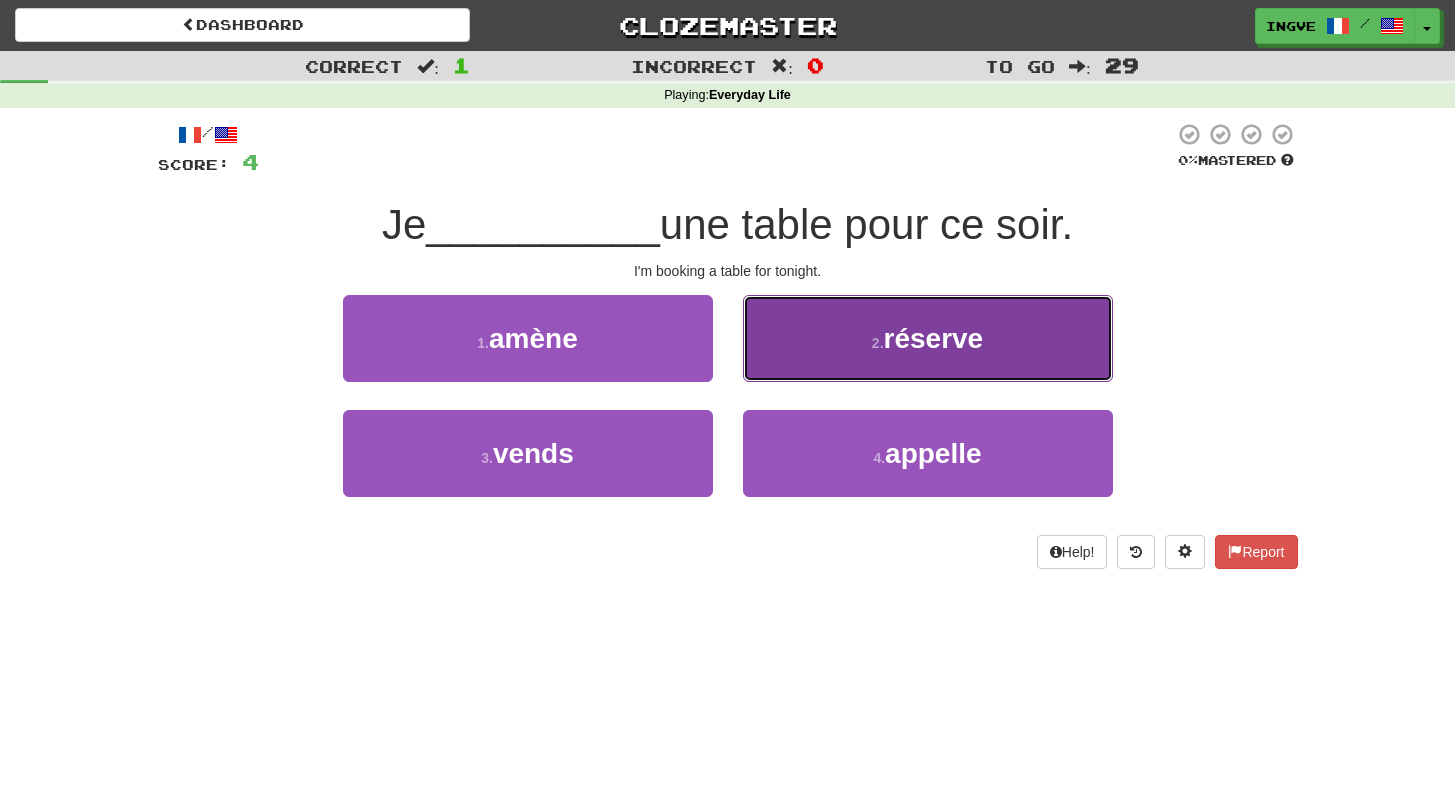 click on "2 .  réserve" at bounding box center (928, 338) 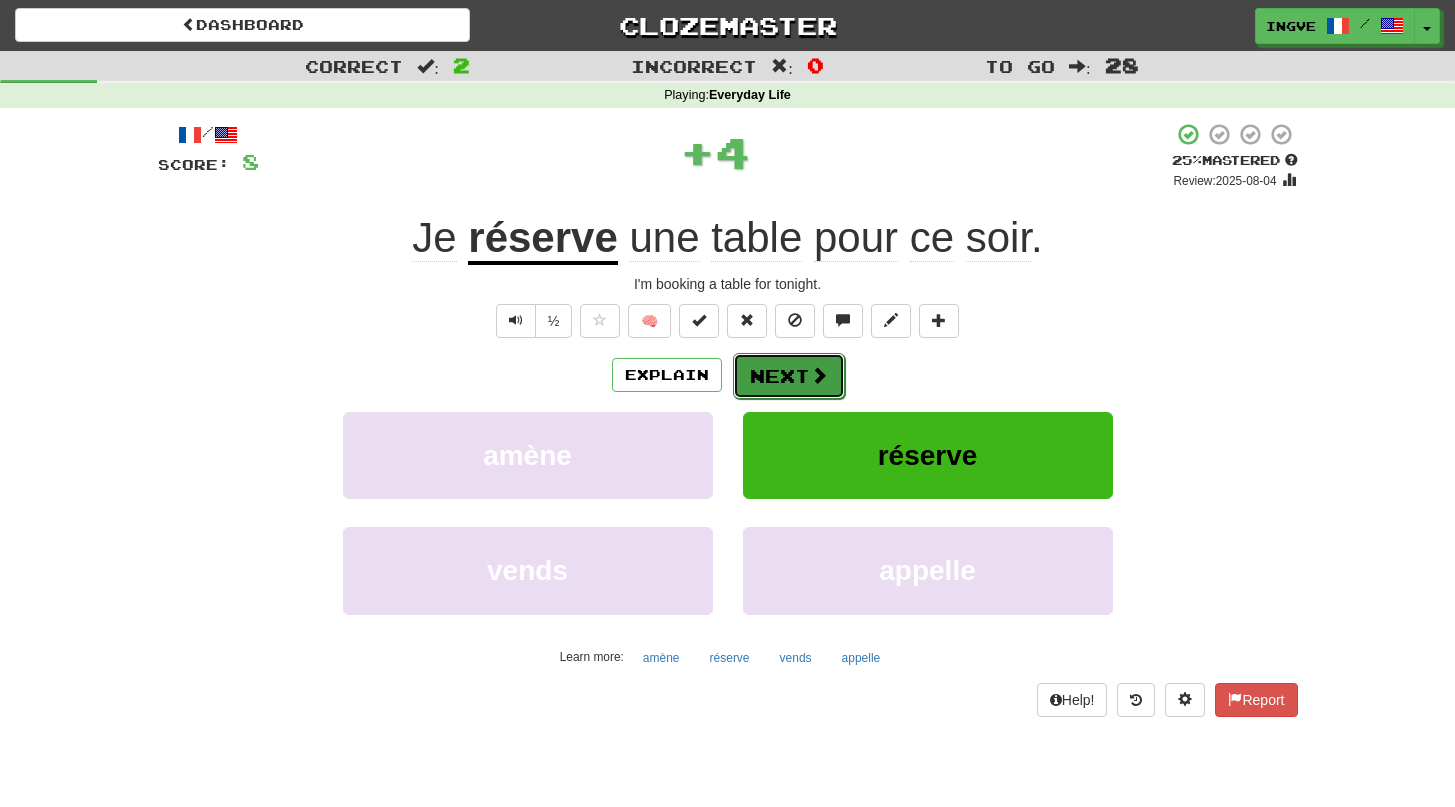 click on "Next" at bounding box center [789, 376] 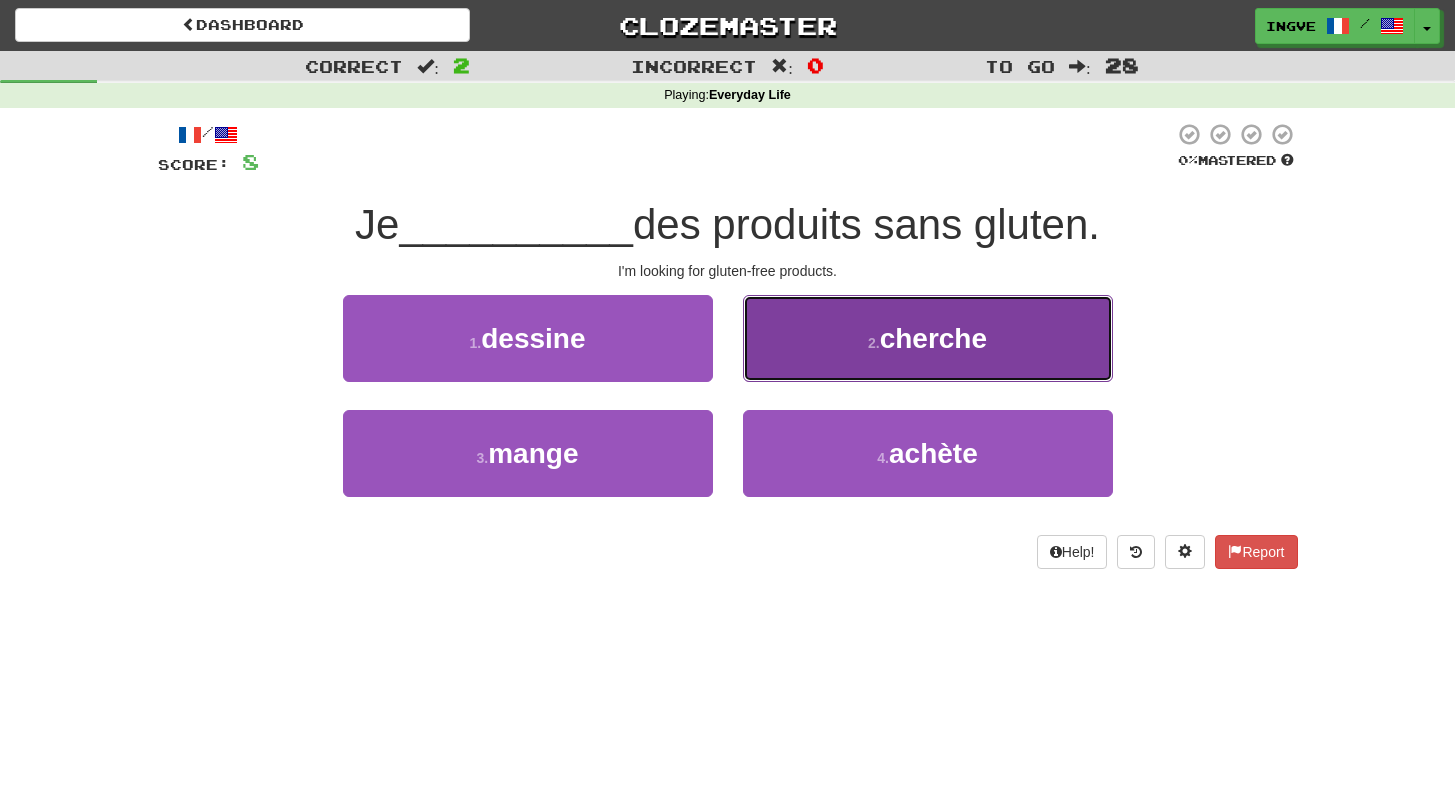click on "2 .  cherche" at bounding box center (928, 338) 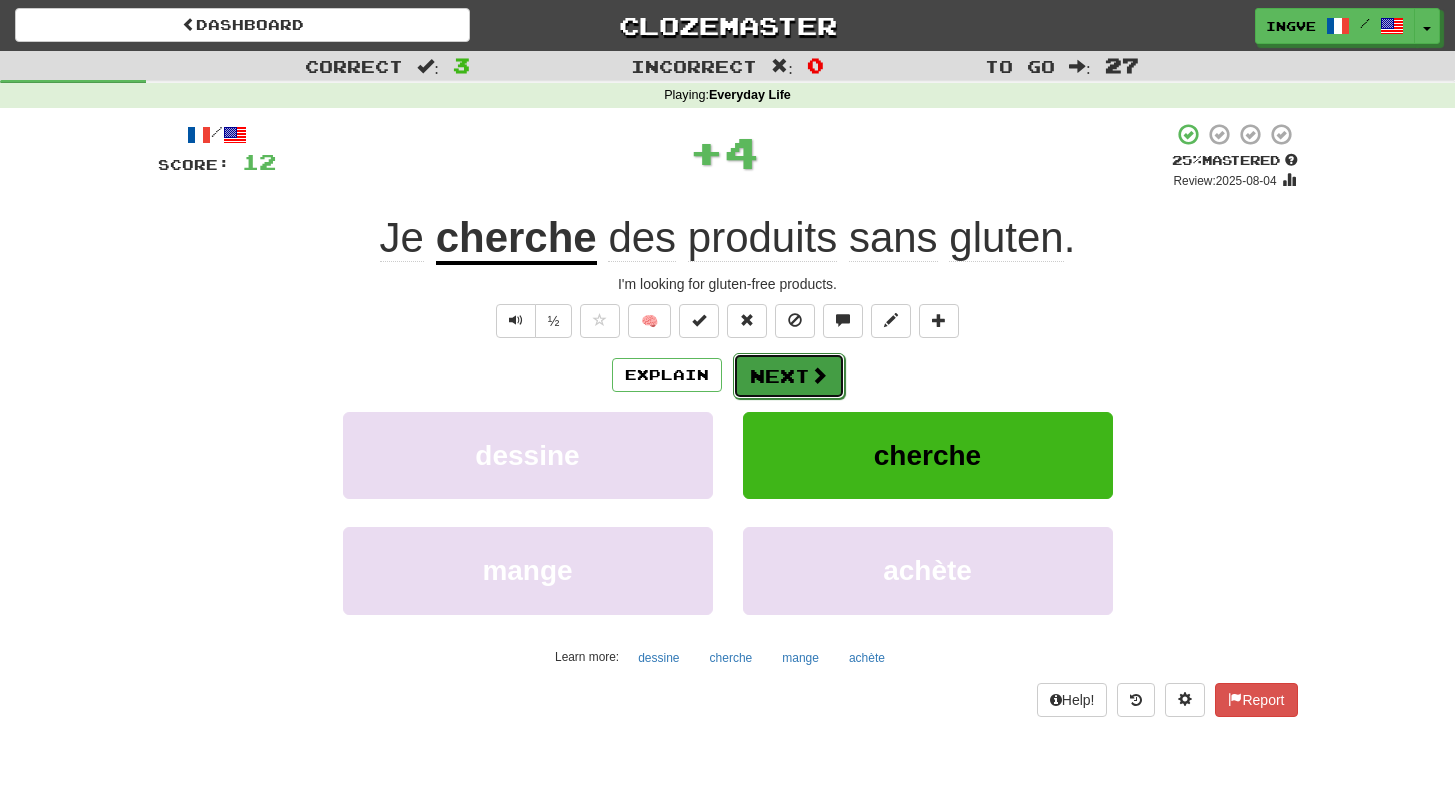 click on "Next" at bounding box center (789, 376) 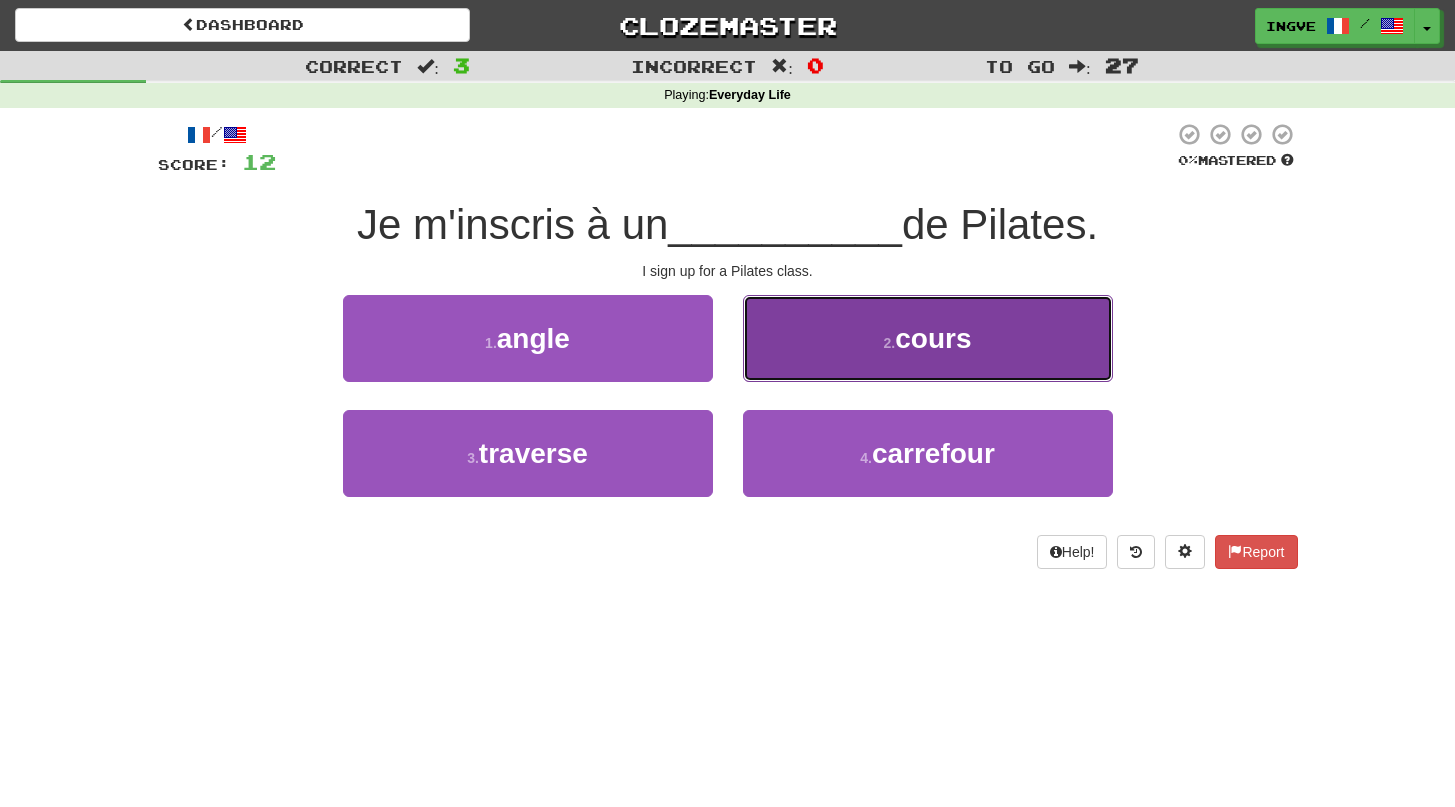 click on "2 .  cours" at bounding box center [928, 338] 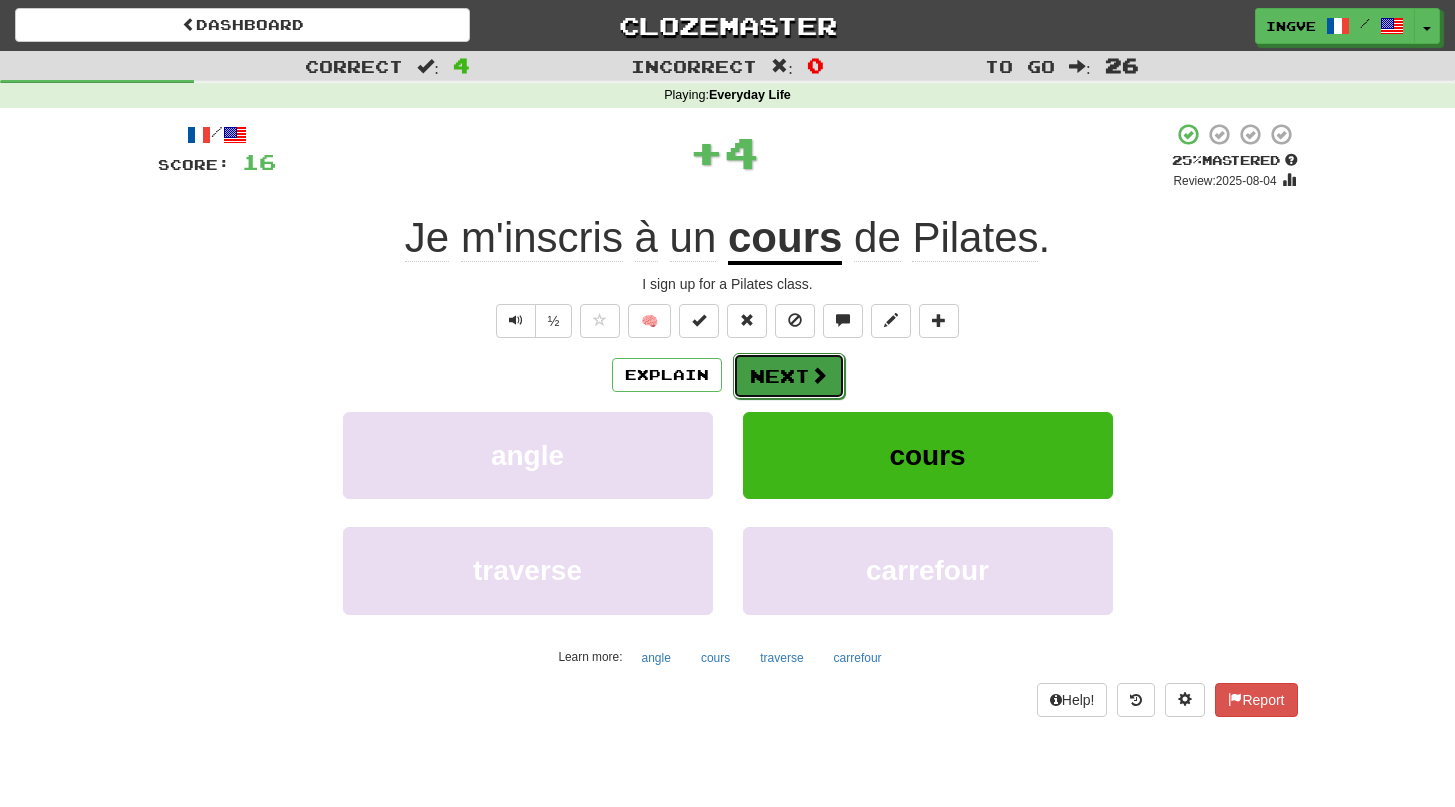 click on "Next" at bounding box center [789, 376] 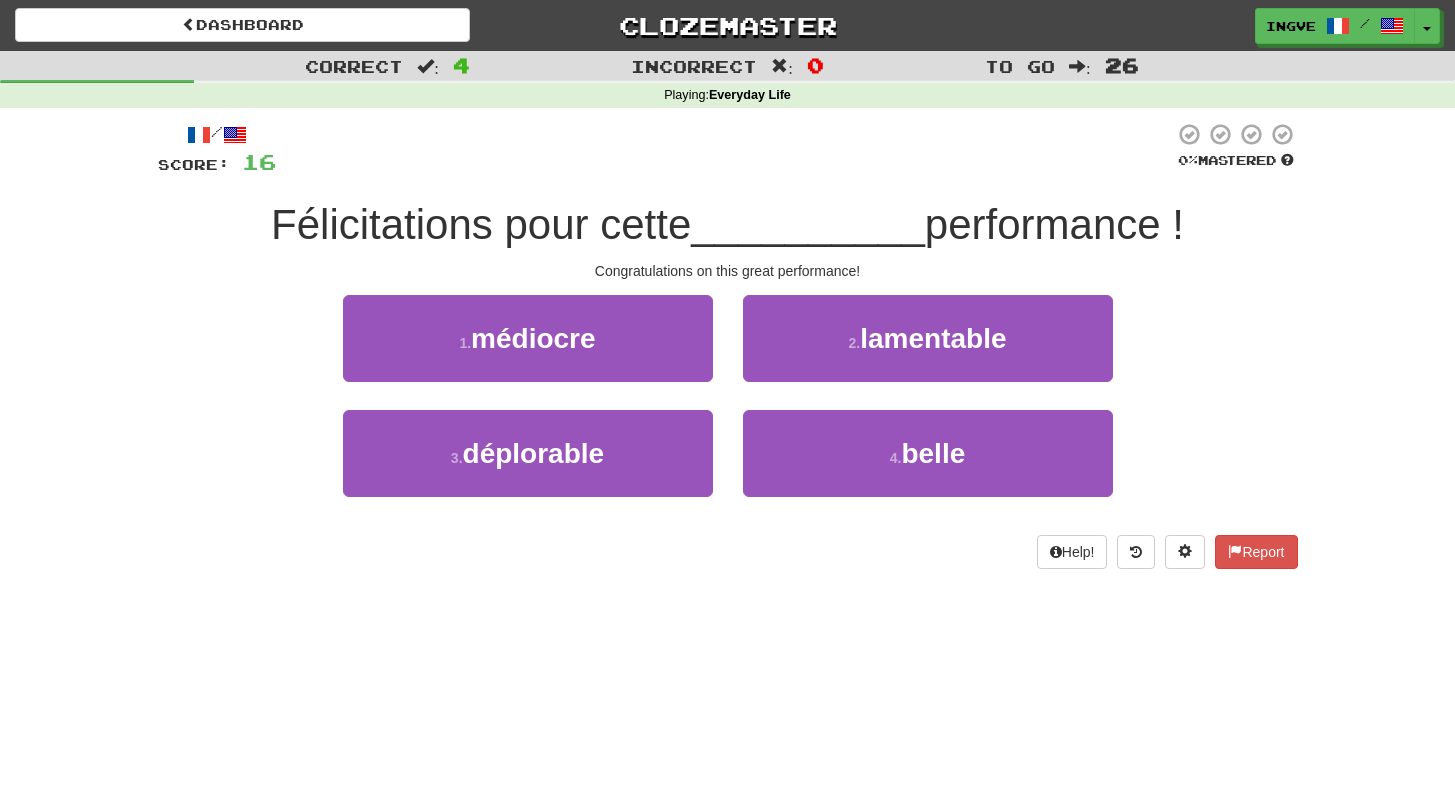 click on "4 .  belle" at bounding box center [928, 467] 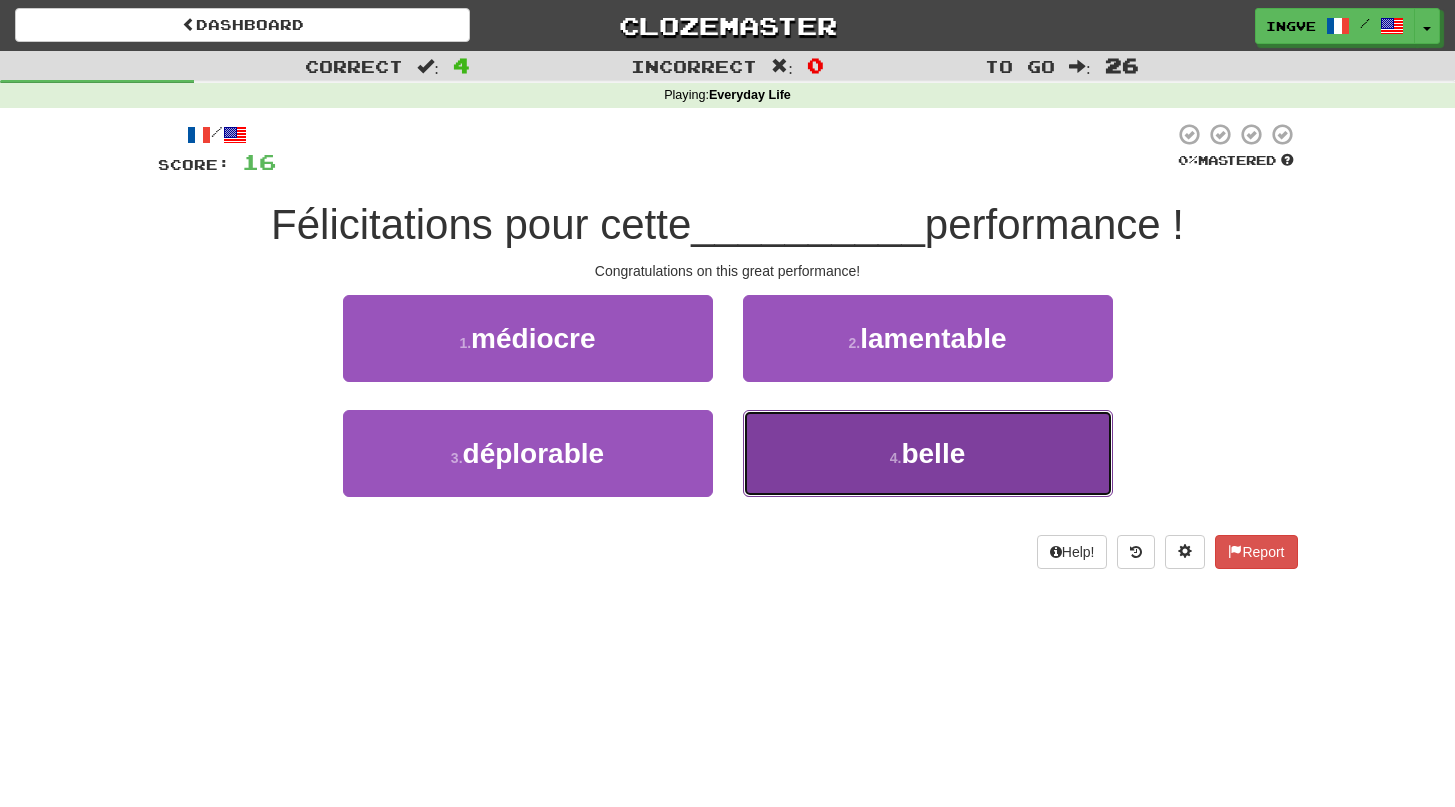click on "4 .  belle" at bounding box center [928, 453] 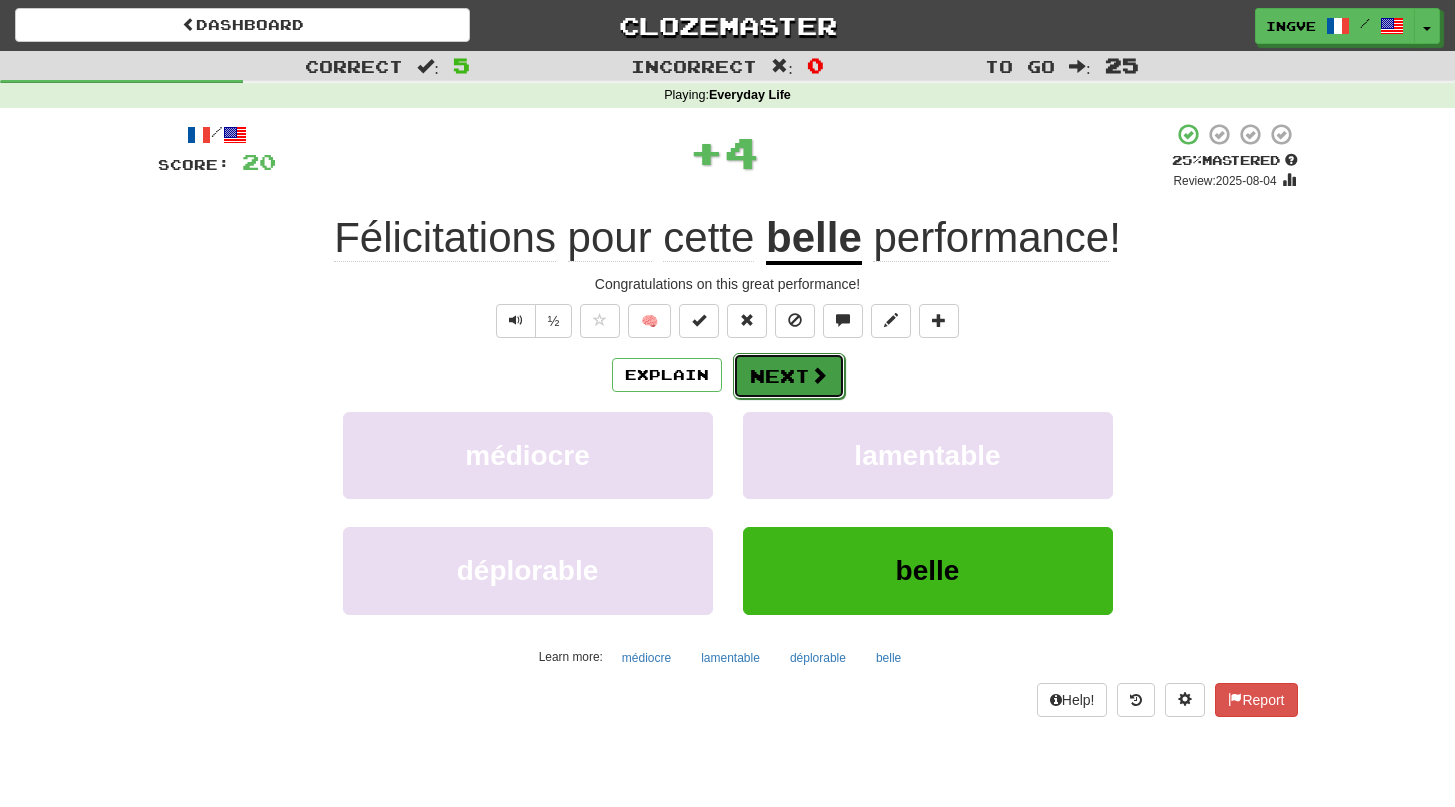 click on "Next" at bounding box center [789, 376] 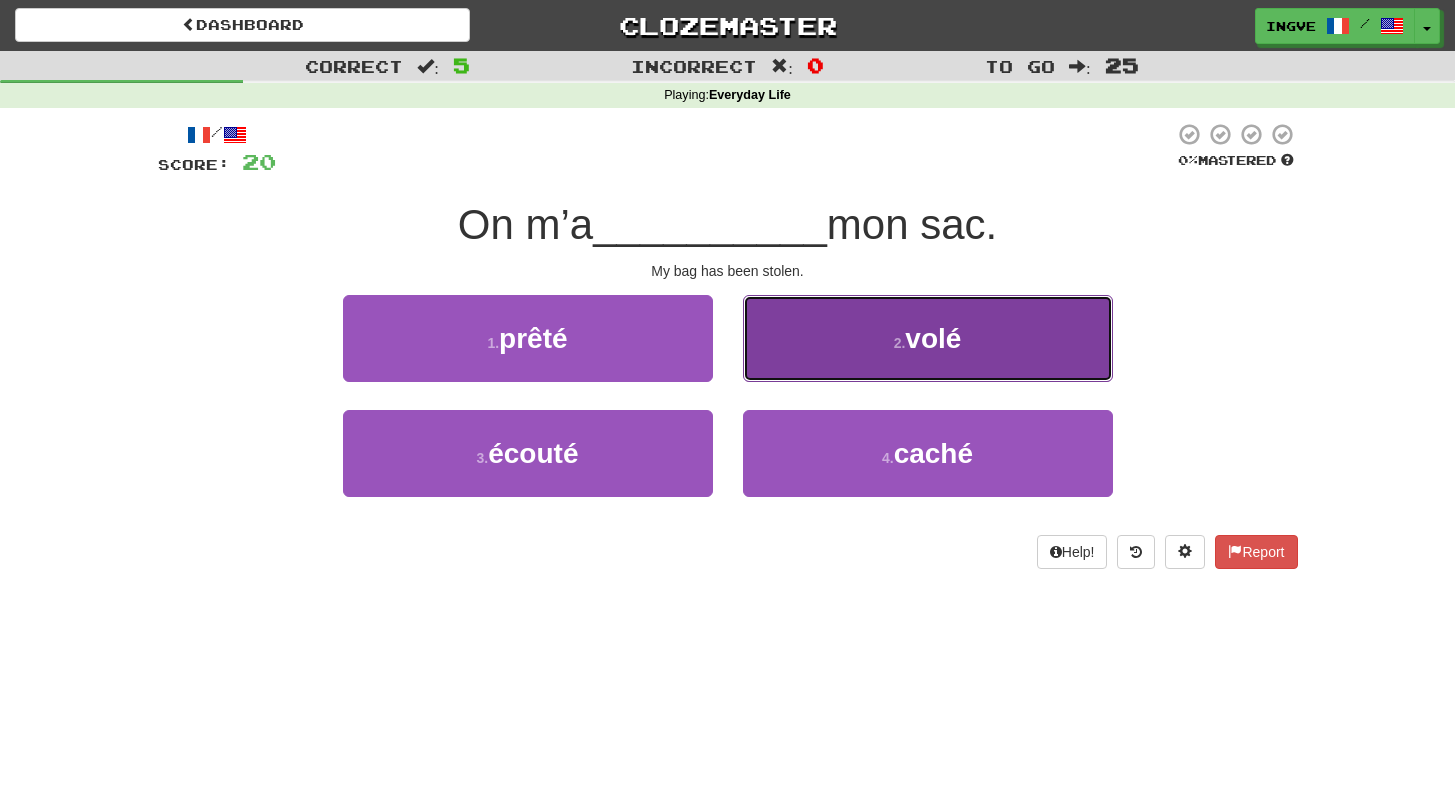 click on "2 .  volé" at bounding box center (928, 338) 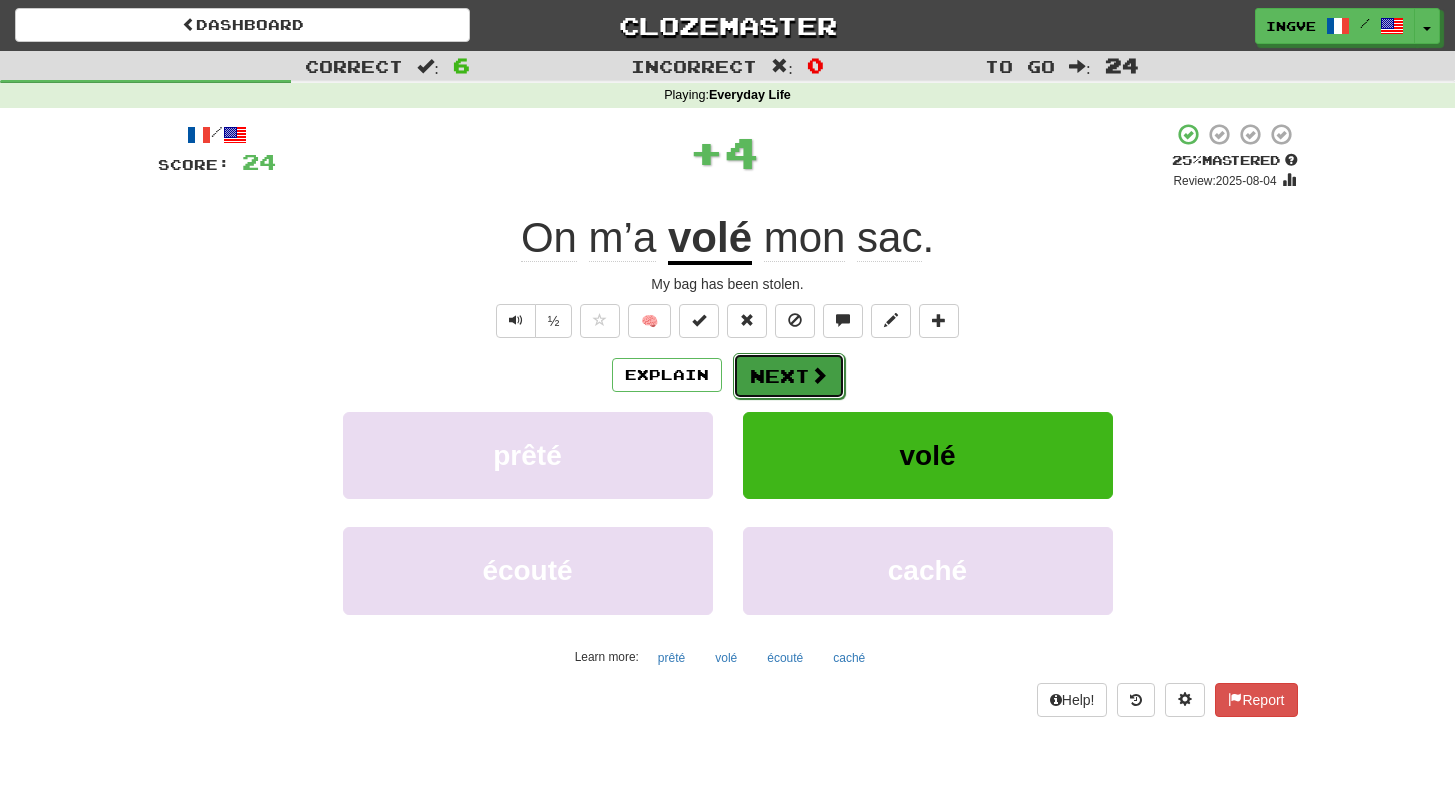 click on "Next" at bounding box center (789, 376) 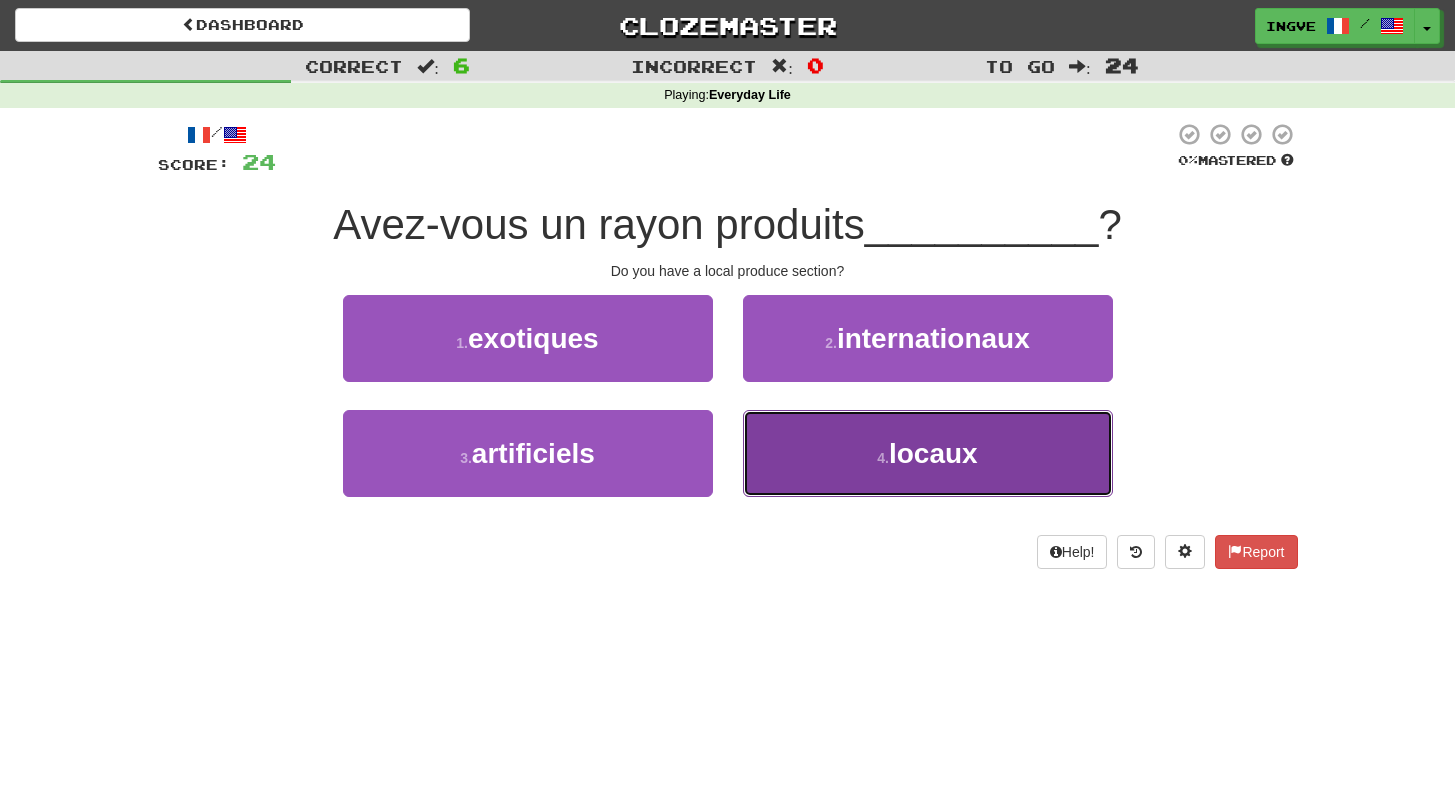 click on "4 .  locaux" at bounding box center (928, 453) 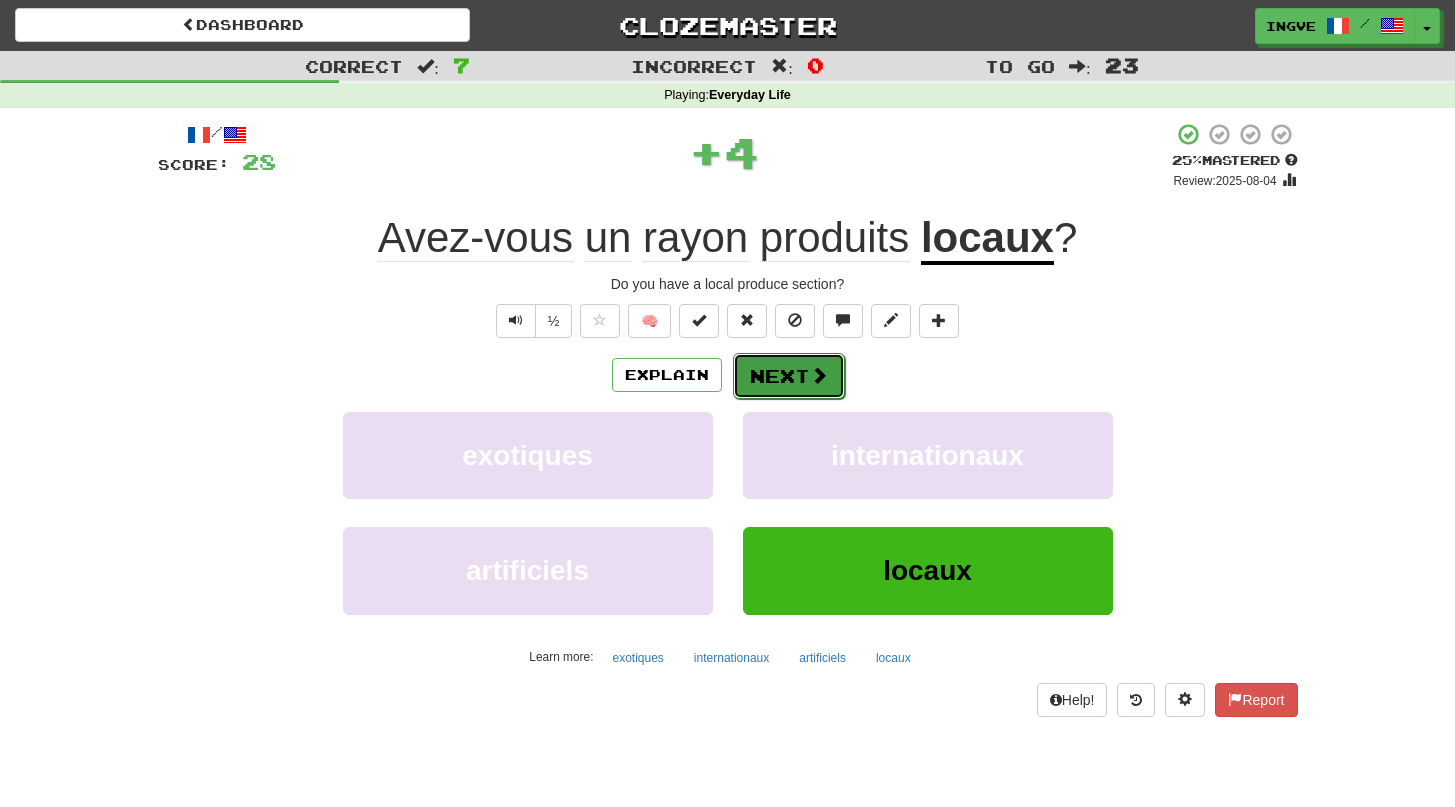 click on "Next" at bounding box center (789, 376) 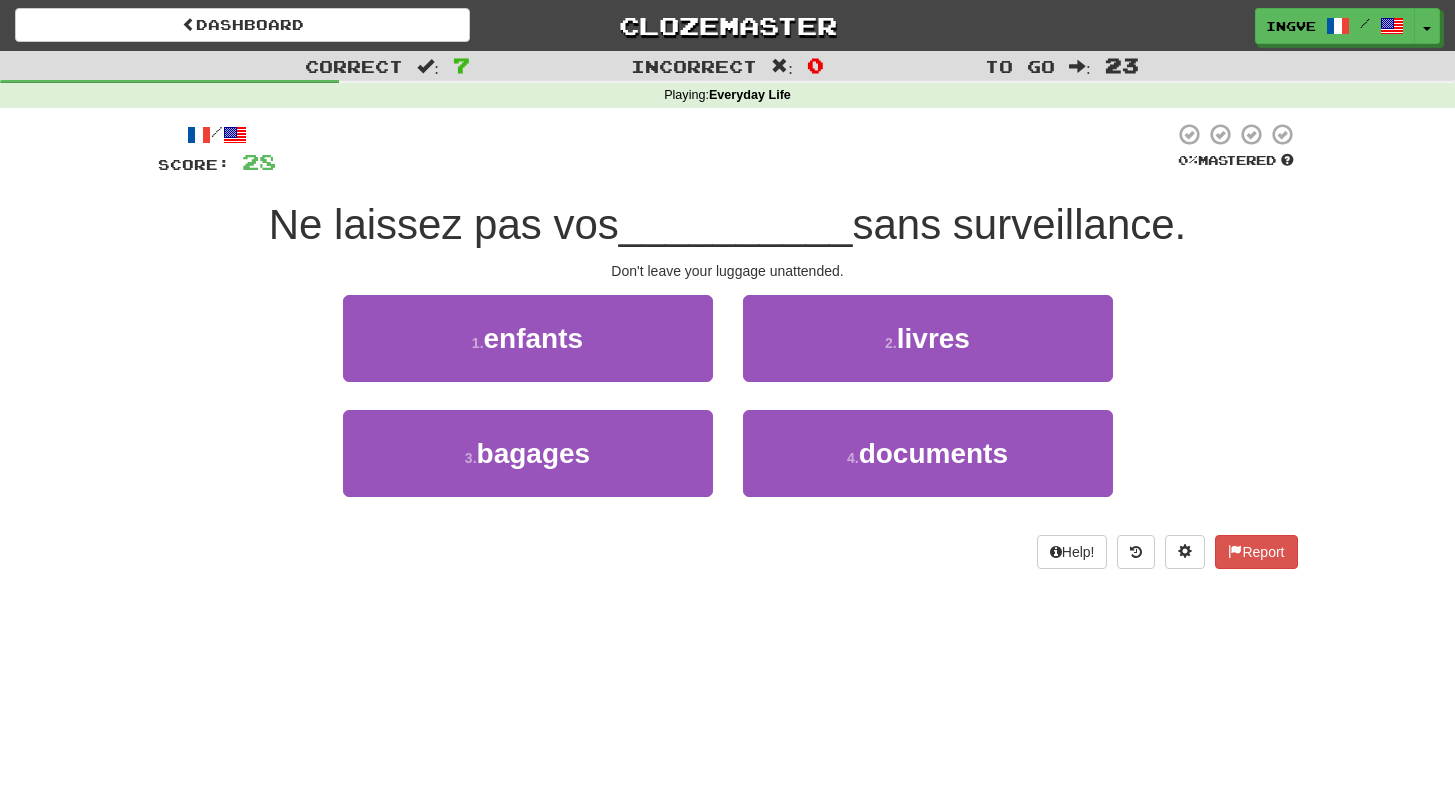 click on "__________" at bounding box center [736, 224] 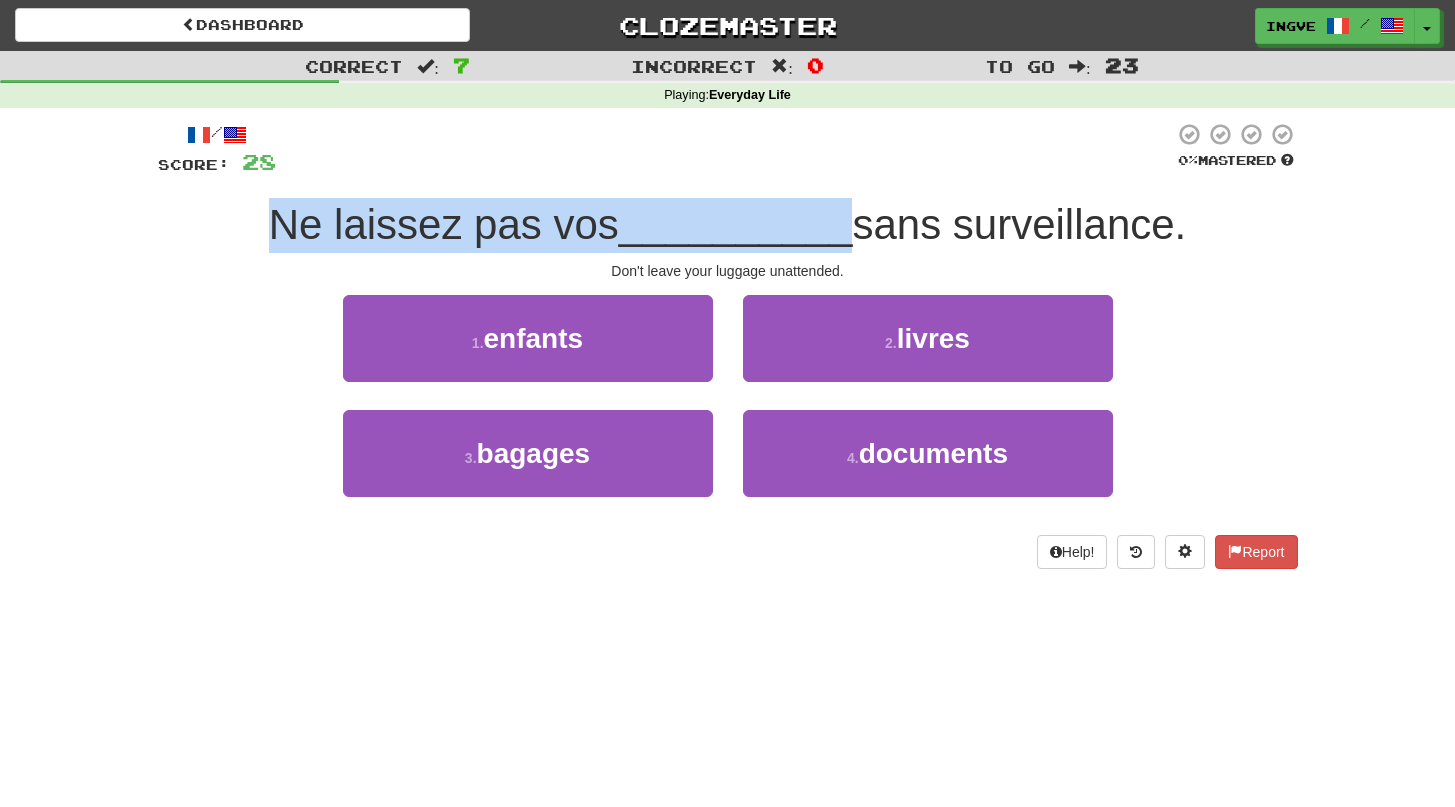 click on "__________" at bounding box center (736, 224) 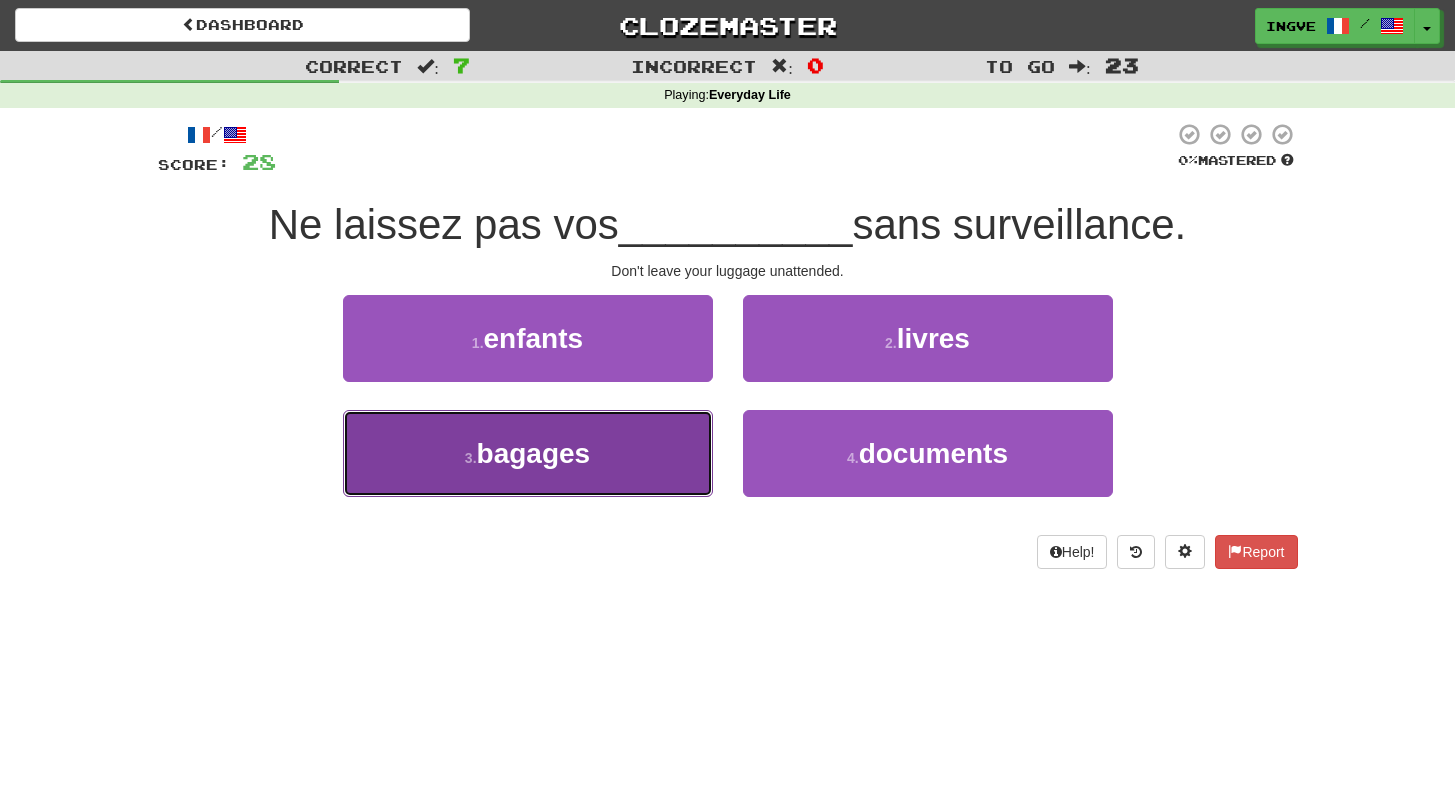 click on "3 .  bagages" at bounding box center (528, 453) 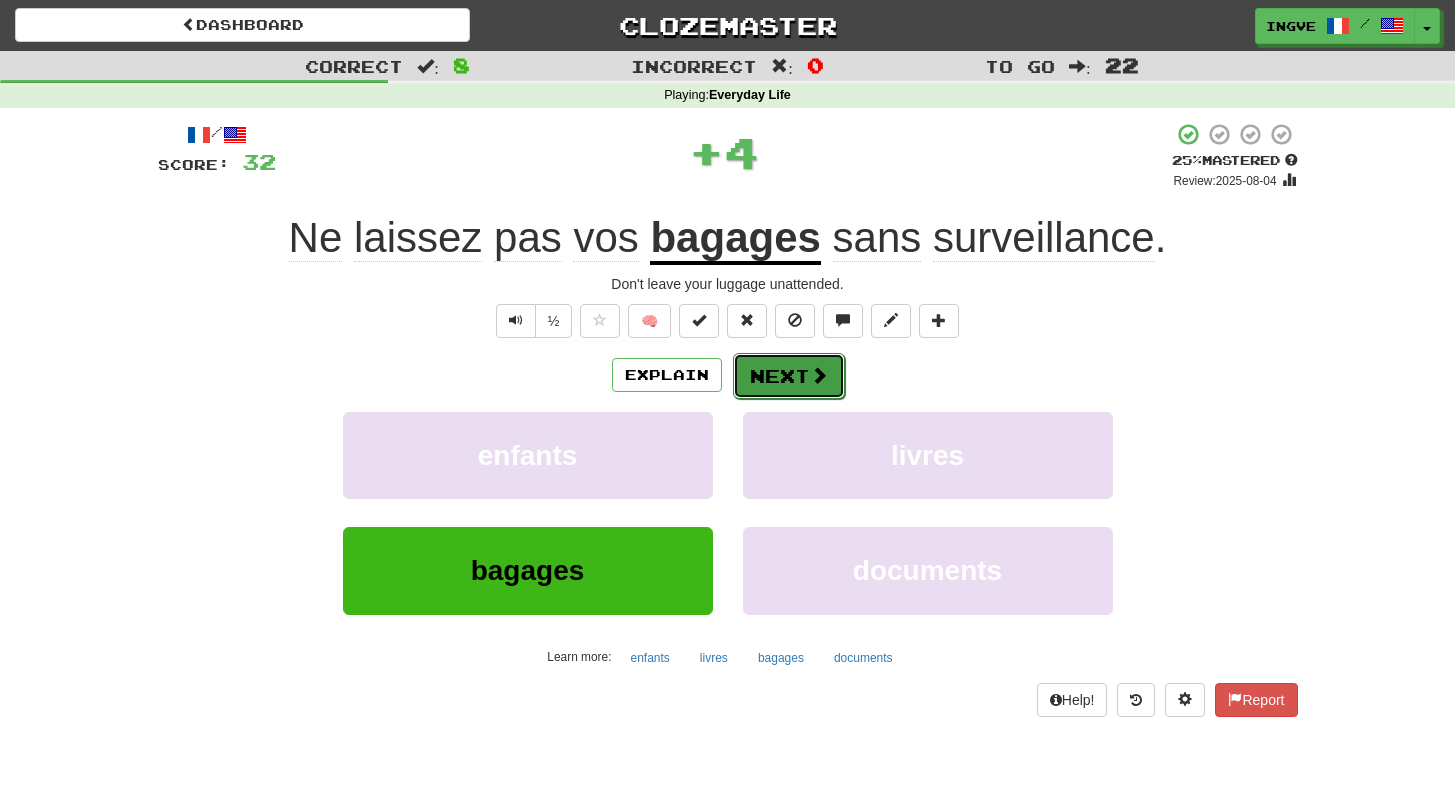 click on "Next" at bounding box center (789, 376) 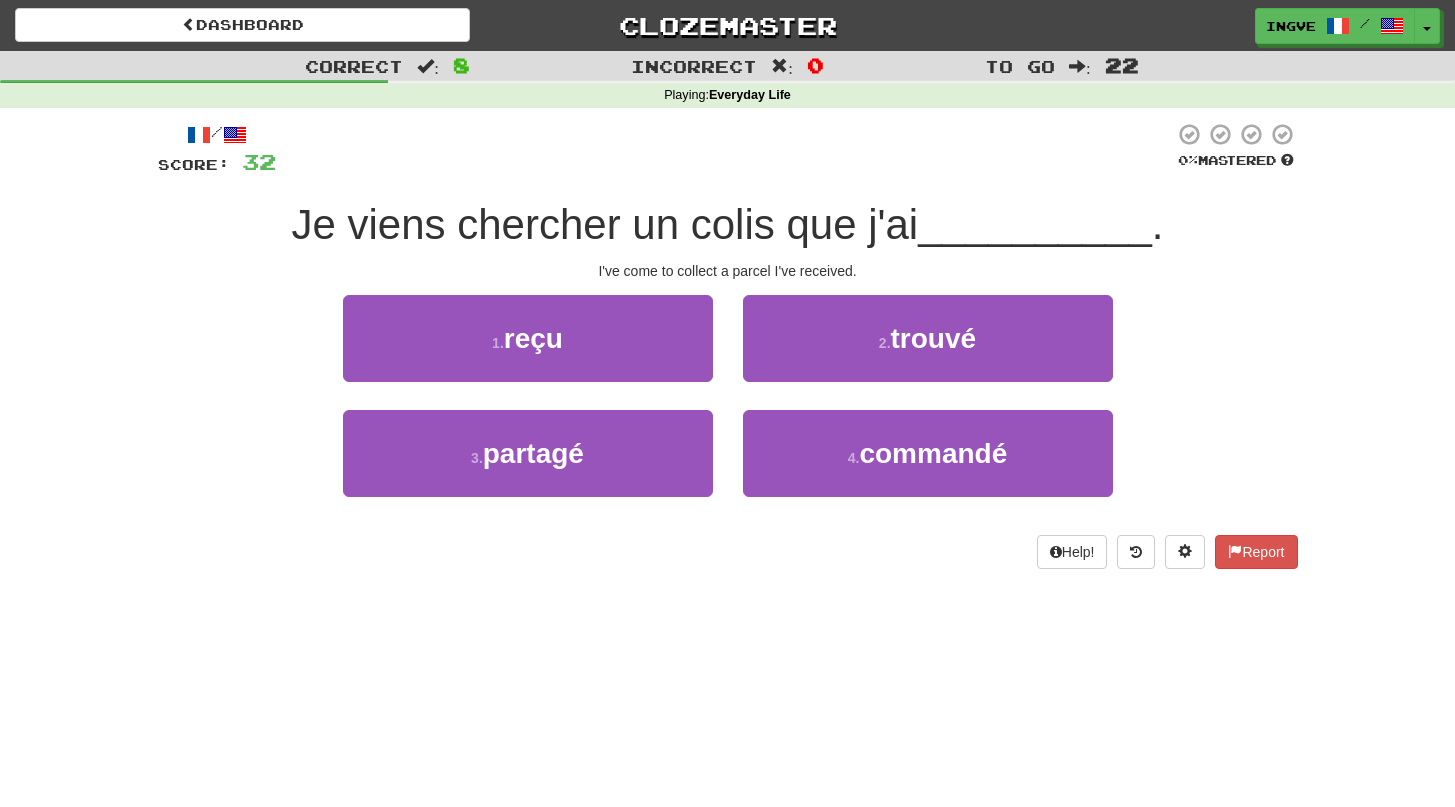 click on "Je viens chercher un colis que j'ai" at bounding box center [605, 224] 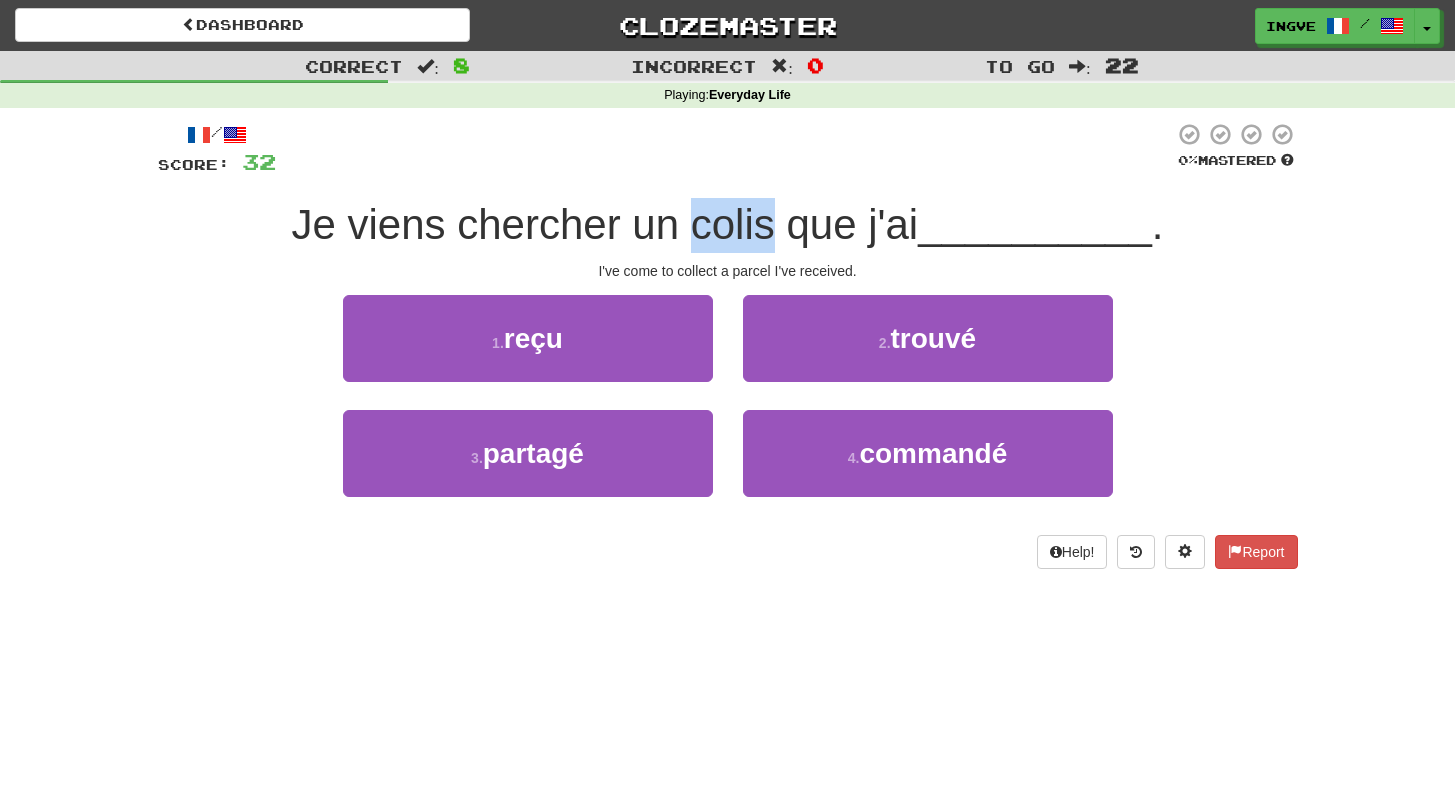 click on "Je viens chercher un colis que j'ai" at bounding box center (605, 224) 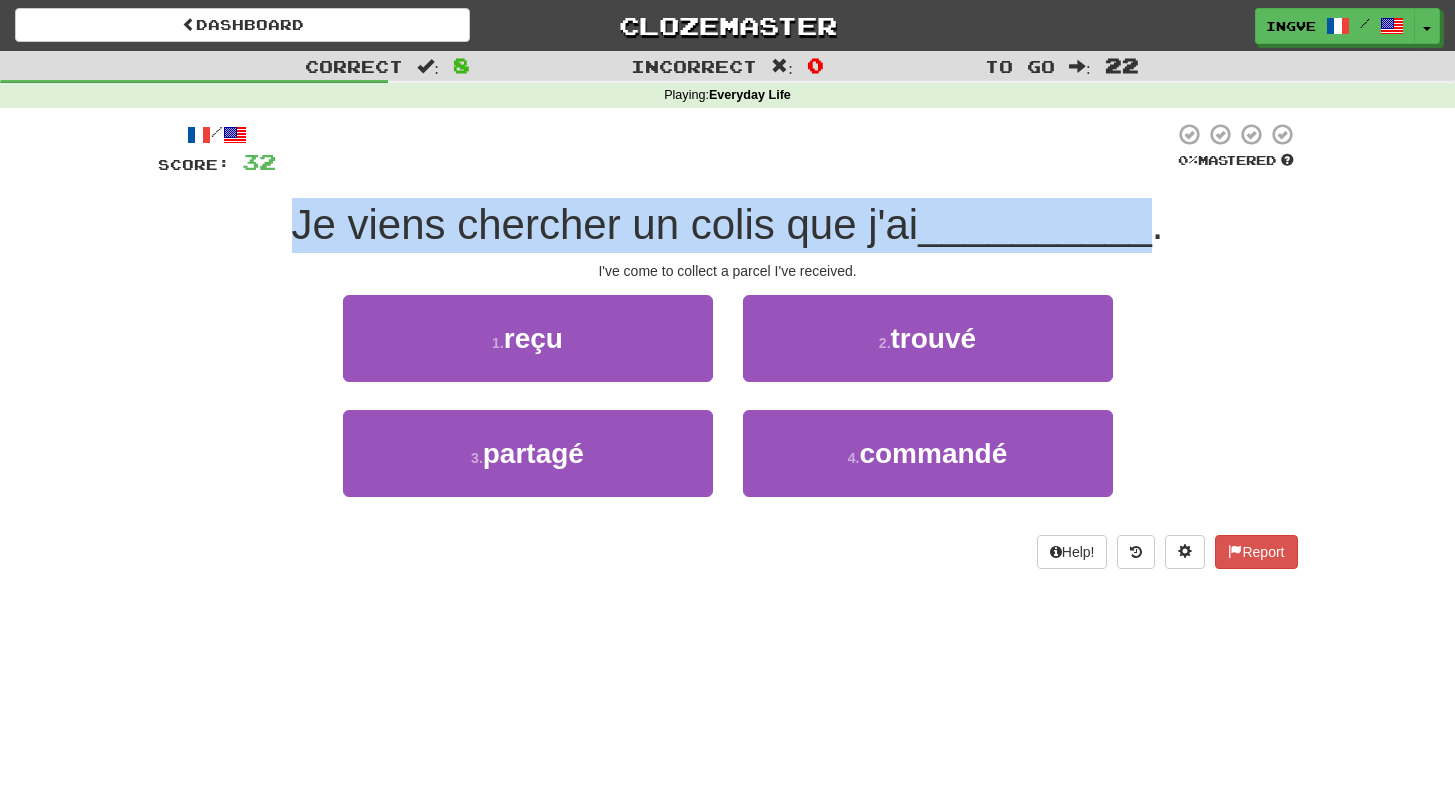 click on "Je viens chercher un colis que j'ai" at bounding box center (605, 224) 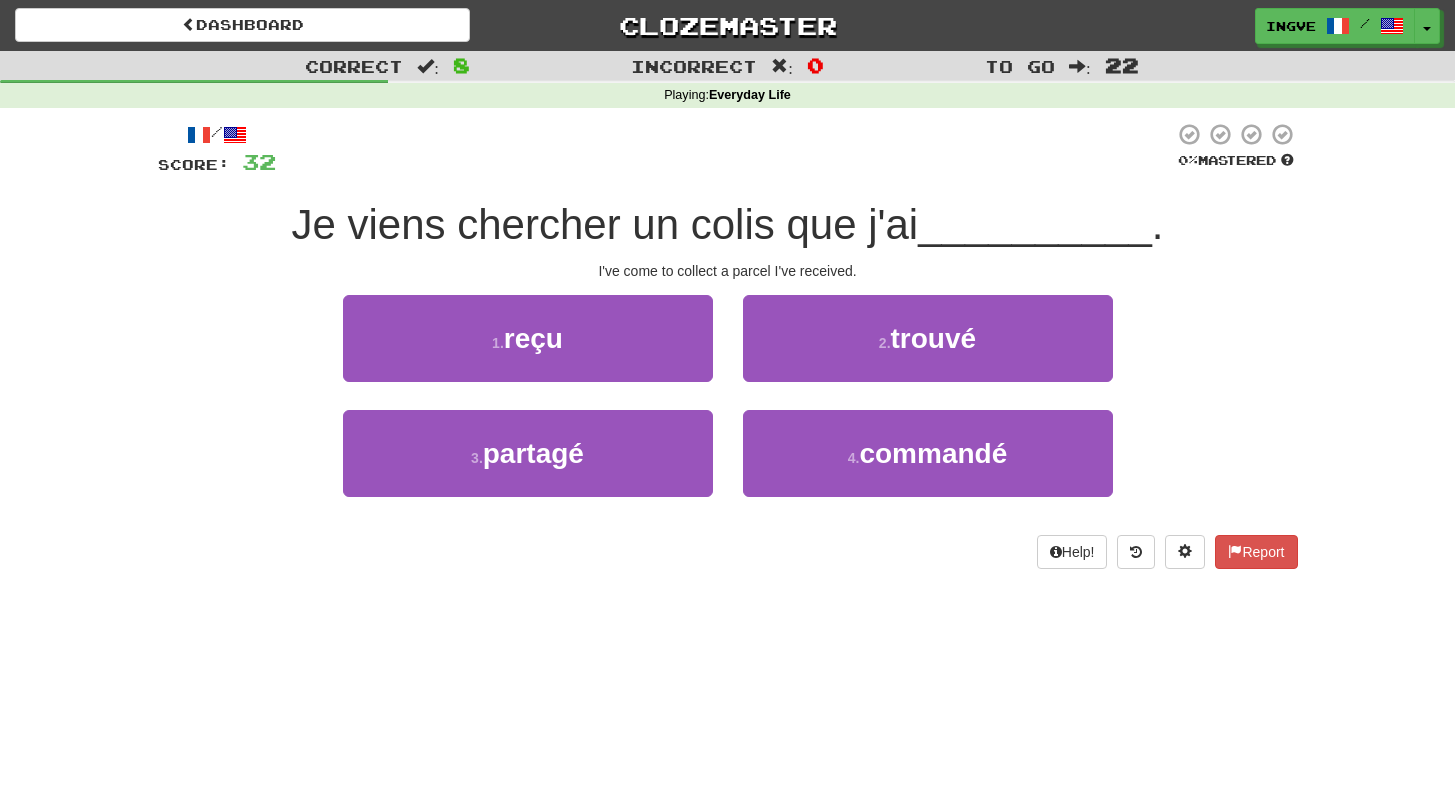 click on "Je viens chercher un colis que j'ai" at bounding box center (605, 224) 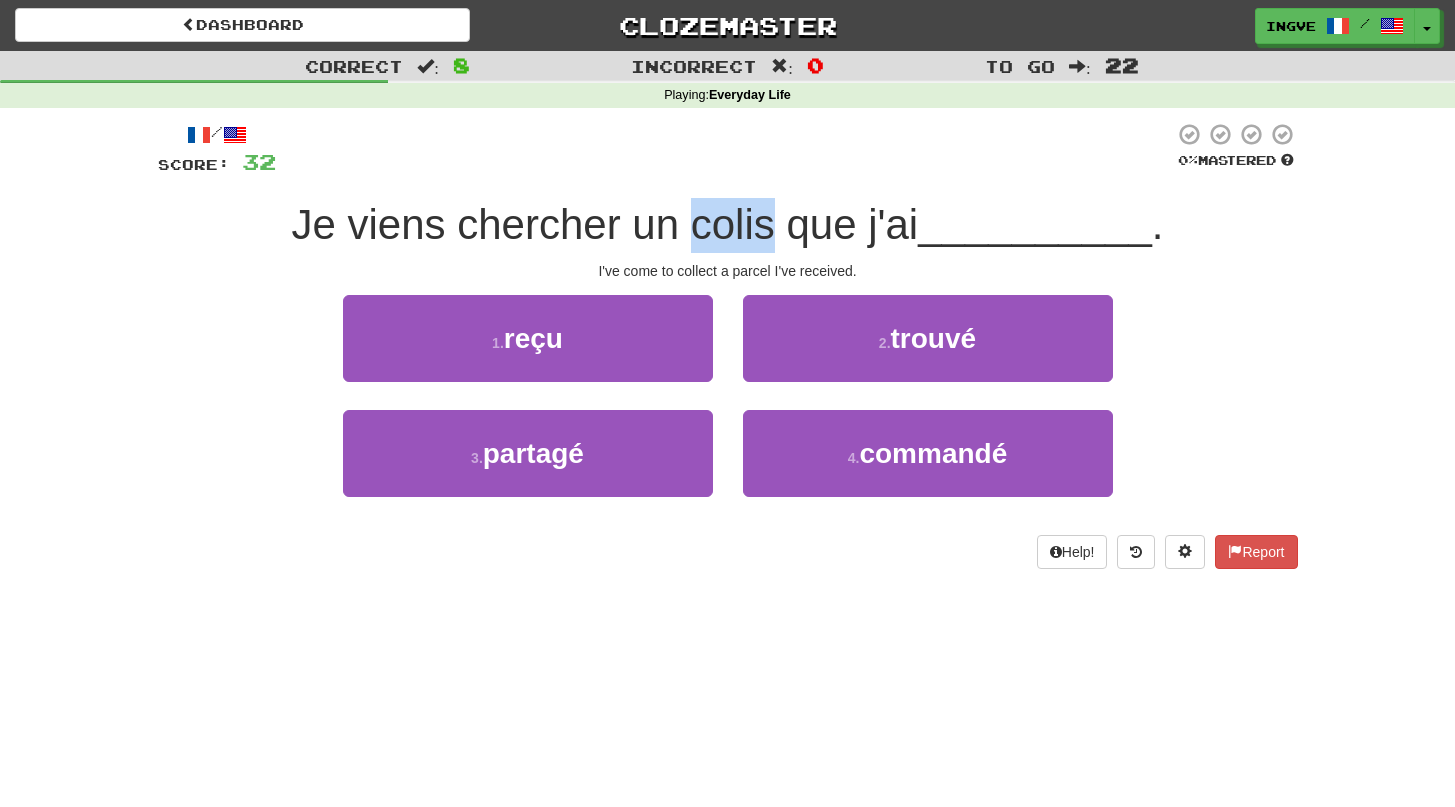click on "Je viens chercher un colis que j'ai" at bounding box center [605, 224] 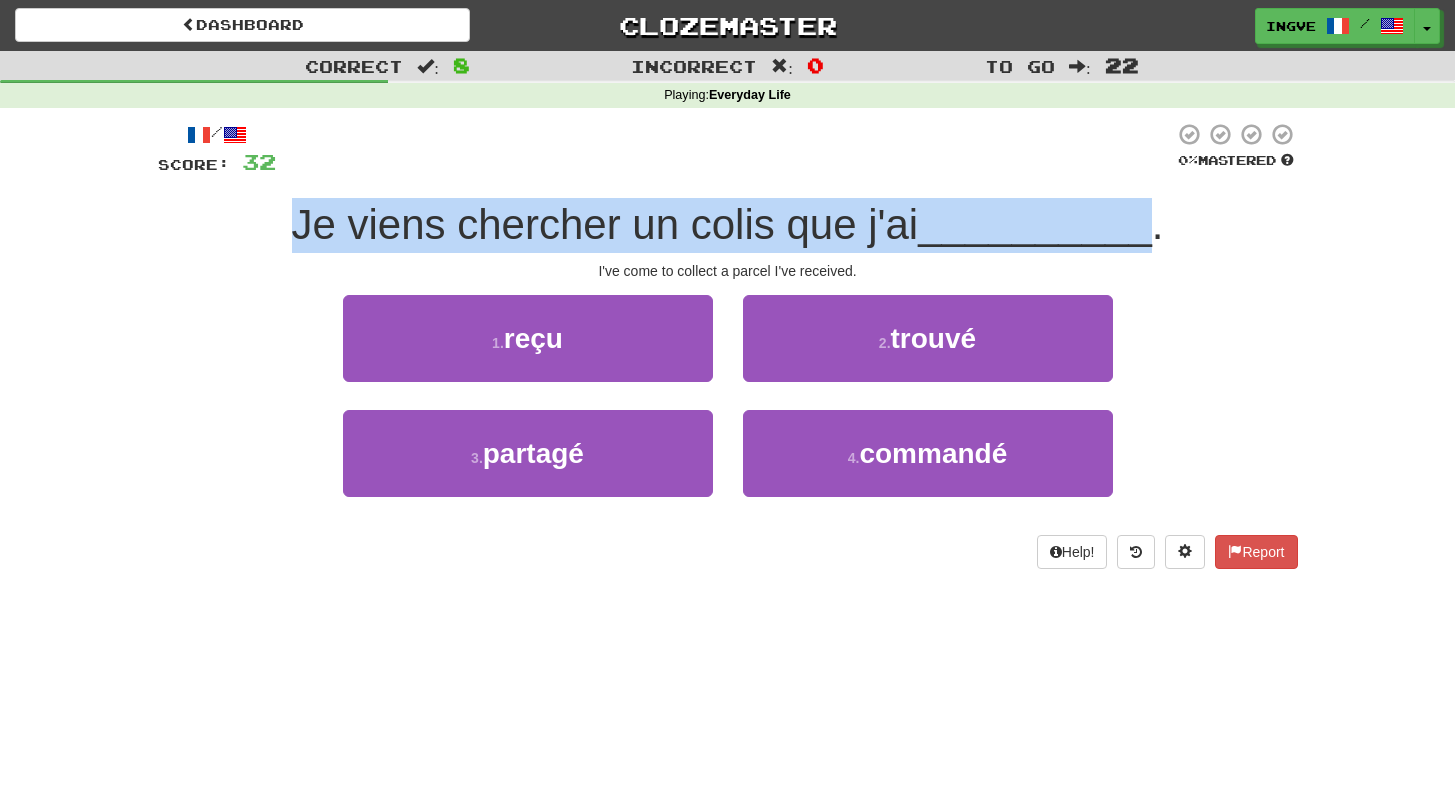 click on "Je viens chercher un colis que j'ai" at bounding box center [605, 224] 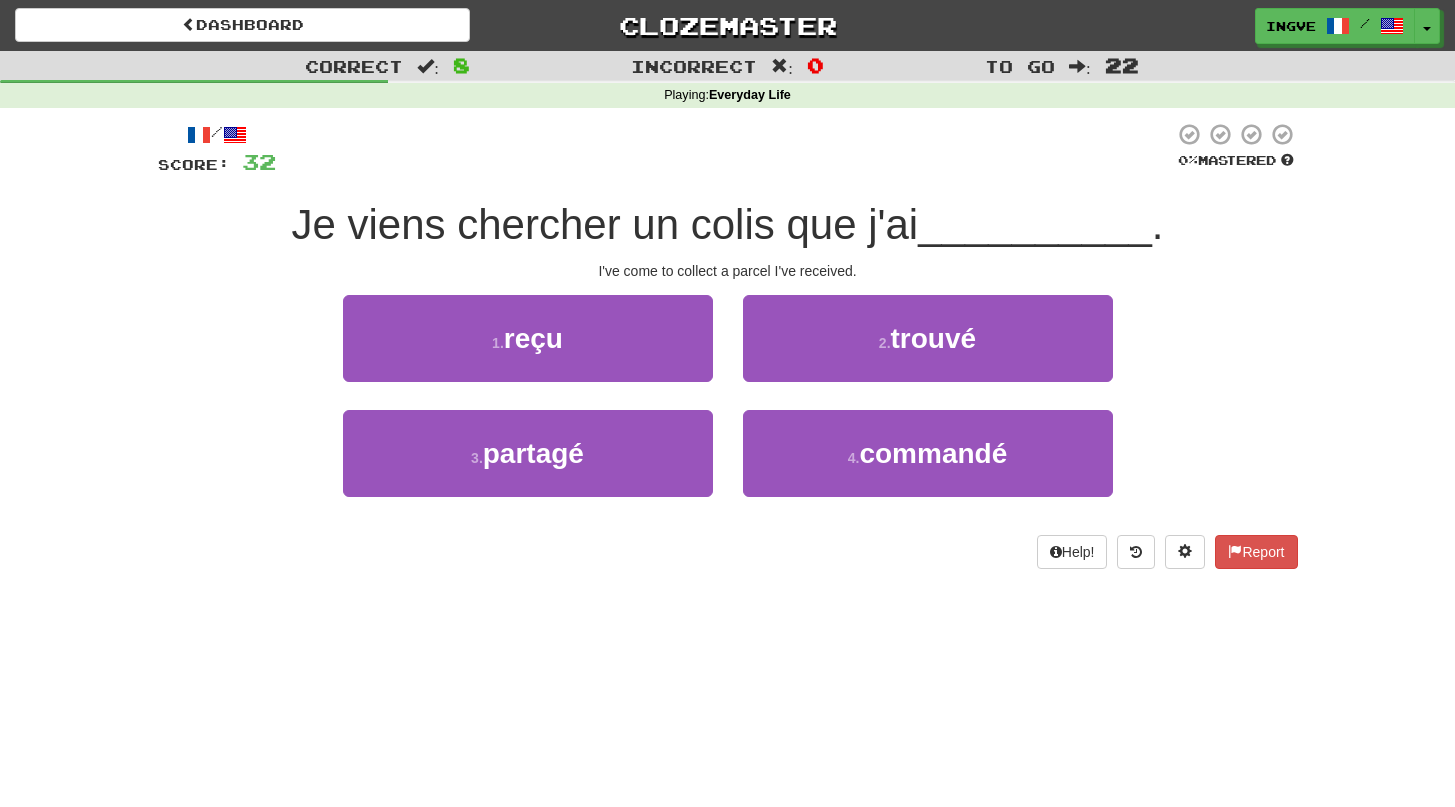 click on "Je viens chercher un colis que j'ai" at bounding box center (605, 224) 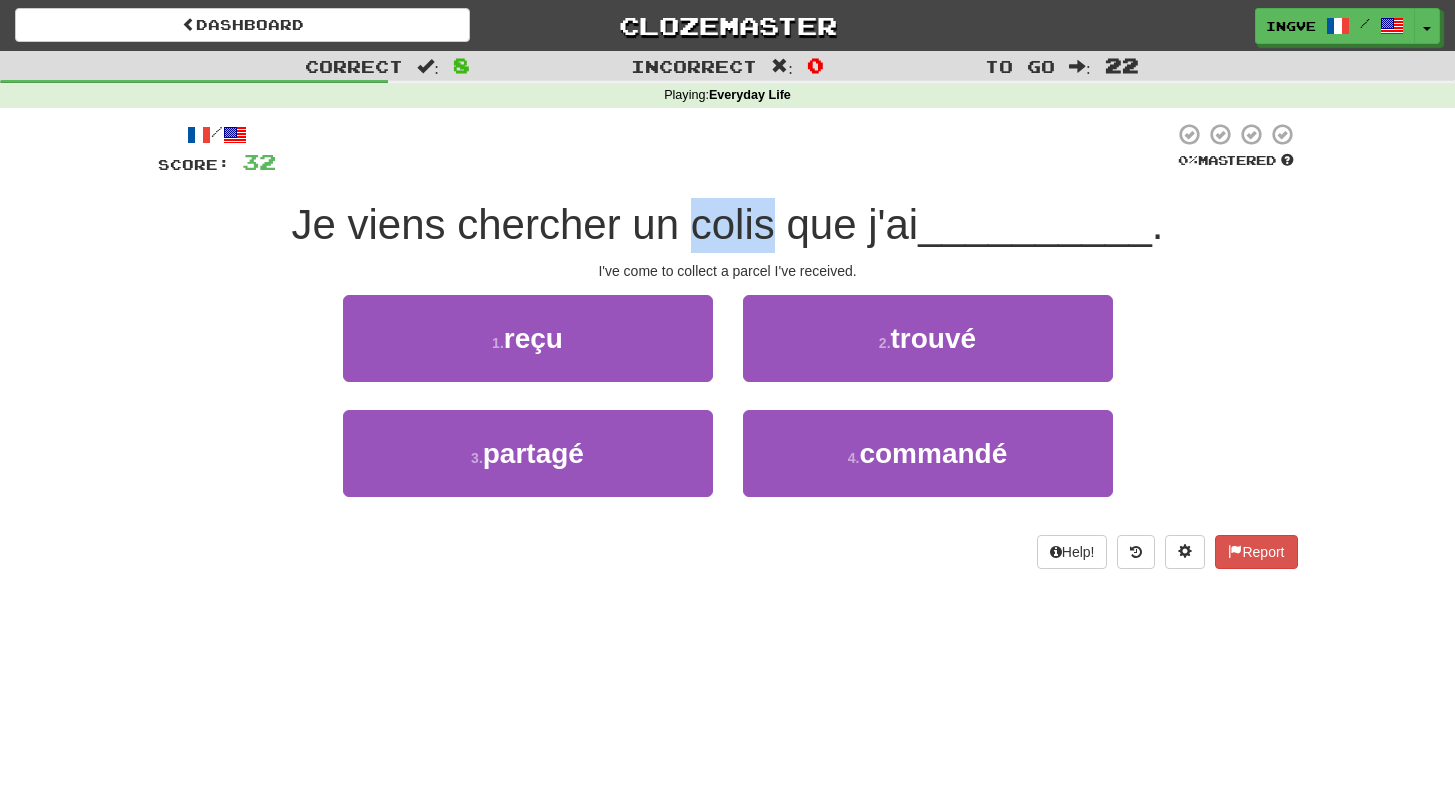 click on "Je viens chercher un colis que j'ai" at bounding box center (605, 224) 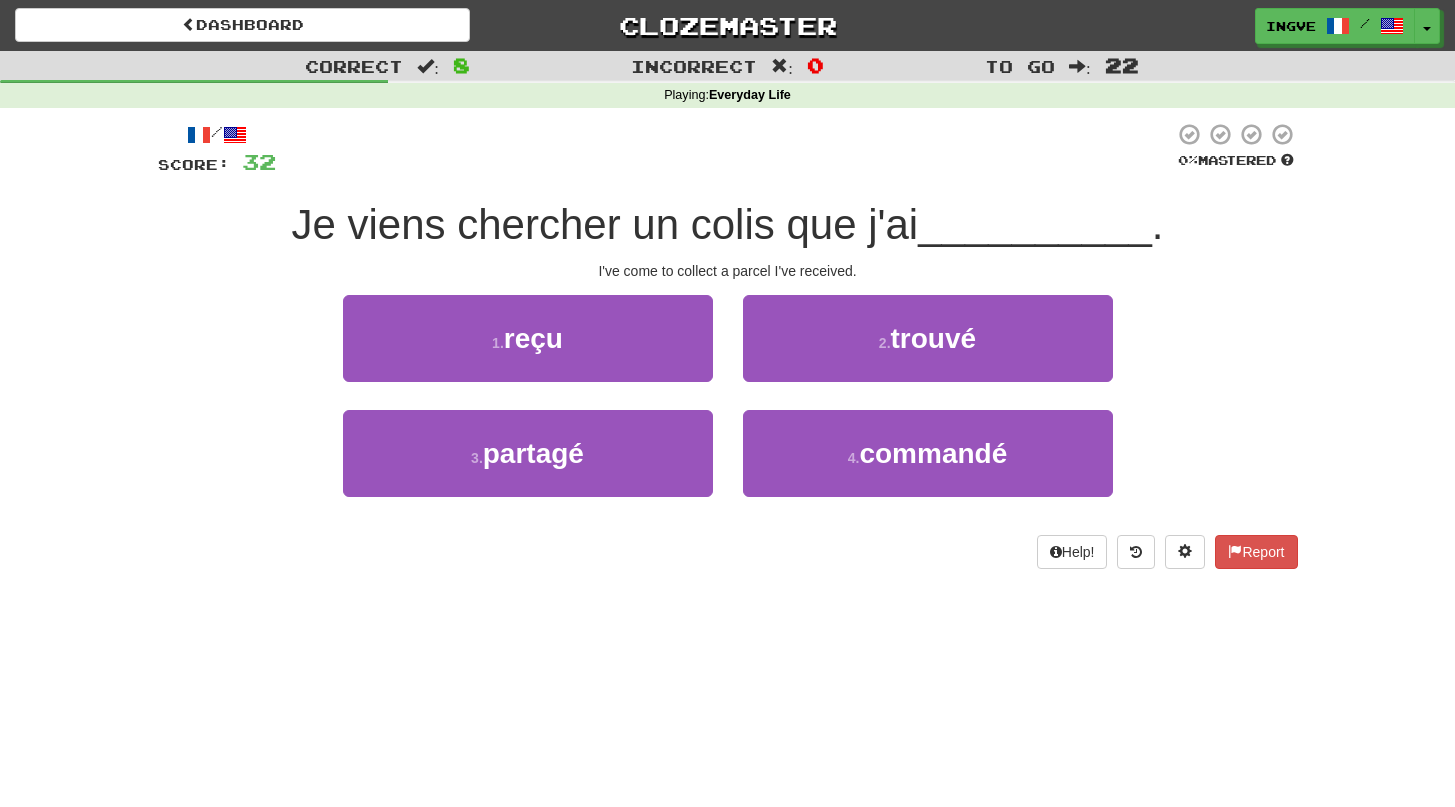 click on "Je viens chercher un colis que j'ai" at bounding box center [605, 224] 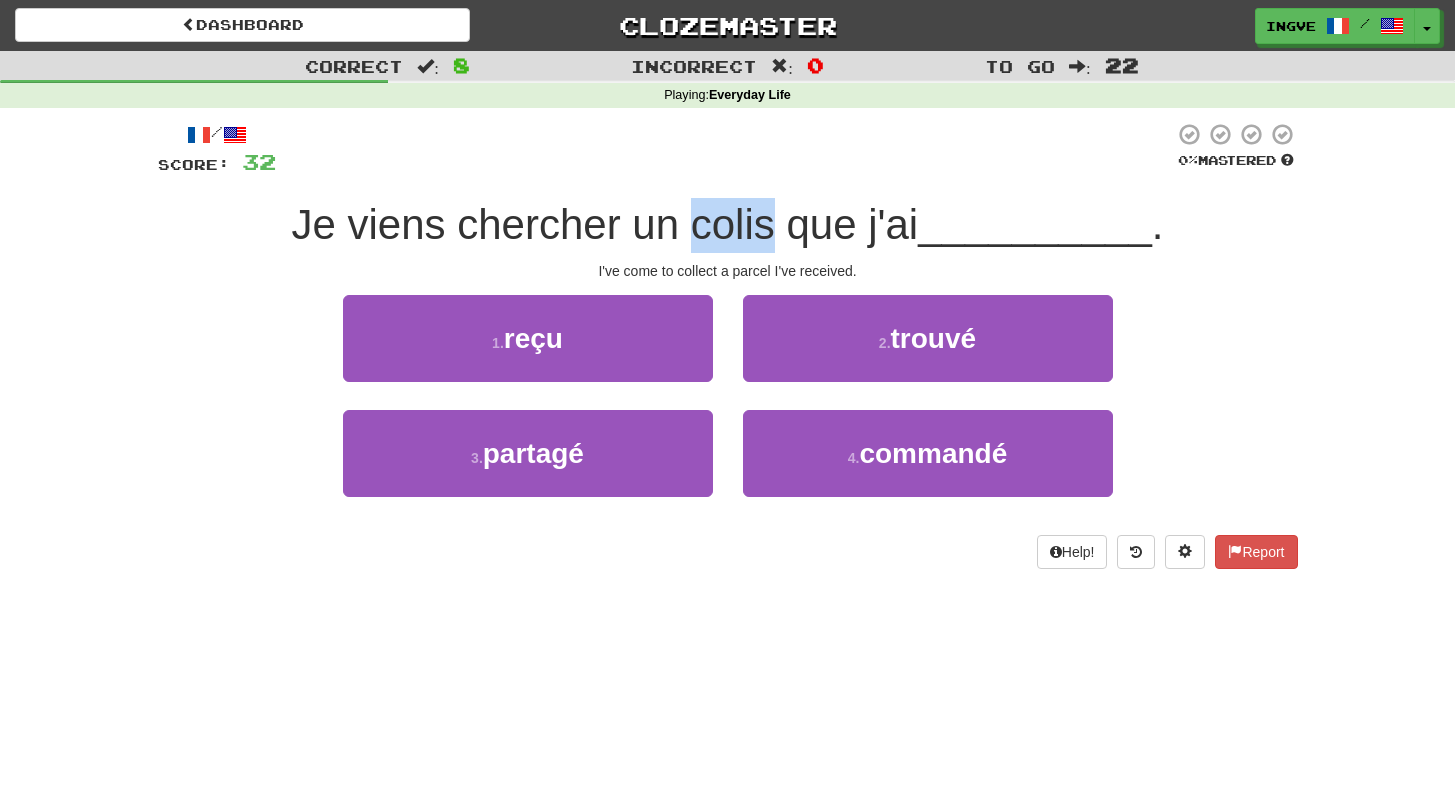 click on "Je viens chercher un colis que j'ai" at bounding box center (605, 224) 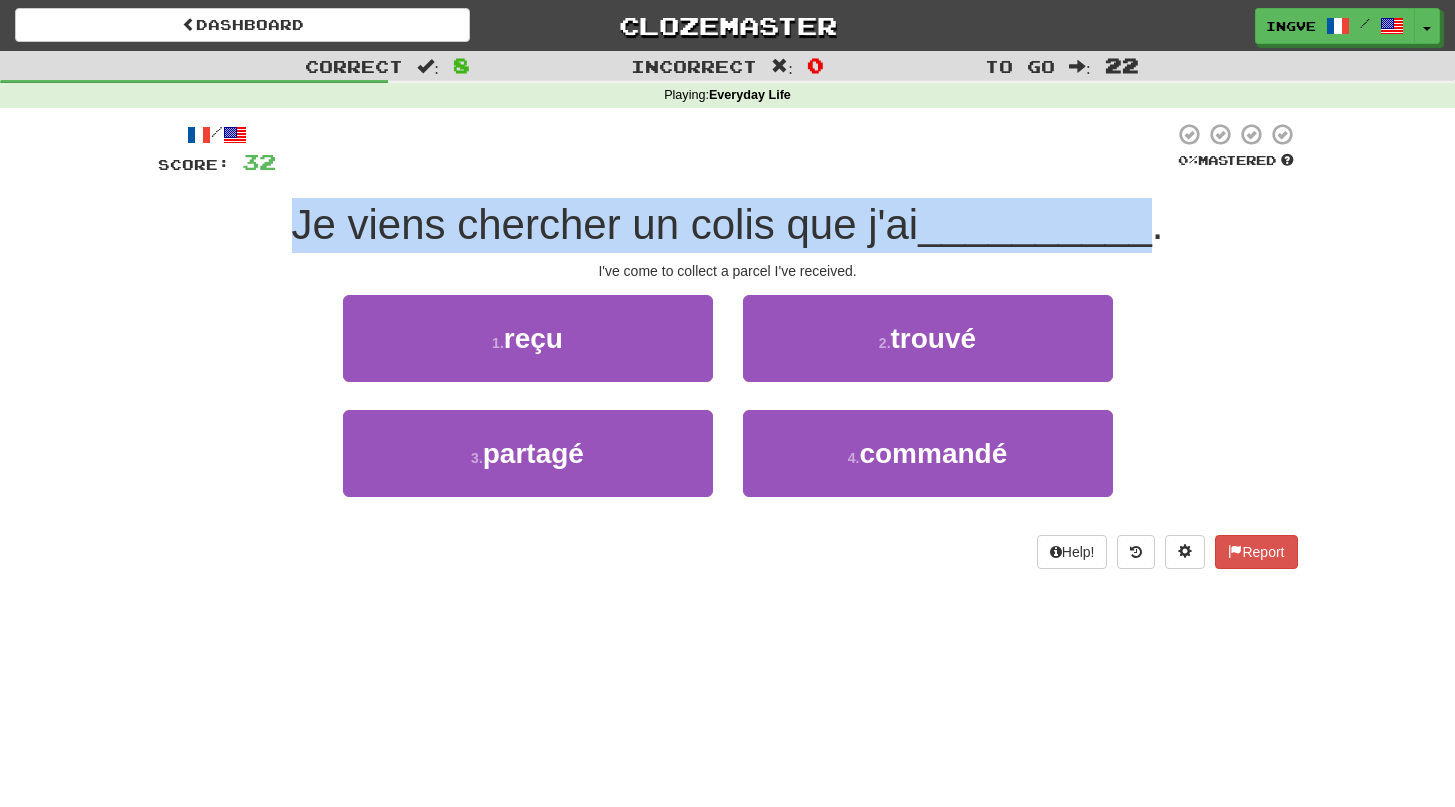 click on "Je viens chercher un colis que j'ai" at bounding box center [605, 224] 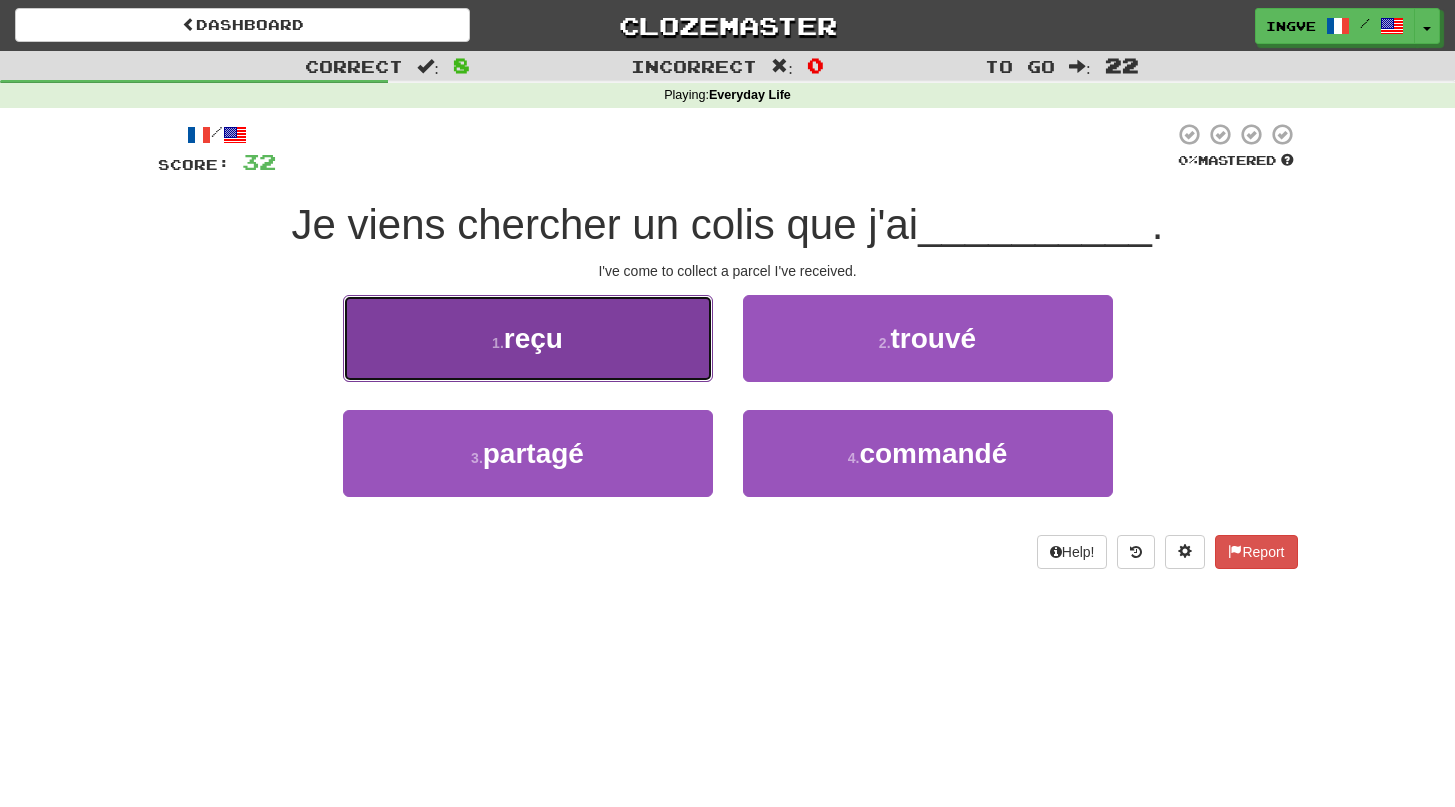 click on "1 .  reçu" at bounding box center [528, 338] 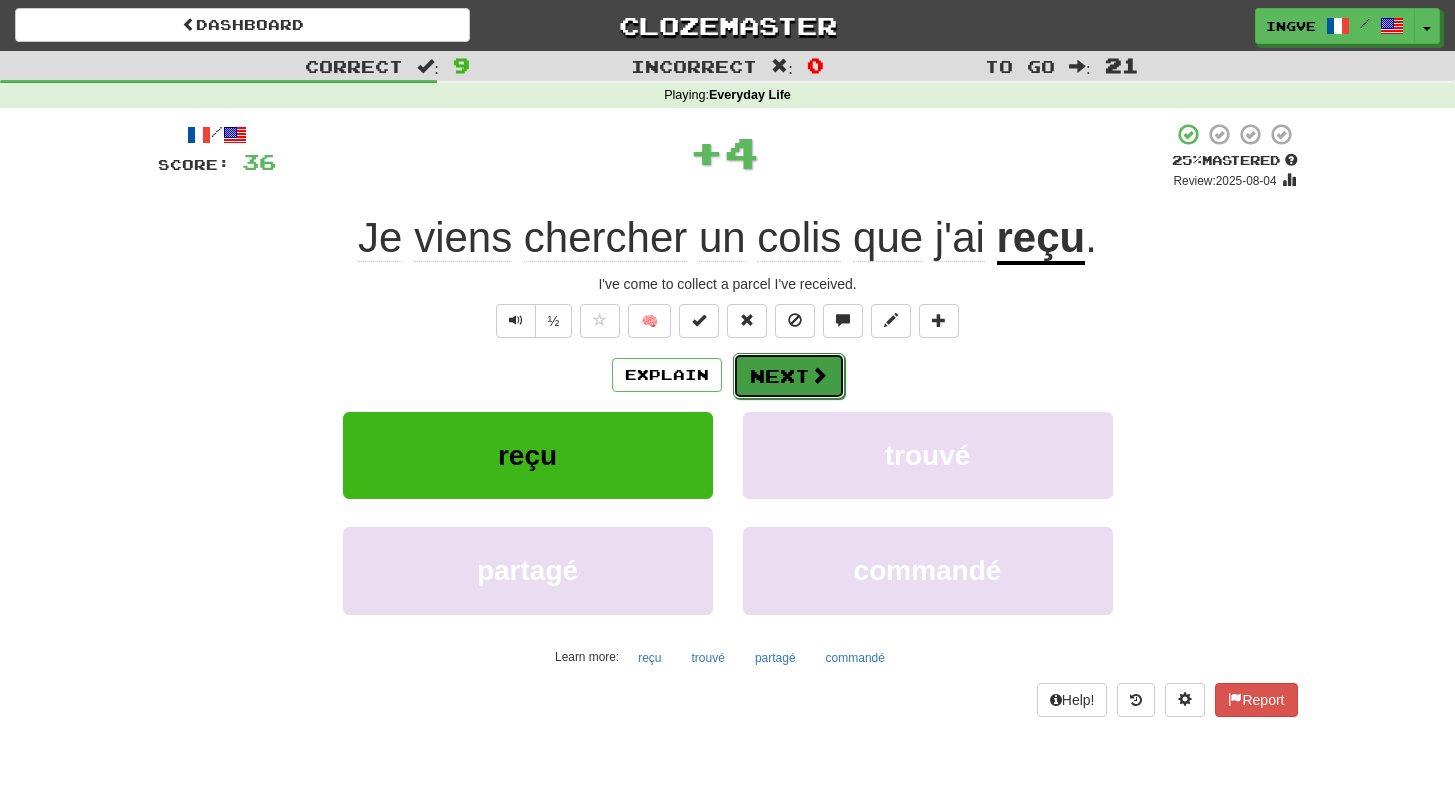 click on "Next" at bounding box center [789, 376] 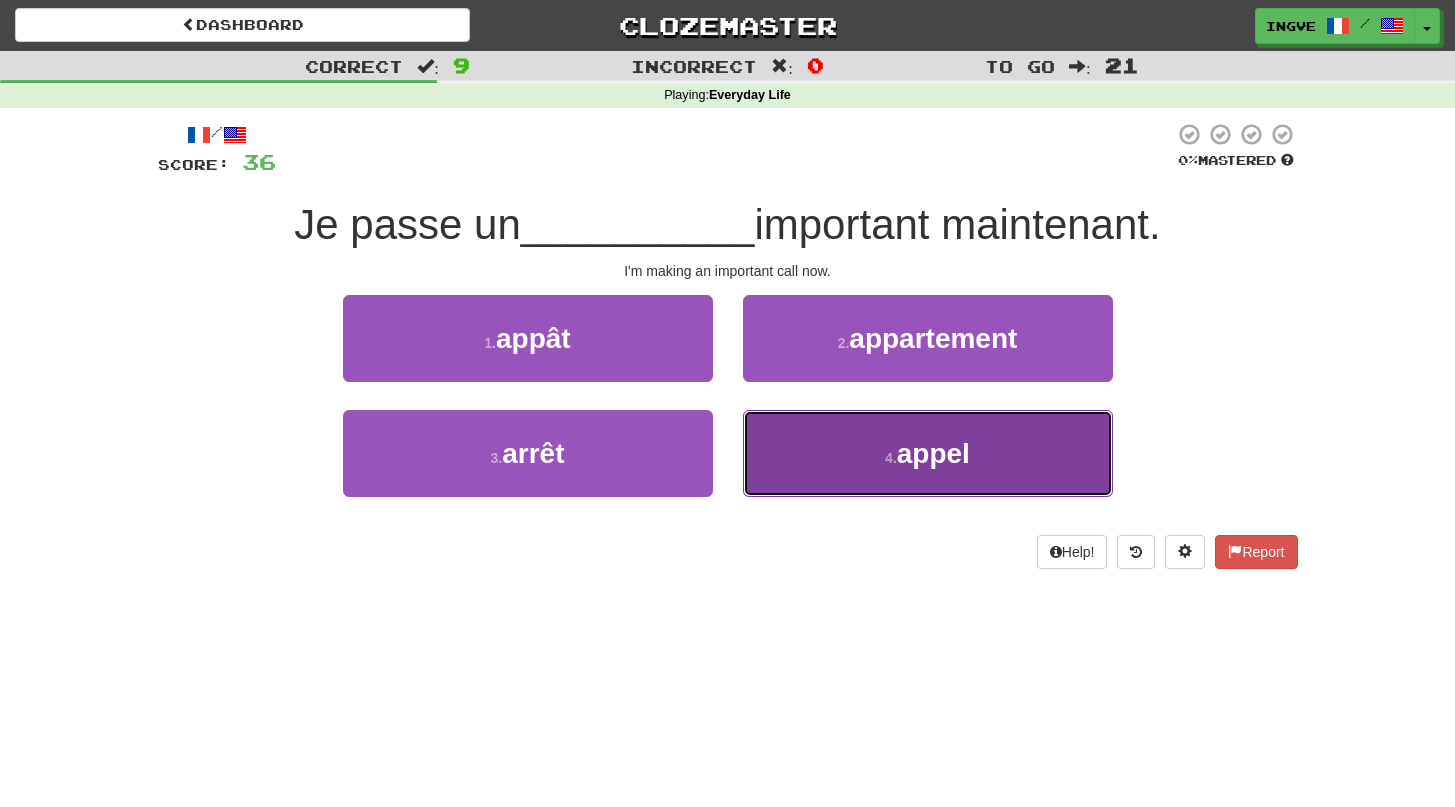 click on "4 .  appel" at bounding box center [928, 453] 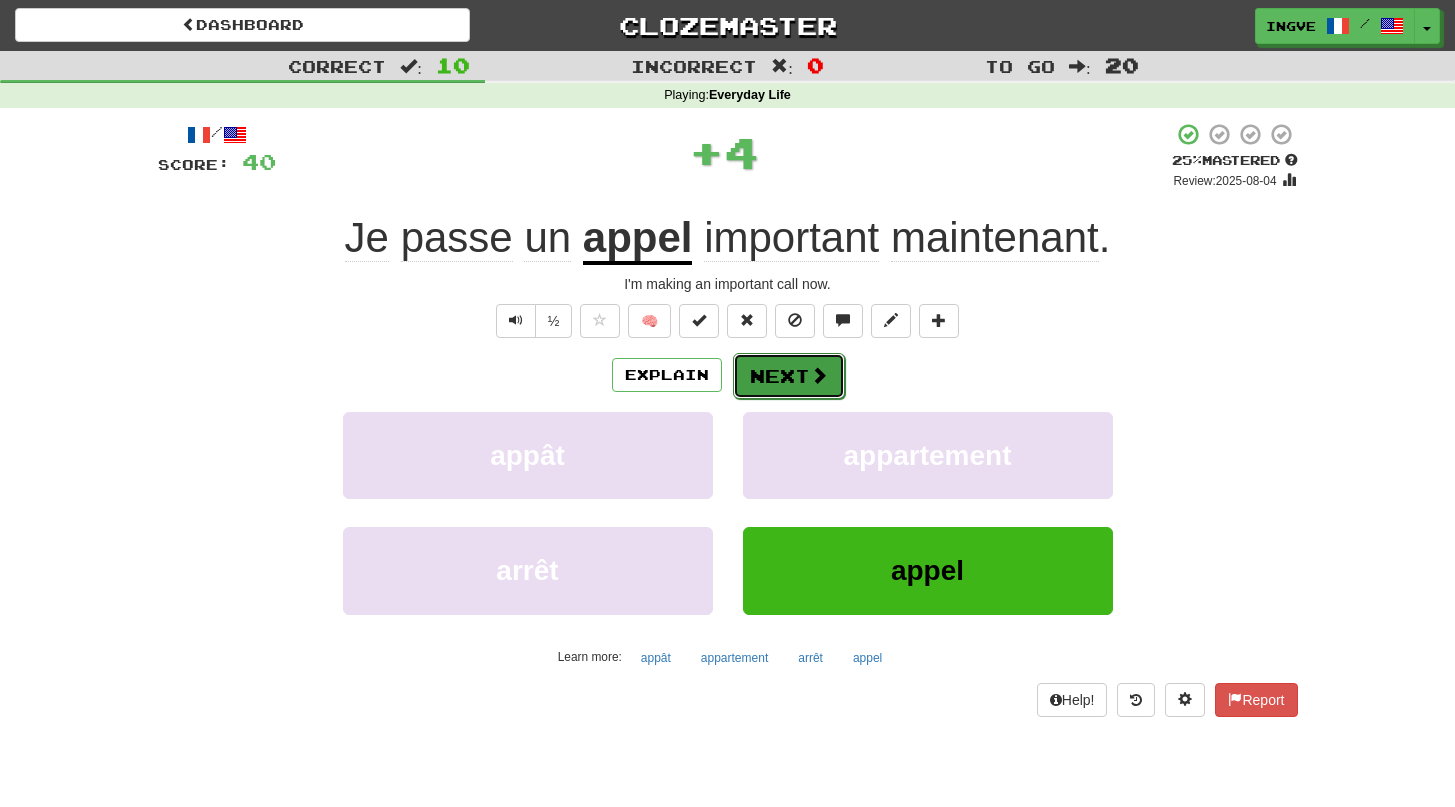 click on "Next" at bounding box center (789, 376) 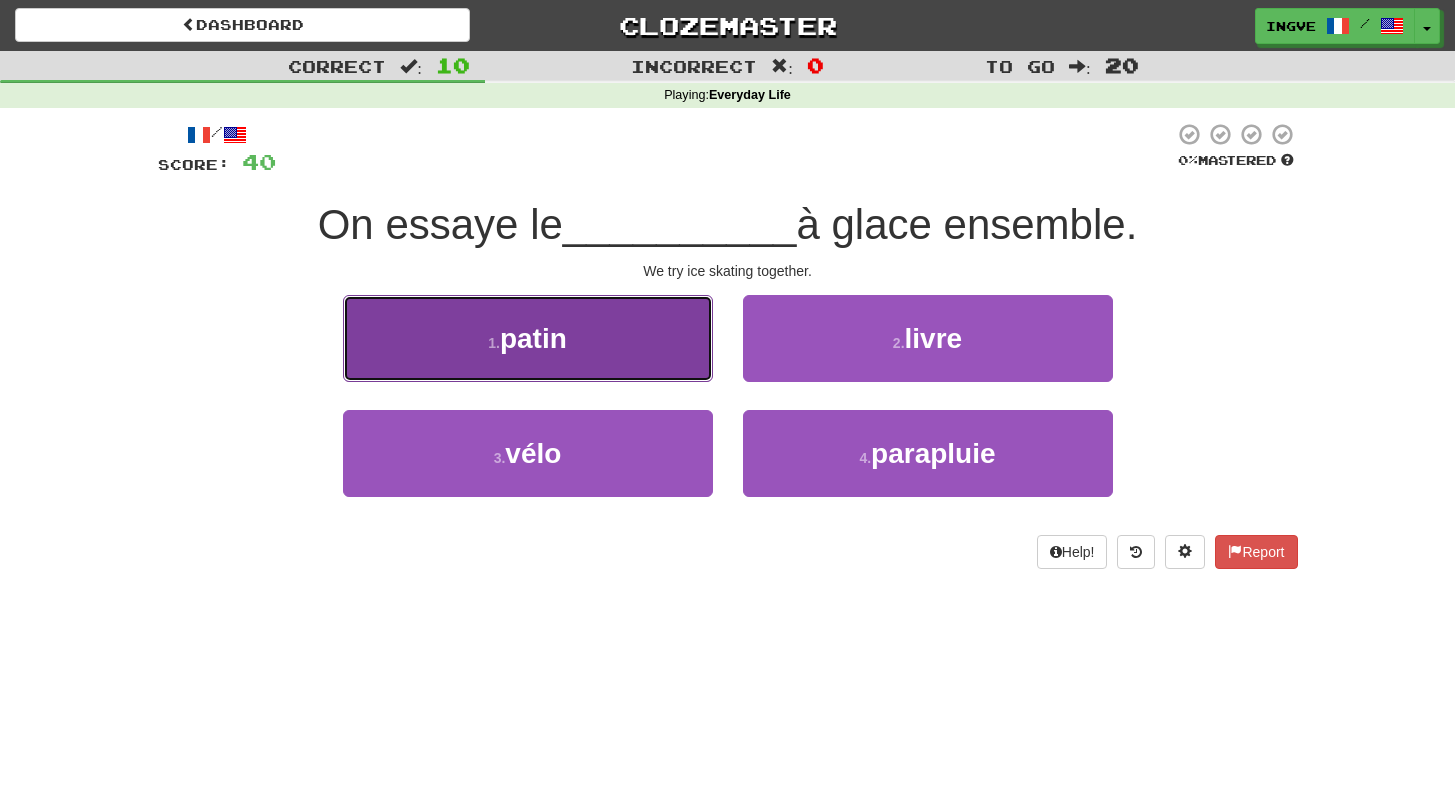 click on "1 .  patin" at bounding box center (528, 338) 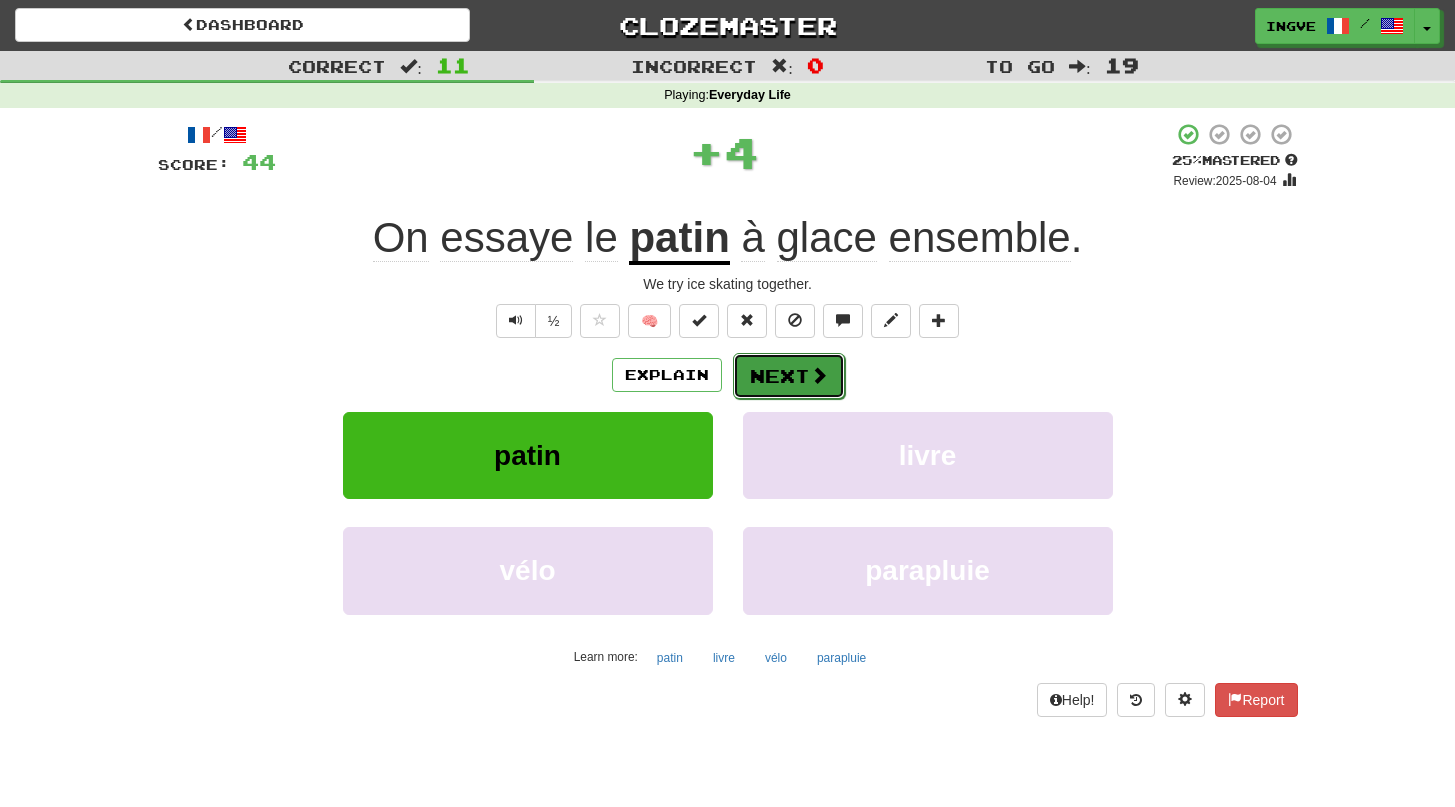click on "Next" at bounding box center [789, 376] 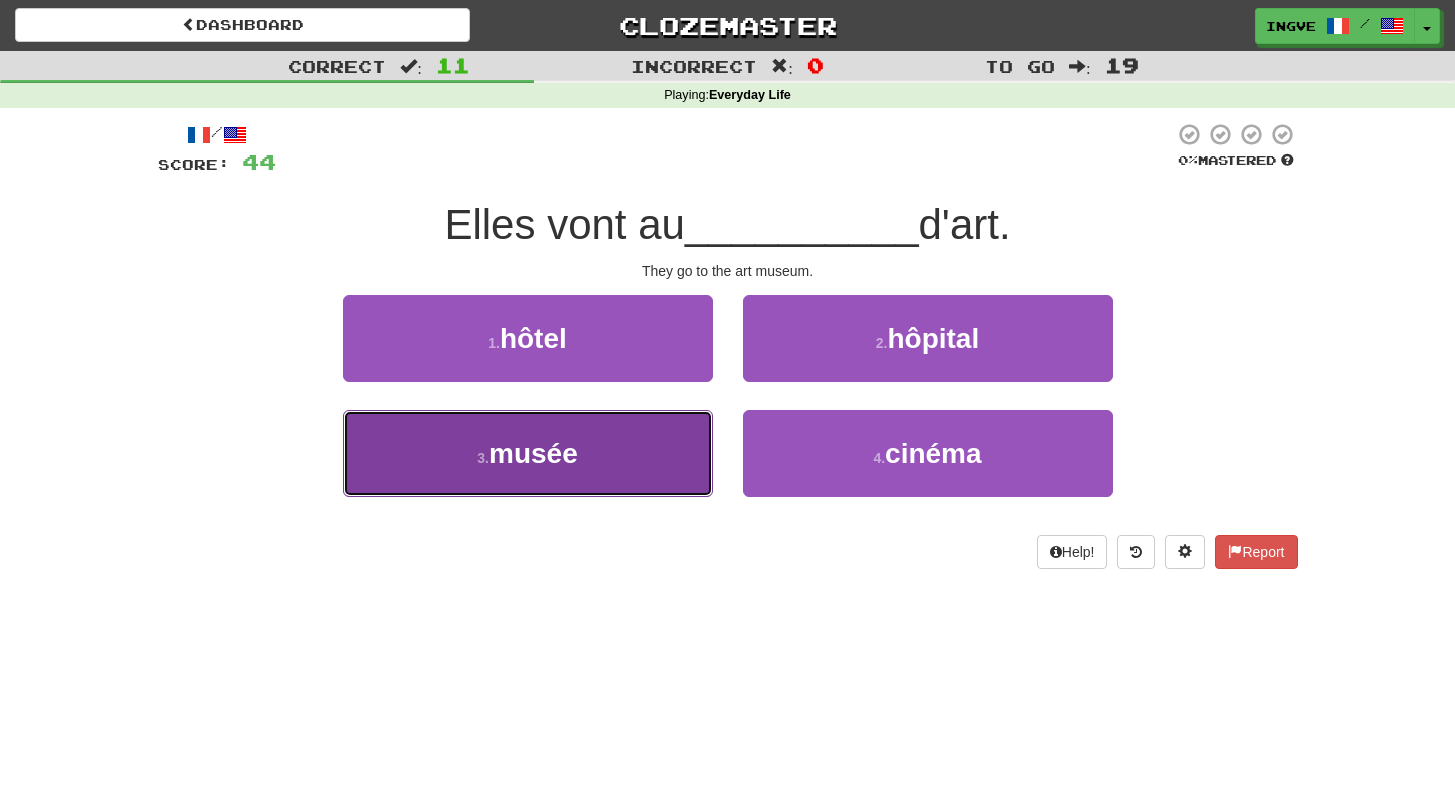 click on "3 .  musée" at bounding box center (528, 453) 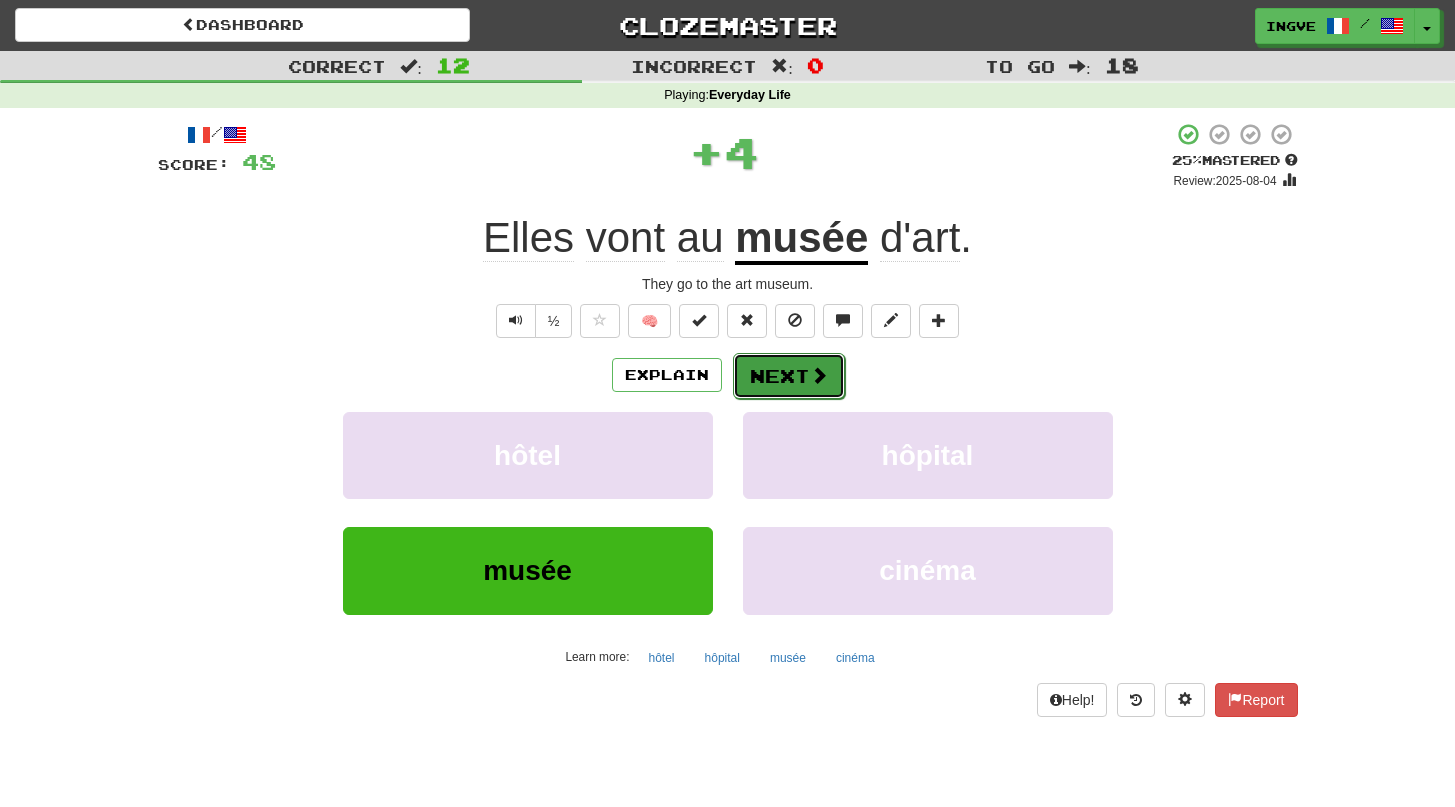 click on "Next" at bounding box center (789, 376) 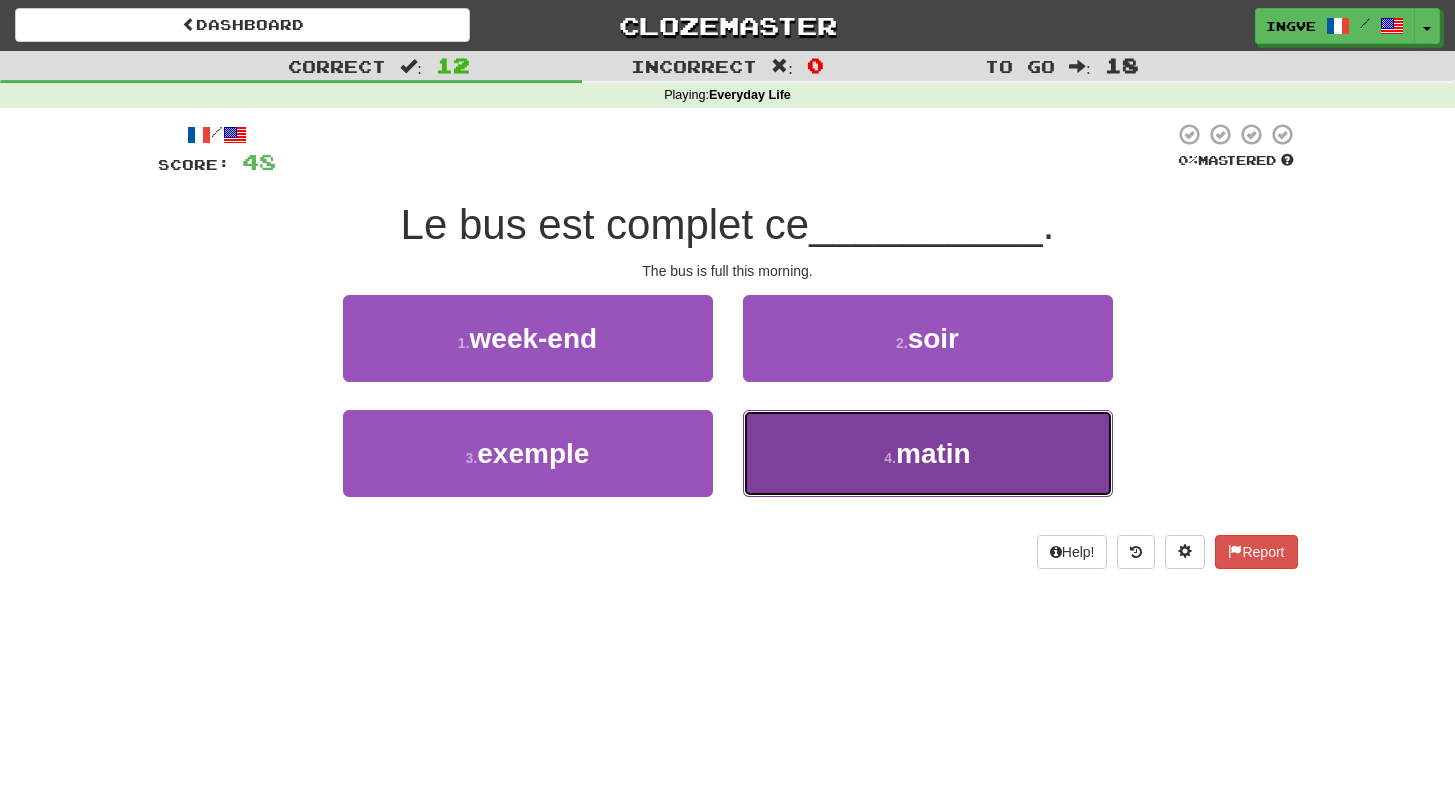 click on "4 .  matin" at bounding box center [928, 453] 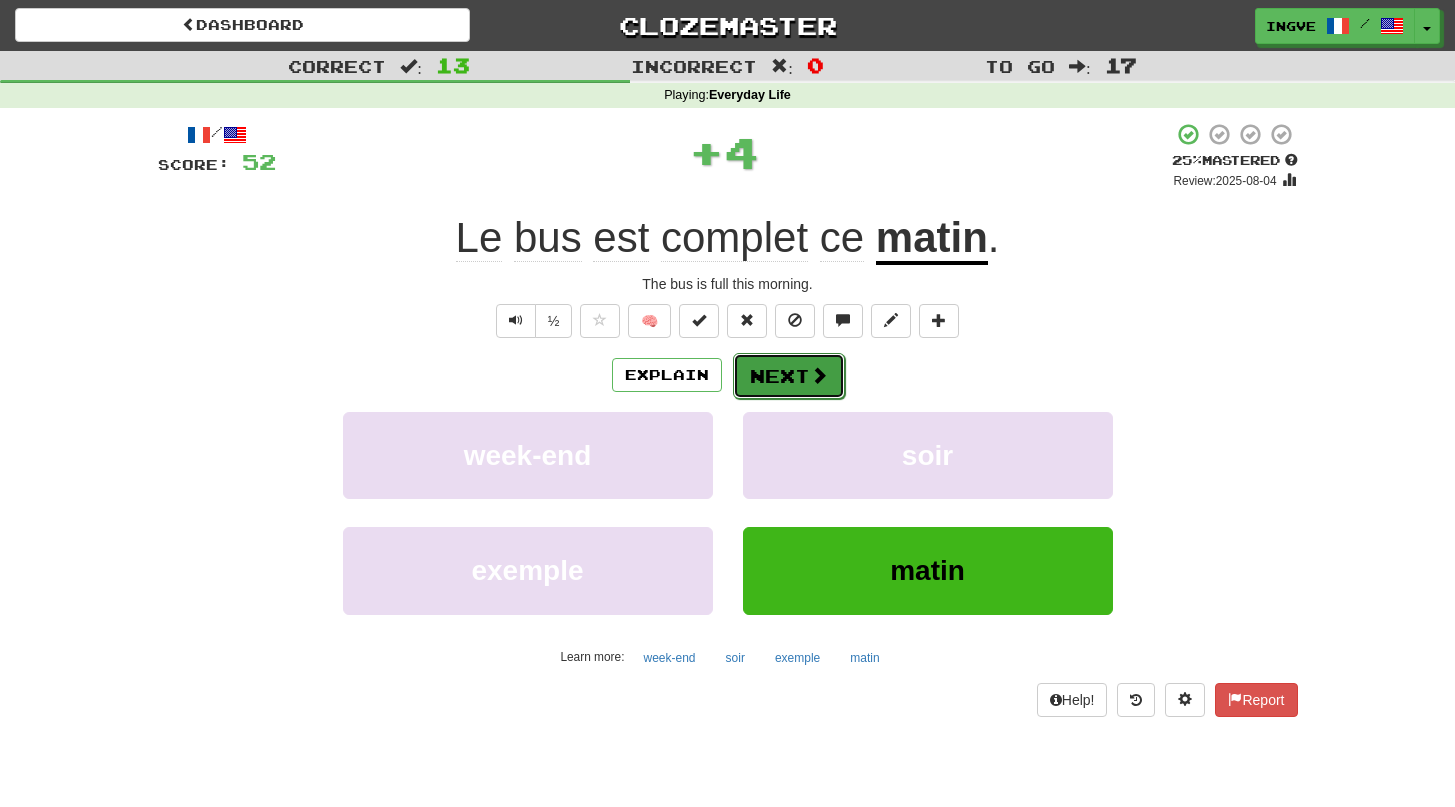 click on "Next" at bounding box center [789, 376] 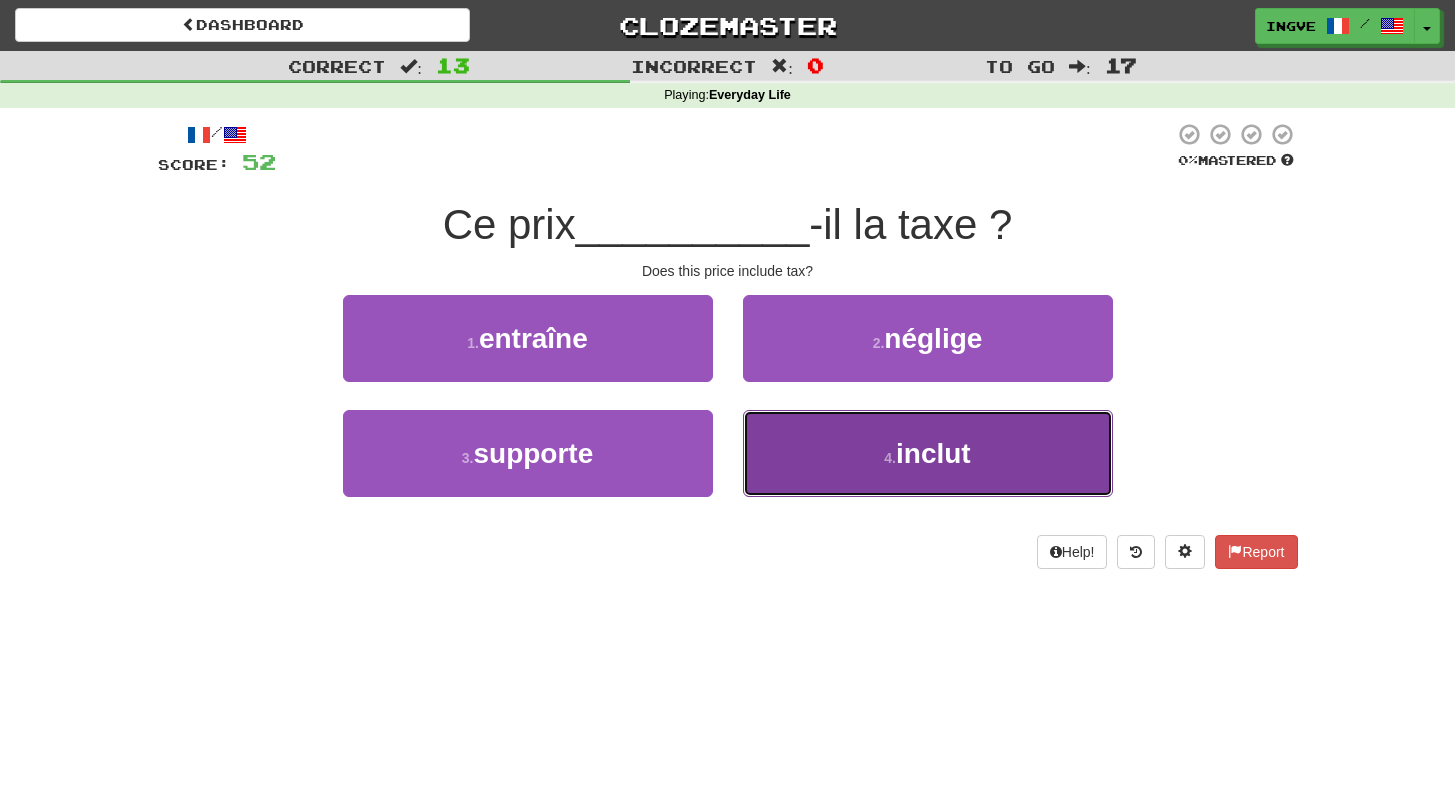 click on "4 .  inclut" at bounding box center [928, 453] 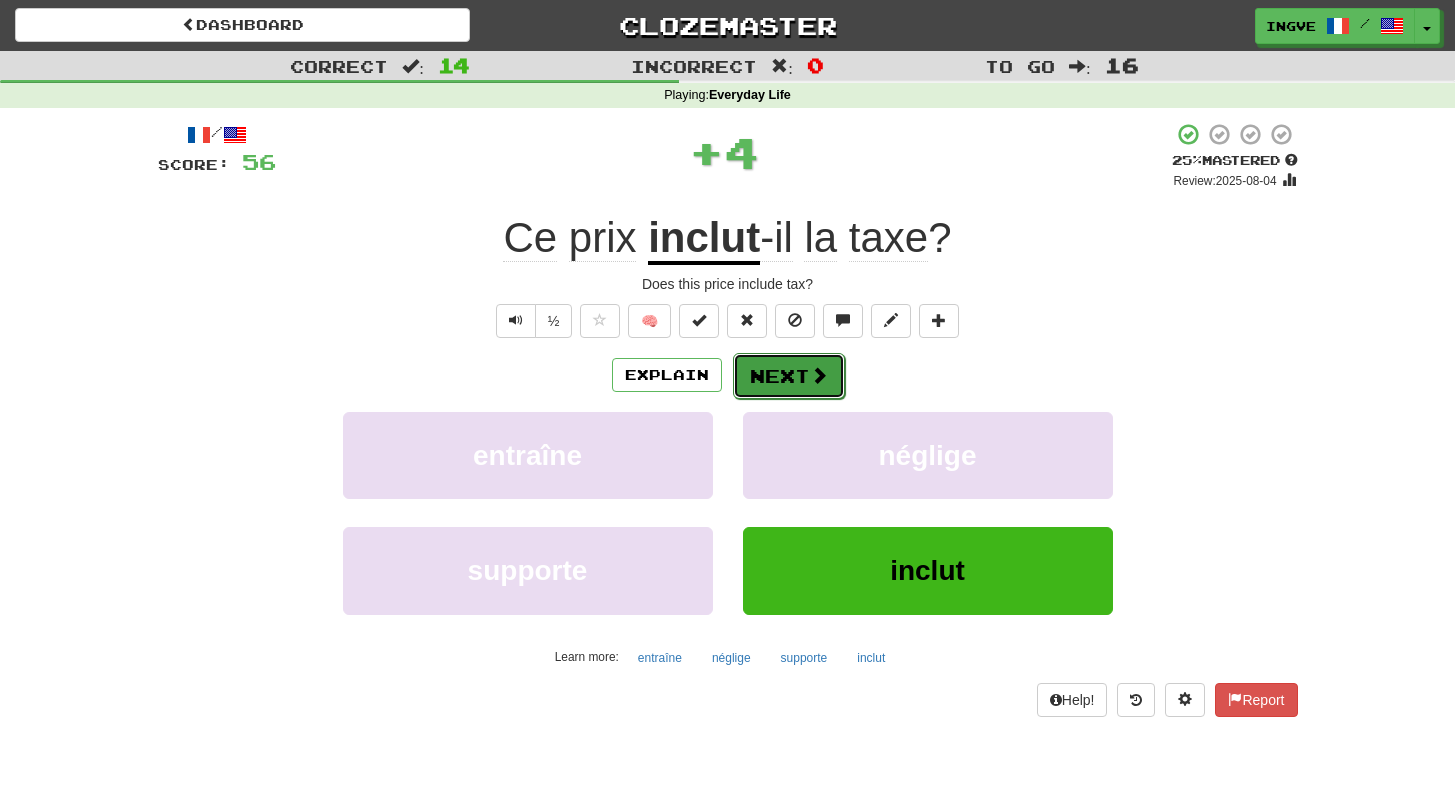 click on "Next" at bounding box center (789, 376) 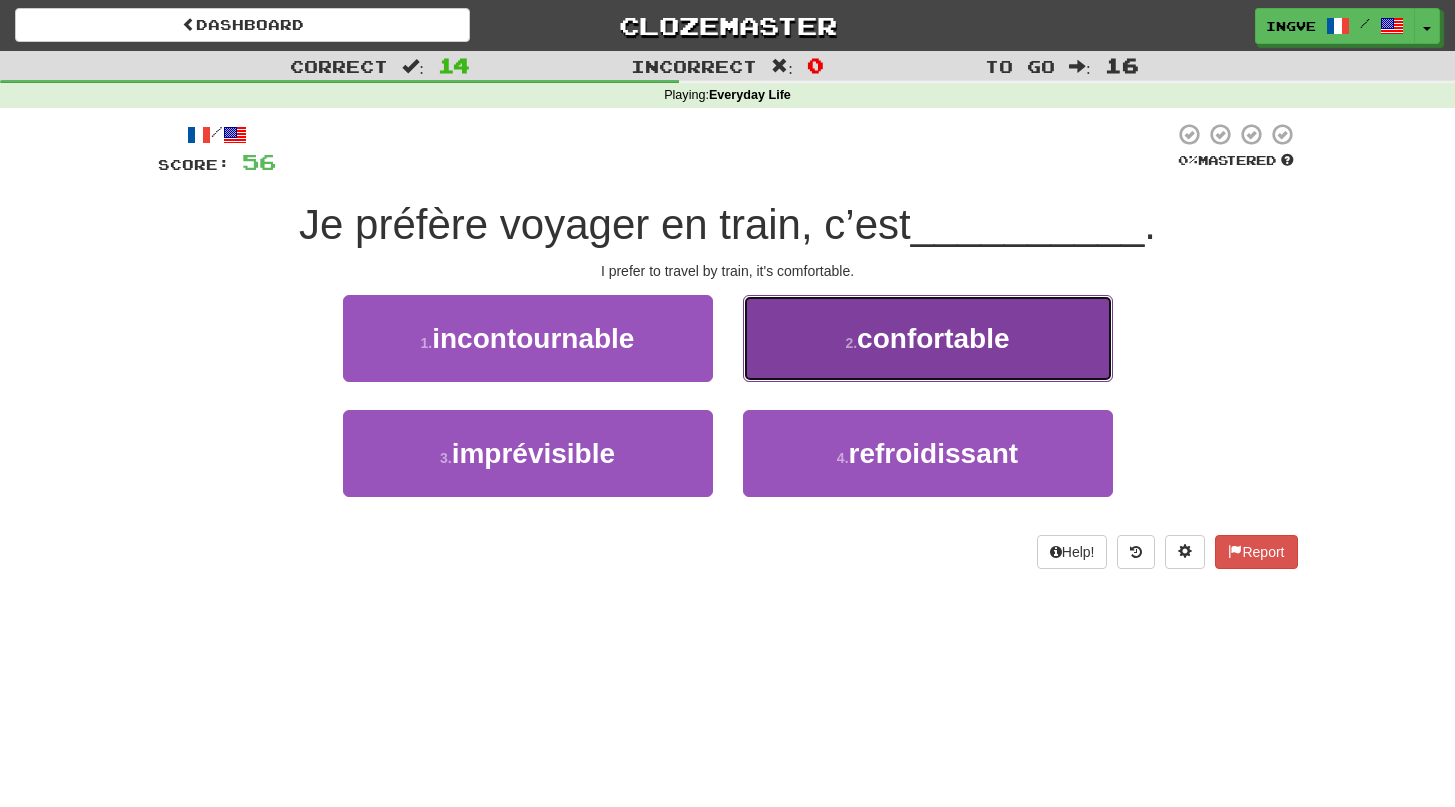 click on "2 .  confortable" at bounding box center [928, 338] 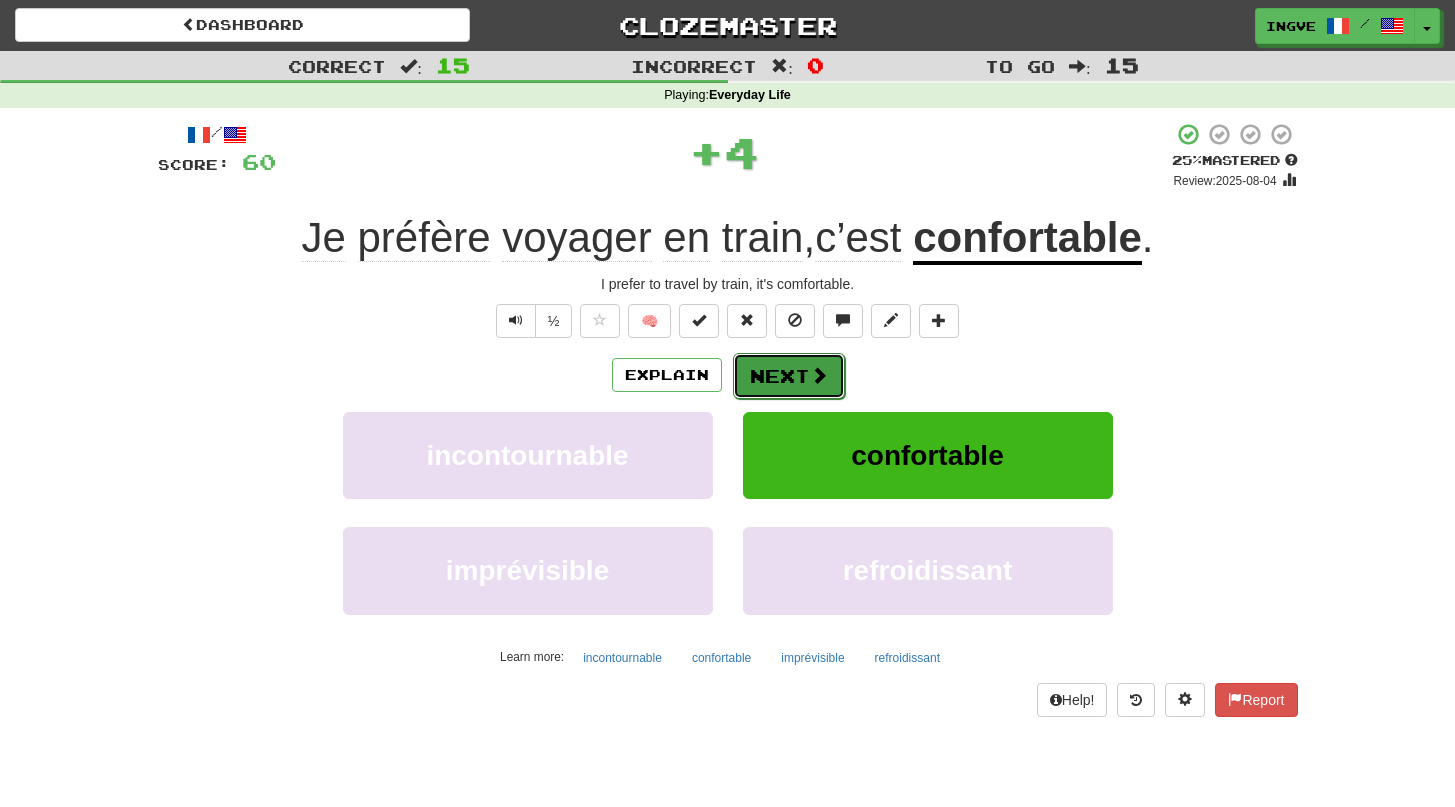 click on "Next" at bounding box center (789, 376) 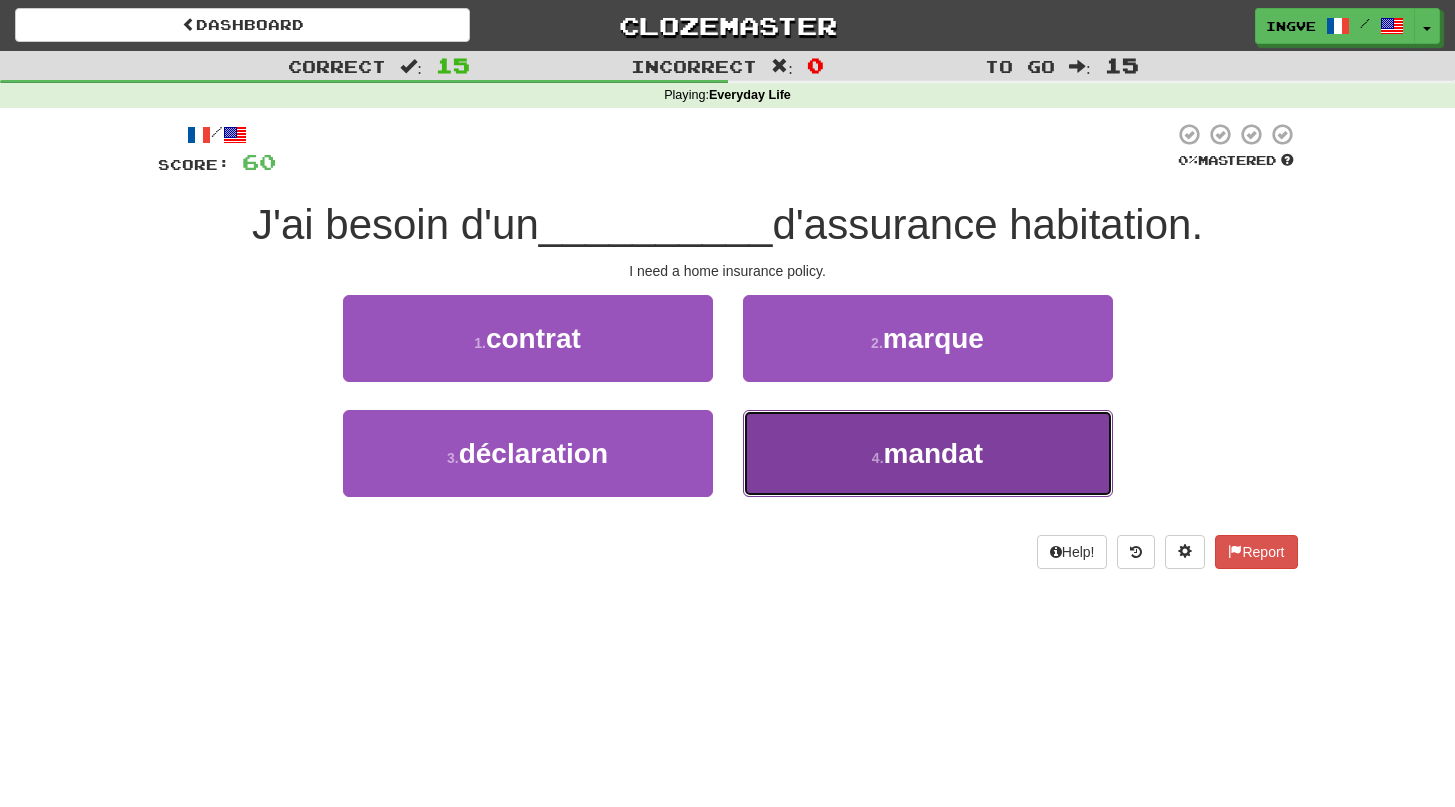 click on "4 .  mandat" at bounding box center (928, 453) 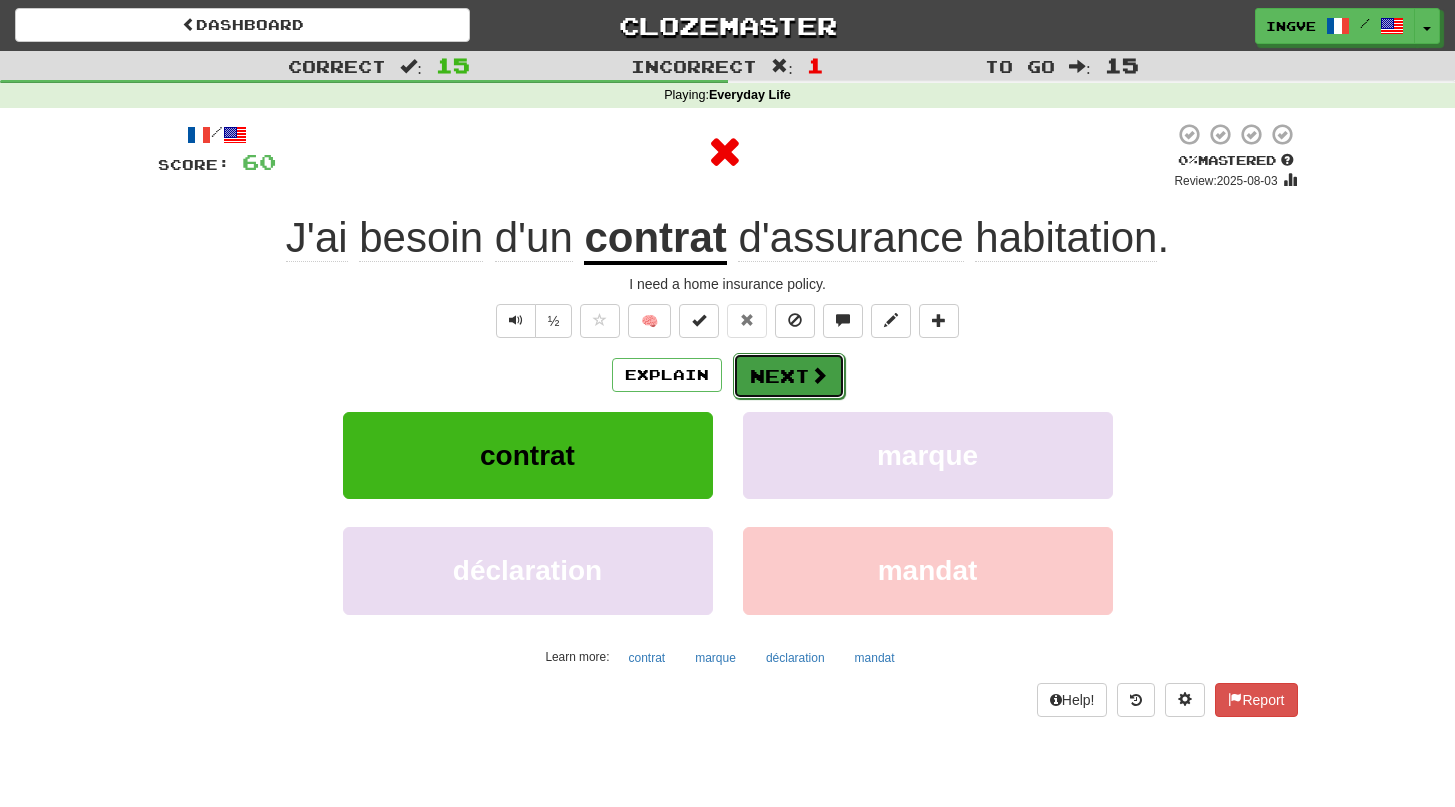 click on "Next" at bounding box center [789, 376] 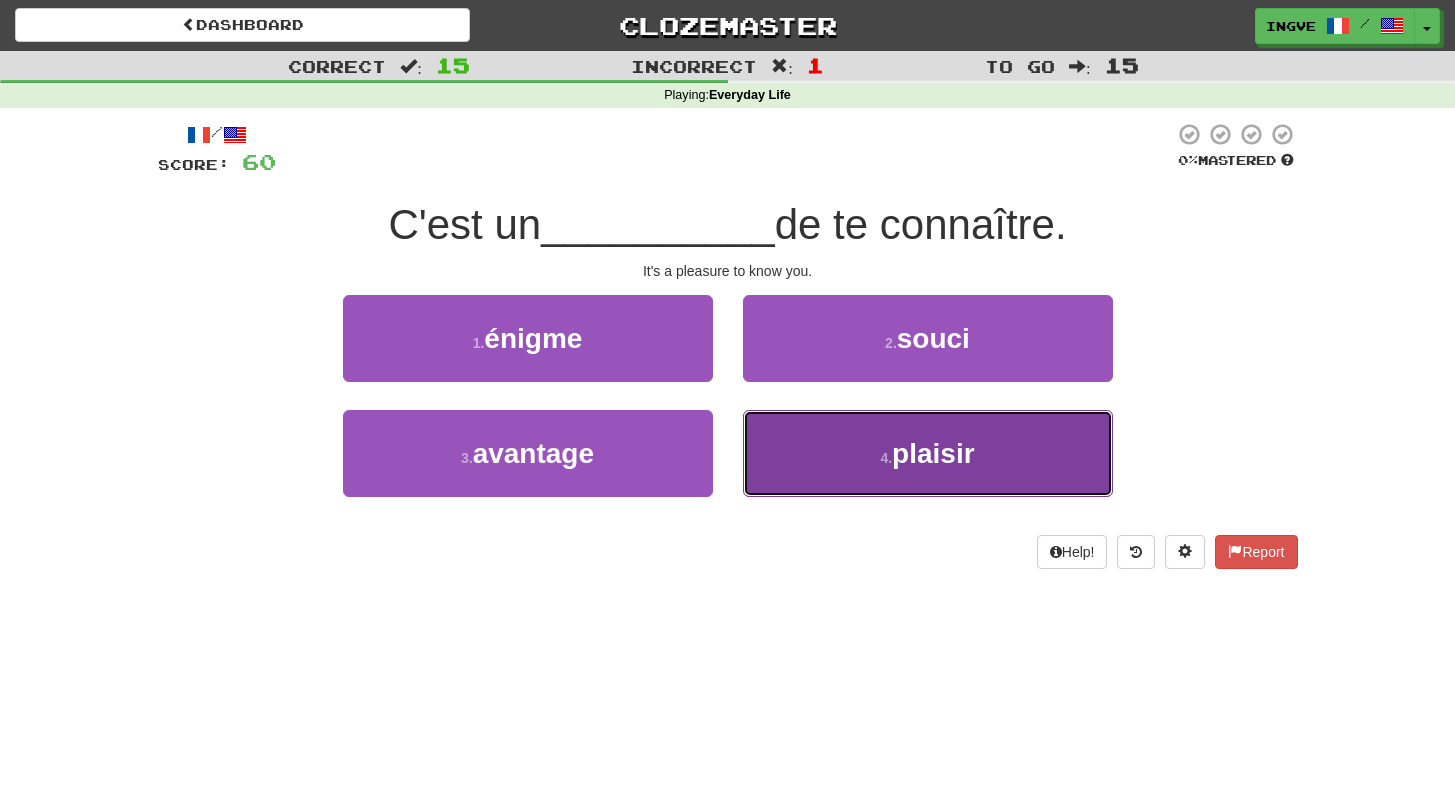 click on "4 .  plaisir" at bounding box center [928, 453] 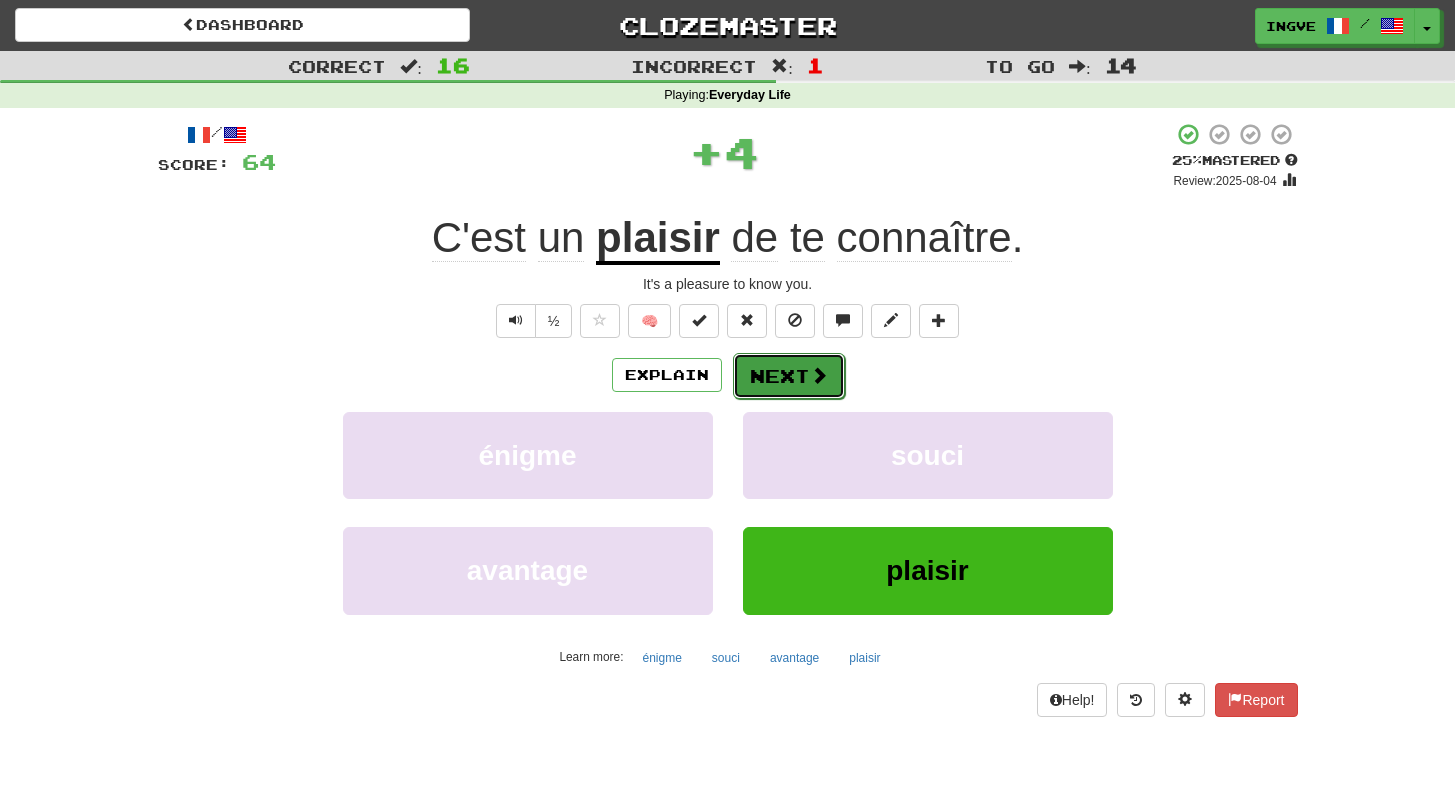 click on "Next" at bounding box center (789, 376) 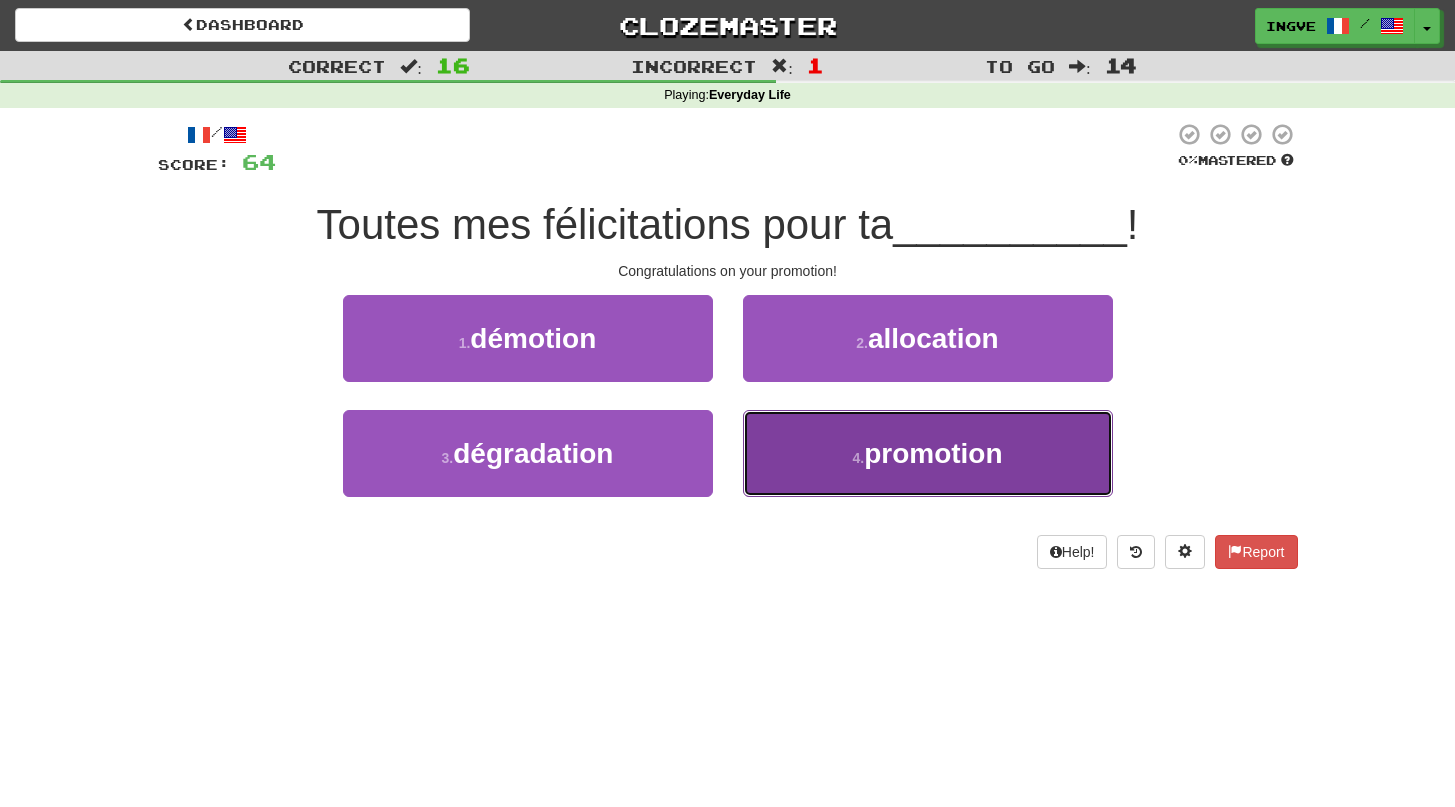 click on "4 .  promotion" at bounding box center [928, 453] 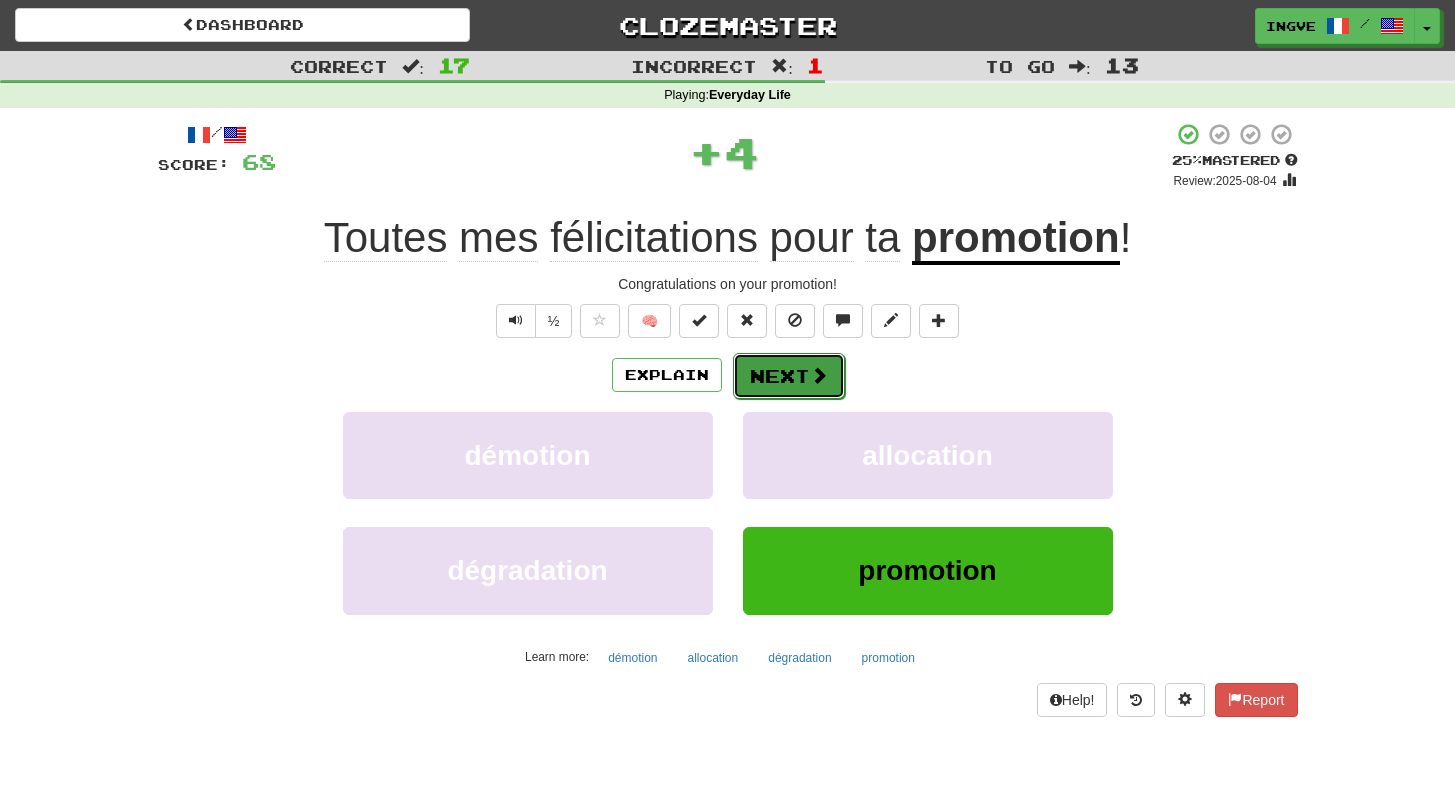 click on "Next" at bounding box center (789, 376) 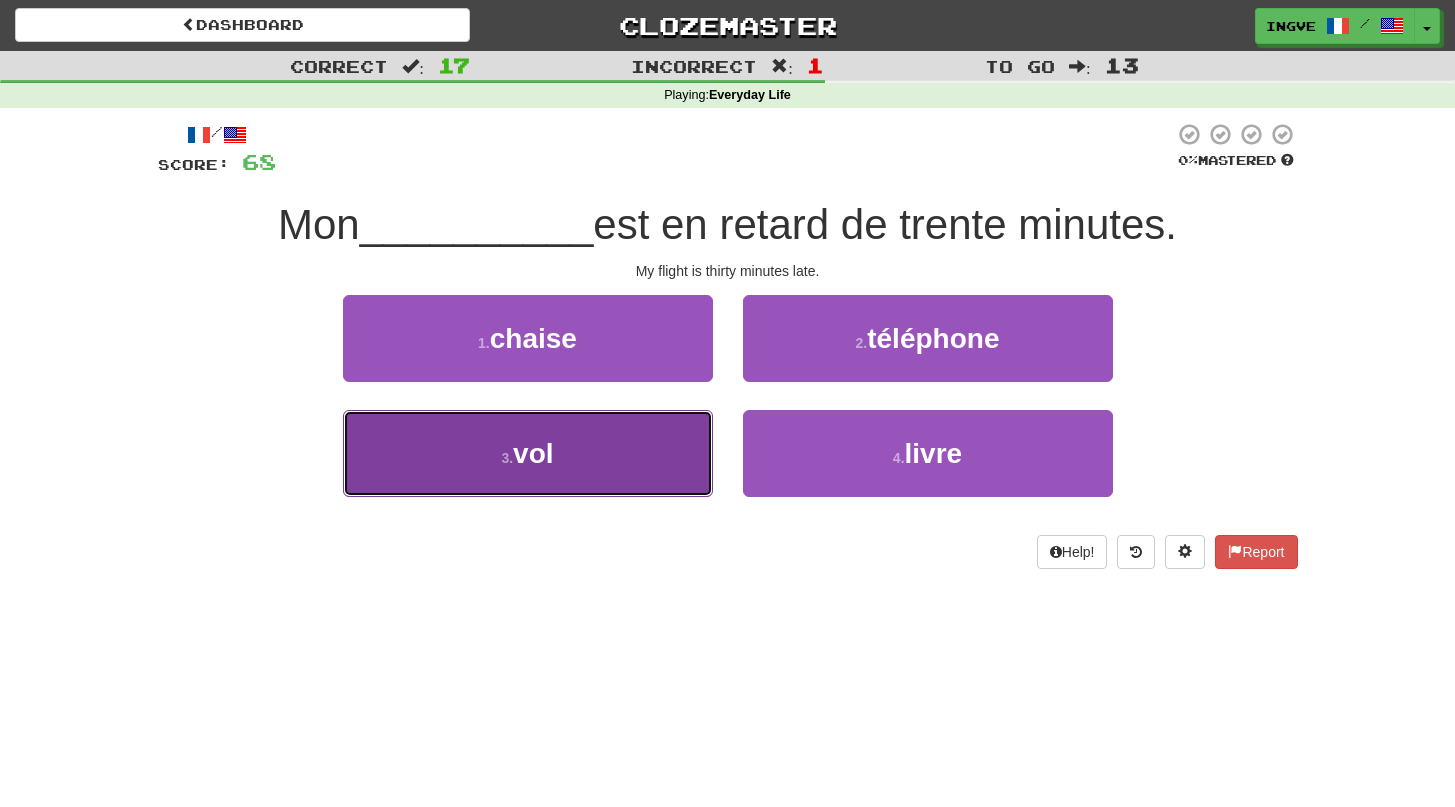 click on "3 .  vol" at bounding box center (528, 453) 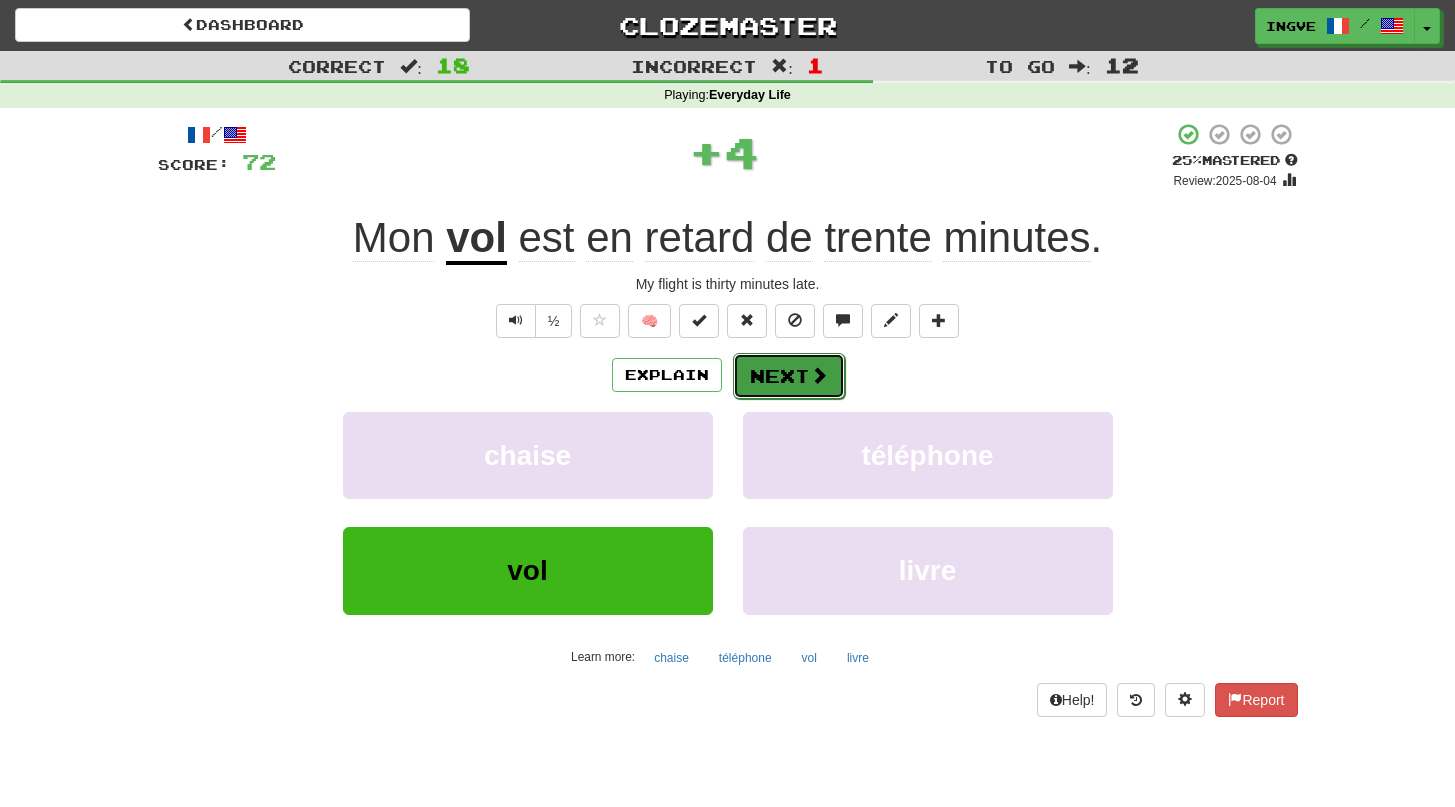 click on "Next" at bounding box center (789, 376) 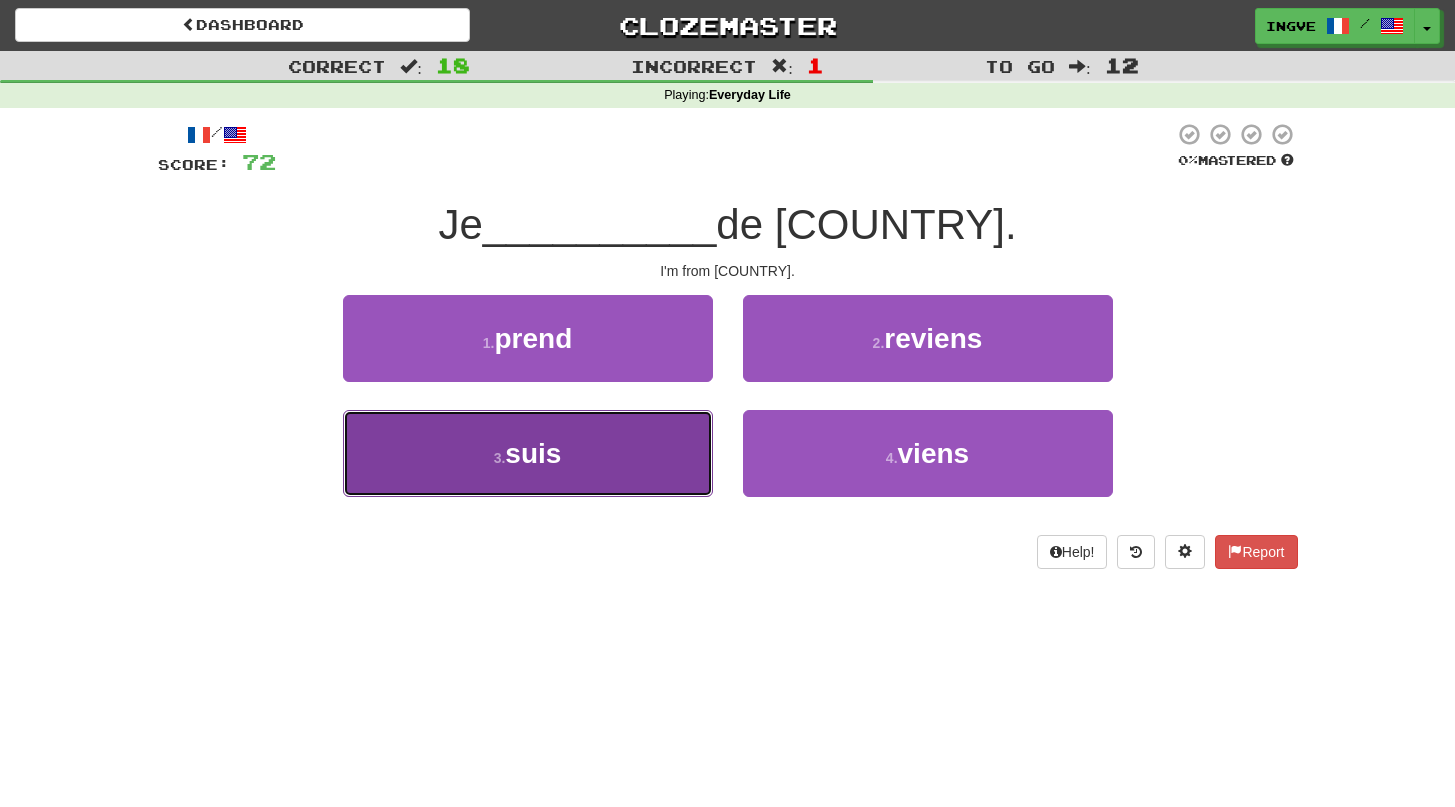 click on "3 .  suis" at bounding box center (528, 453) 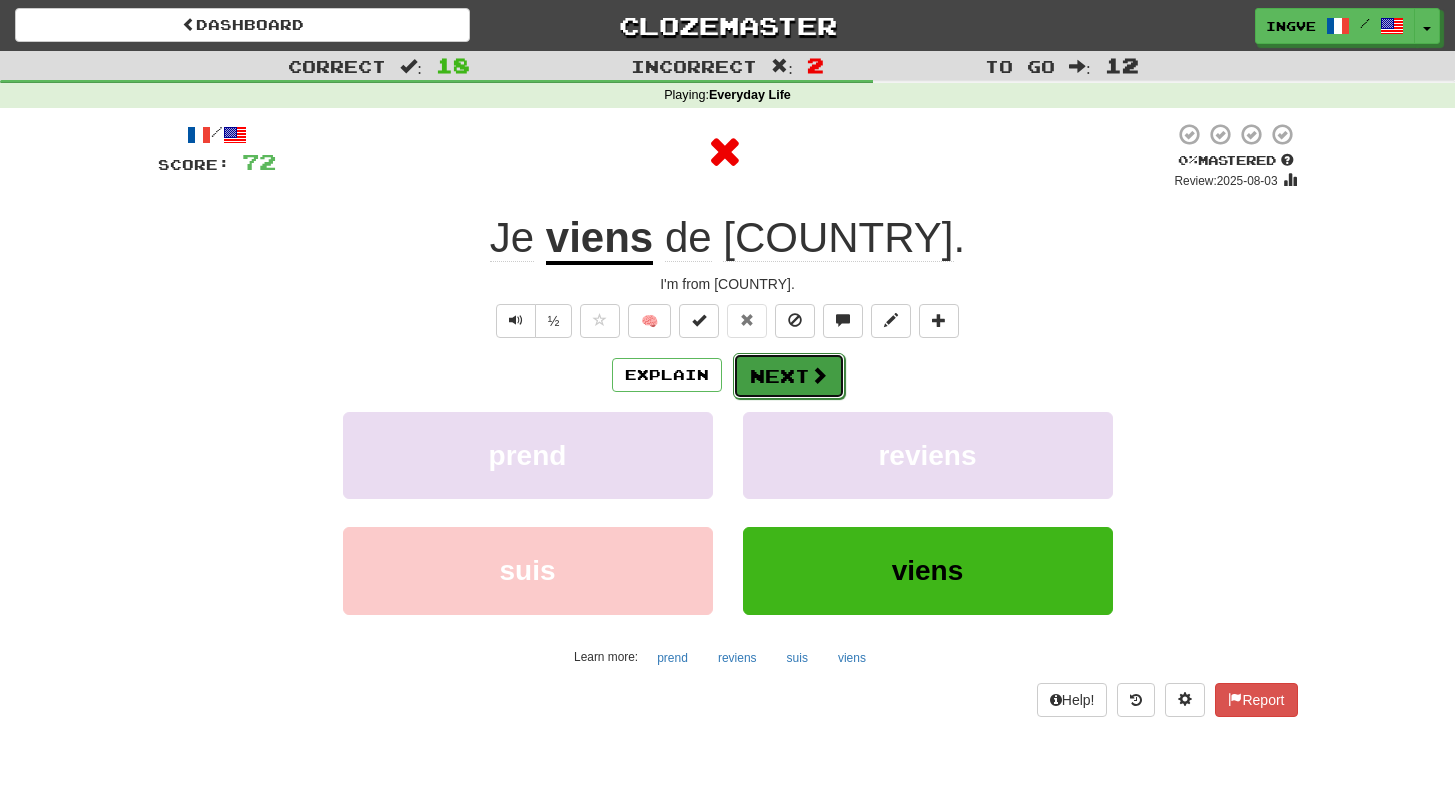 click on "Next" at bounding box center (789, 376) 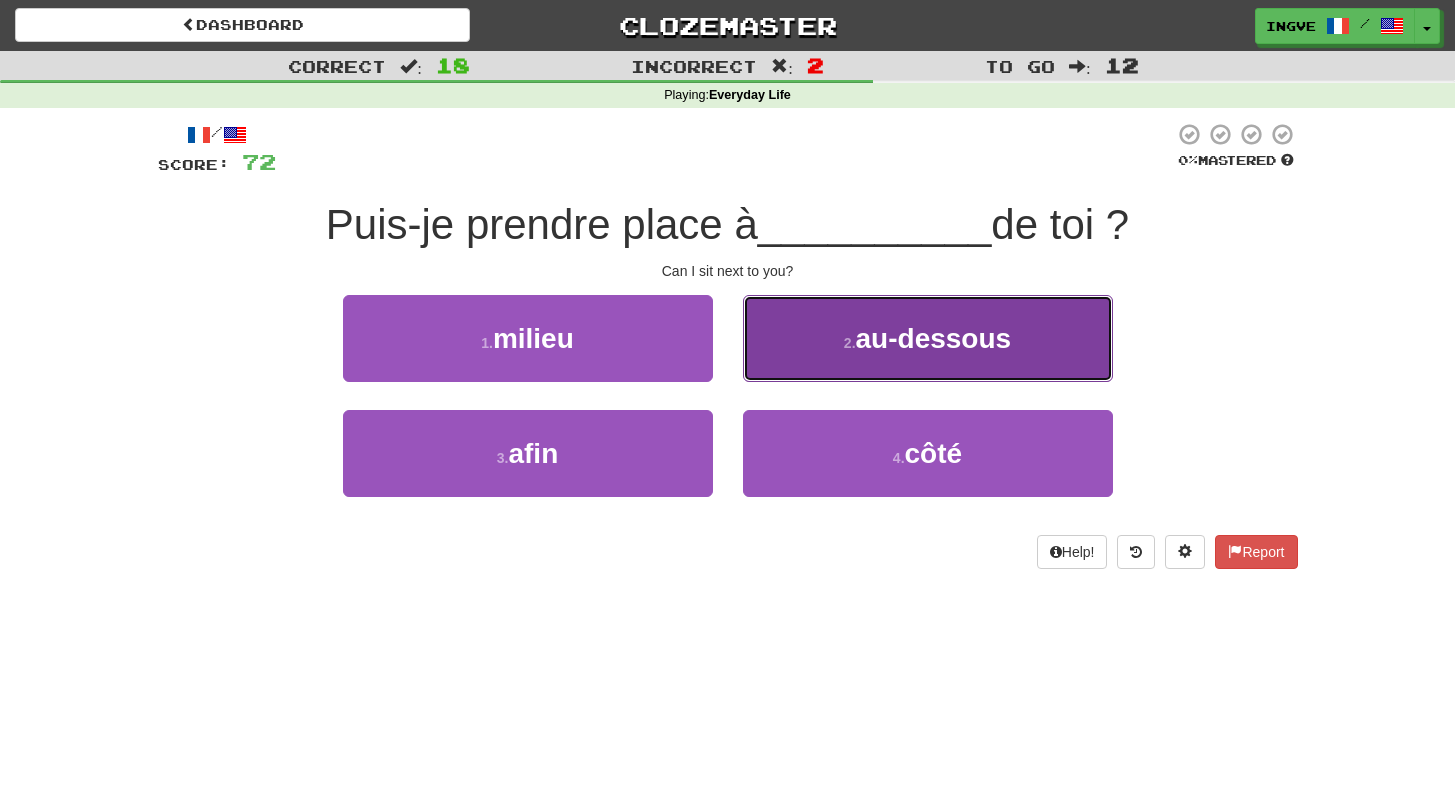 click on "2 .  au-dessous" at bounding box center [928, 338] 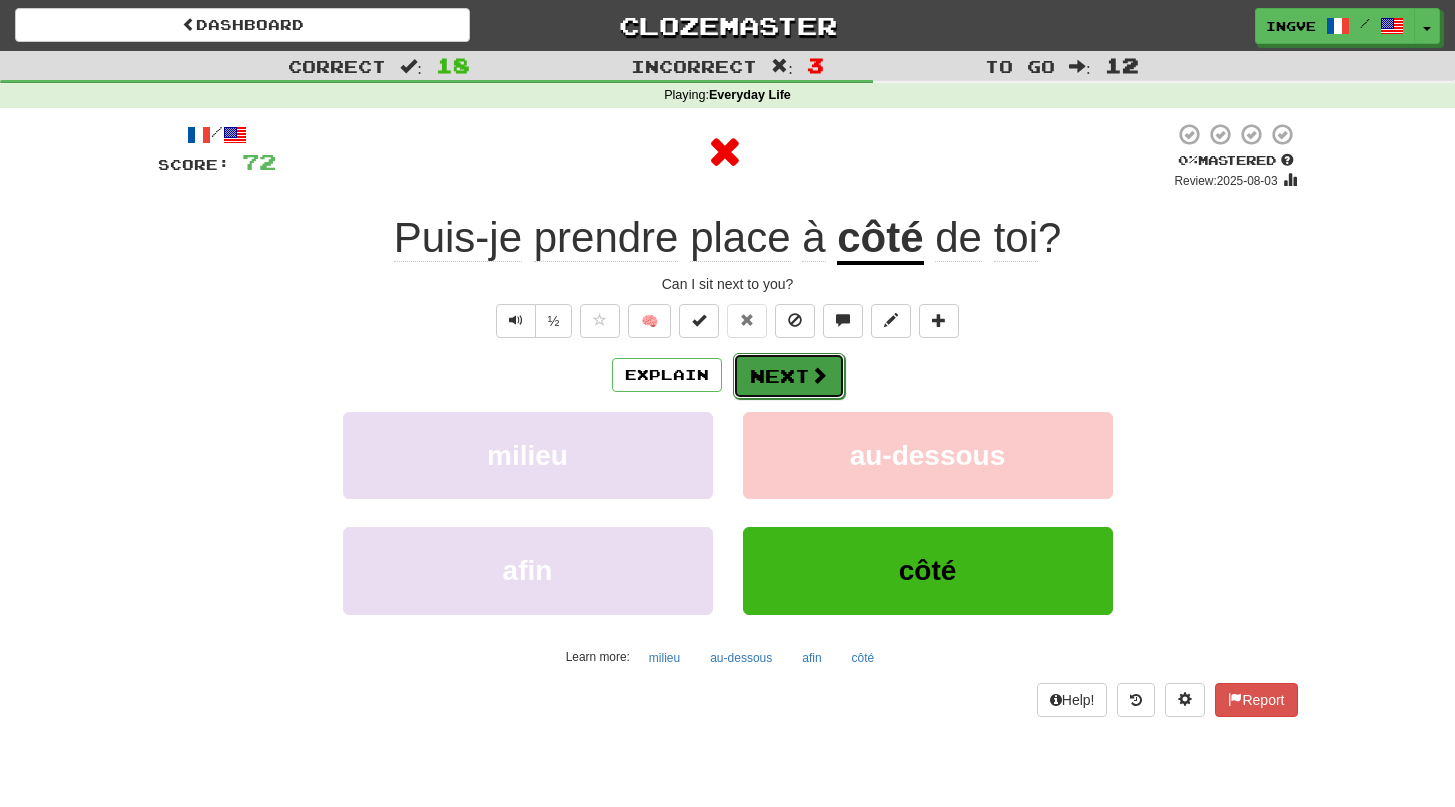 click on "Next" at bounding box center (789, 376) 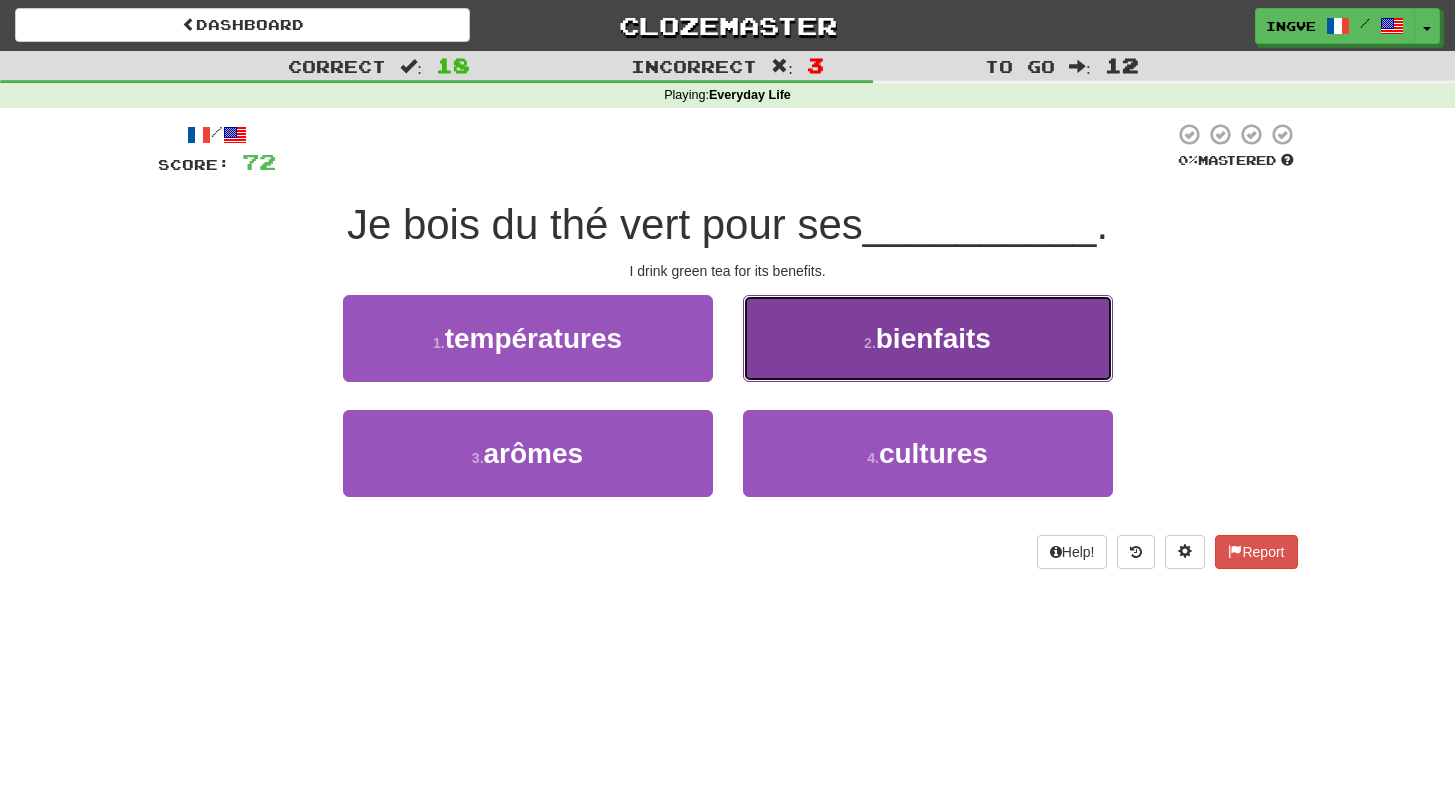 click on "2 .  bienfaits" at bounding box center (928, 338) 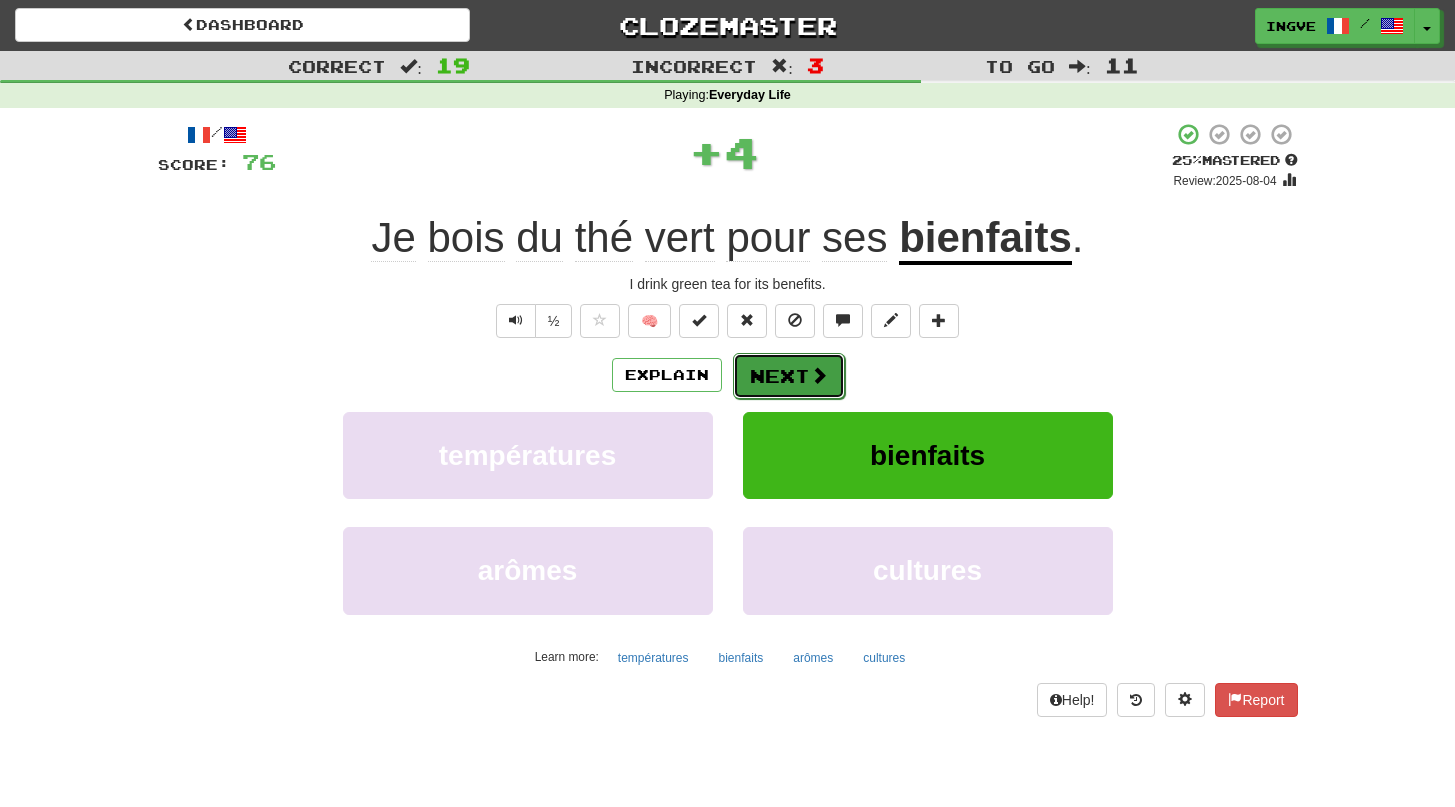 click on "Next" at bounding box center (789, 376) 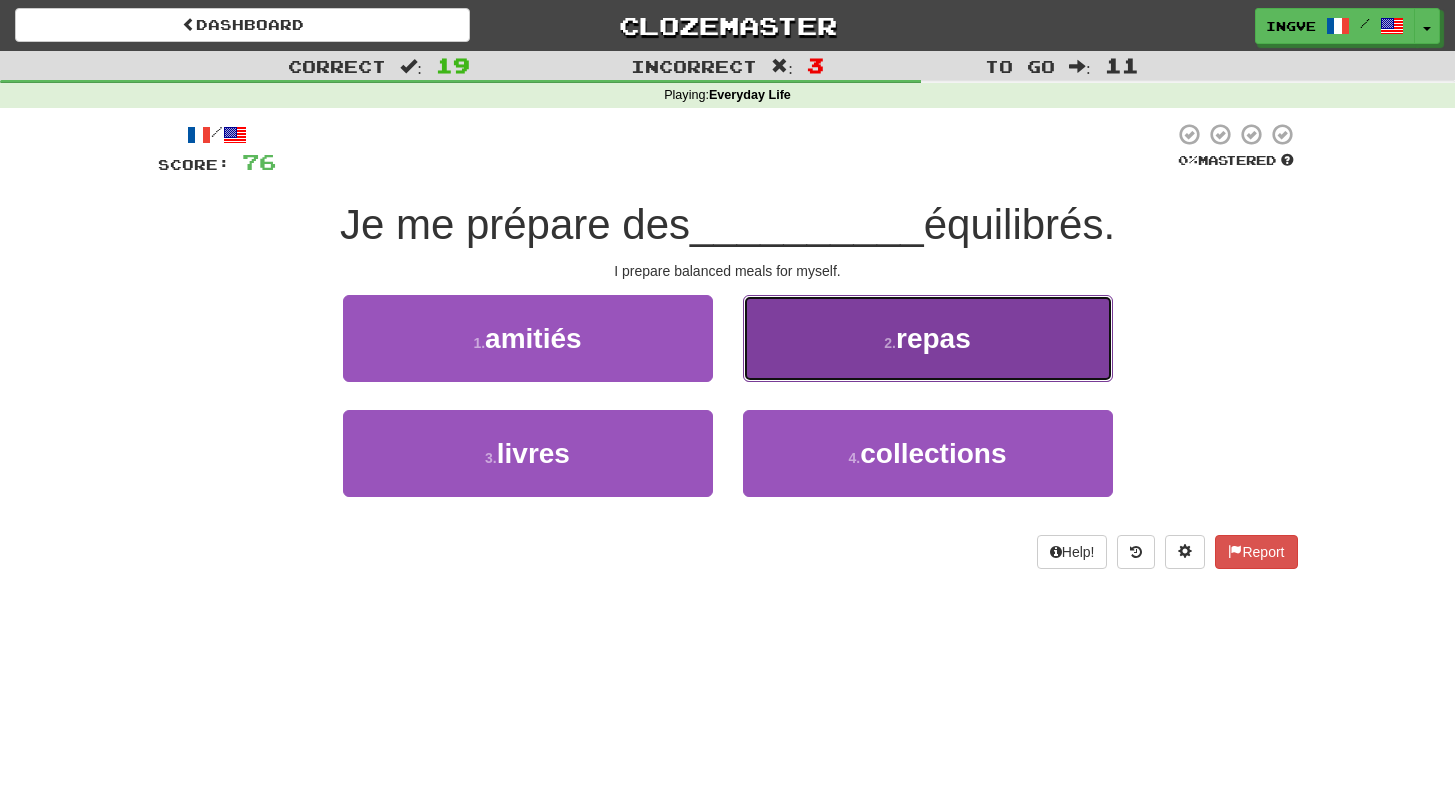 click on "2 .  repas" at bounding box center [928, 338] 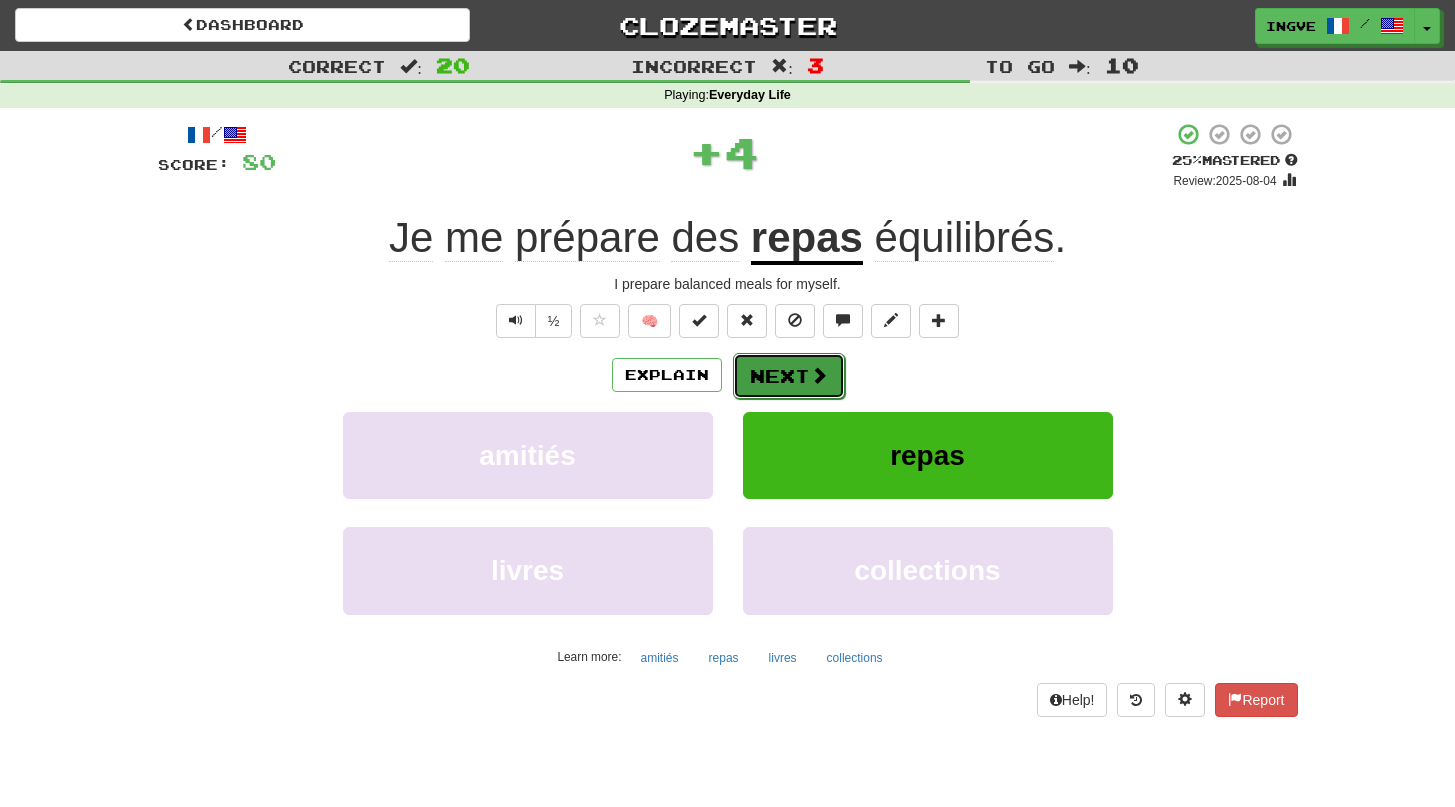 click on "Next" at bounding box center (789, 376) 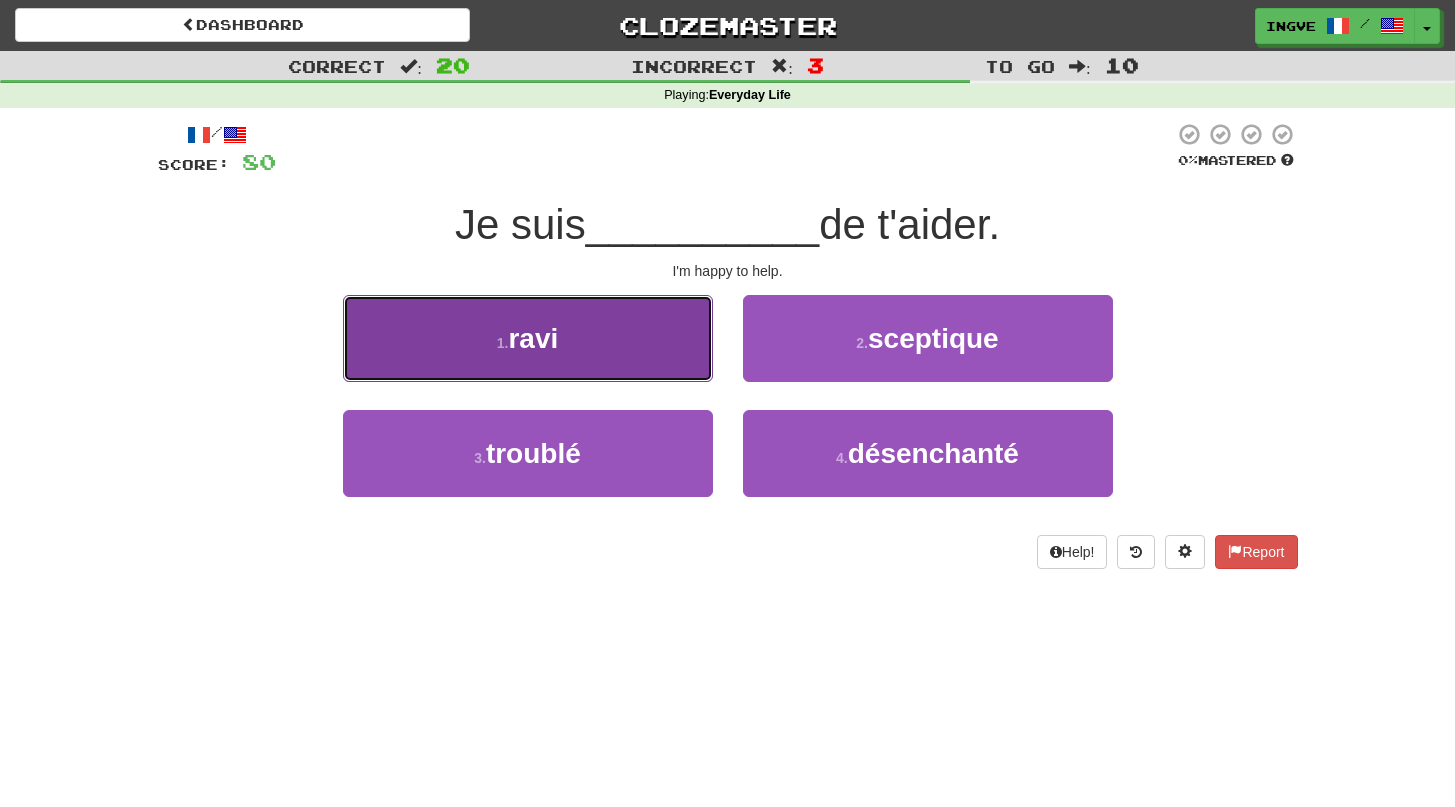 click on "1 .  ravi" at bounding box center (528, 338) 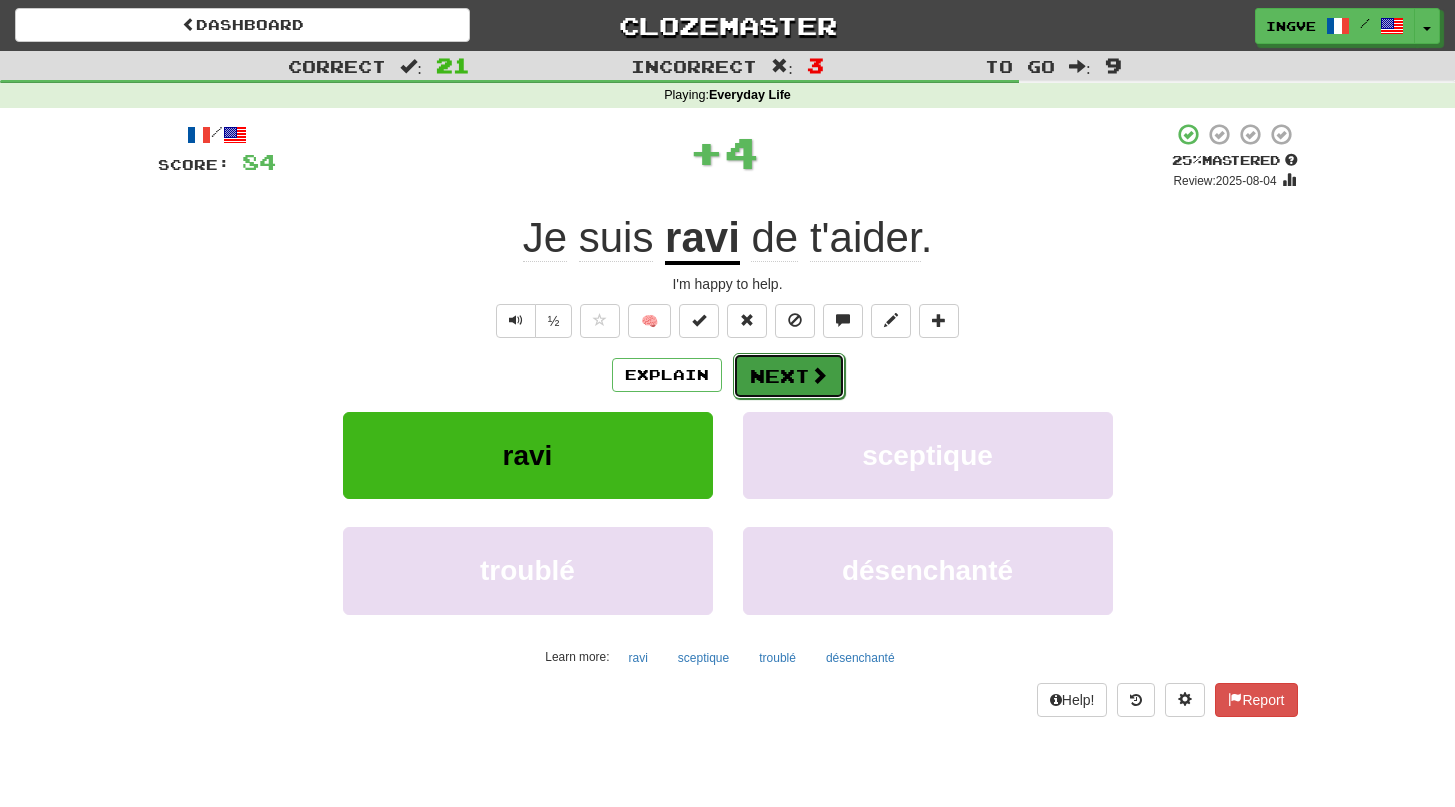 click on "Next" at bounding box center (789, 376) 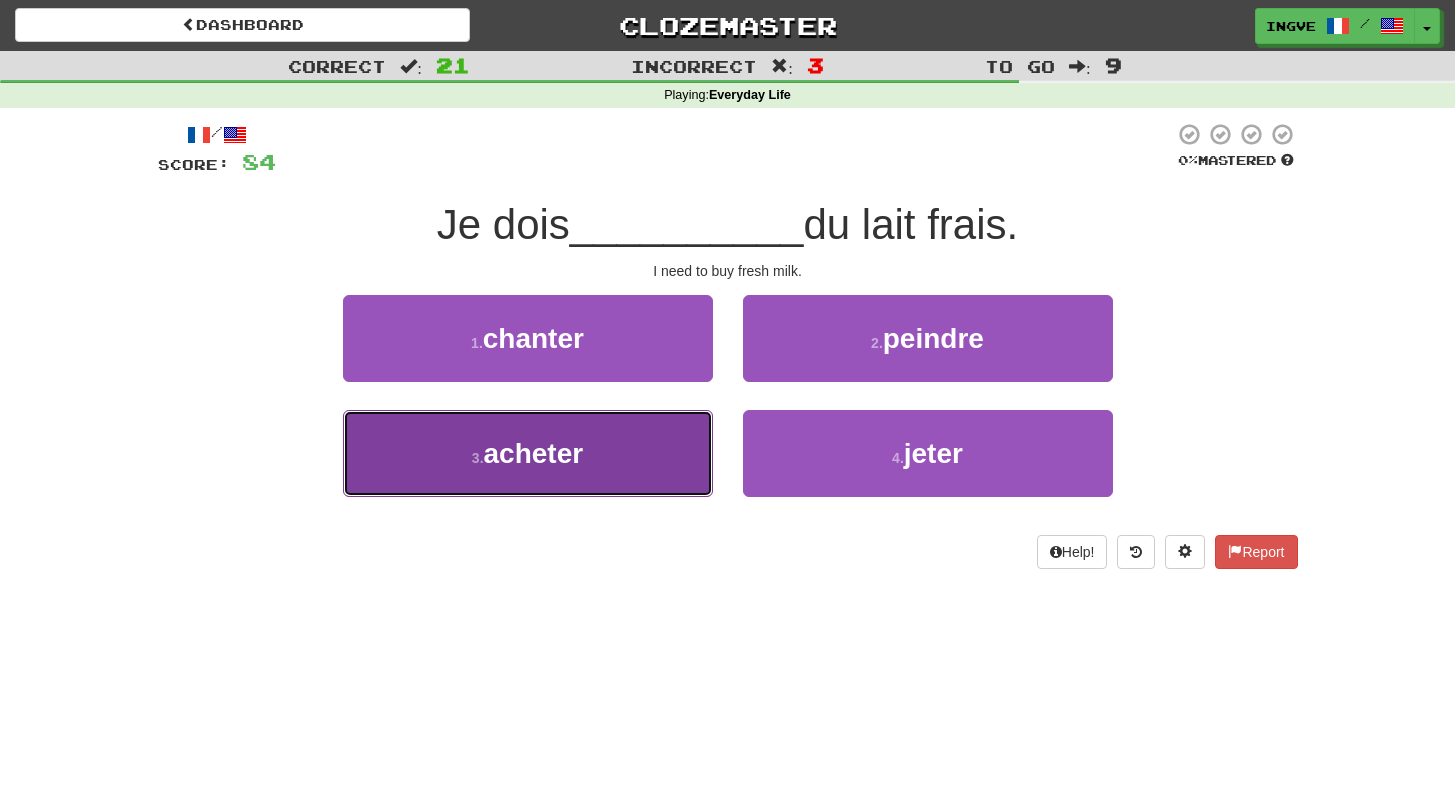 click on "3 .  acheter" at bounding box center [528, 453] 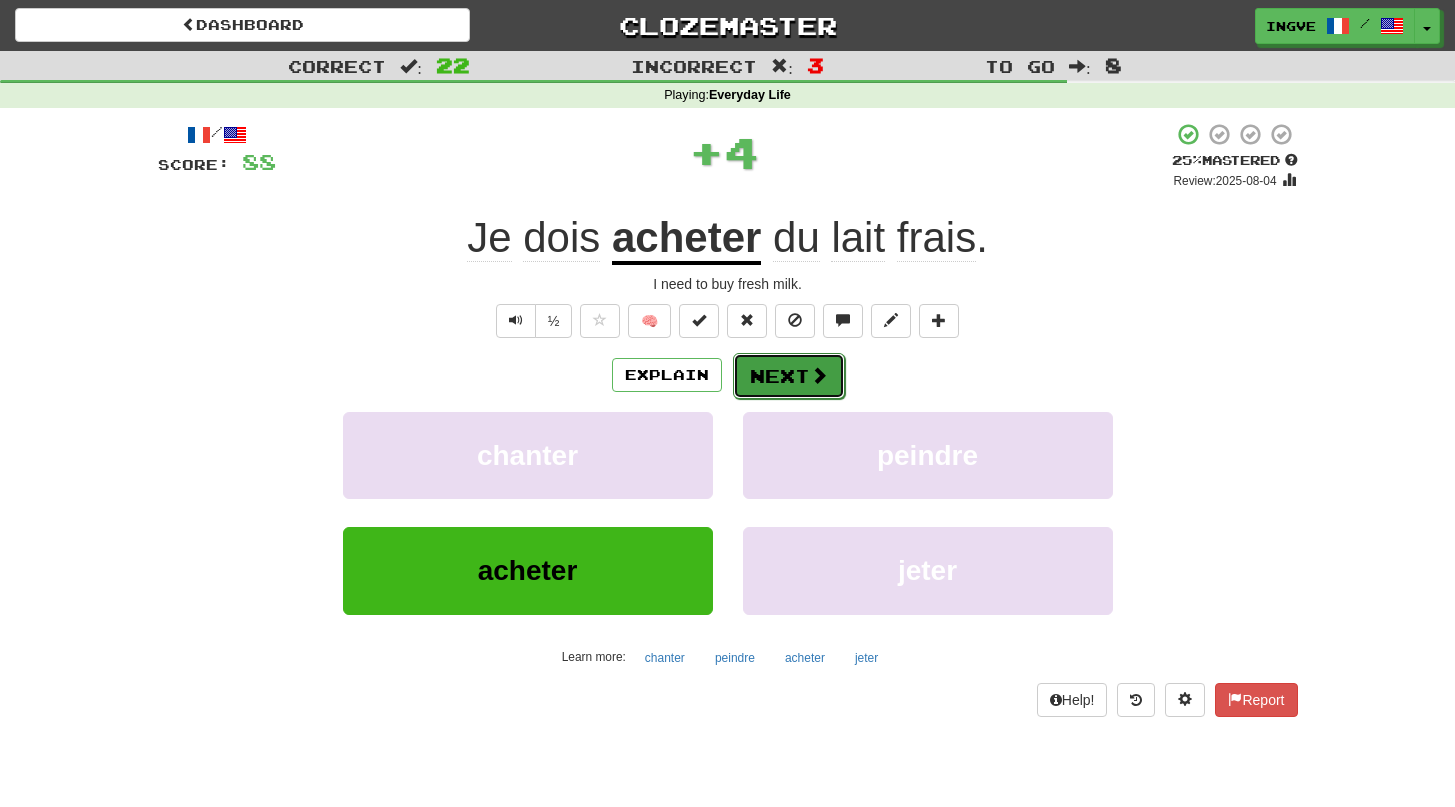 click on "Next" at bounding box center (789, 376) 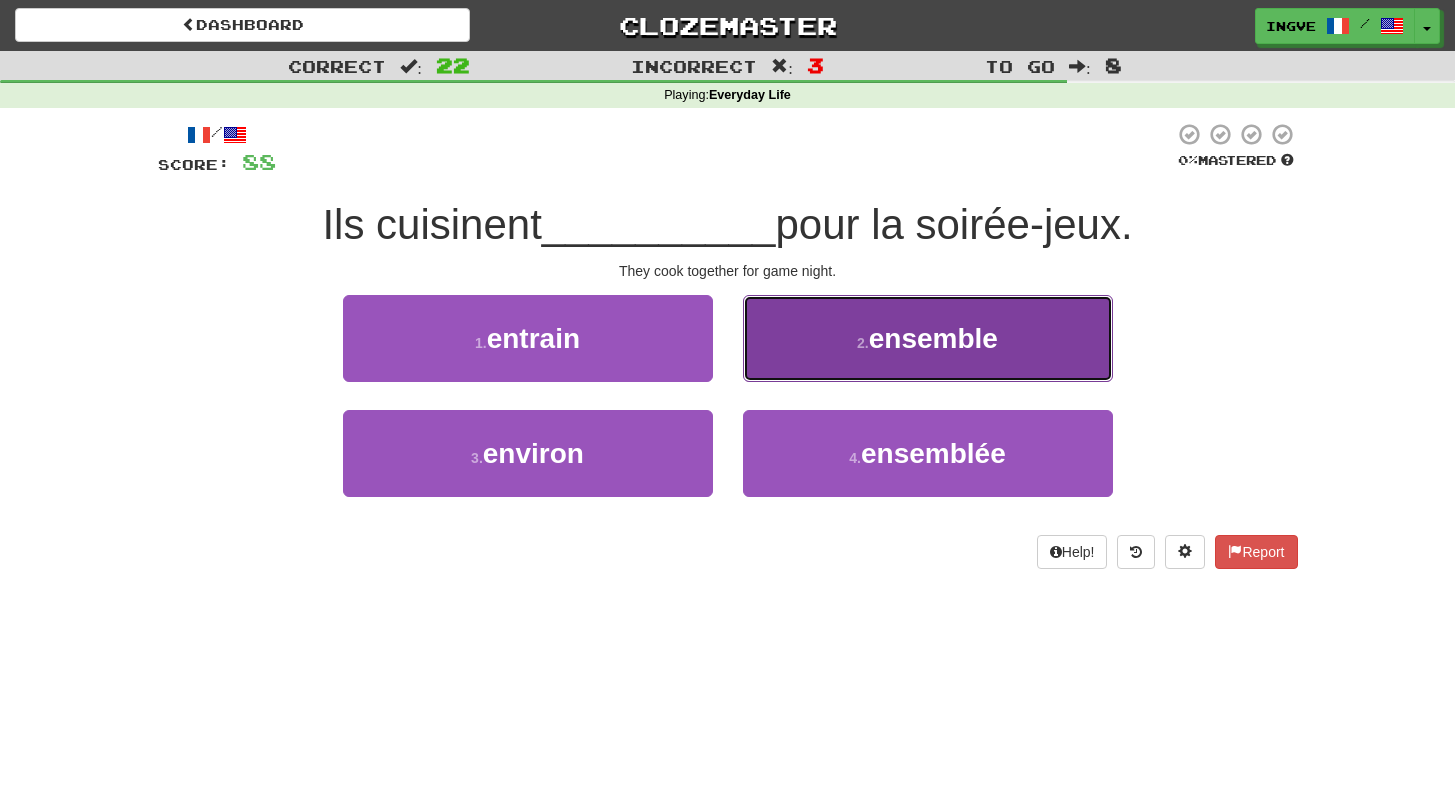 click on "2 .  ensemble" at bounding box center (928, 338) 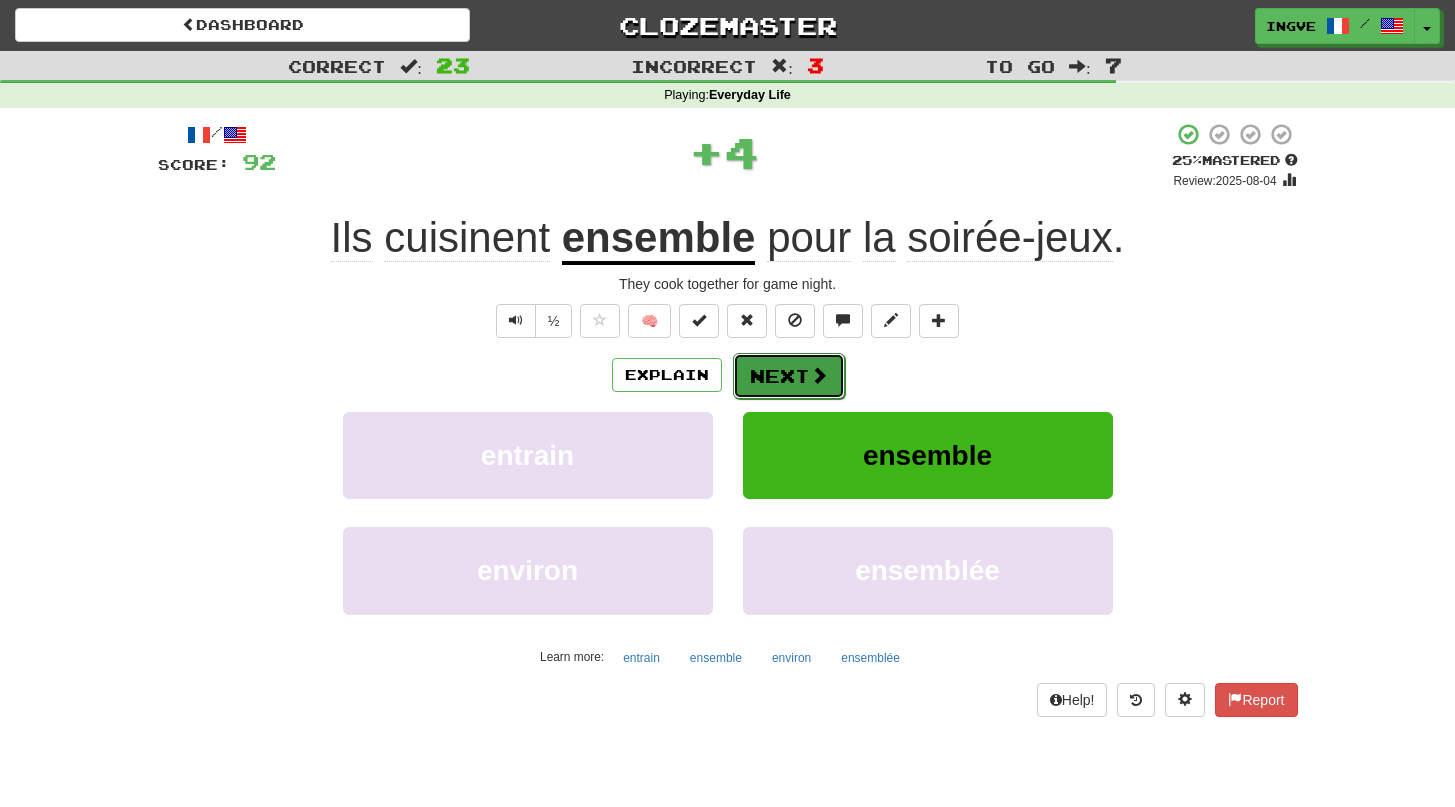 click on "Next" at bounding box center (789, 376) 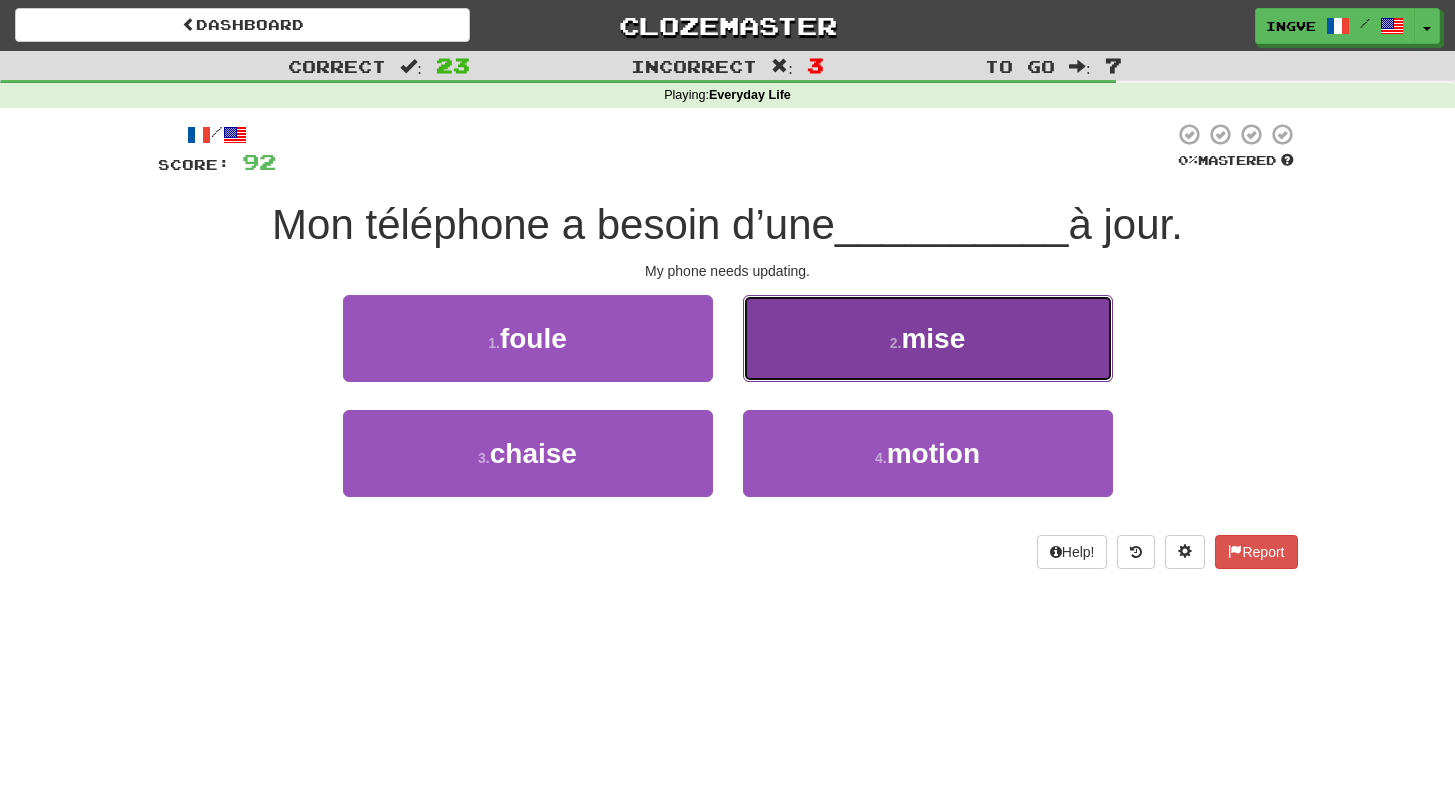 click on "2 .  mise" at bounding box center [928, 338] 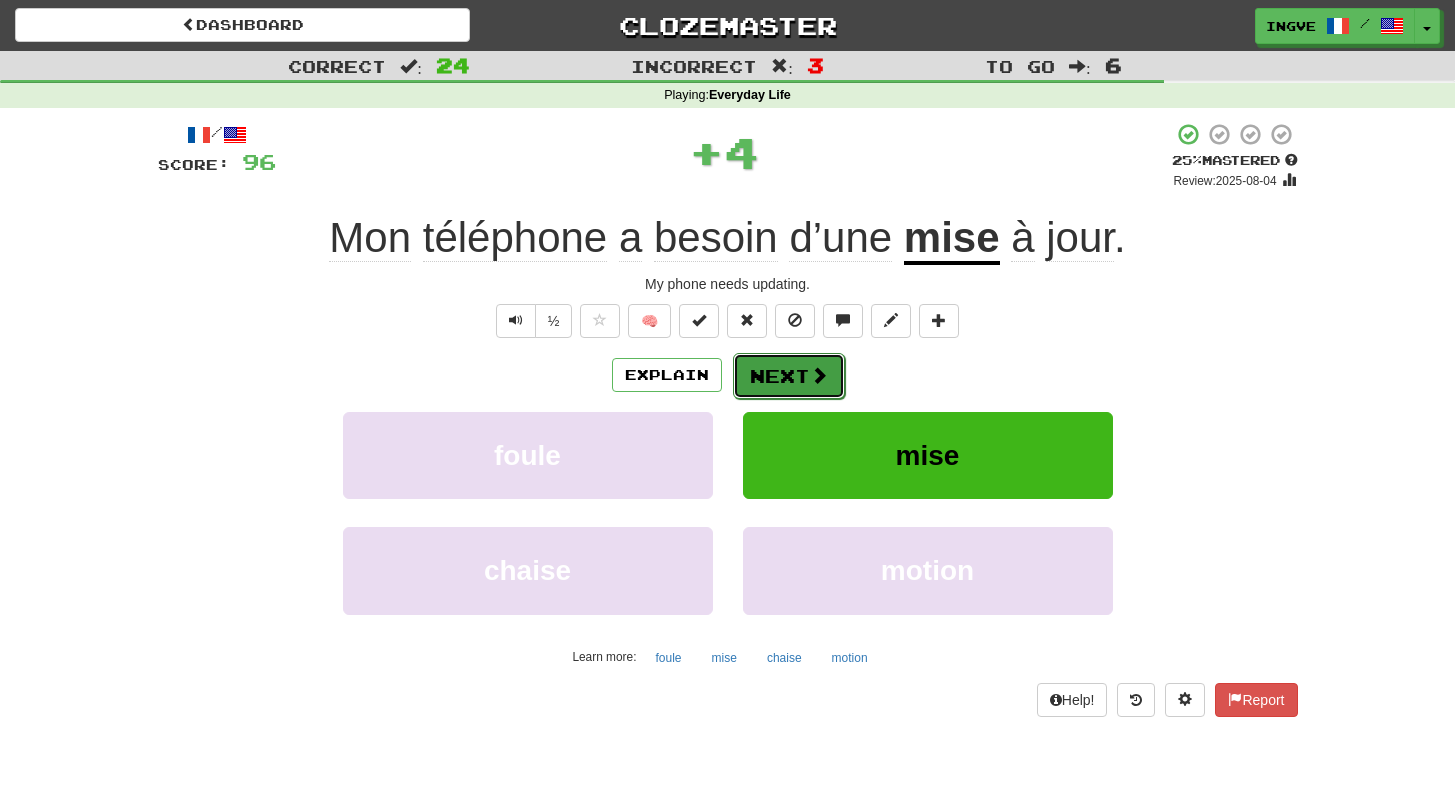 click on "Next" at bounding box center [789, 376] 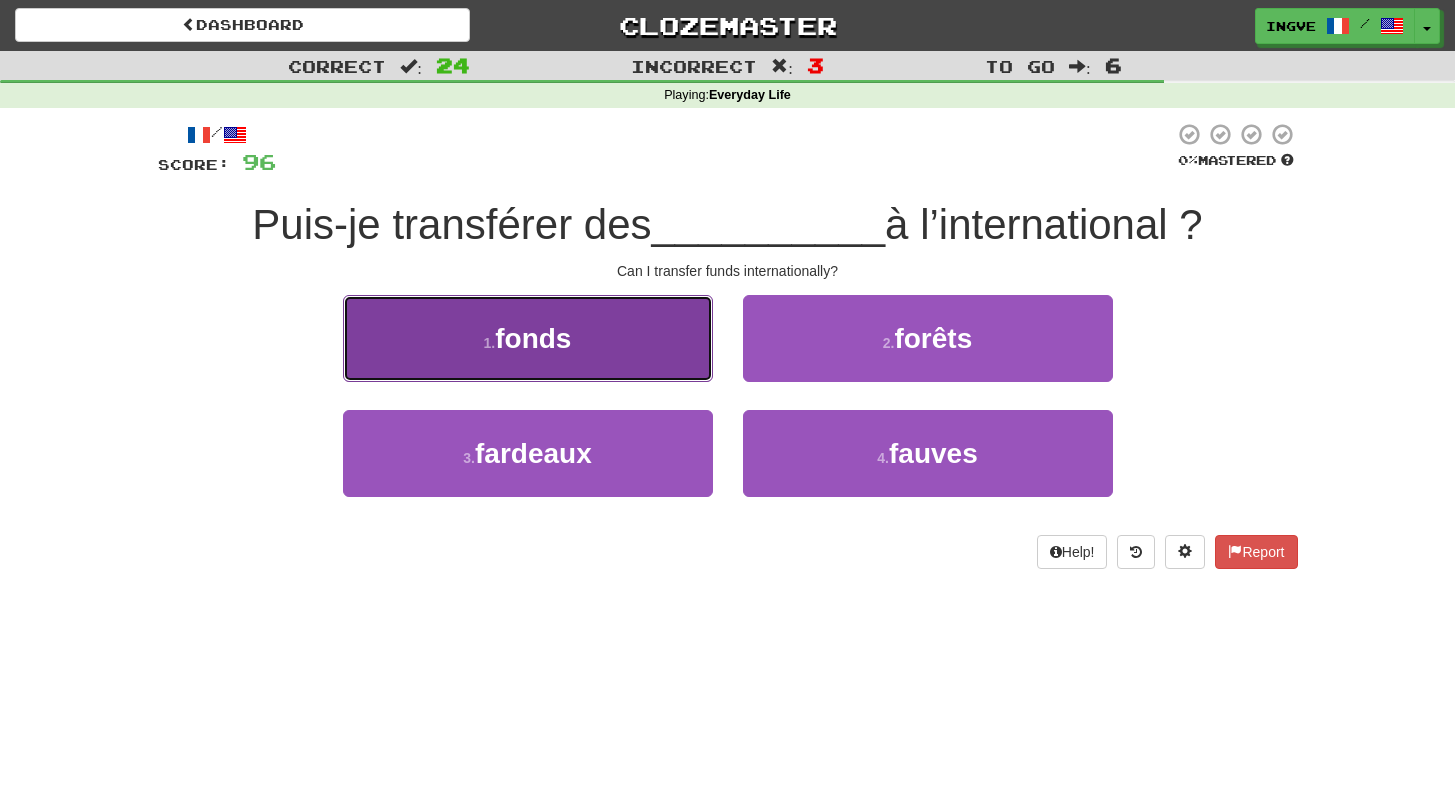 click on "1 .  fonds" at bounding box center [528, 338] 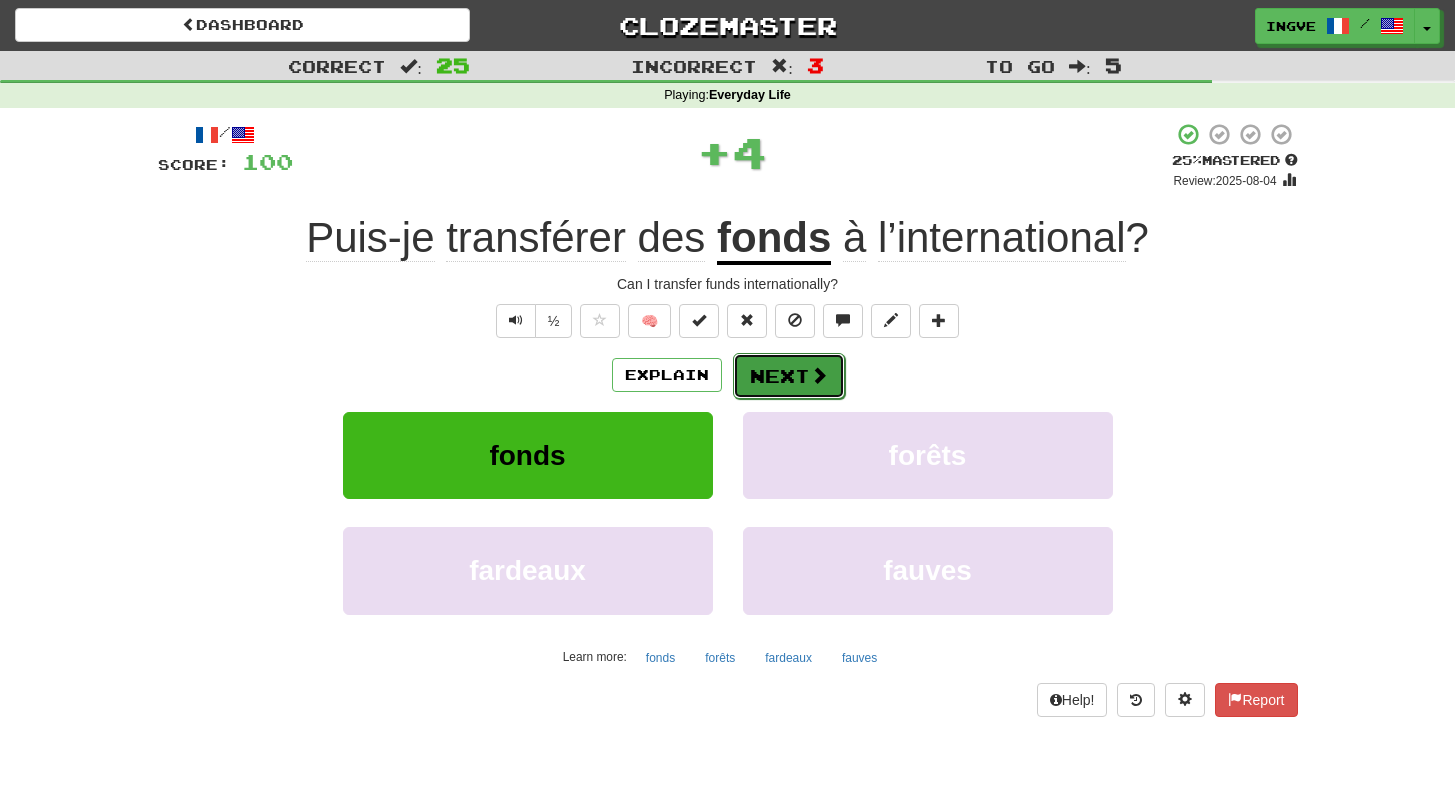 click on "Next" at bounding box center (789, 376) 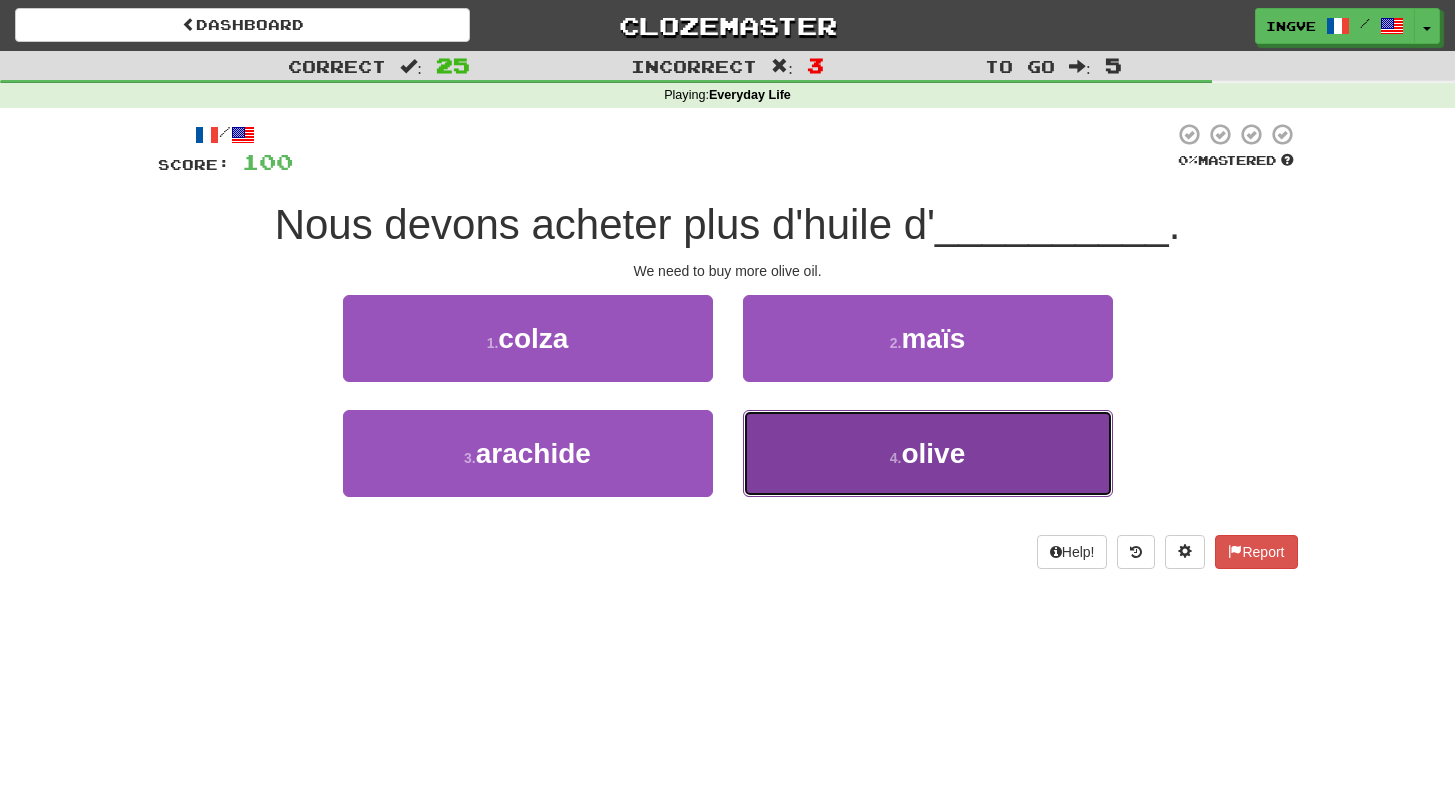 click on "4 .  olive" at bounding box center (928, 453) 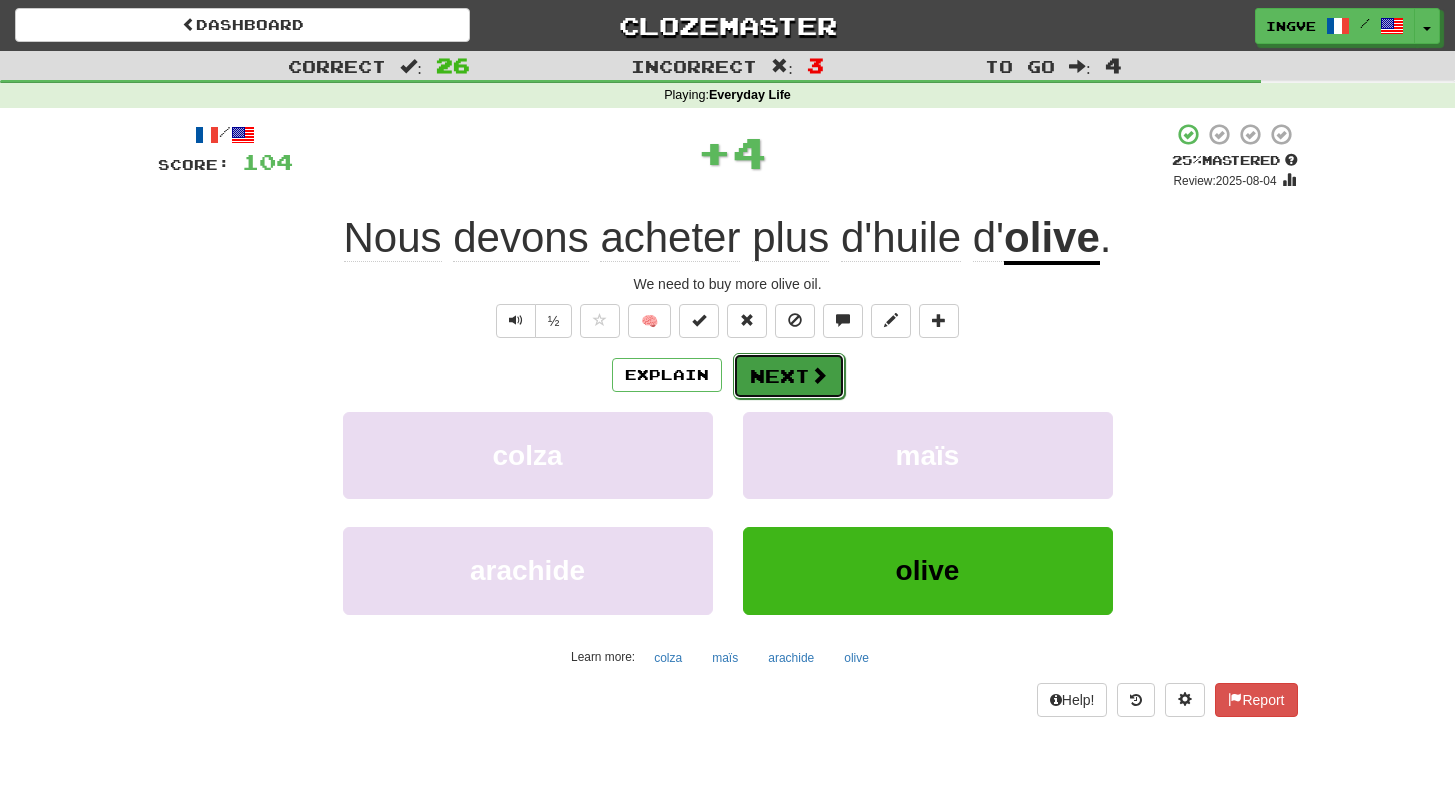 click on "Next" at bounding box center [789, 376] 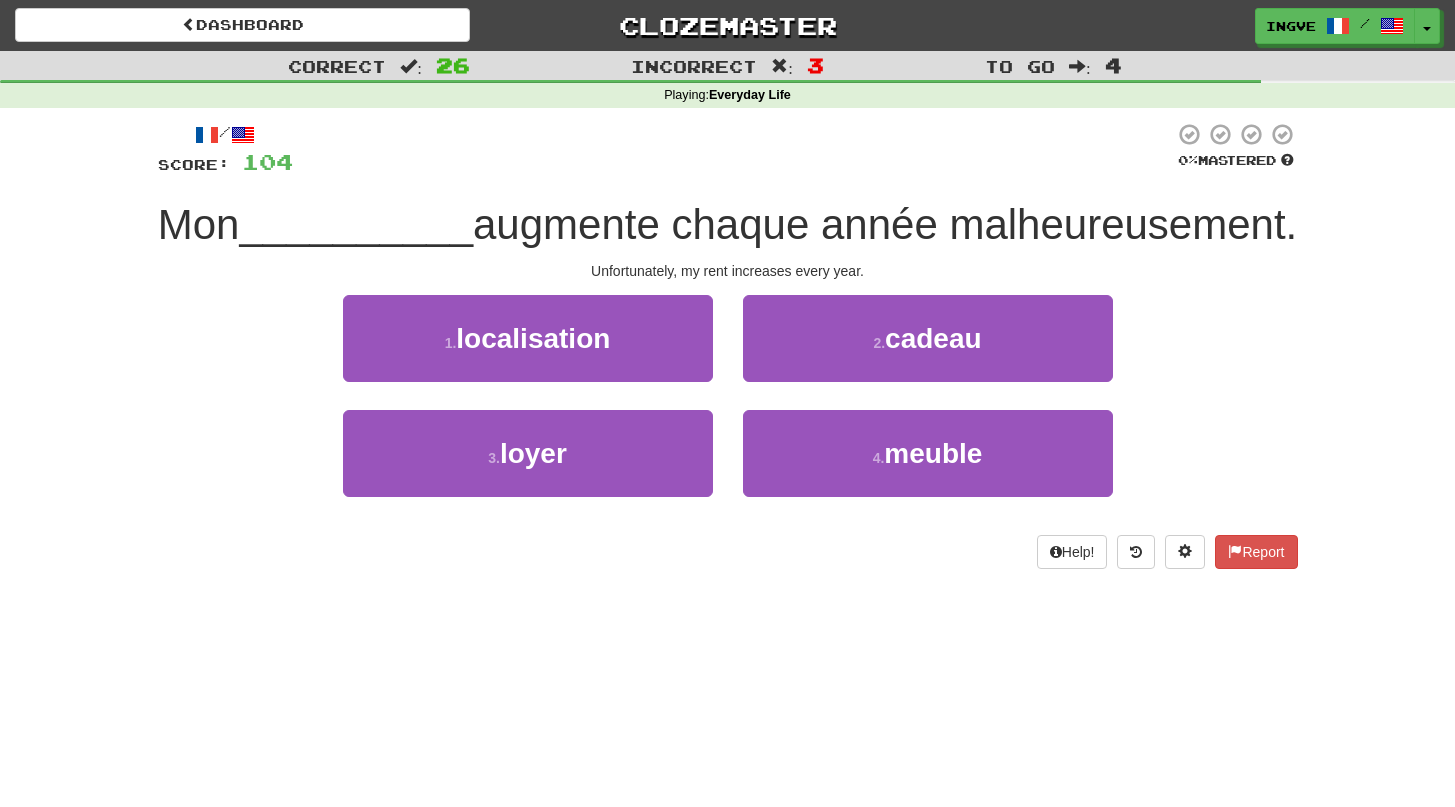 click on "augmente chaque année malheureusement." at bounding box center (885, 224) 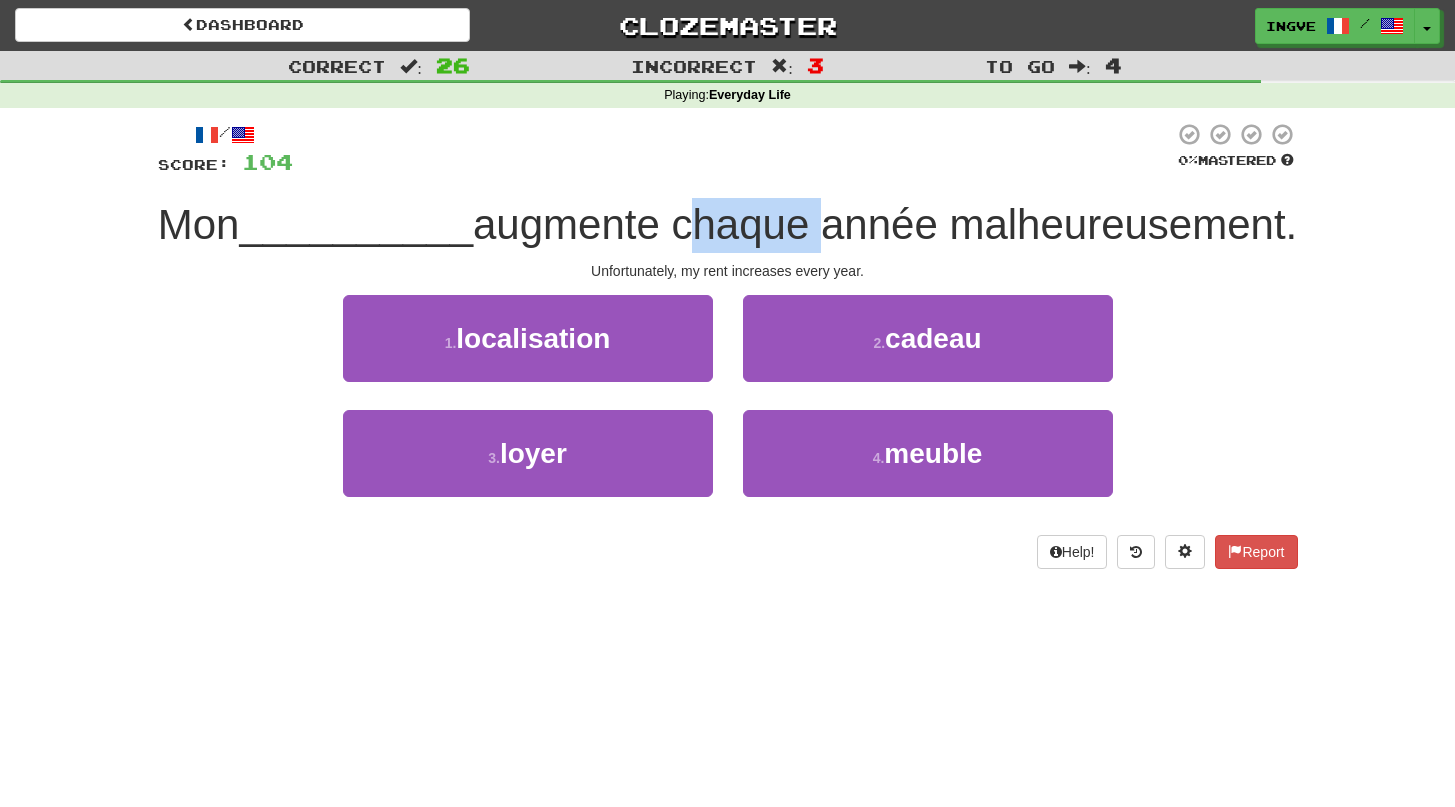 click on "augmente chaque année malheureusement." at bounding box center [885, 224] 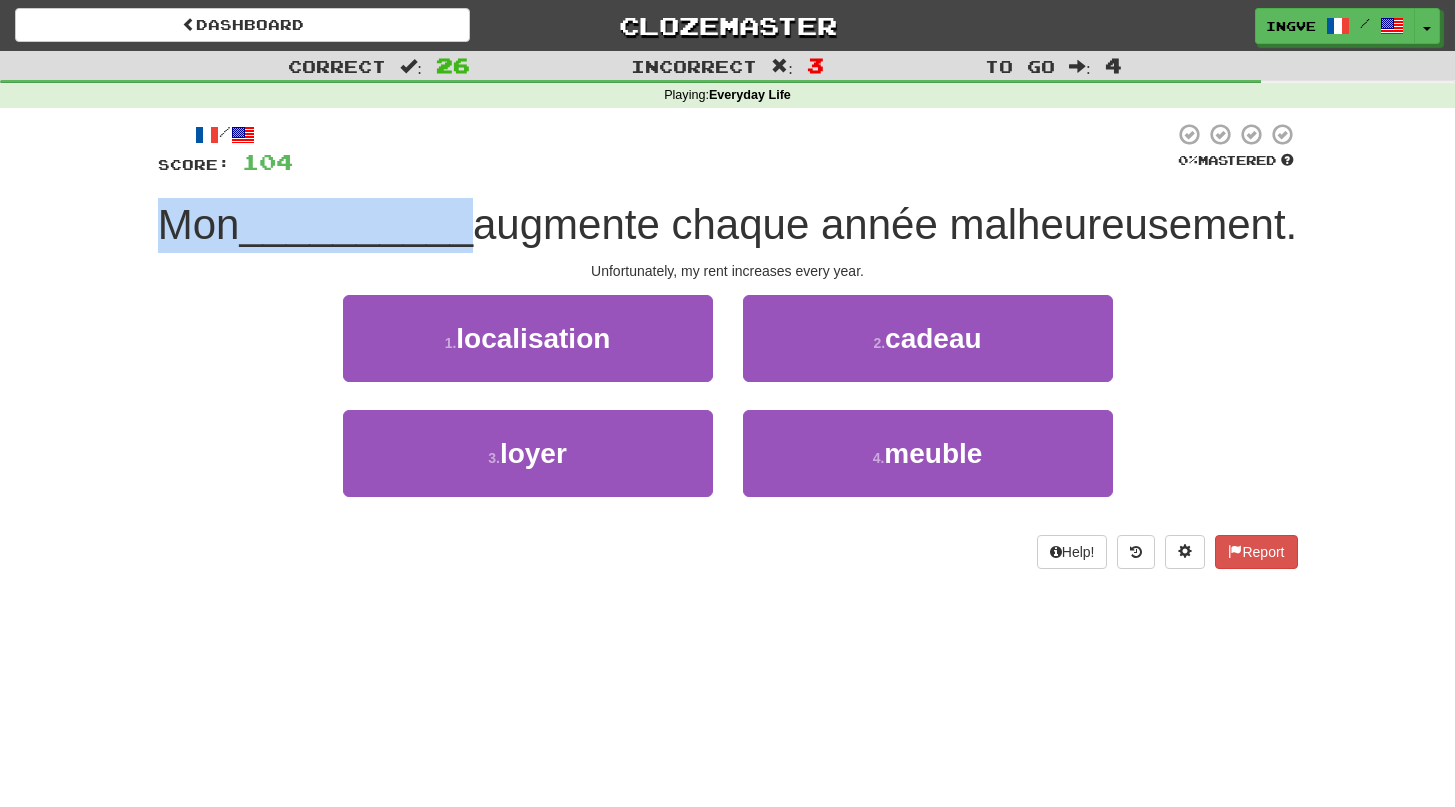 click on "augmente chaque année malheureusement." at bounding box center (885, 224) 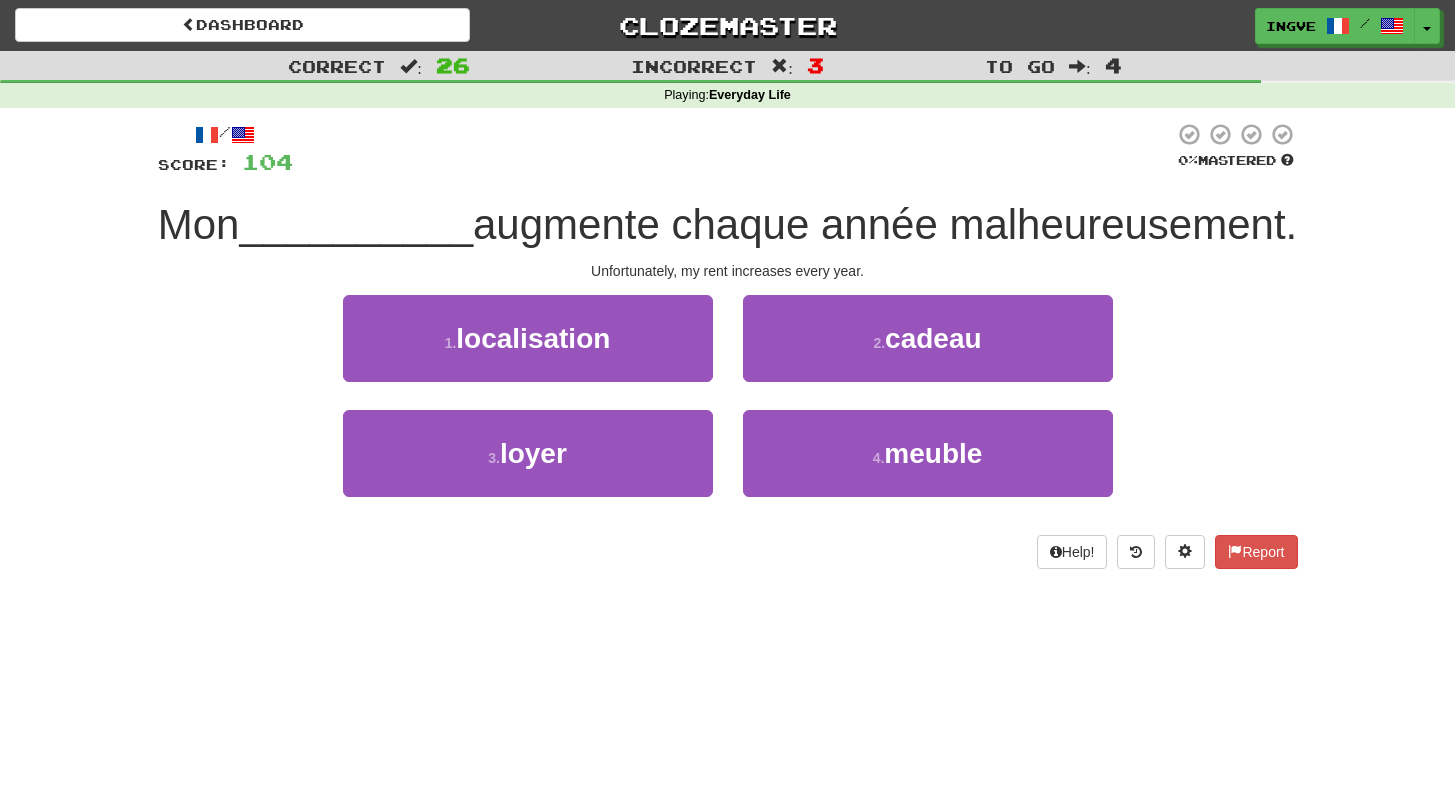click on "augmente chaque année malheureusement." at bounding box center [885, 224] 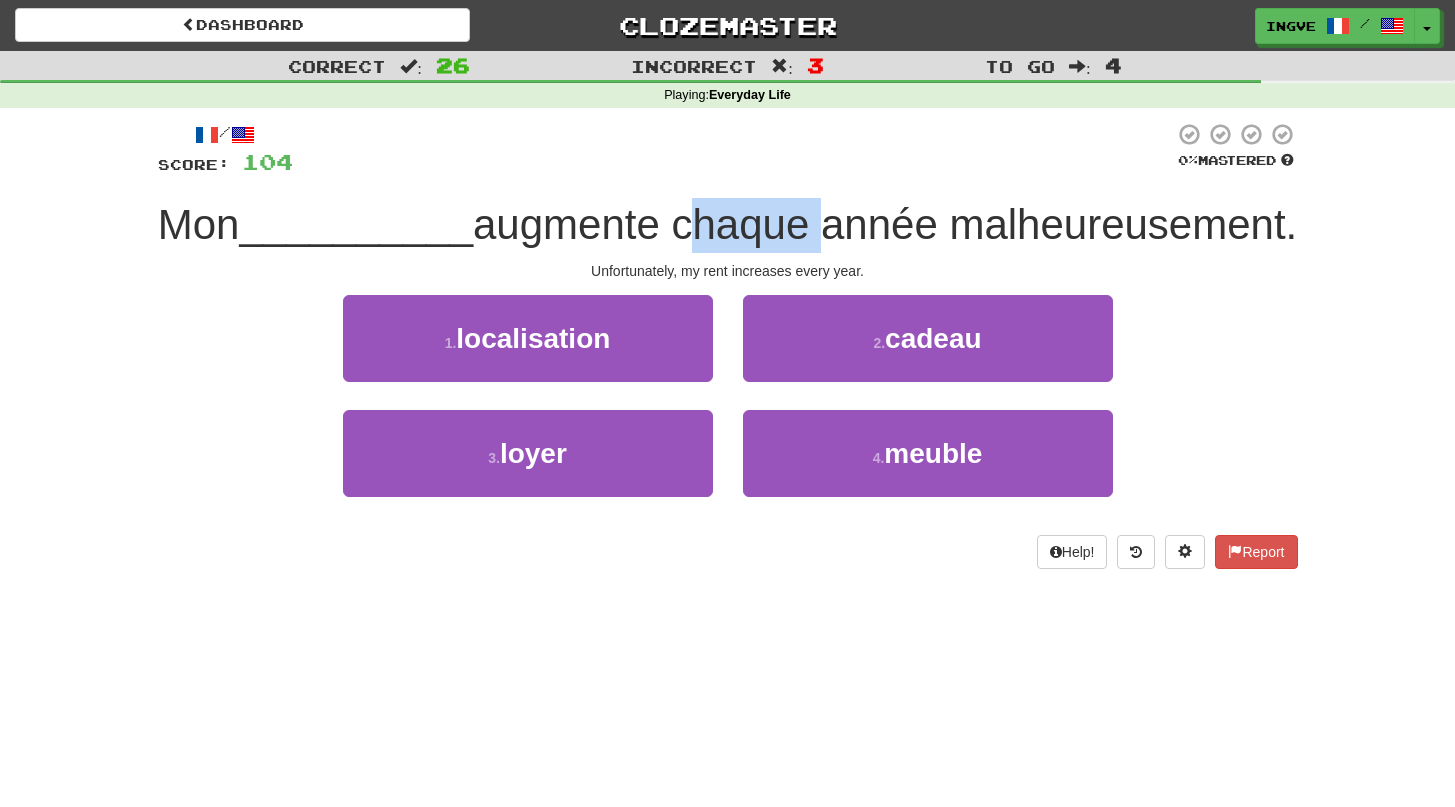 click on "augmente chaque année malheureusement." at bounding box center (885, 224) 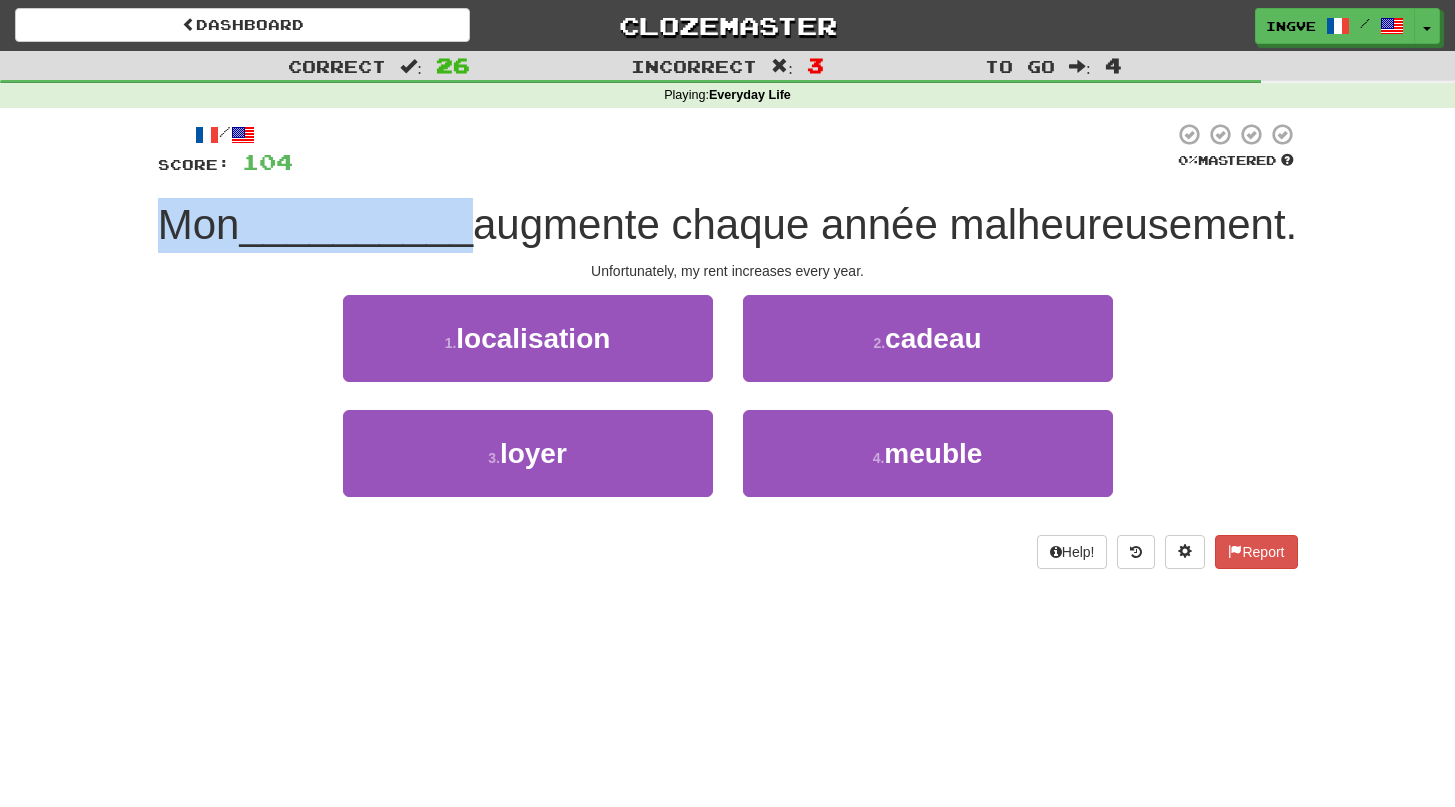 click on "augmente chaque année malheureusement." at bounding box center (885, 224) 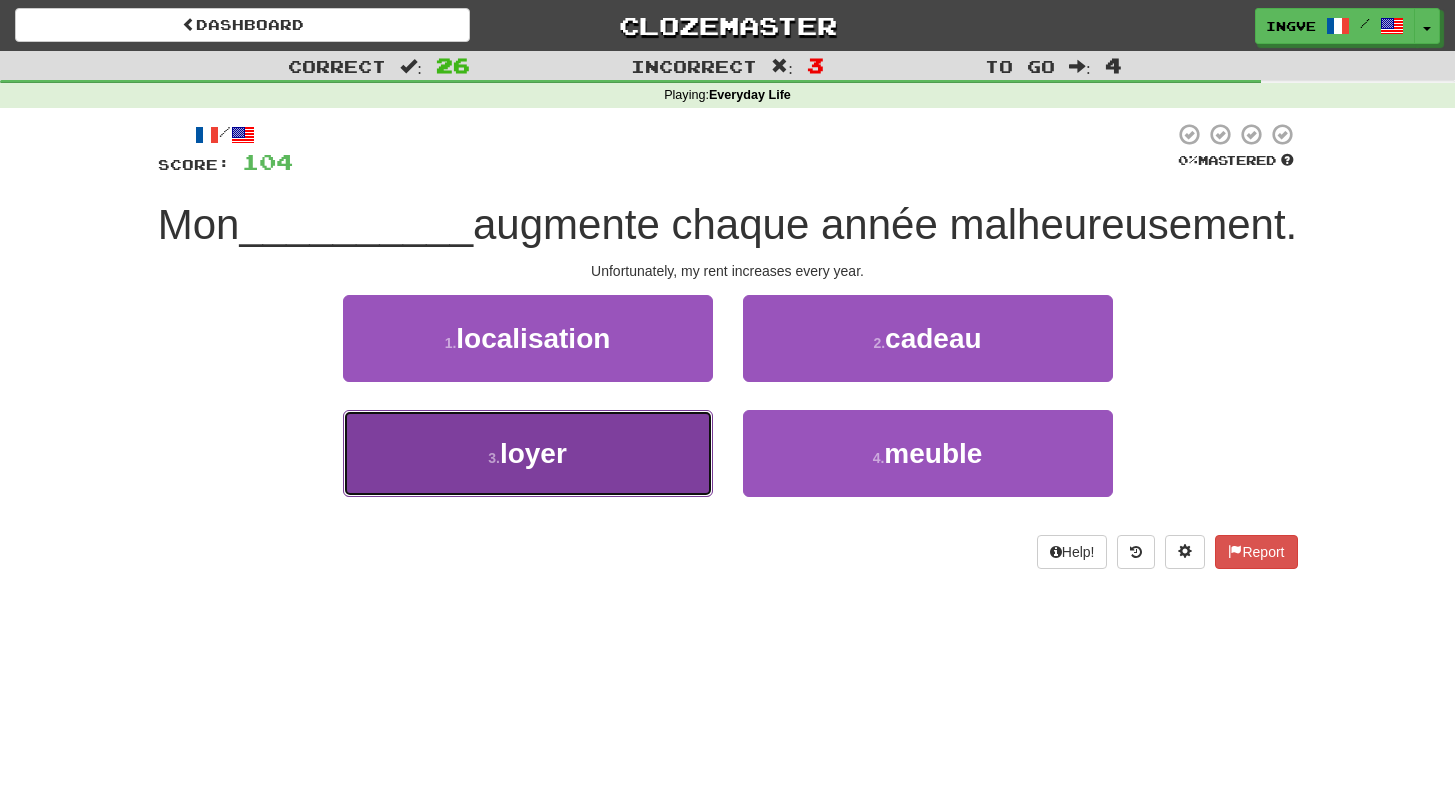 click on "3 .  loyer" at bounding box center [528, 453] 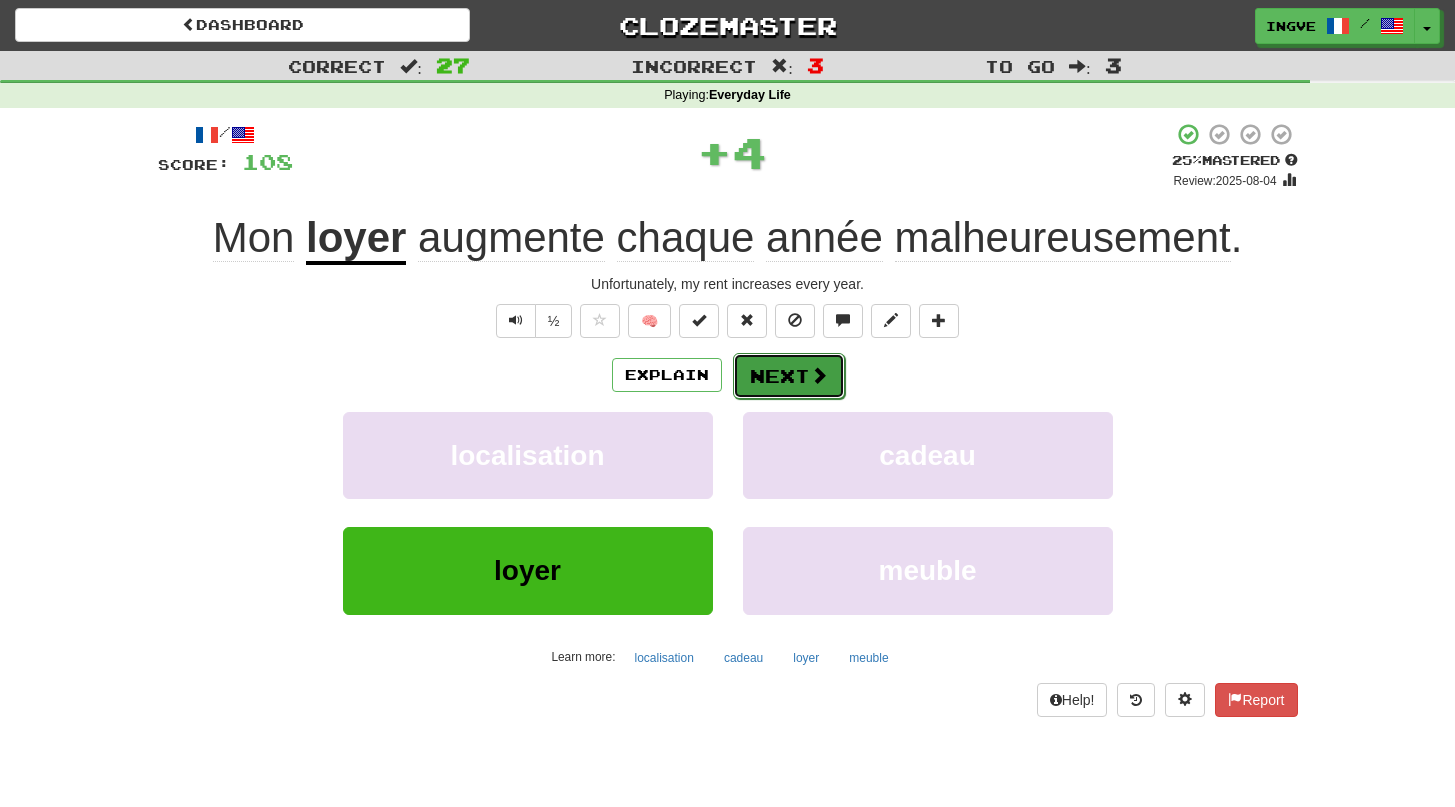 click on "Next" at bounding box center (789, 376) 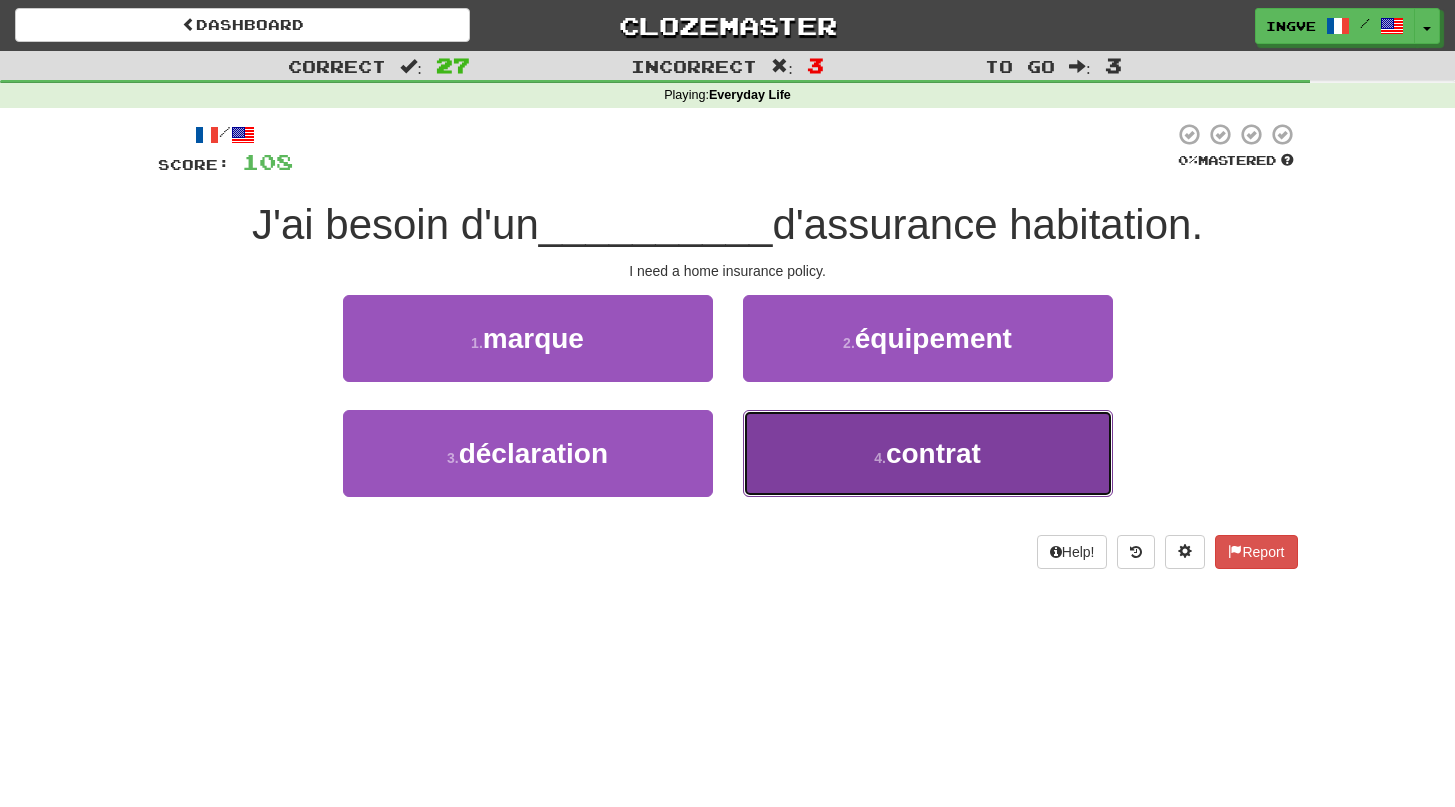 click on "4 .  contrat" at bounding box center (928, 453) 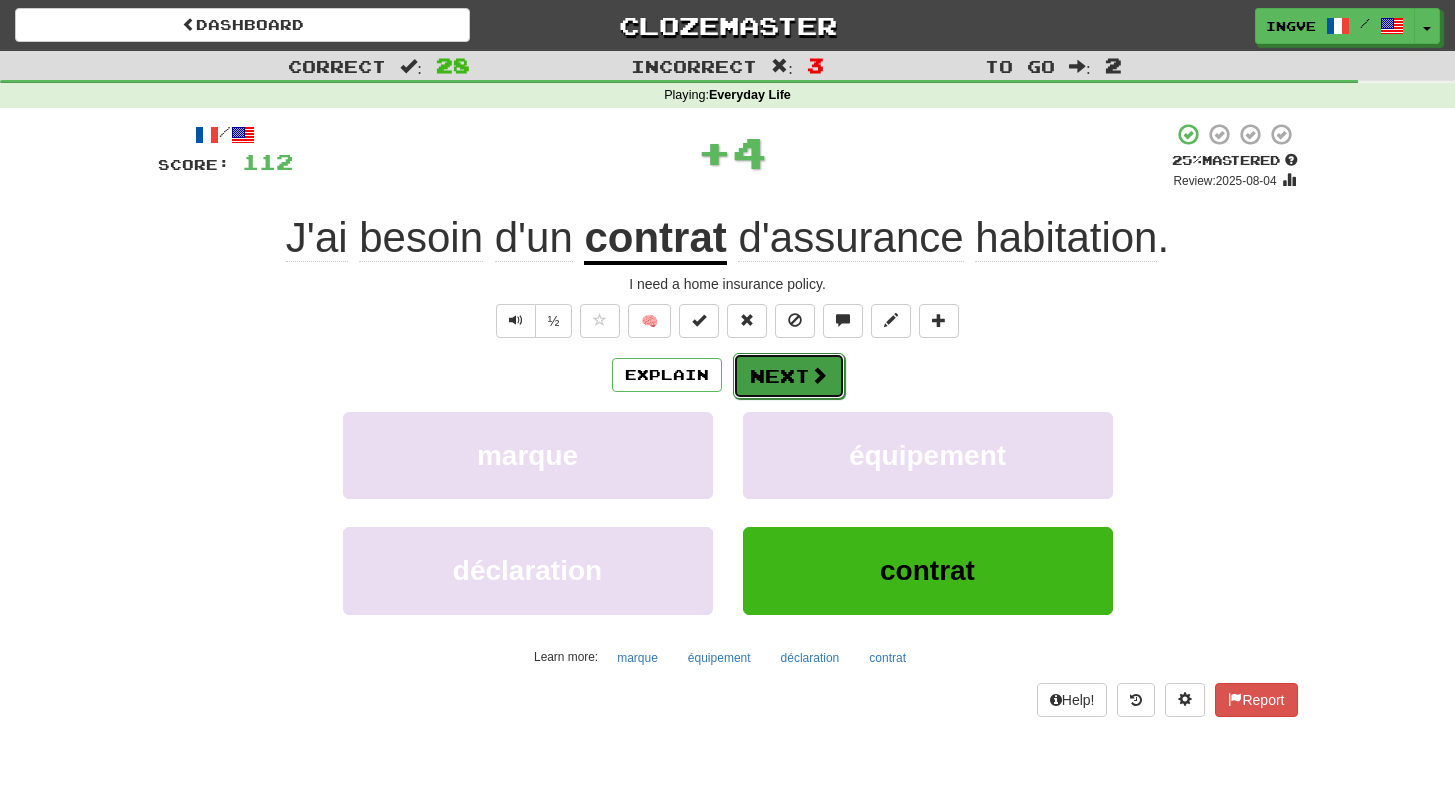 click on "Next" at bounding box center [789, 376] 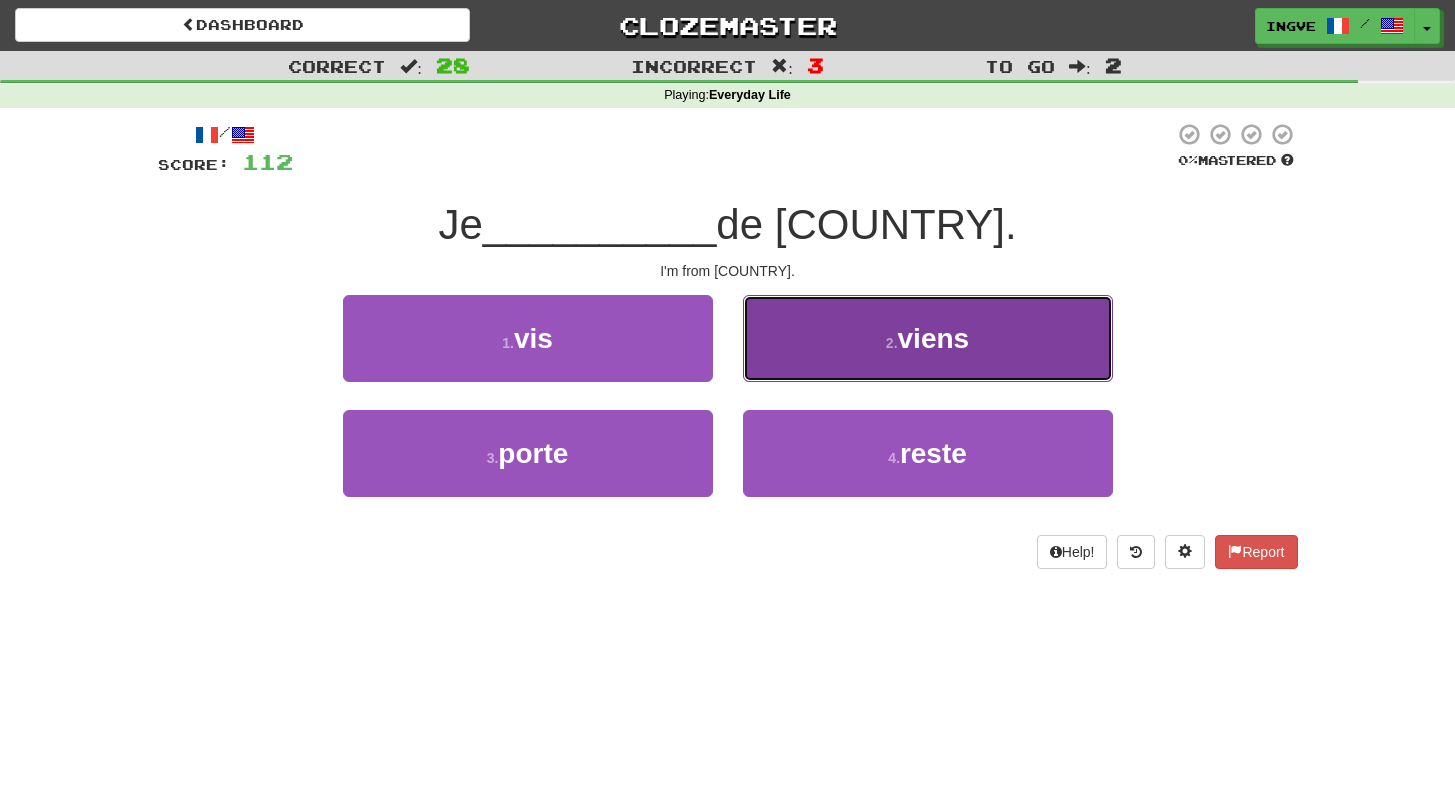 click on "2 .  viens" at bounding box center [928, 338] 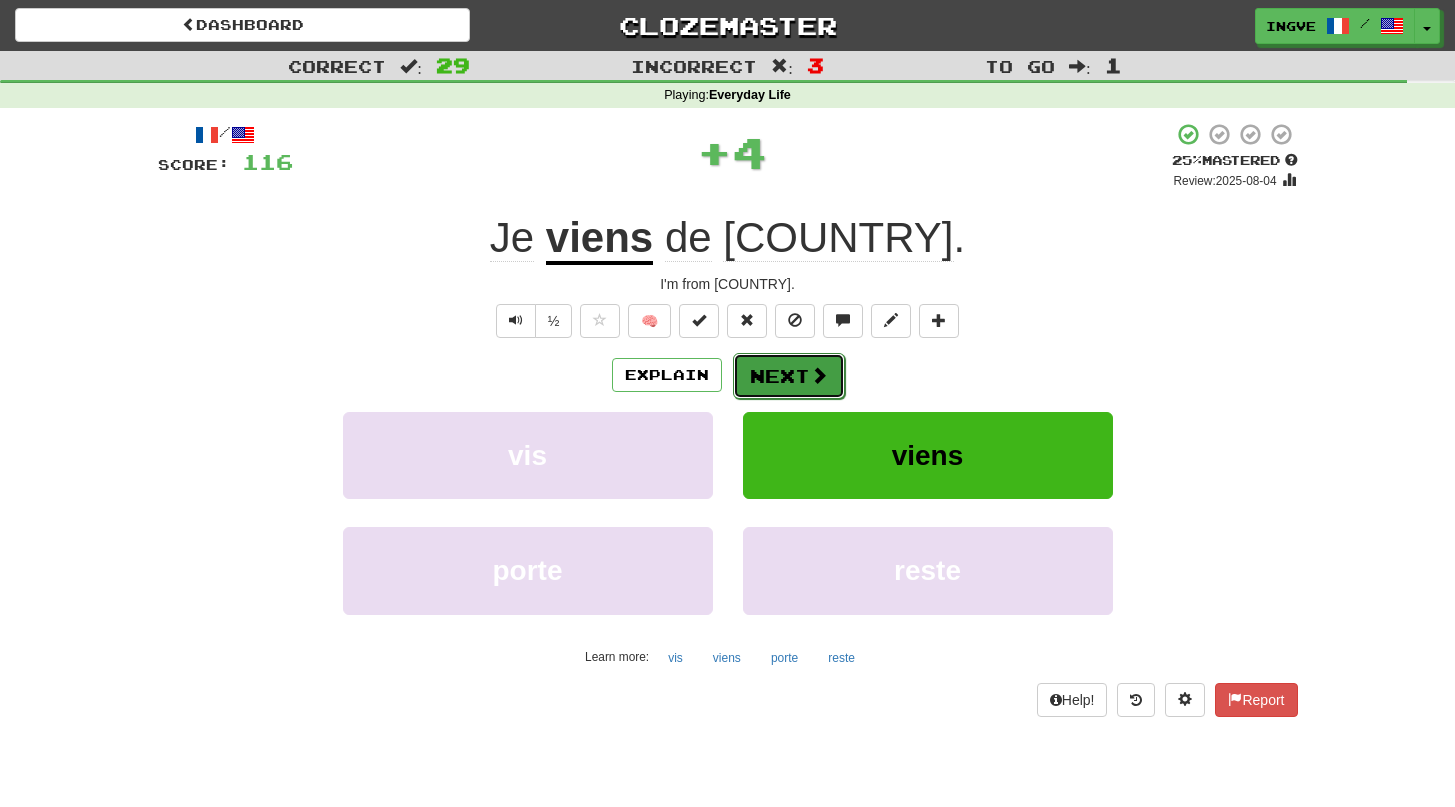 click on "Next" at bounding box center (789, 376) 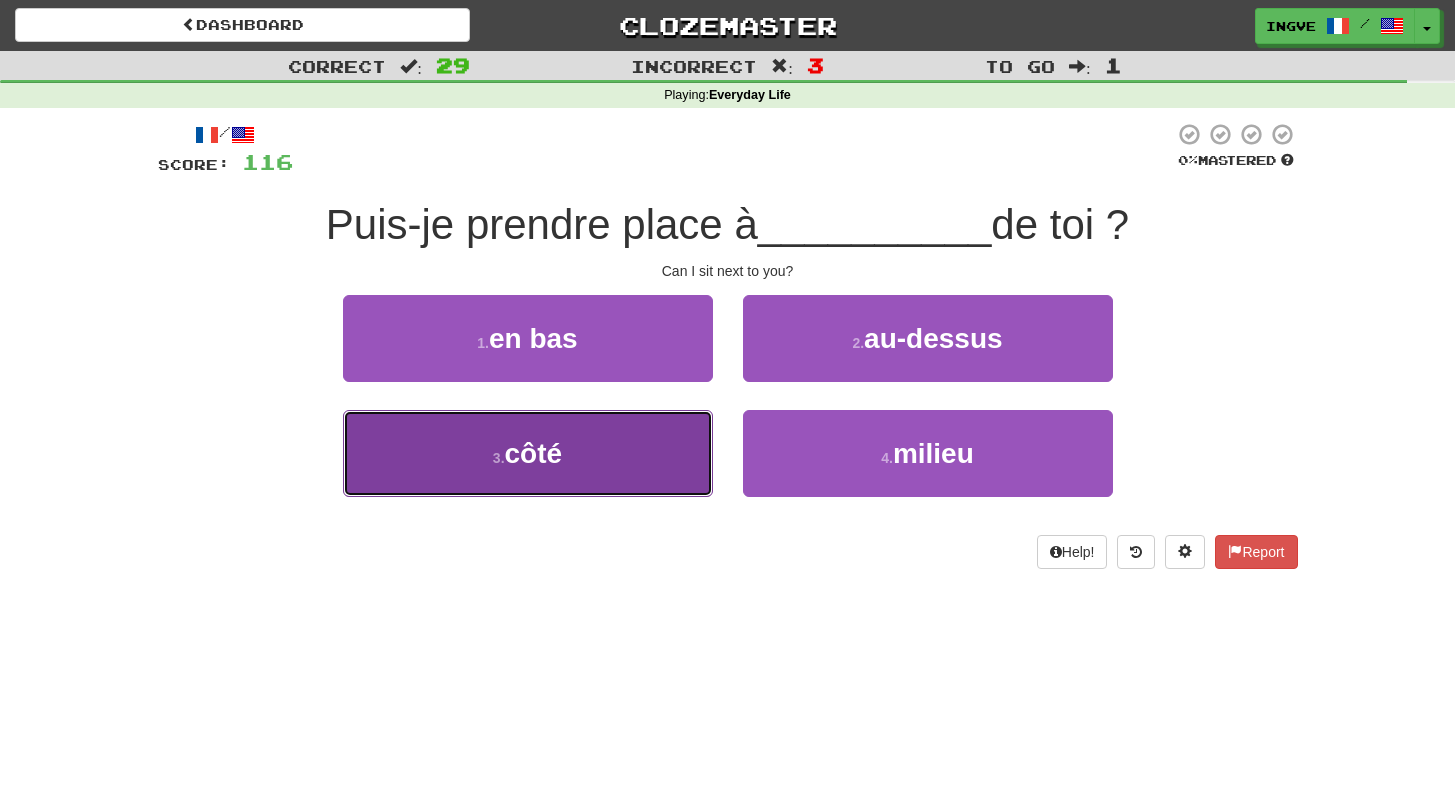 click on "3 .  côté" at bounding box center [528, 453] 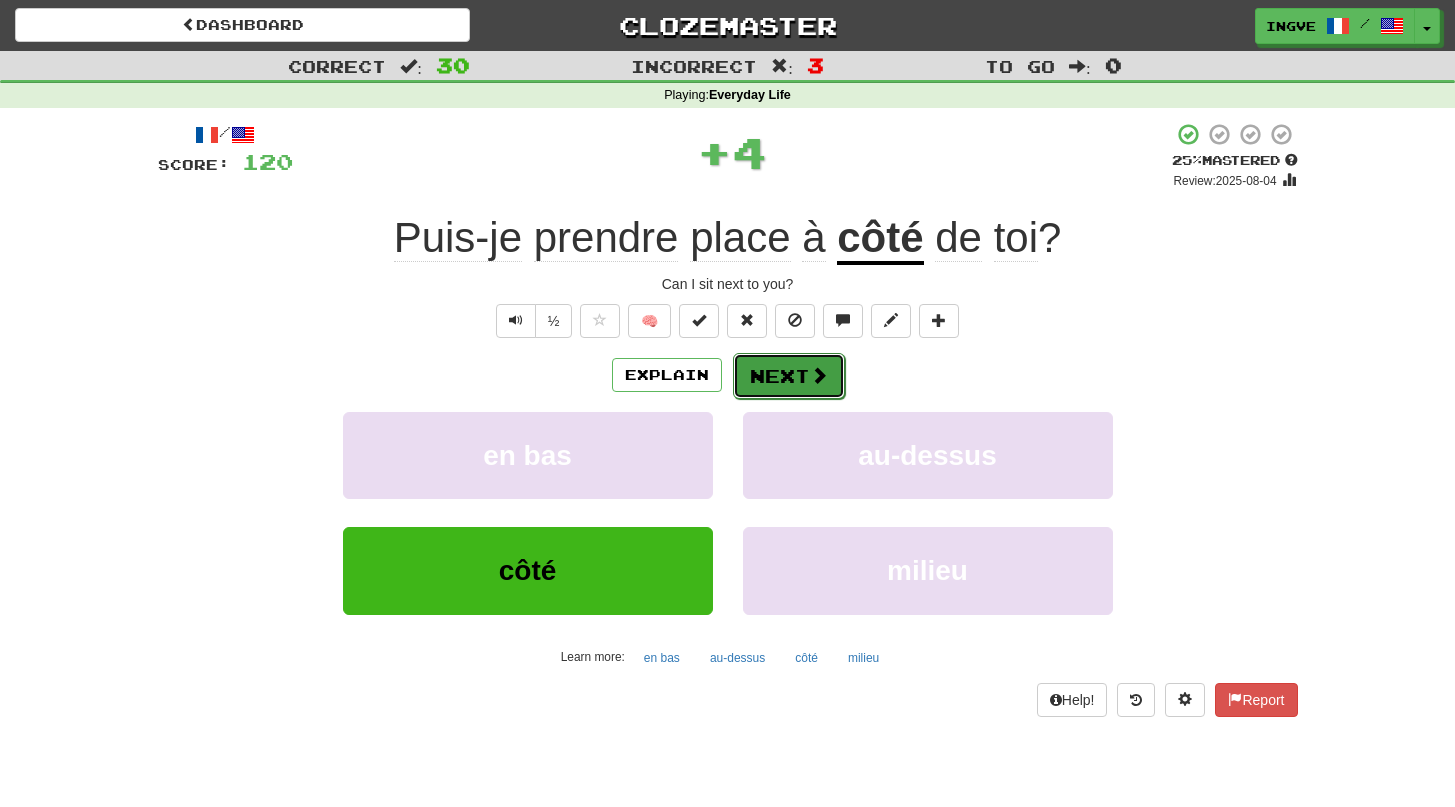 click on "Next" at bounding box center [789, 376] 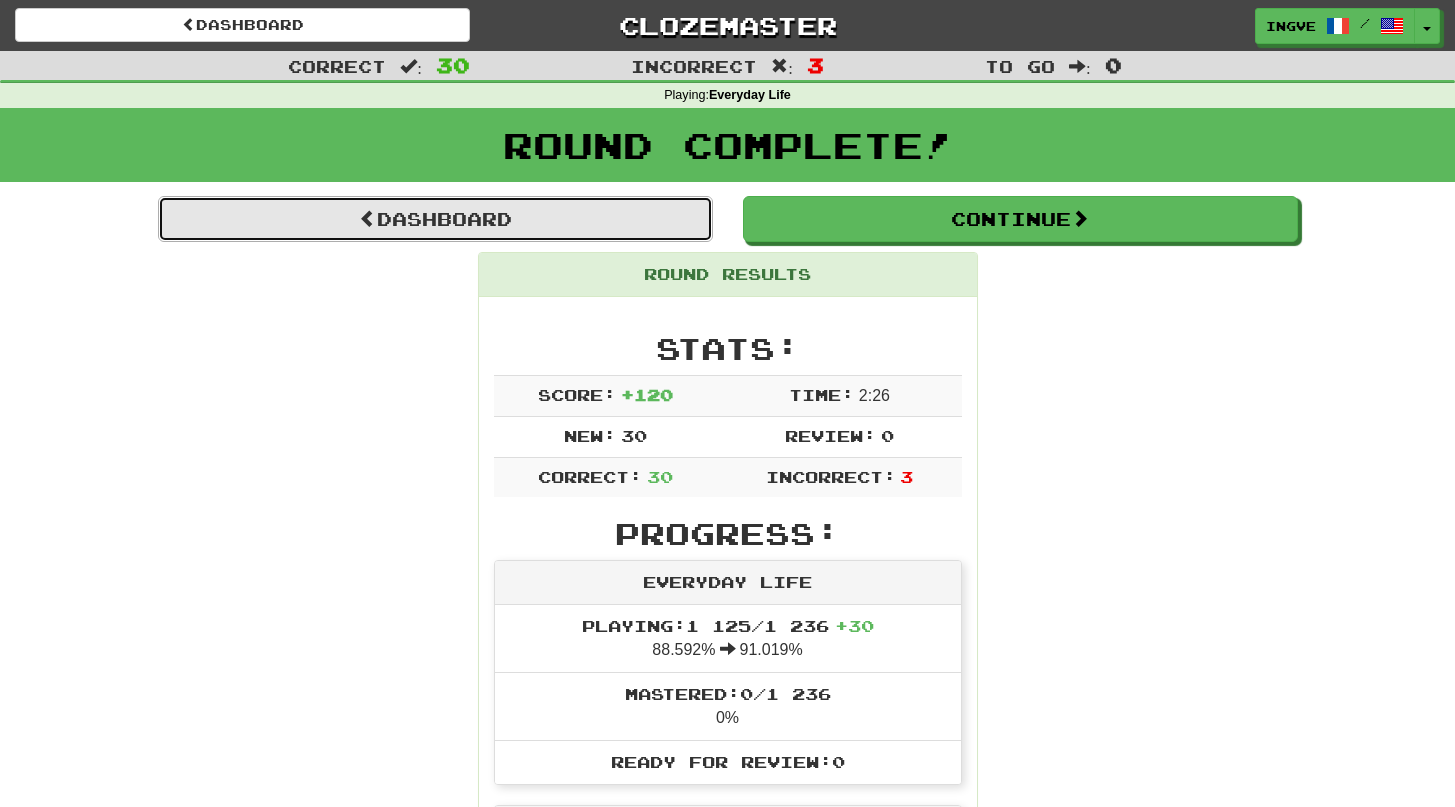 click on "Dashboard" at bounding box center [435, 219] 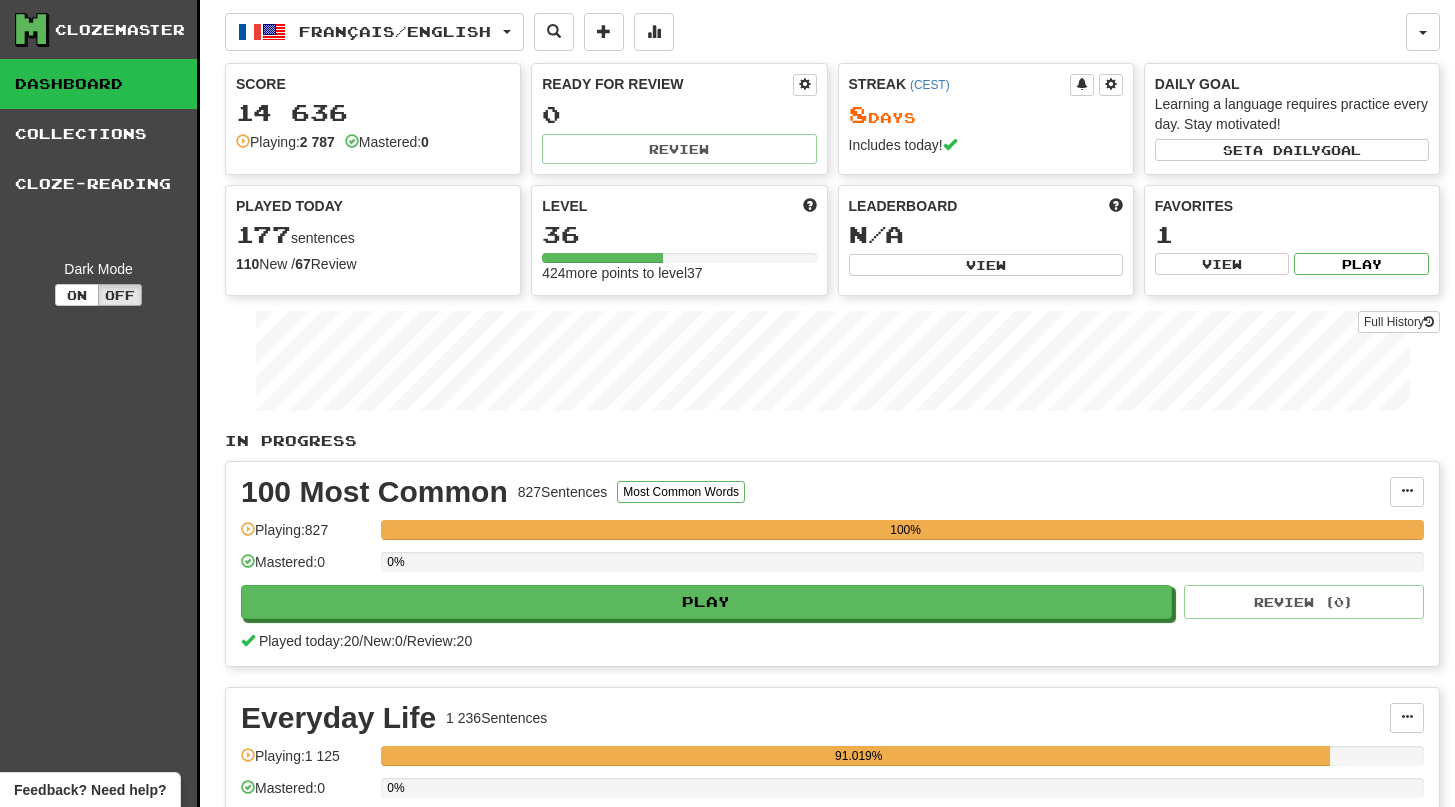 scroll, scrollTop: 0, scrollLeft: 0, axis: both 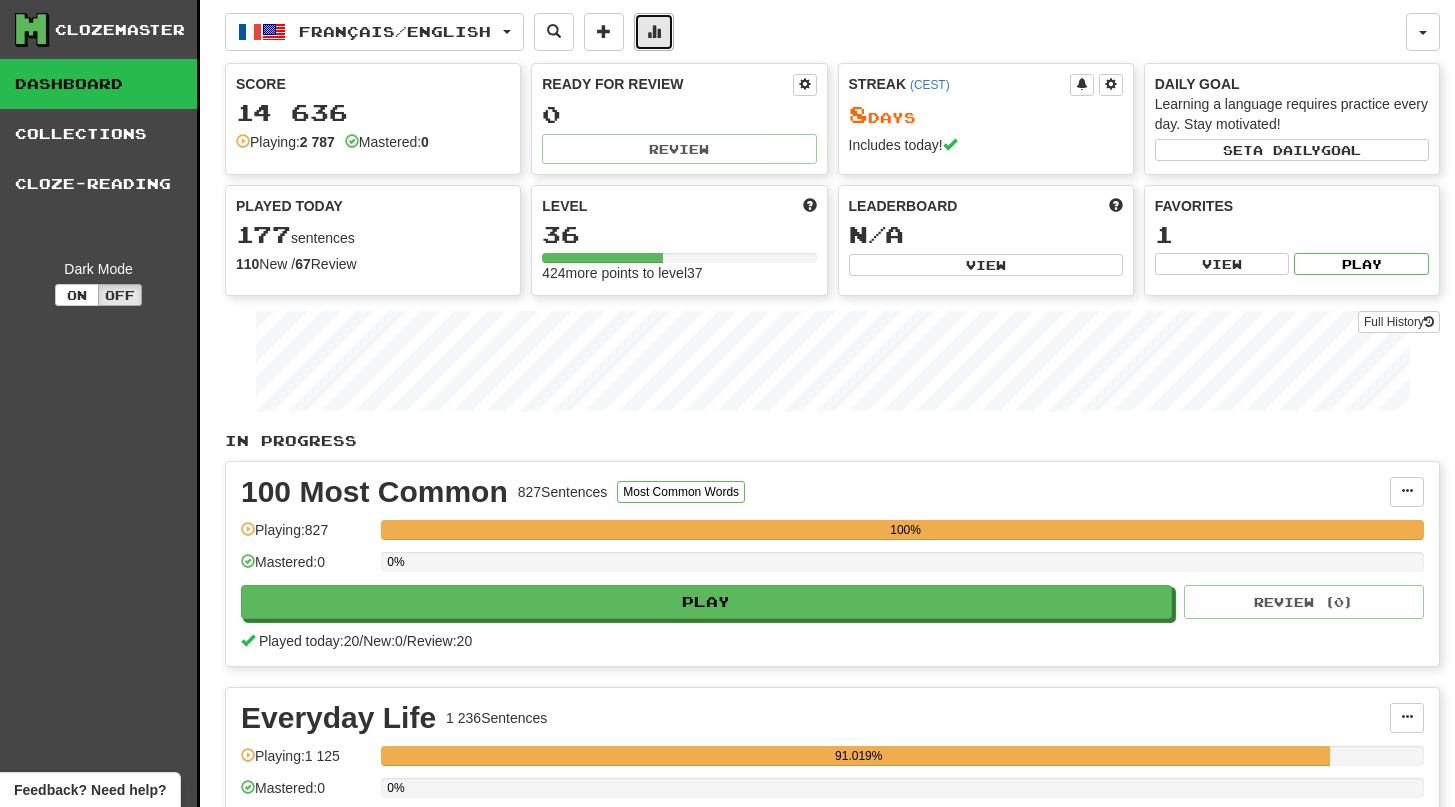 click at bounding box center [654, 32] 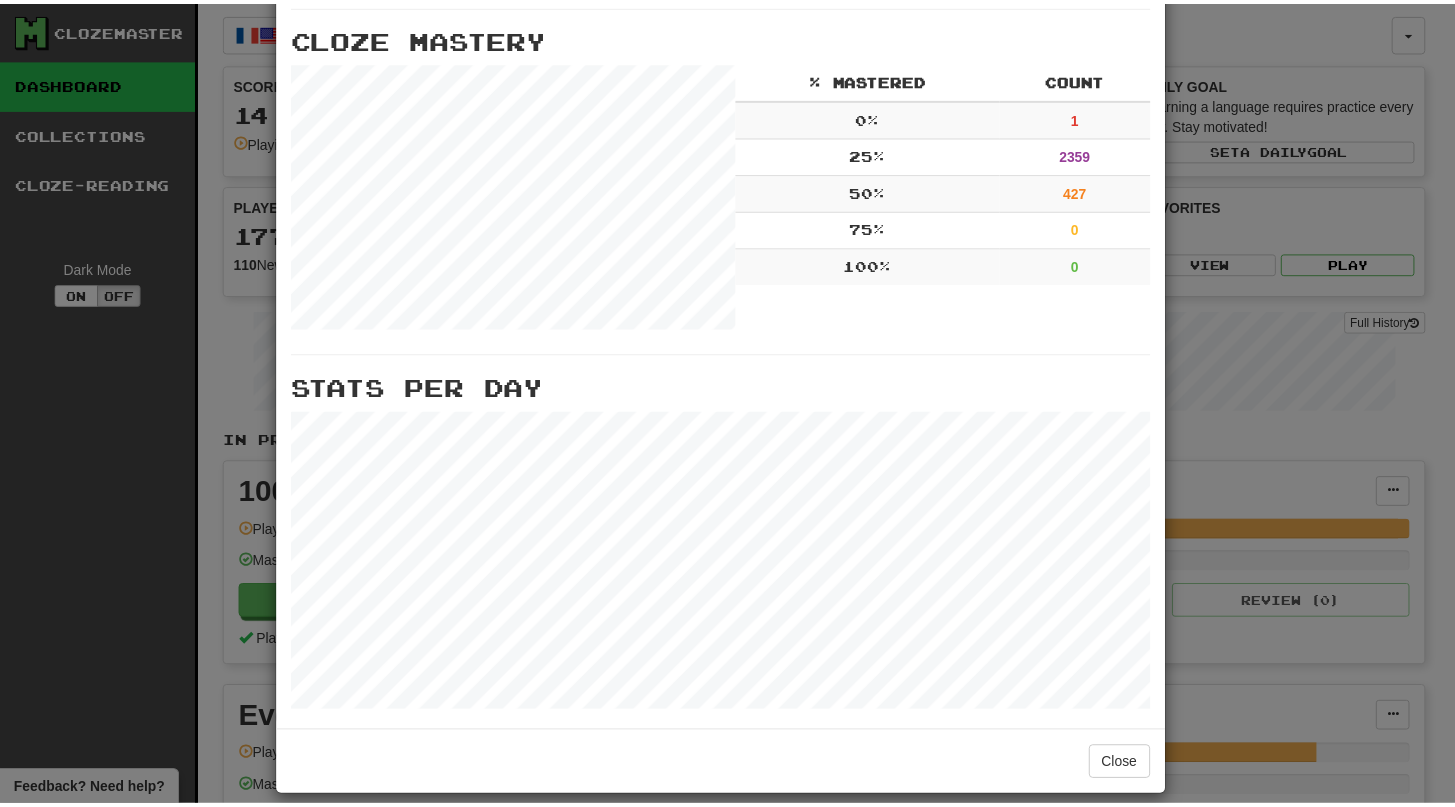 scroll, scrollTop: 622, scrollLeft: 0, axis: vertical 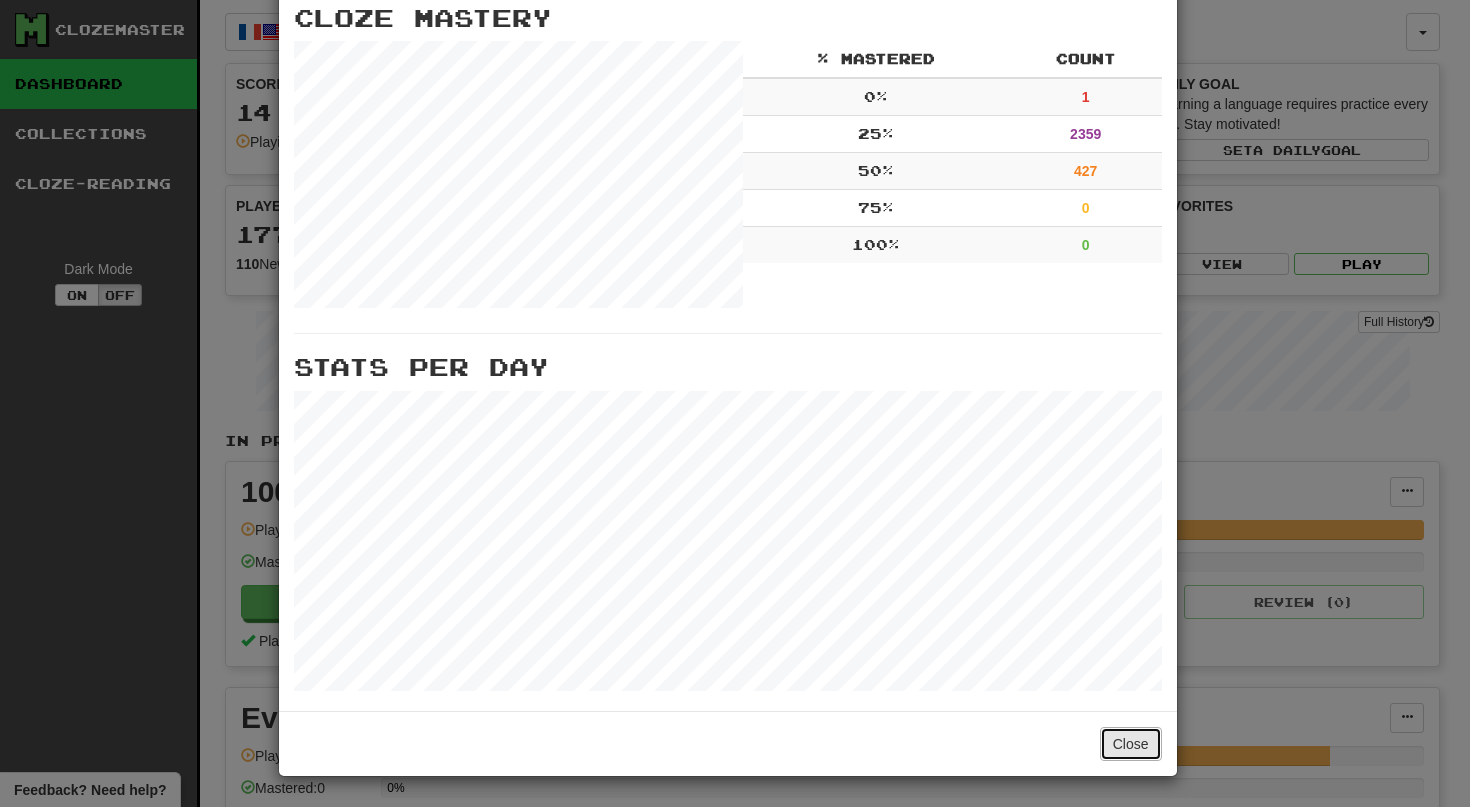 click on "Close" at bounding box center [1131, 744] 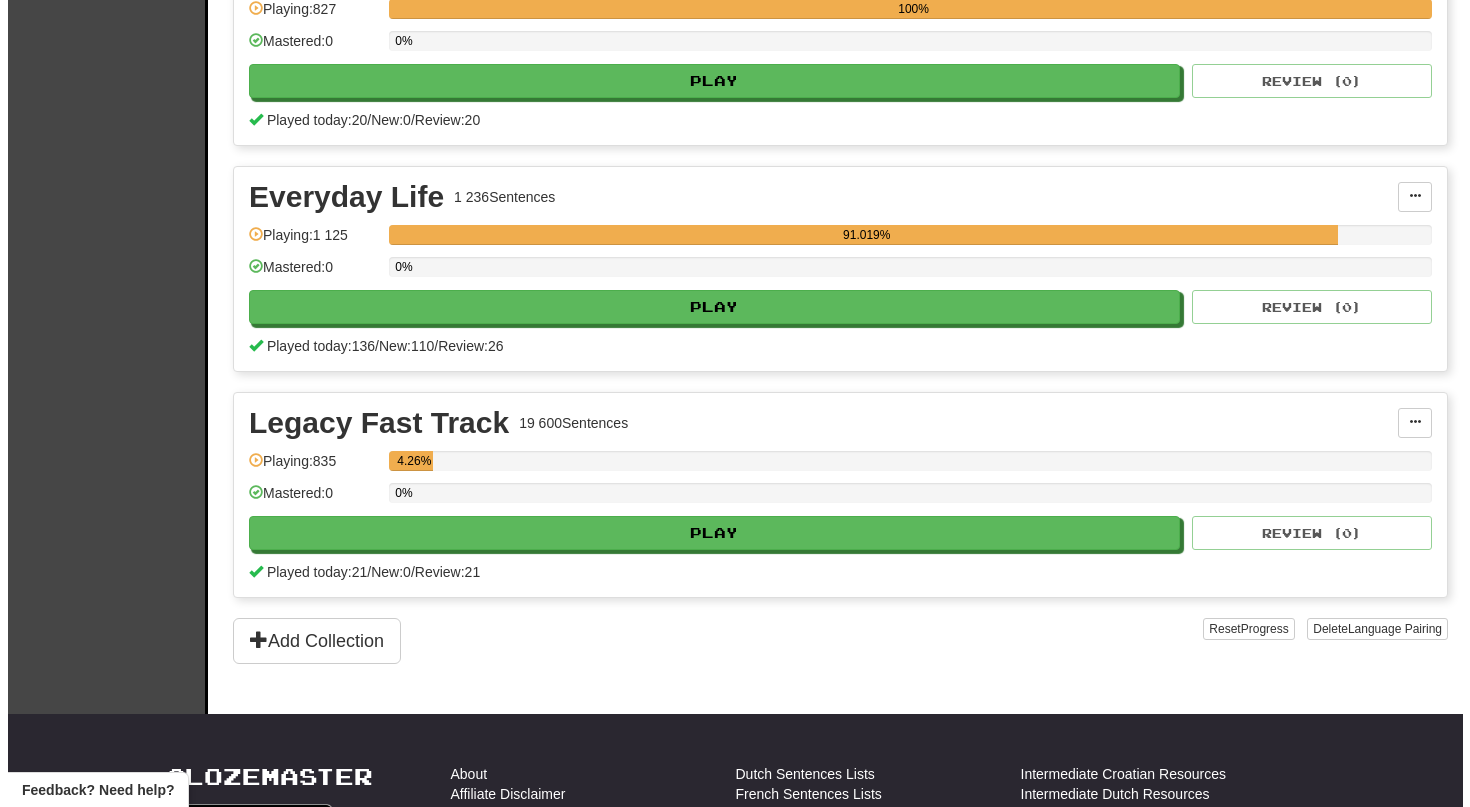 scroll, scrollTop: 550, scrollLeft: 0, axis: vertical 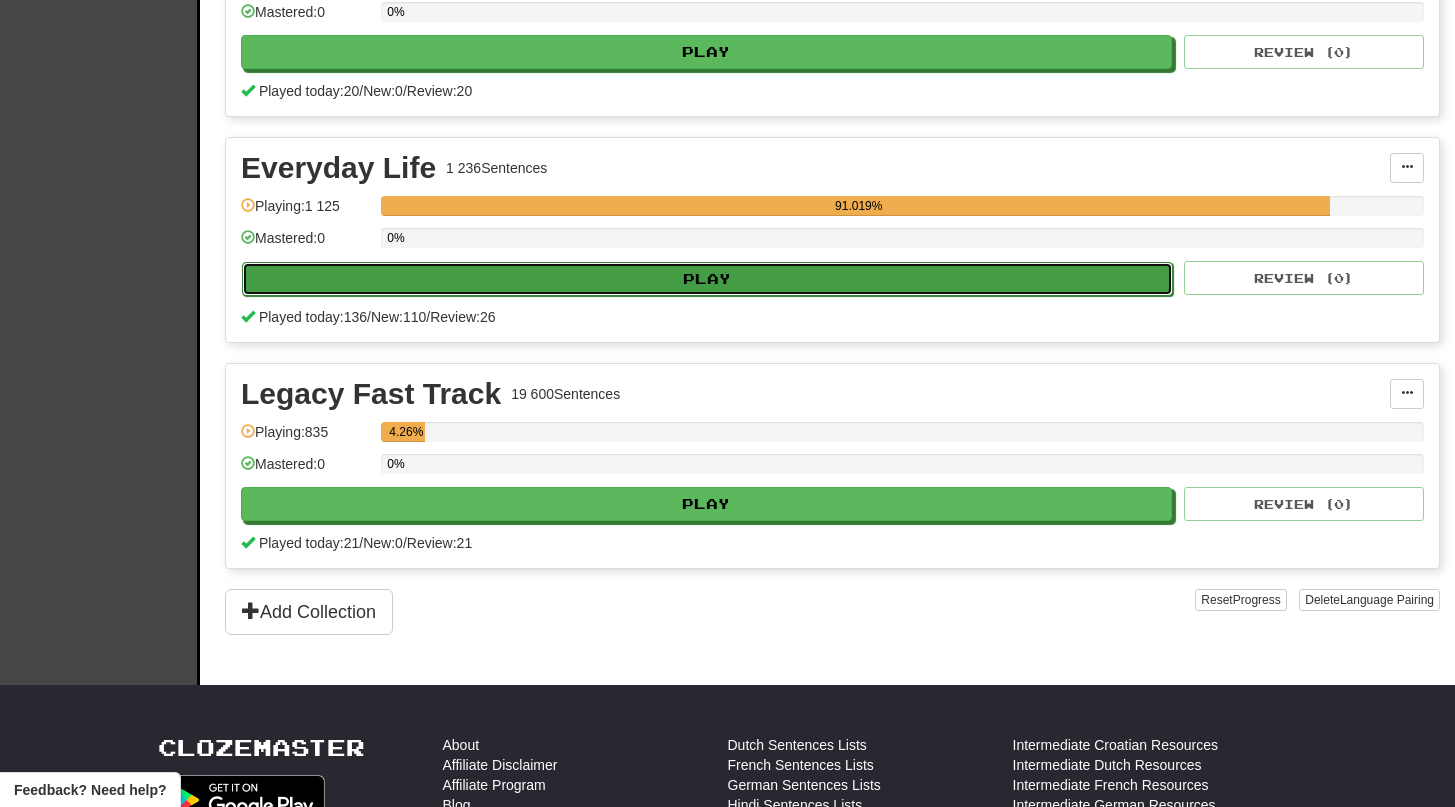 click on "Play" at bounding box center (707, 279) 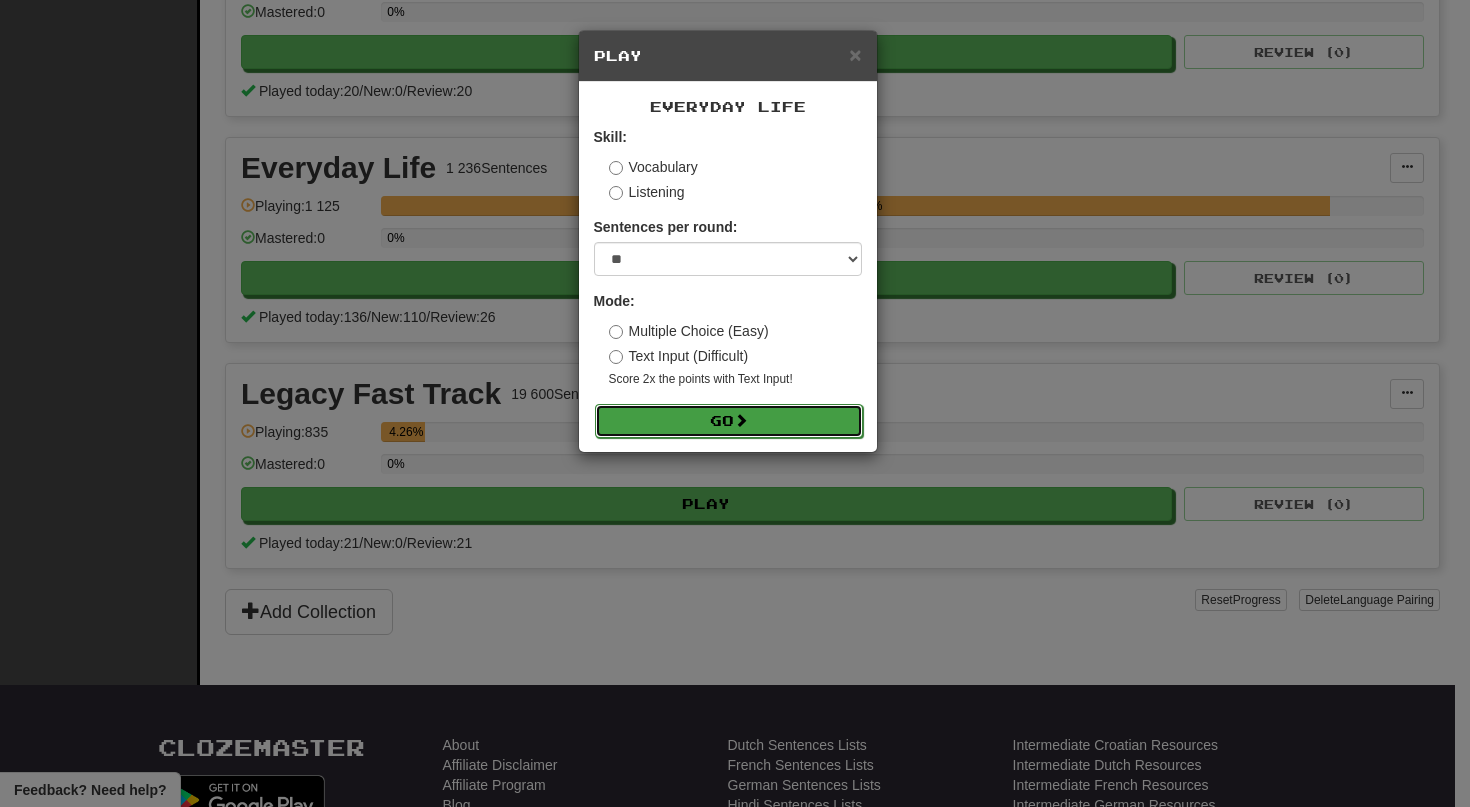 click on "Go" at bounding box center [729, 421] 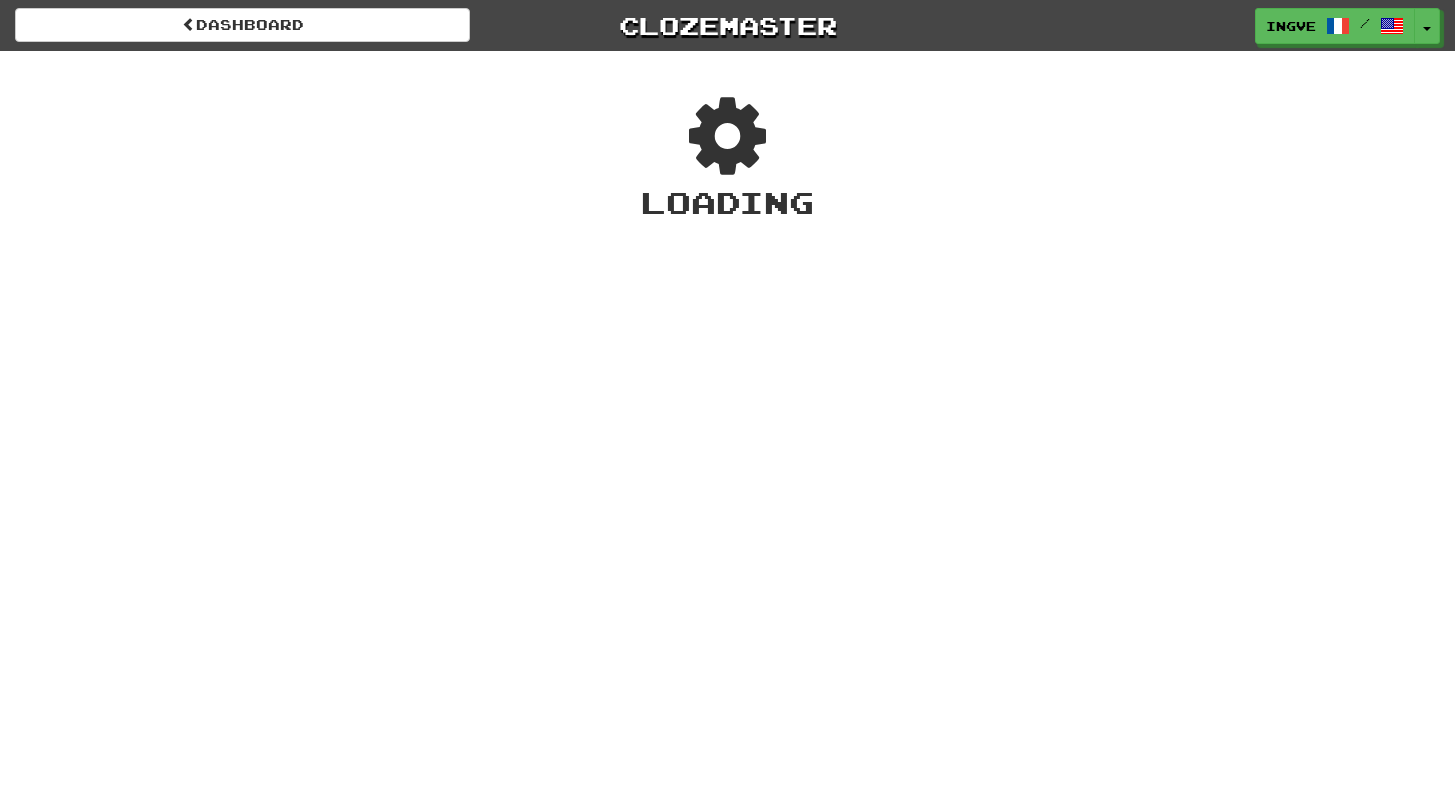 scroll, scrollTop: 0, scrollLeft: 0, axis: both 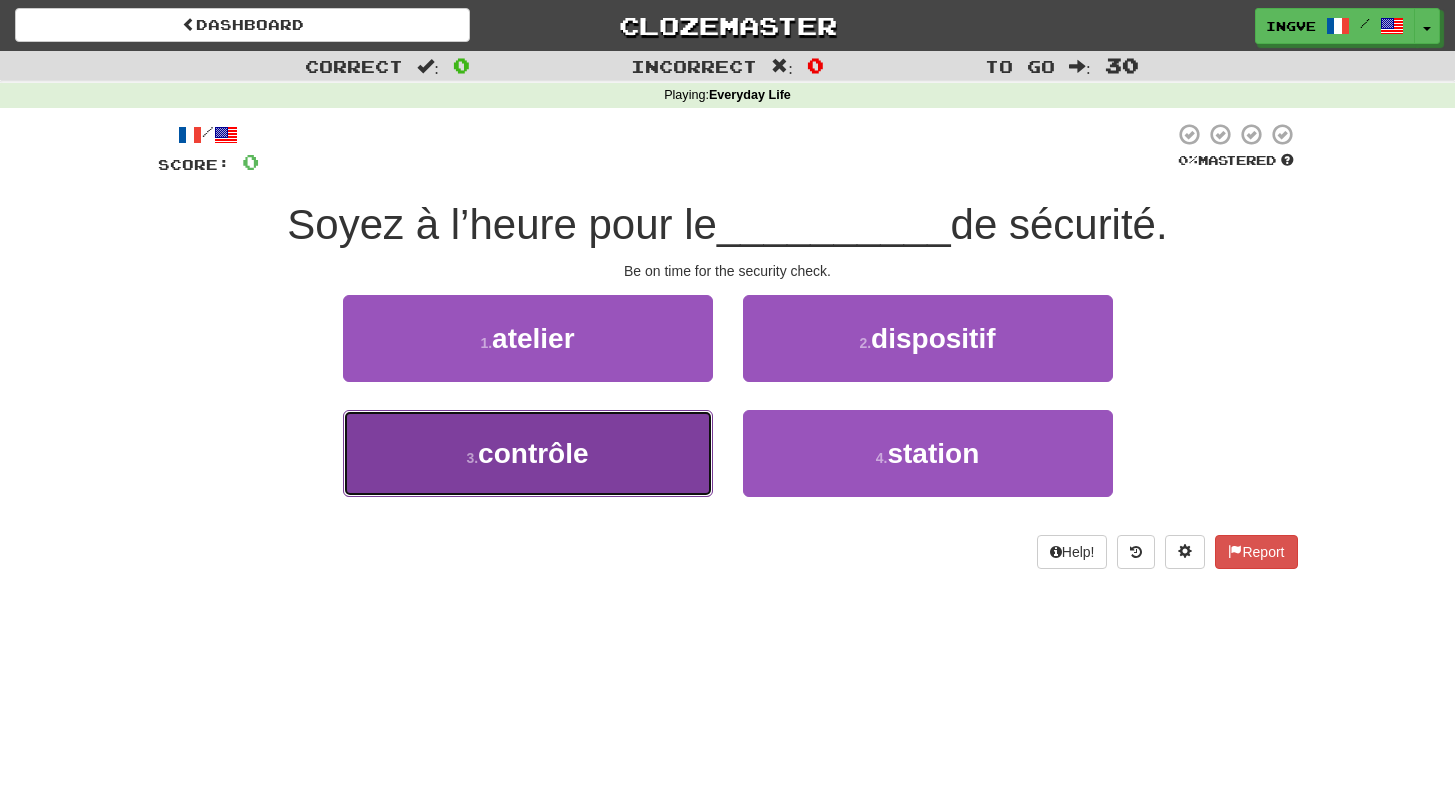 click on "3 .  contrôle" at bounding box center [528, 453] 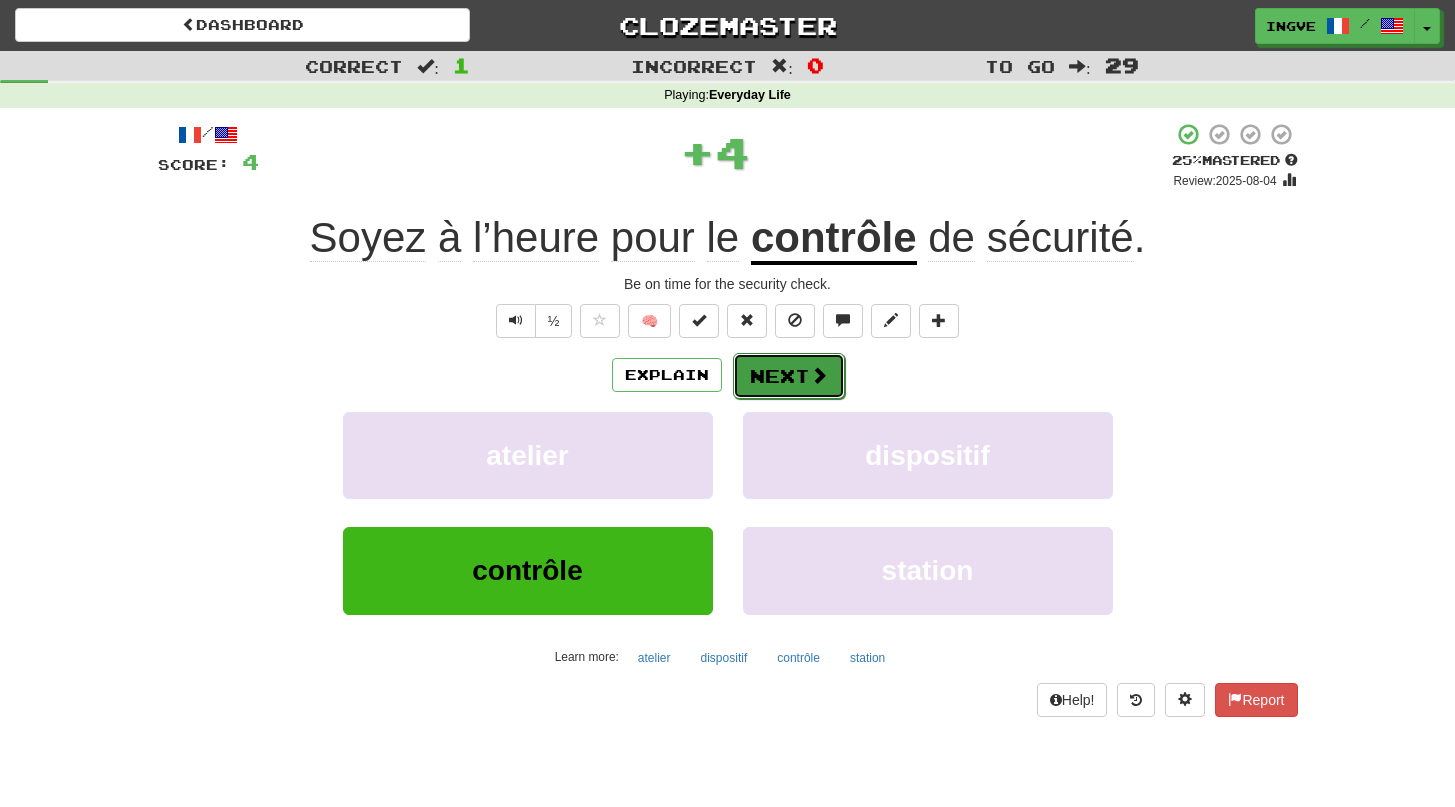 click on "Next" at bounding box center [789, 376] 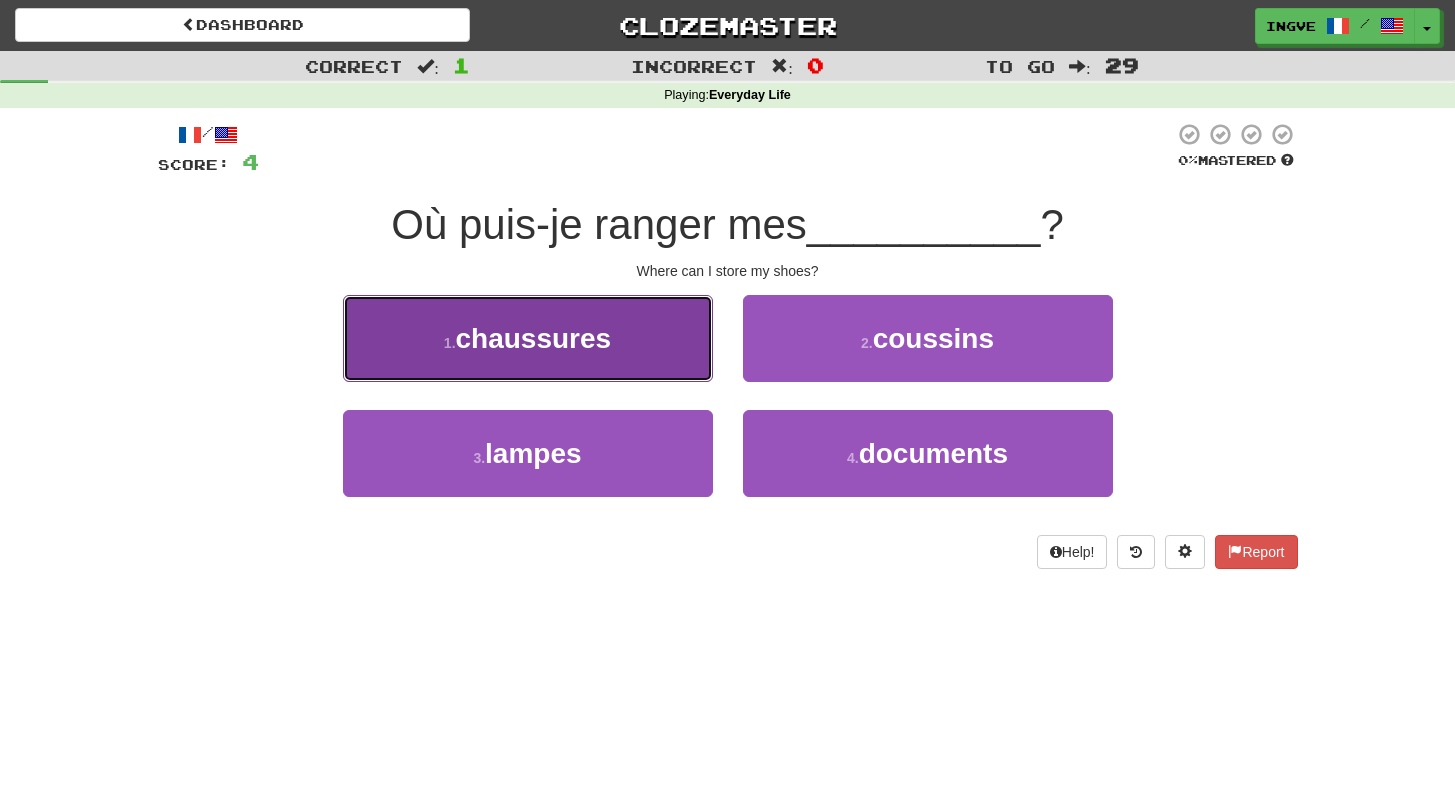 click on "1 .  chaussures" at bounding box center (528, 338) 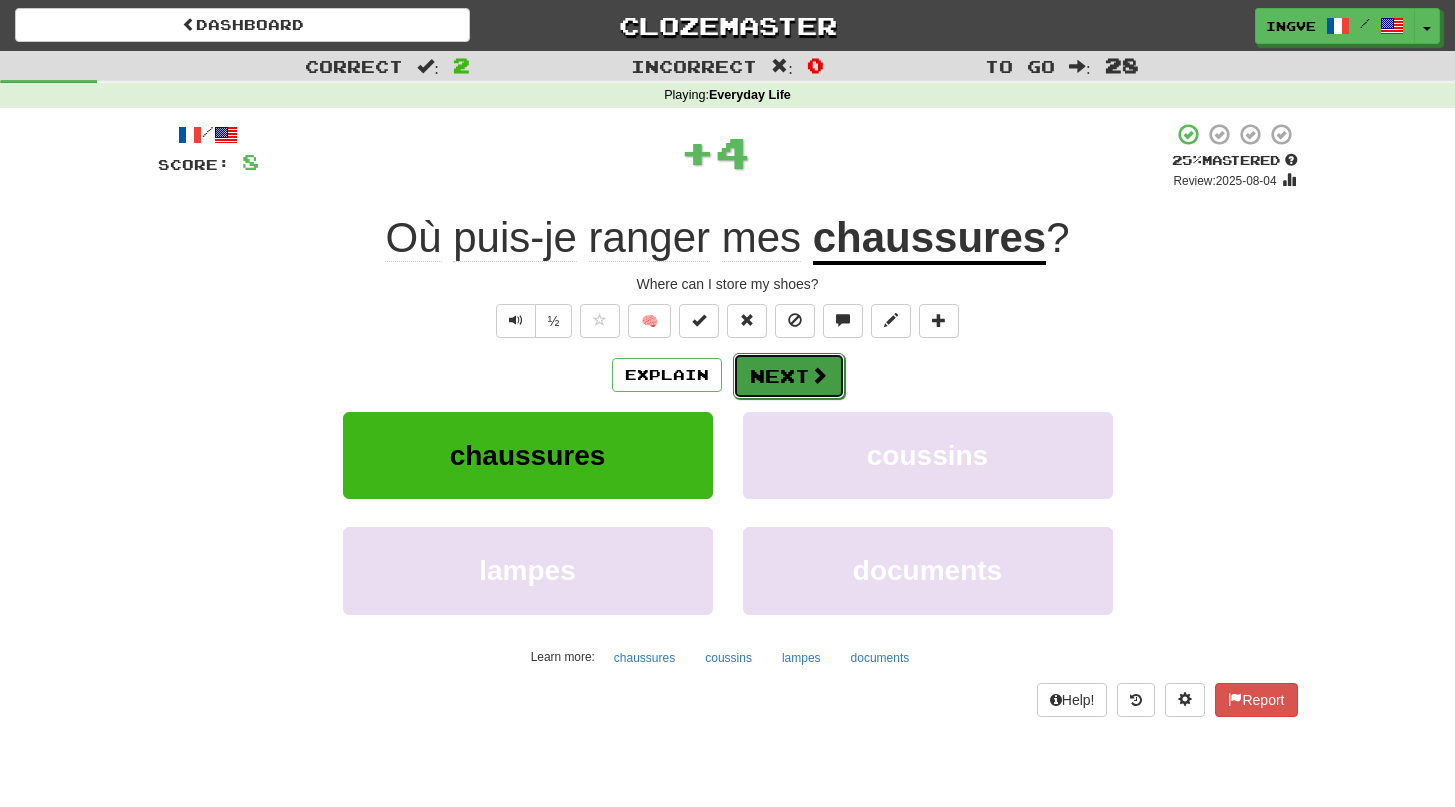 click on "Next" at bounding box center [789, 376] 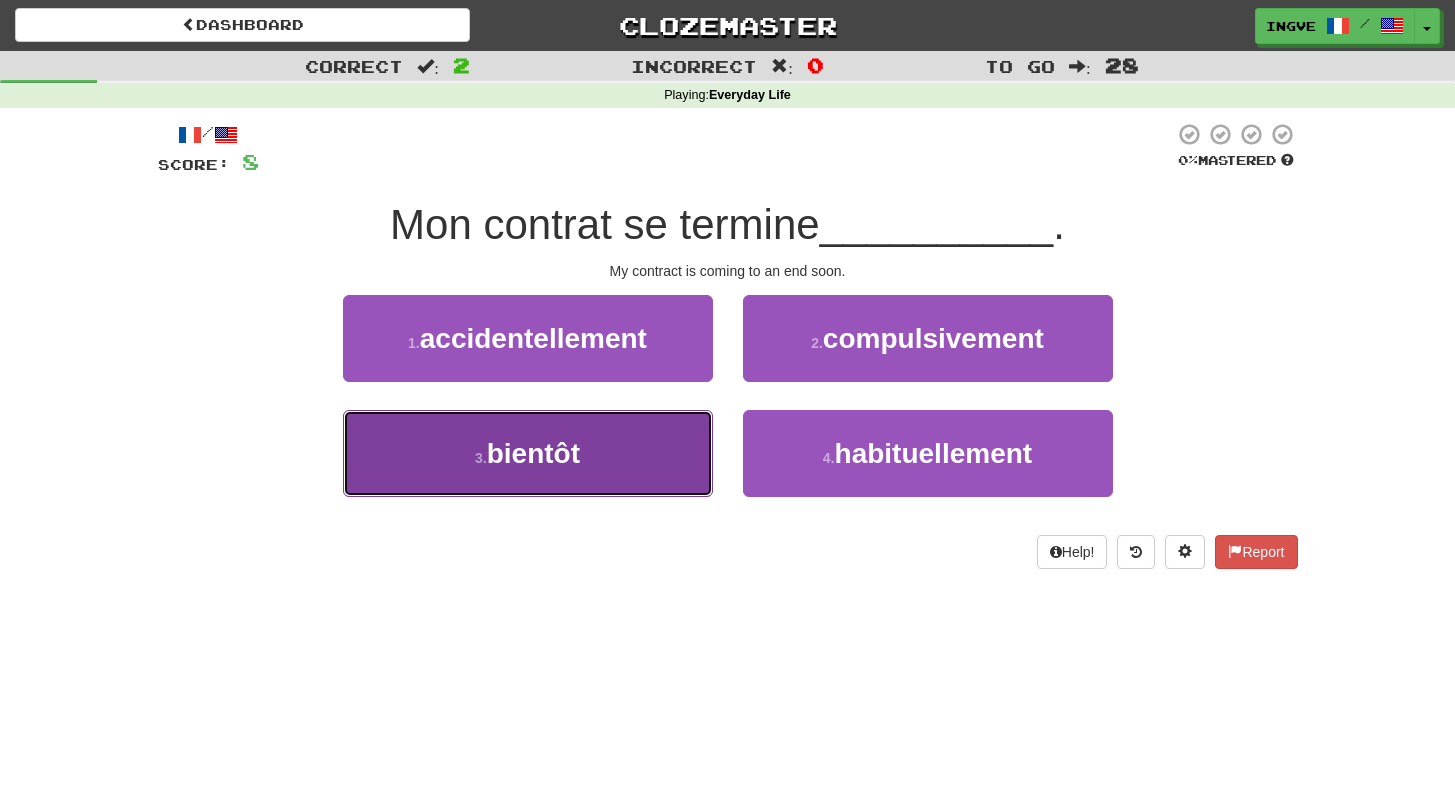 click on "3 .  bientôt" at bounding box center (528, 453) 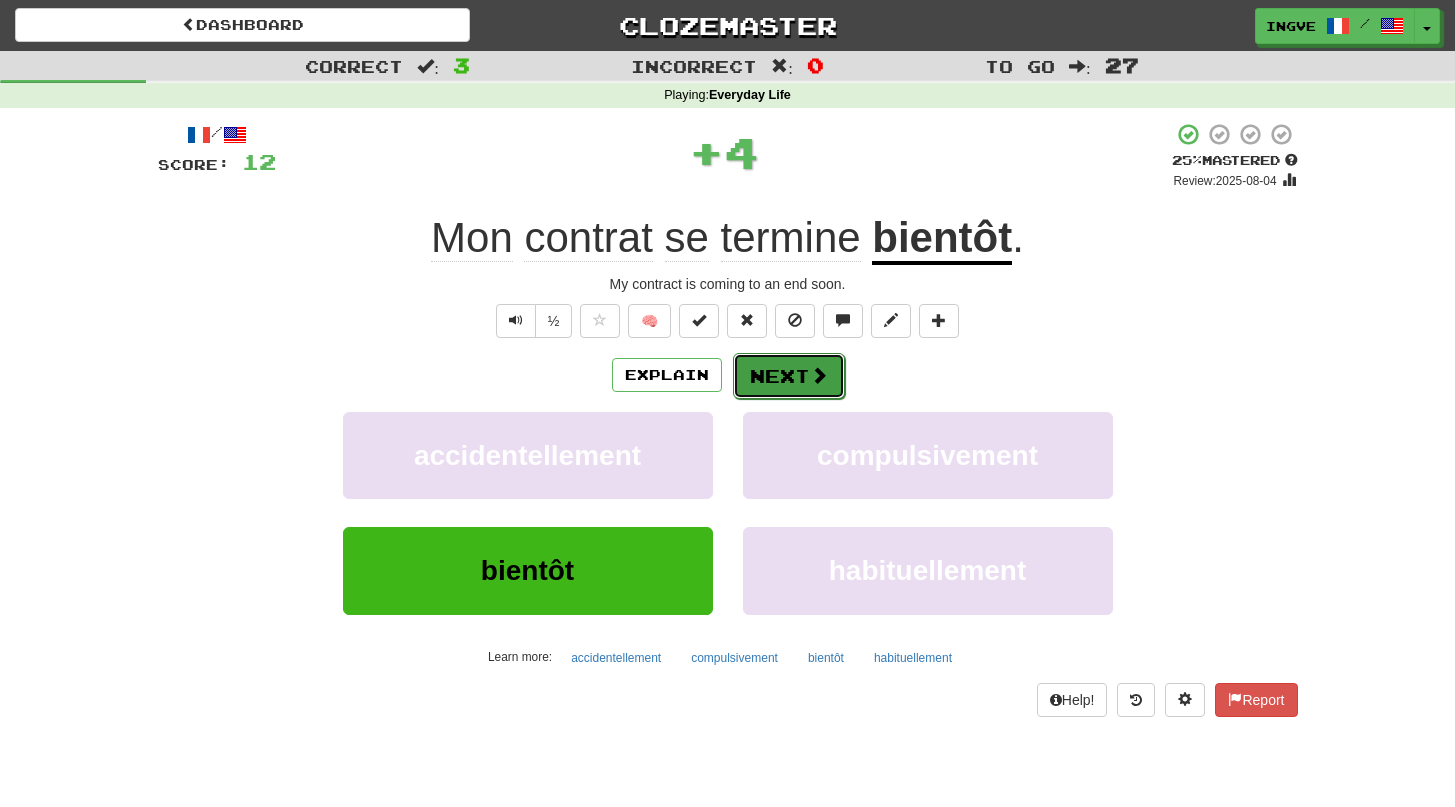 click on "Next" at bounding box center (789, 376) 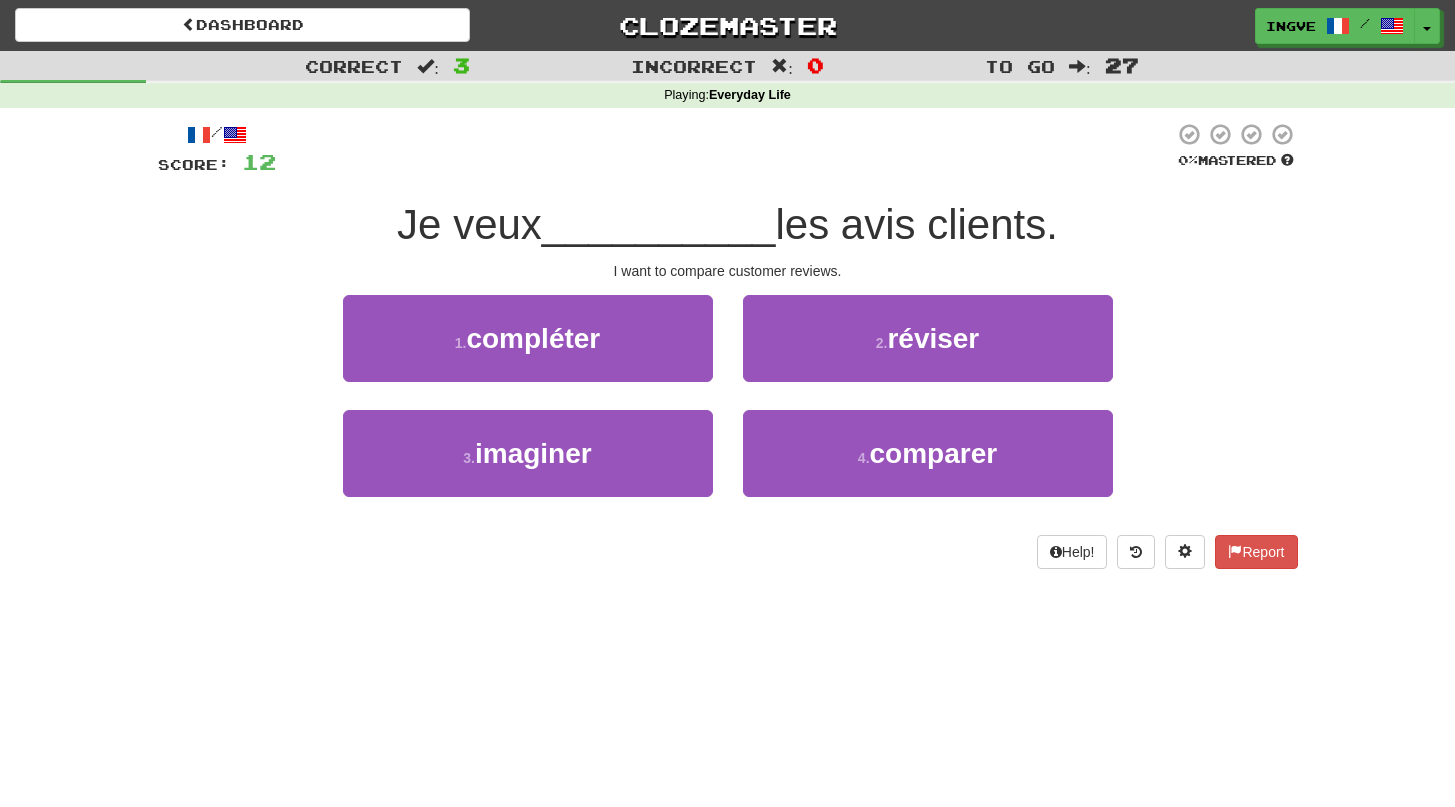 click on "I want to compare customer reviews." at bounding box center [728, 271] 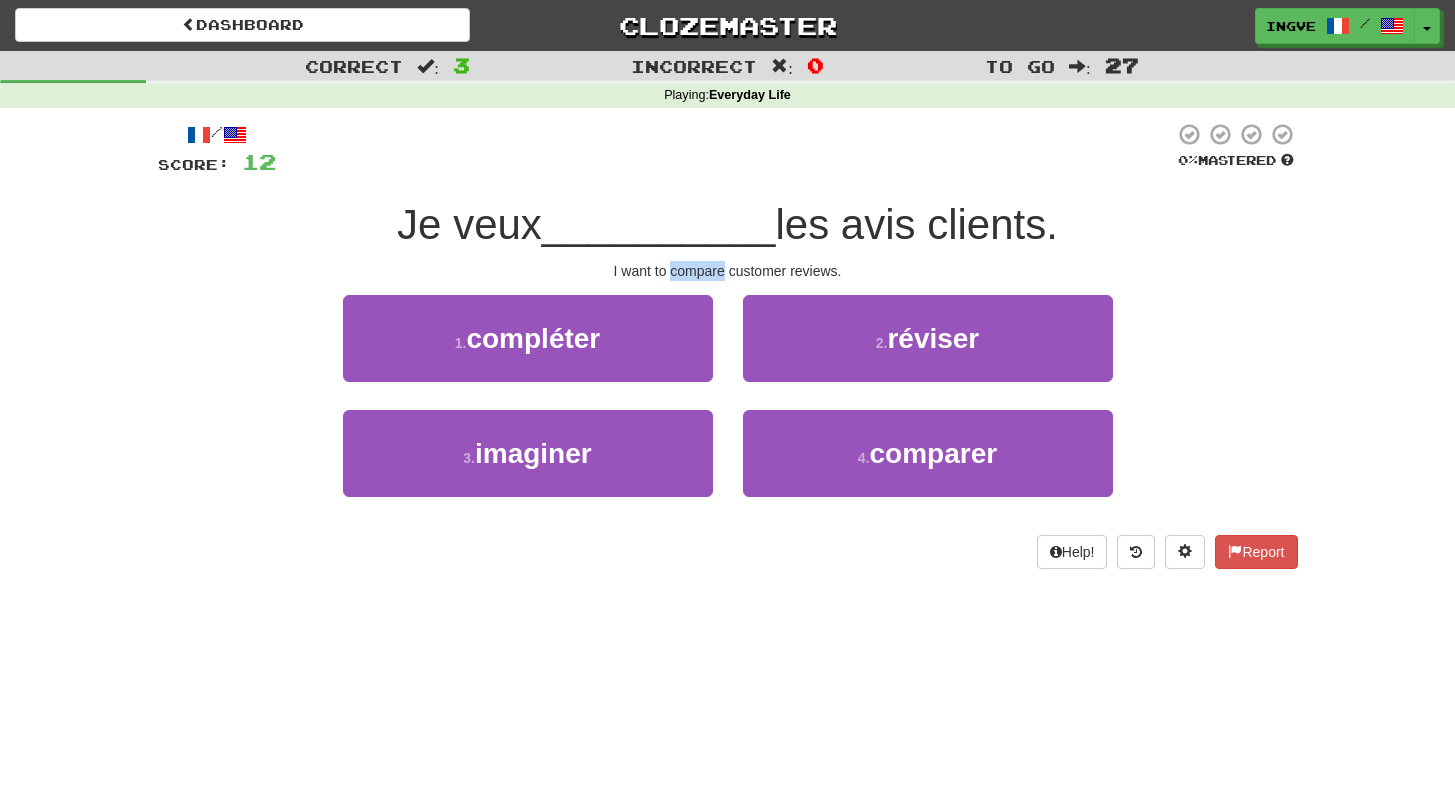 click on "I want to compare customer reviews." at bounding box center [728, 271] 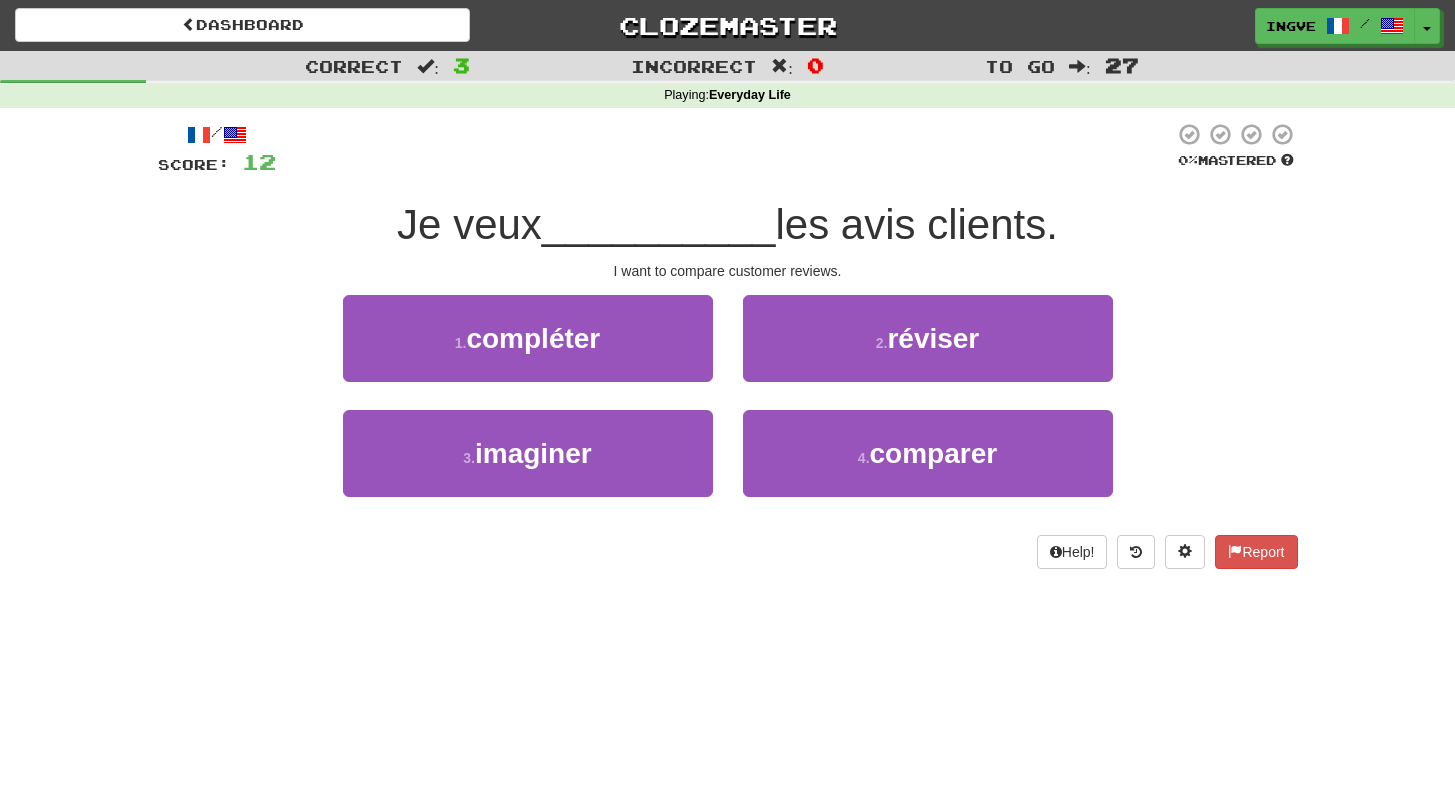 click on "I want to compare customer reviews." at bounding box center [728, 271] 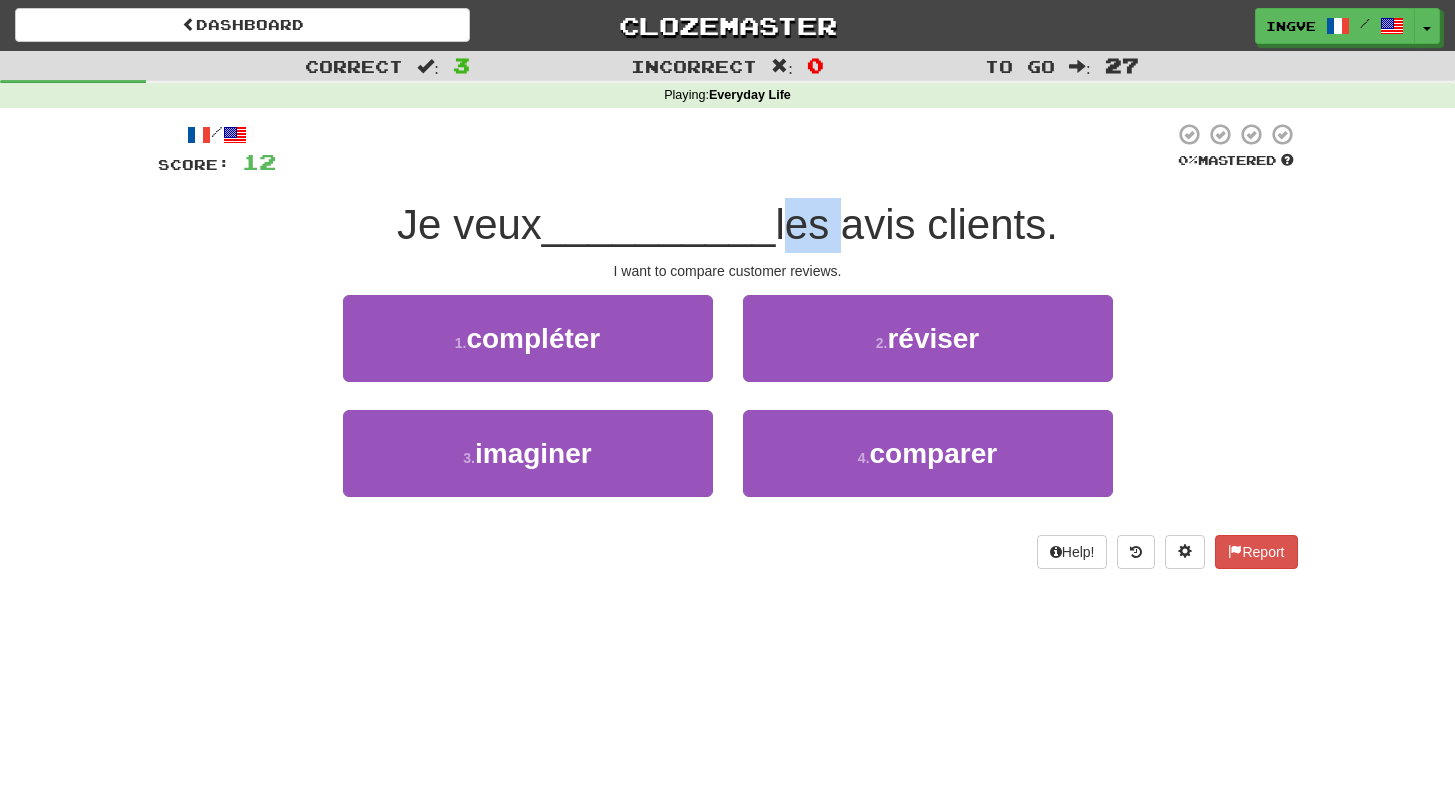 click on "les avis clients." at bounding box center [916, 224] 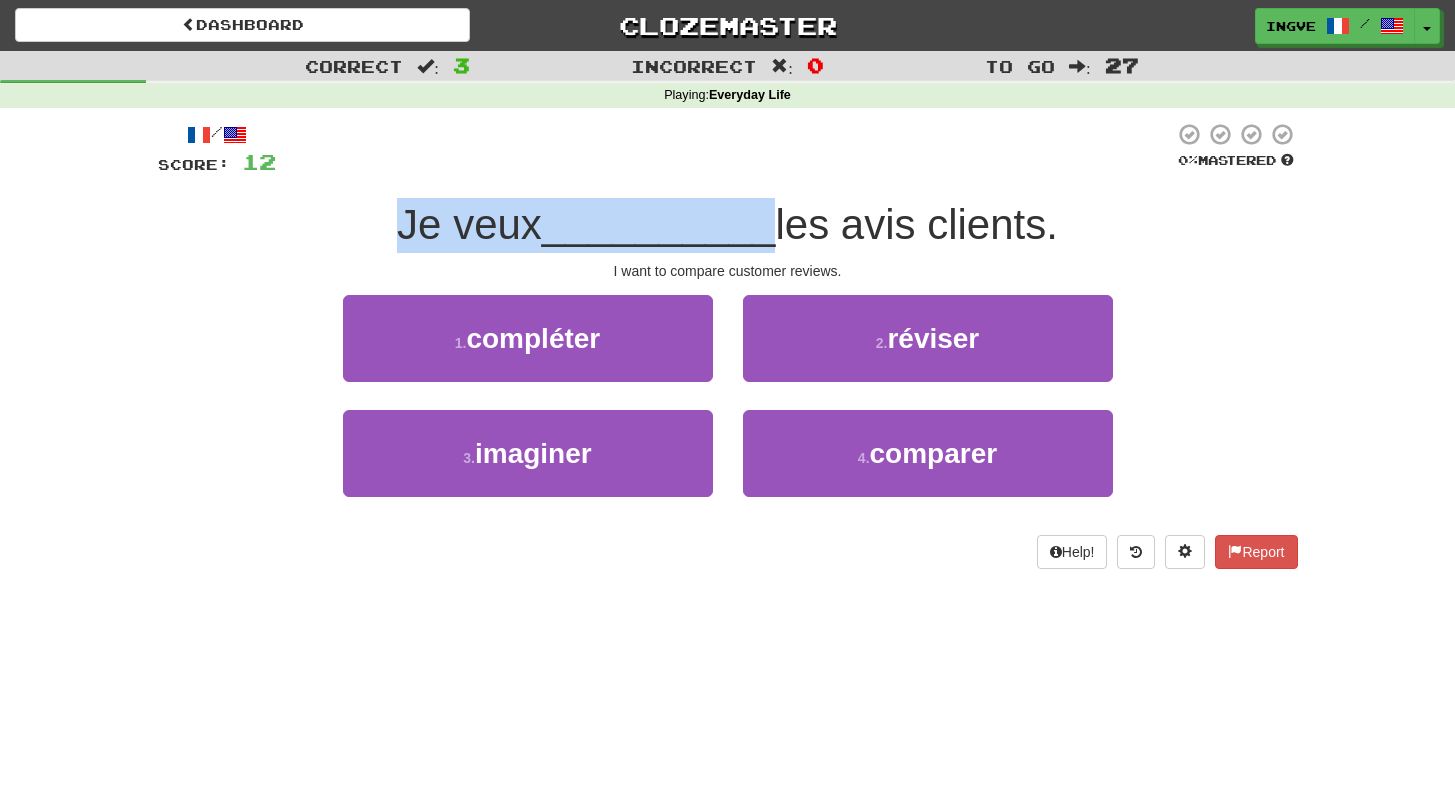 click on "les avis clients." at bounding box center [916, 224] 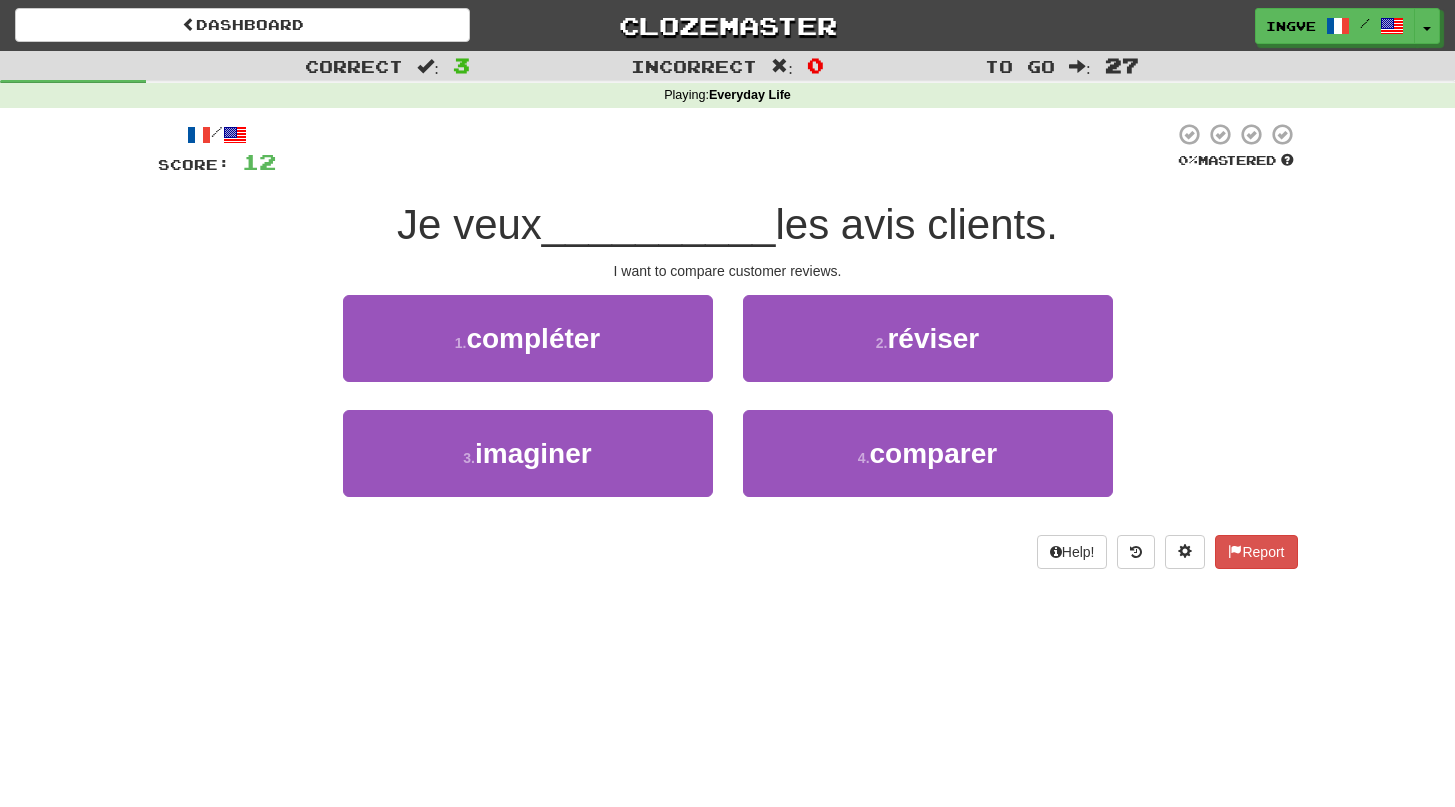 click on "les avis clients." at bounding box center [916, 224] 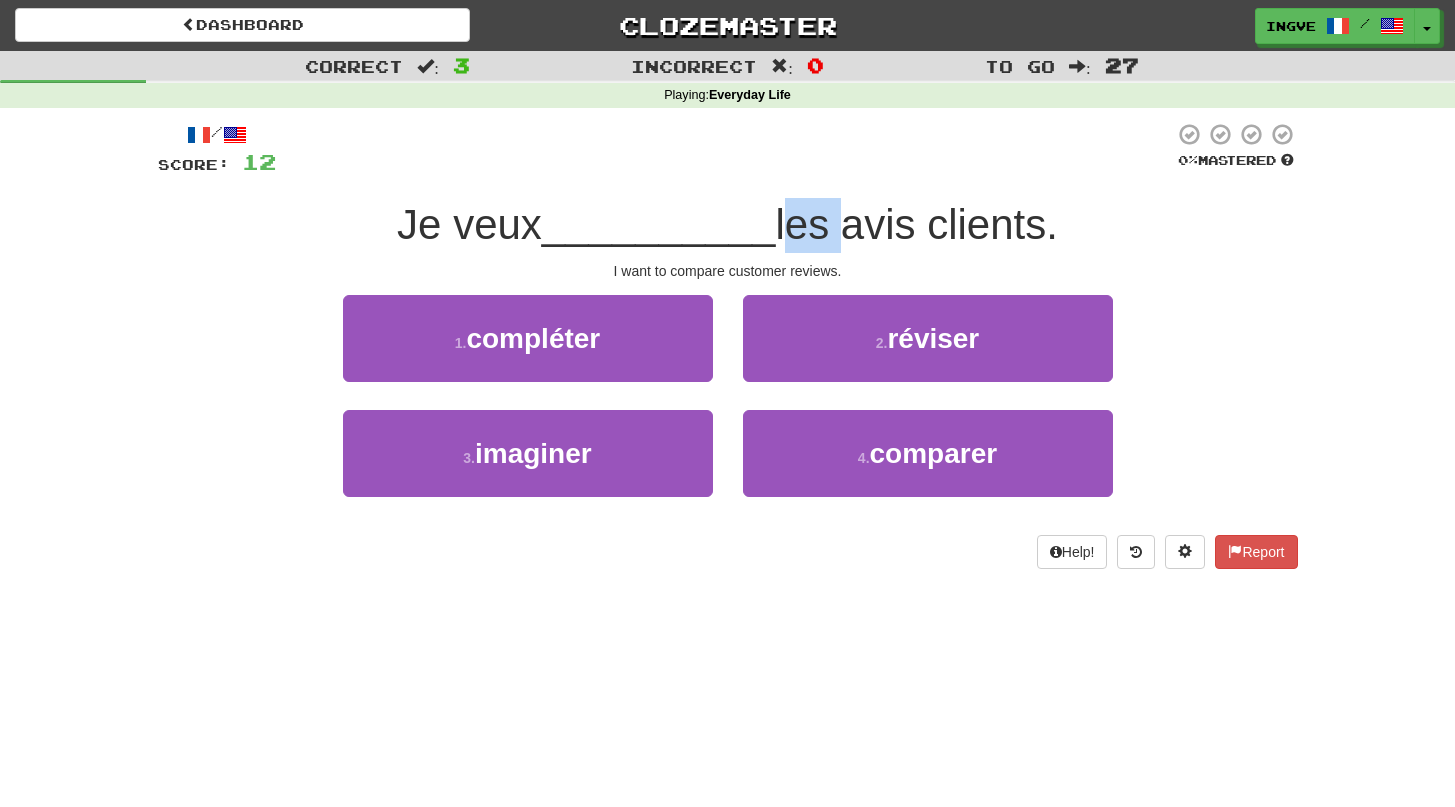 click on "les avis clients." at bounding box center (916, 224) 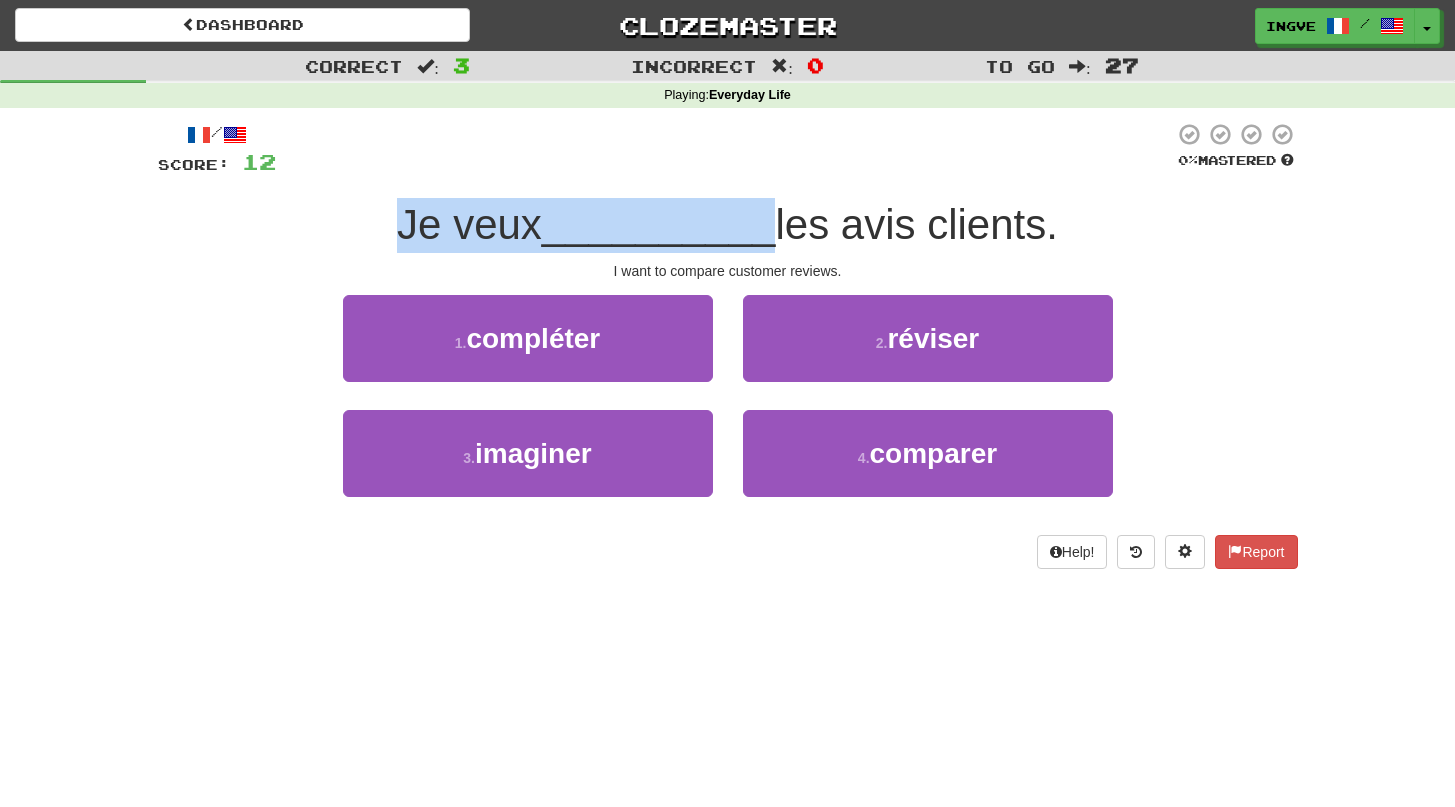 click on "les avis clients." at bounding box center [916, 224] 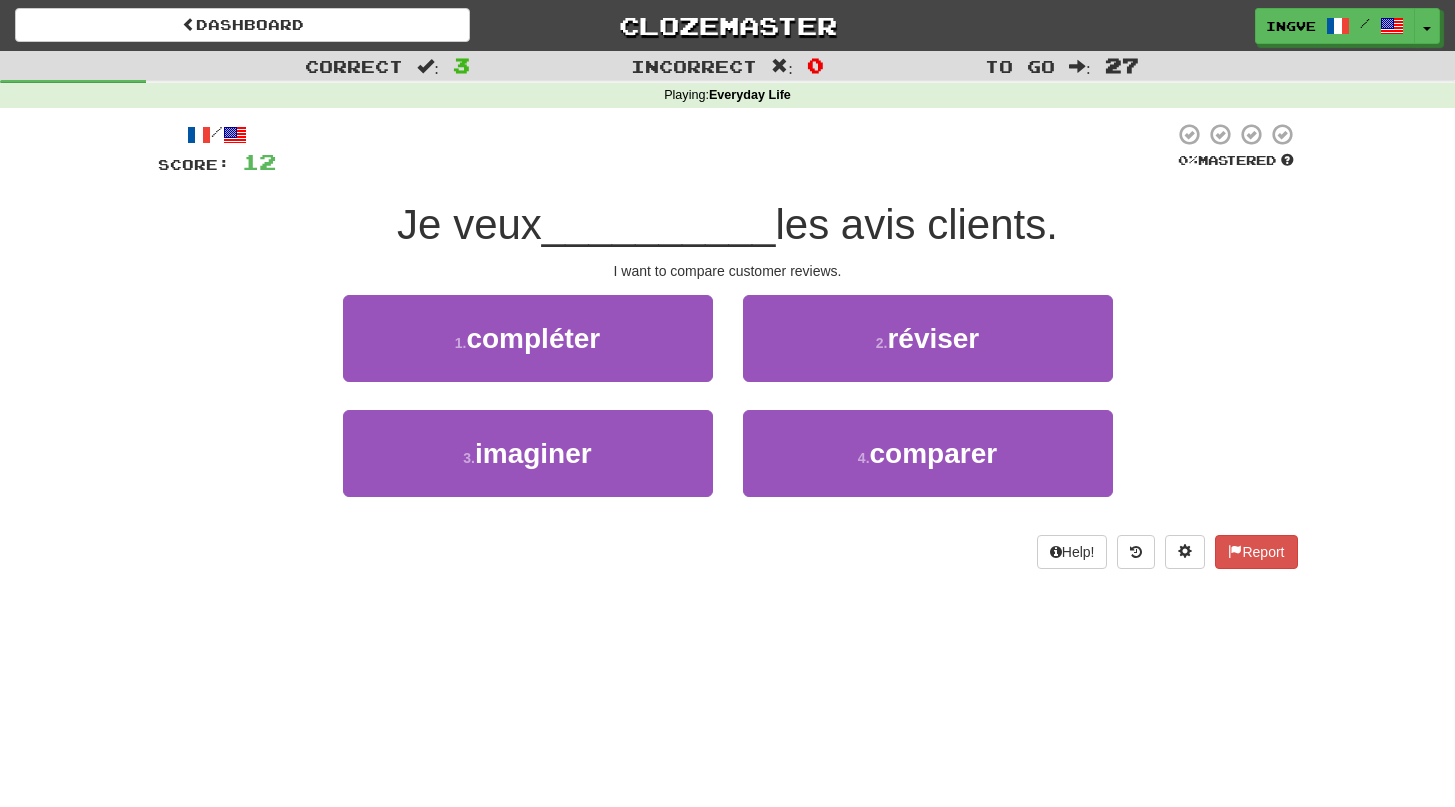 click on "les avis clients." at bounding box center [916, 224] 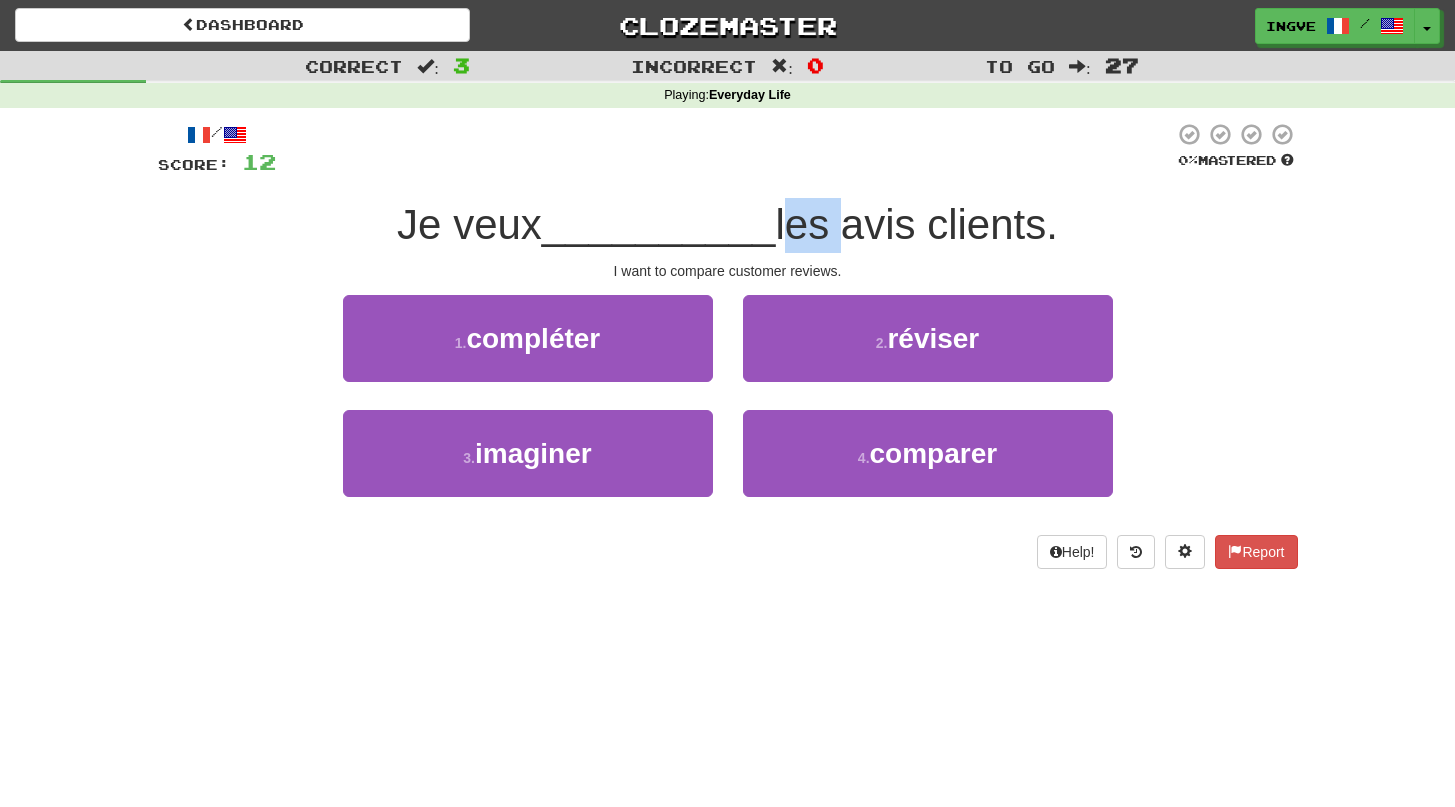 click on "les avis clients." at bounding box center [916, 224] 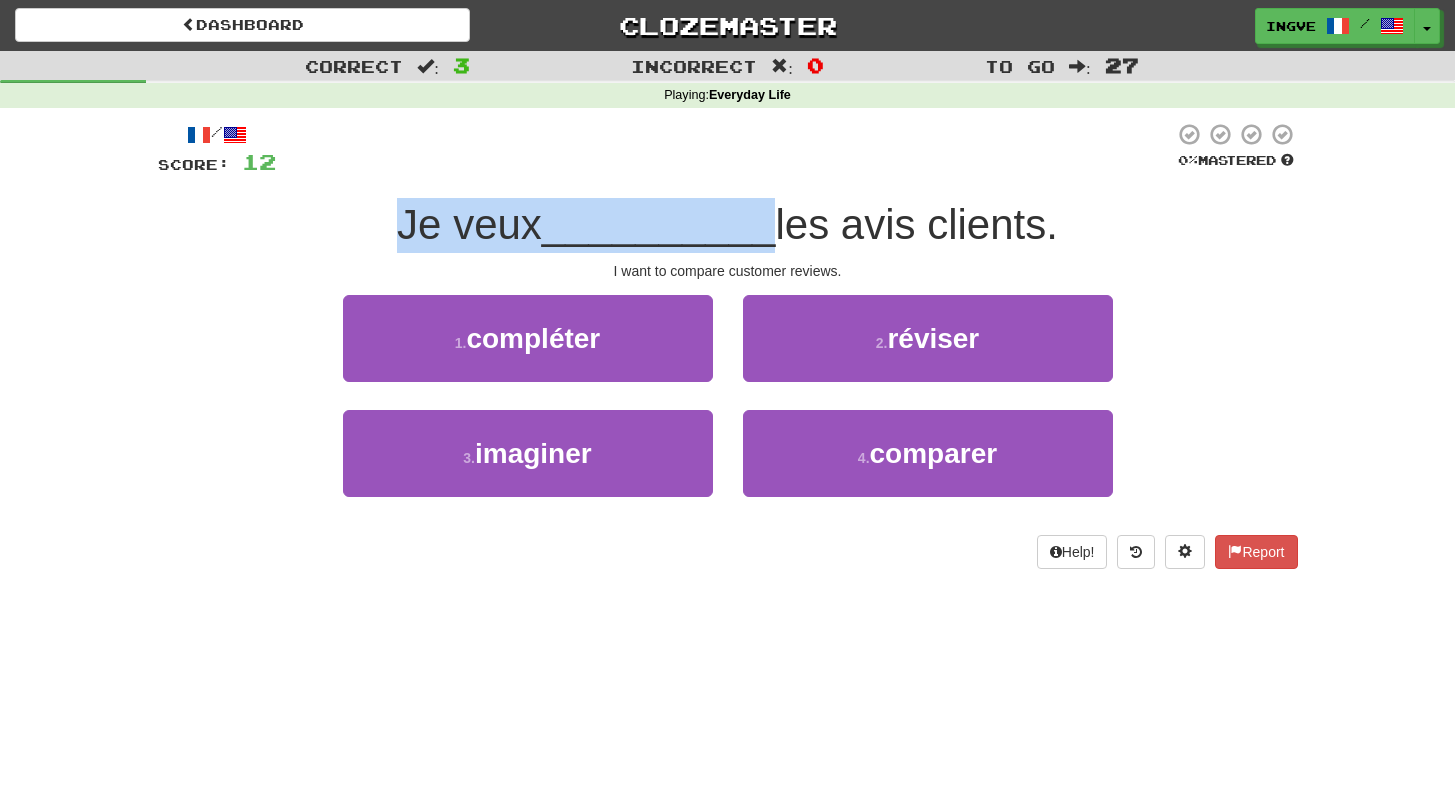 click on "les avis clients." at bounding box center (916, 224) 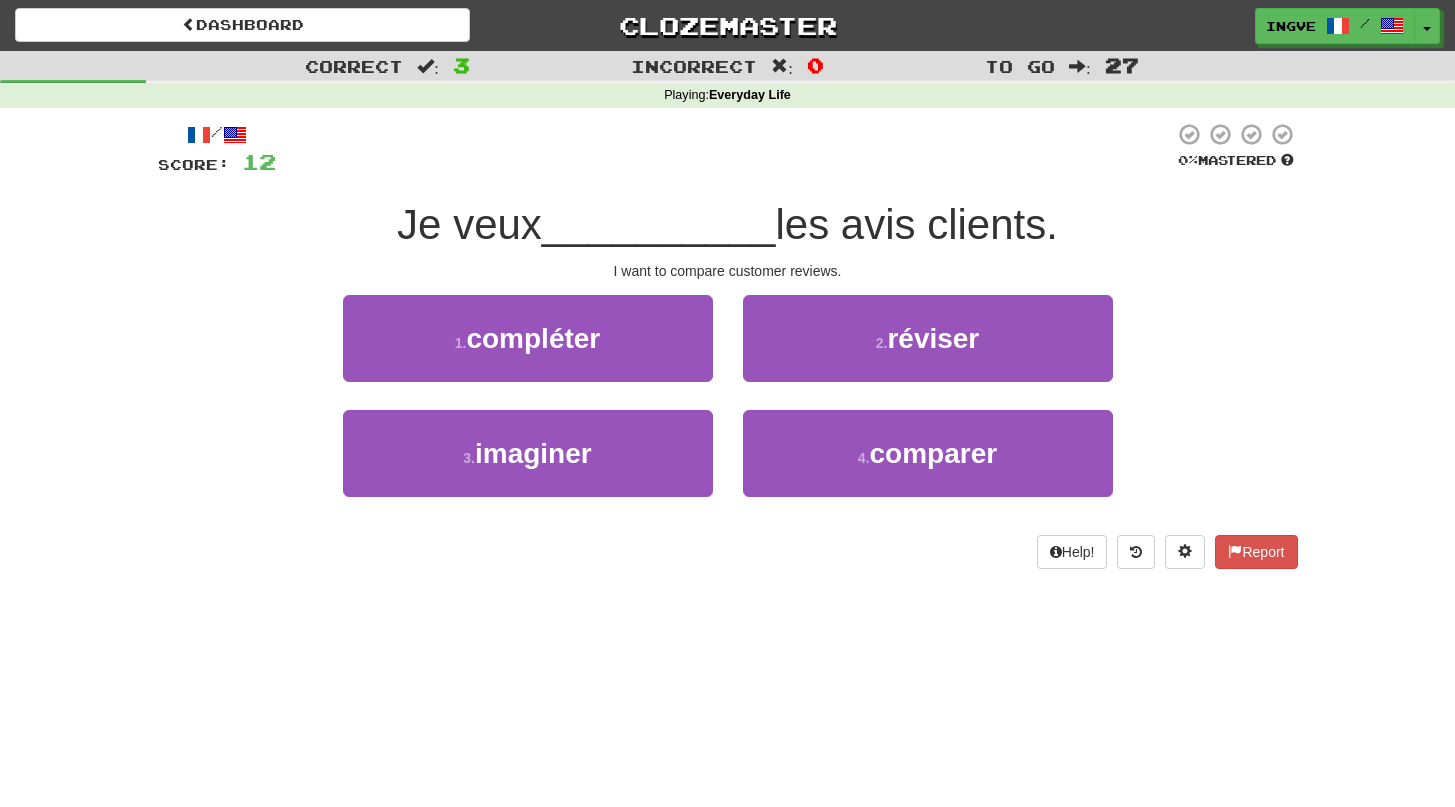 click on "les avis clients." at bounding box center (916, 224) 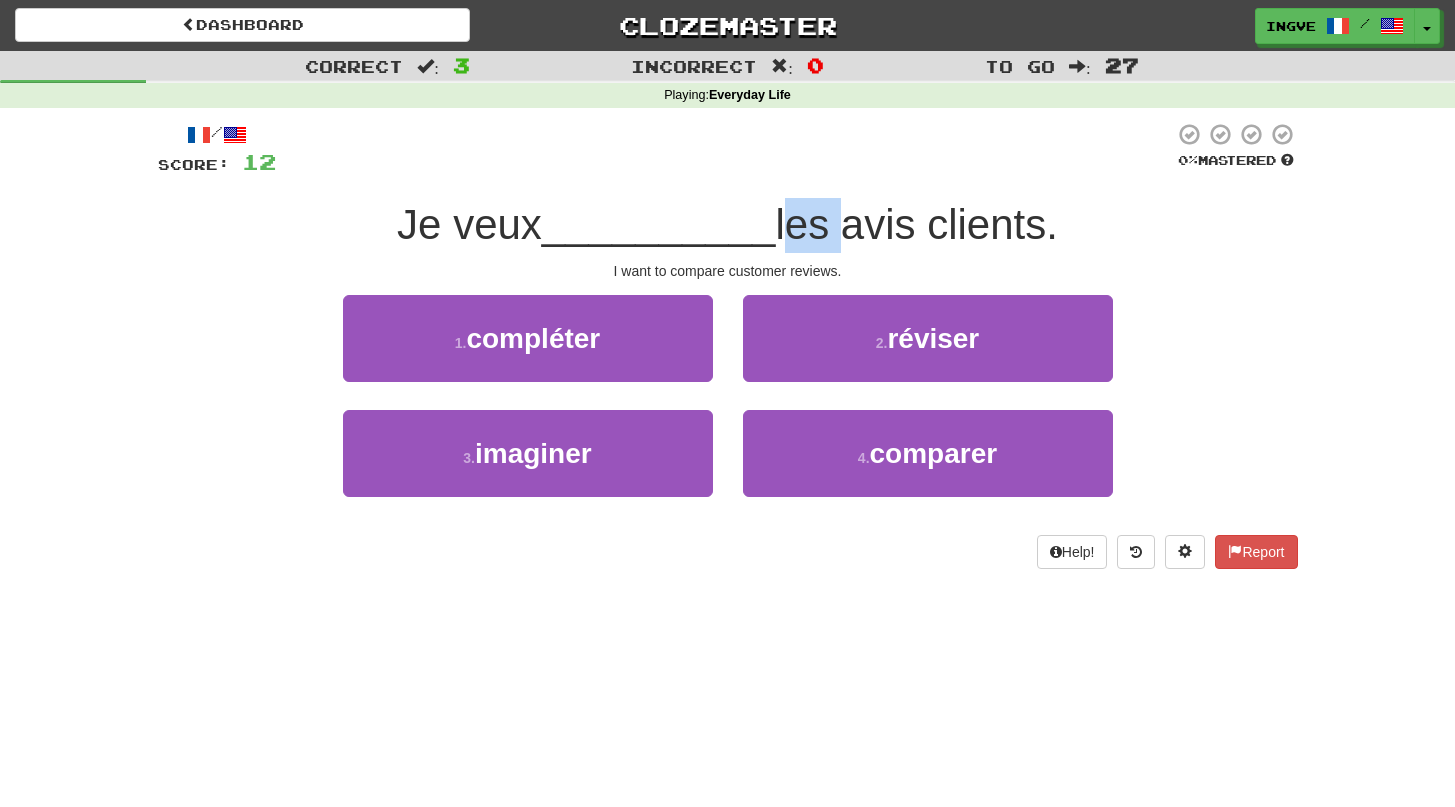 click on "les avis clients." at bounding box center (916, 224) 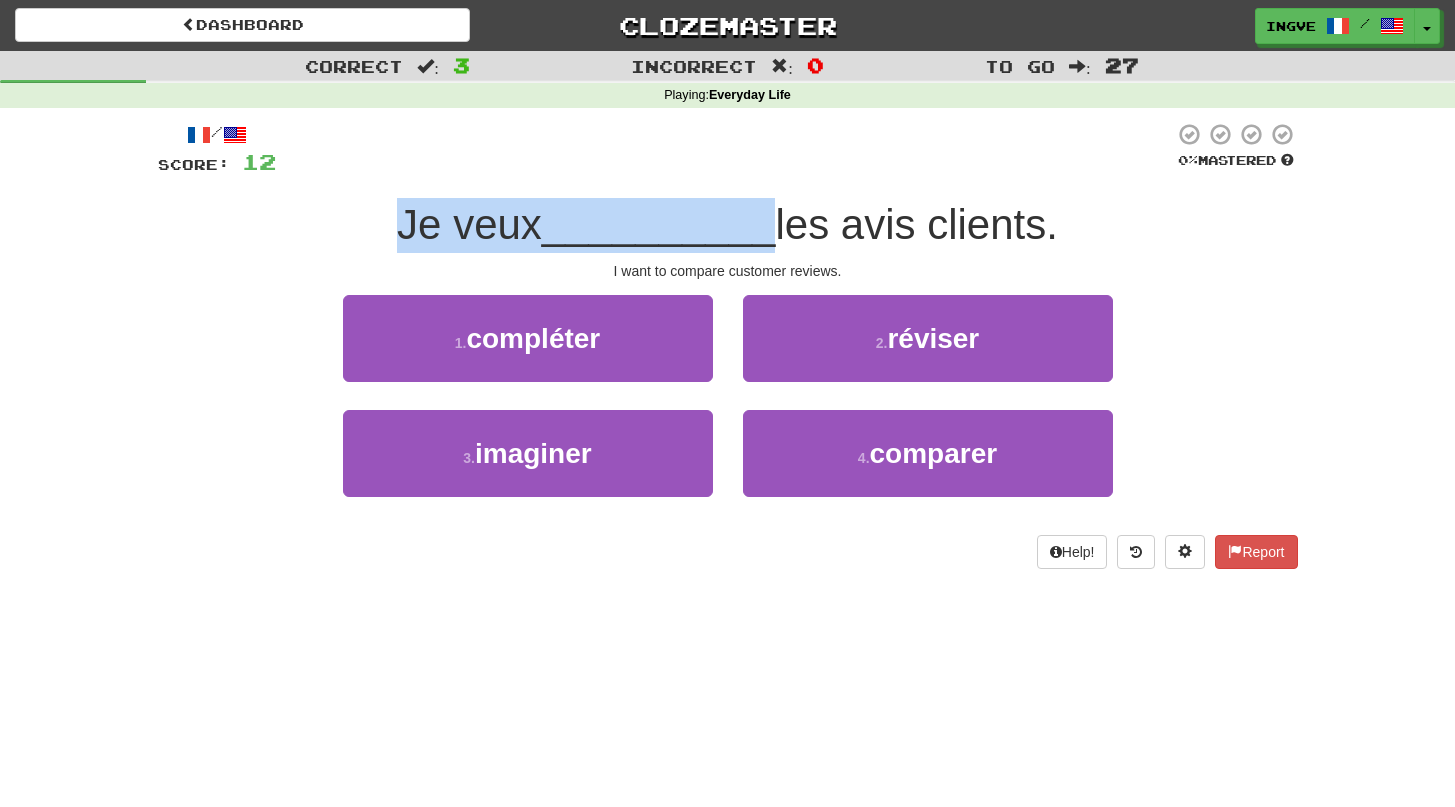 click on "les avis clients." at bounding box center [916, 224] 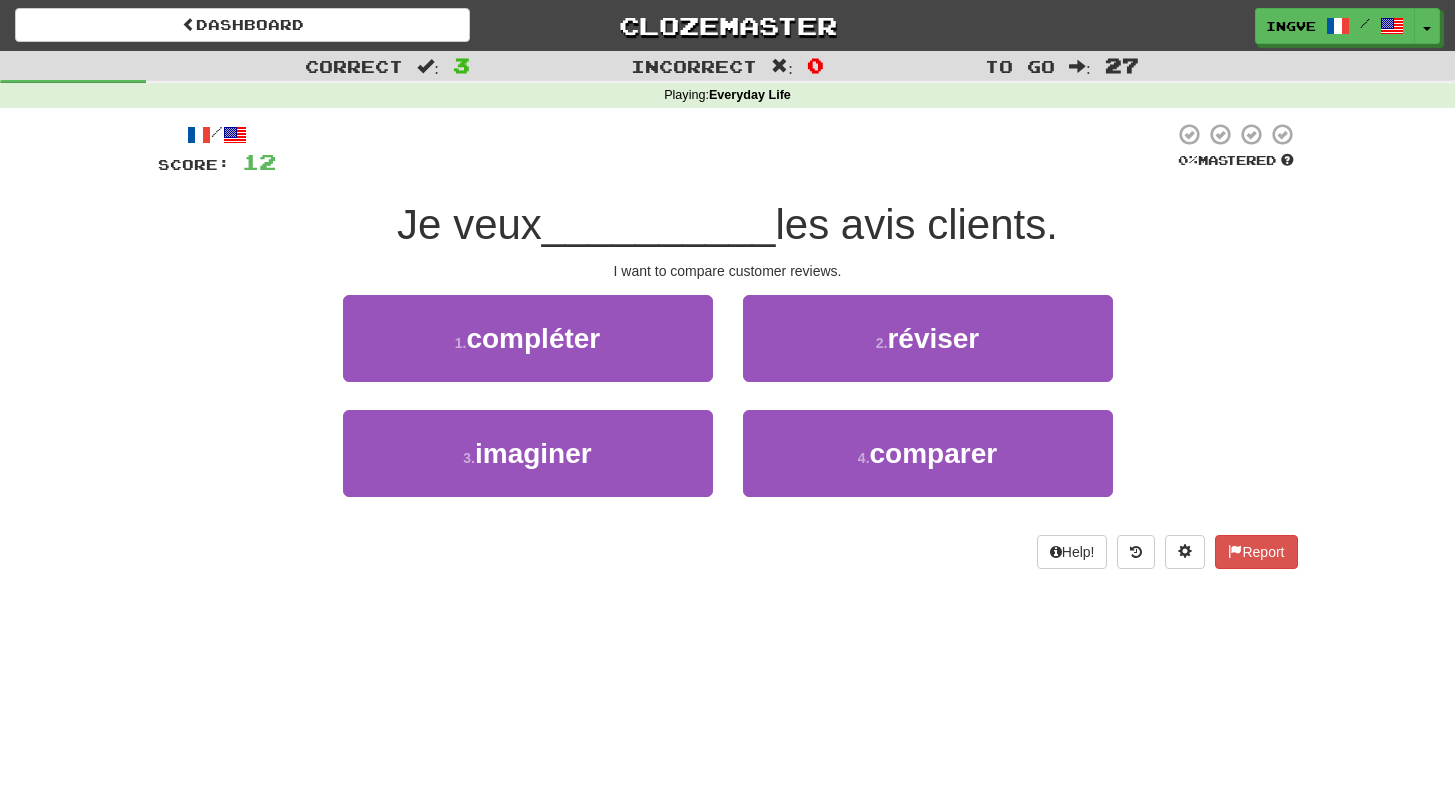 click on "I want to compare customer reviews." at bounding box center (728, 271) 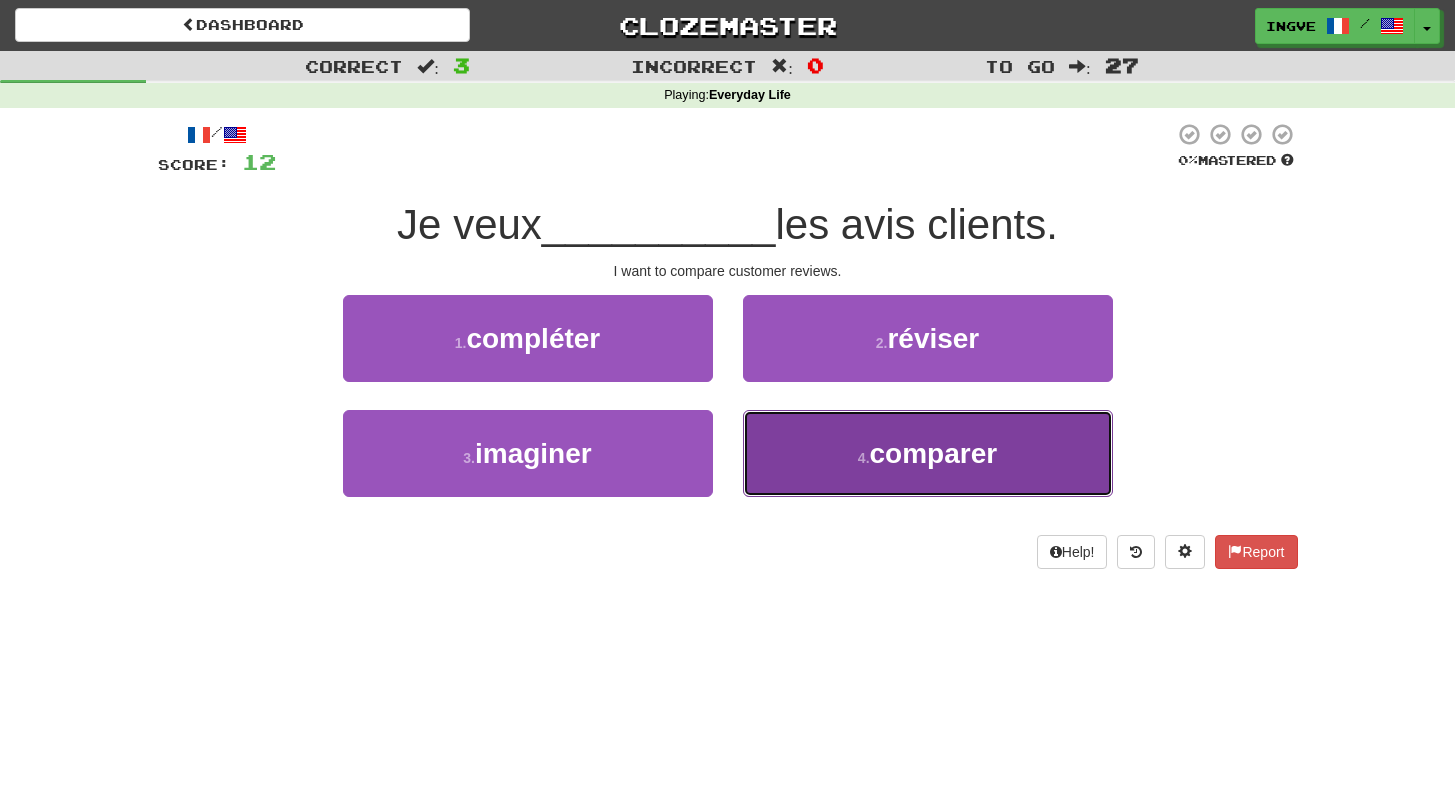 click on "4 .  comparer" at bounding box center [928, 453] 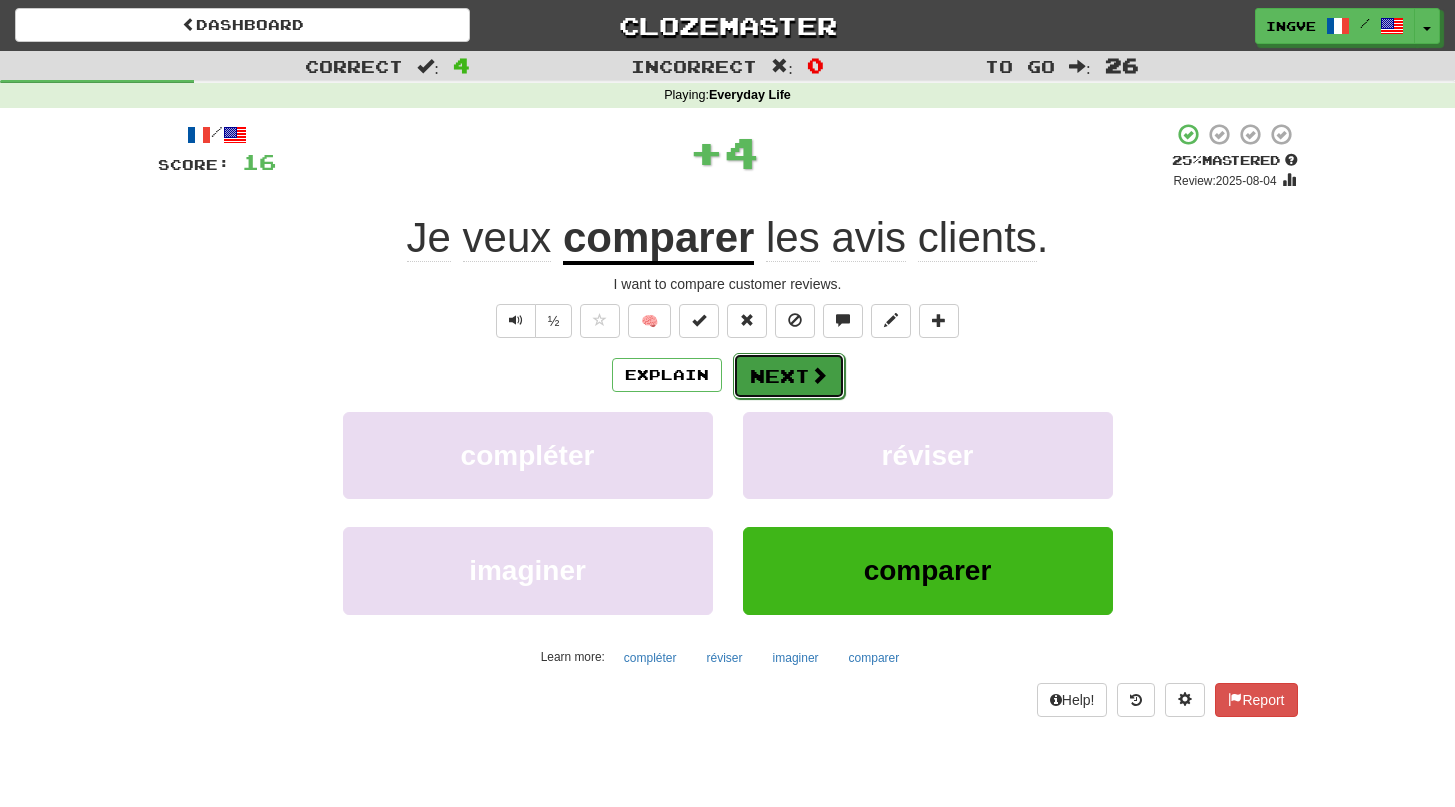 click on "Next" at bounding box center [789, 376] 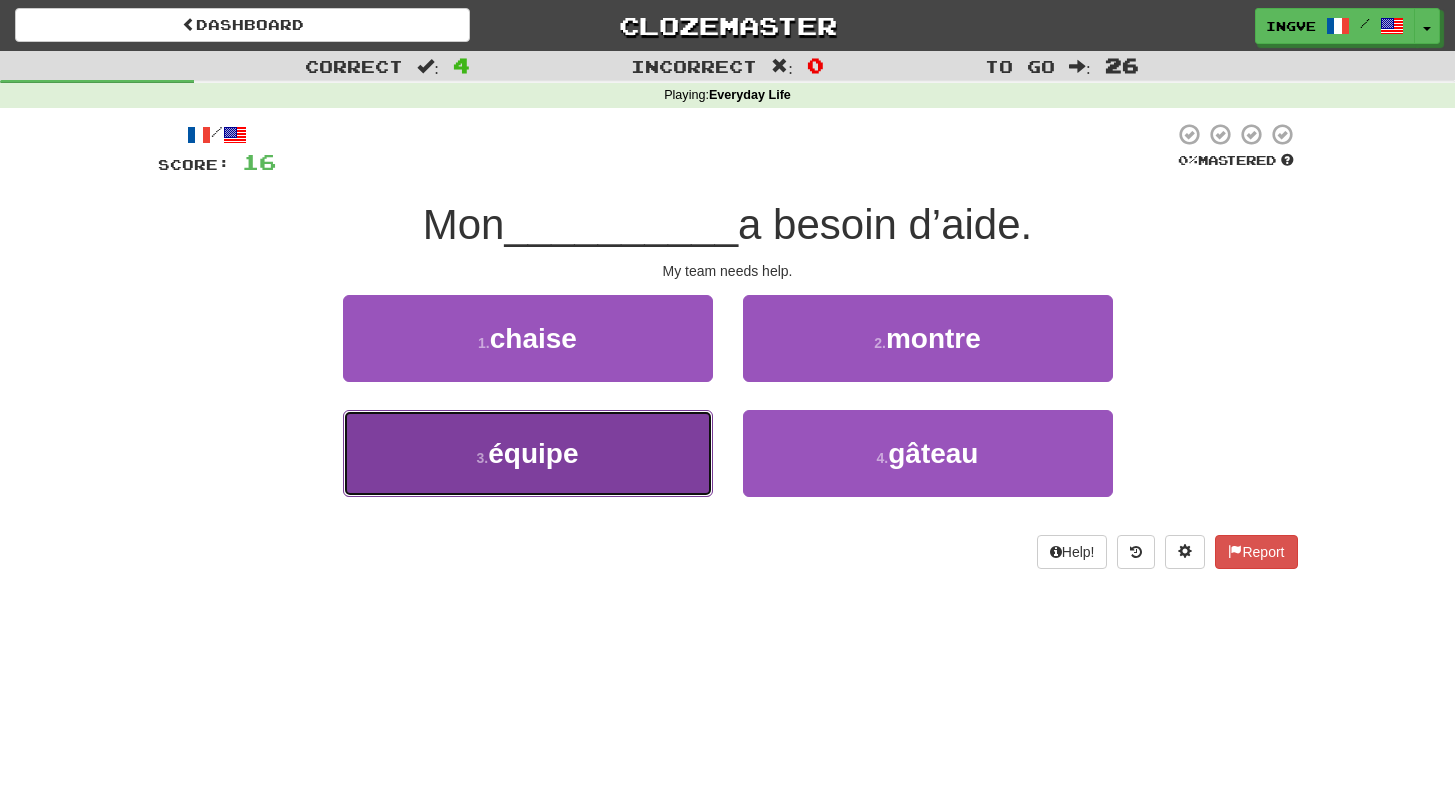 click on "3 .  équipe" at bounding box center (528, 453) 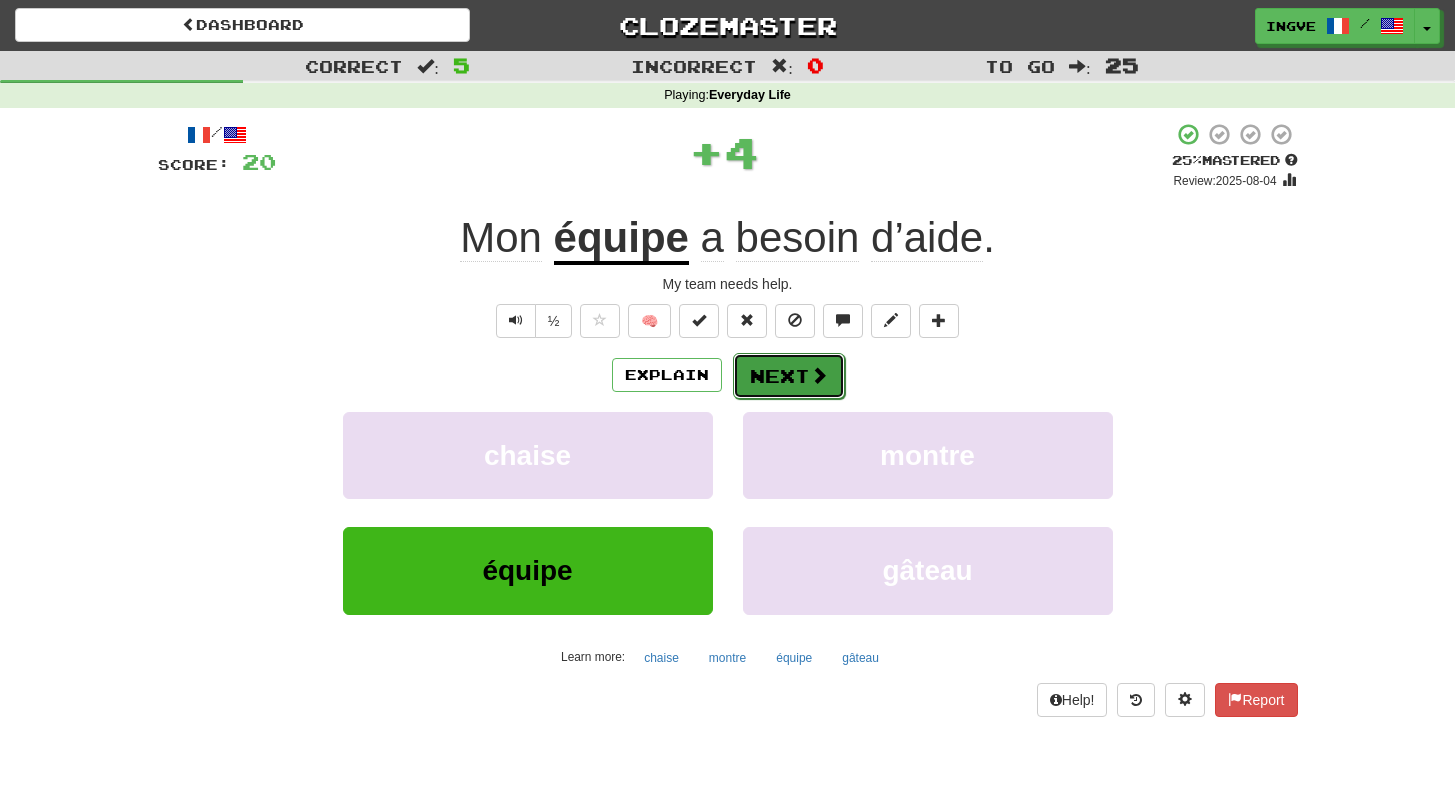 click on "Next" at bounding box center [789, 376] 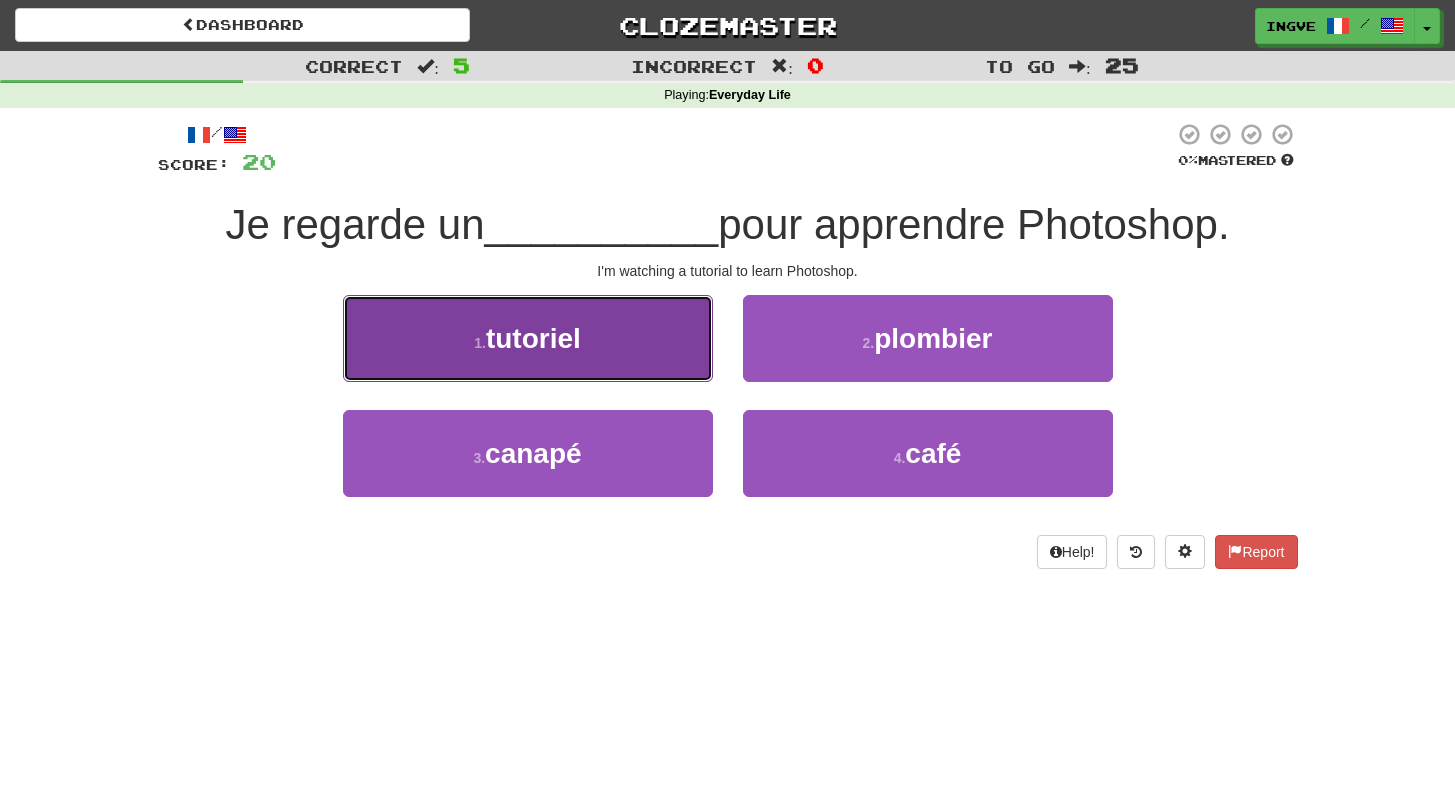 click on "1 .  tutoriel" at bounding box center (528, 338) 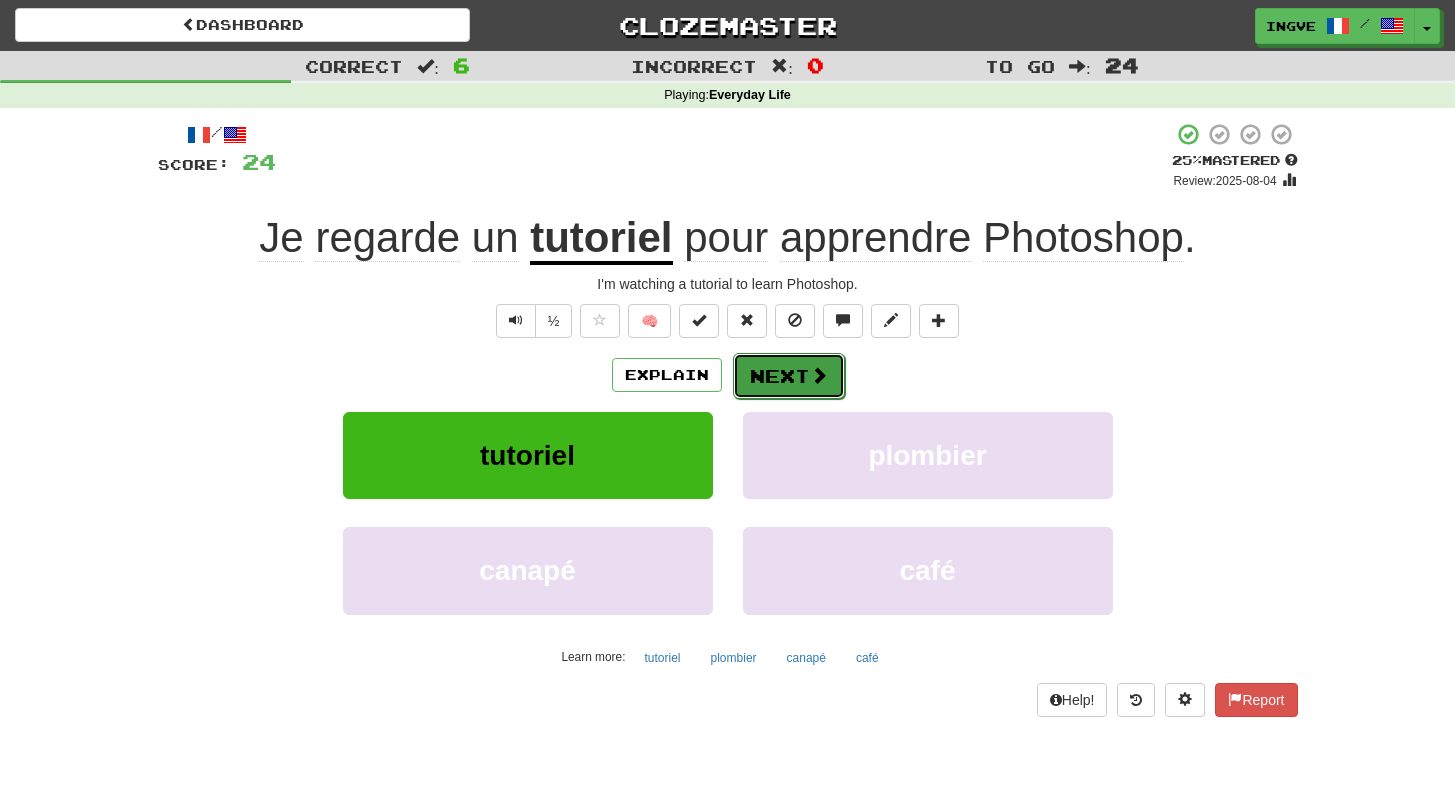 click on "Next" at bounding box center (789, 376) 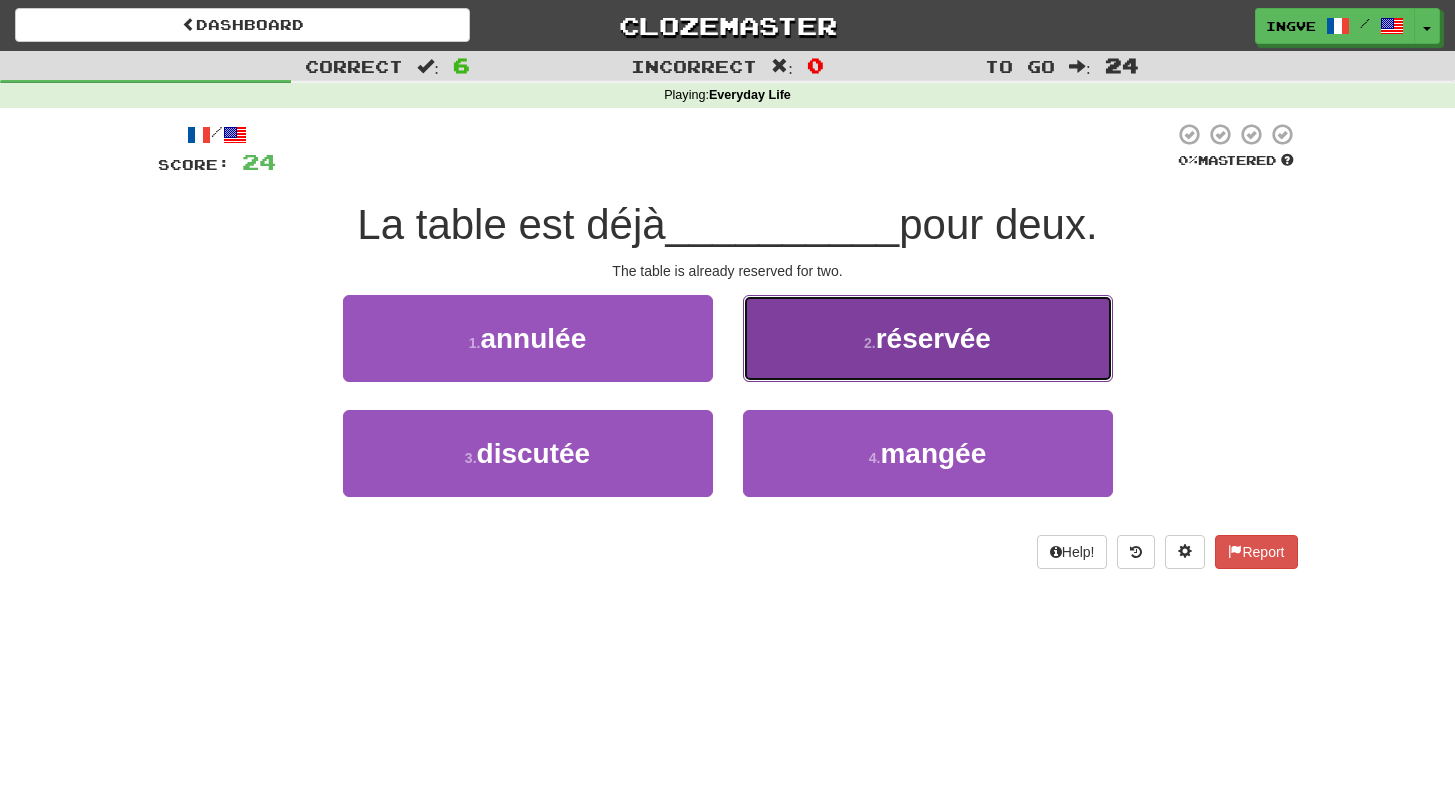 click on "2 .  réservée" at bounding box center (928, 338) 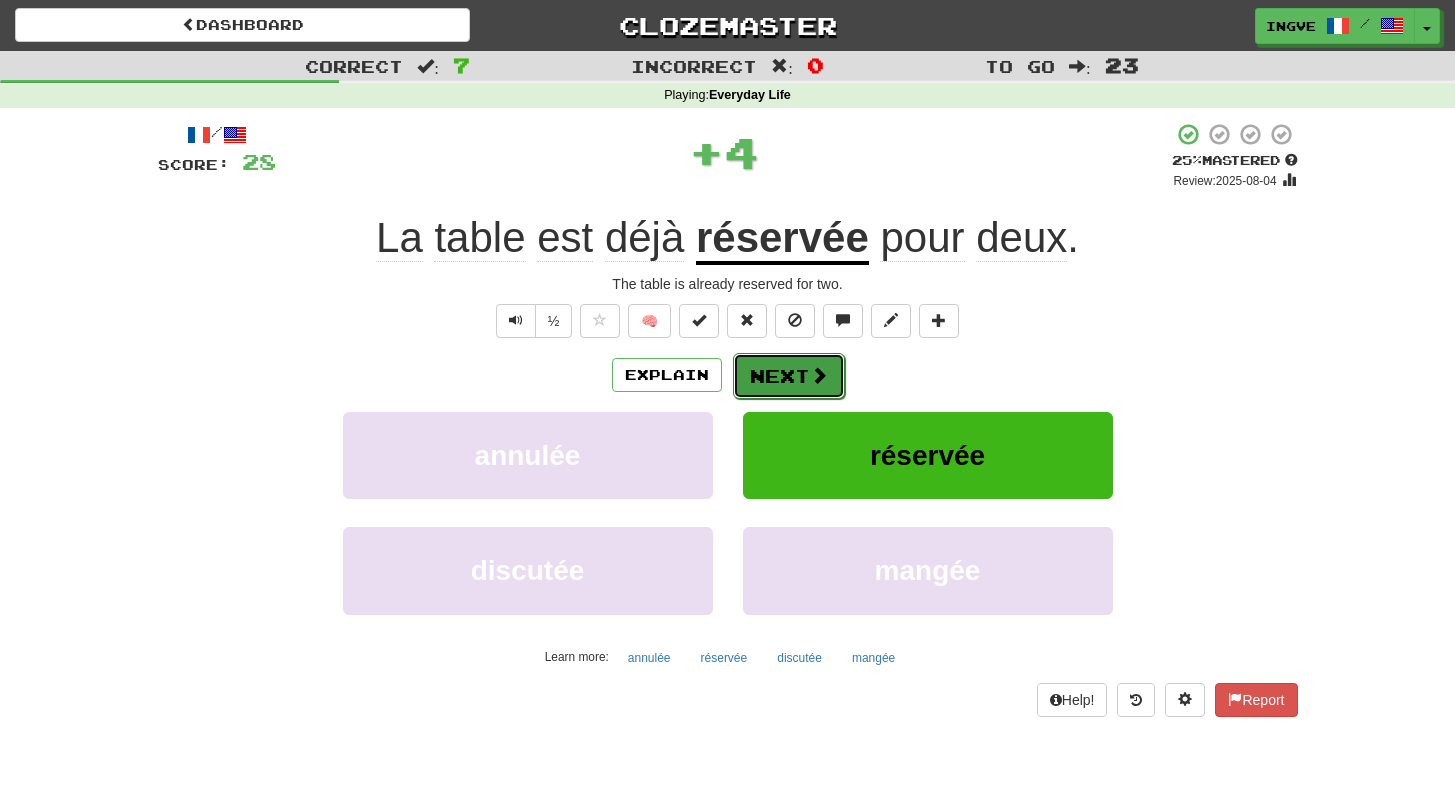 click on "Next" at bounding box center [789, 376] 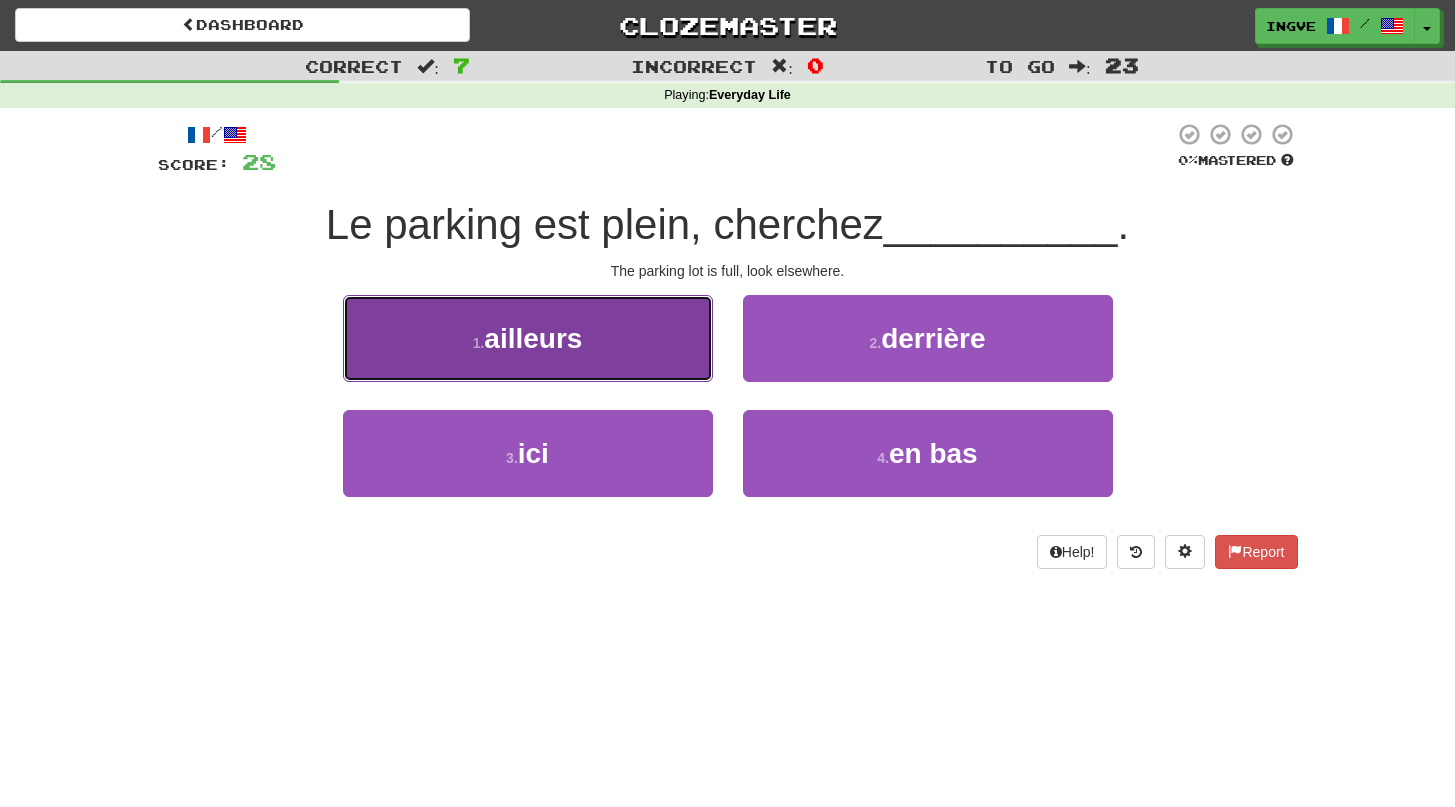 click on "1 .  ailleurs" at bounding box center [528, 338] 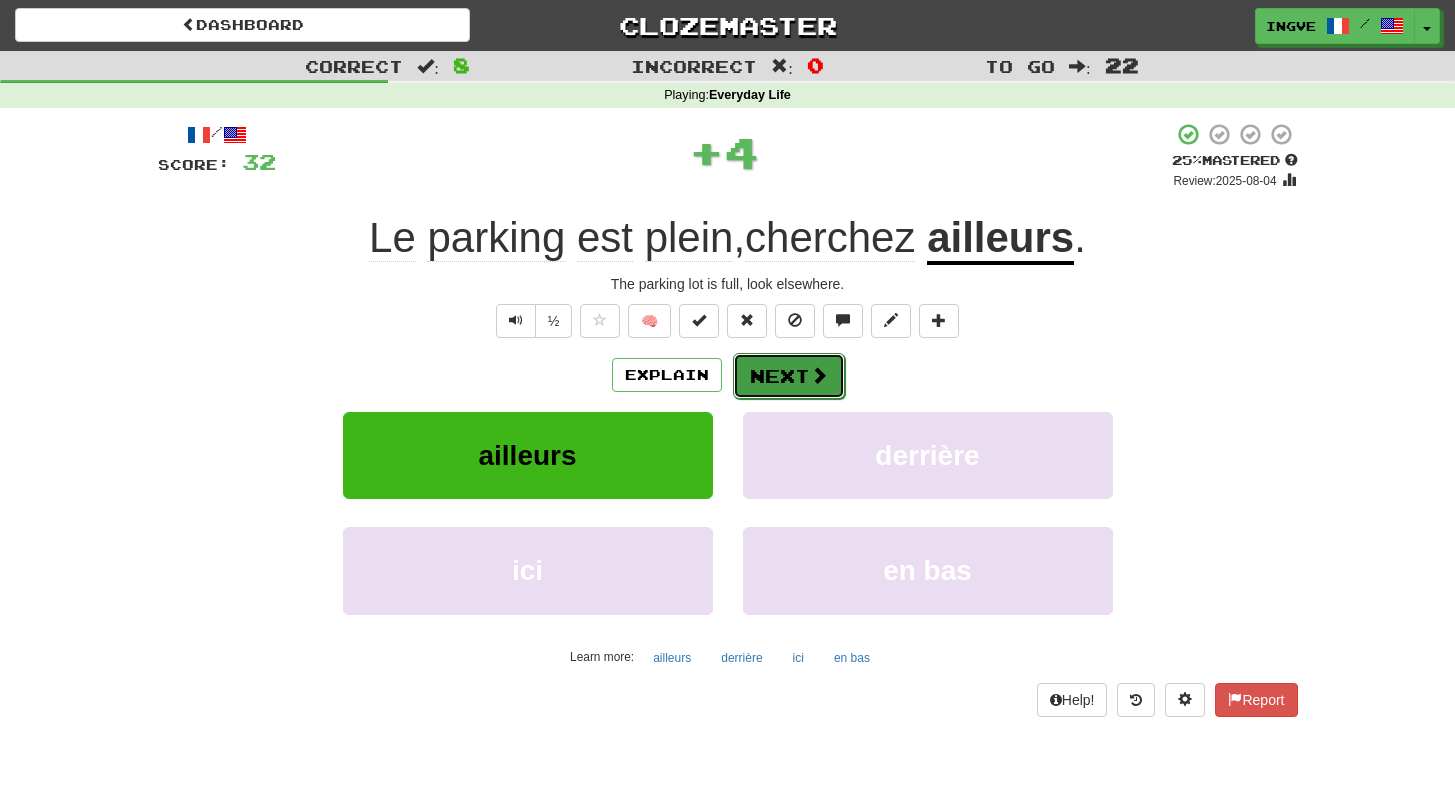 click on "Next" at bounding box center [789, 376] 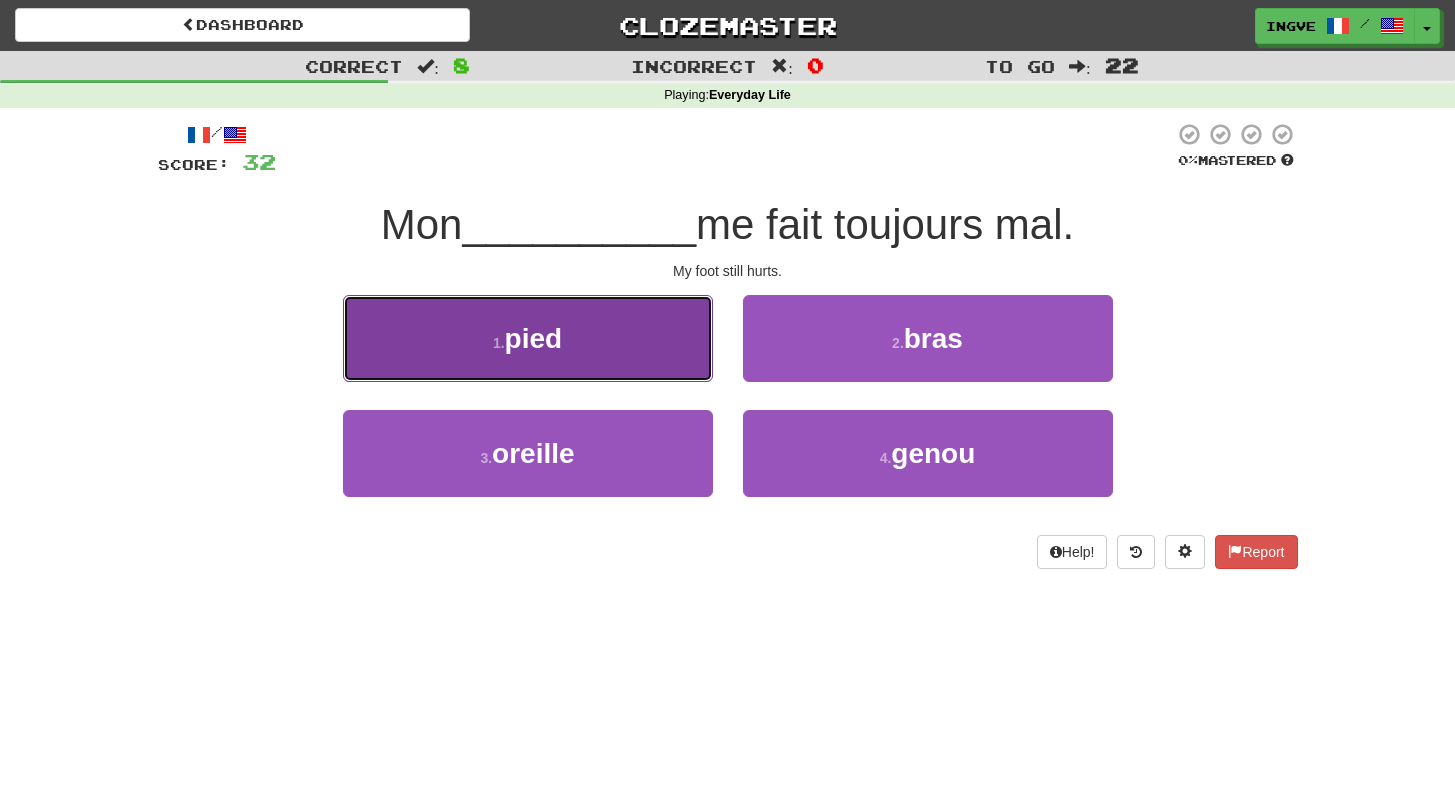 click on "1 .  pied" at bounding box center [528, 338] 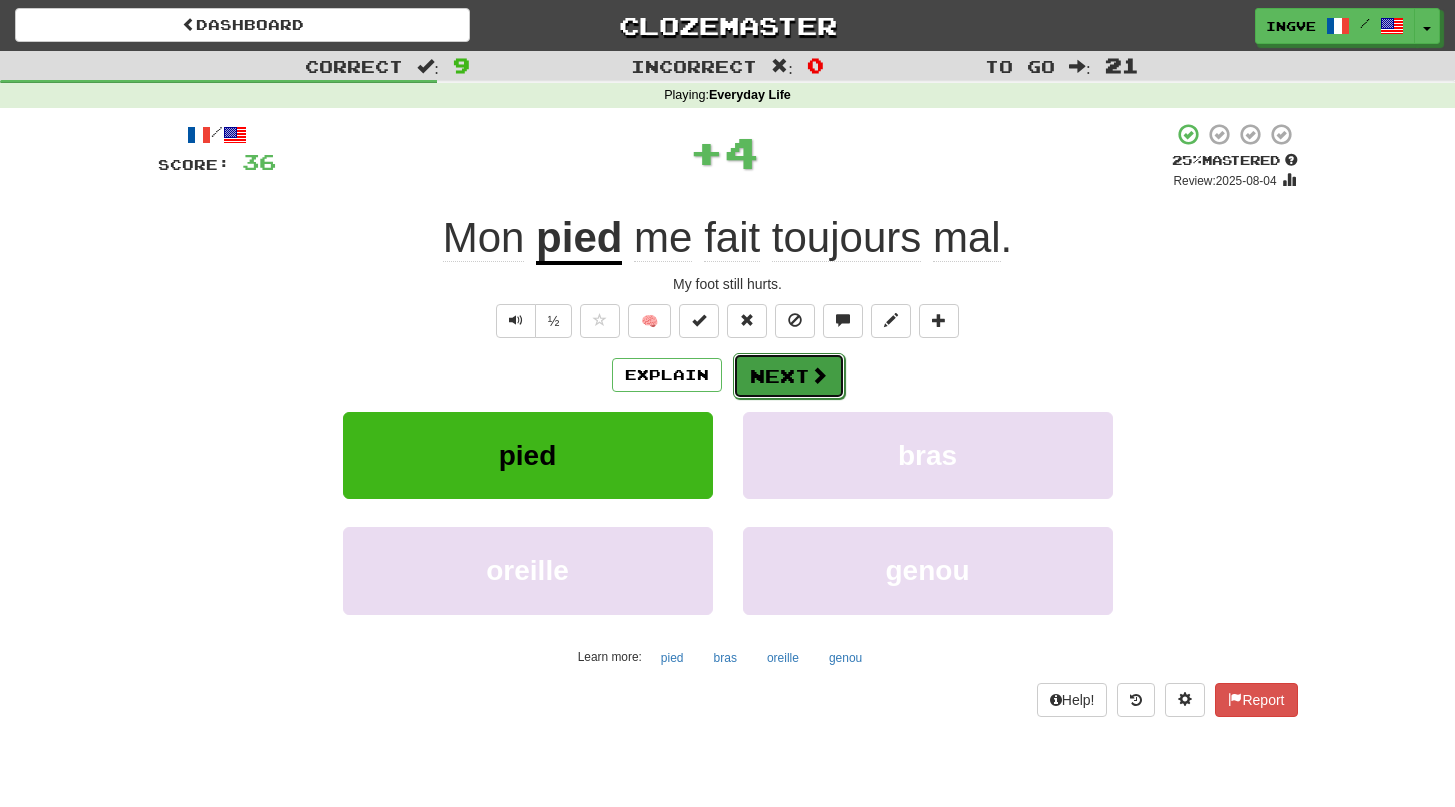click on "Next" at bounding box center [789, 376] 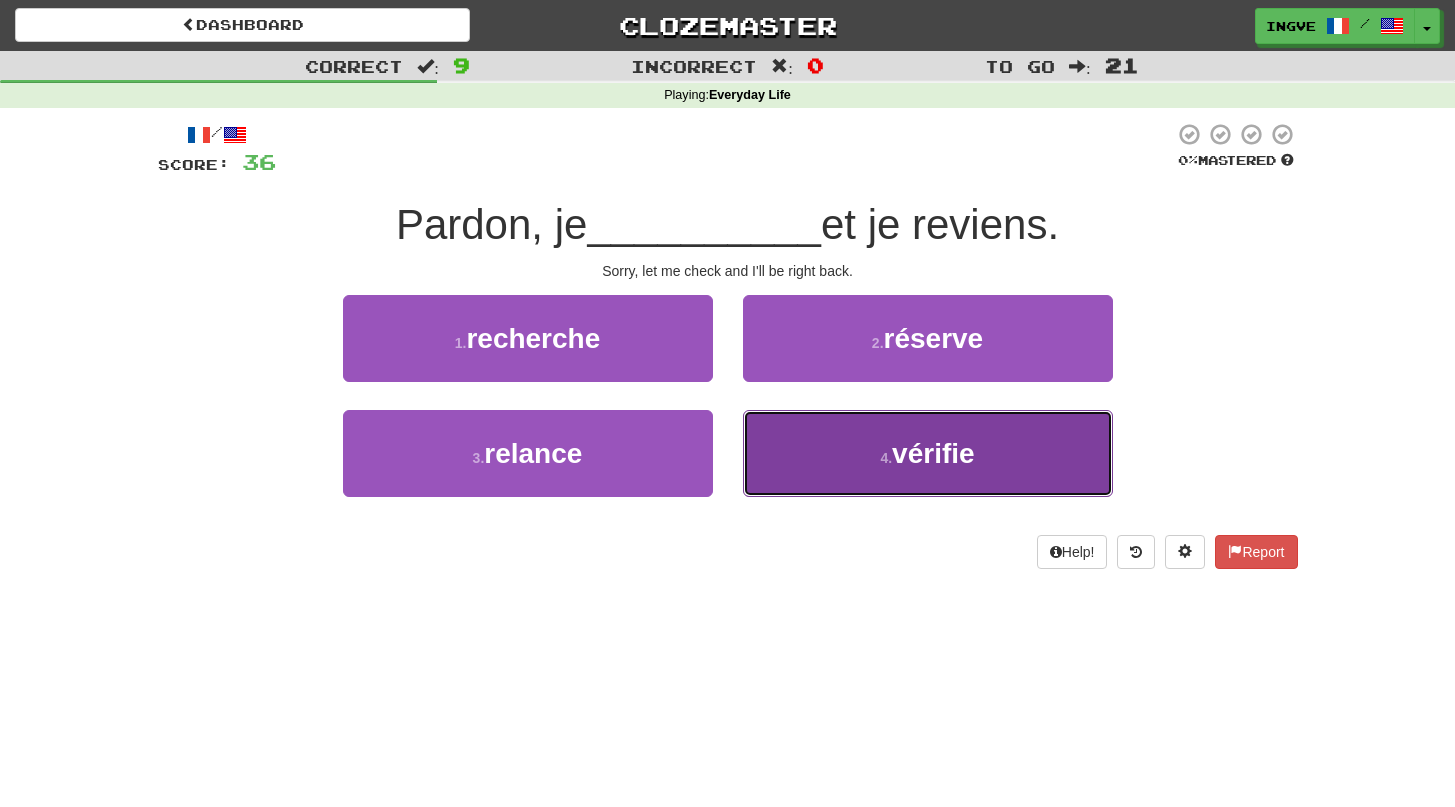 click on "4 .  vérifie" at bounding box center (928, 453) 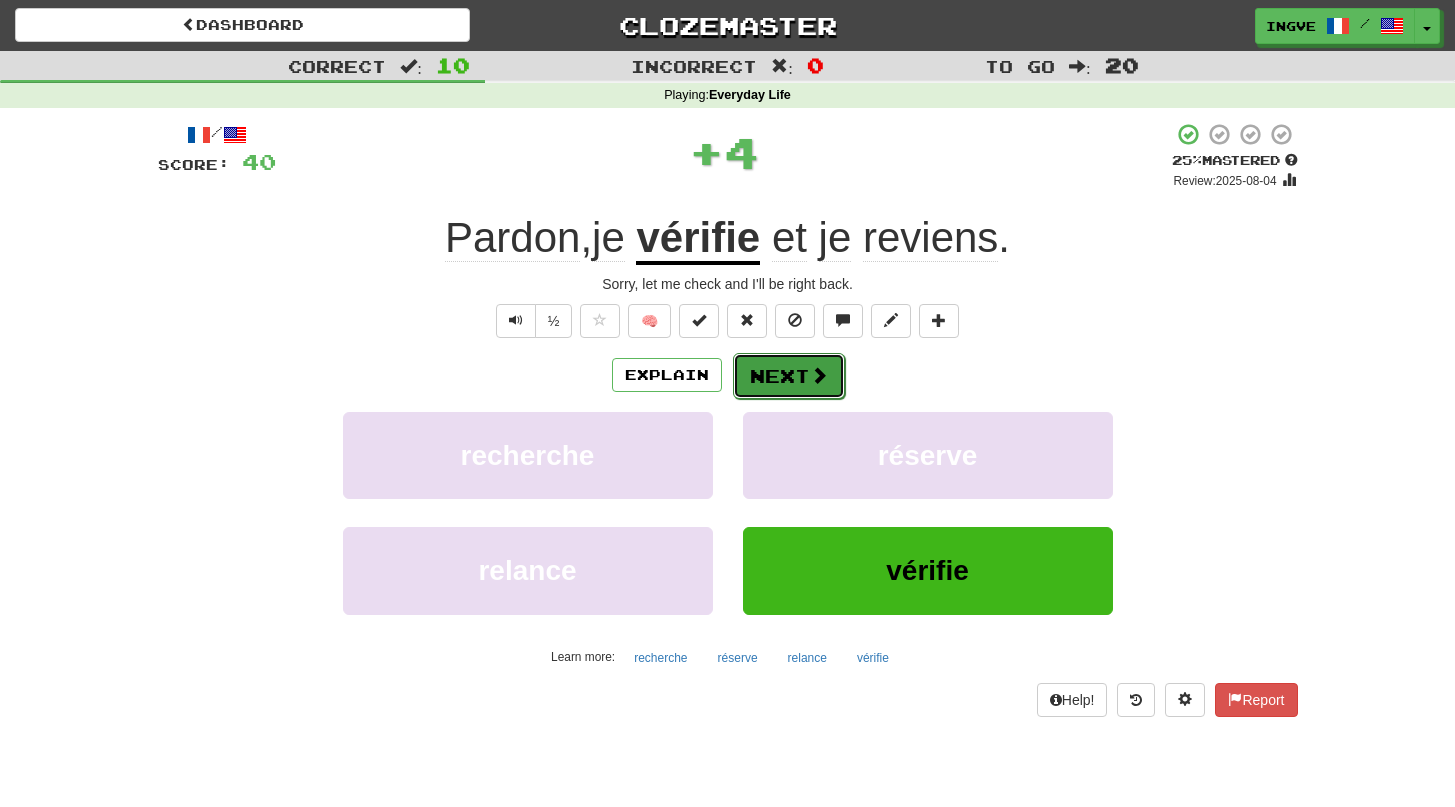 click on "Next" at bounding box center (789, 376) 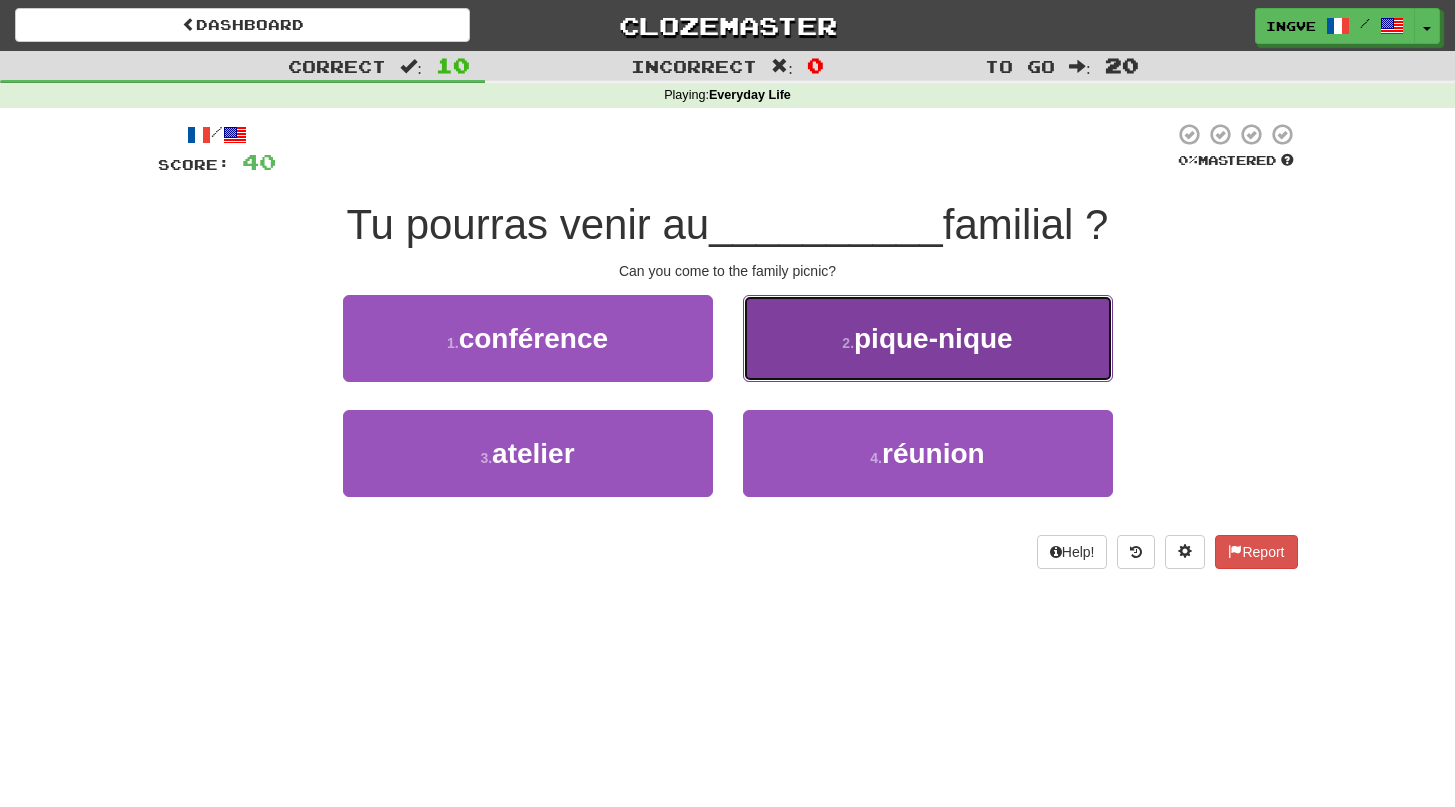 click on "2 .  pique-nique" at bounding box center [928, 338] 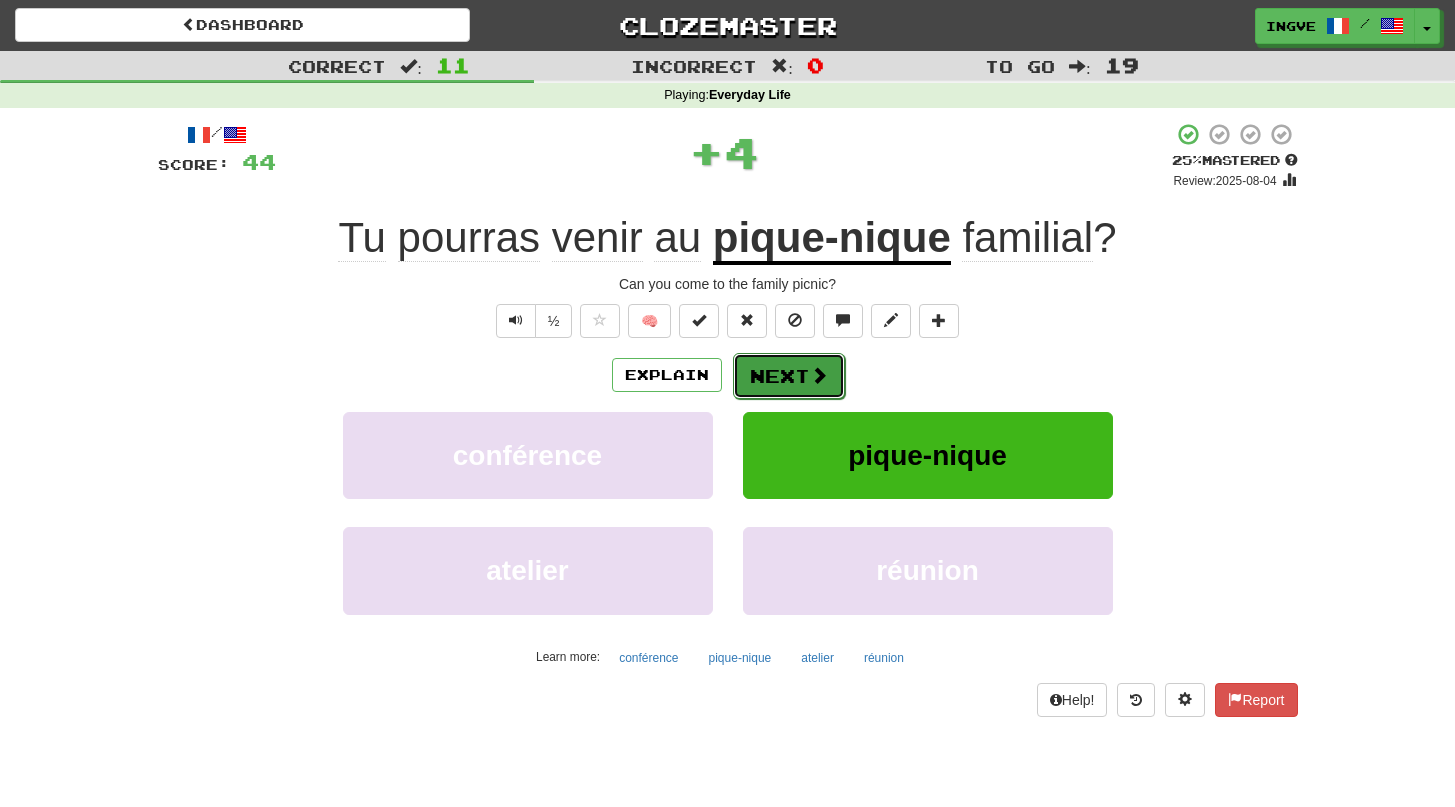 click on "Next" at bounding box center (789, 376) 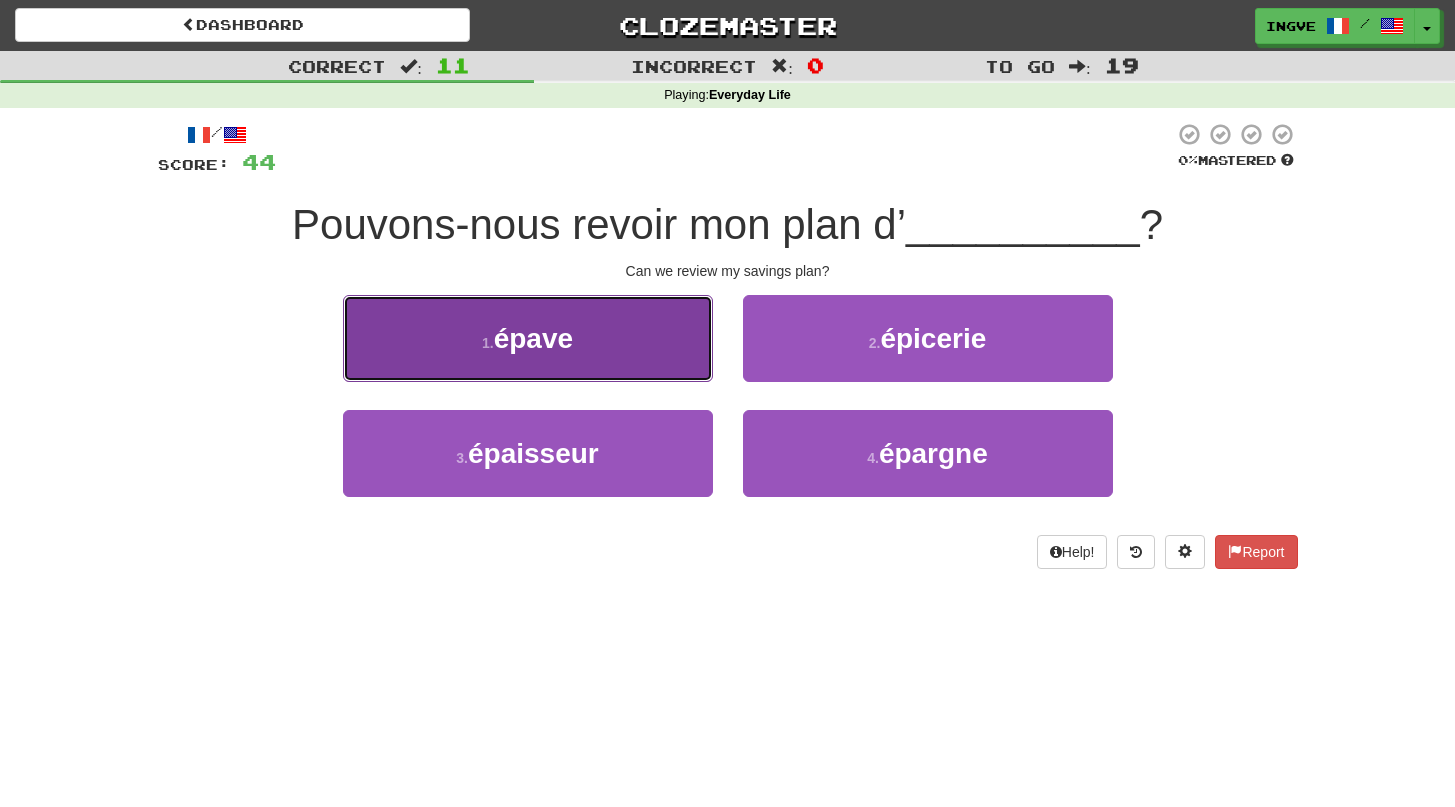 click on "1 .  épave" at bounding box center (528, 338) 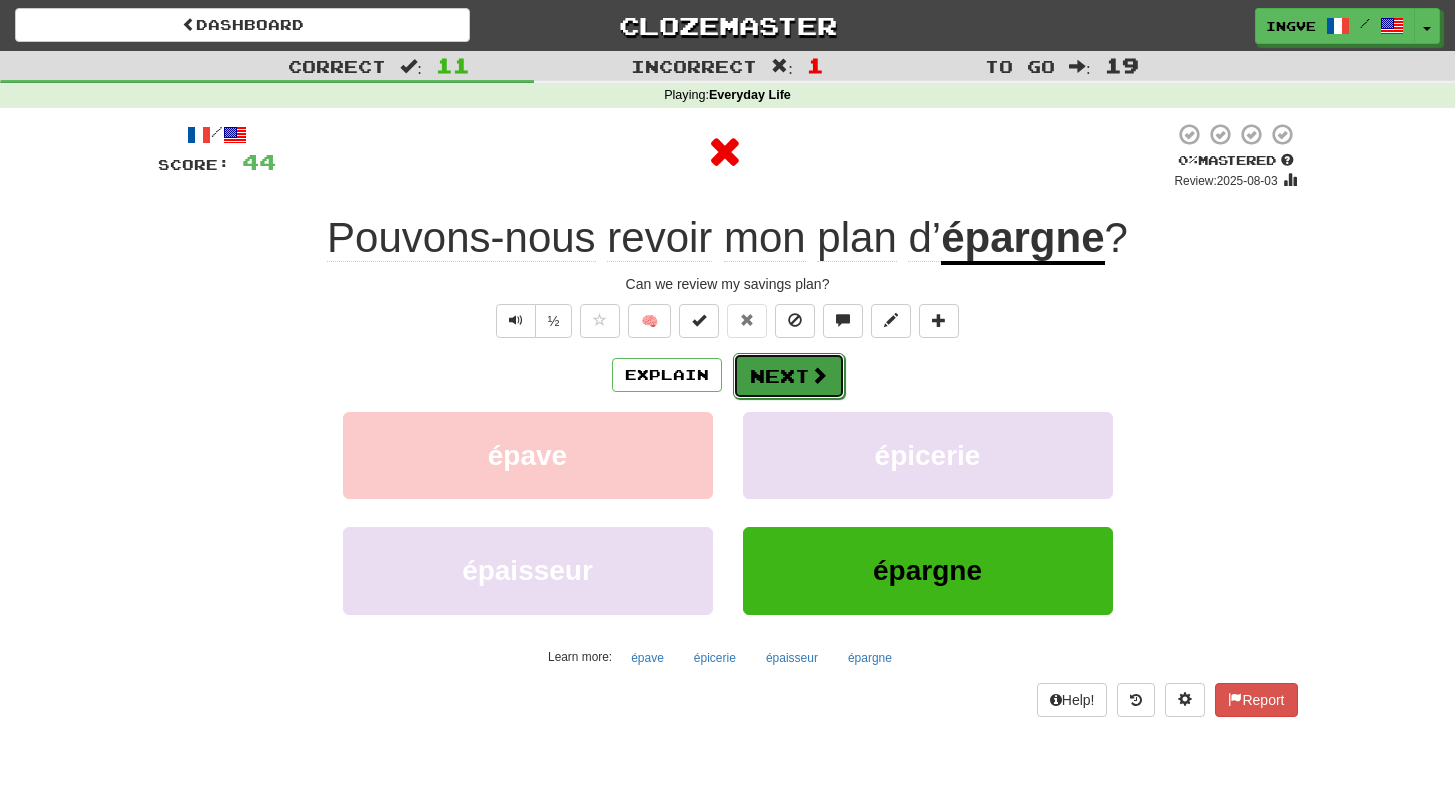 click on "Next" at bounding box center [789, 376] 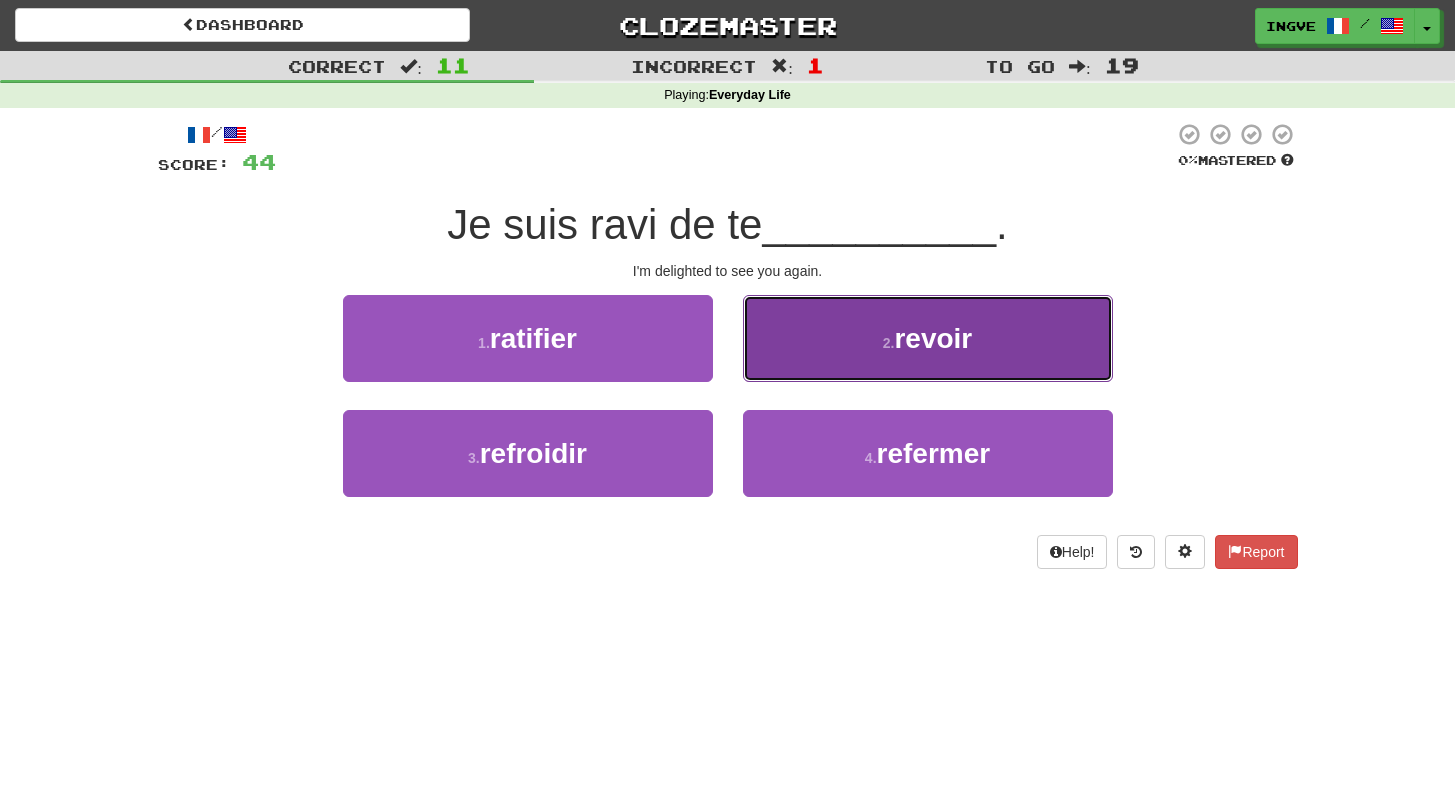 click on "2 .  revoir" at bounding box center (928, 338) 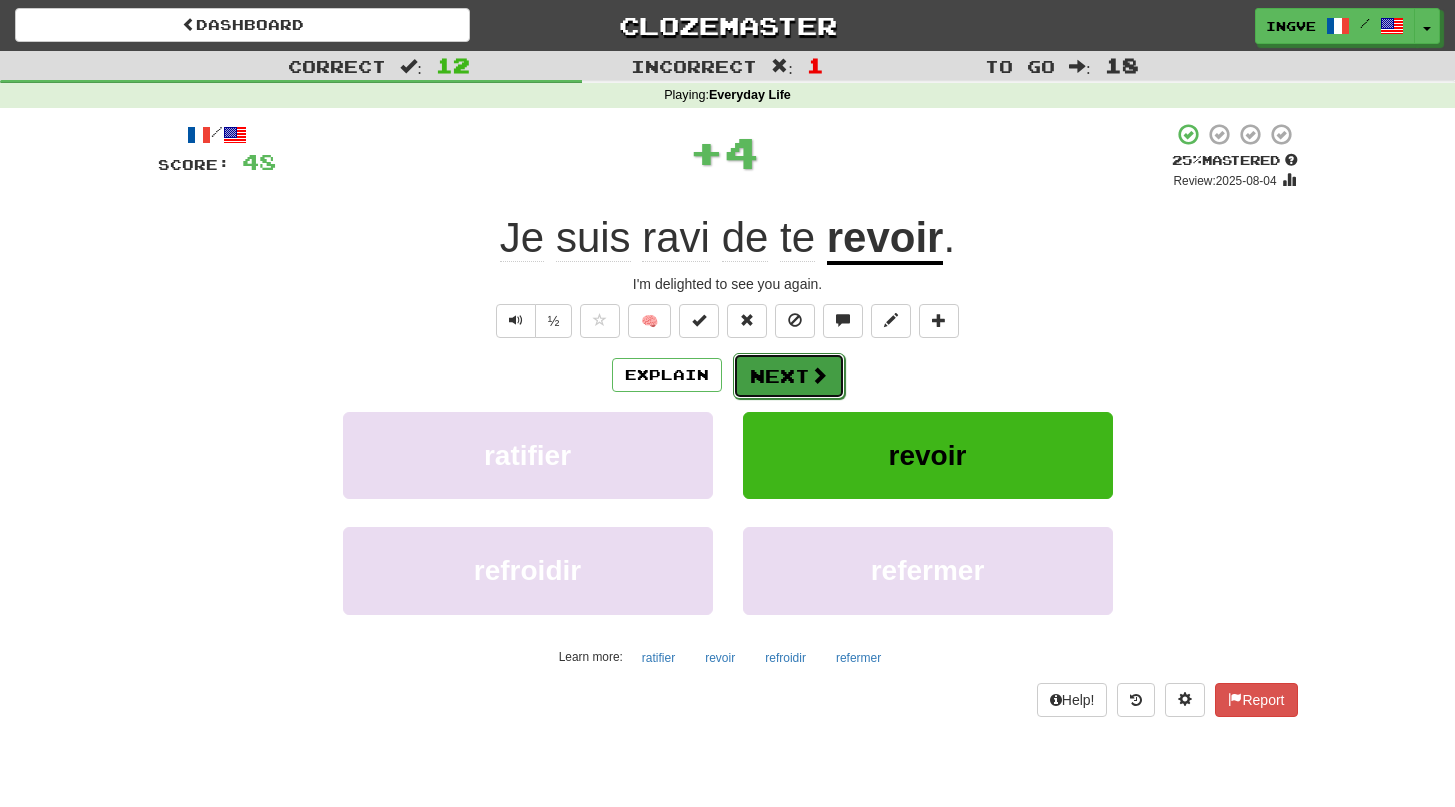 click on "Next" at bounding box center (789, 376) 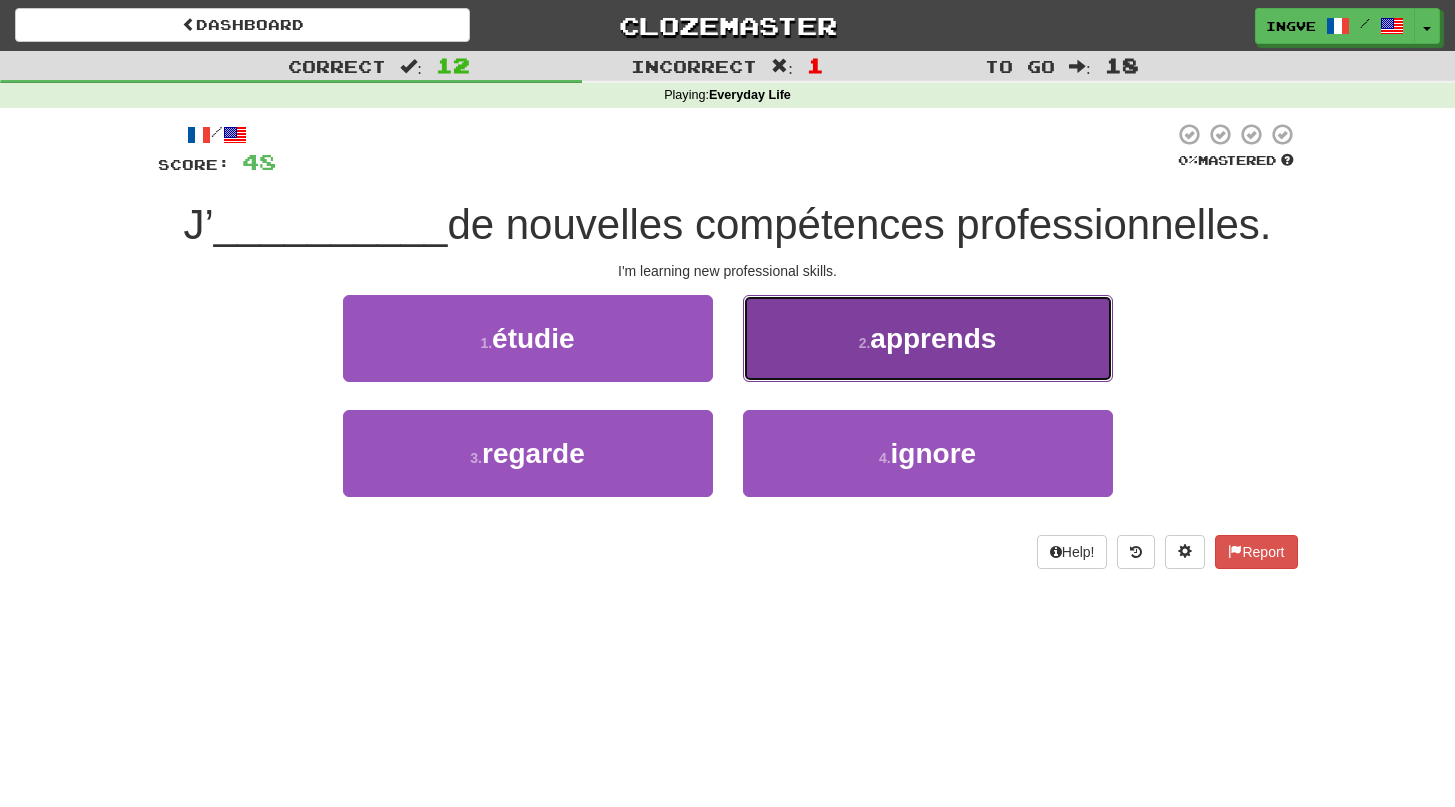click on "2 .  apprends" at bounding box center (928, 338) 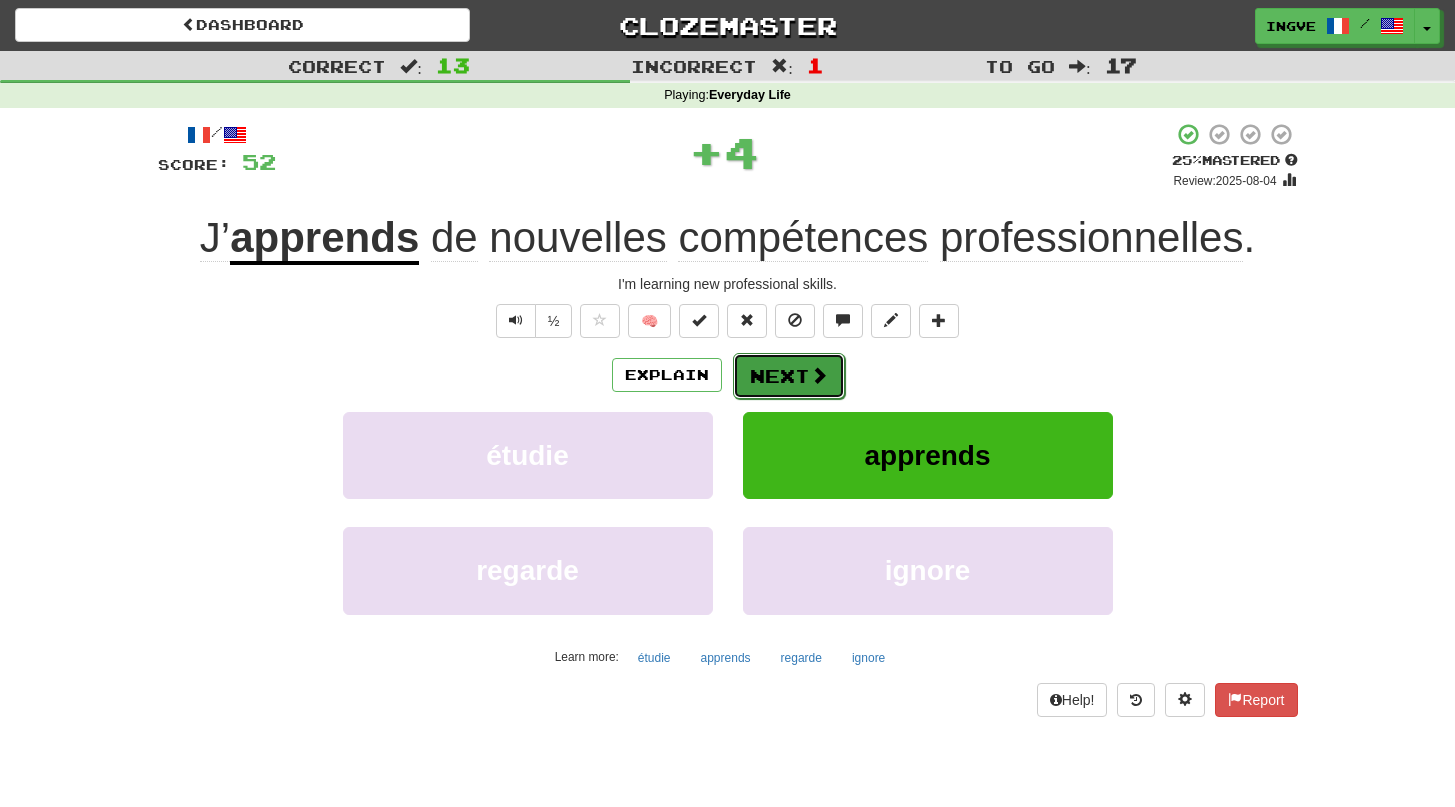 click on "Next" at bounding box center (789, 376) 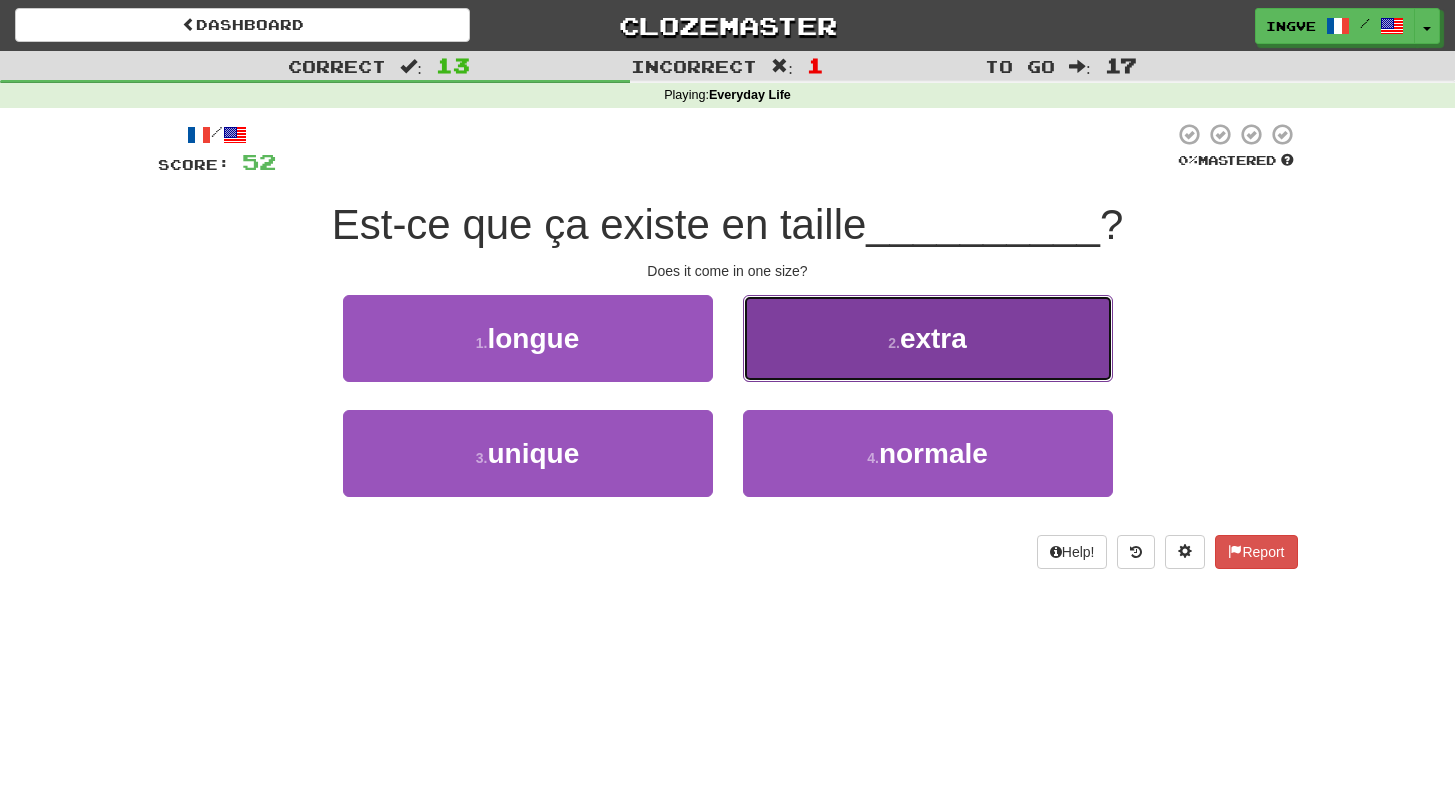 click on "2 .  extra" at bounding box center (928, 338) 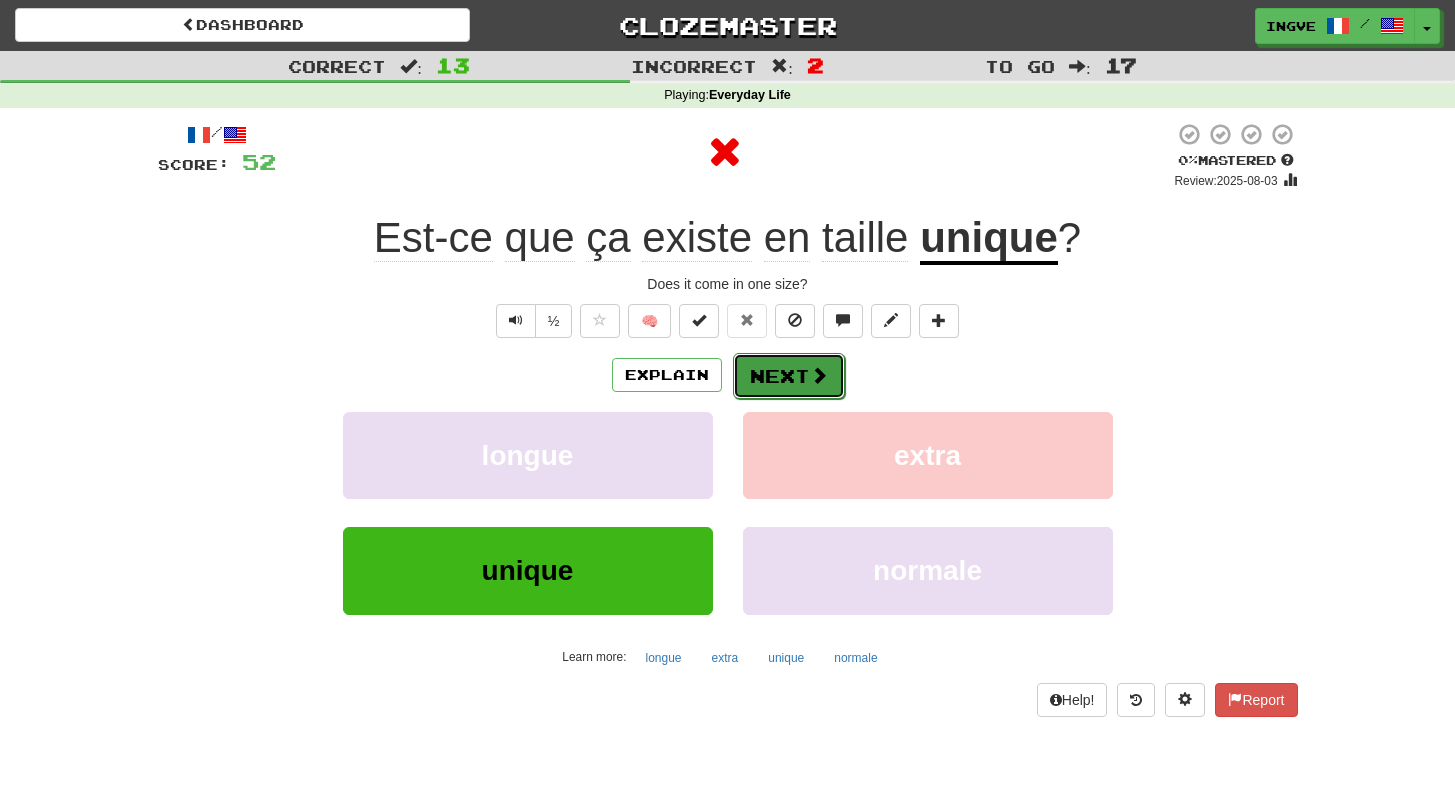 click at bounding box center [819, 375] 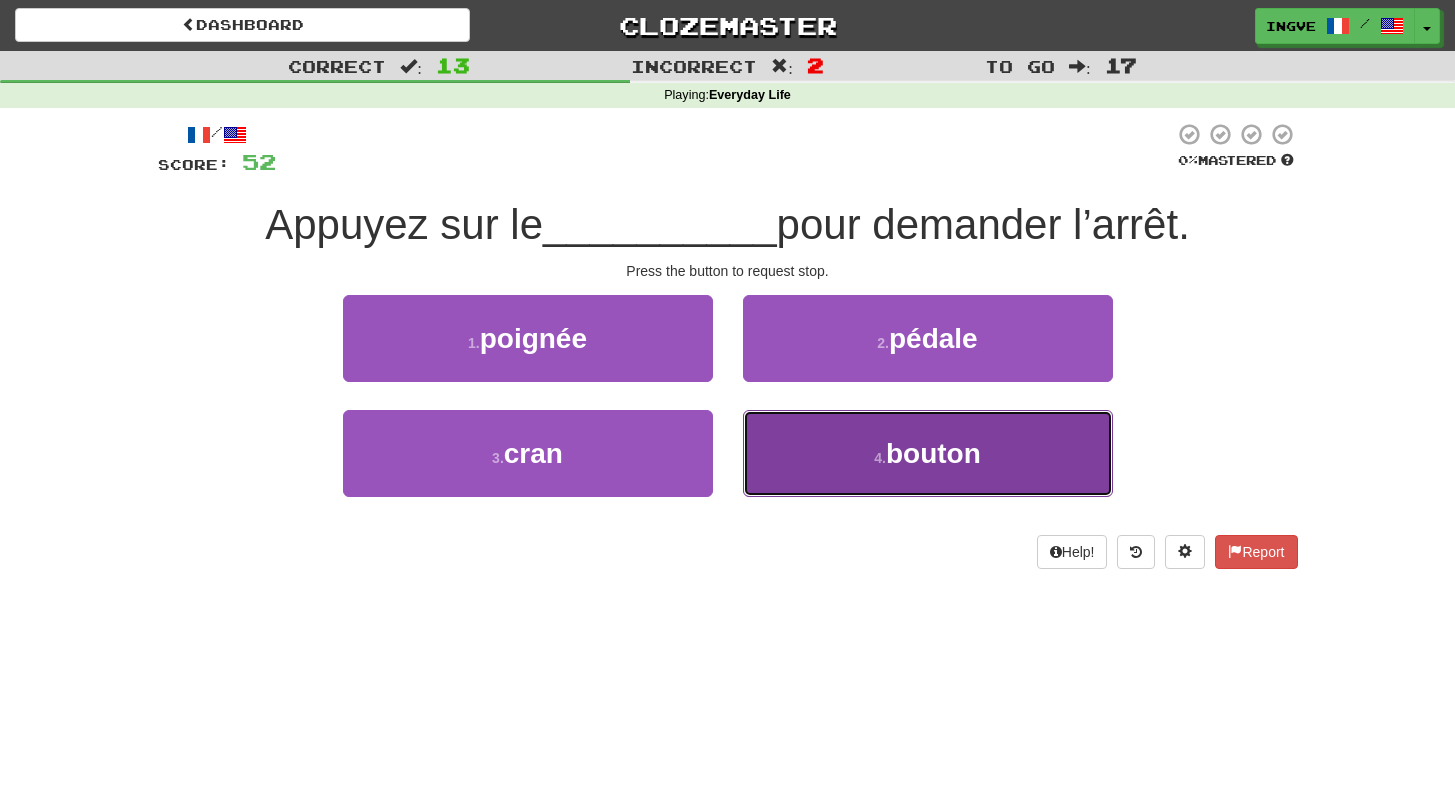 click on "4 .  bouton" at bounding box center [928, 453] 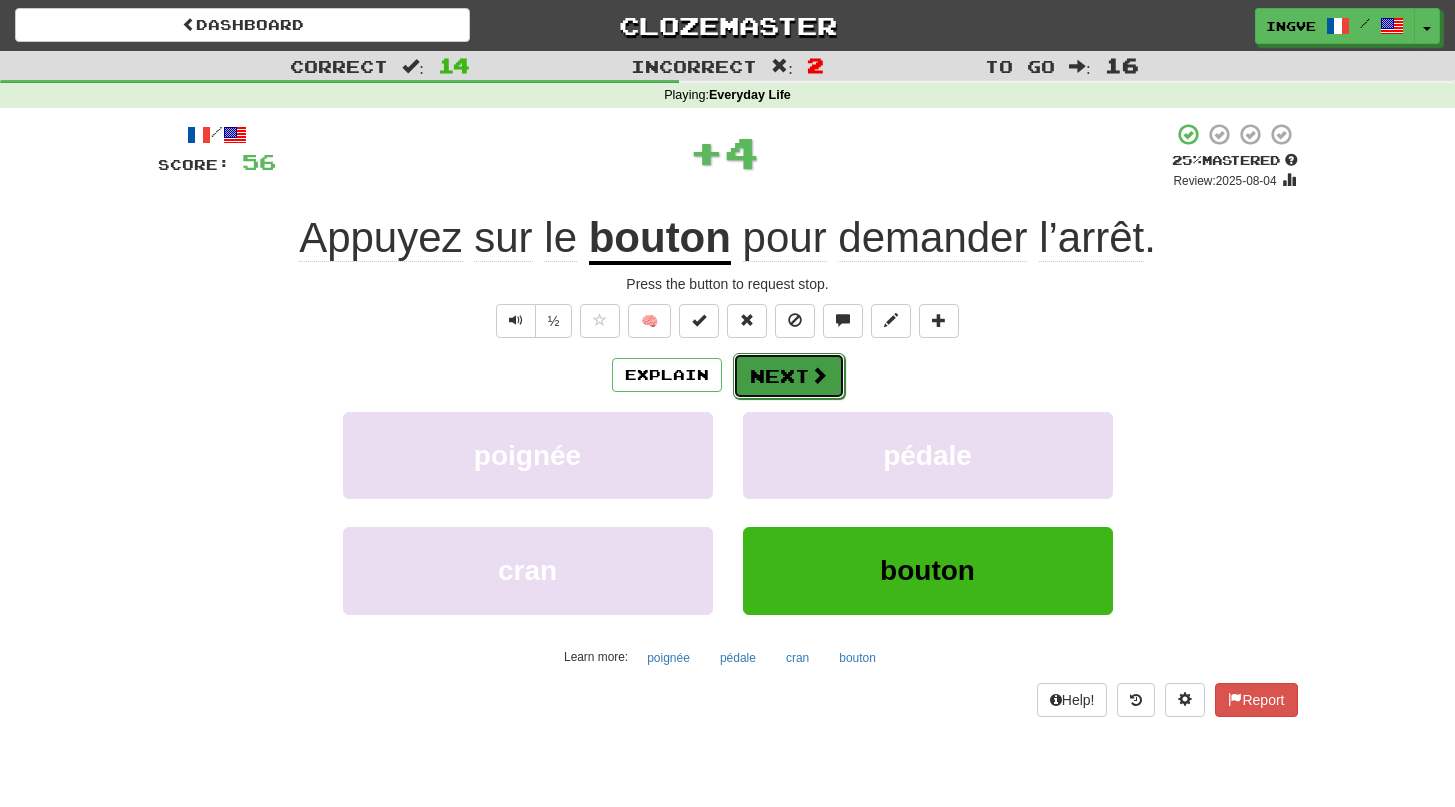 click on "Next" at bounding box center (789, 376) 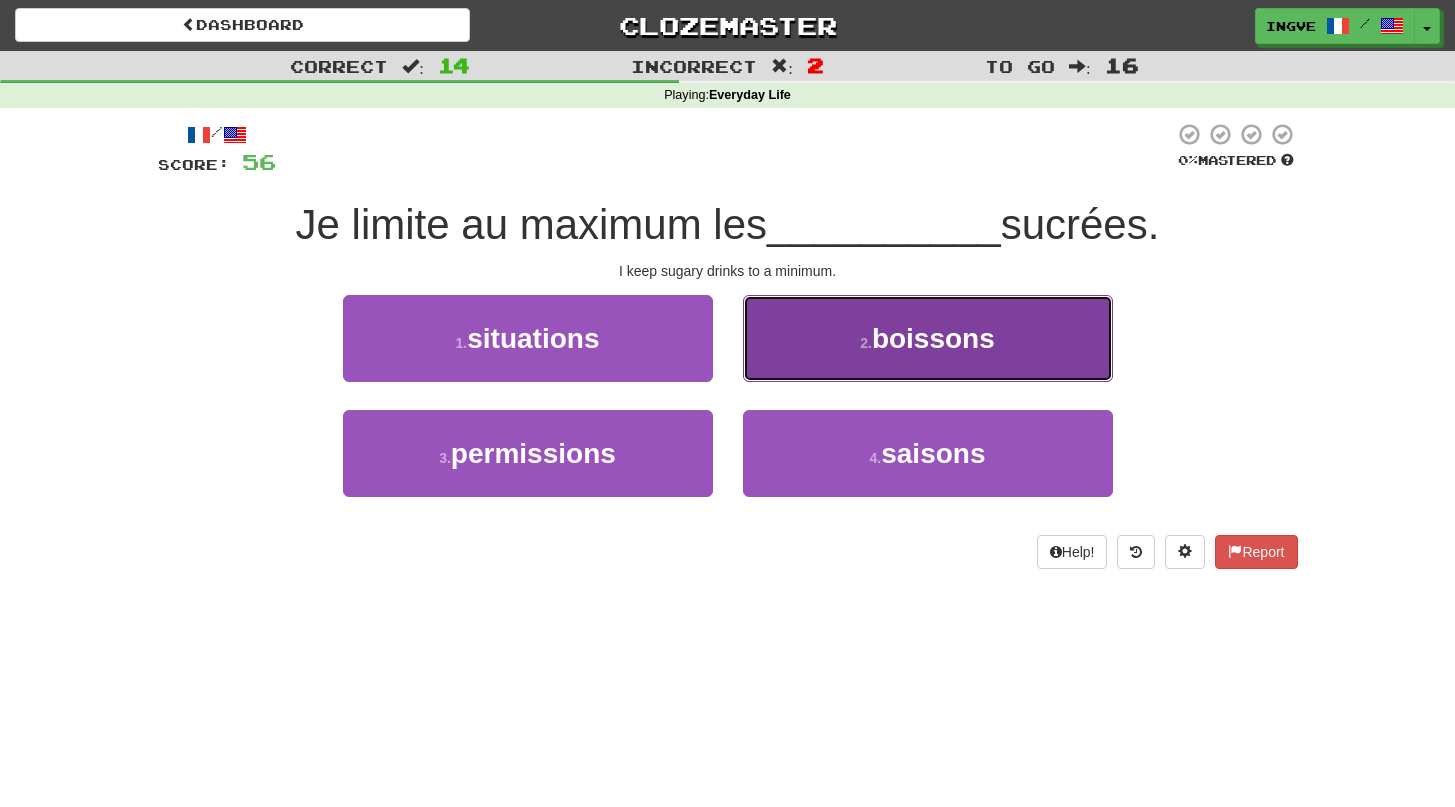 click on "2 .  boissons" at bounding box center [928, 338] 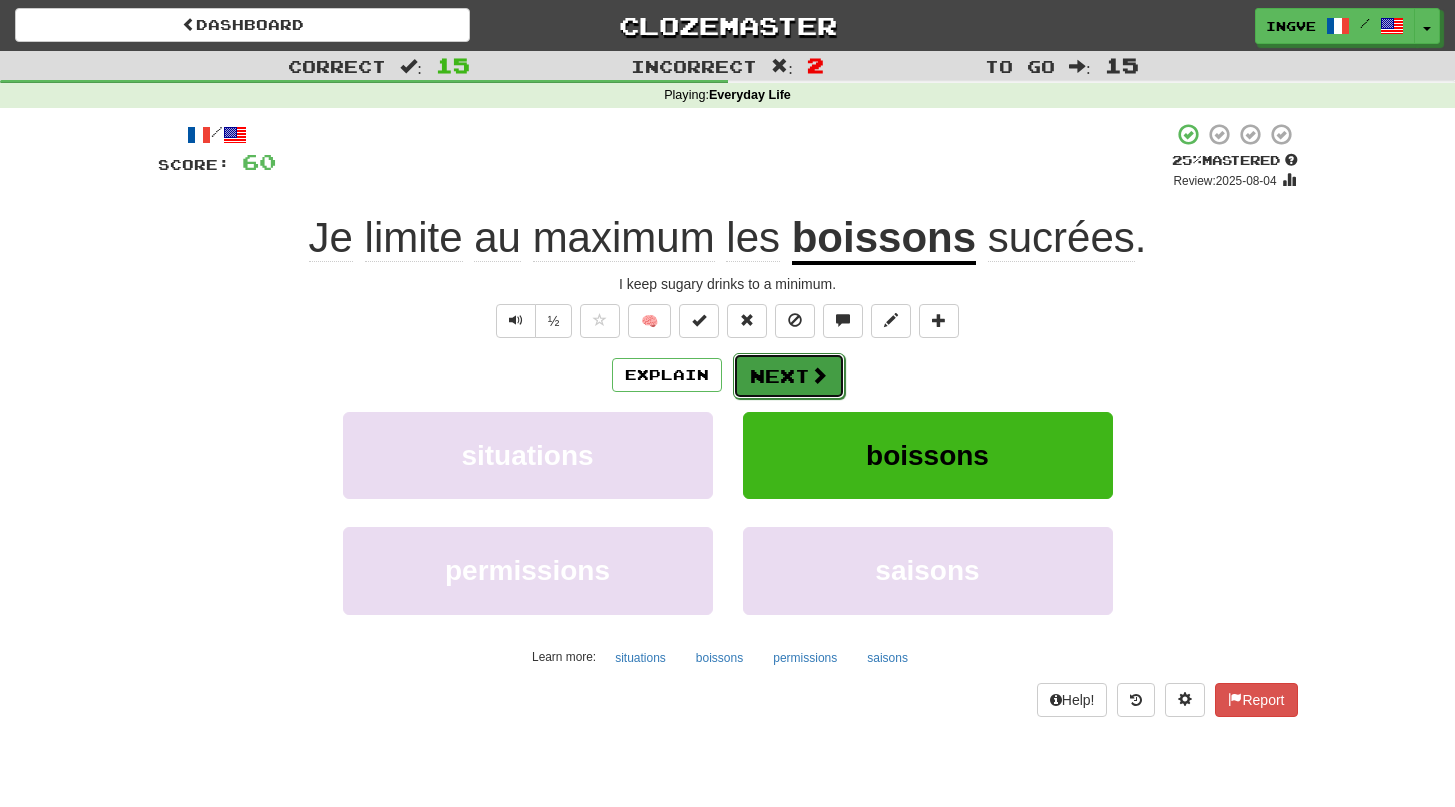 click on "Next" at bounding box center (789, 376) 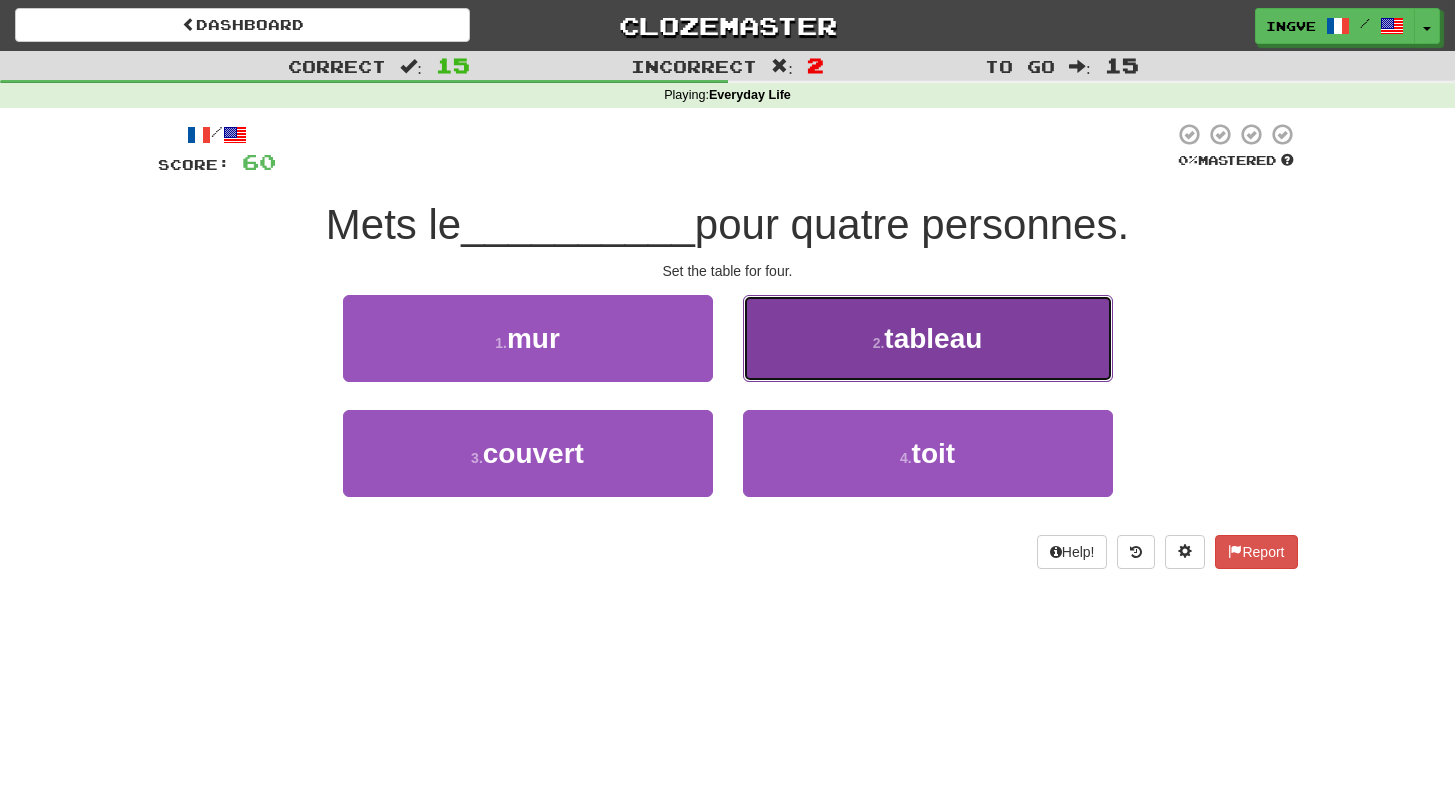 click on "2 .  tableau" at bounding box center (928, 338) 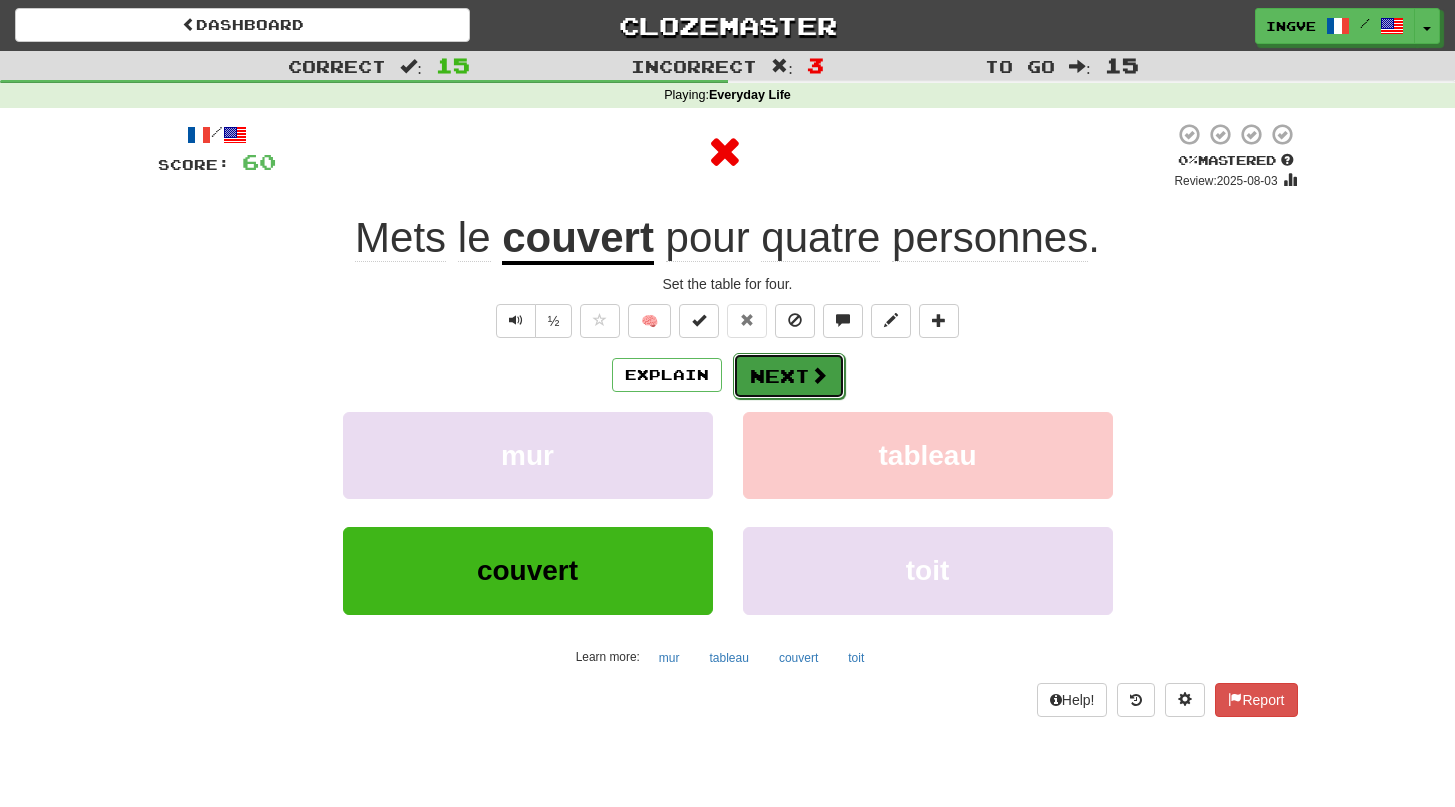 click on "Next" at bounding box center [789, 376] 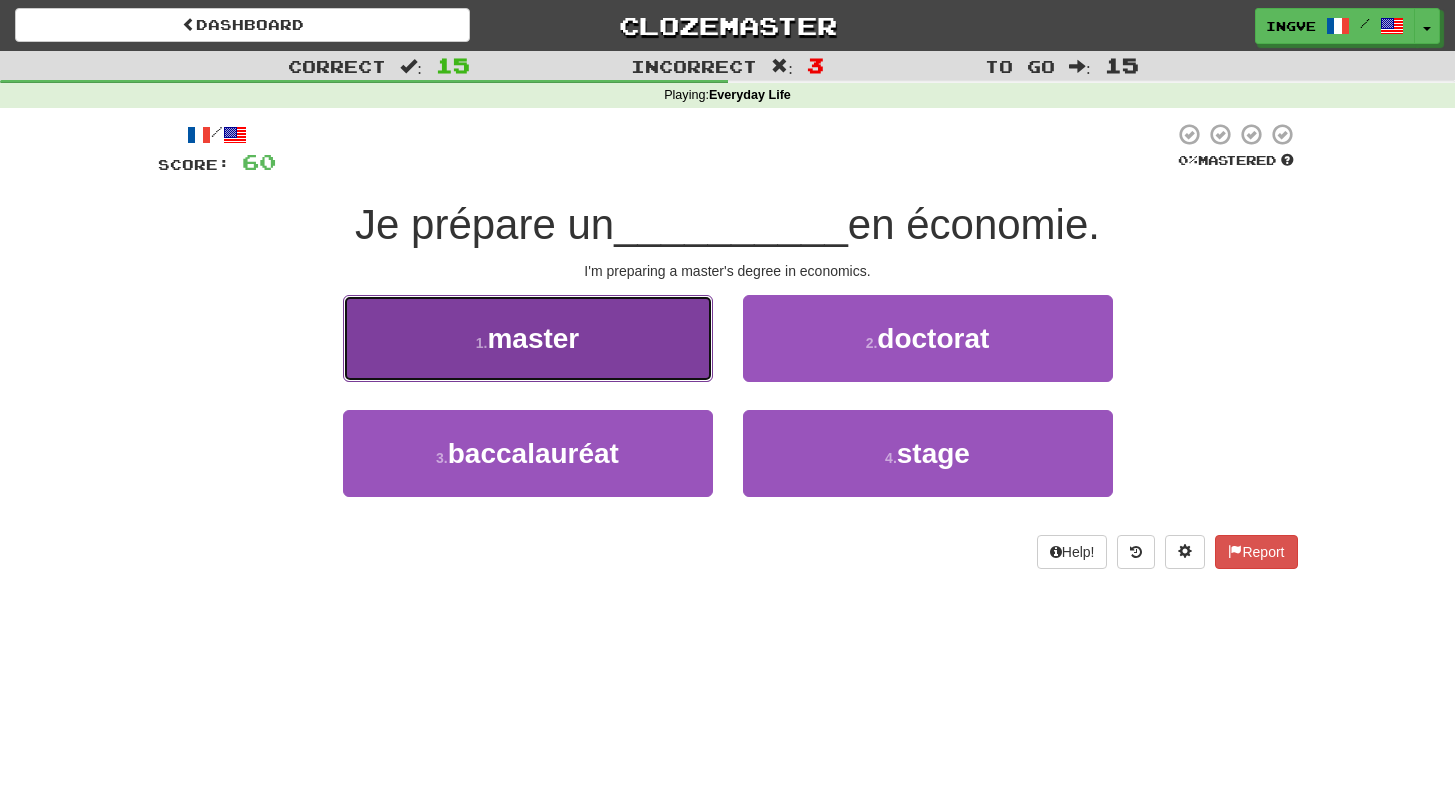 click on "1 .  master" at bounding box center (528, 338) 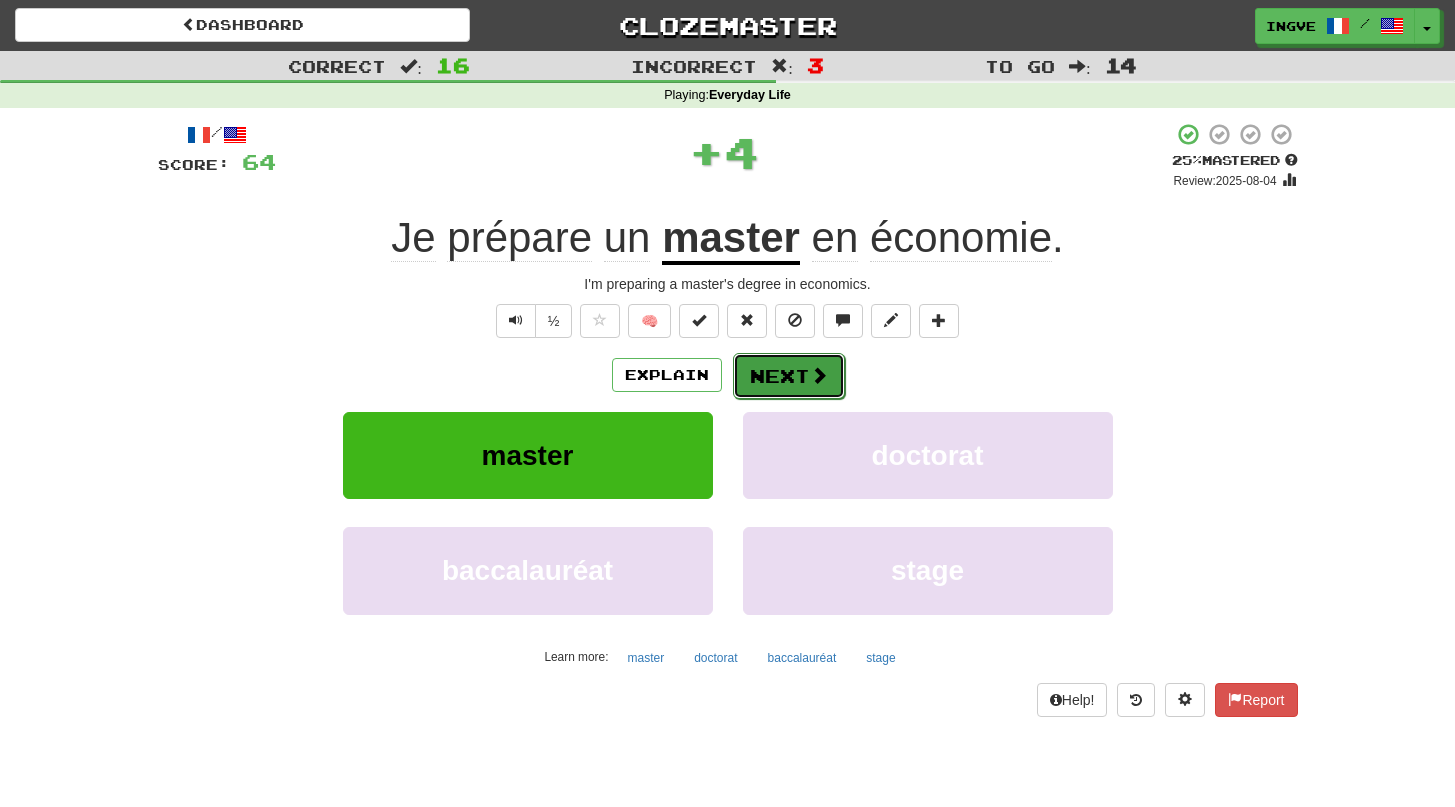 click on "Next" at bounding box center [789, 376] 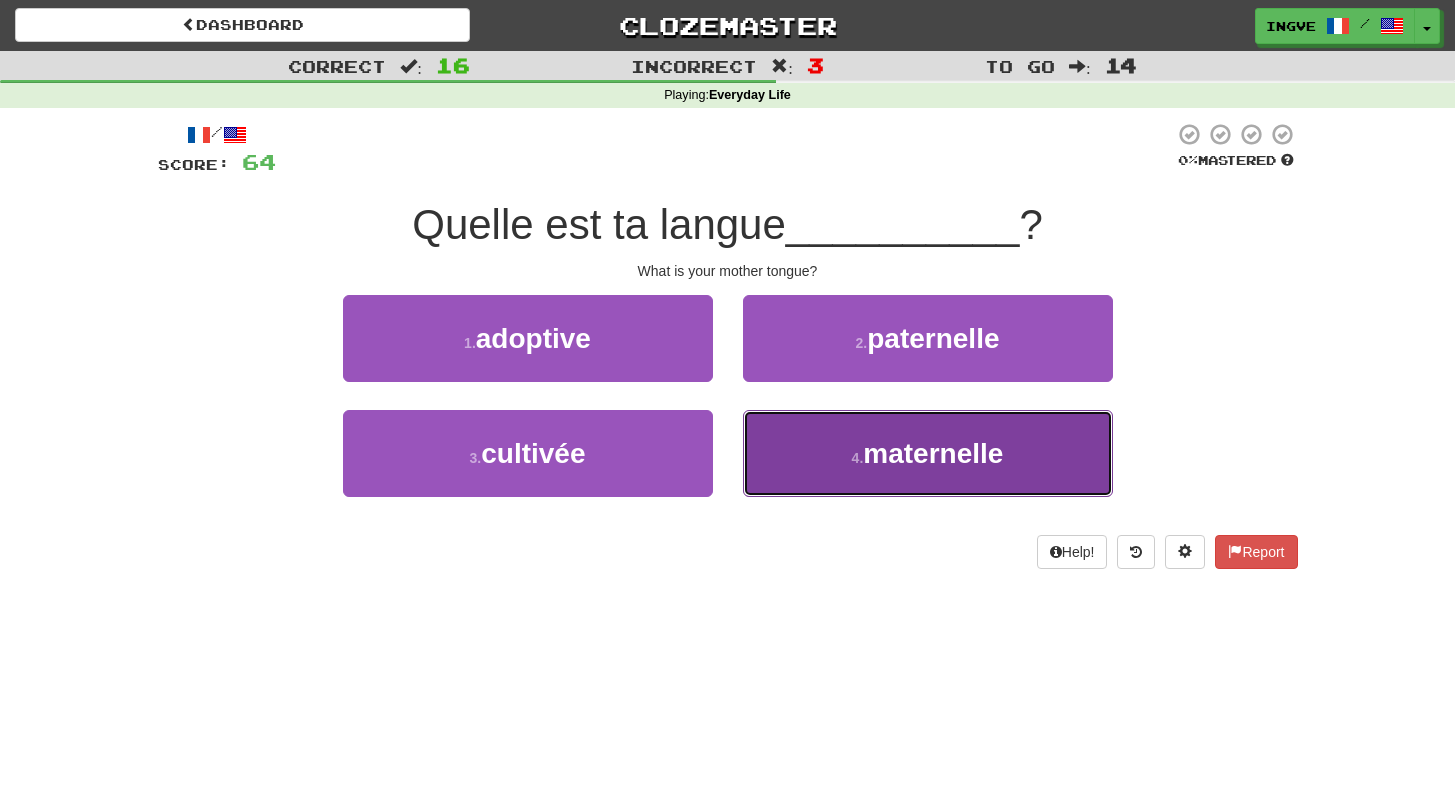 click on "4 .  maternelle" at bounding box center (928, 453) 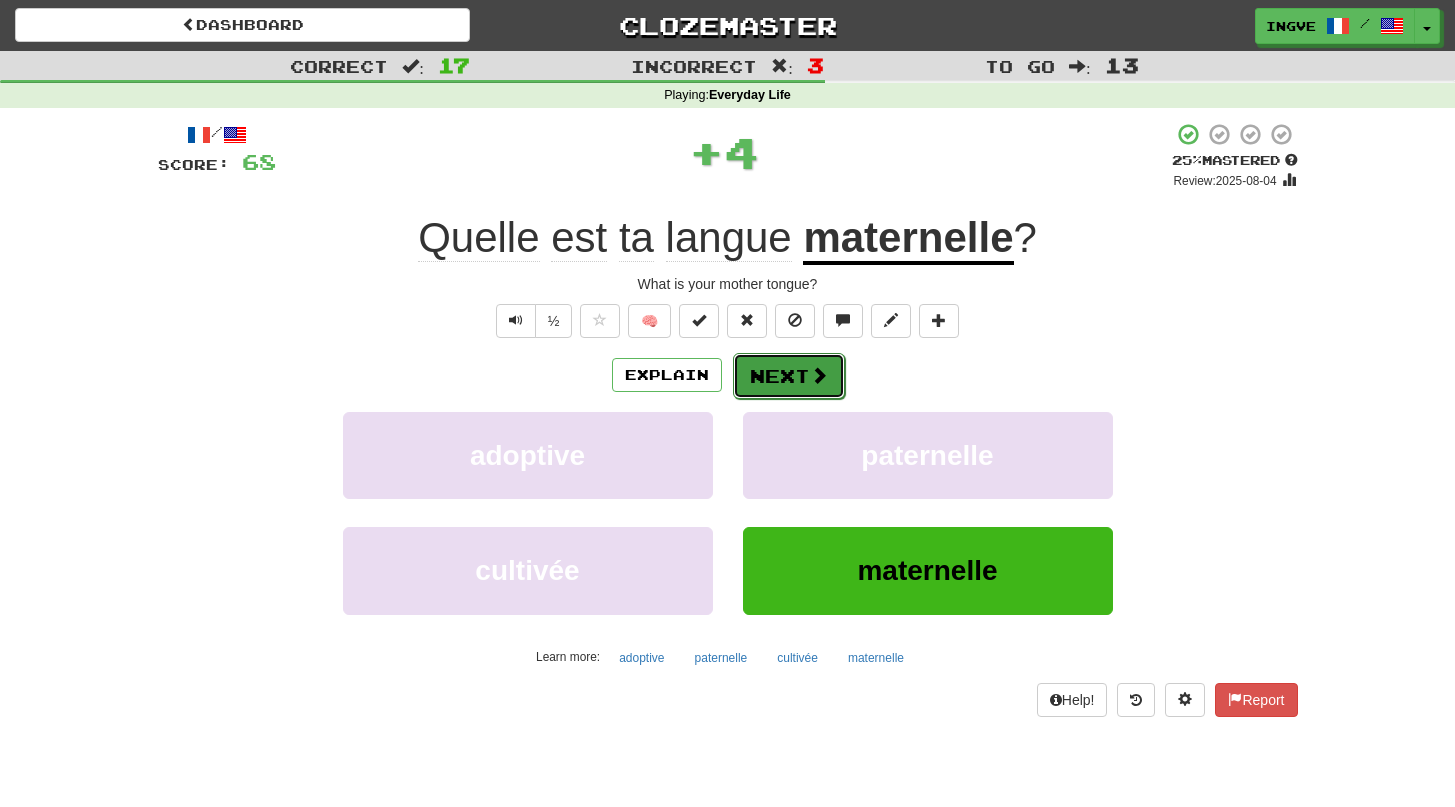 click on "Next" at bounding box center [789, 376] 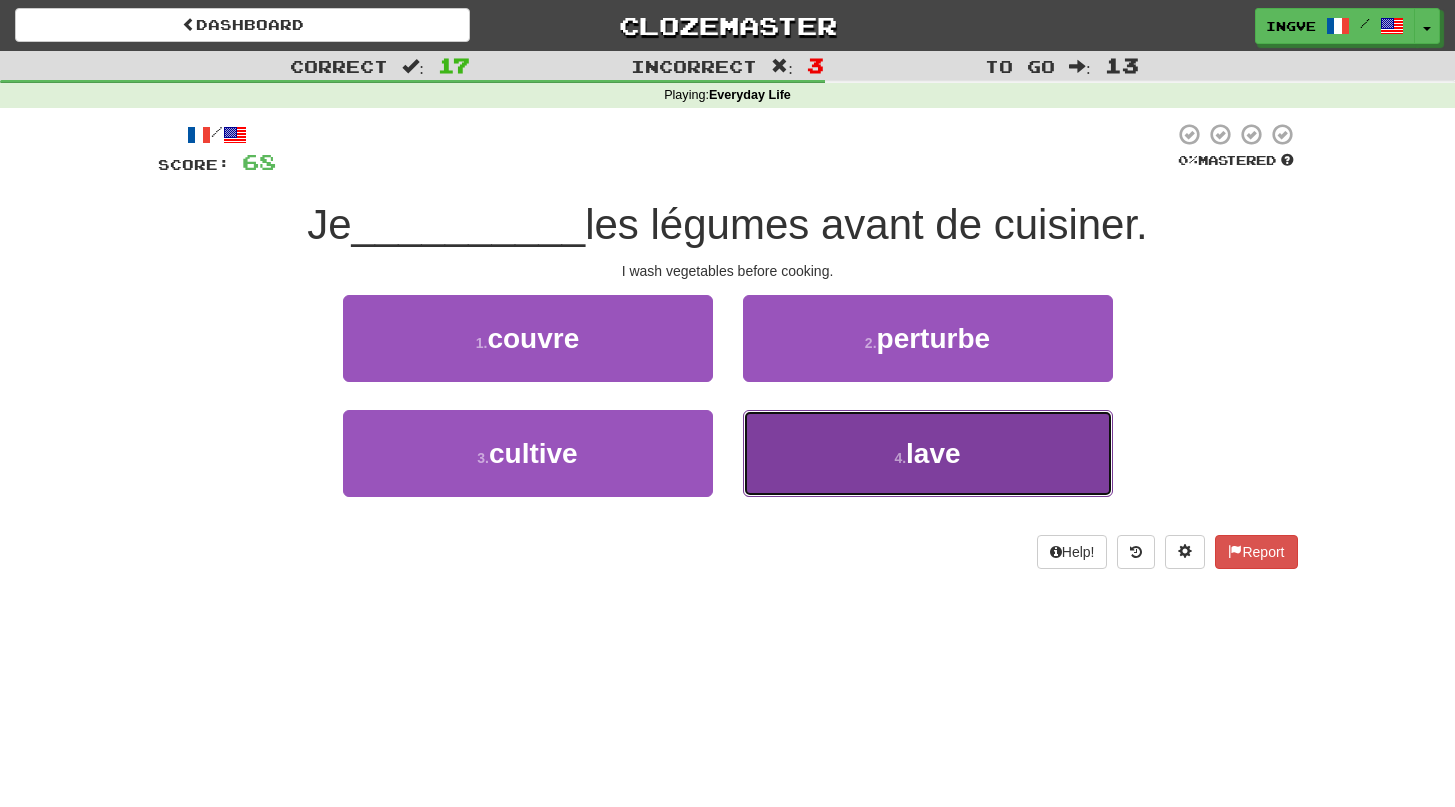 click on "lave" at bounding box center (933, 453) 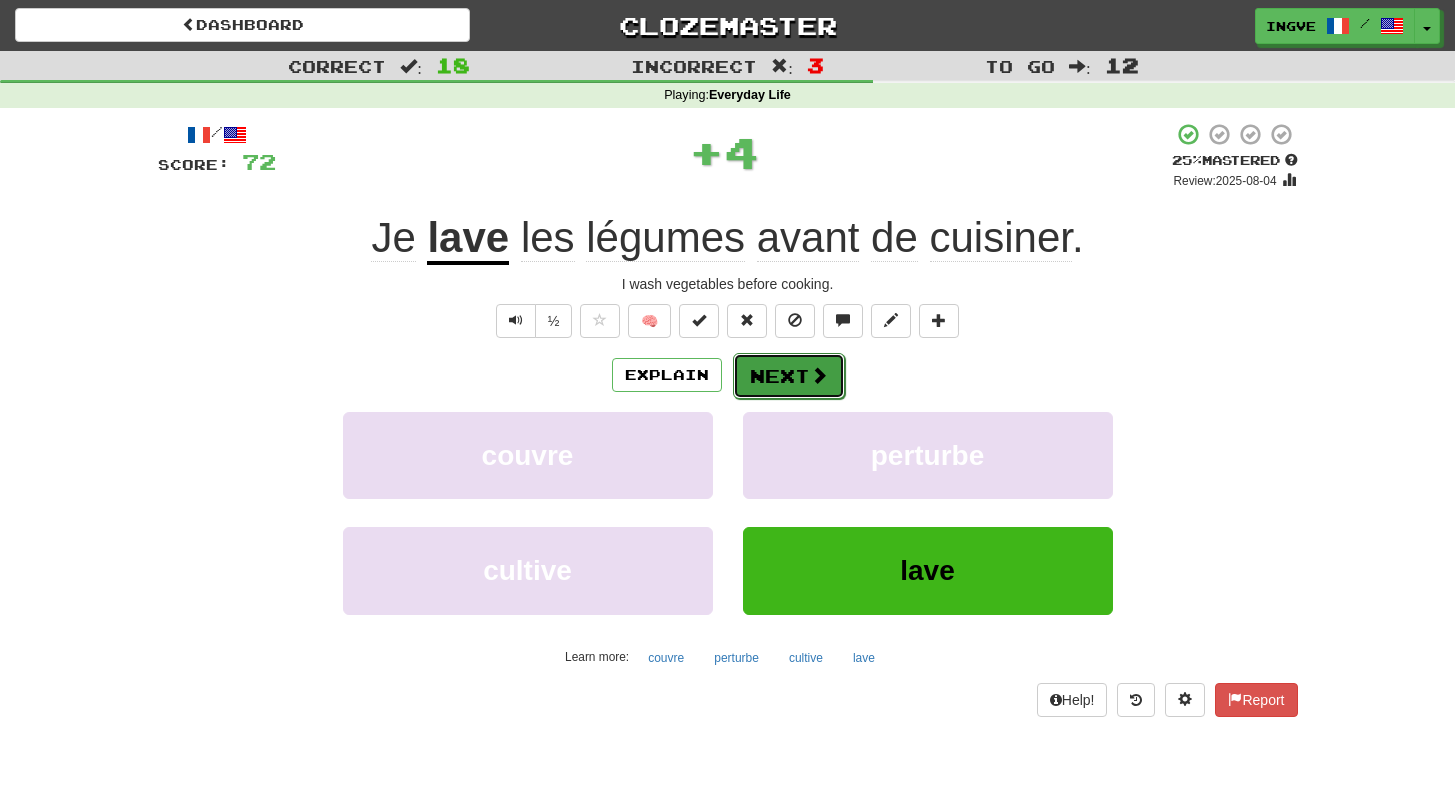 click on "Next" at bounding box center [789, 376] 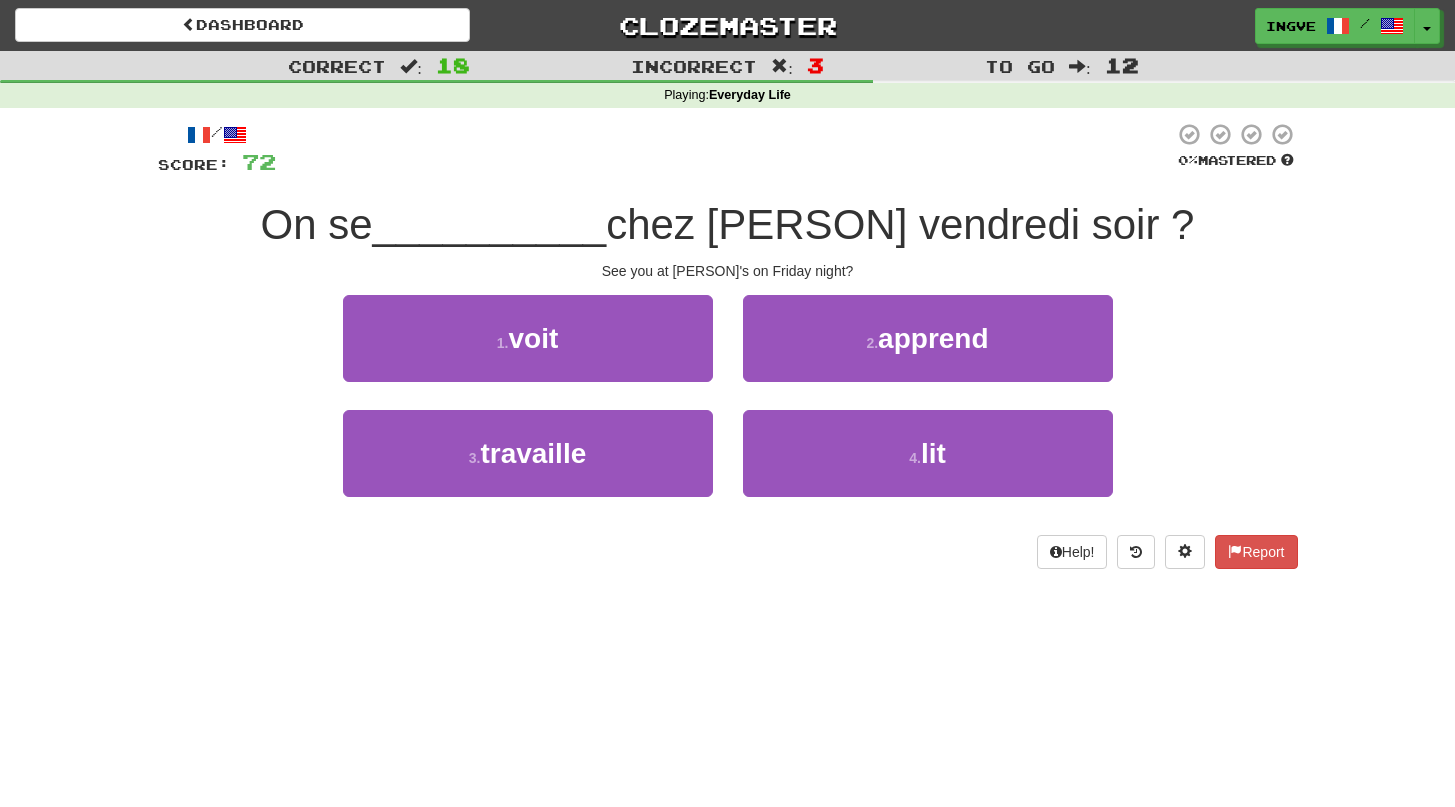 click on "chez Luc vendredi soir ?" at bounding box center (900, 224) 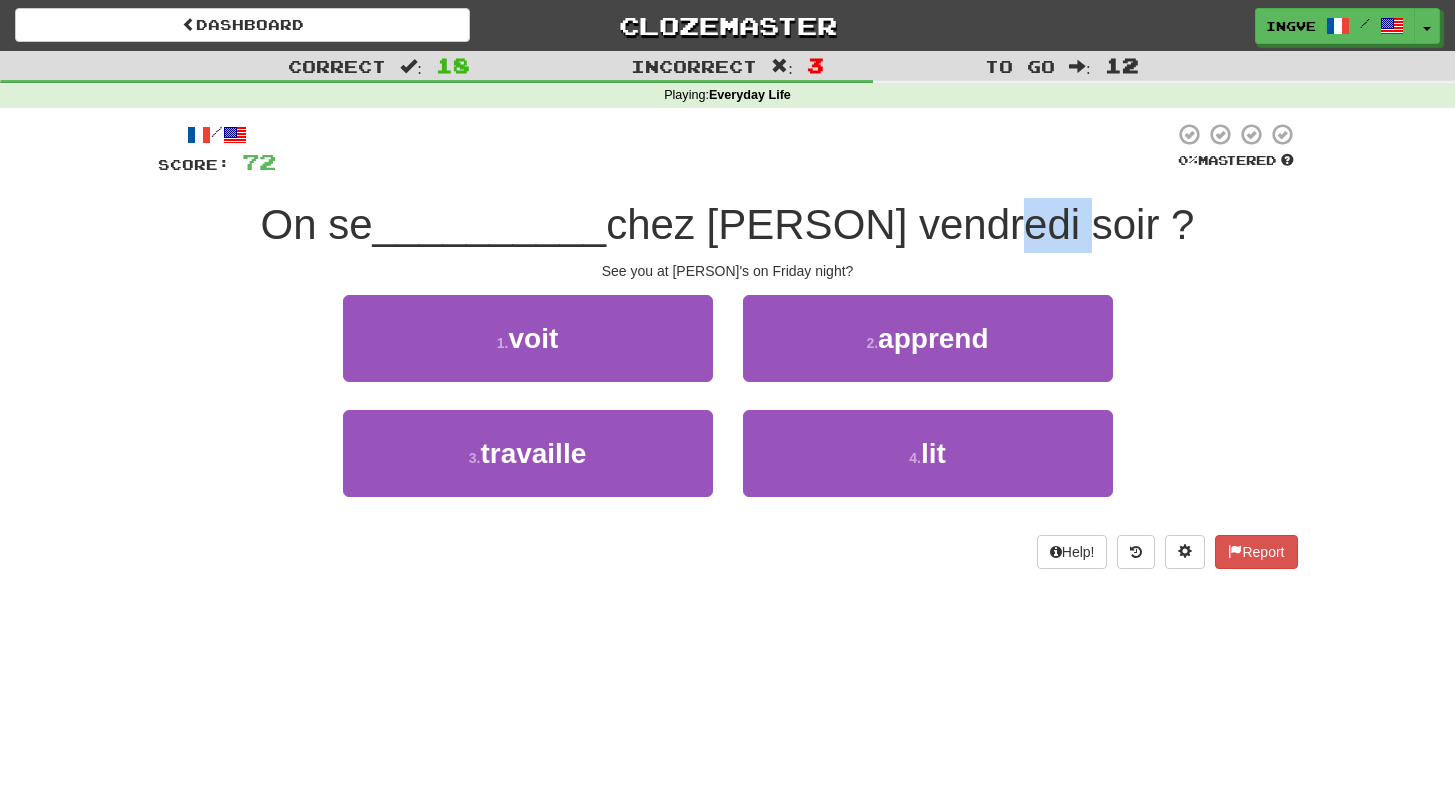 click on "chez Luc vendredi soir ?" at bounding box center [900, 224] 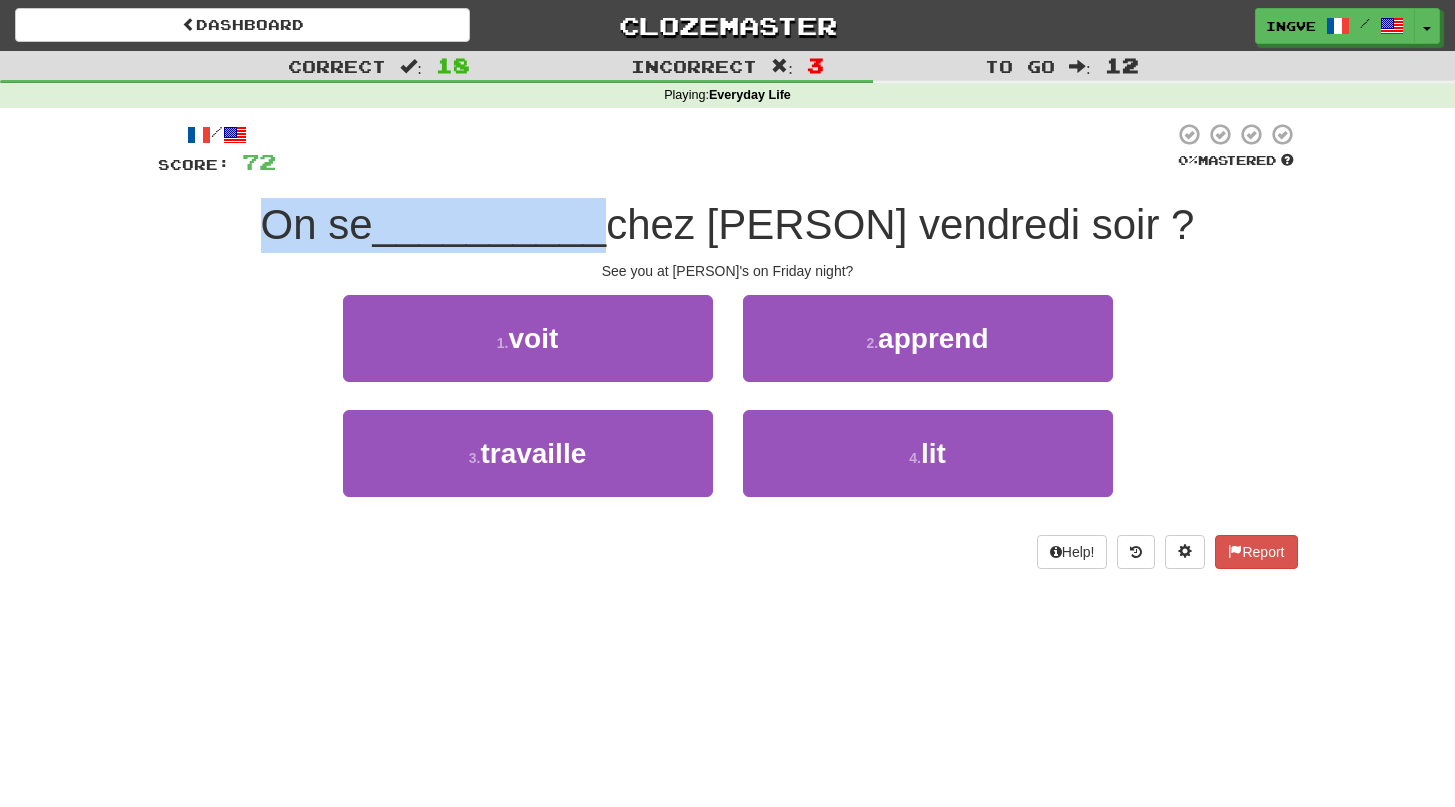 click on "chez Luc vendredi soir ?" at bounding box center [900, 224] 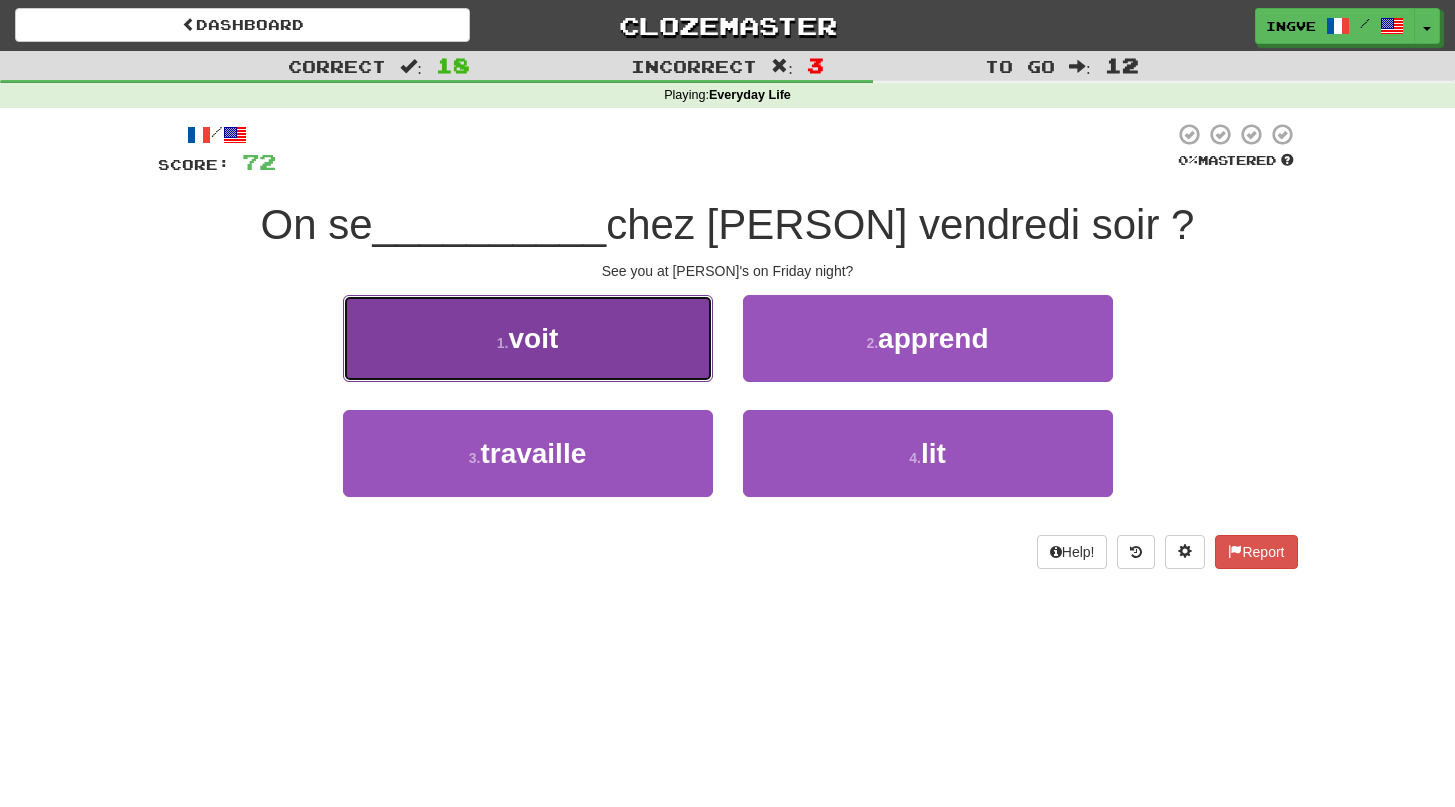 click on "1 .  voit" at bounding box center (528, 338) 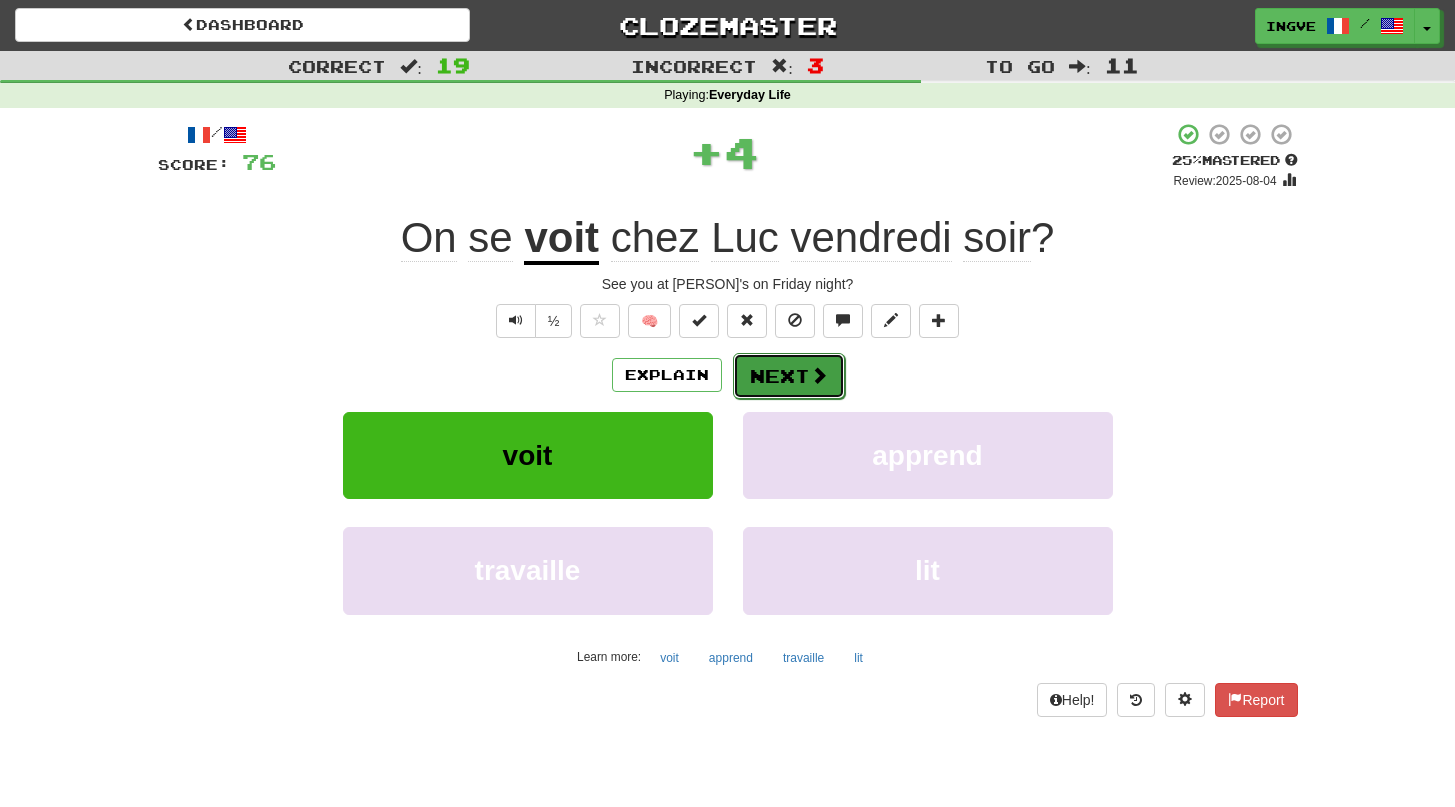 click on "Next" at bounding box center (789, 376) 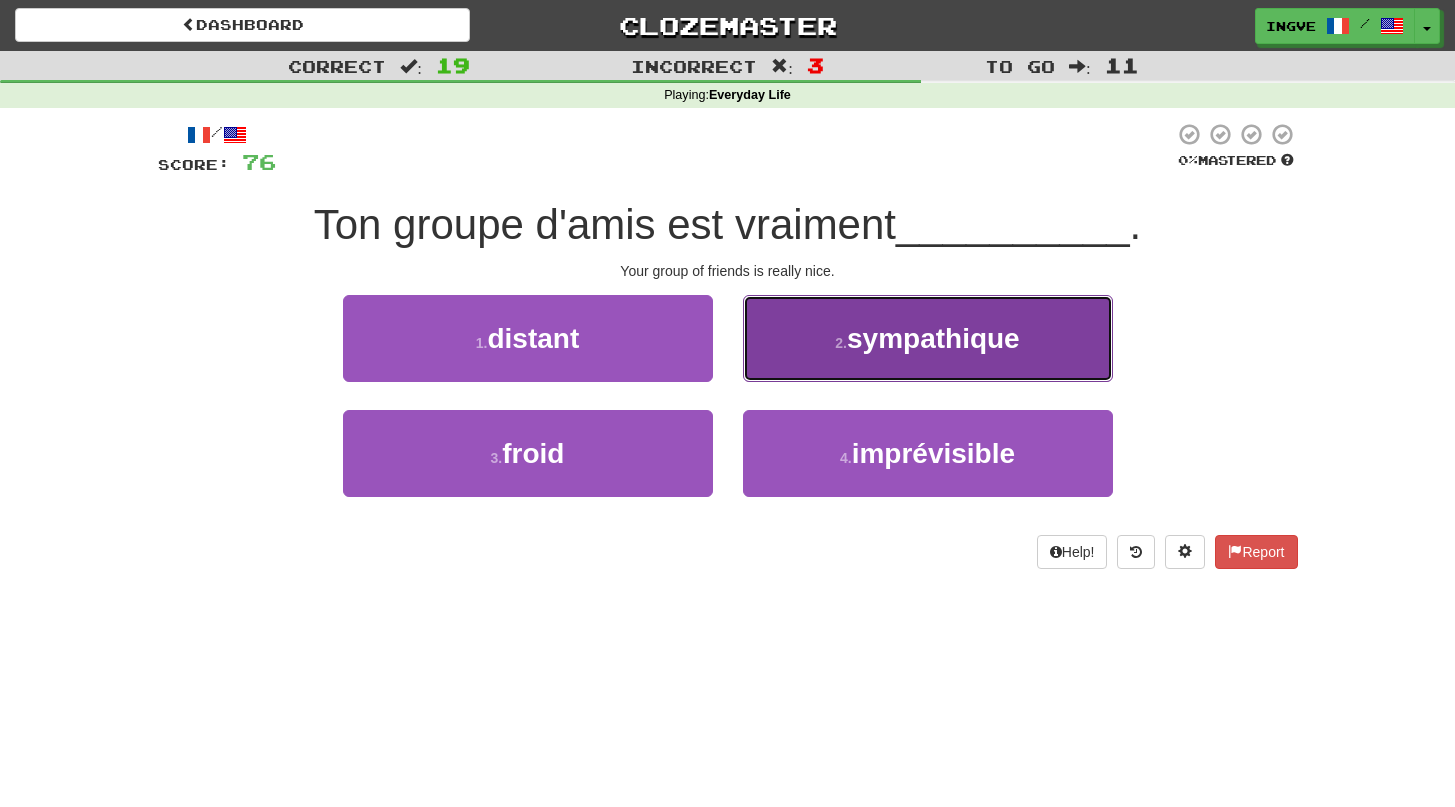click on "2 ." at bounding box center (841, 343) 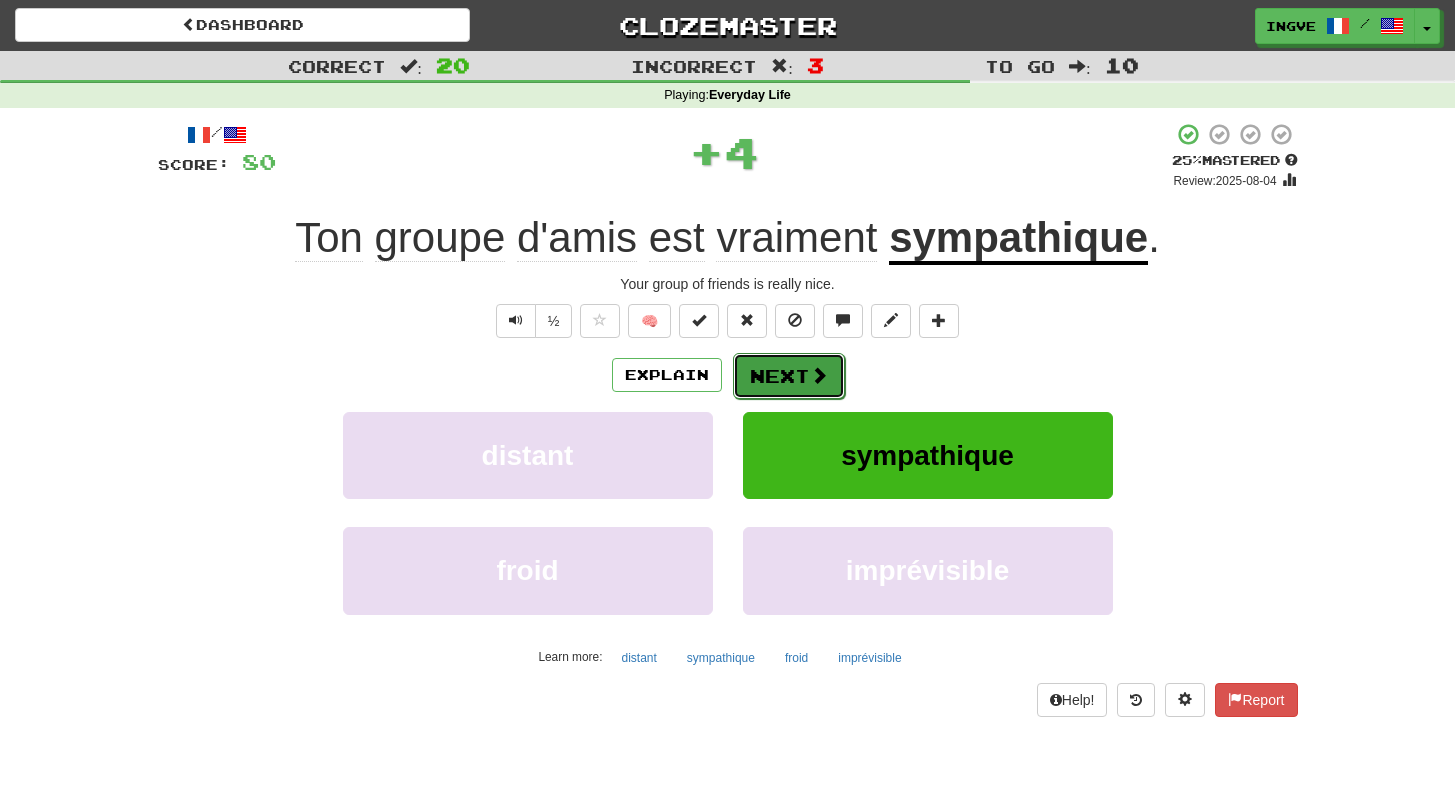 click on "Next" at bounding box center (789, 376) 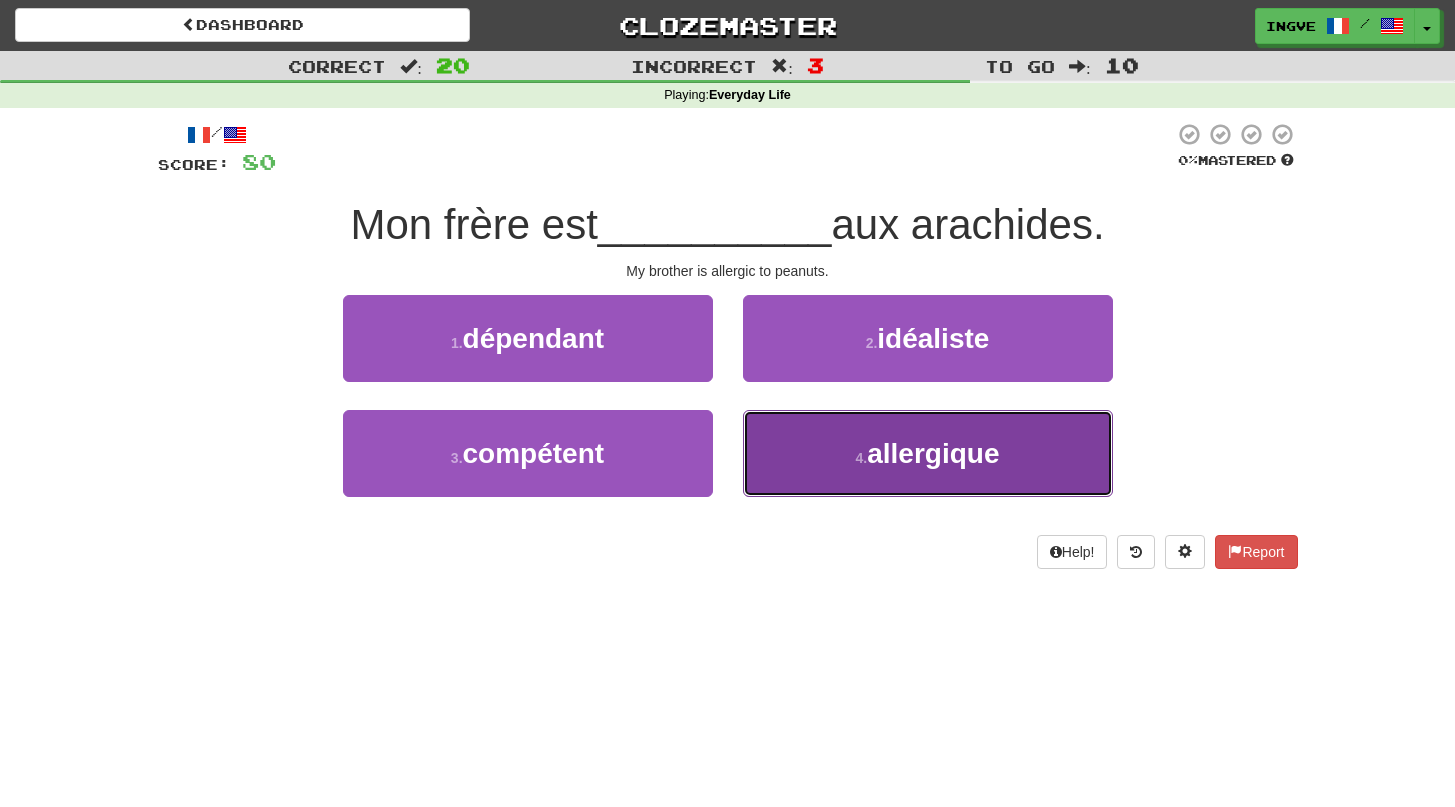 click on "4 .  allergique" at bounding box center [928, 453] 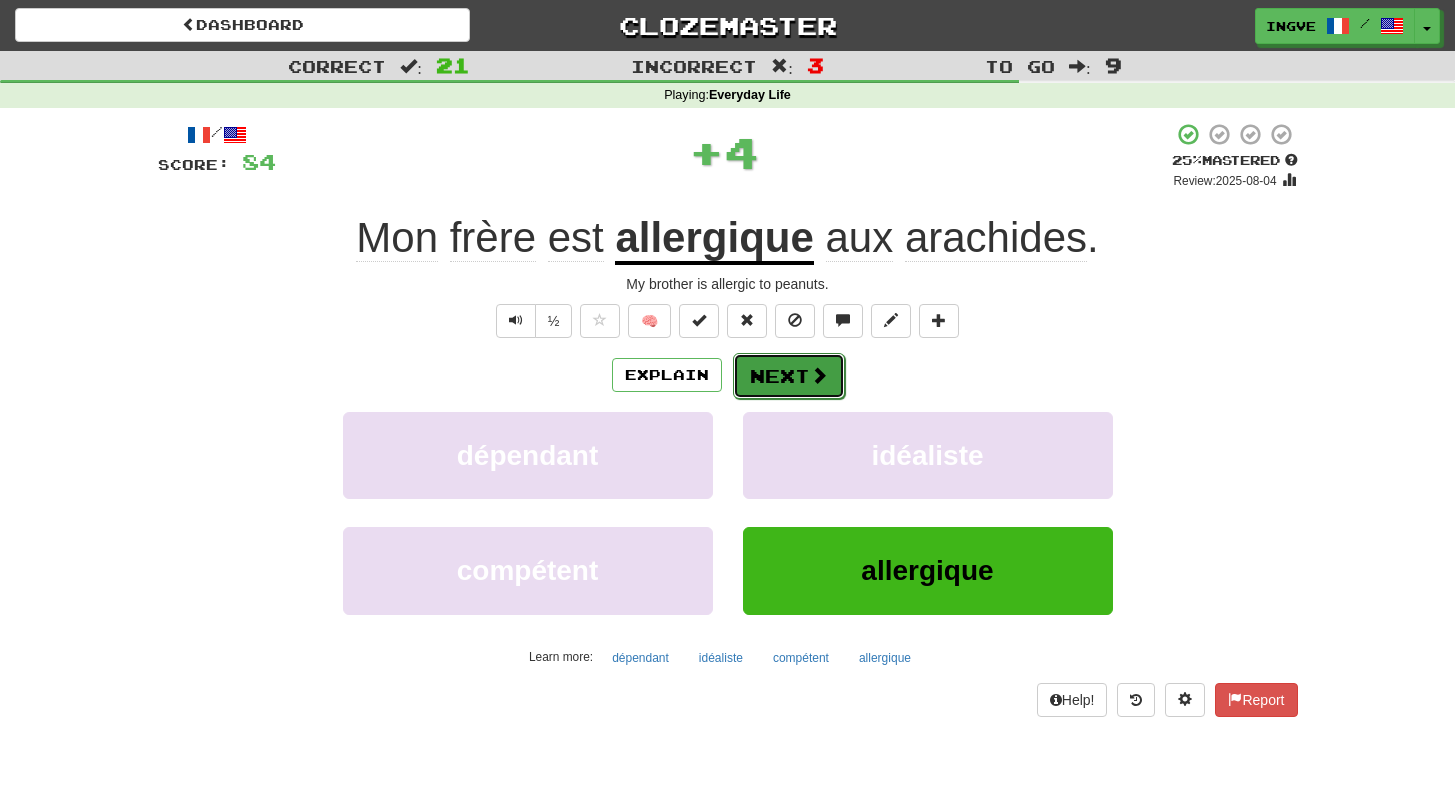click on "Next" at bounding box center [789, 376] 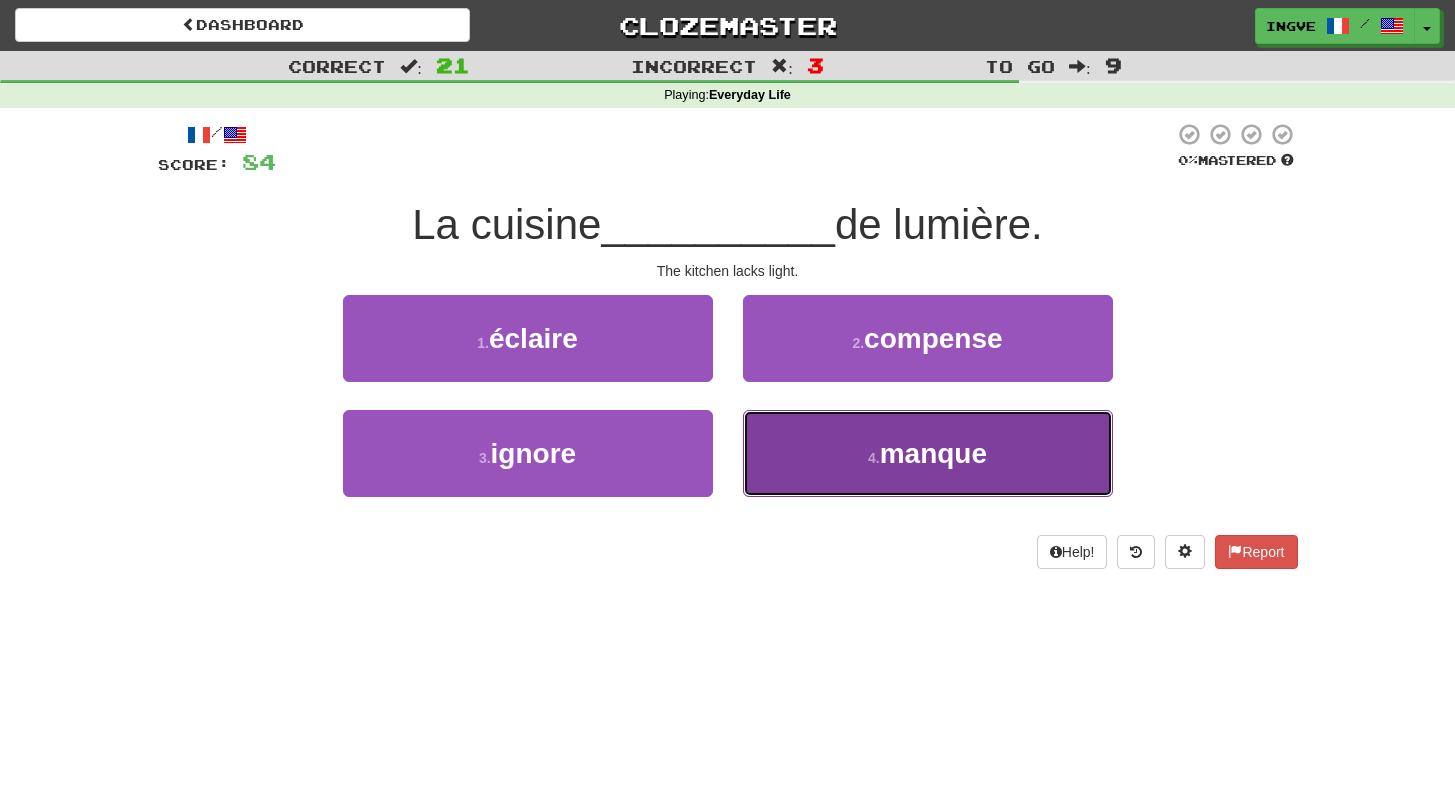 click on "4 .  manque" at bounding box center (928, 453) 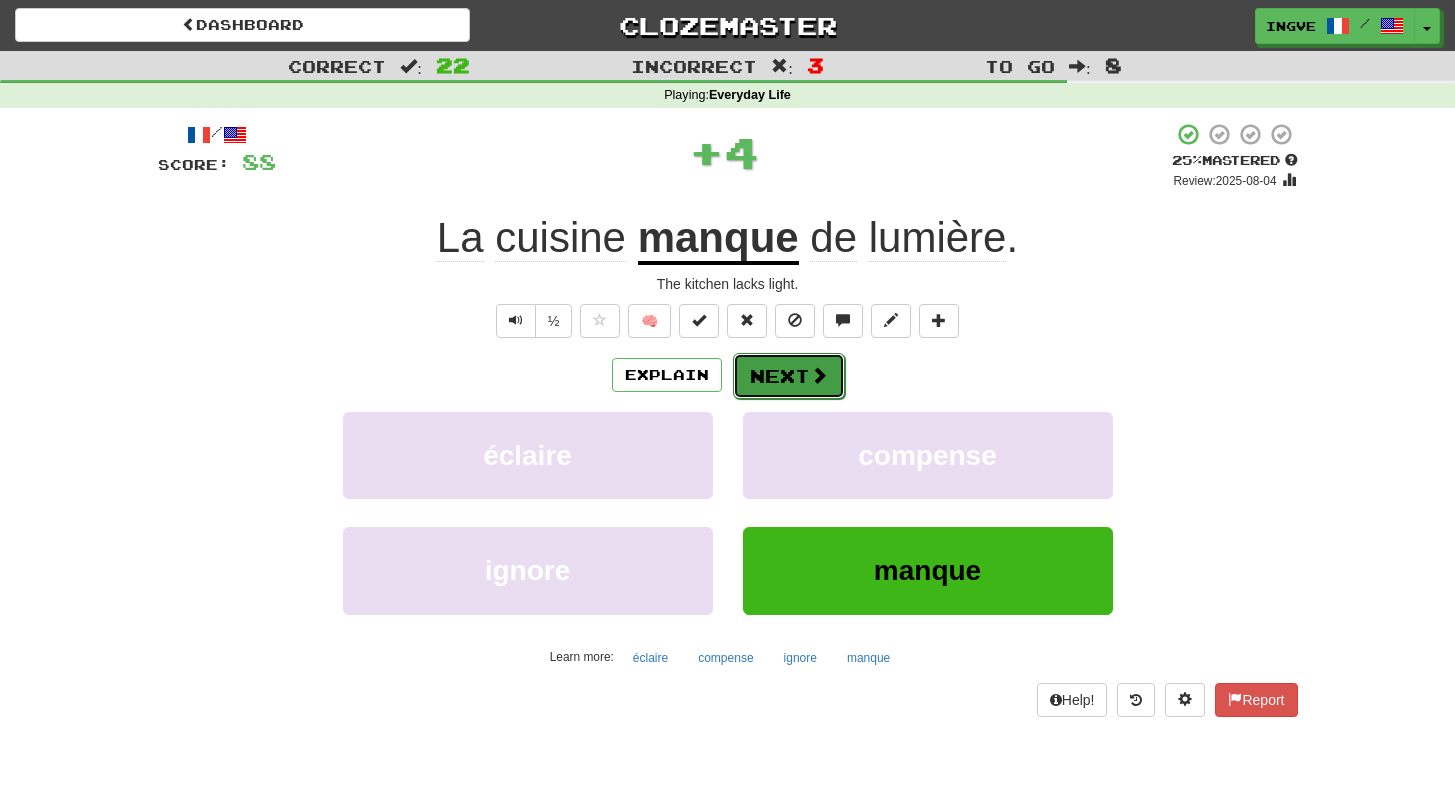 click on "Next" at bounding box center [789, 376] 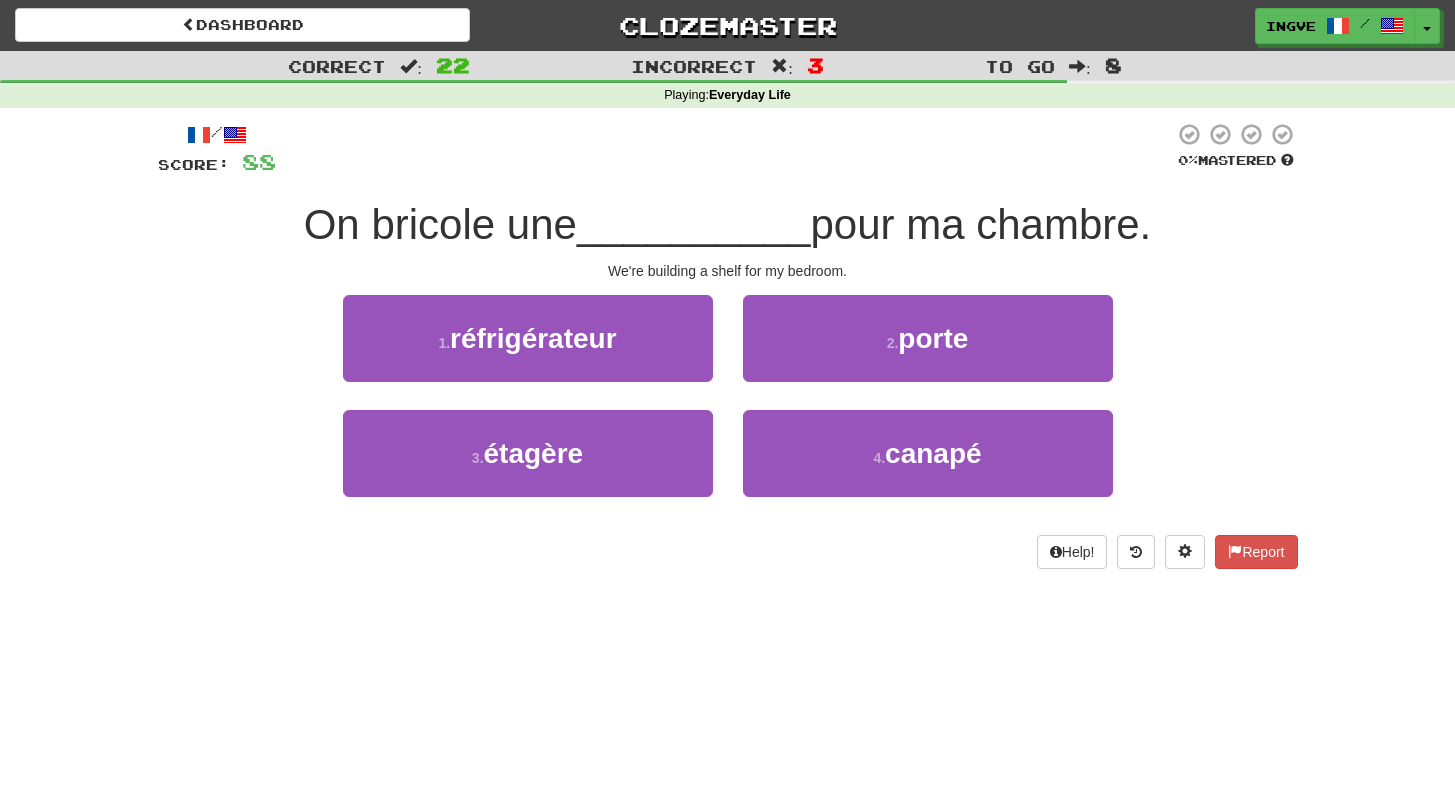 click on "We're building a shelf for my bedroom." at bounding box center (728, 271) 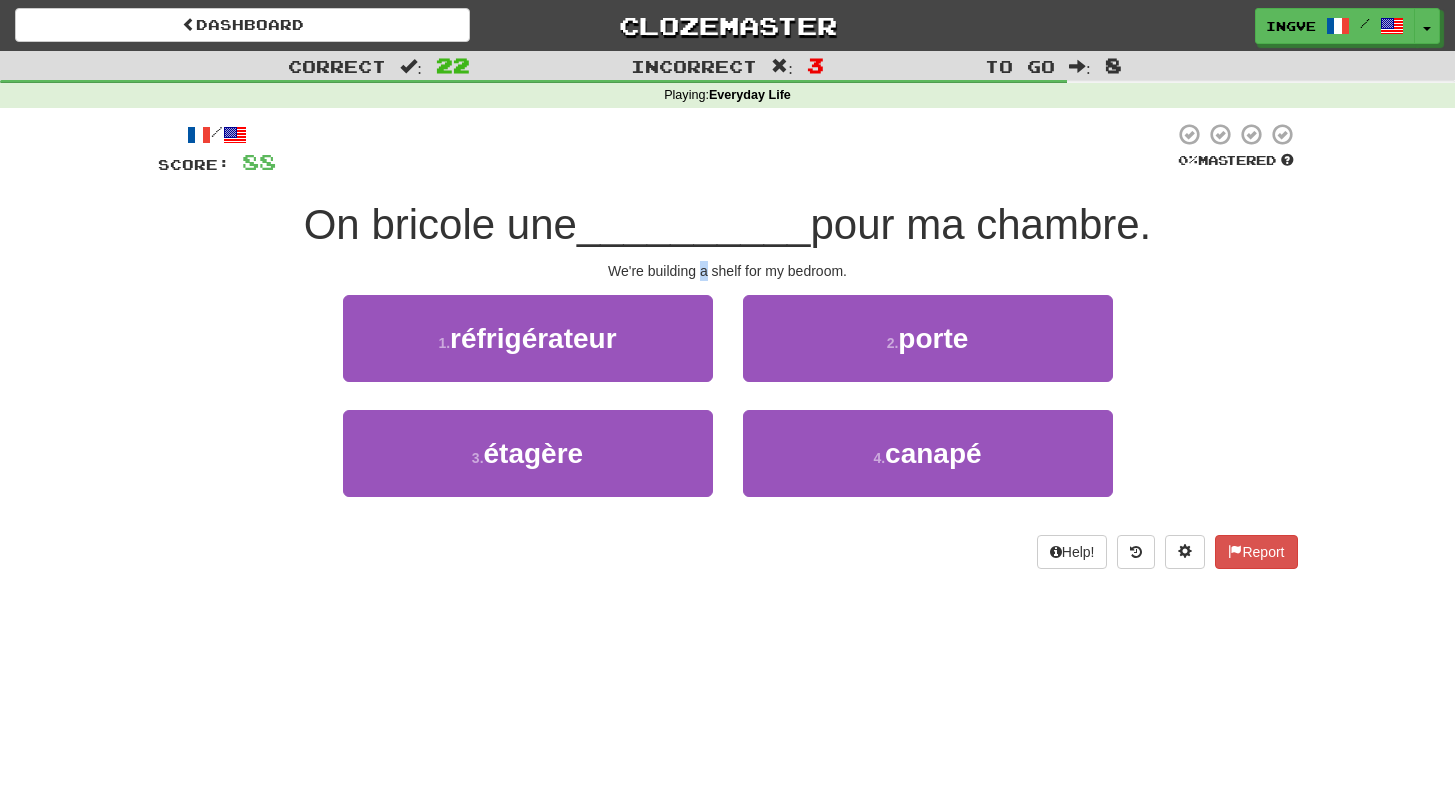 click on "We're building a shelf for my bedroom." at bounding box center (728, 271) 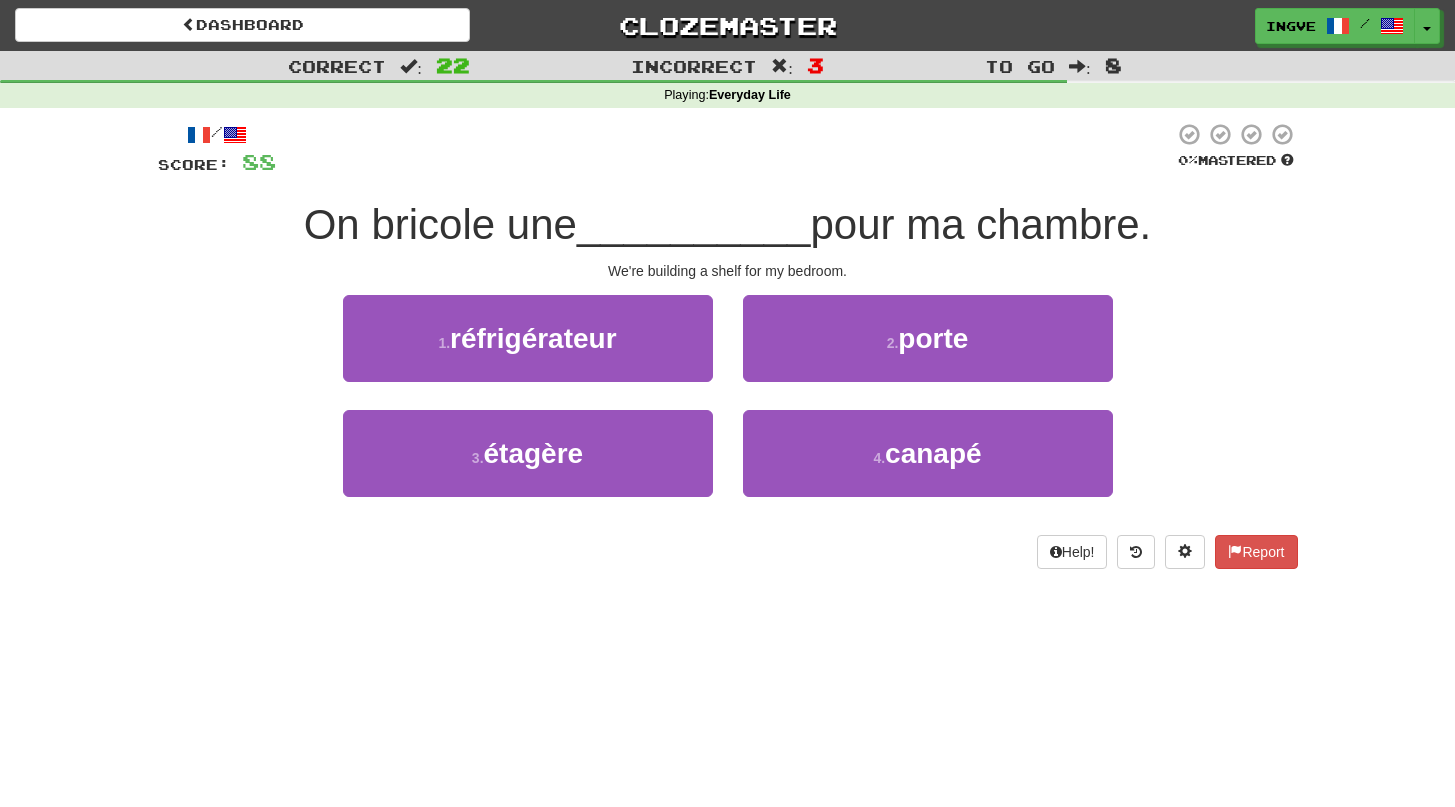 click on "__________" at bounding box center (694, 224) 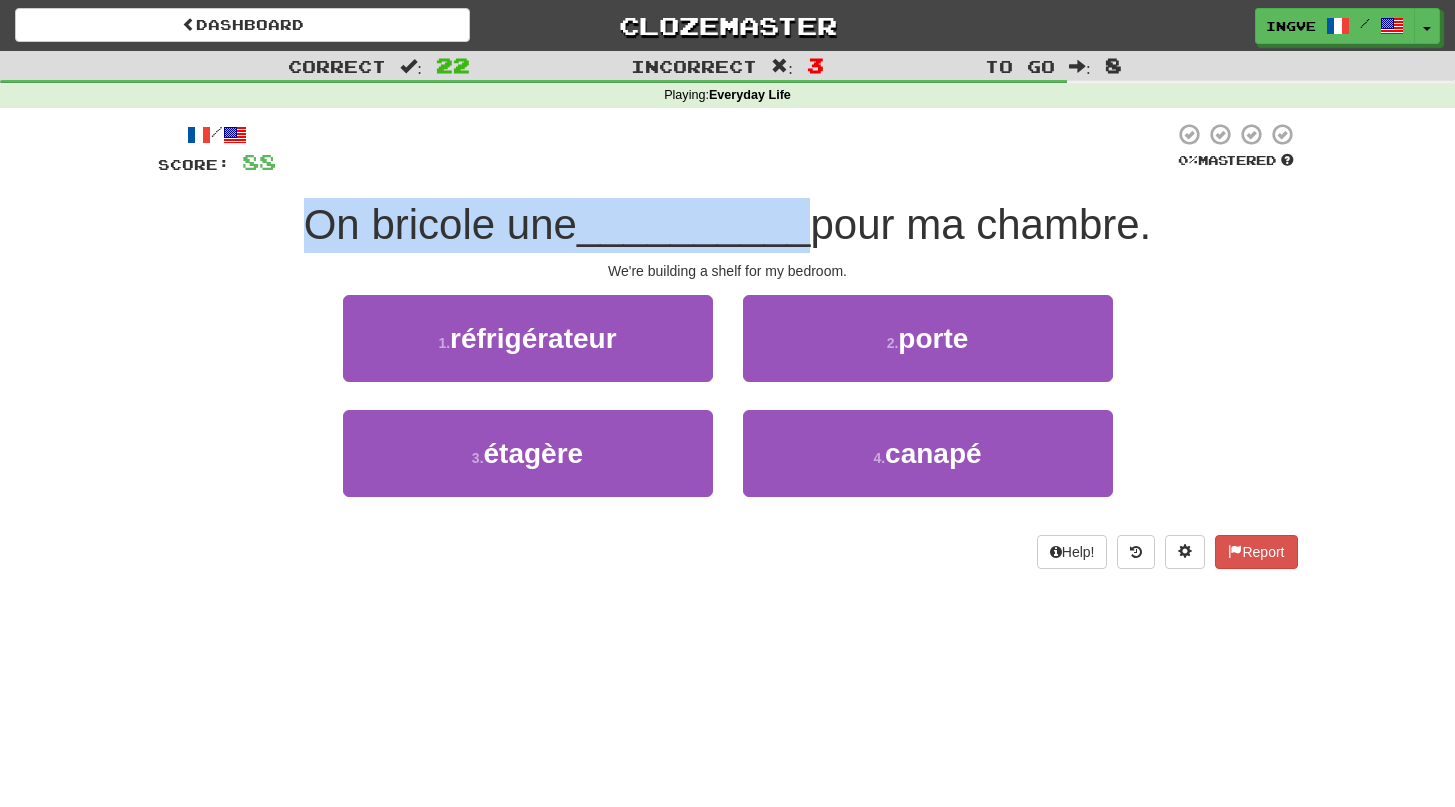 click on "__________" at bounding box center [694, 224] 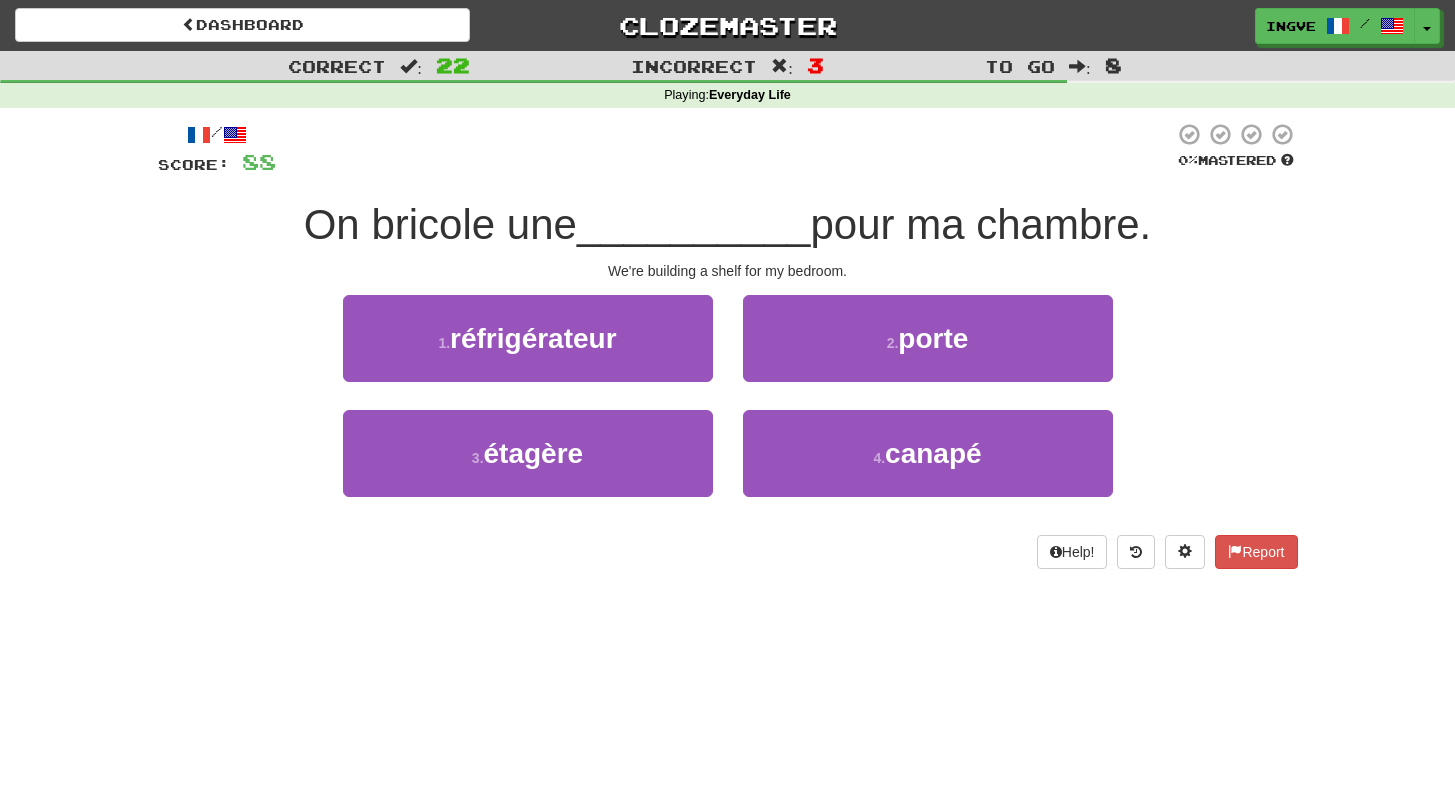 click on "__________" at bounding box center [694, 224] 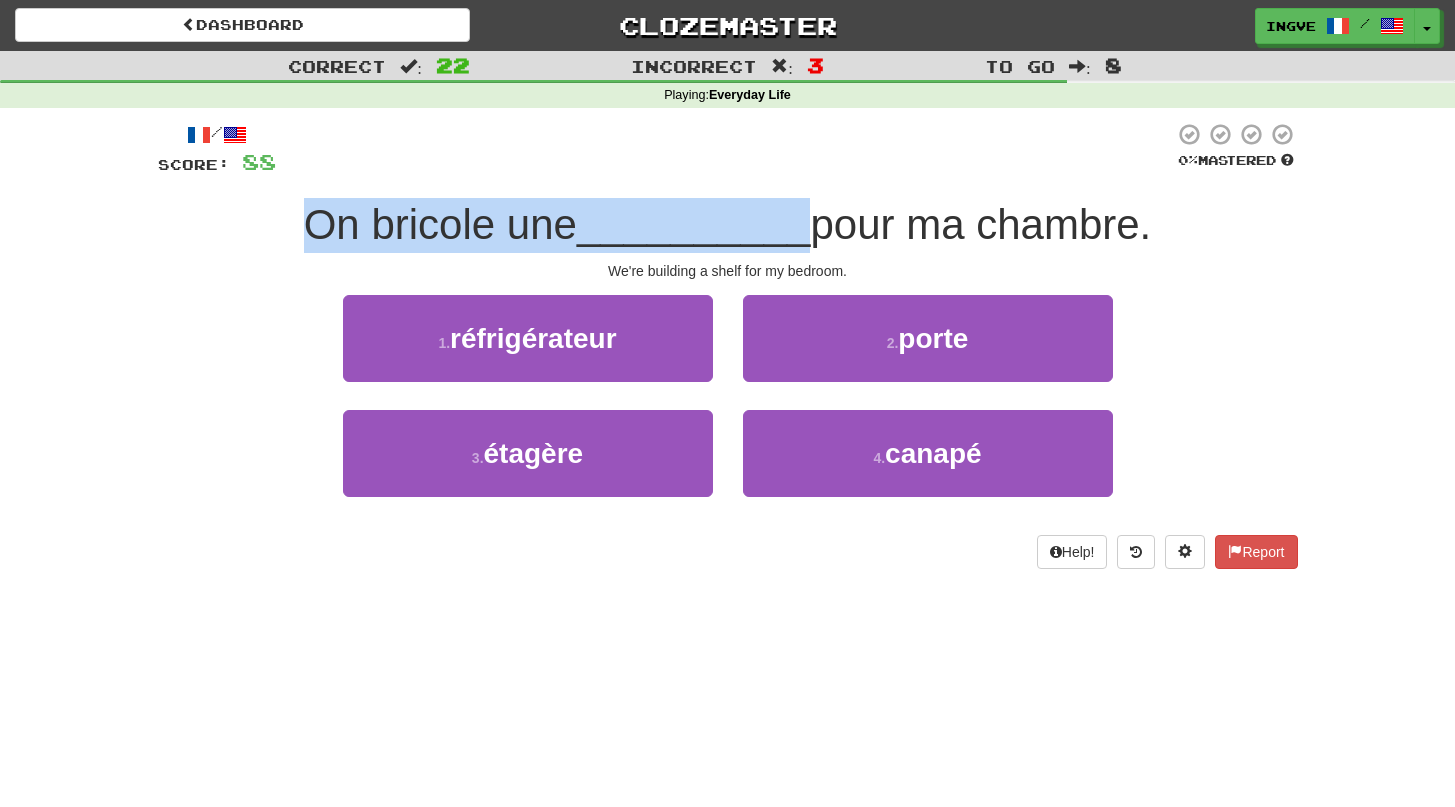 click on "__________" at bounding box center (694, 224) 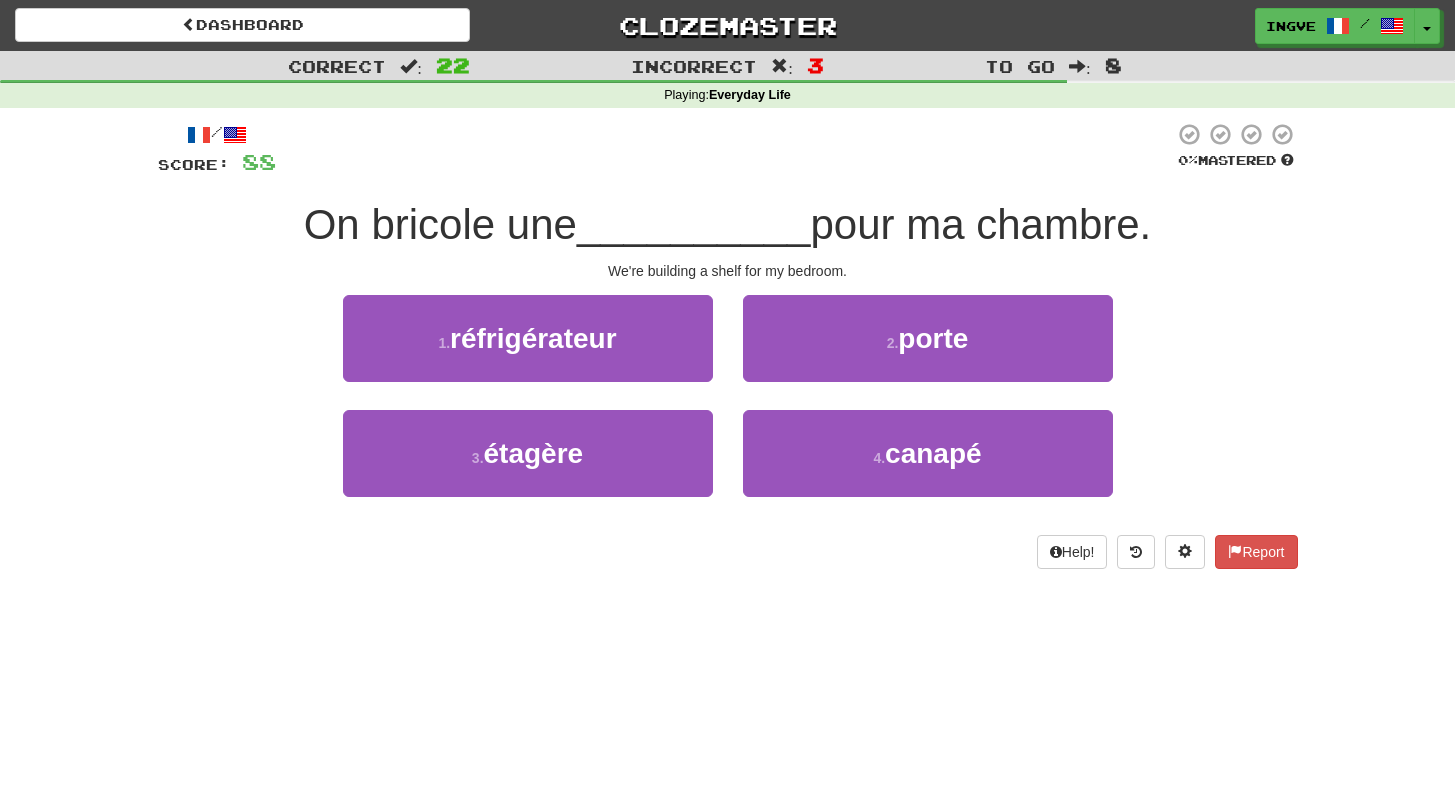 click on "__________" at bounding box center (694, 224) 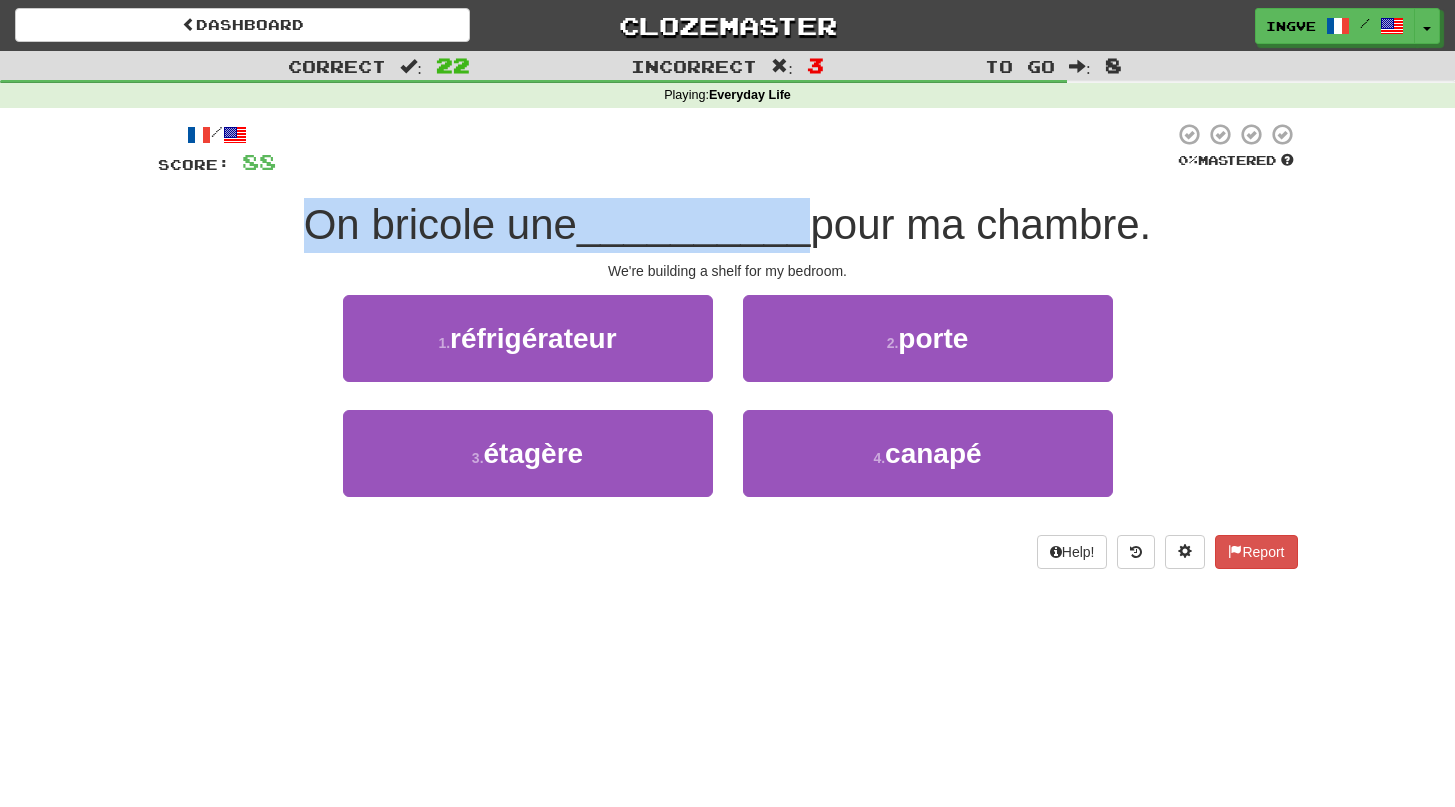 click on "__________" at bounding box center (694, 224) 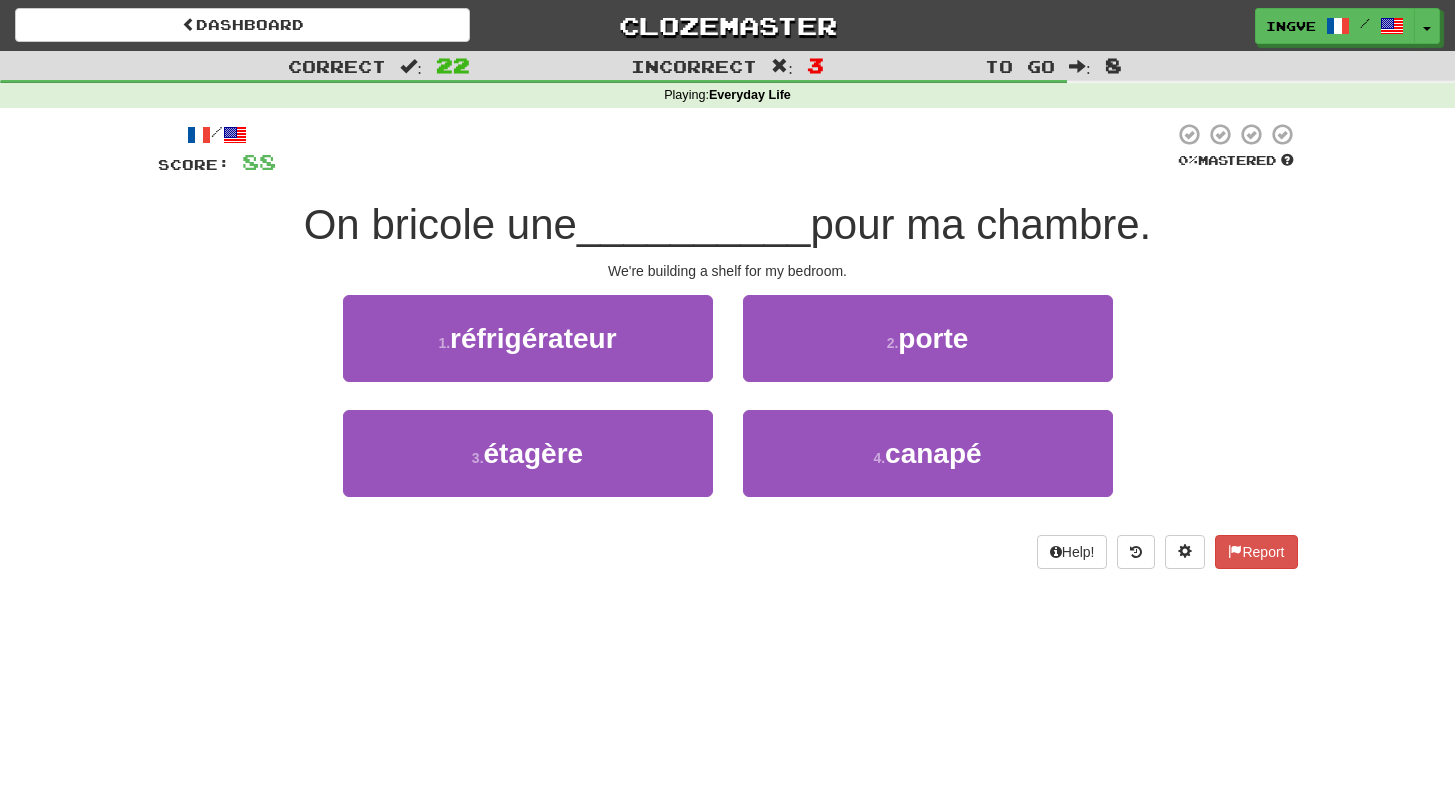 click on "__________" at bounding box center (694, 224) 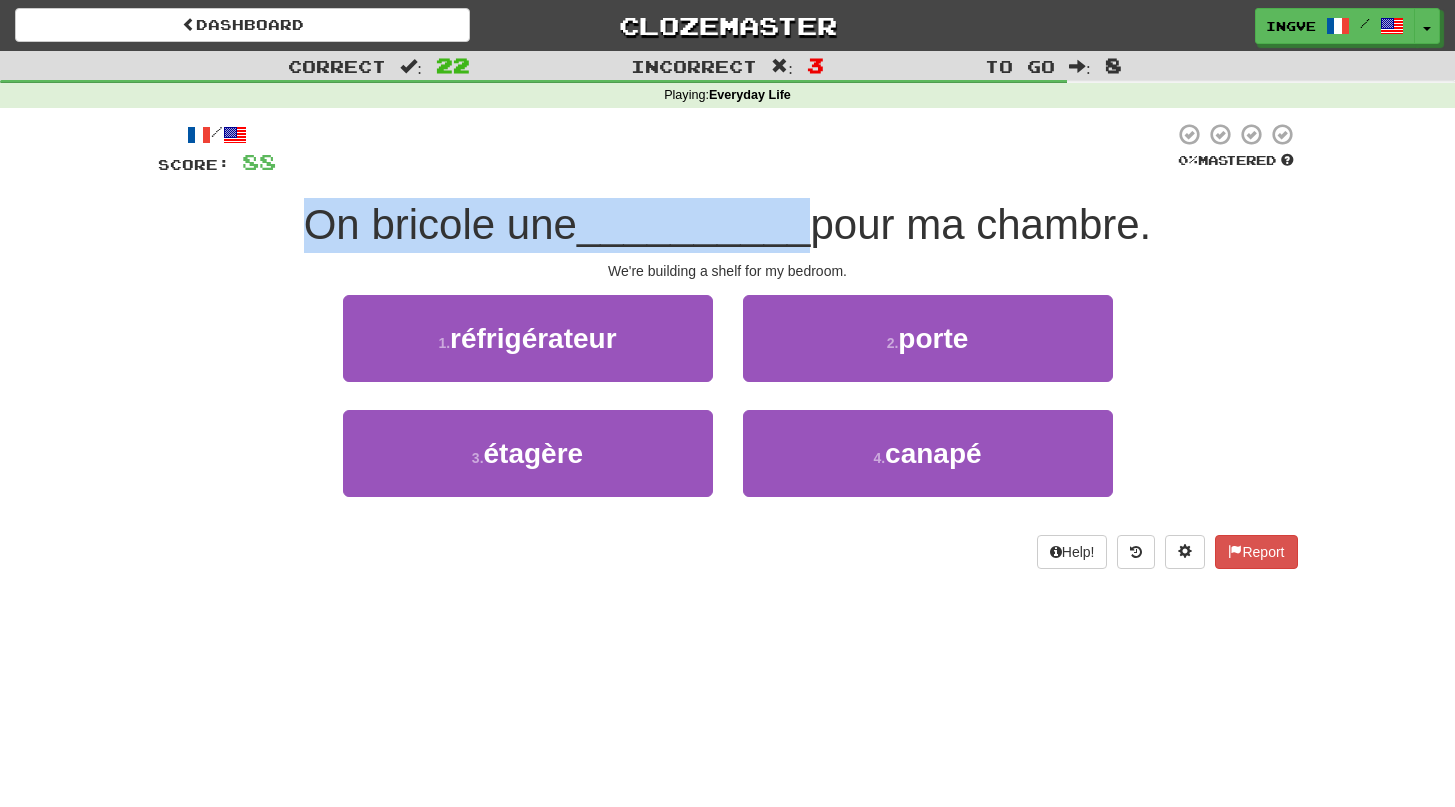 click on "__________" at bounding box center (694, 224) 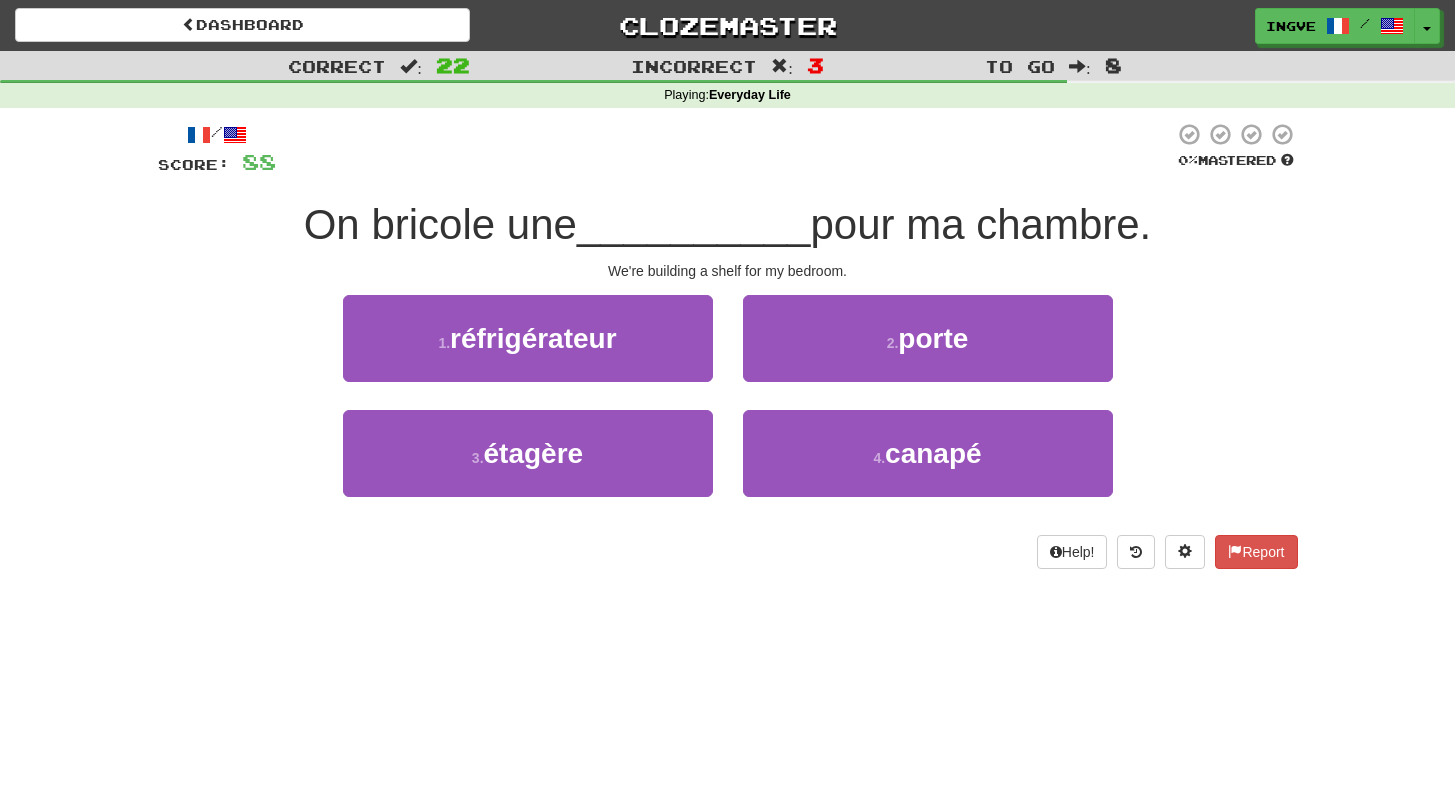 click on "__________" at bounding box center [694, 224] 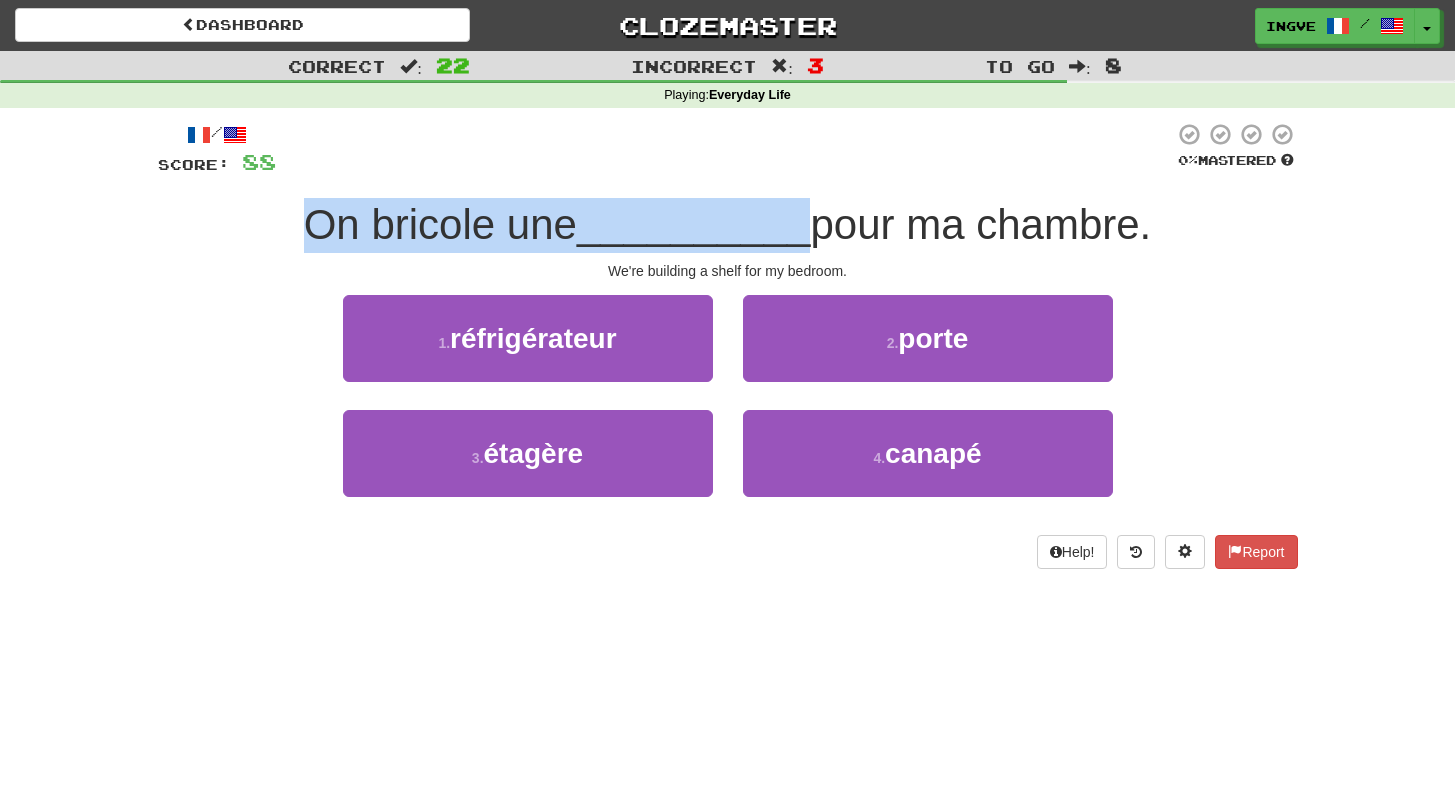 click on "__________" at bounding box center [694, 224] 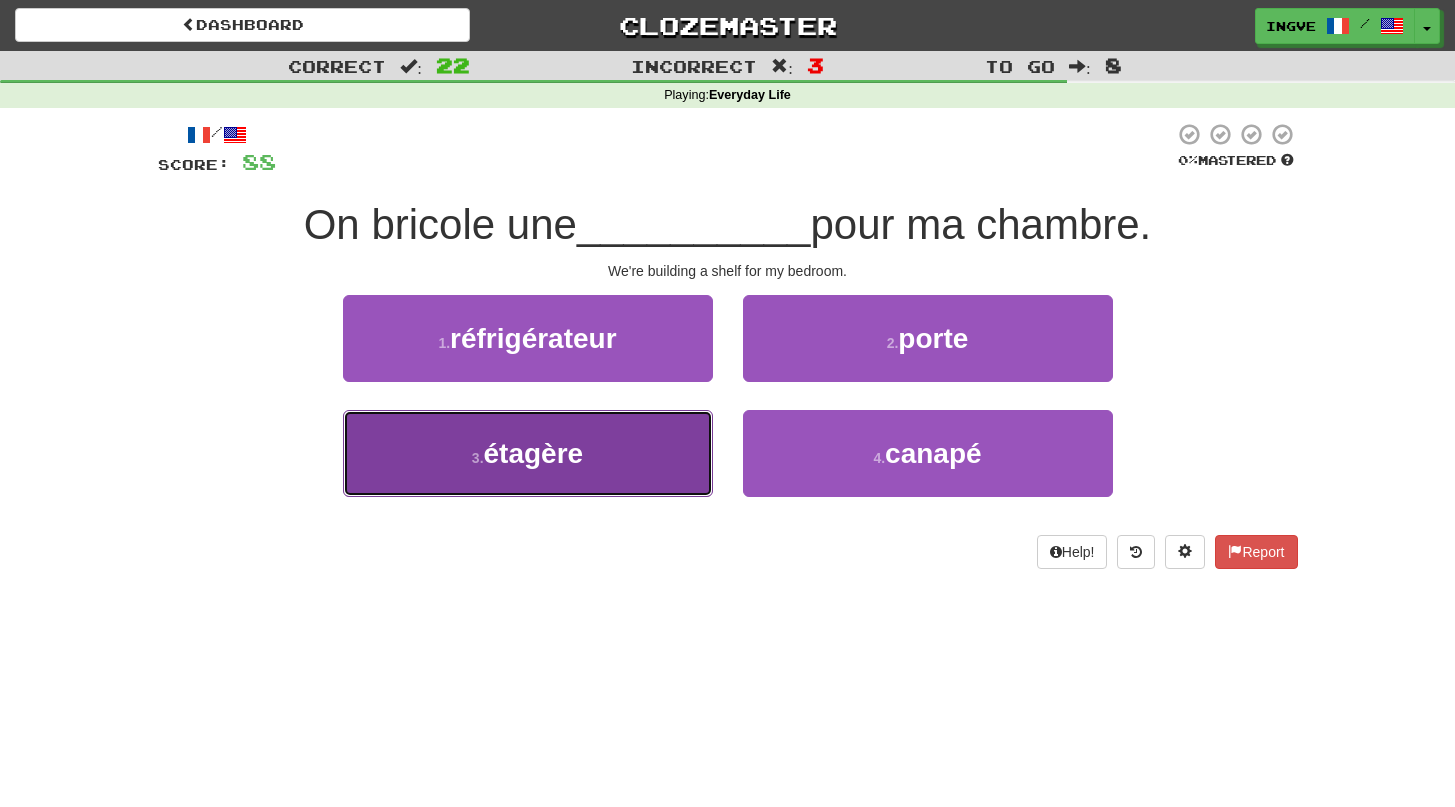 click on "3 .  étagère" at bounding box center [528, 453] 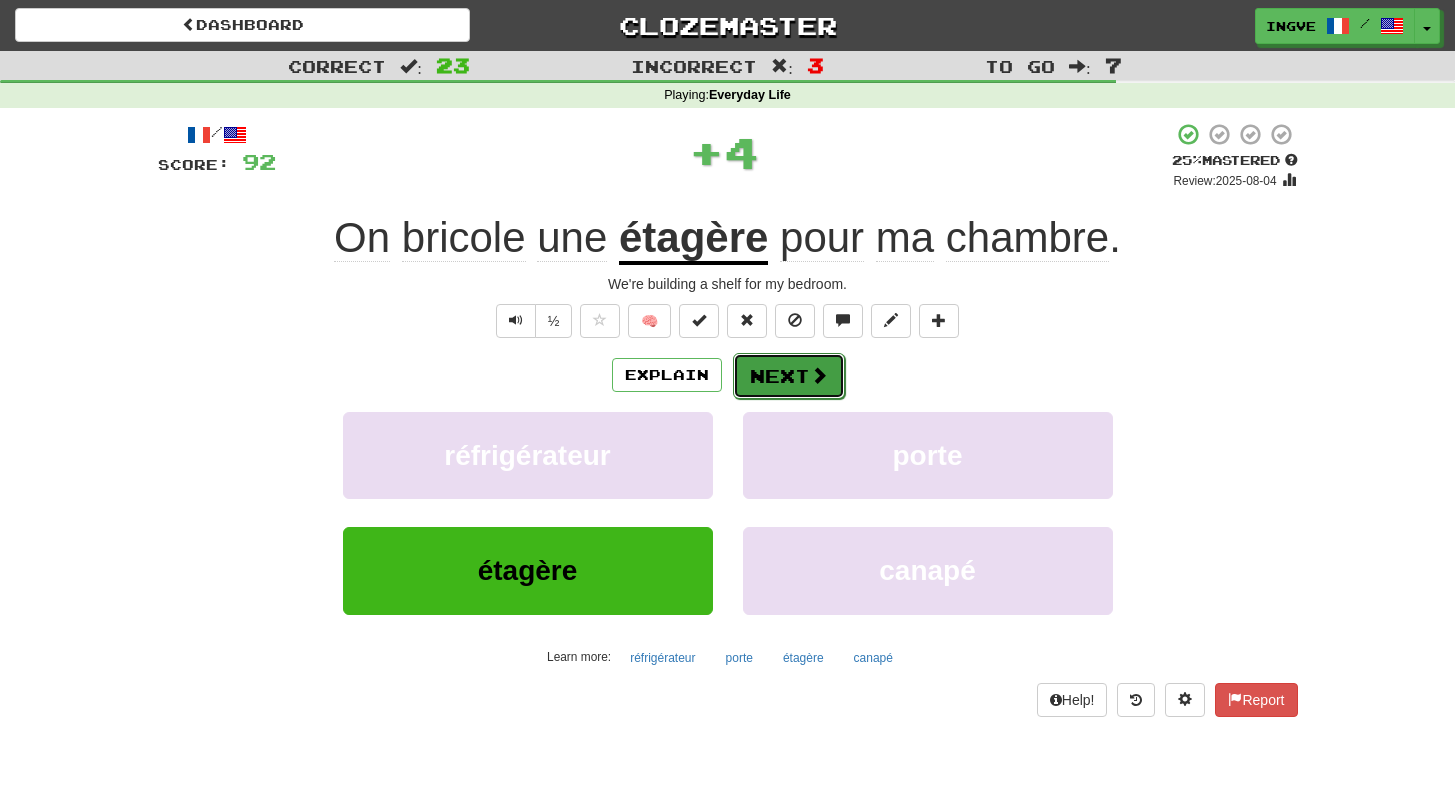 click on "Next" at bounding box center [789, 376] 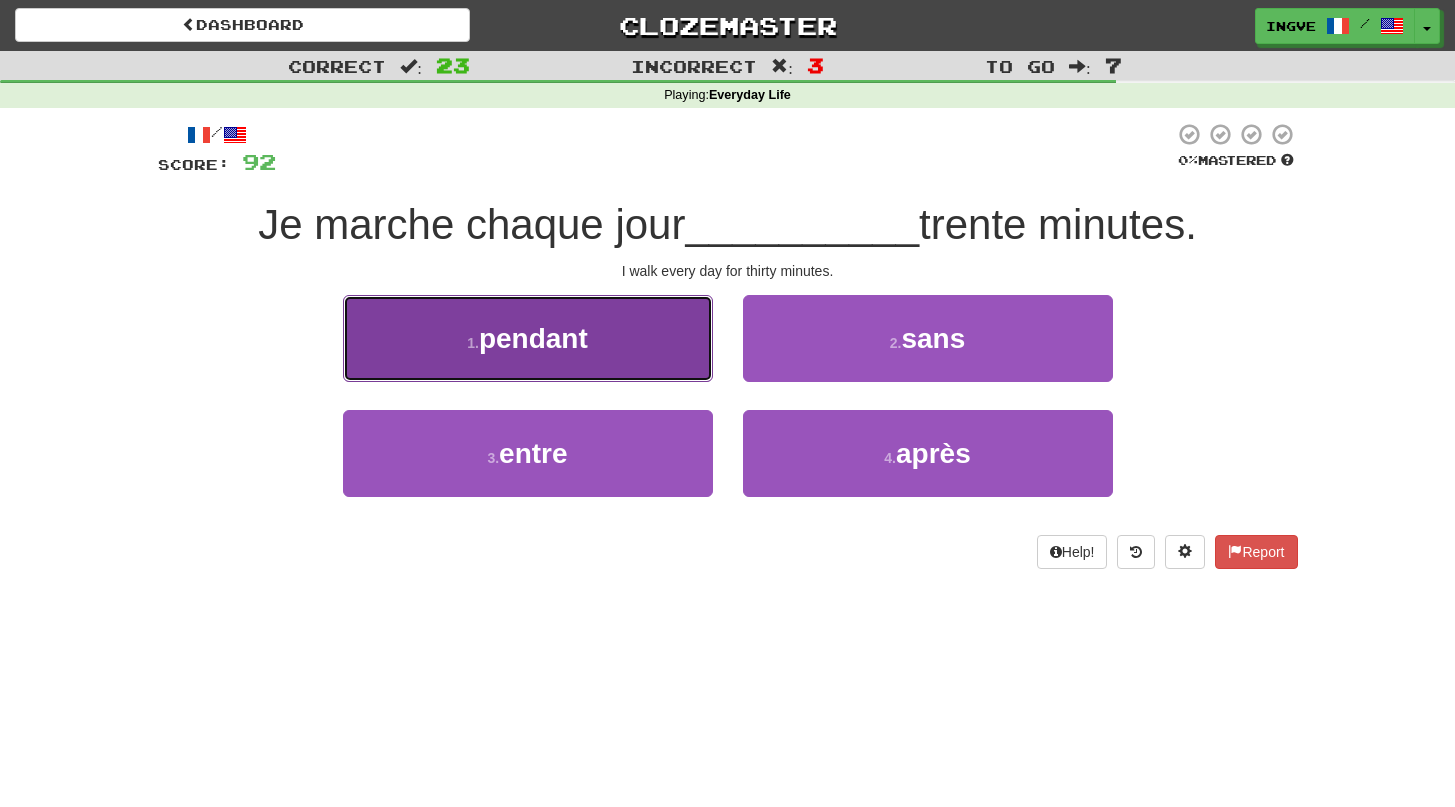 click on "1 .  pendant" at bounding box center (528, 338) 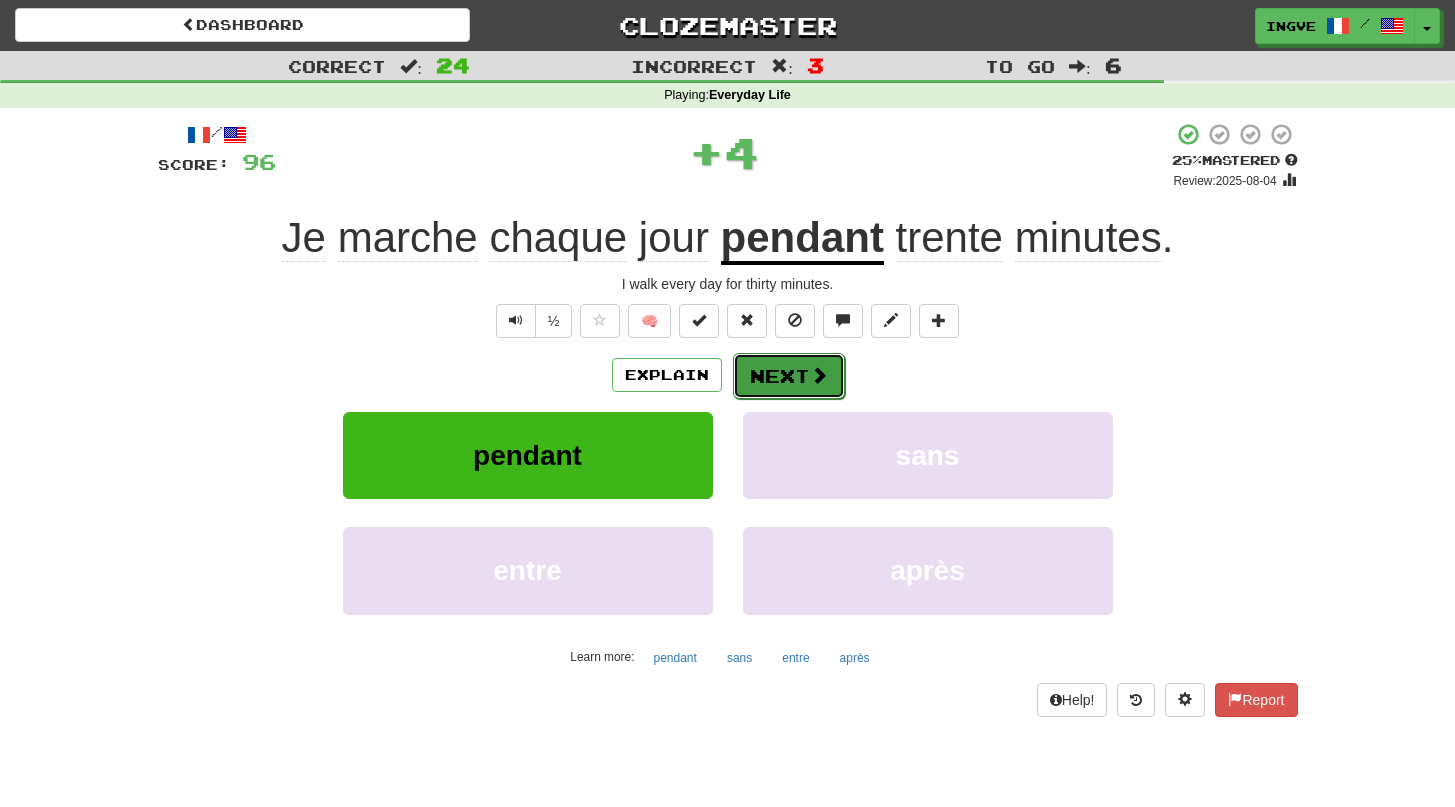 click on "Next" at bounding box center (789, 376) 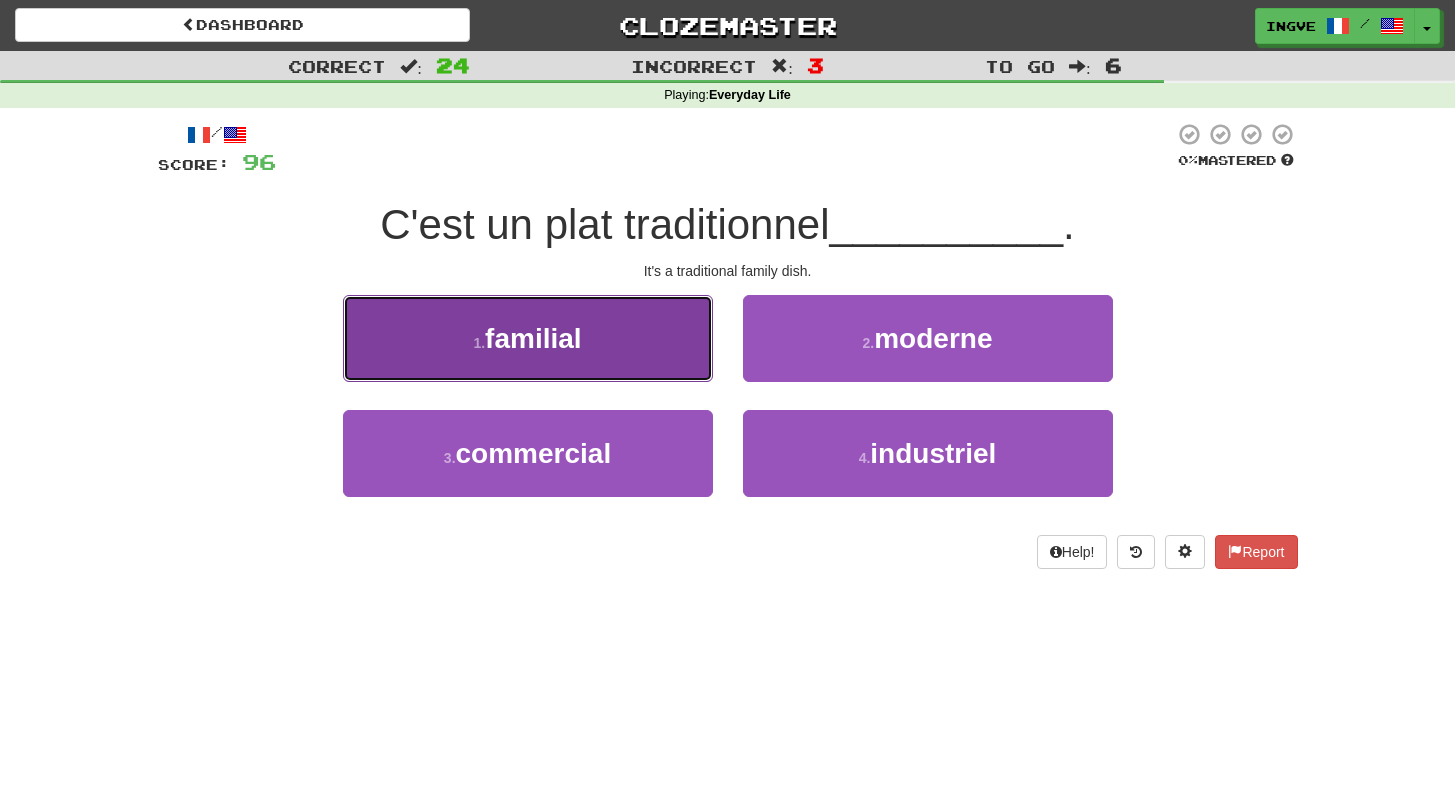 click on "1 .  familial" at bounding box center (528, 338) 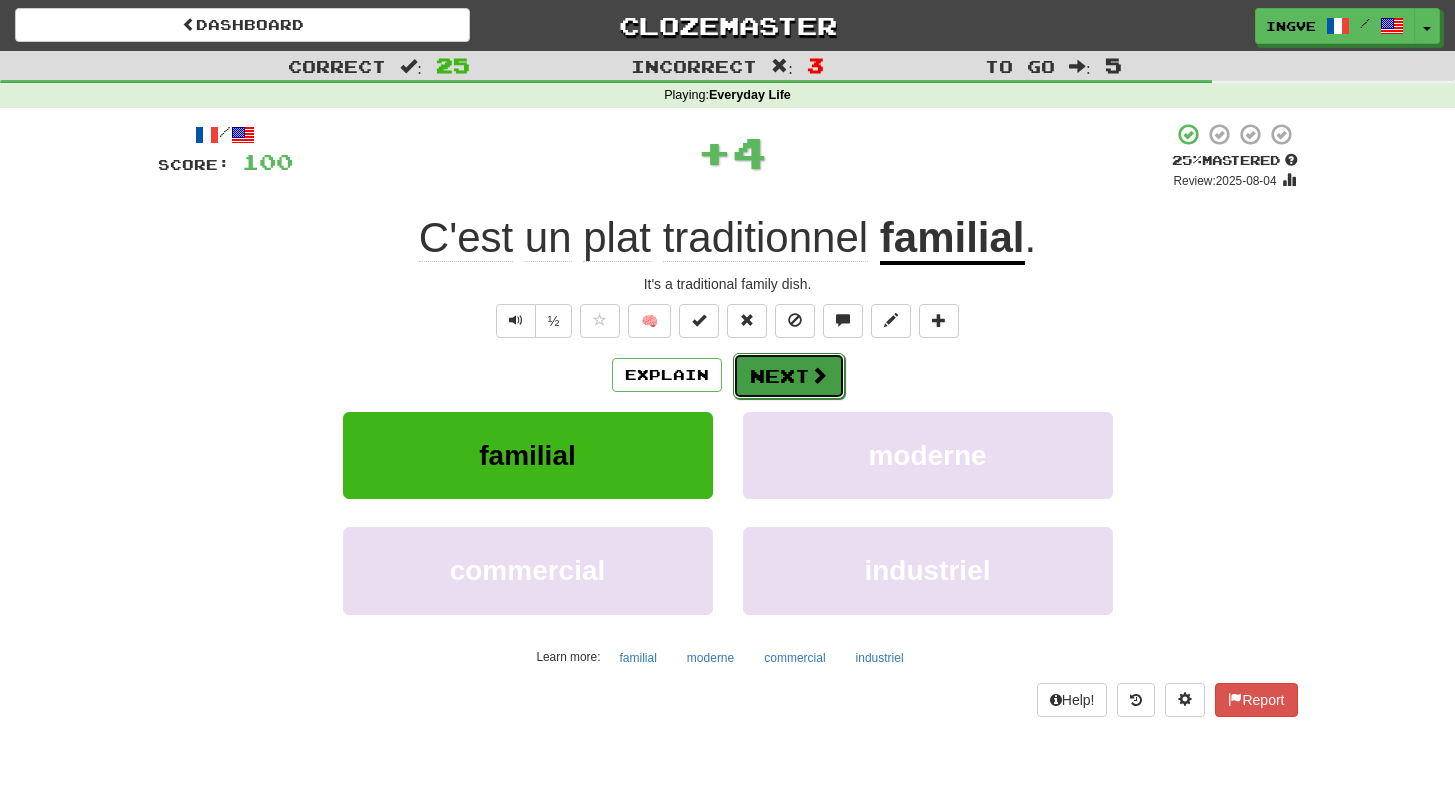 click on "Next" at bounding box center [789, 376] 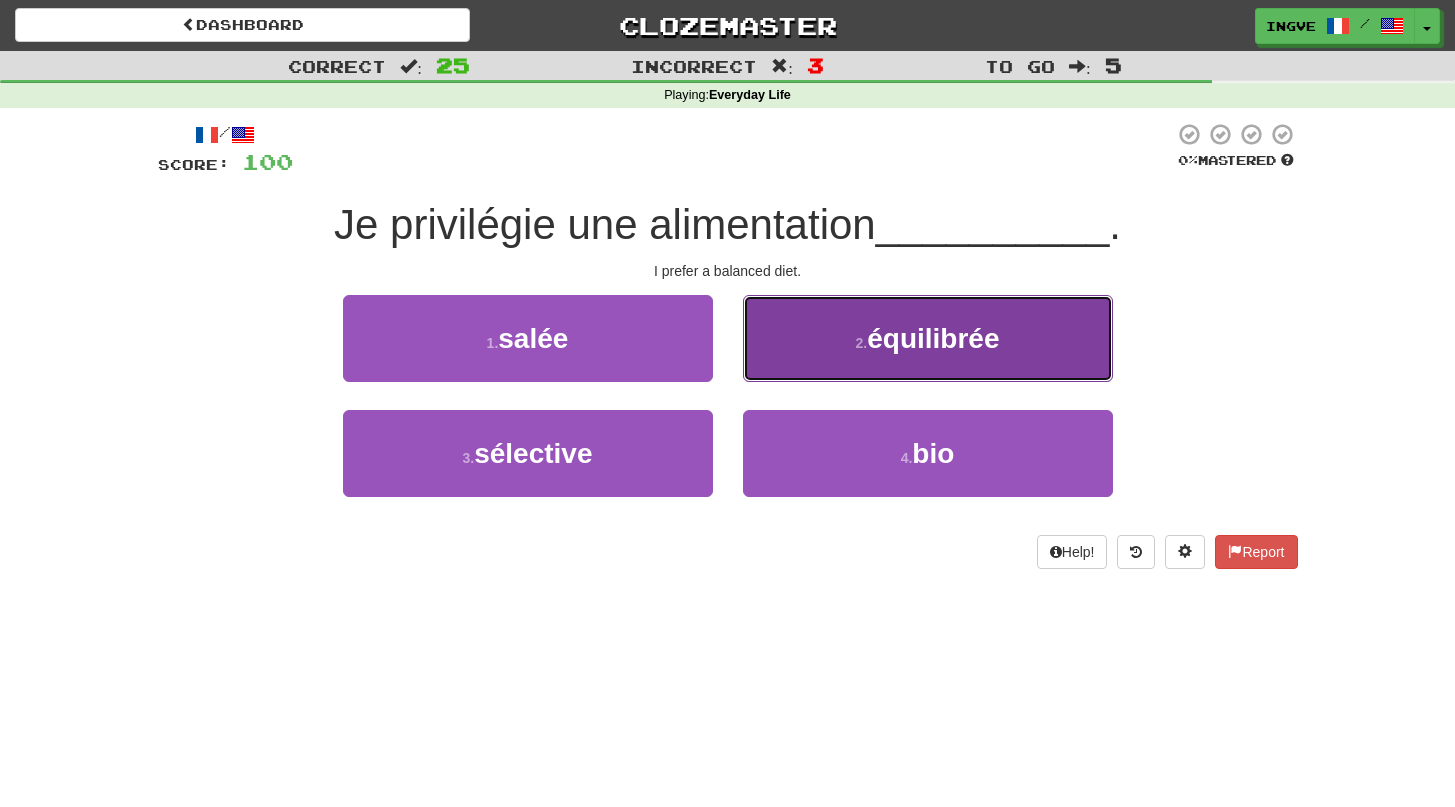 click on "2 .  équilibrée" at bounding box center [928, 338] 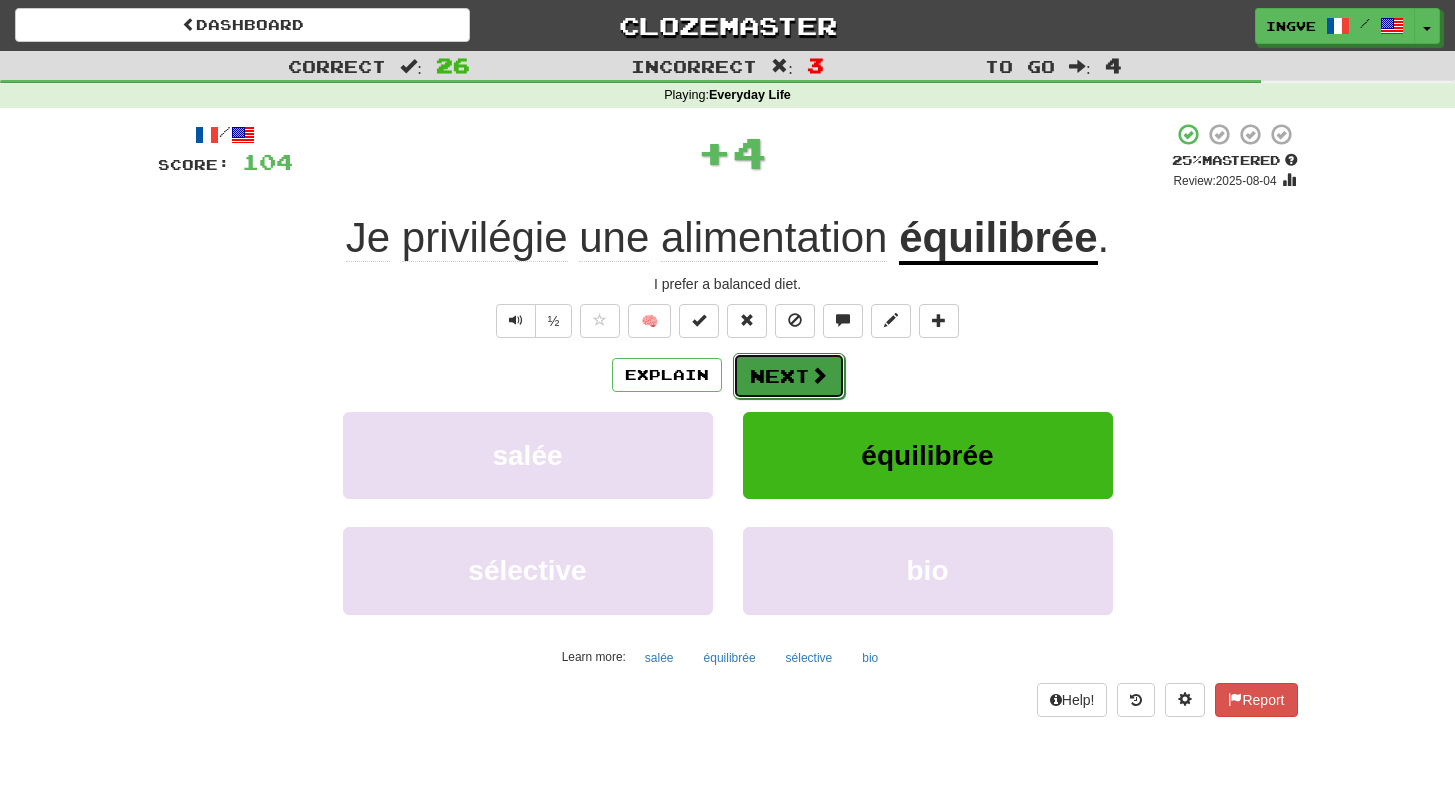 click on "Next" at bounding box center [789, 376] 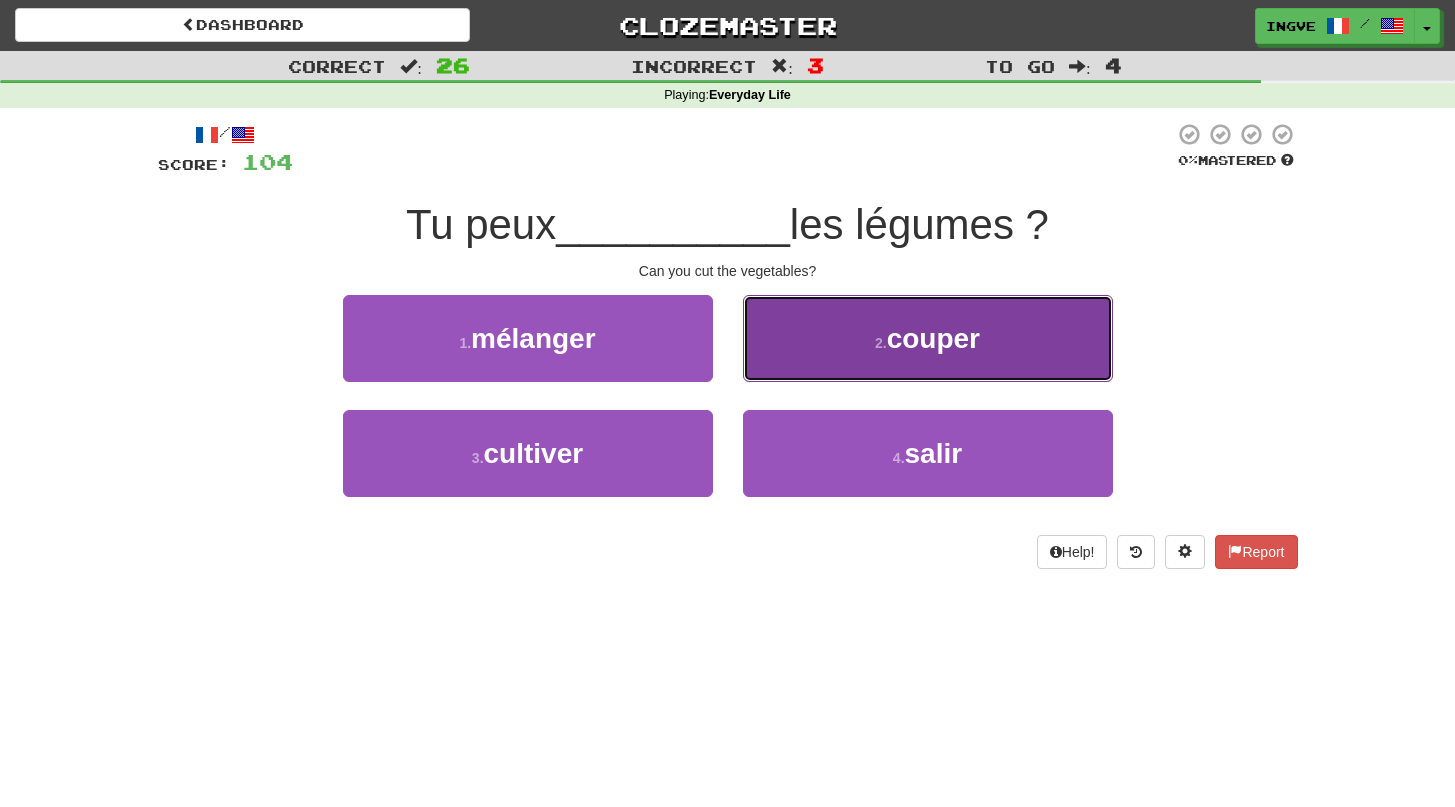 click on "2 .  couper" at bounding box center (928, 338) 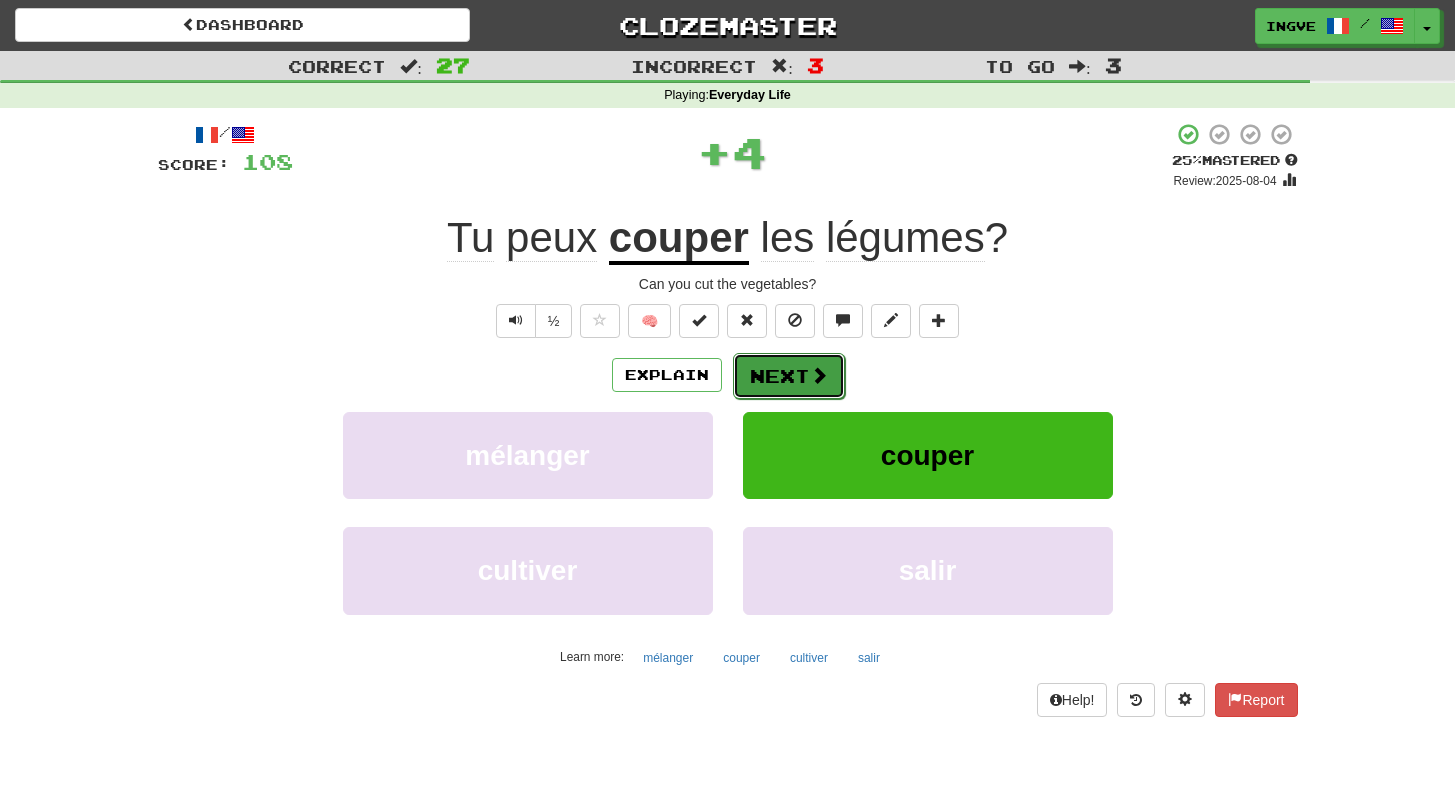 click at bounding box center (819, 375) 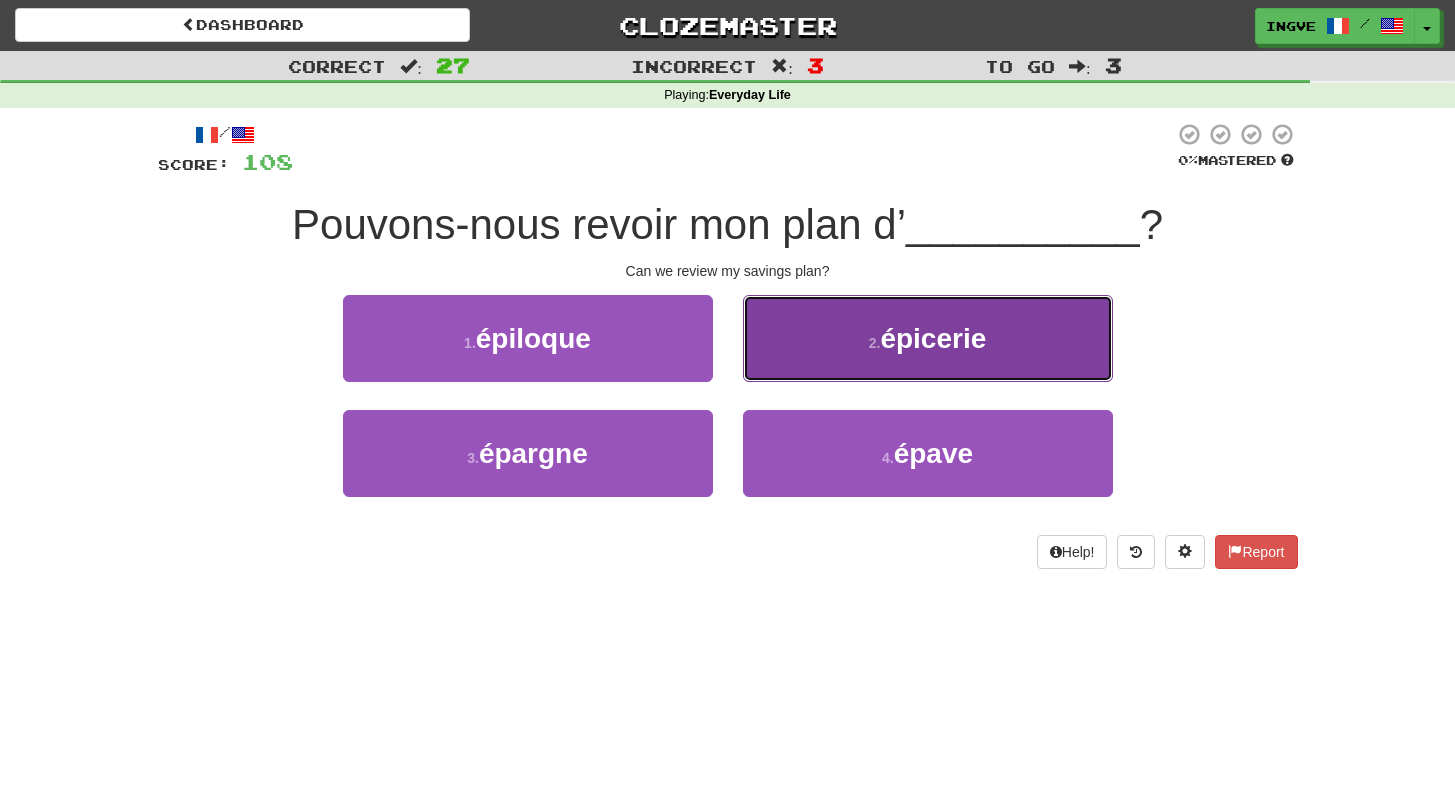 click on "2 ." at bounding box center [875, 343] 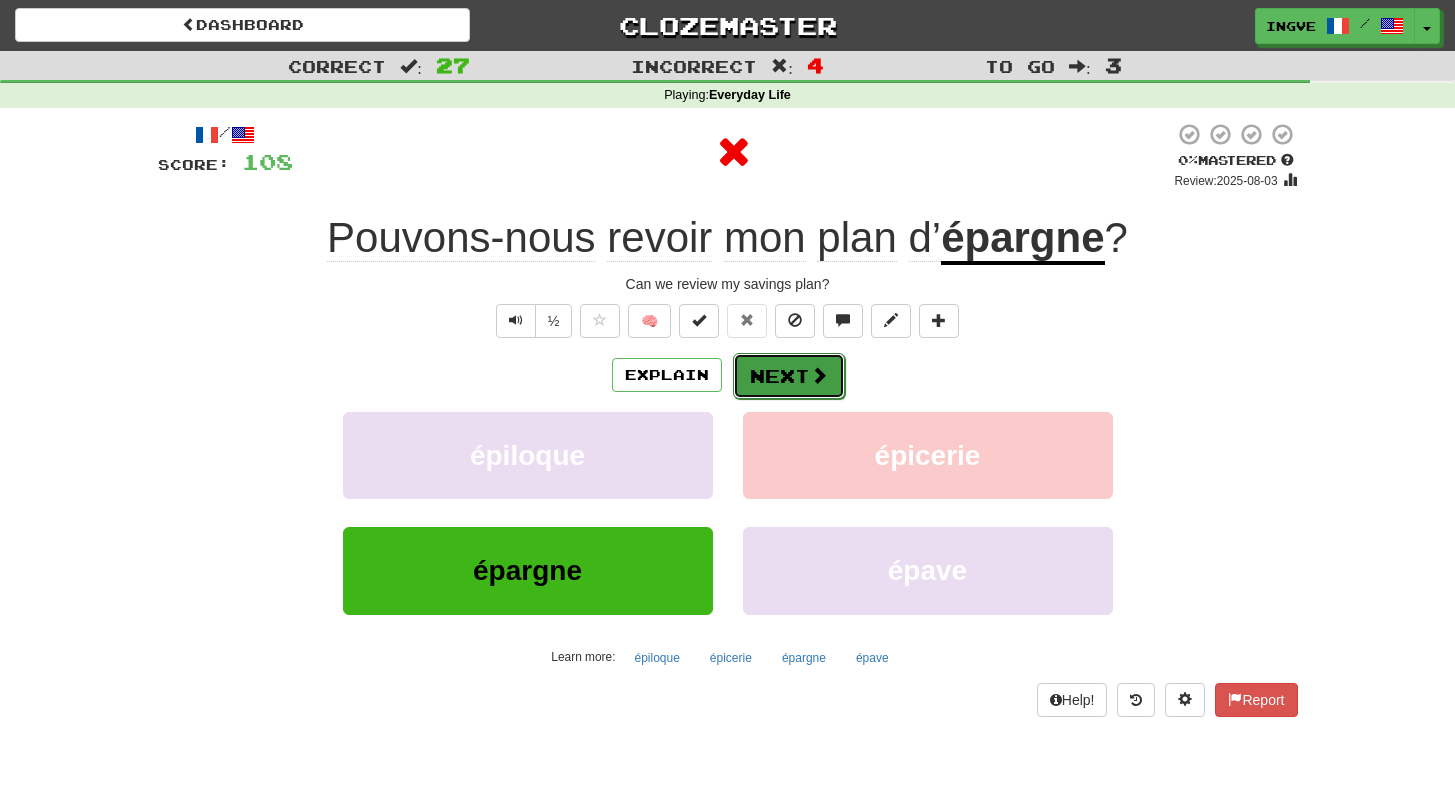 click on "Next" at bounding box center [789, 376] 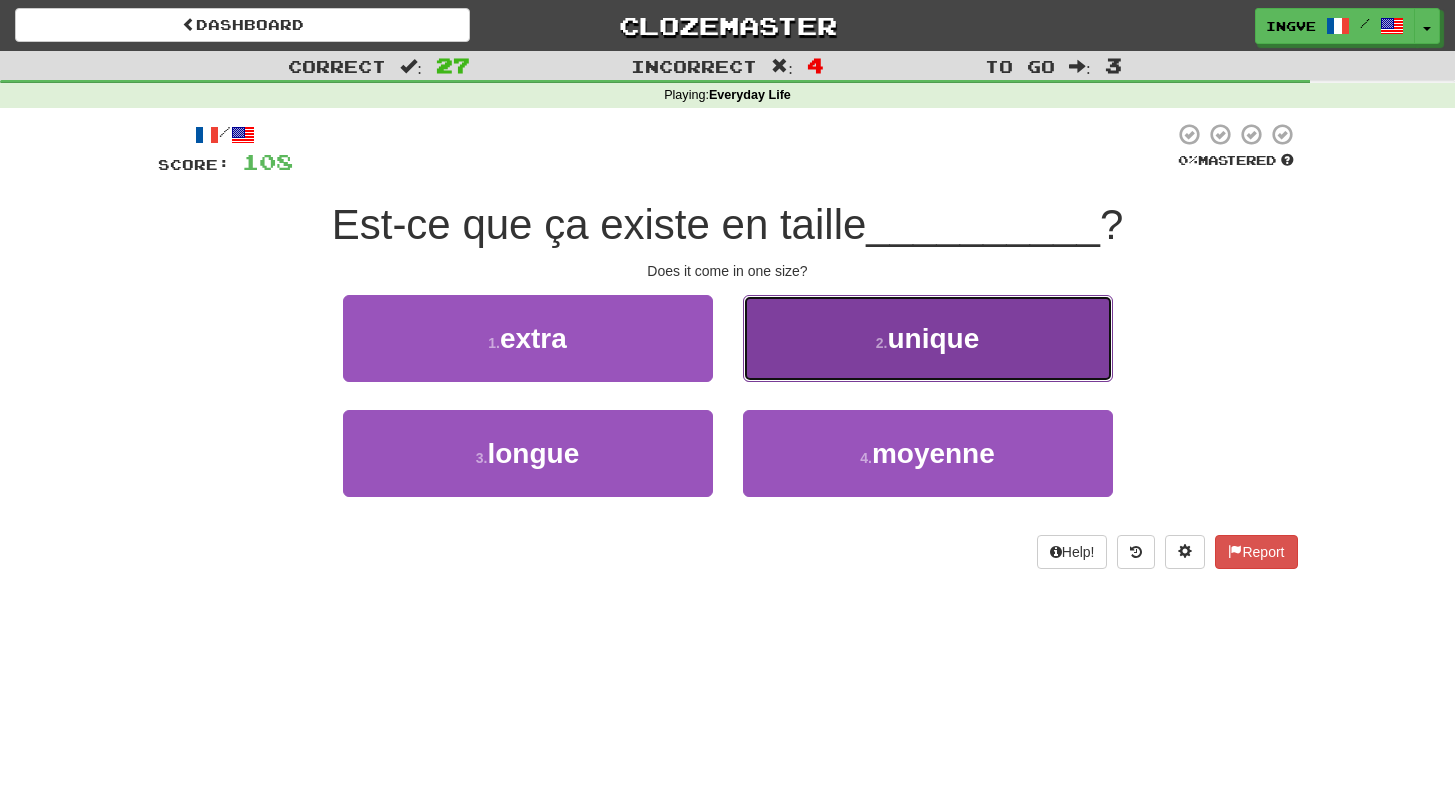 click on "2 .  unique" at bounding box center (928, 338) 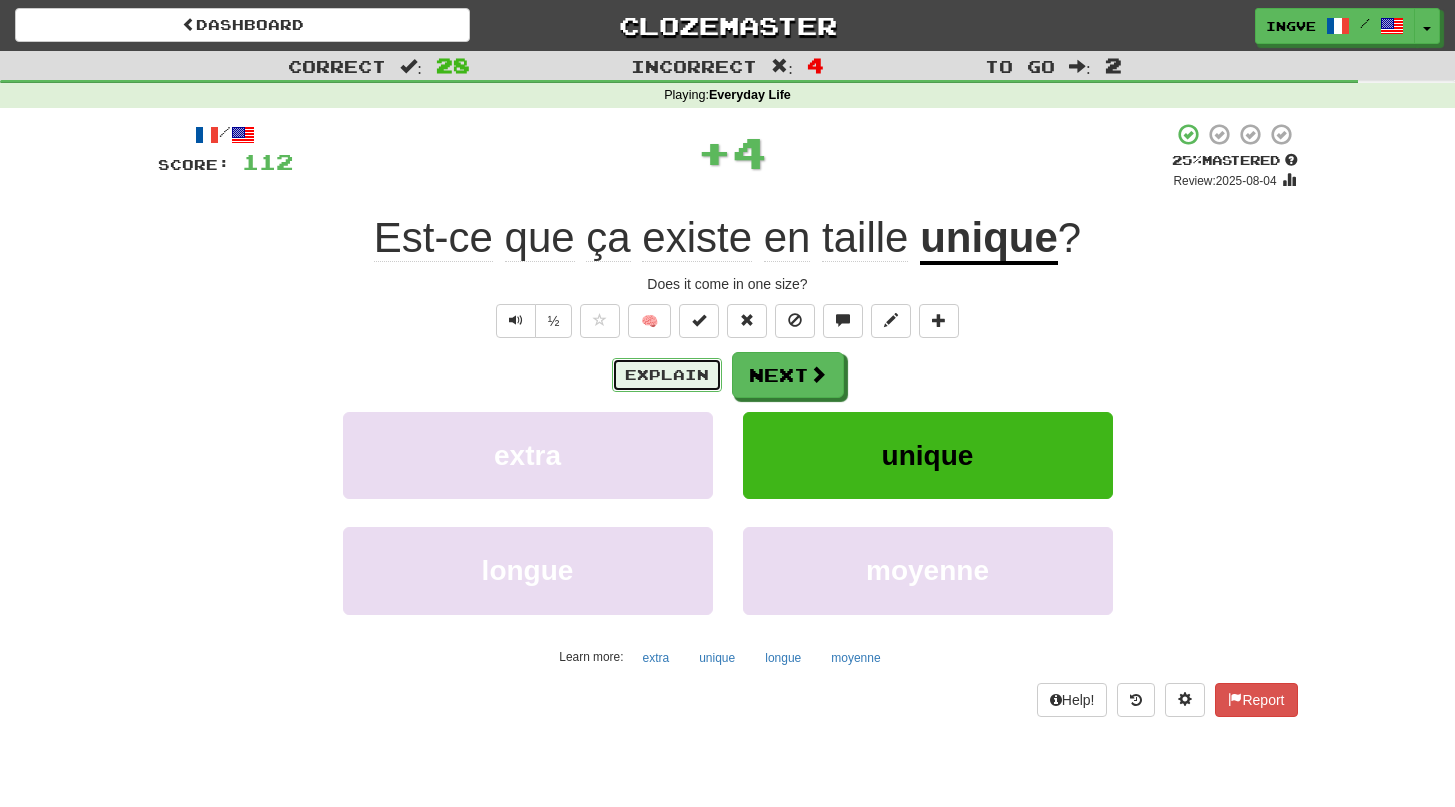 click on "Explain" at bounding box center [667, 375] 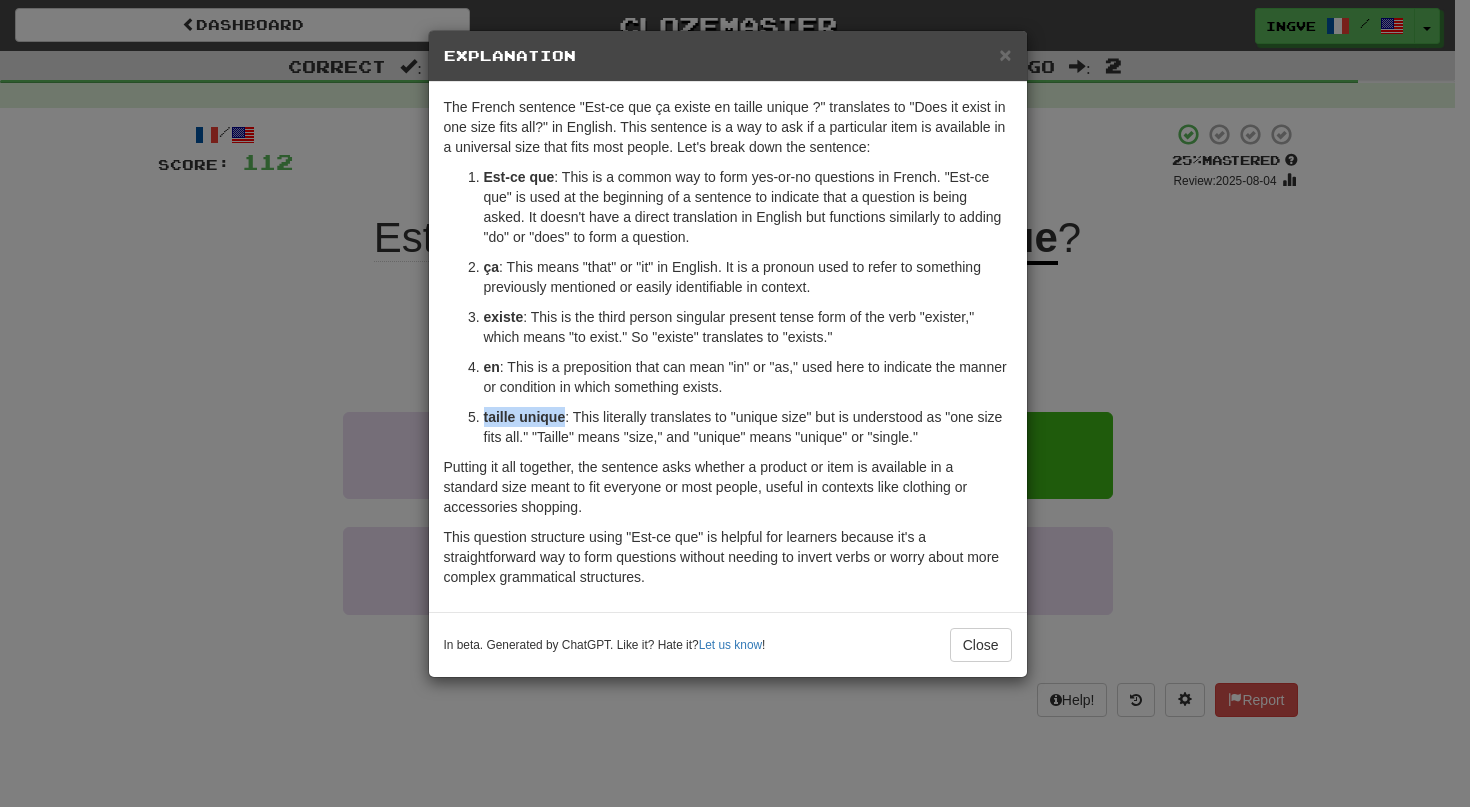drag, startPoint x: 565, startPoint y: 421, endPoint x: 485, endPoint y: 419, distance: 80.024994 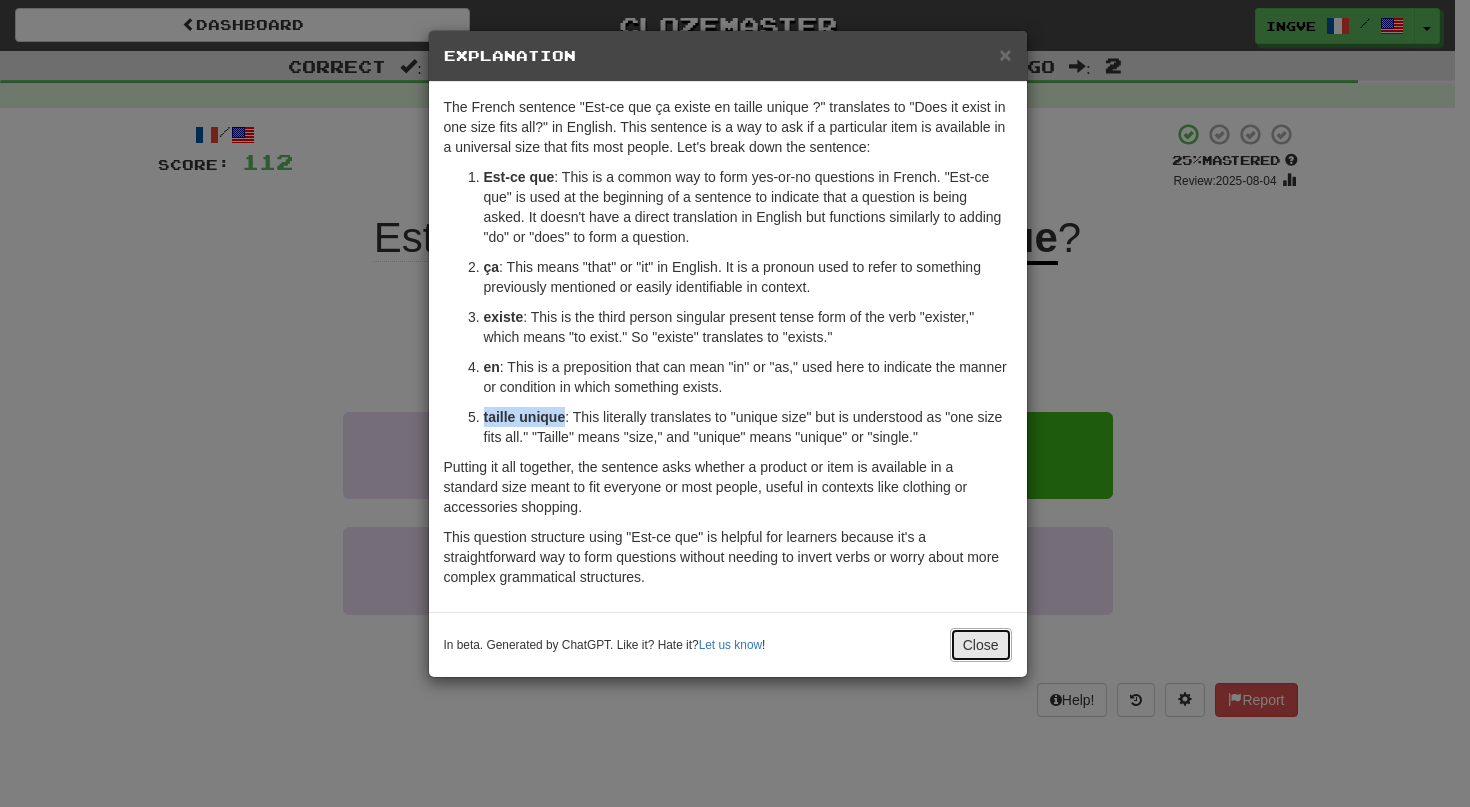 click on "Close" at bounding box center (981, 645) 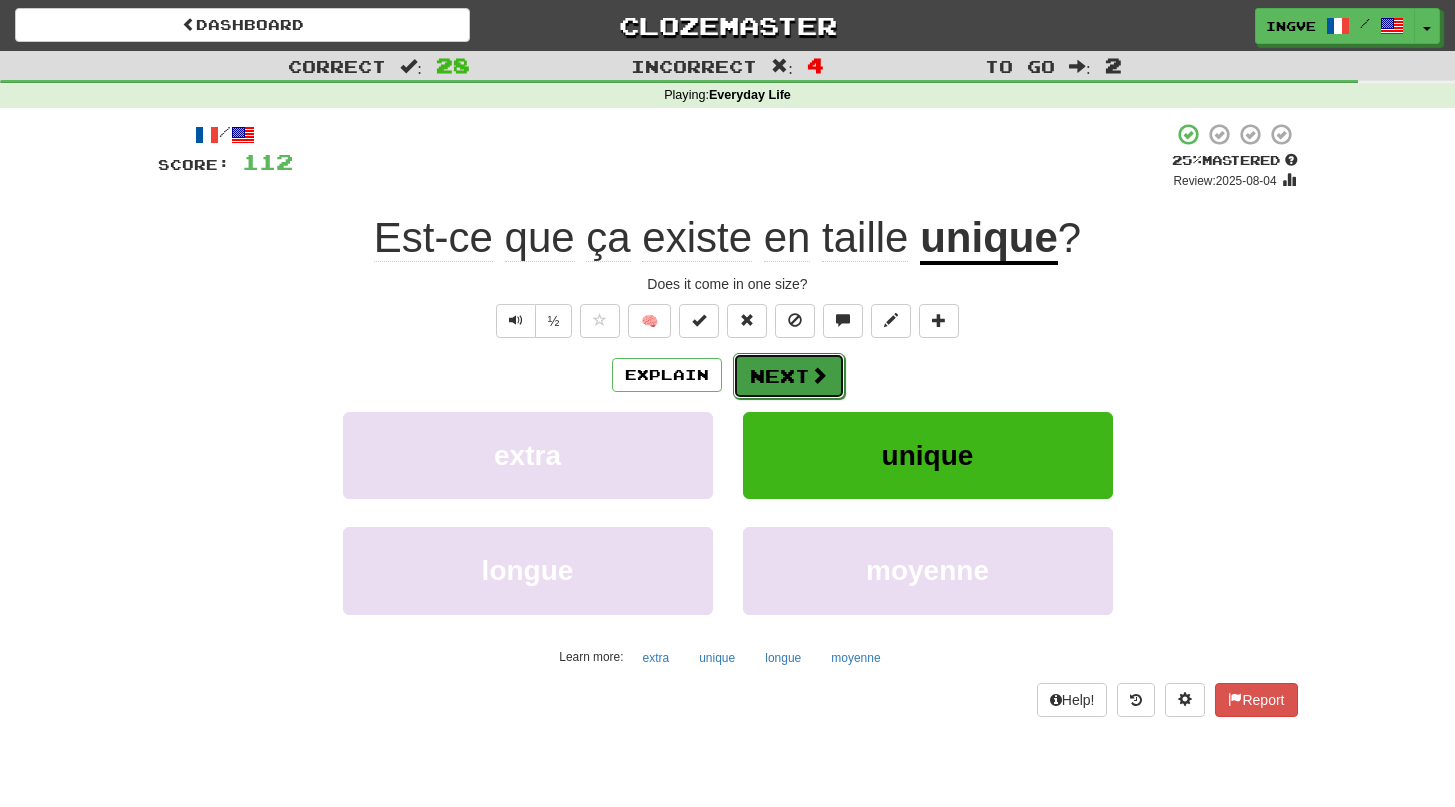 click on "Next" at bounding box center [789, 376] 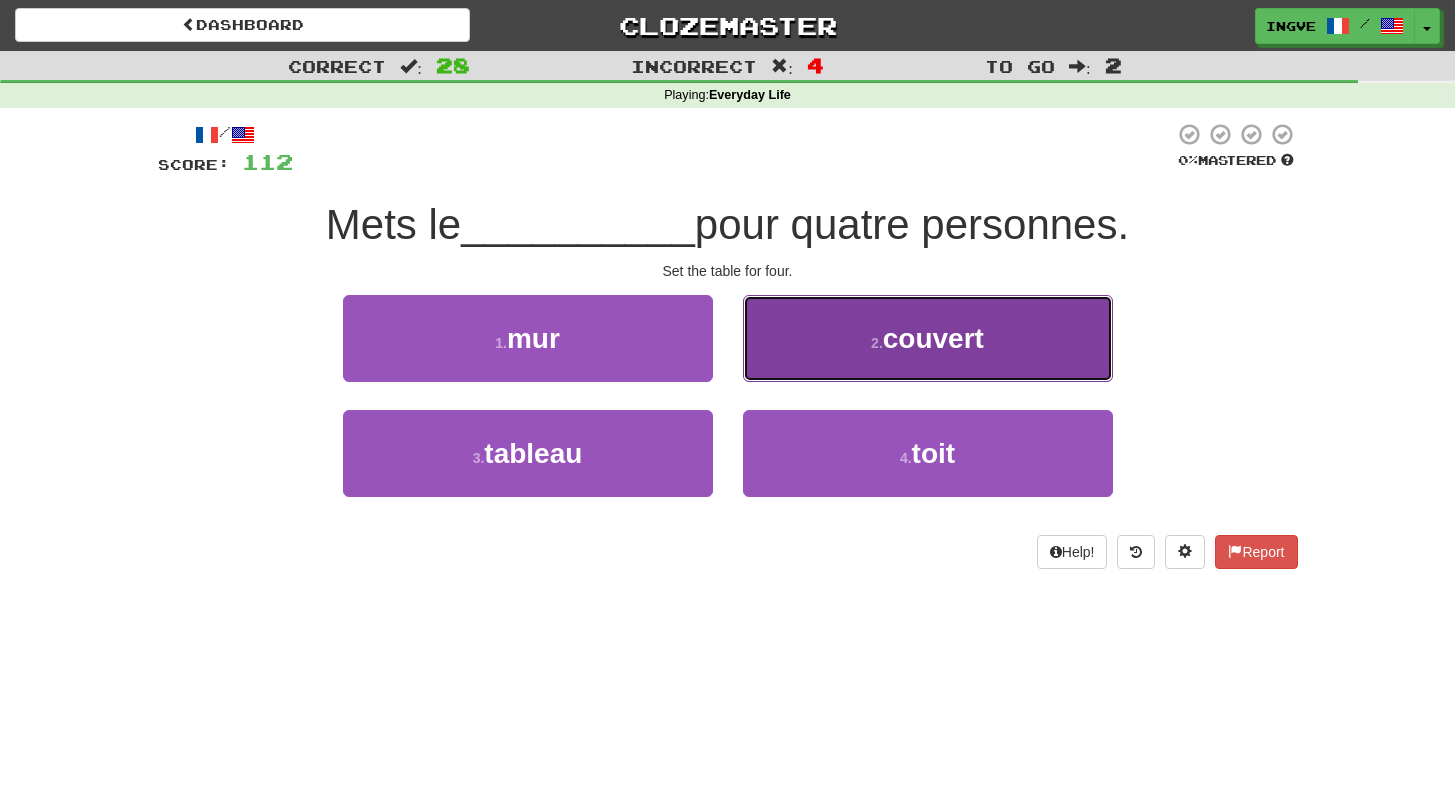 click on "2 .  couvert" at bounding box center (928, 338) 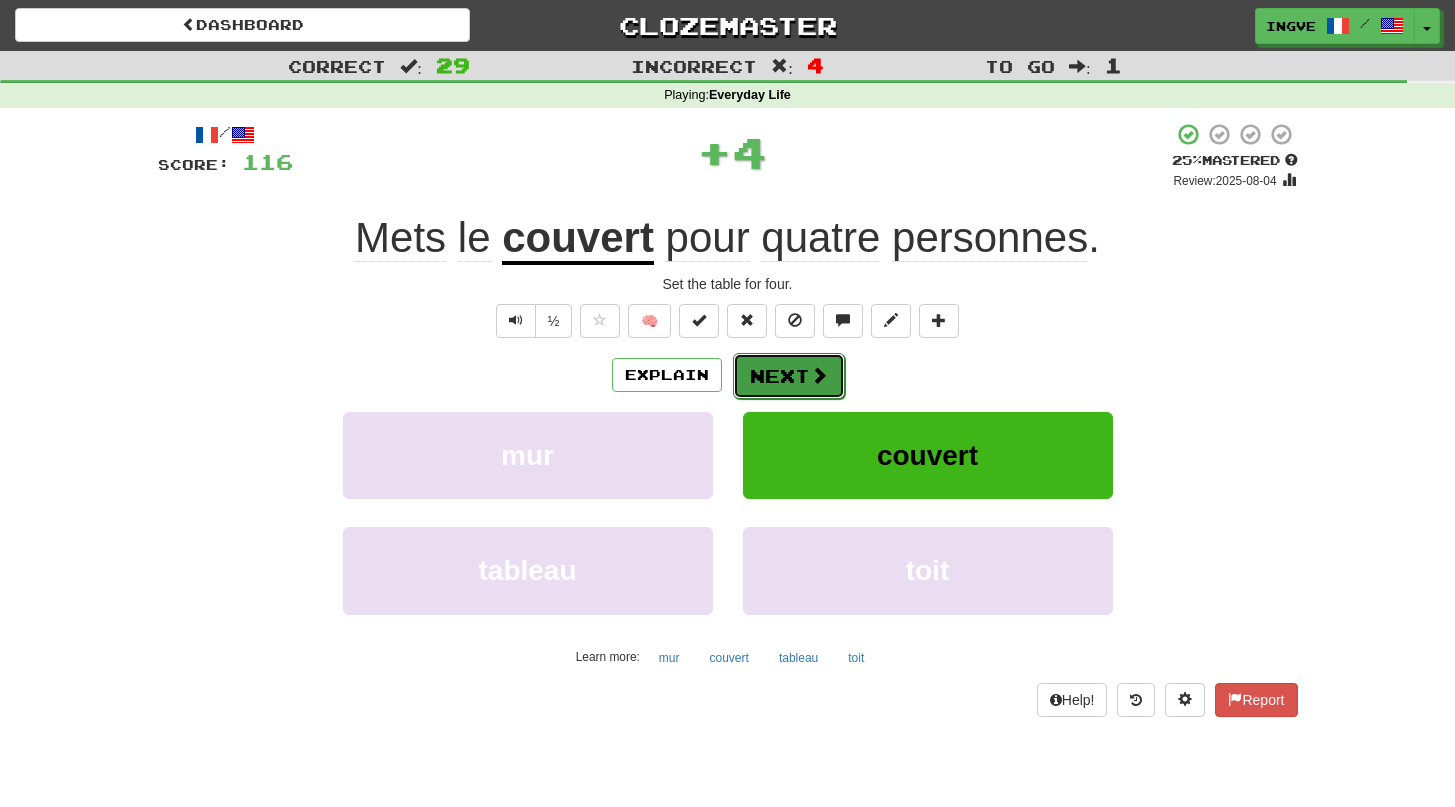 click at bounding box center [819, 375] 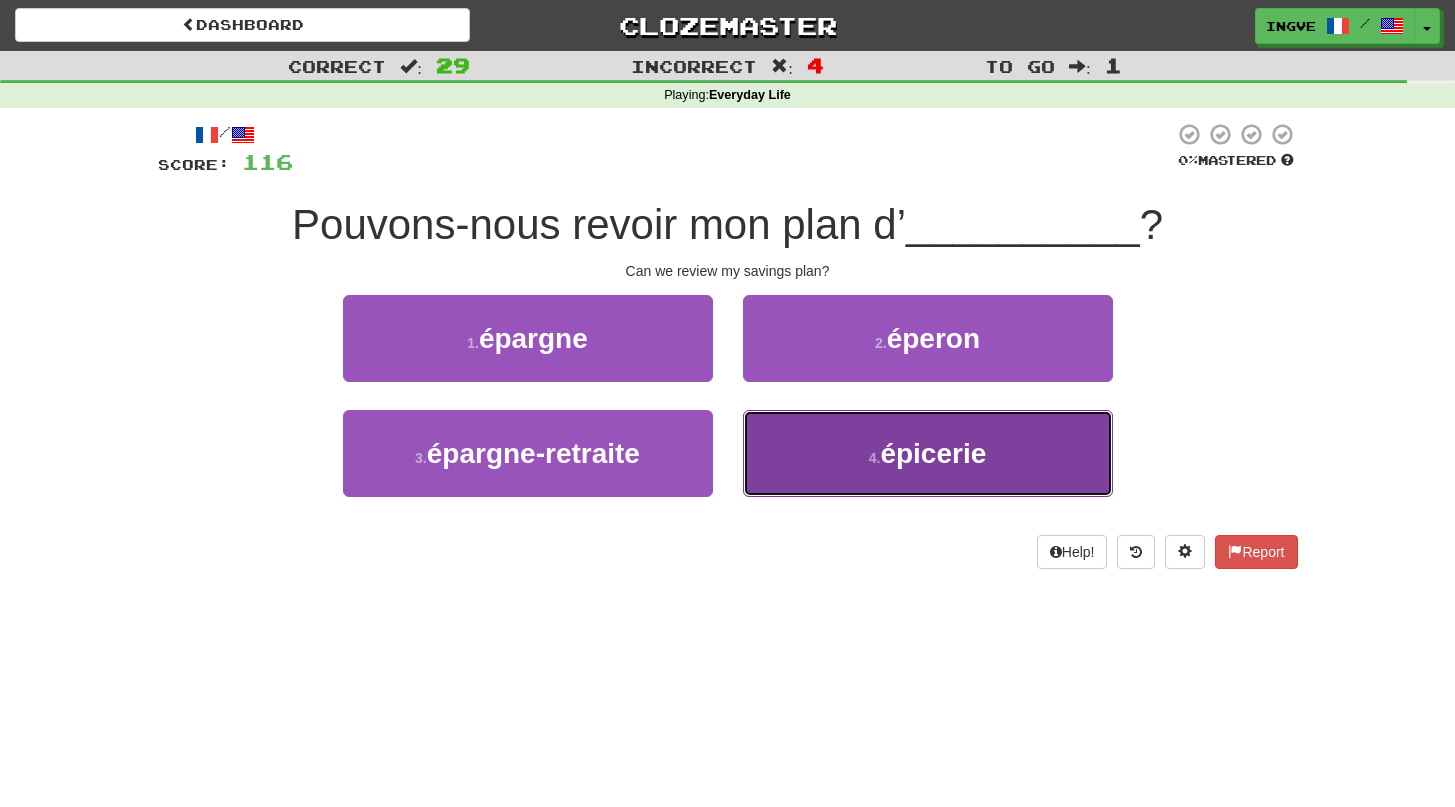 click on "4 .  épicerie" at bounding box center (928, 453) 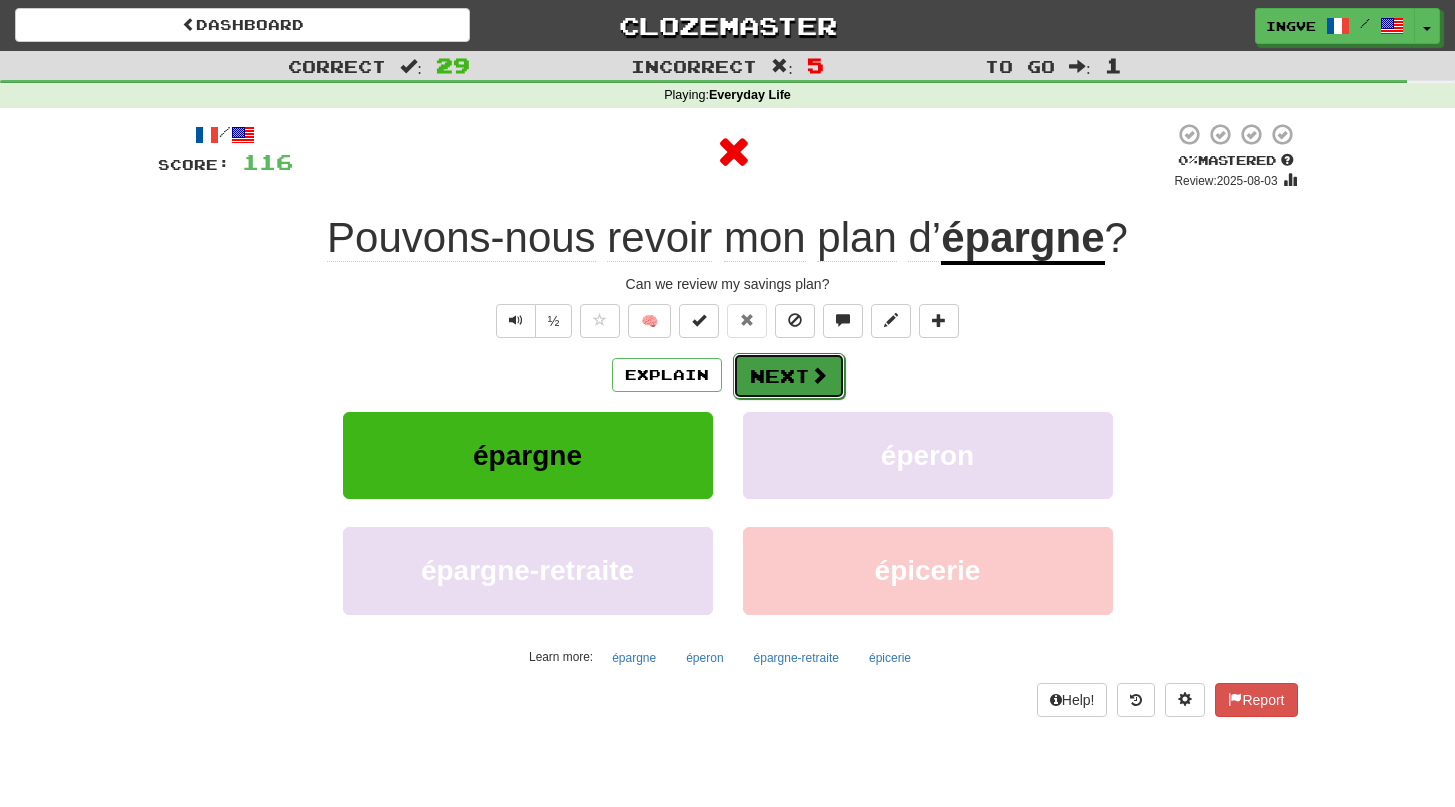 click on "Next" at bounding box center (789, 376) 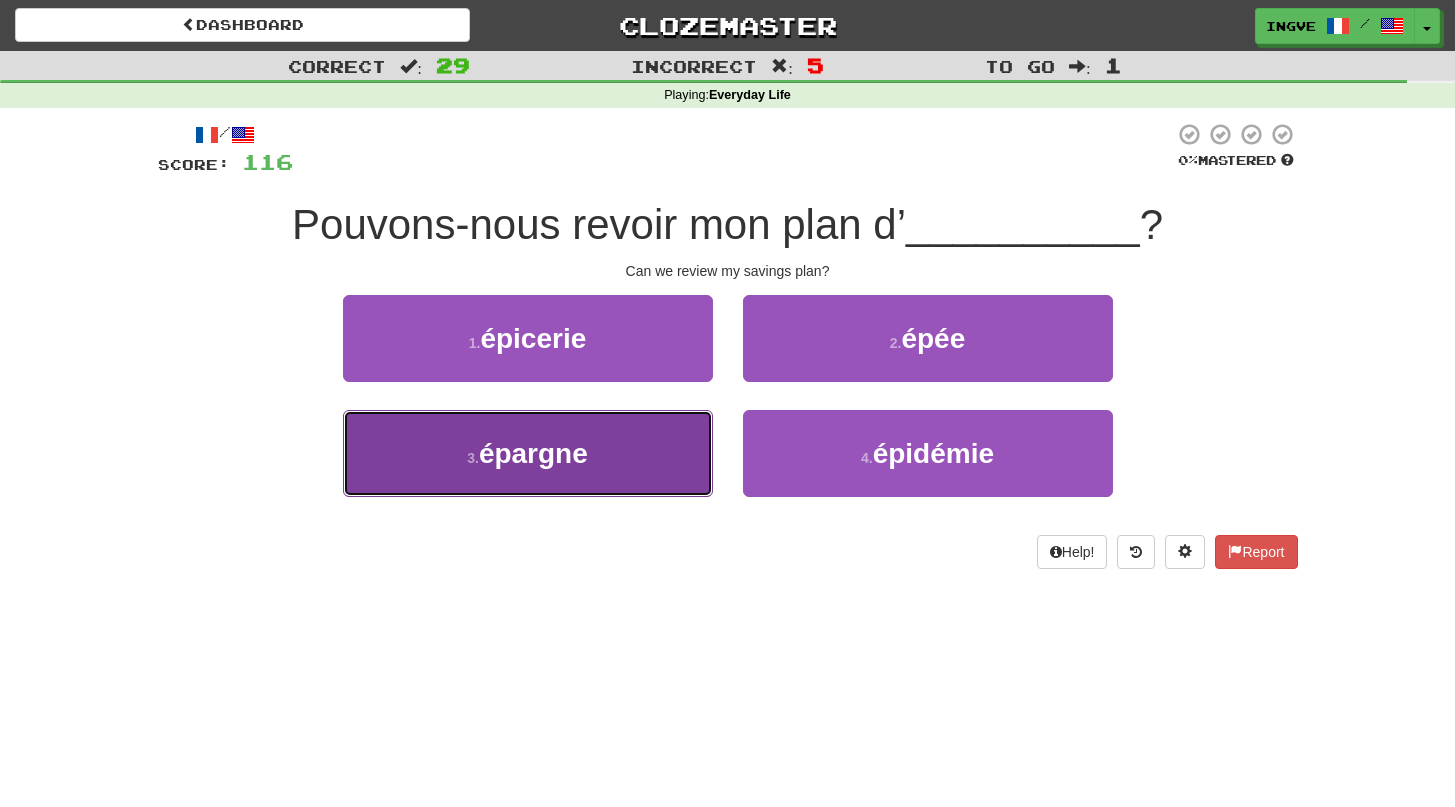 click on "épargne" at bounding box center [533, 453] 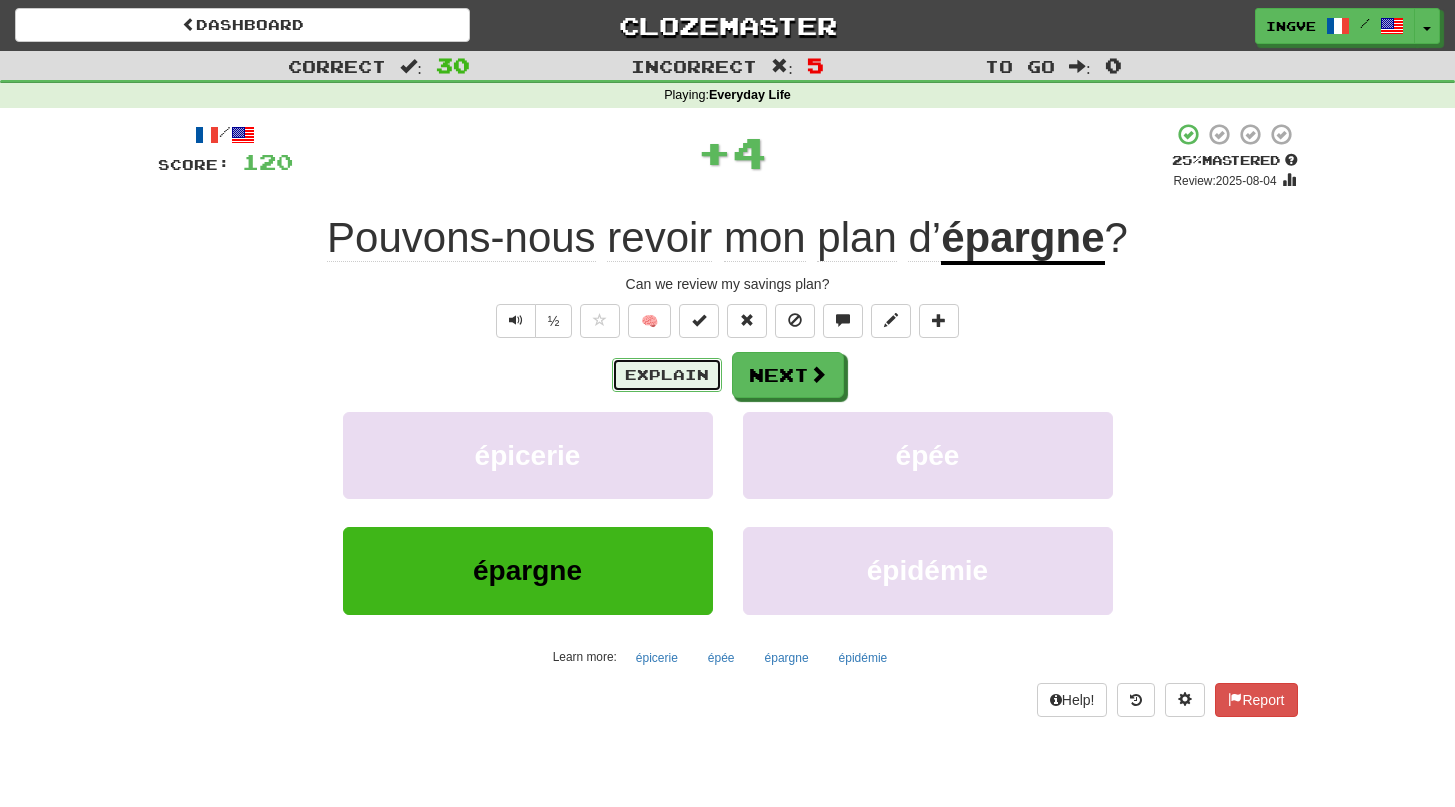 click on "Explain" at bounding box center [667, 375] 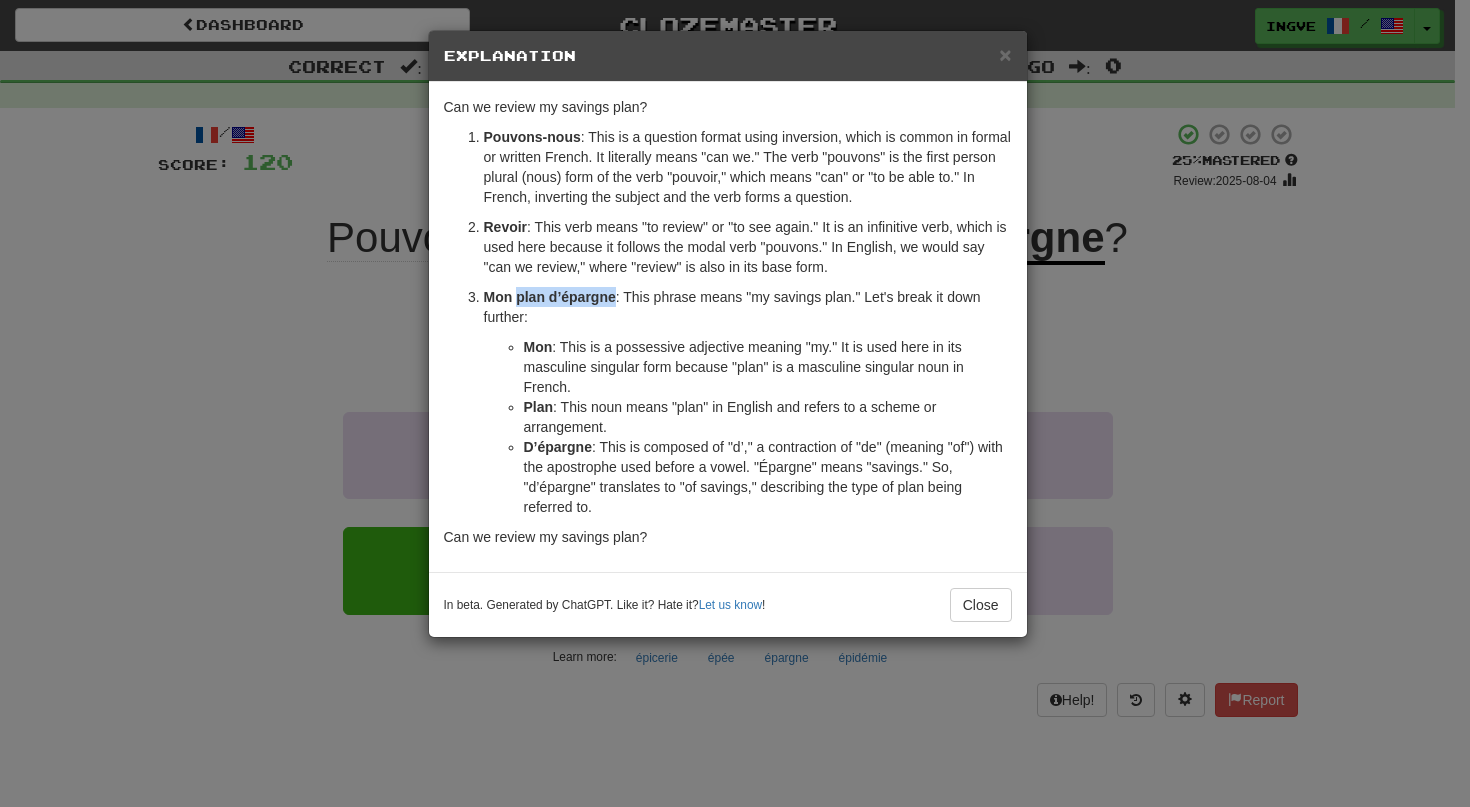 drag, startPoint x: 617, startPoint y: 320, endPoint x: 518, endPoint y: 315, distance: 99.12618 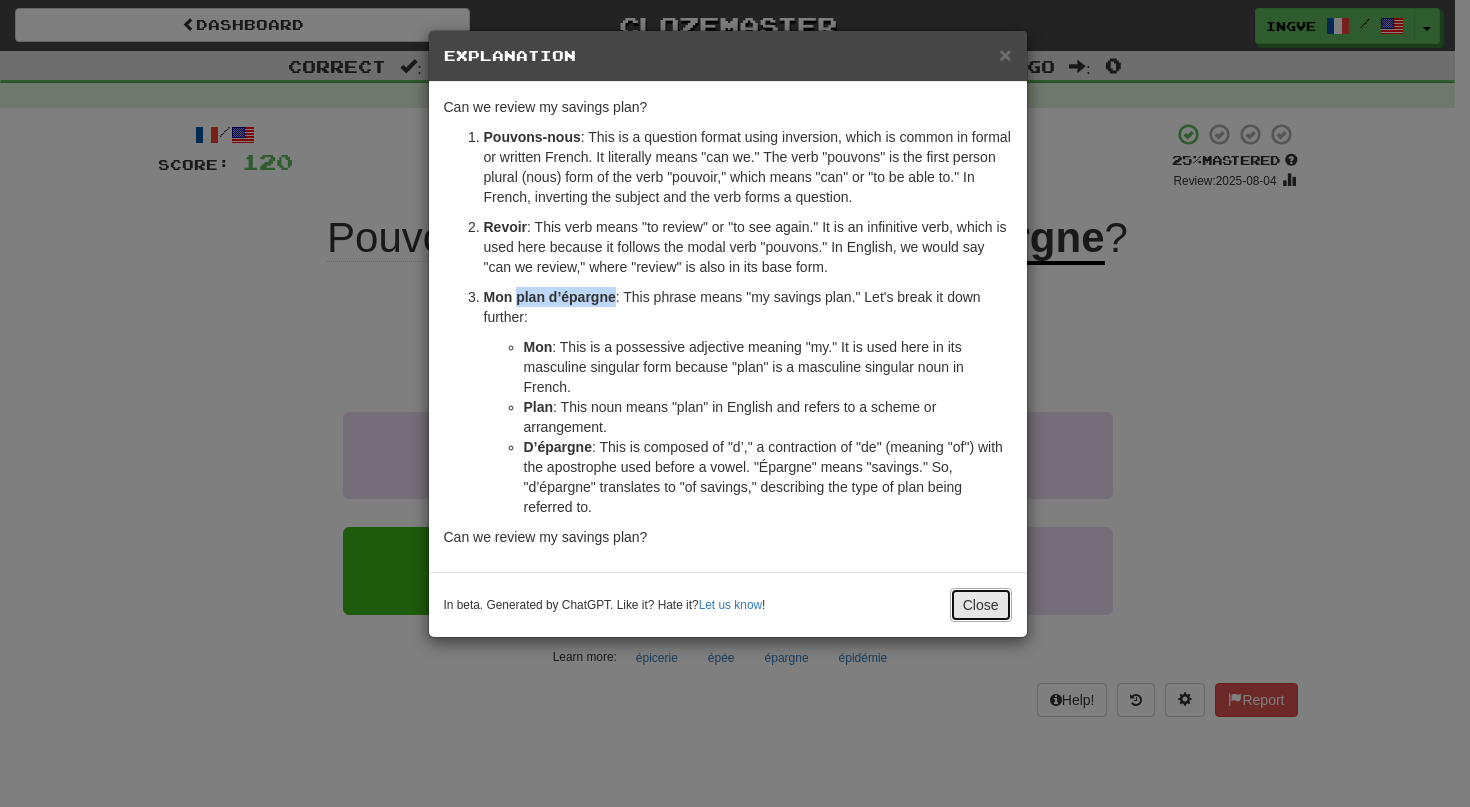 click on "Close" at bounding box center [981, 605] 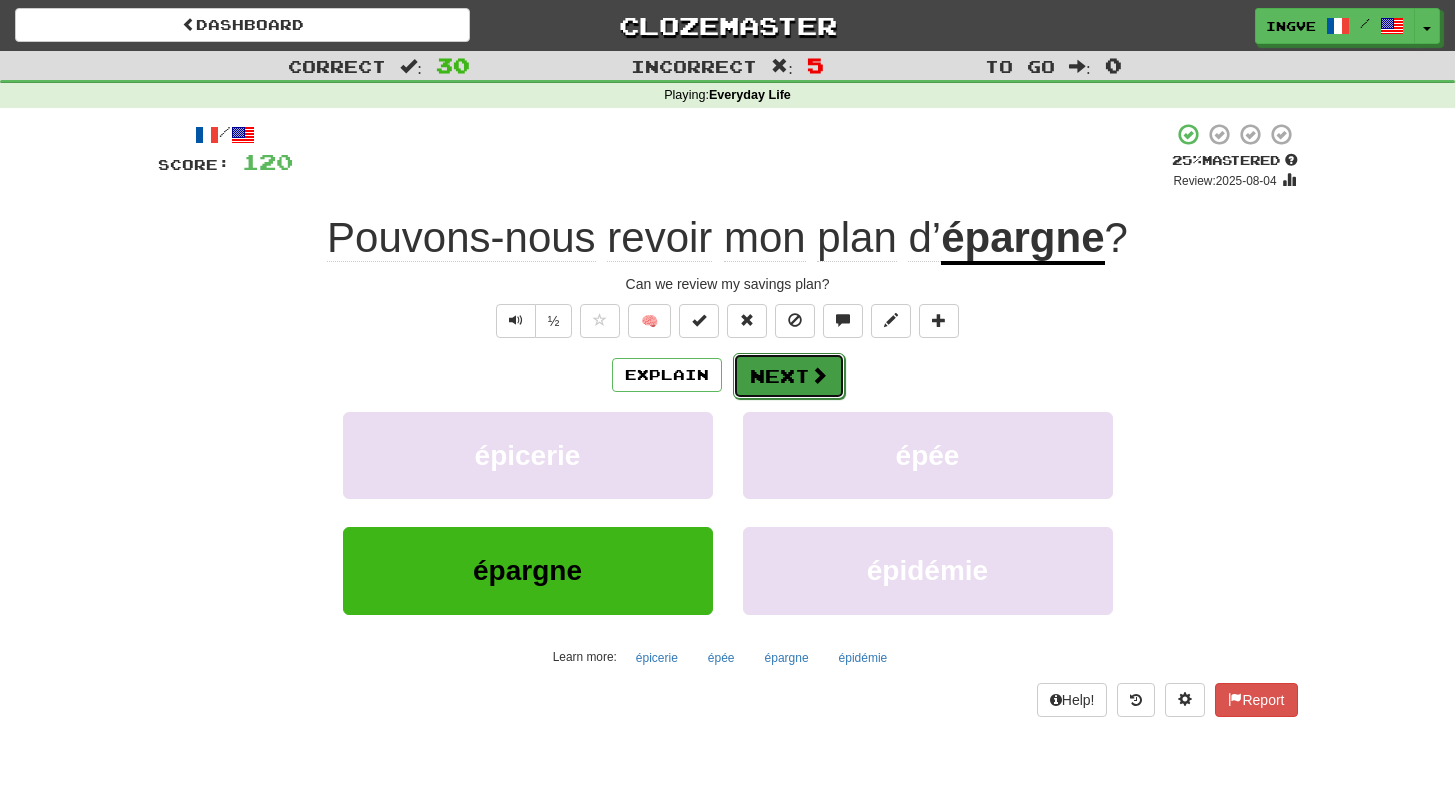 click on "Next" at bounding box center [789, 376] 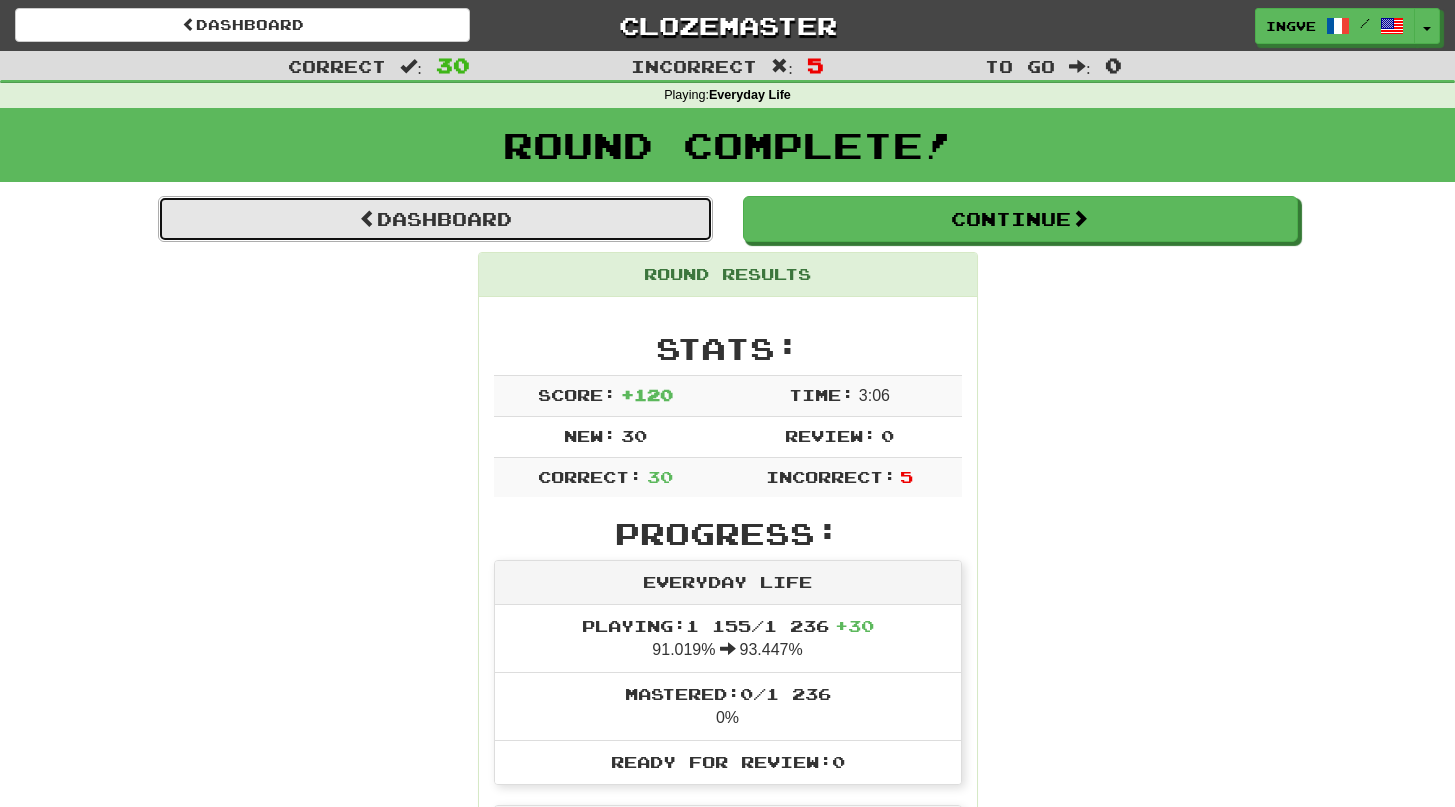 click on "Dashboard" at bounding box center (435, 219) 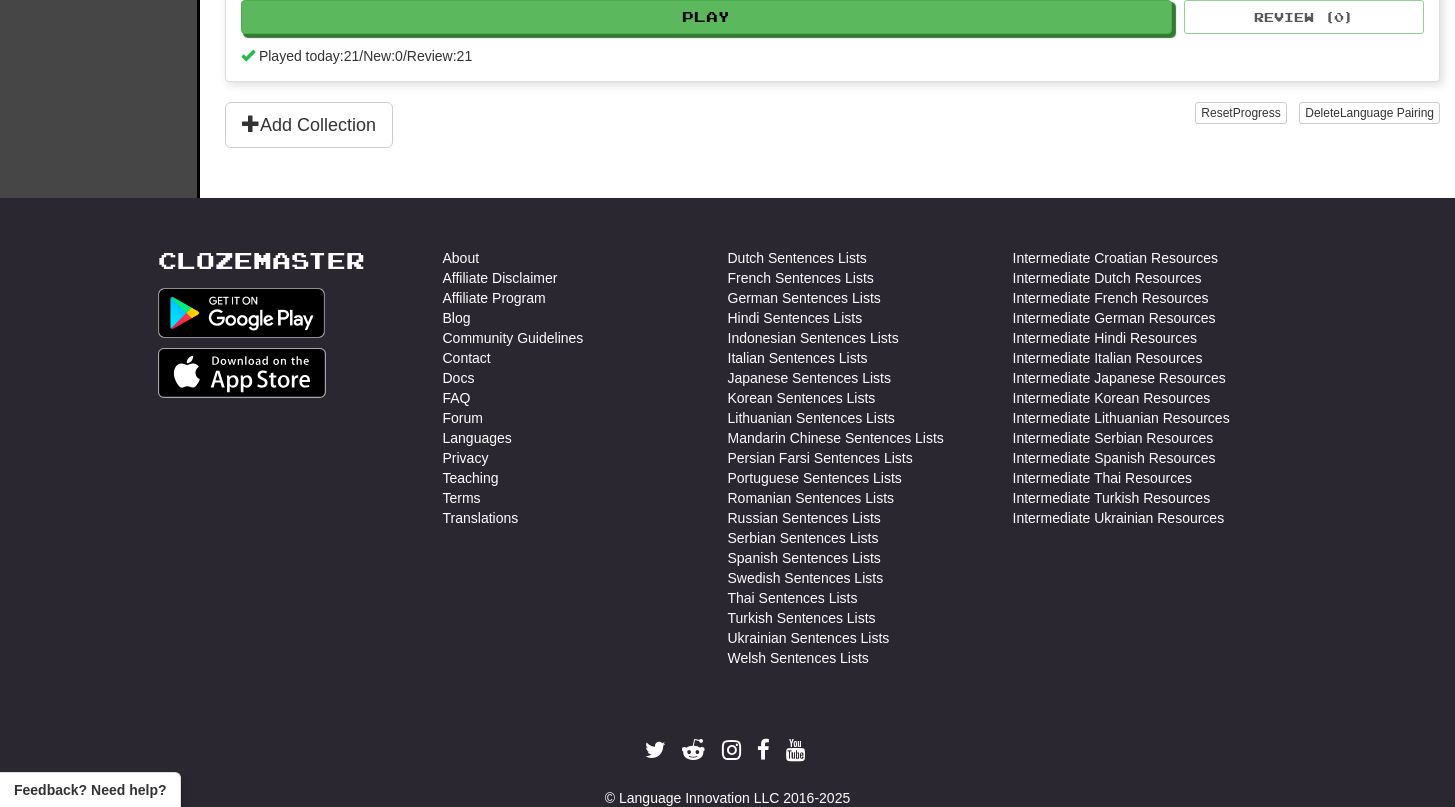 scroll, scrollTop: 1088, scrollLeft: 0, axis: vertical 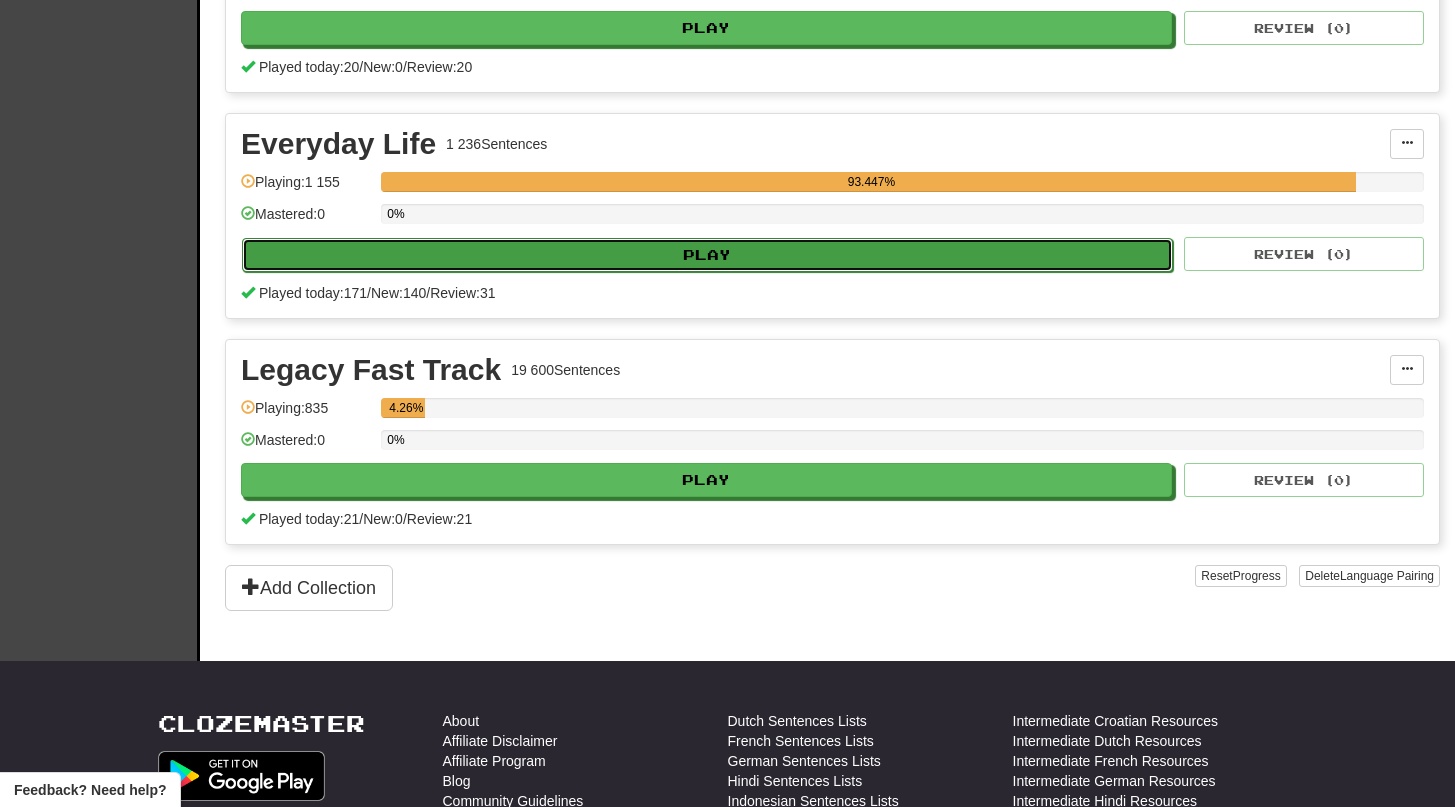 click on "Play" at bounding box center (707, 255) 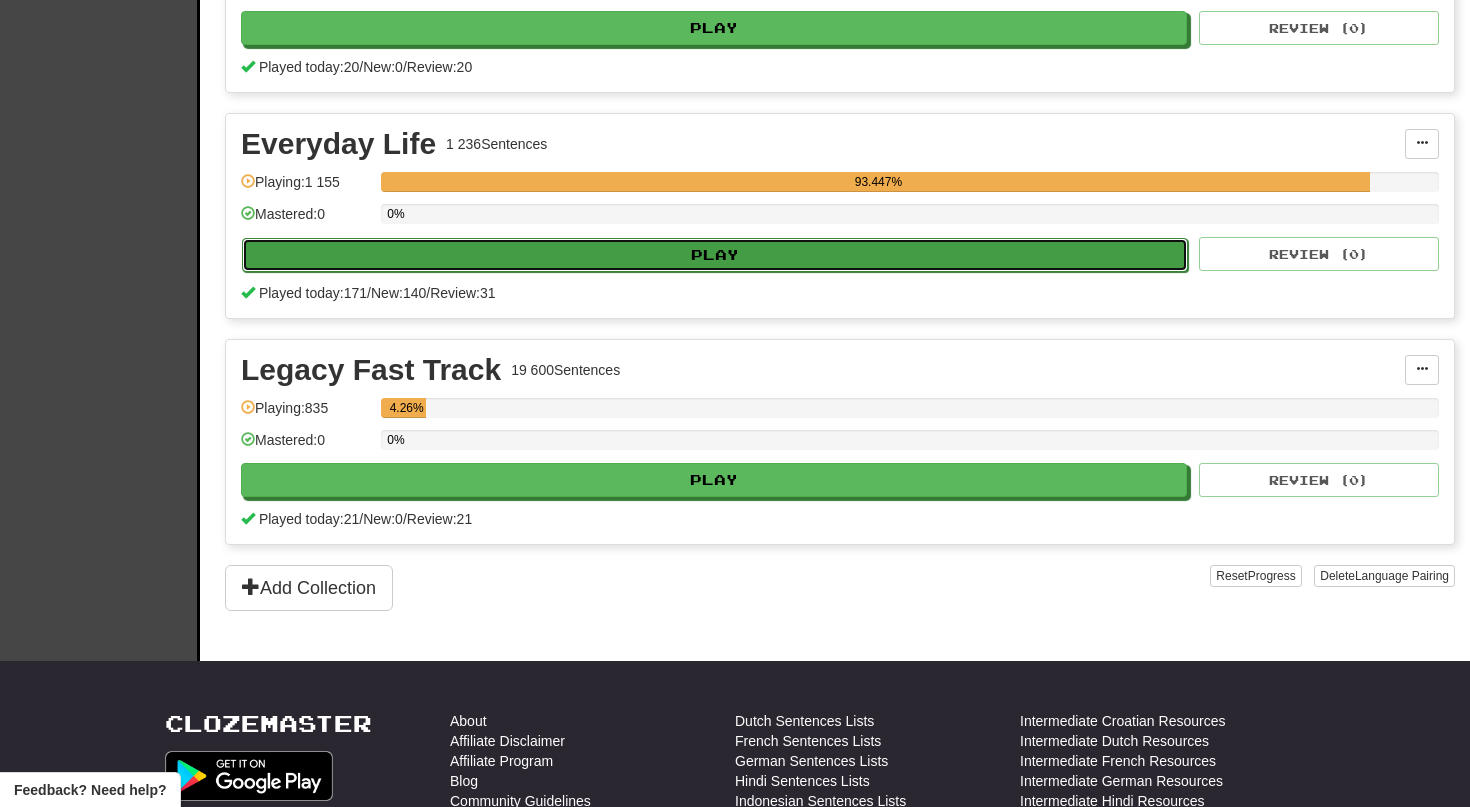 select on "**" 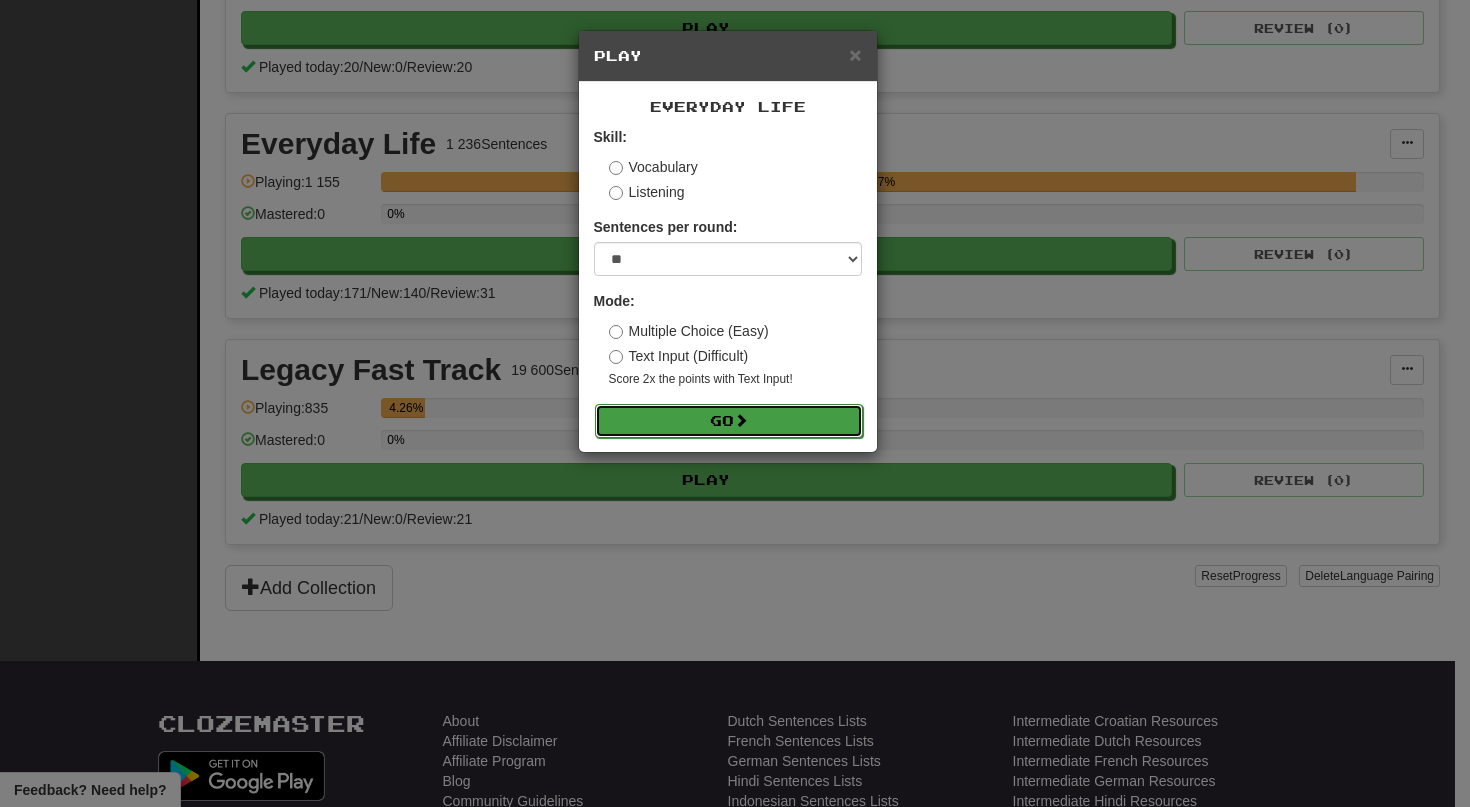 click on "Go" at bounding box center [729, 421] 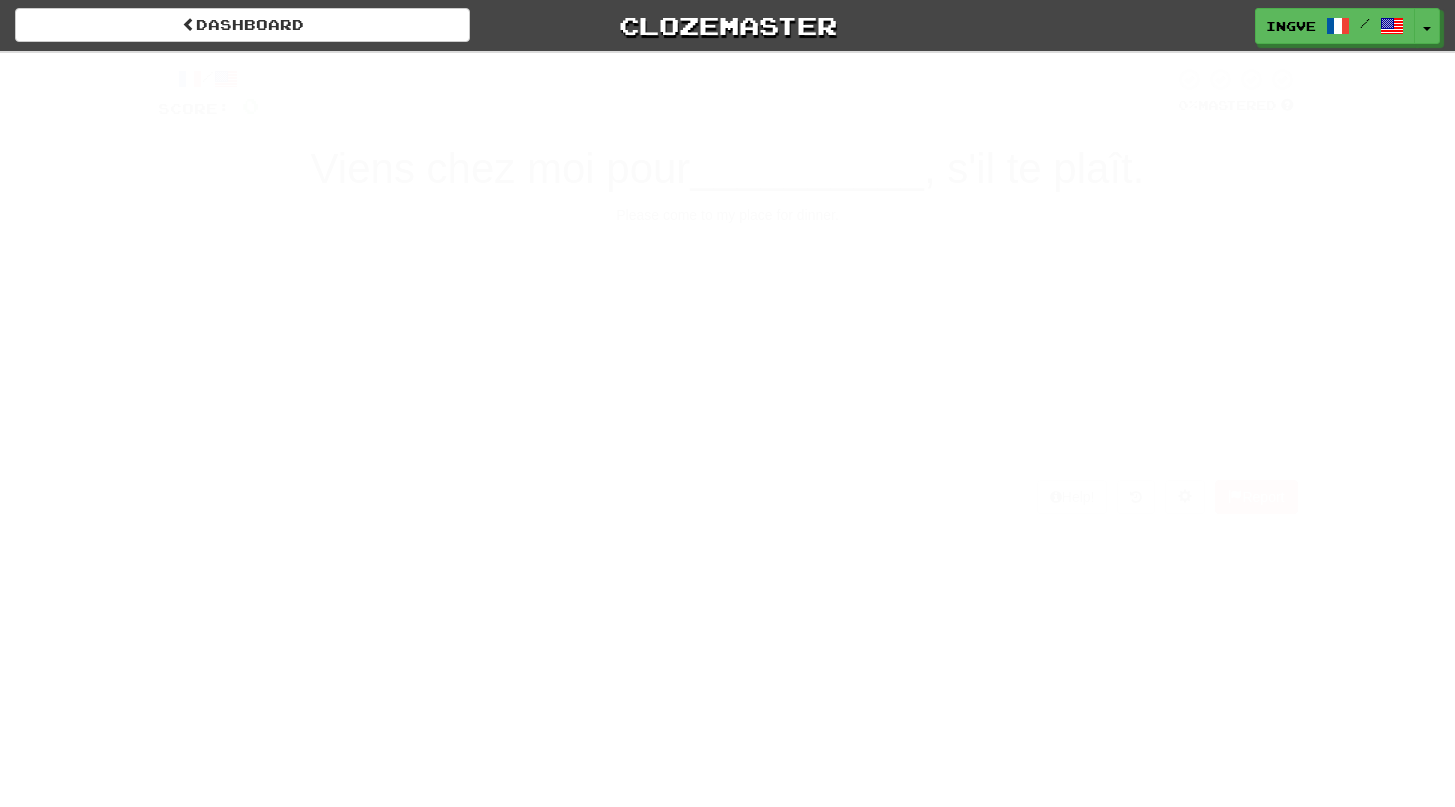 scroll, scrollTop: 0, scrollLeft: 0, axis: both 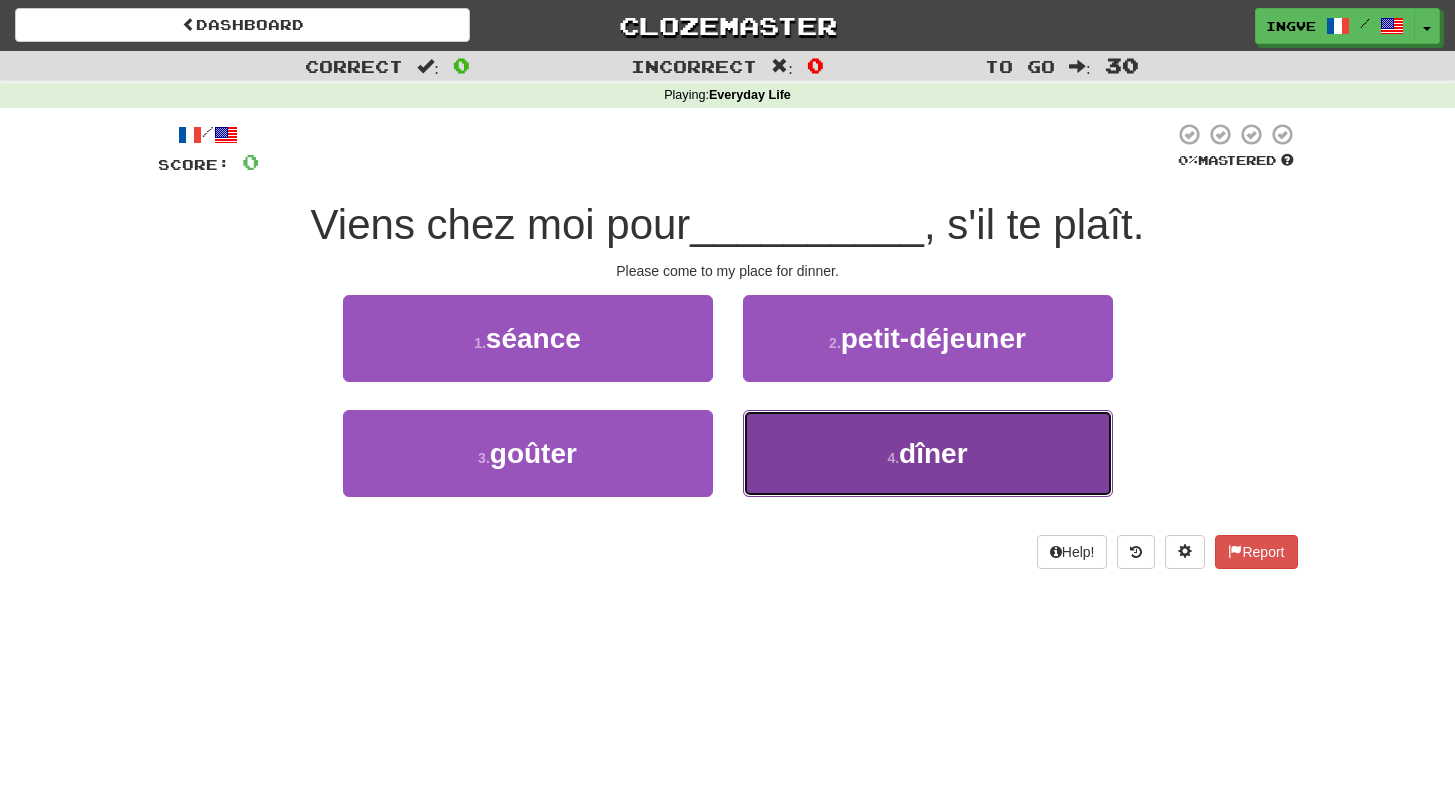 click on "4 .  dîner" at bounding box center (928, 453) 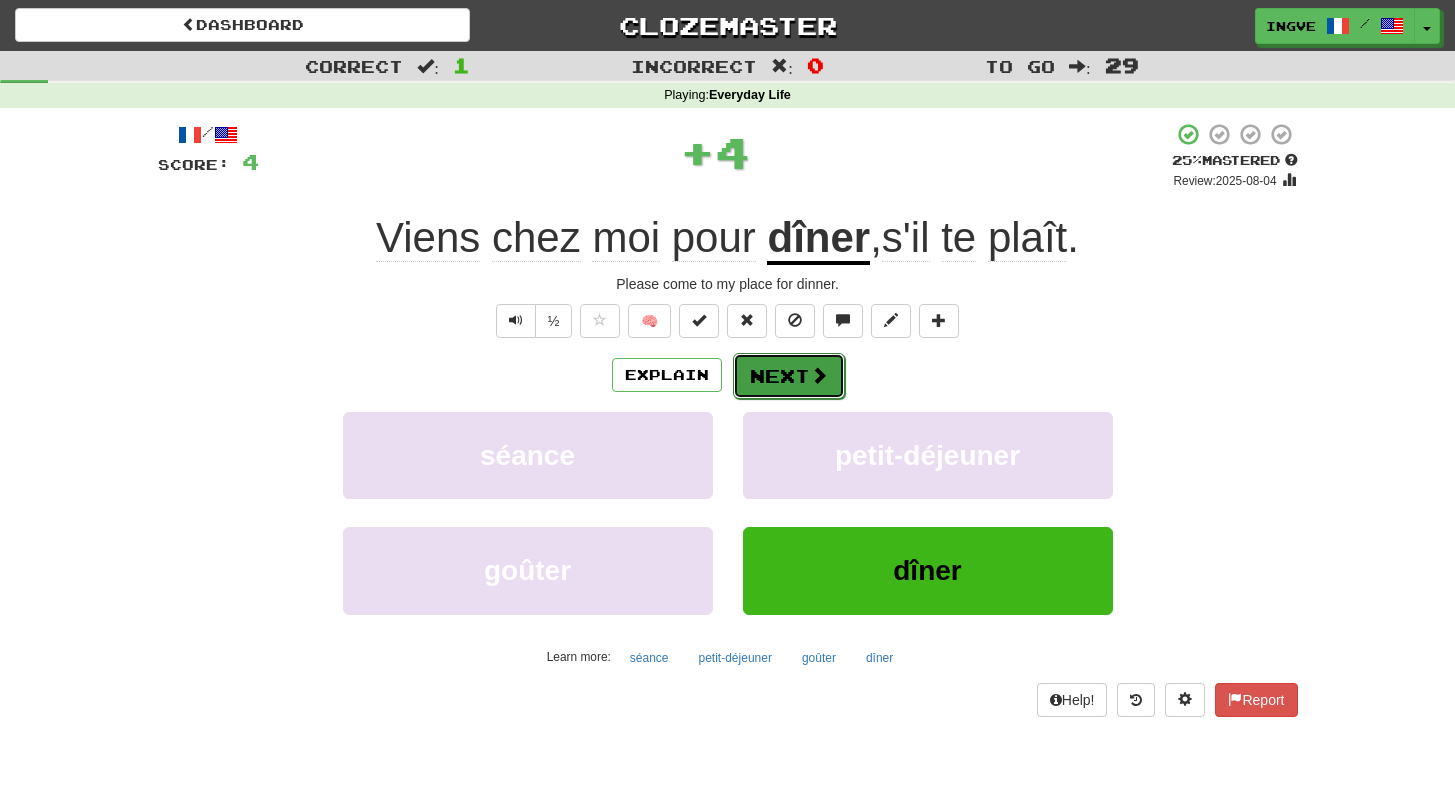 click on "Next" at bounding box center [789, 376] 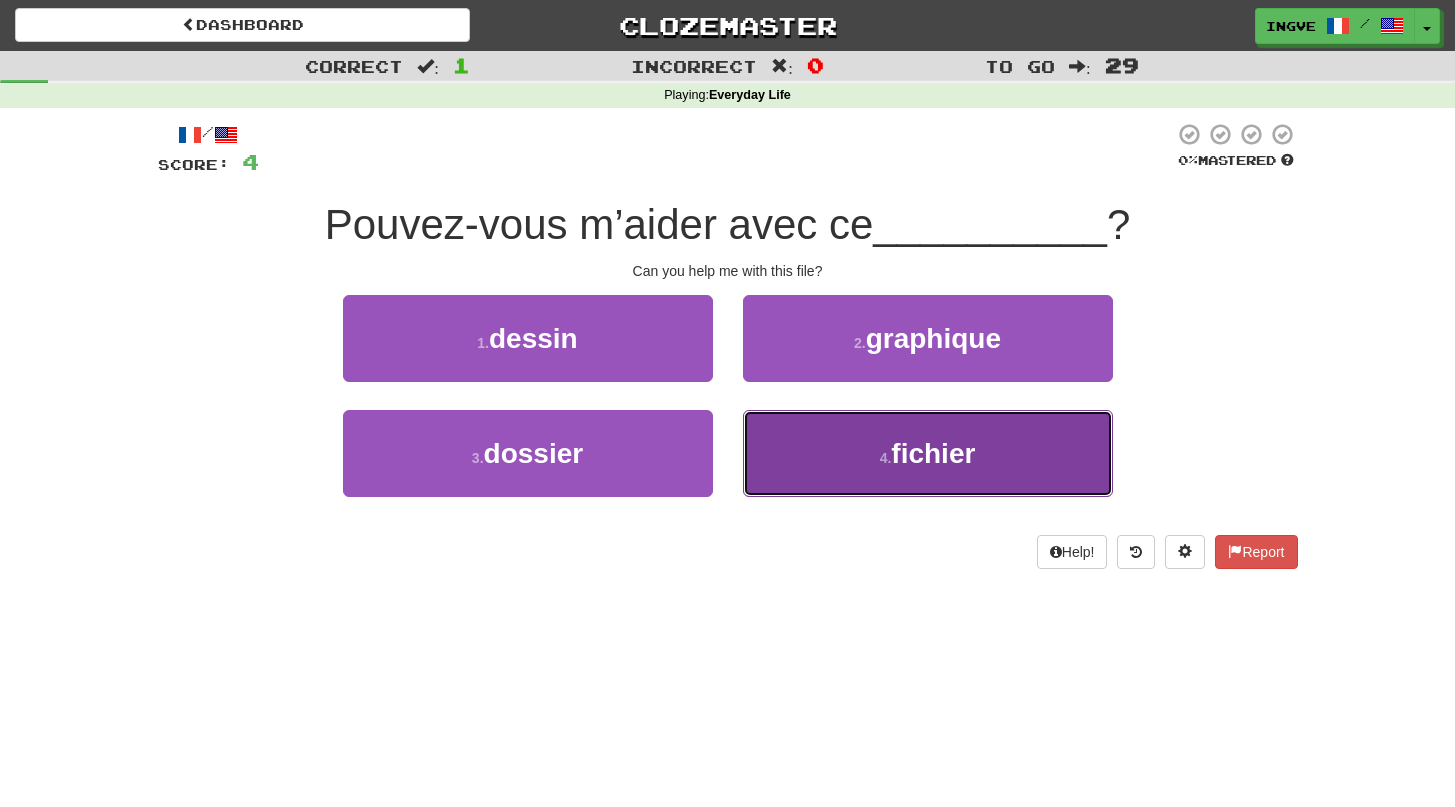 click on "4 .  fichier" at bounding box center (928, 453) 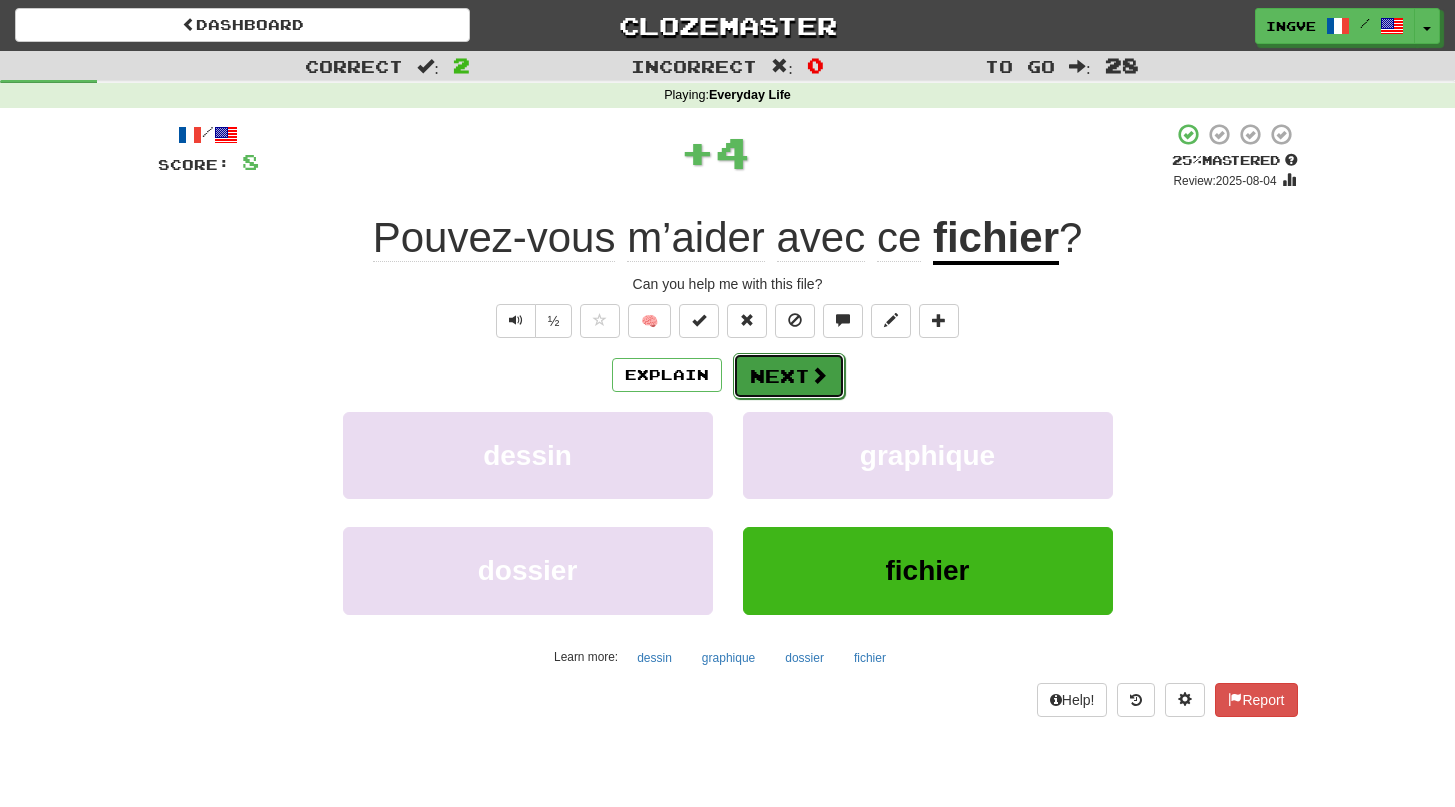 click at bounding box center [819, 375] 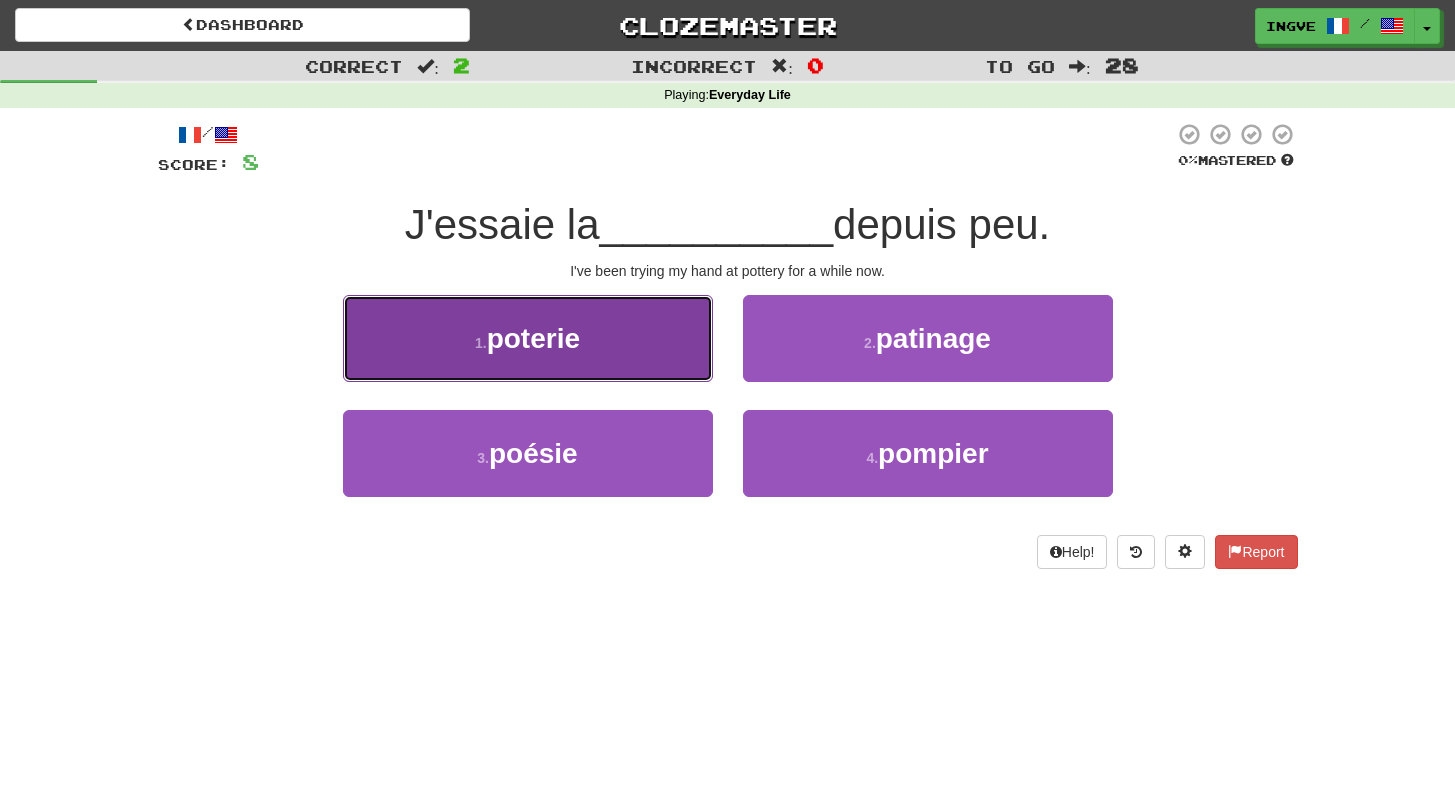 click on "1 .  poterie" at bounding box center (528, 338) 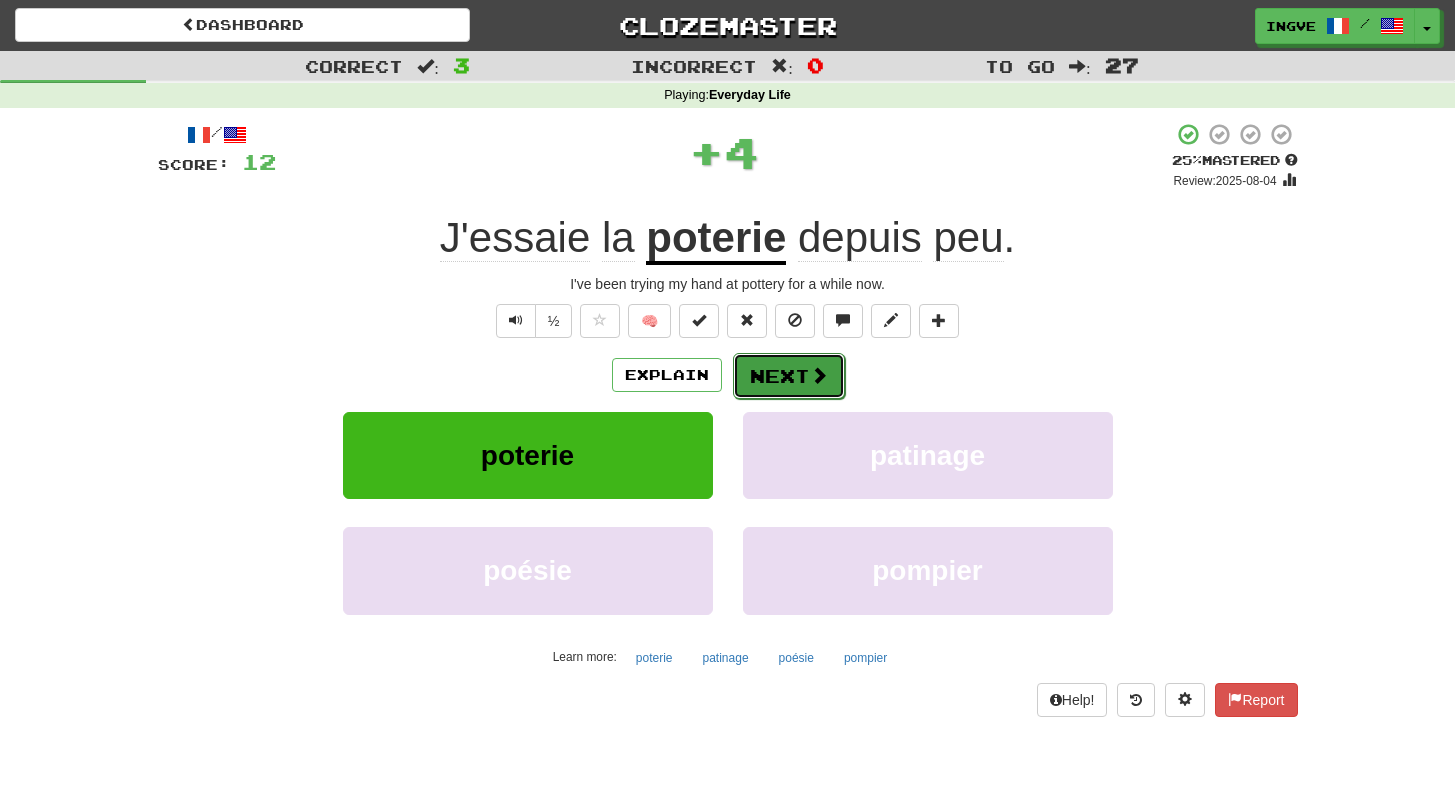 click on "Next" at bounding box center [789, 376] 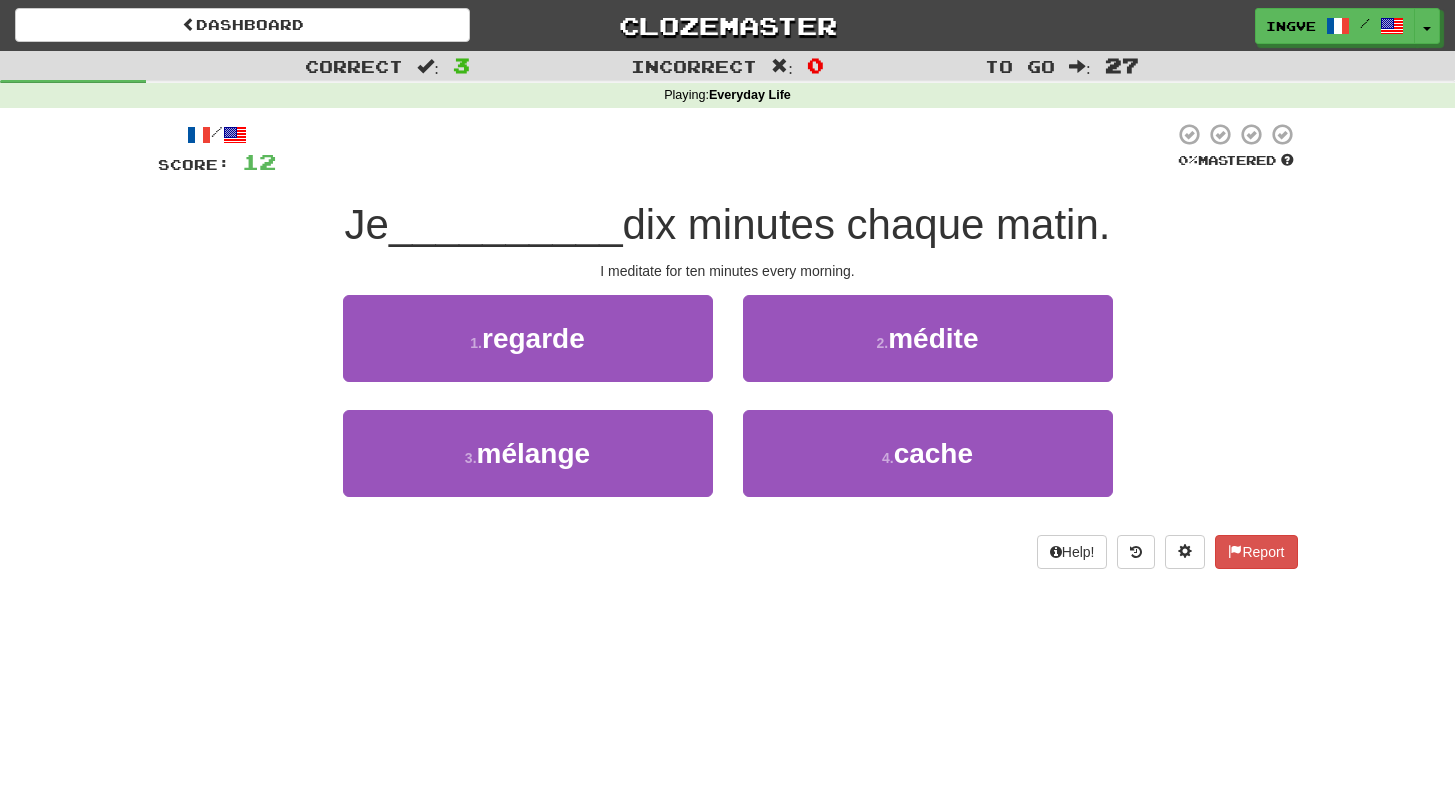 click on "dix minutes chaque matin." at bounding box center (867, 224) 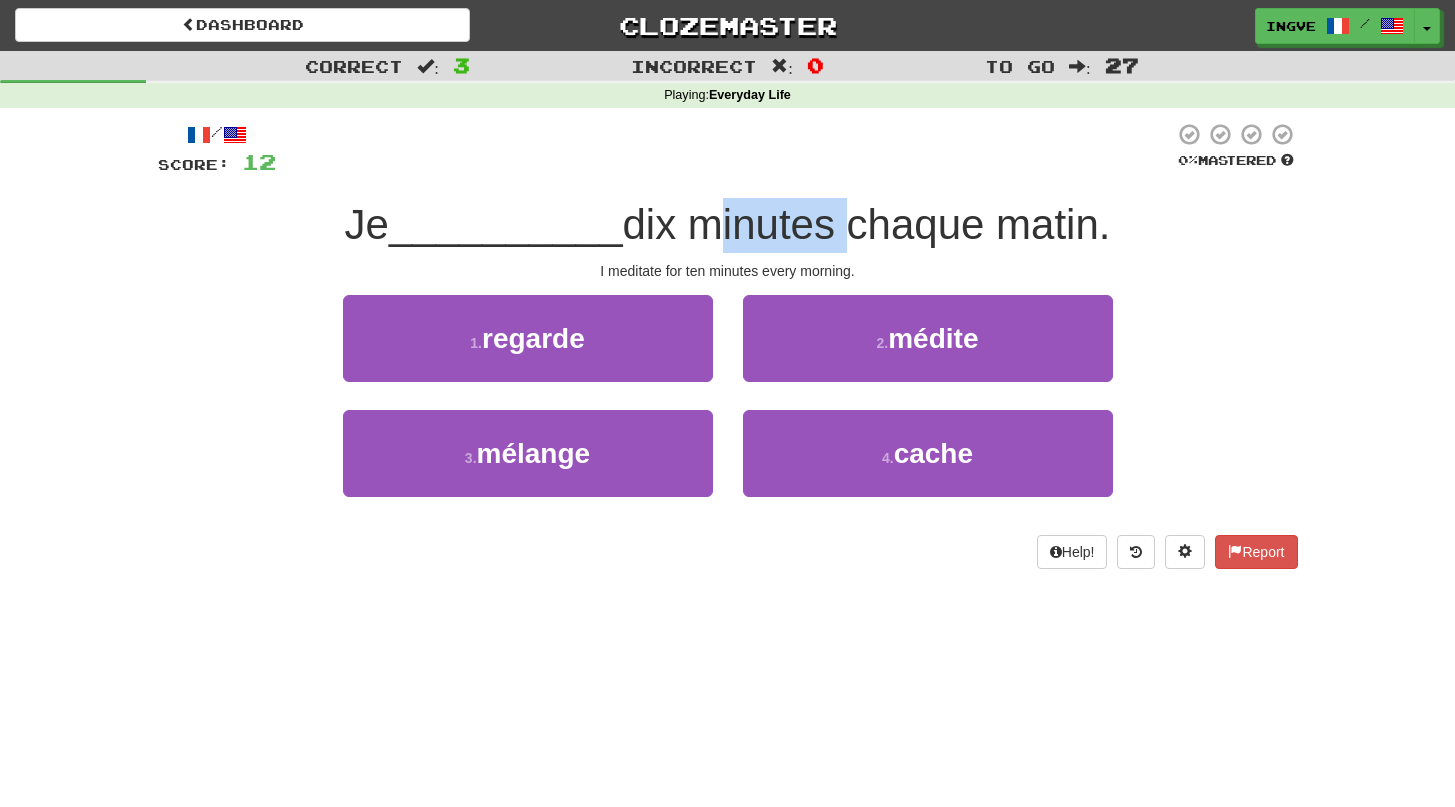 click on "dix minutes chaque matin." at bounding box center [867, 224] 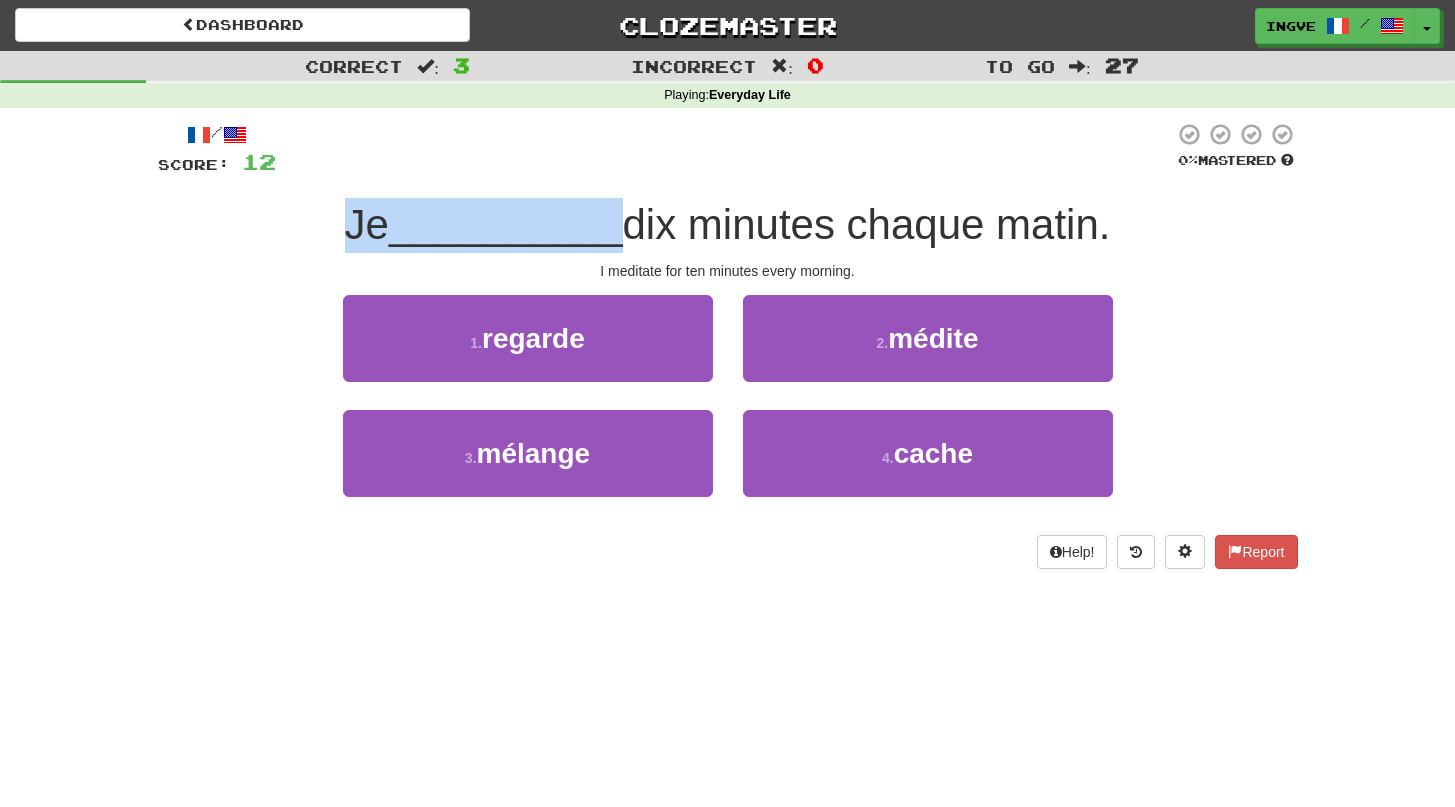 click on "dix minutes chaque matin." at bounding box center [867, 224] 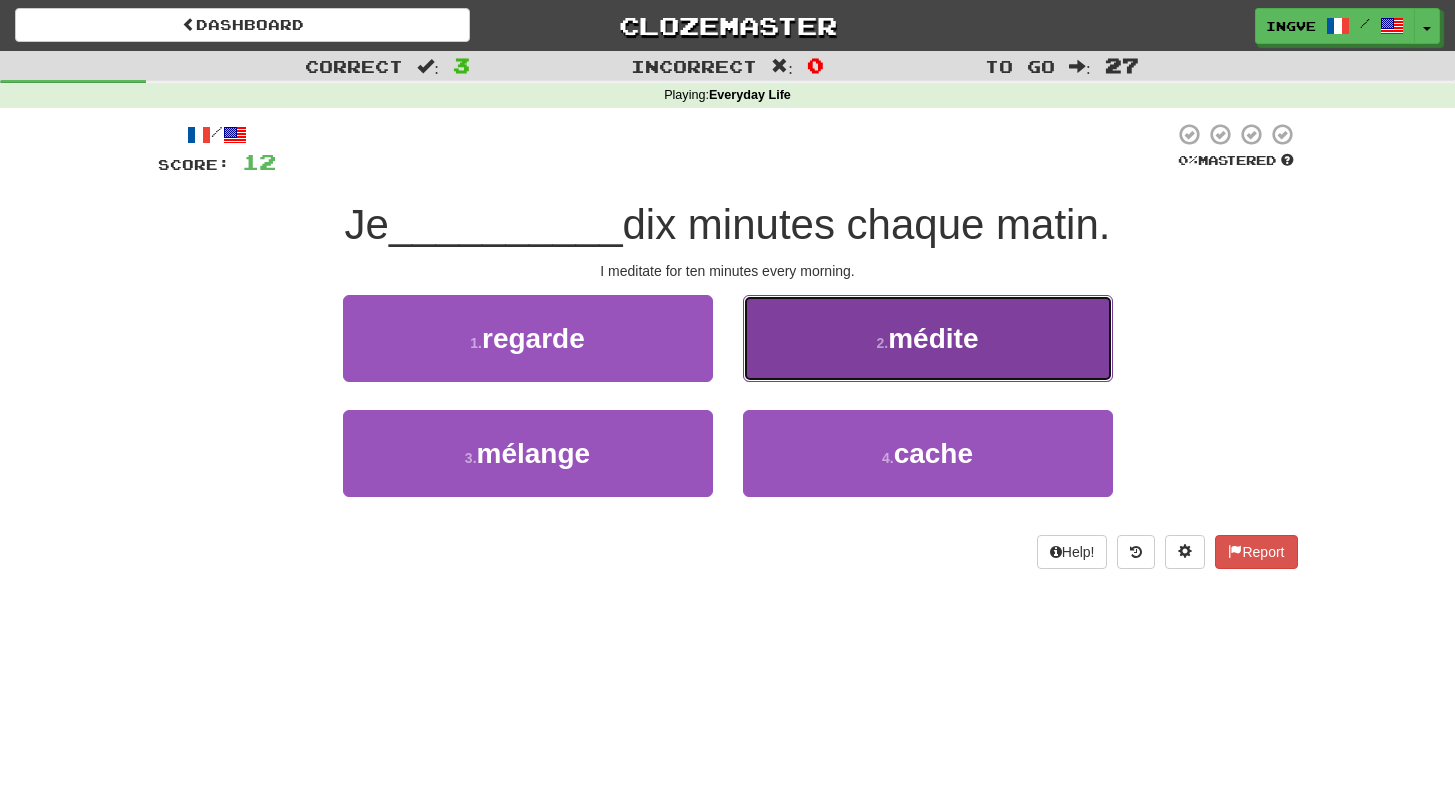 click on "2 .  médite" at bounding box center (928, 338) 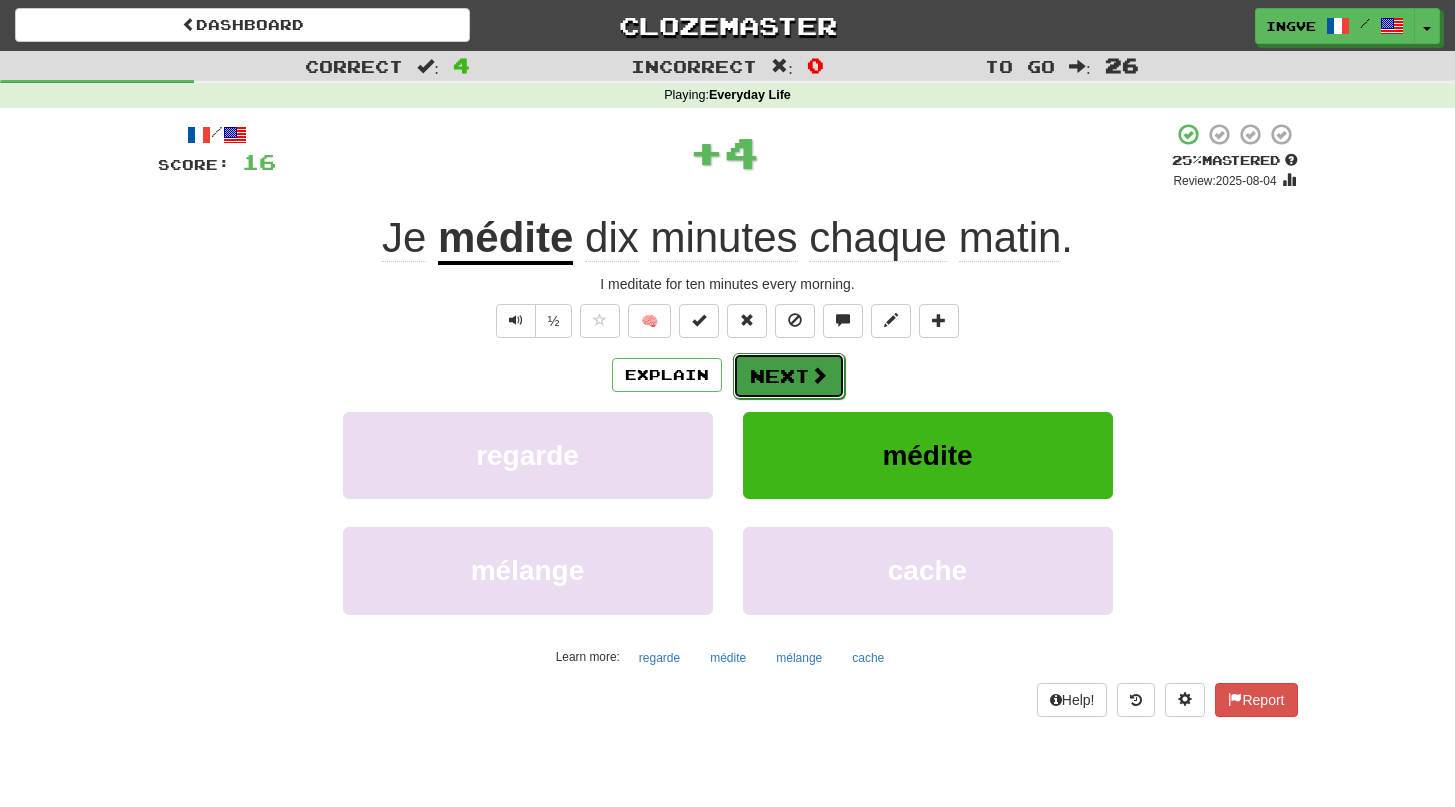 click on "Next" at bounding box center (789, 376) 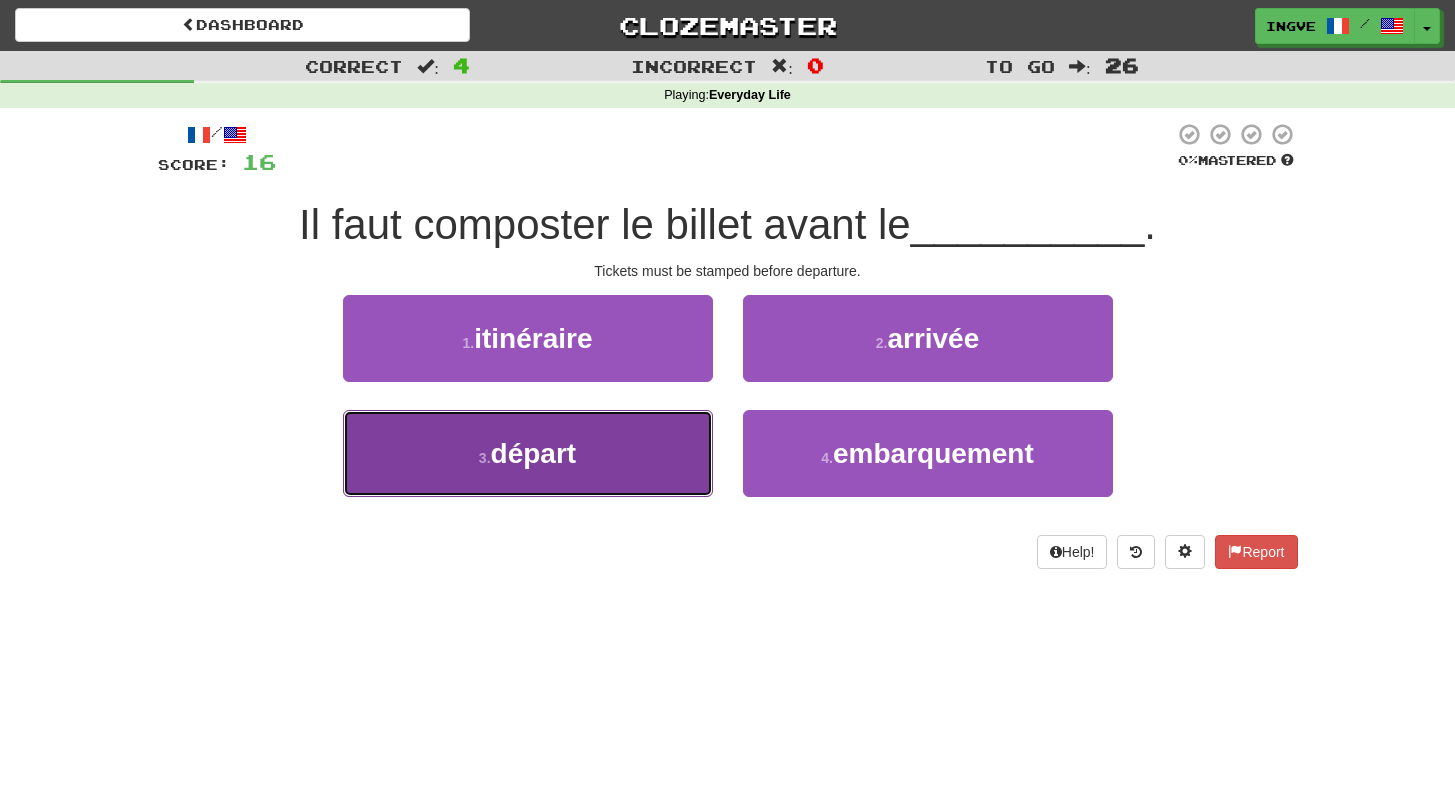 click on "3 .  départ" at bounding box center [528, 453] 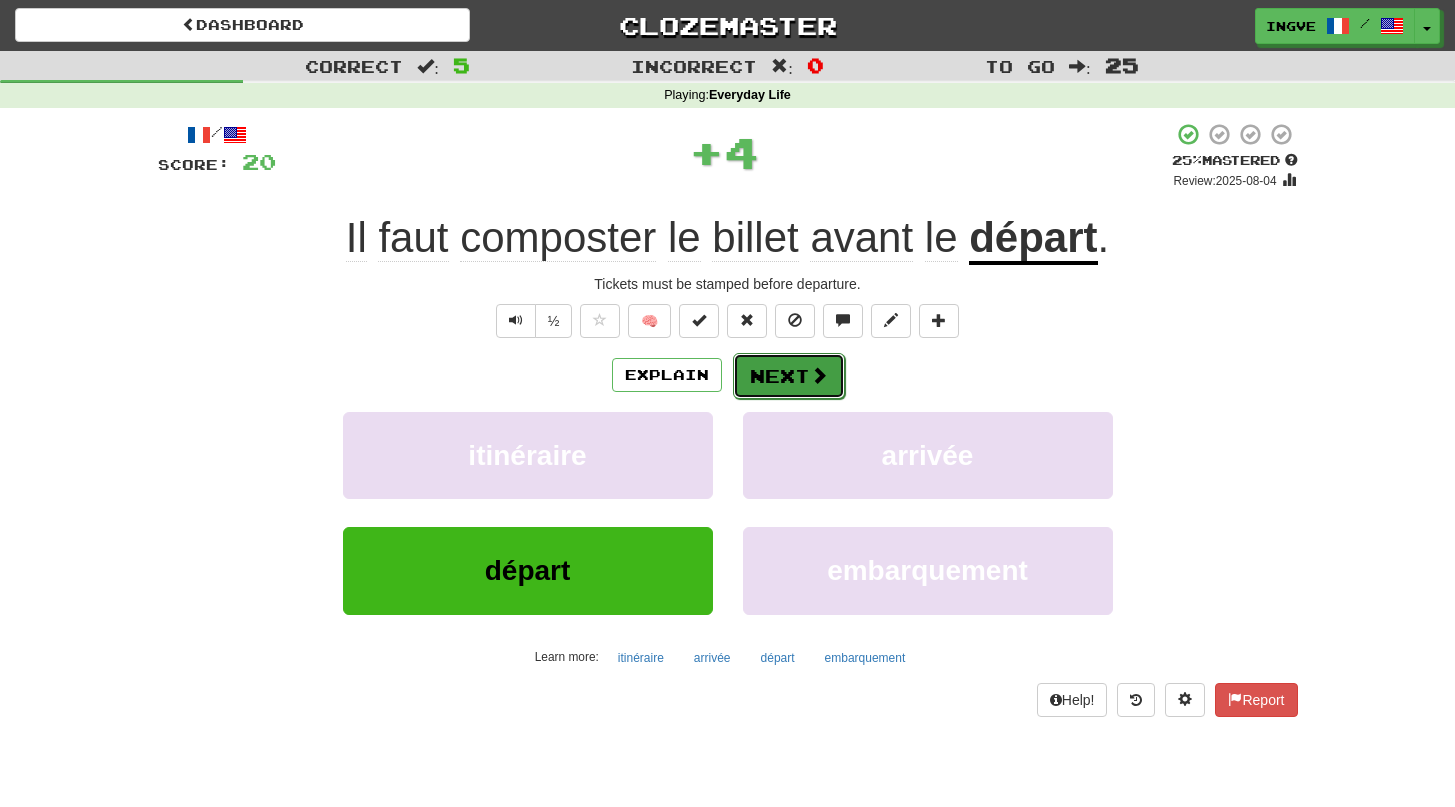 click on "Next" at bounding box center (789, 376) 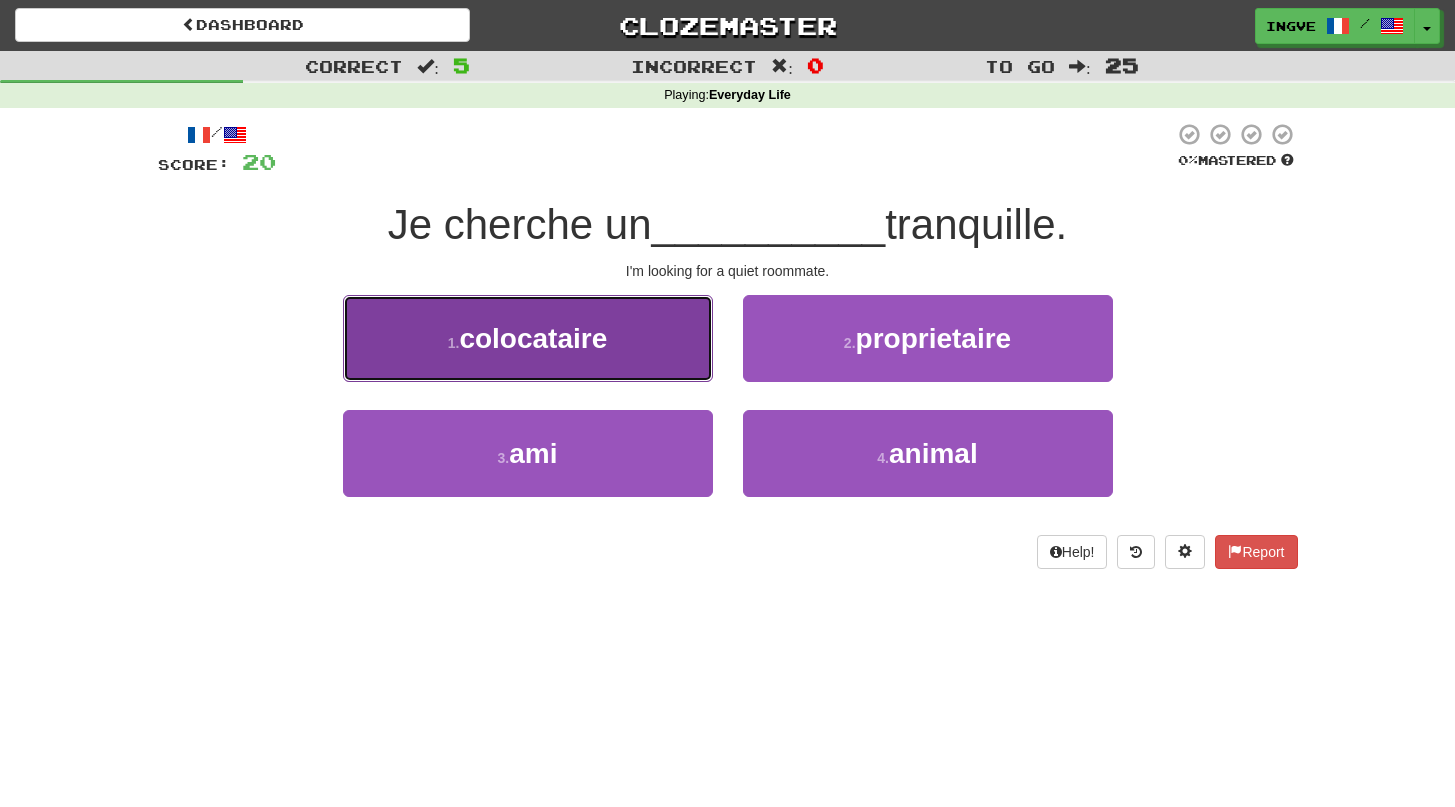 click on "1 .  colocataire" at bounding box center [528, 338] 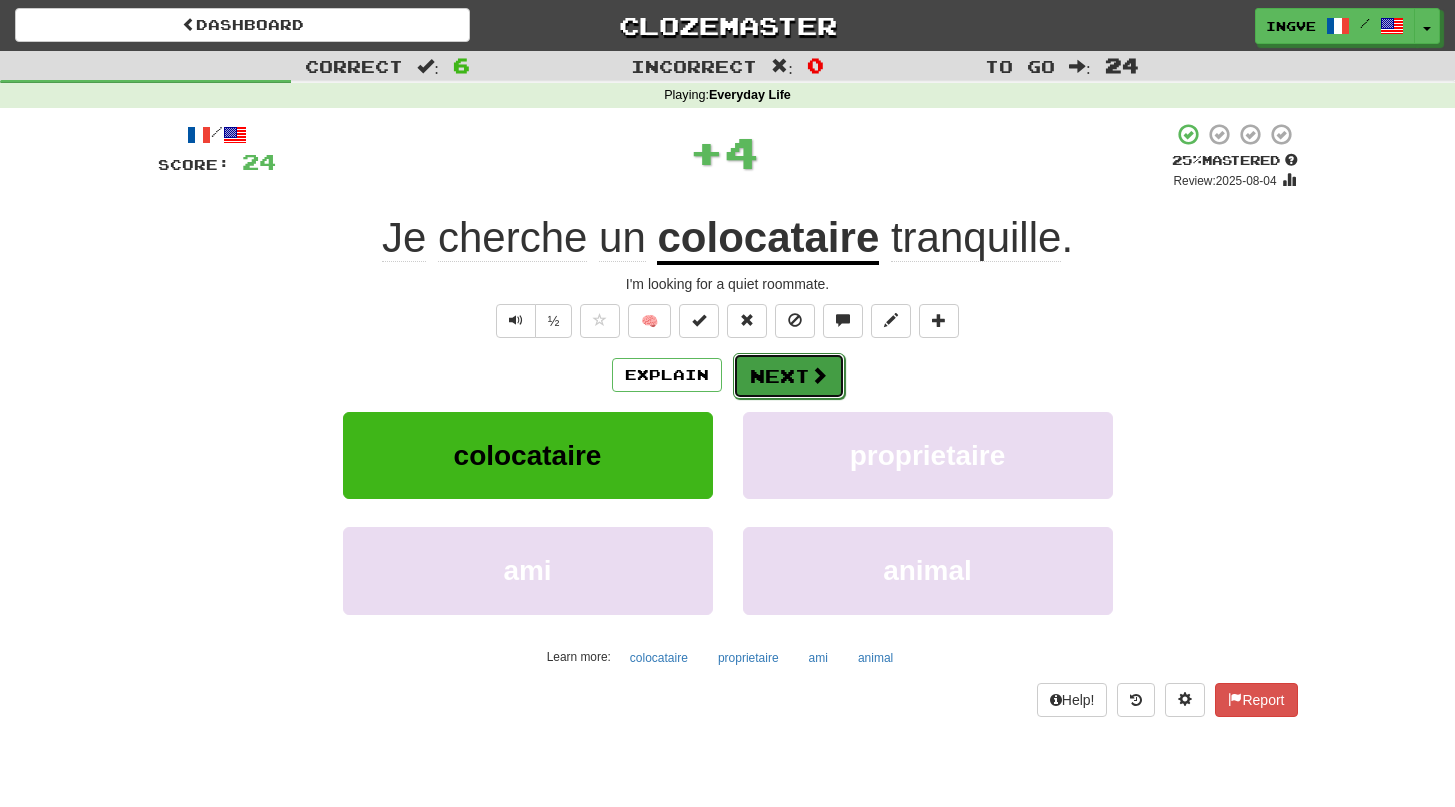 click on "Next" at bounding box center (789, 376) 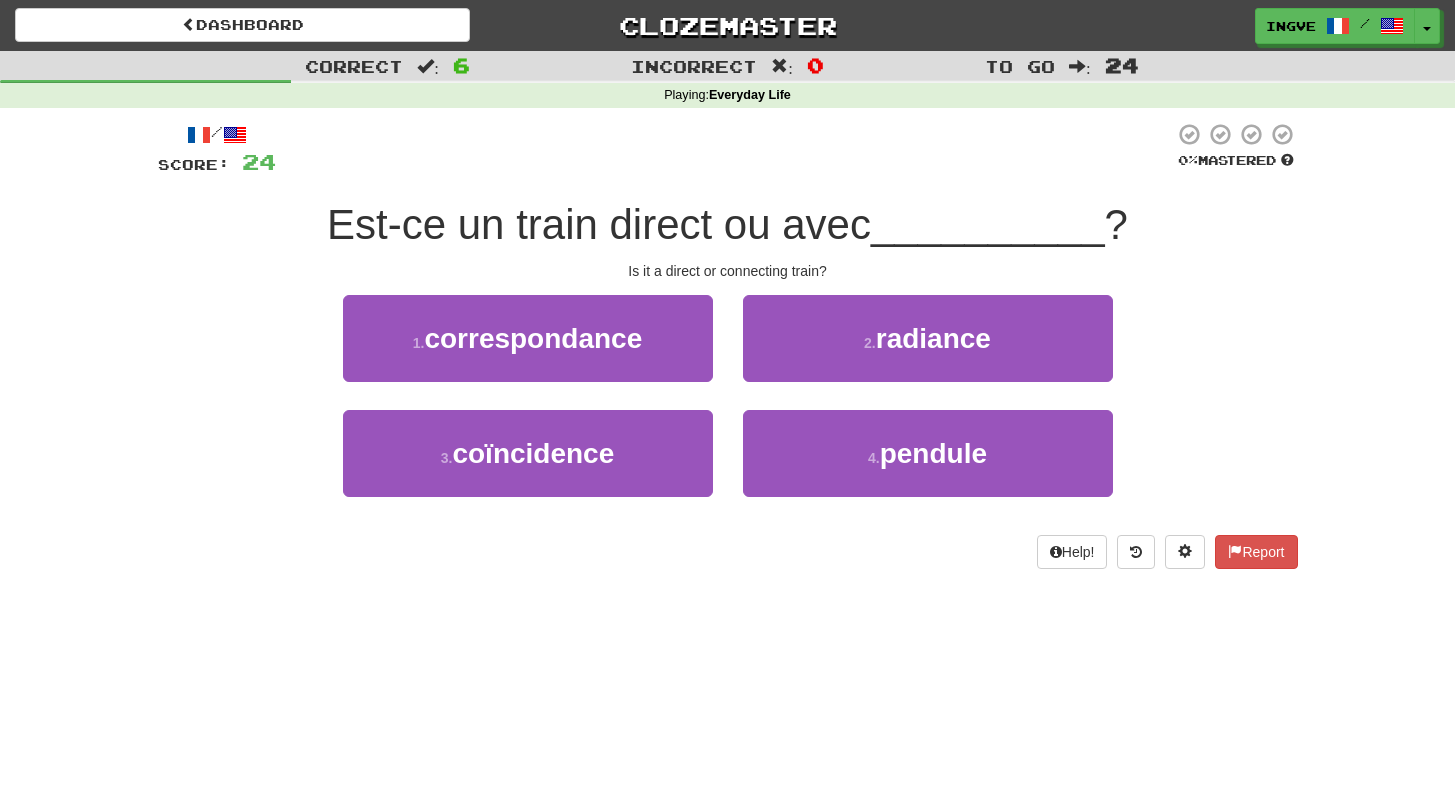 click on "Est-ce un train direct ou avec" at bounding box center (599, 224) 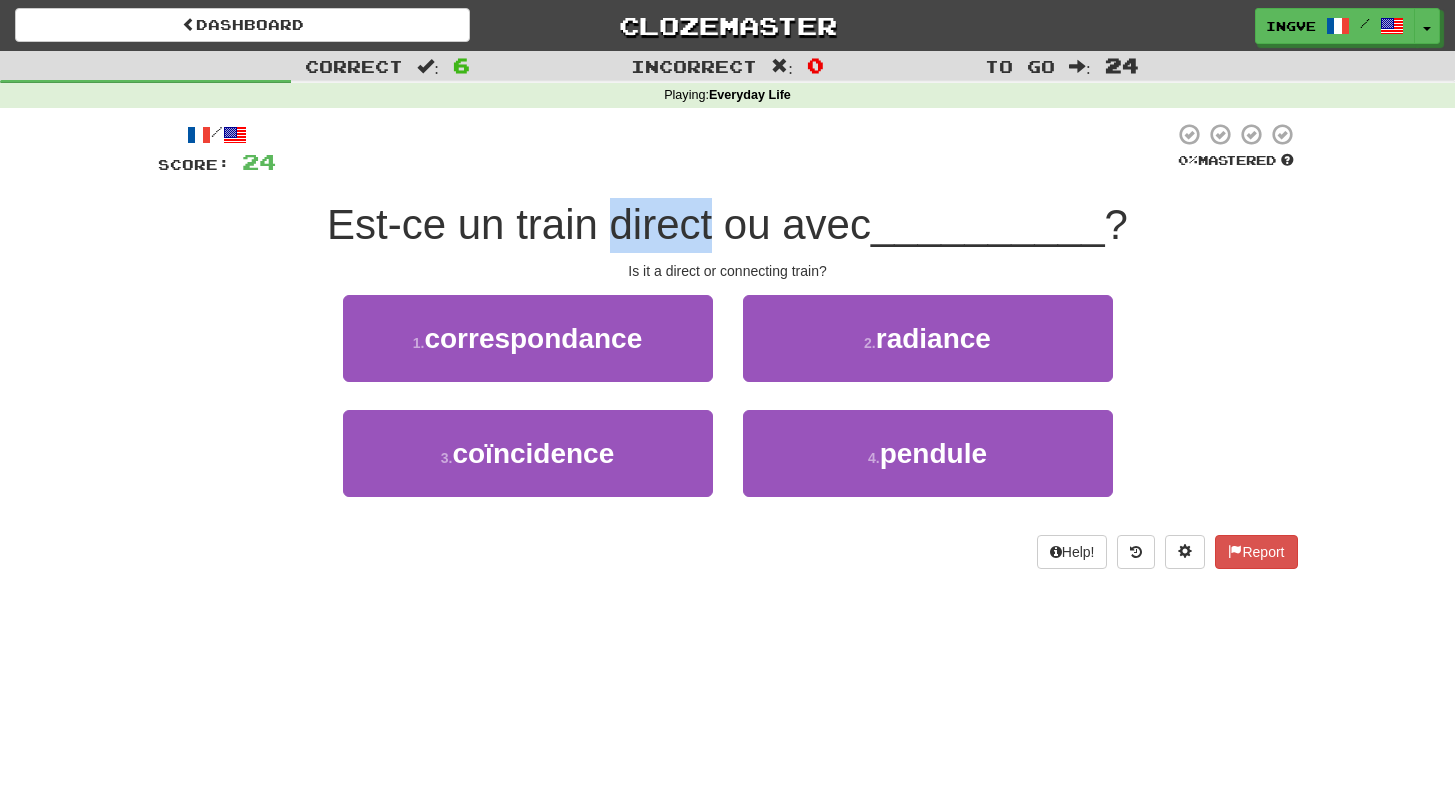 click on "Est-ce un train direct ou avec" at bounding box center (599, 224) 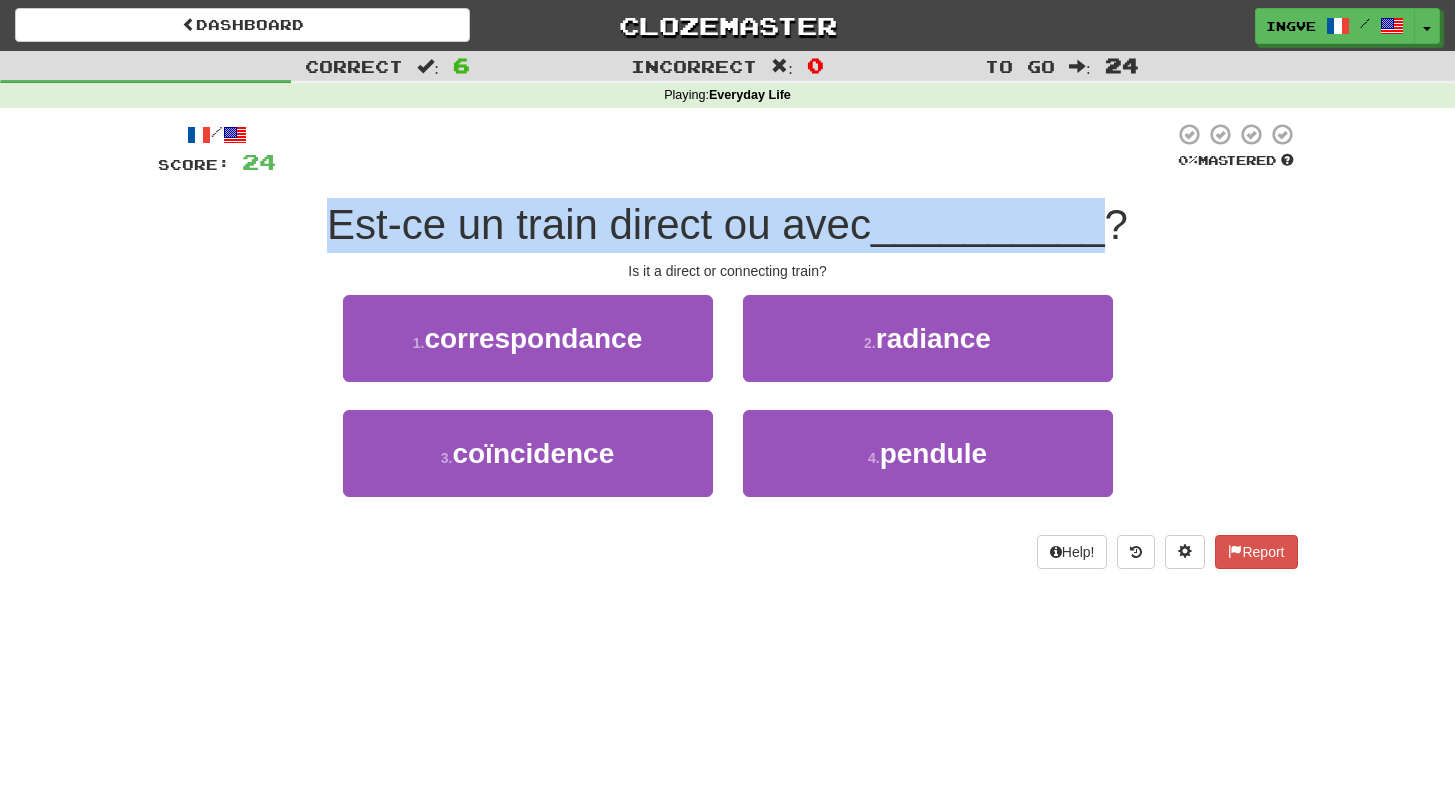 click on "Est-ce un train direct ou avec" at bounding box center (599, 224) 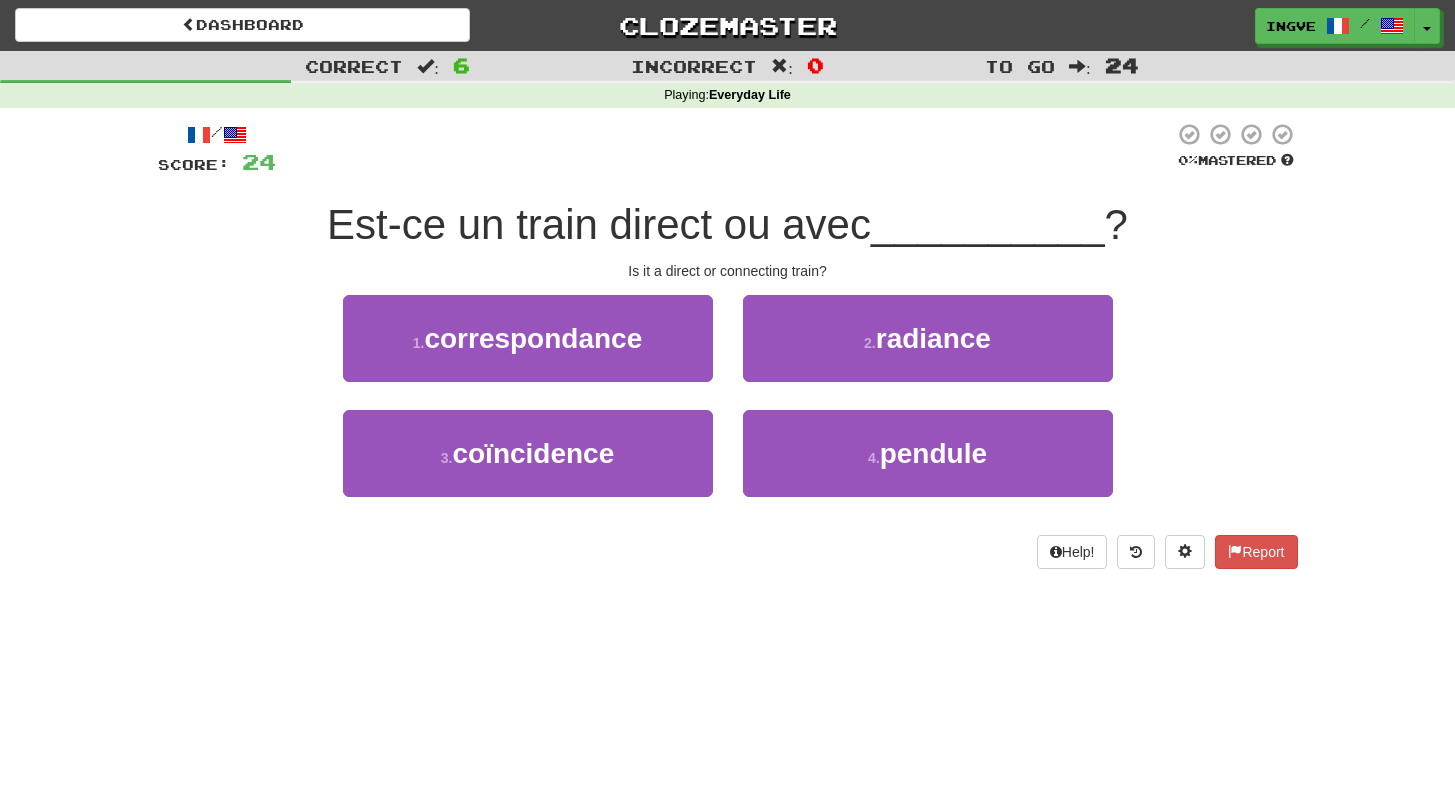 click on "Est-ce un train direct ou avec" at bounding box center [599, 224] 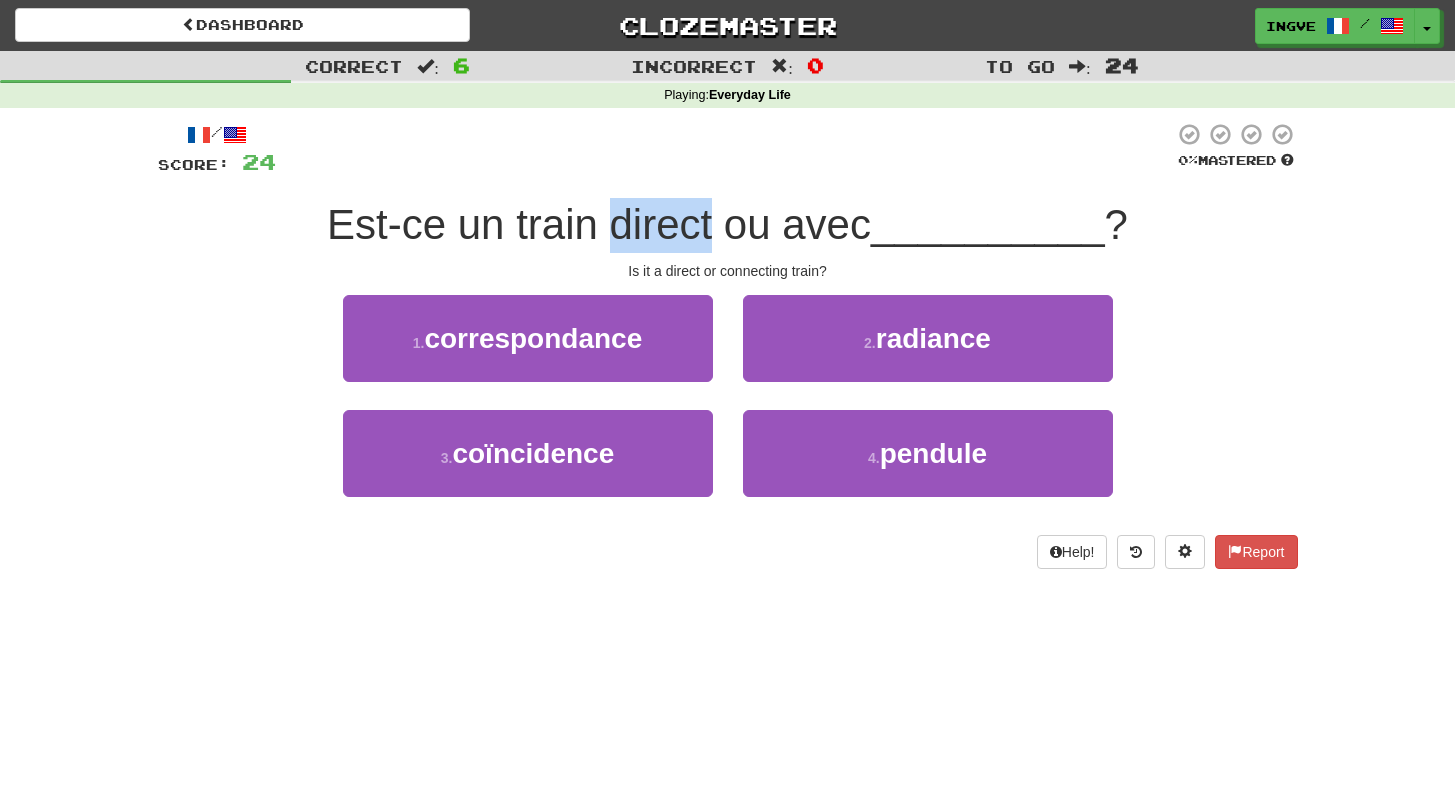 click on "Est-ce un train direct ou avec" at bounding box center (599, 224) 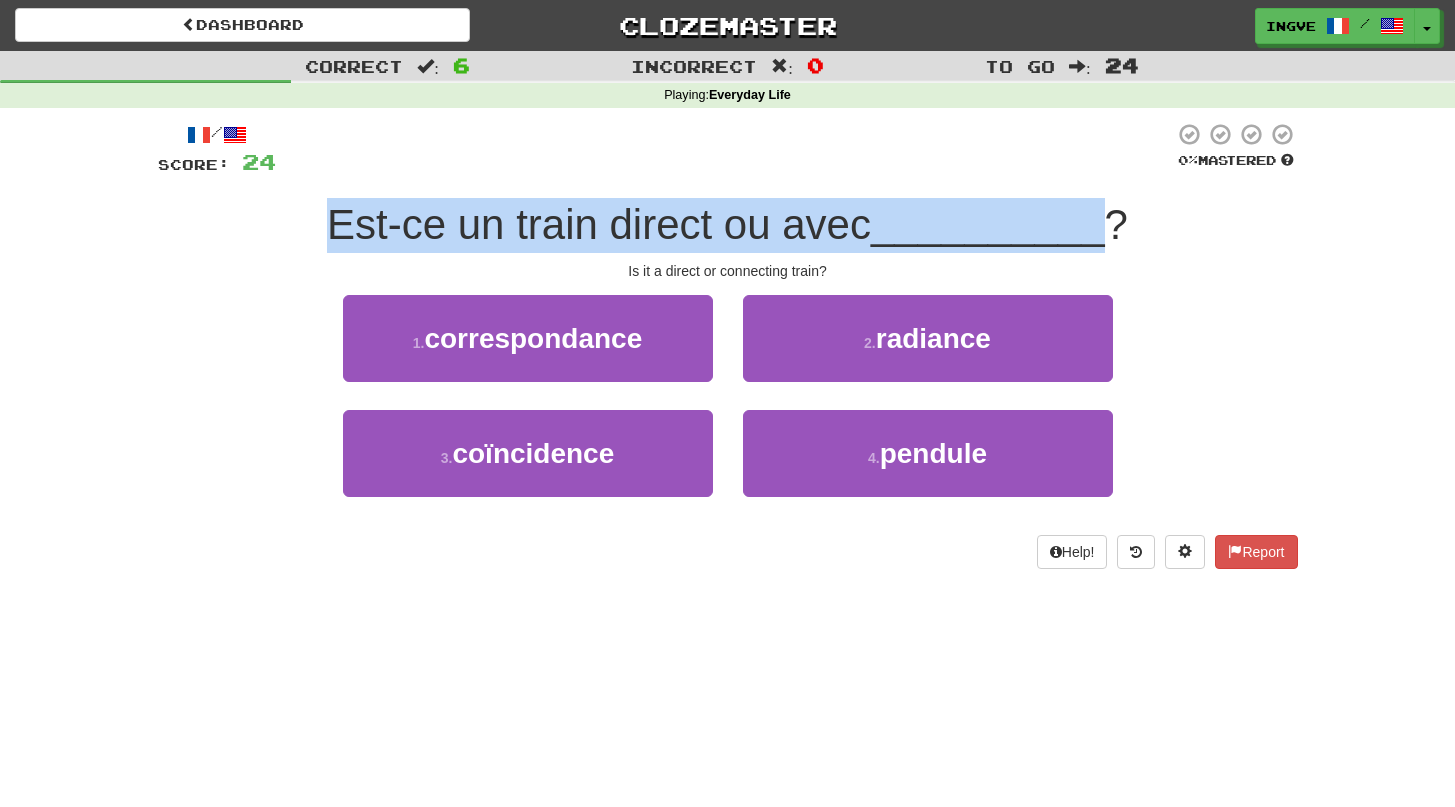 click on "Est-ce un train direct ou avec" at bounding box center (599, 224) 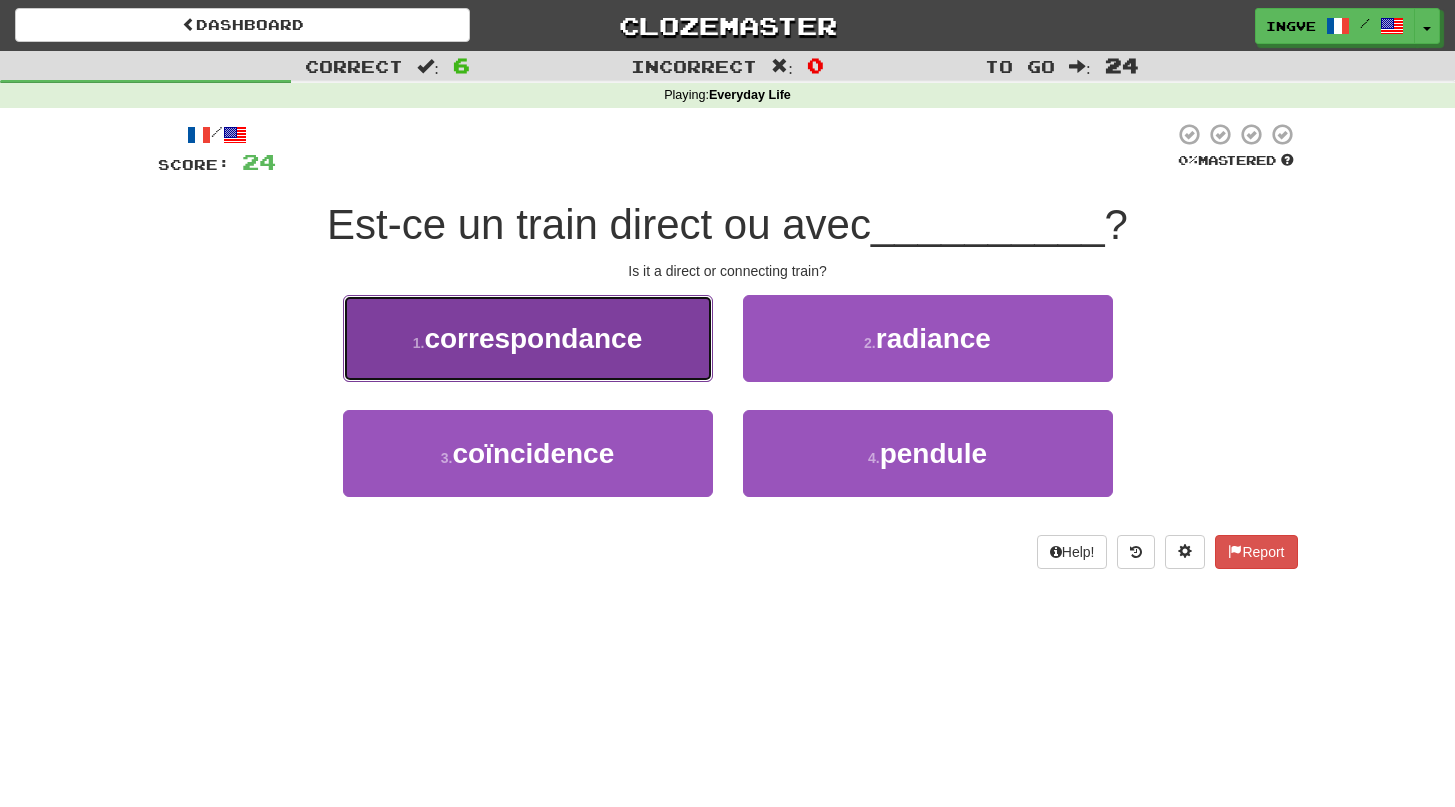 click on "1 .  correspondance" at bounding box center [528, 338] 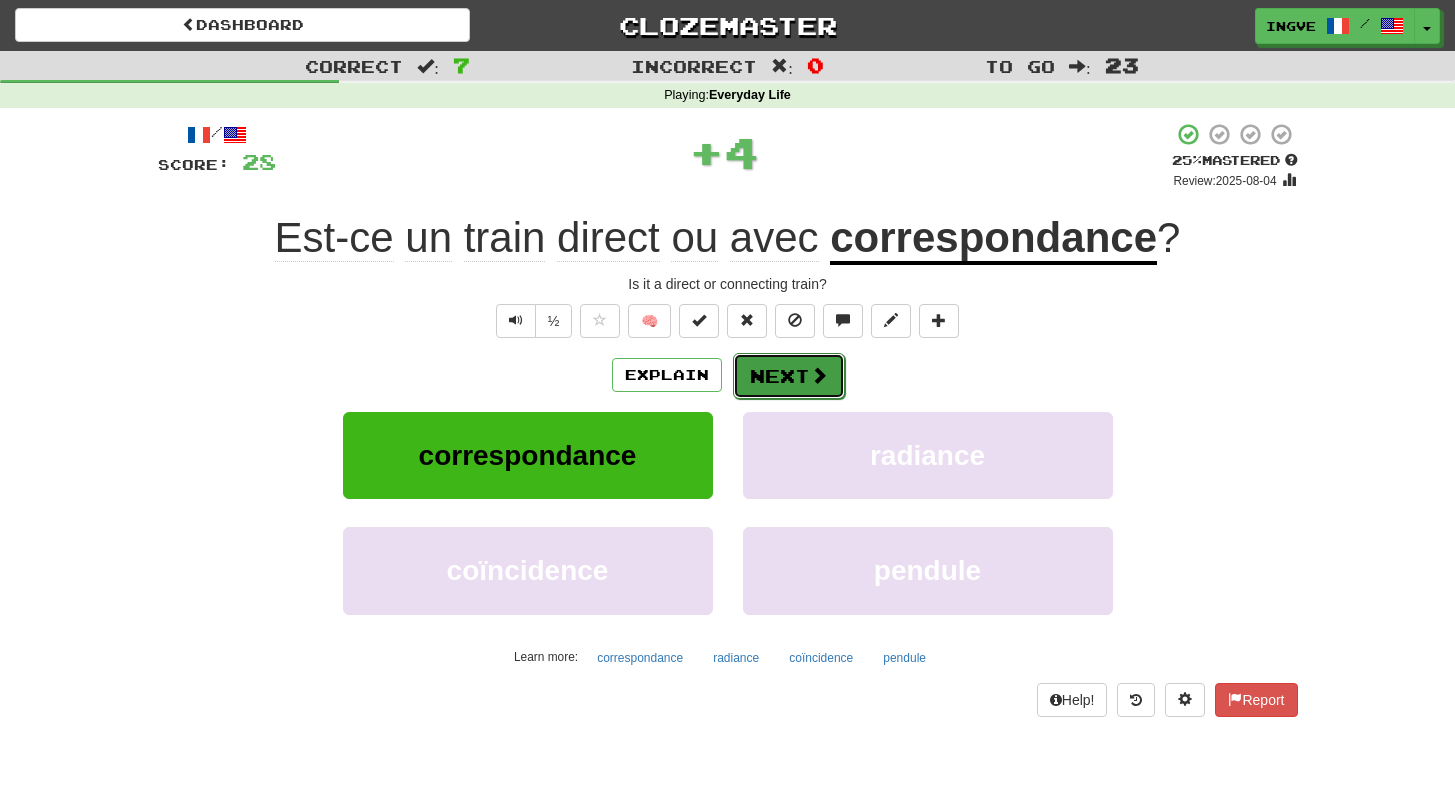 click on "Next" at bounding box center (789, 376) 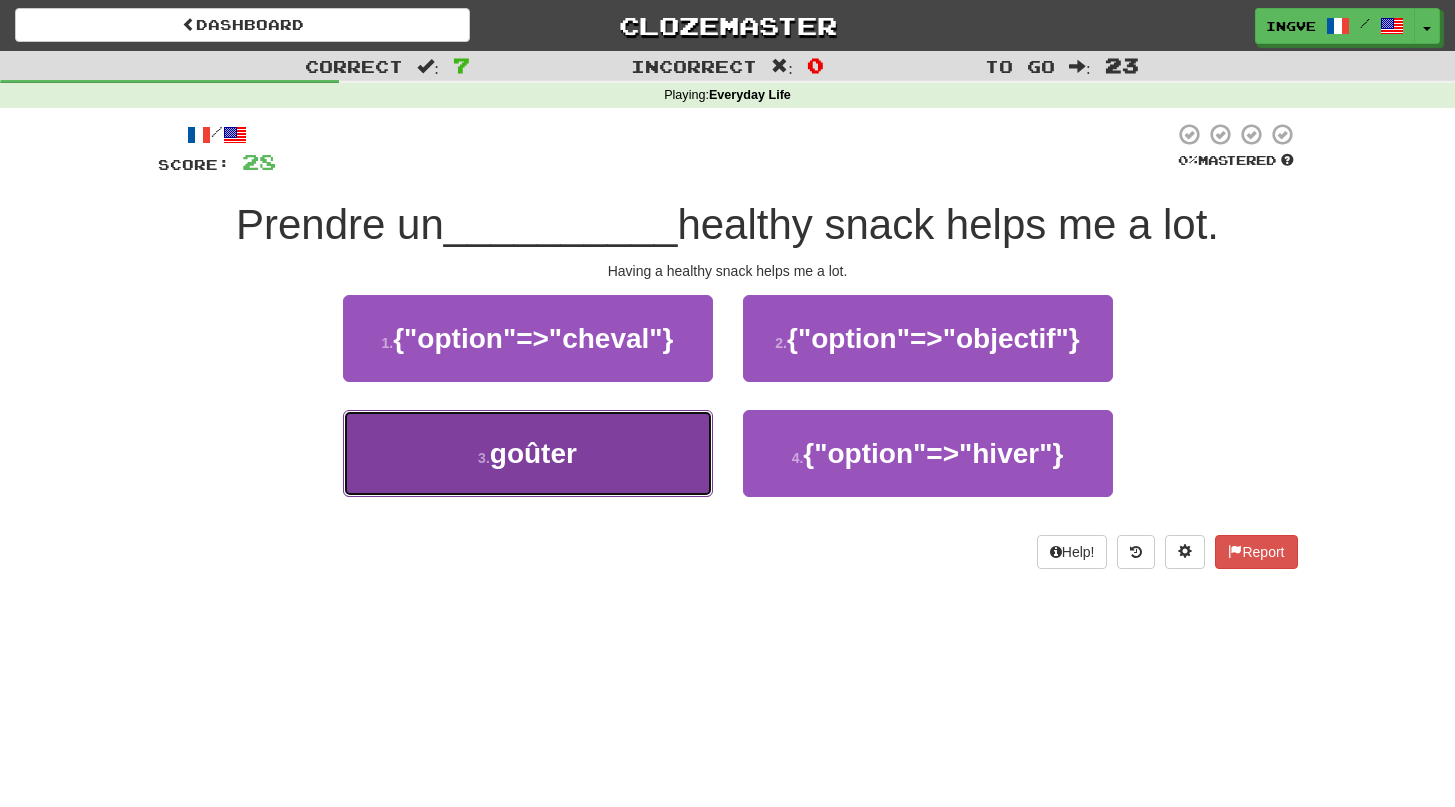 click on "3 .  goûter" at bounding box center [528, 453] 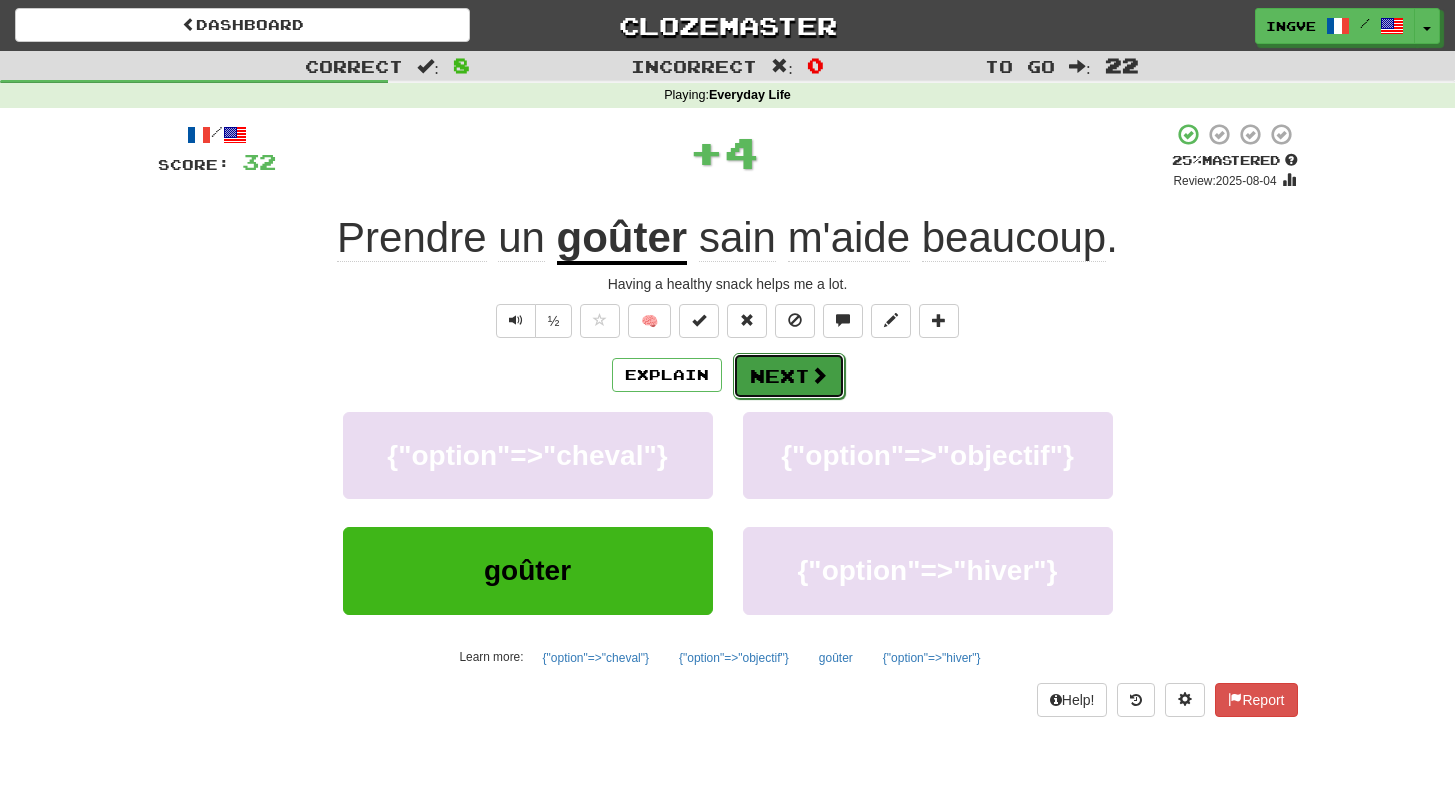click on "Next" at bounding box center (789, 376) 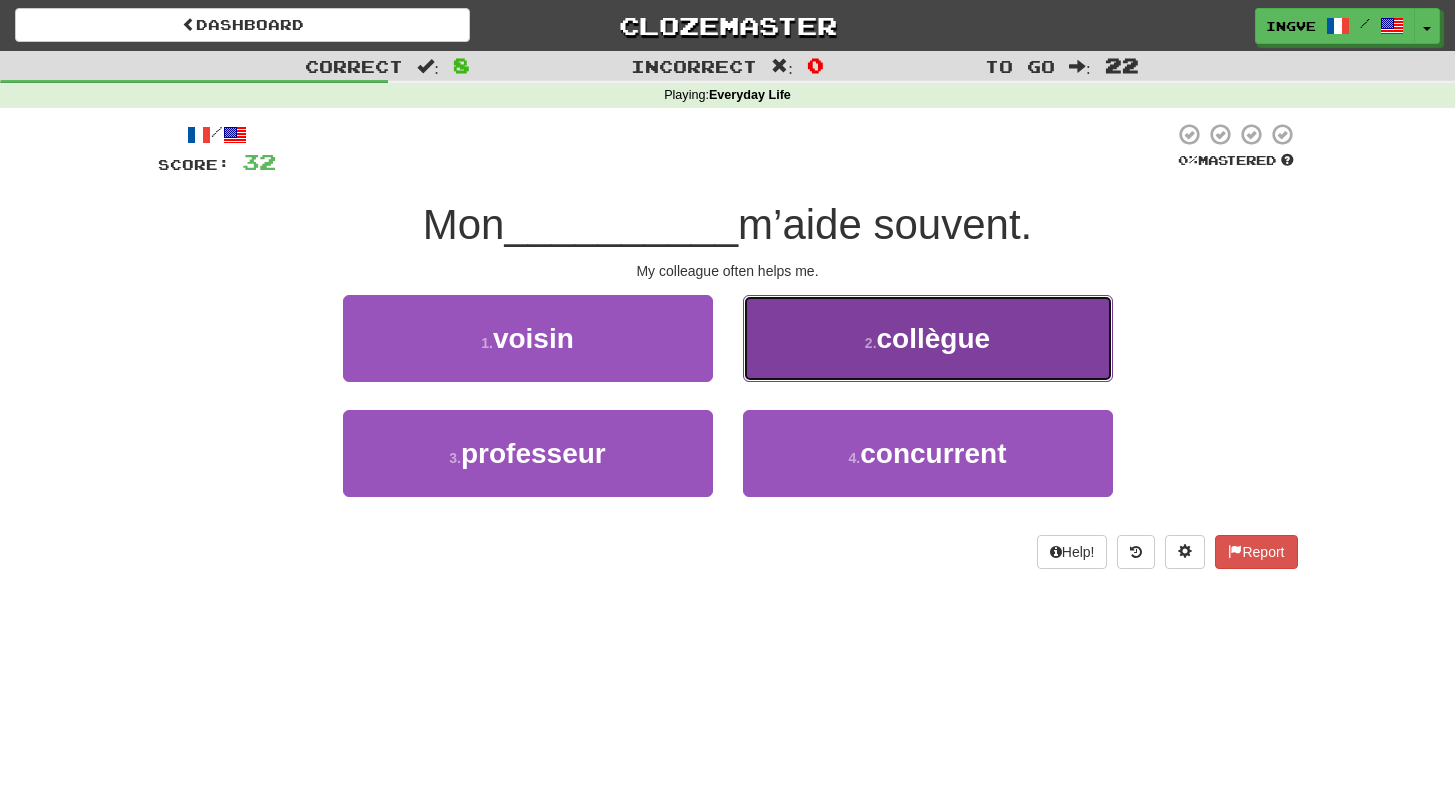 click on "2 .  collègue" at bounding box center [928, 338] 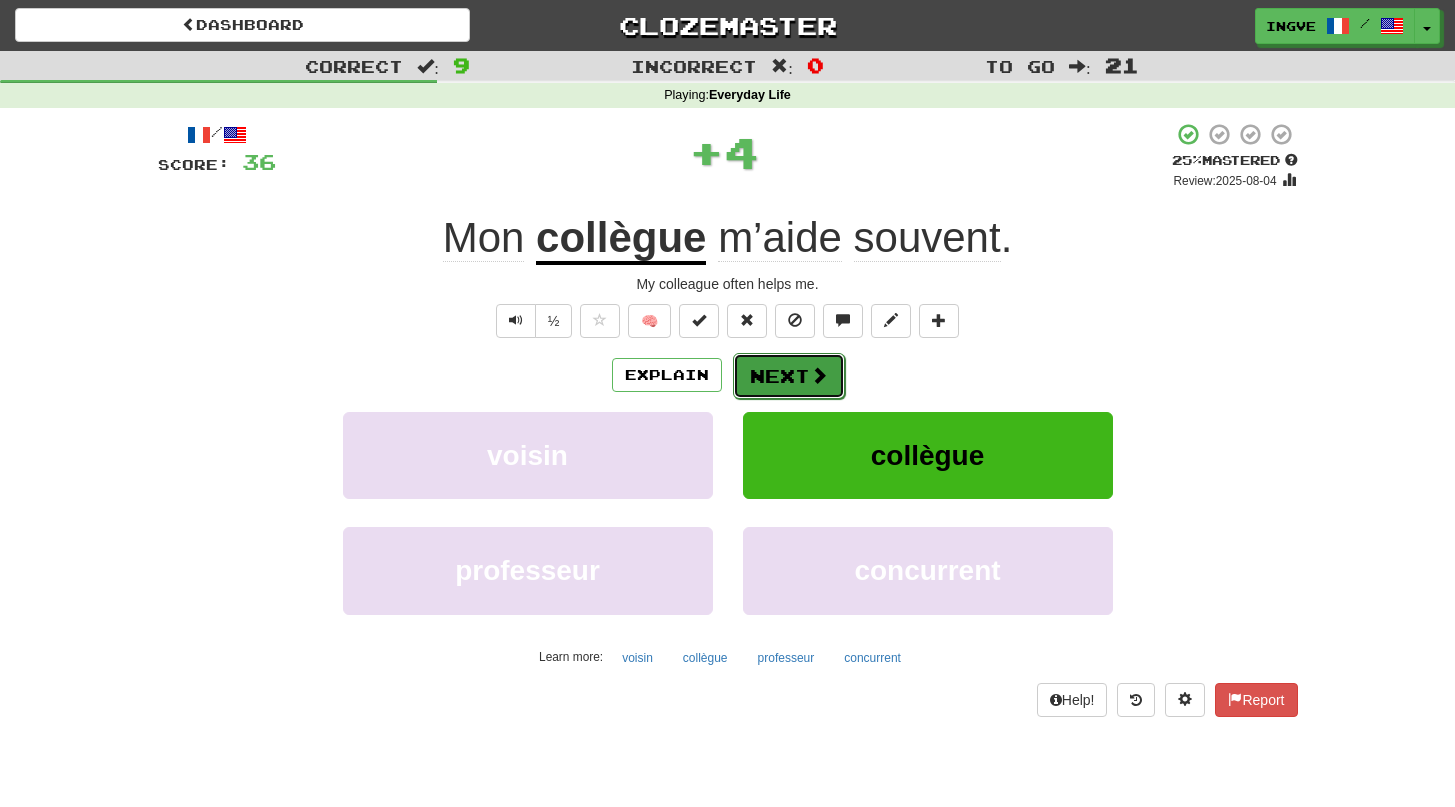 click on "Next" at bounding box center (789, 376) 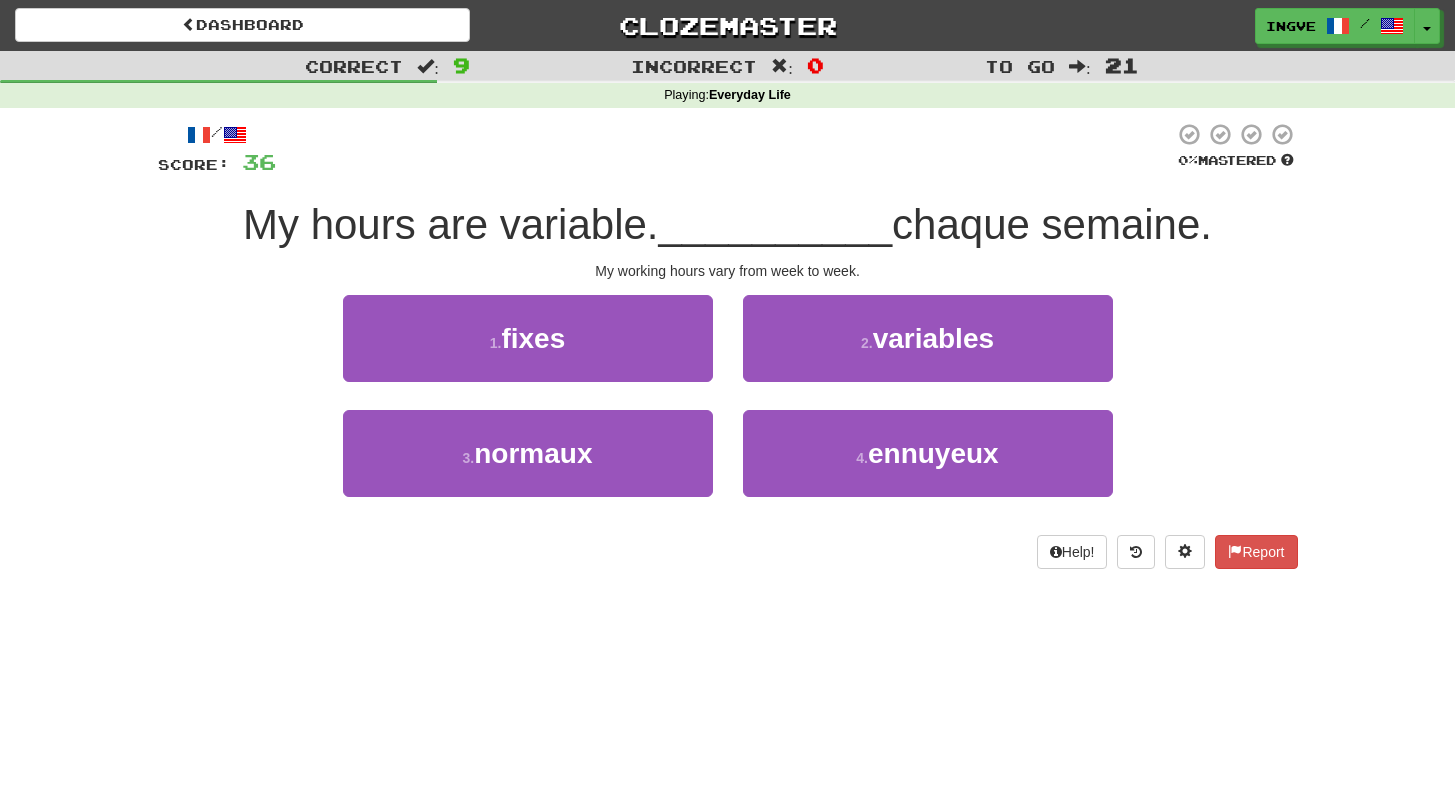 click on "2 .  variables" at bounding box center [928, 352] 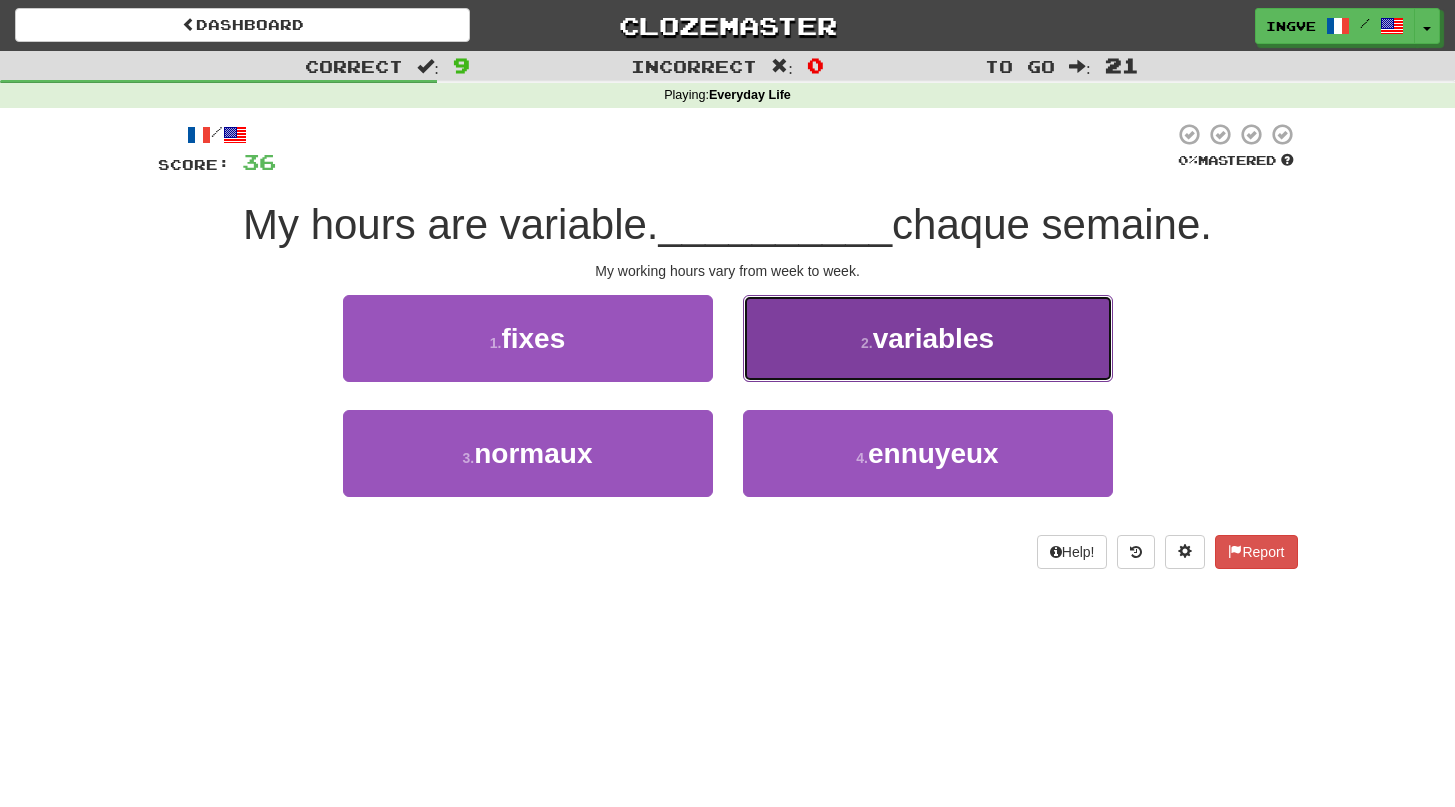 click on "2 .  variables" at bounding box center (928, 338) 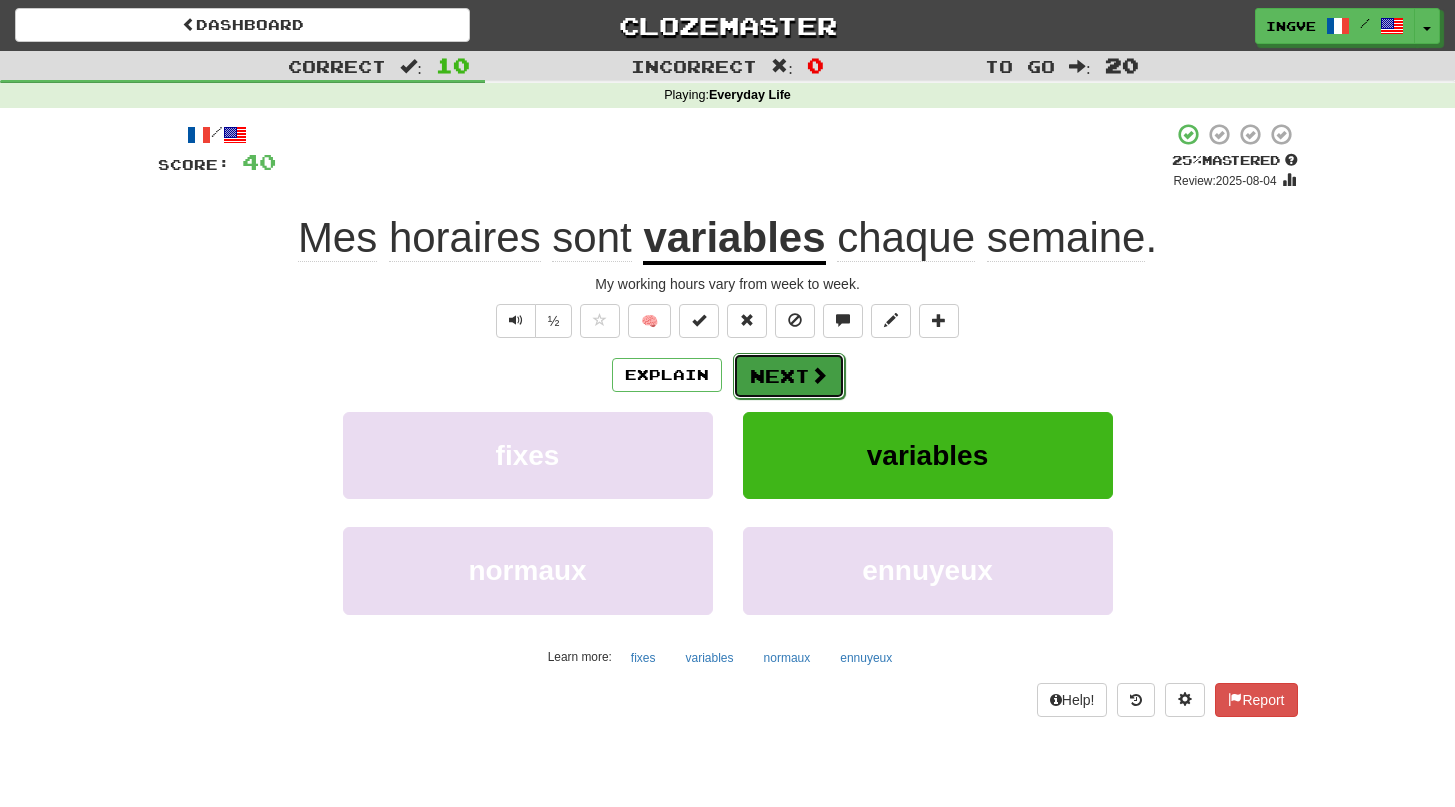 click on "Next" at bounding box center [789, 376] 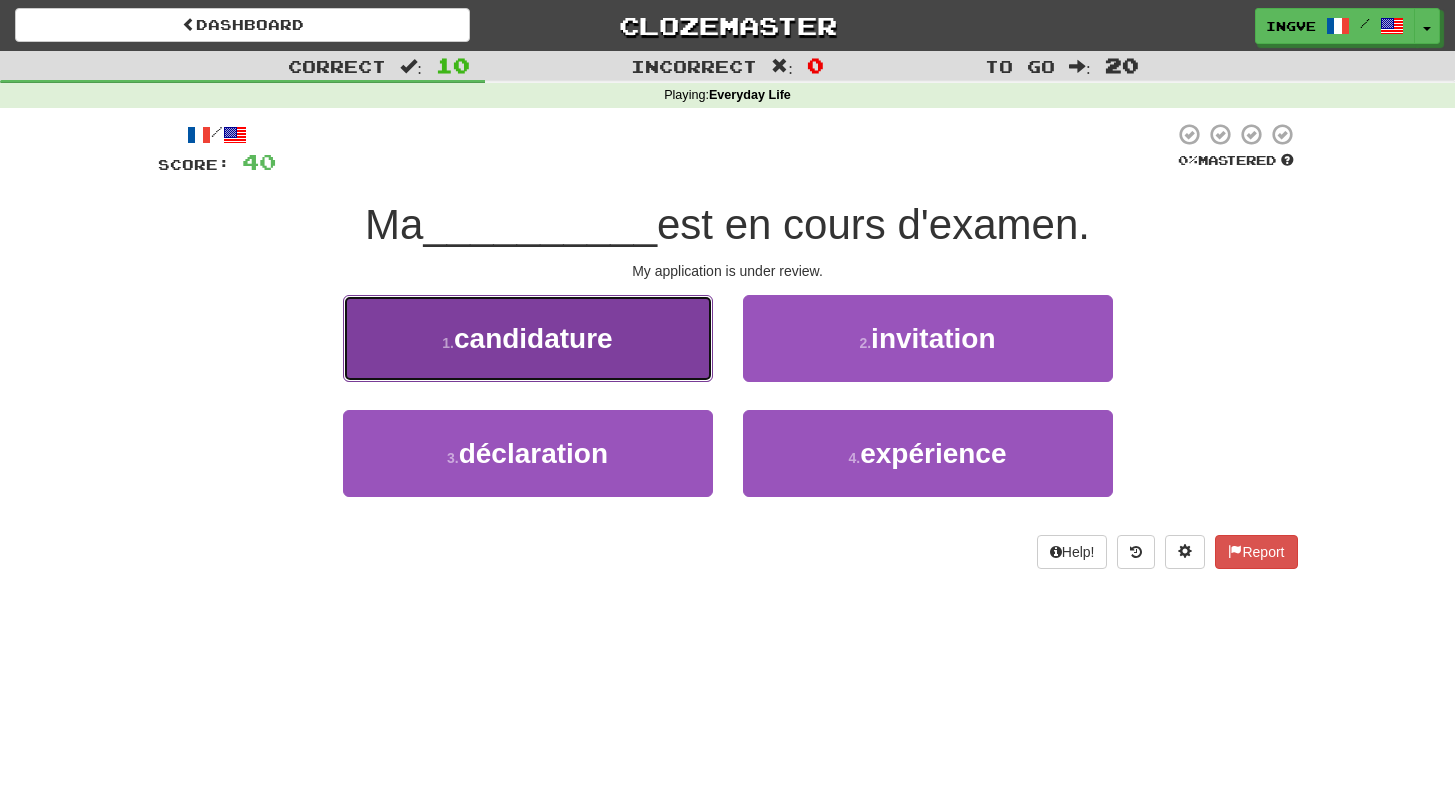 click on "candidature" at bounding box center (533, 338) 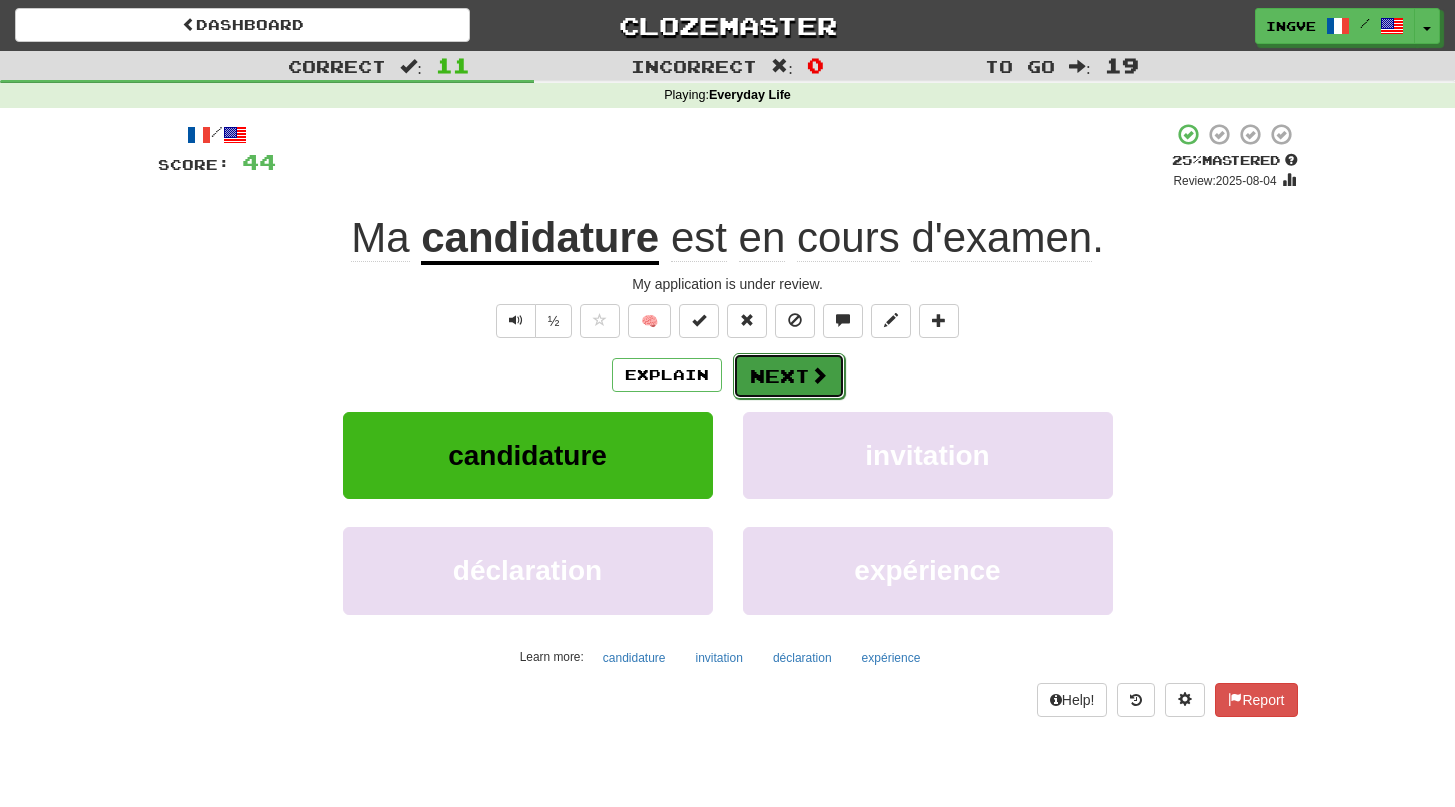 click on "Next" at bounding box center [789, 376] 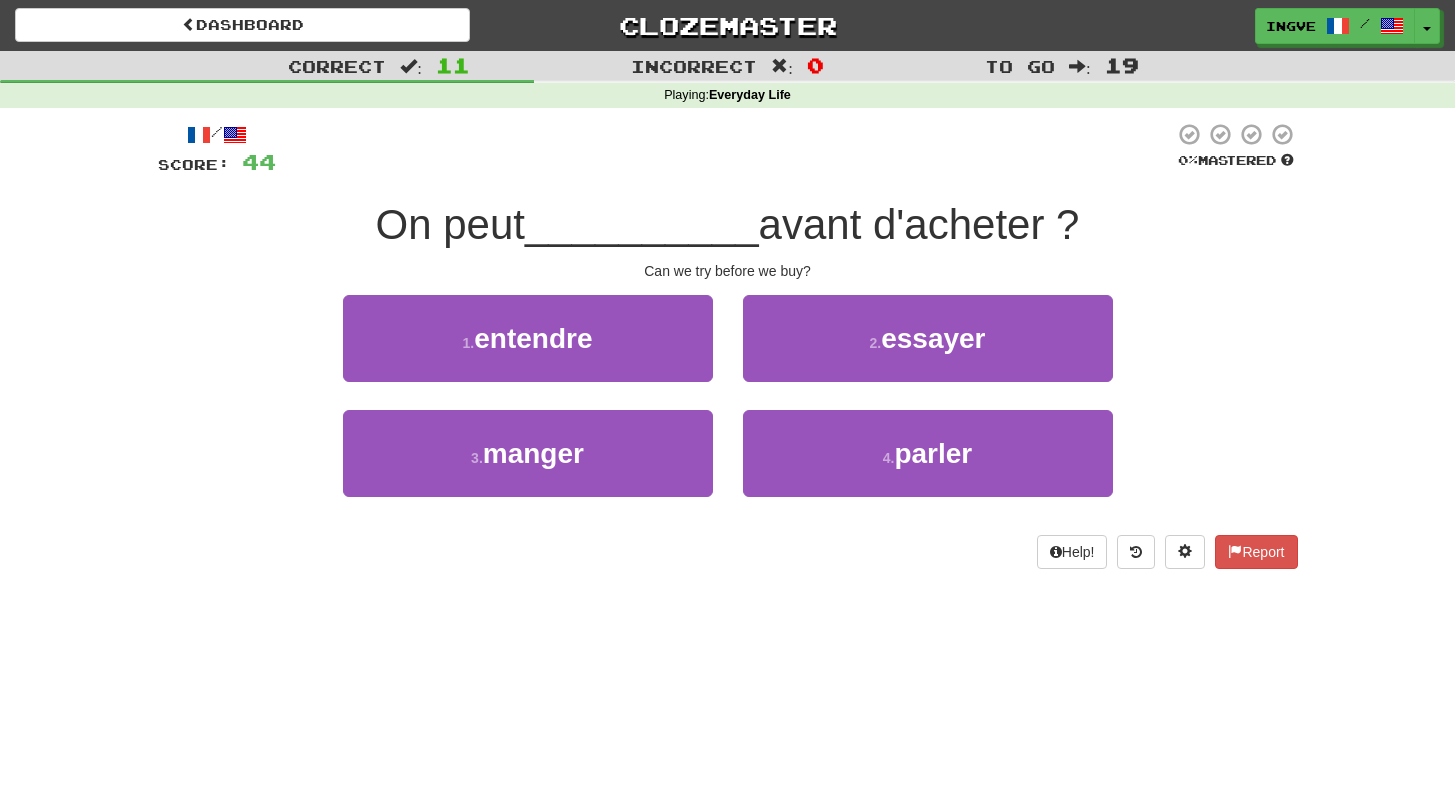 click on "Can we try before we buy?" at bounding box center [728, 271] 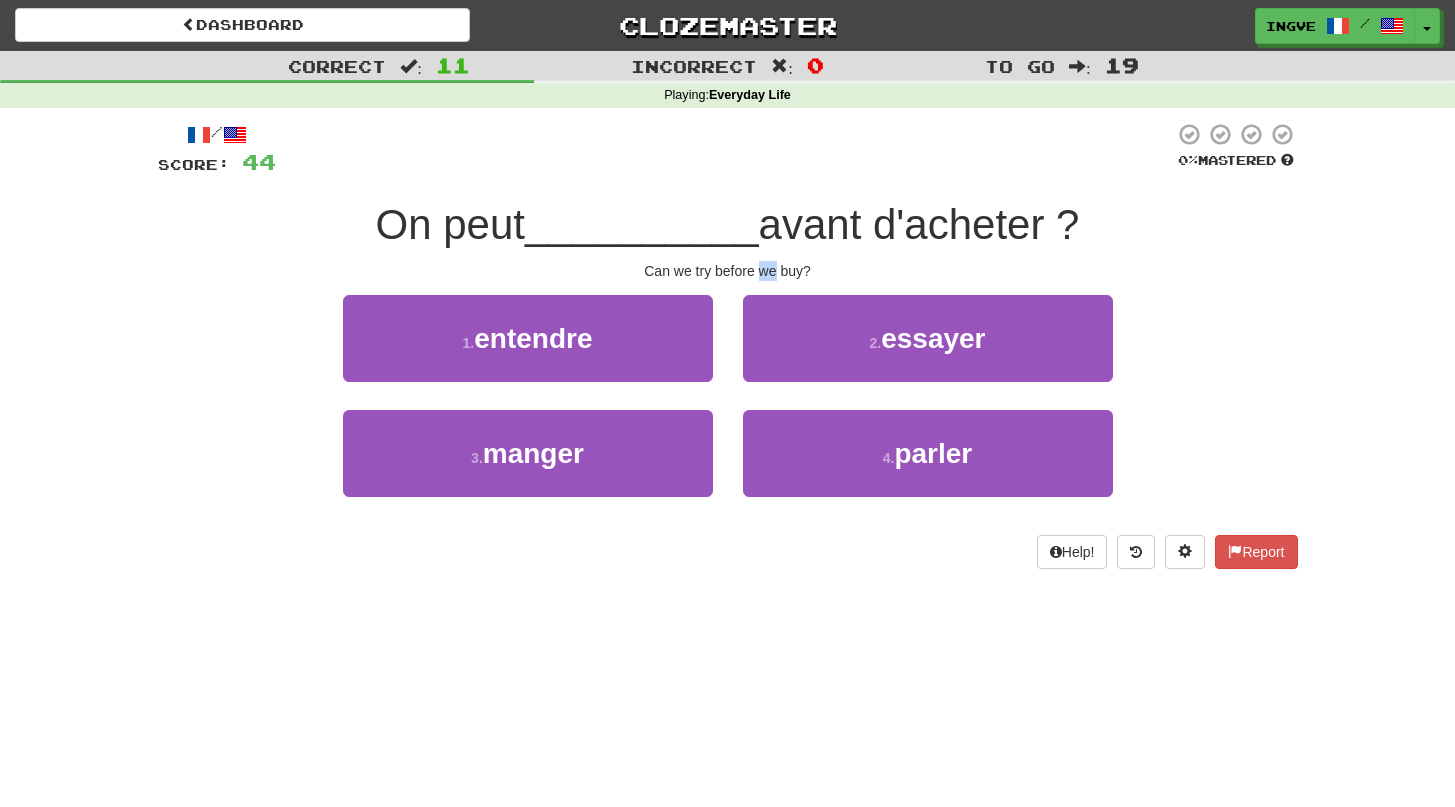 click on "Can we try before we buy?" at bounding box center (728, 271) 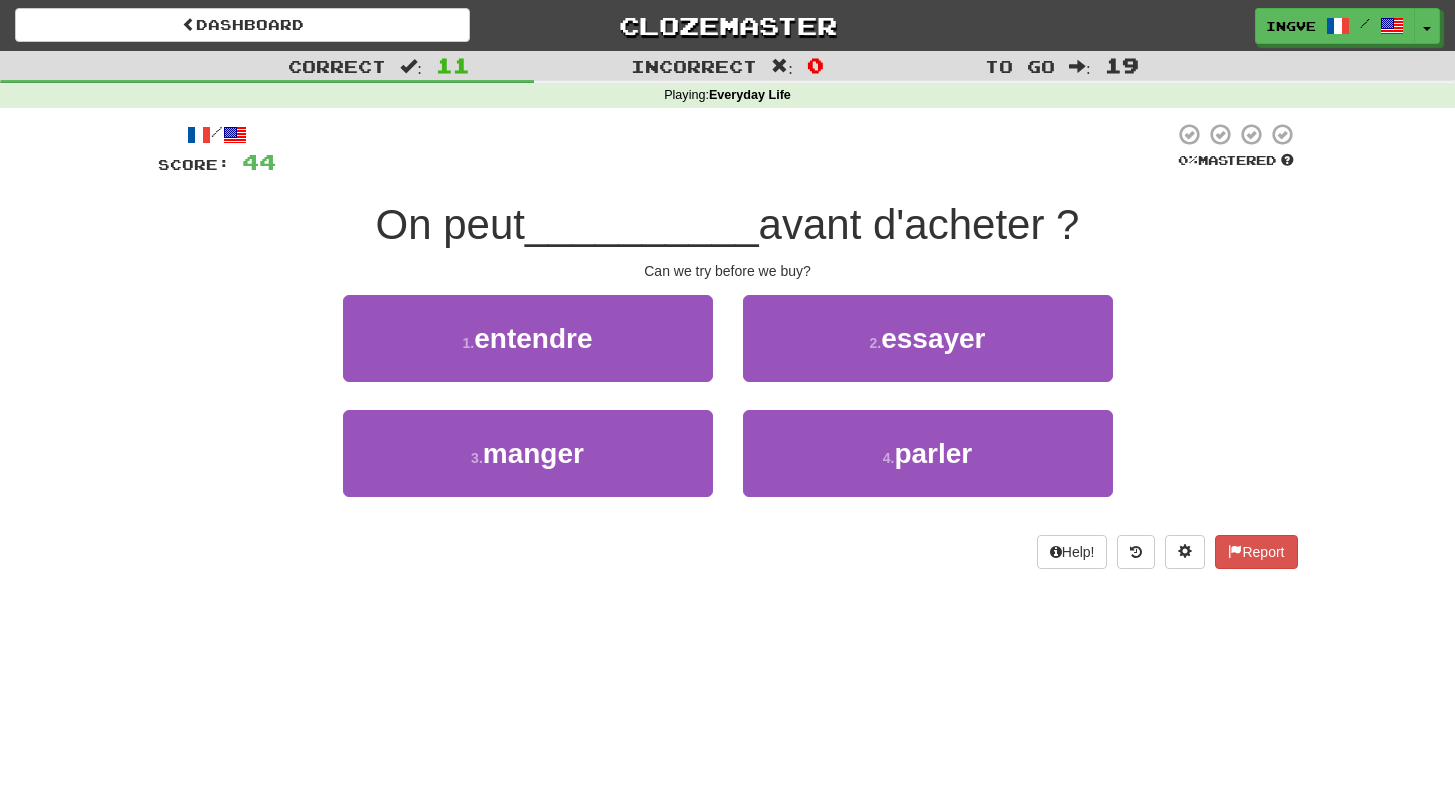 click on "avant d'acheter ?" at bounding box center [919, 224] 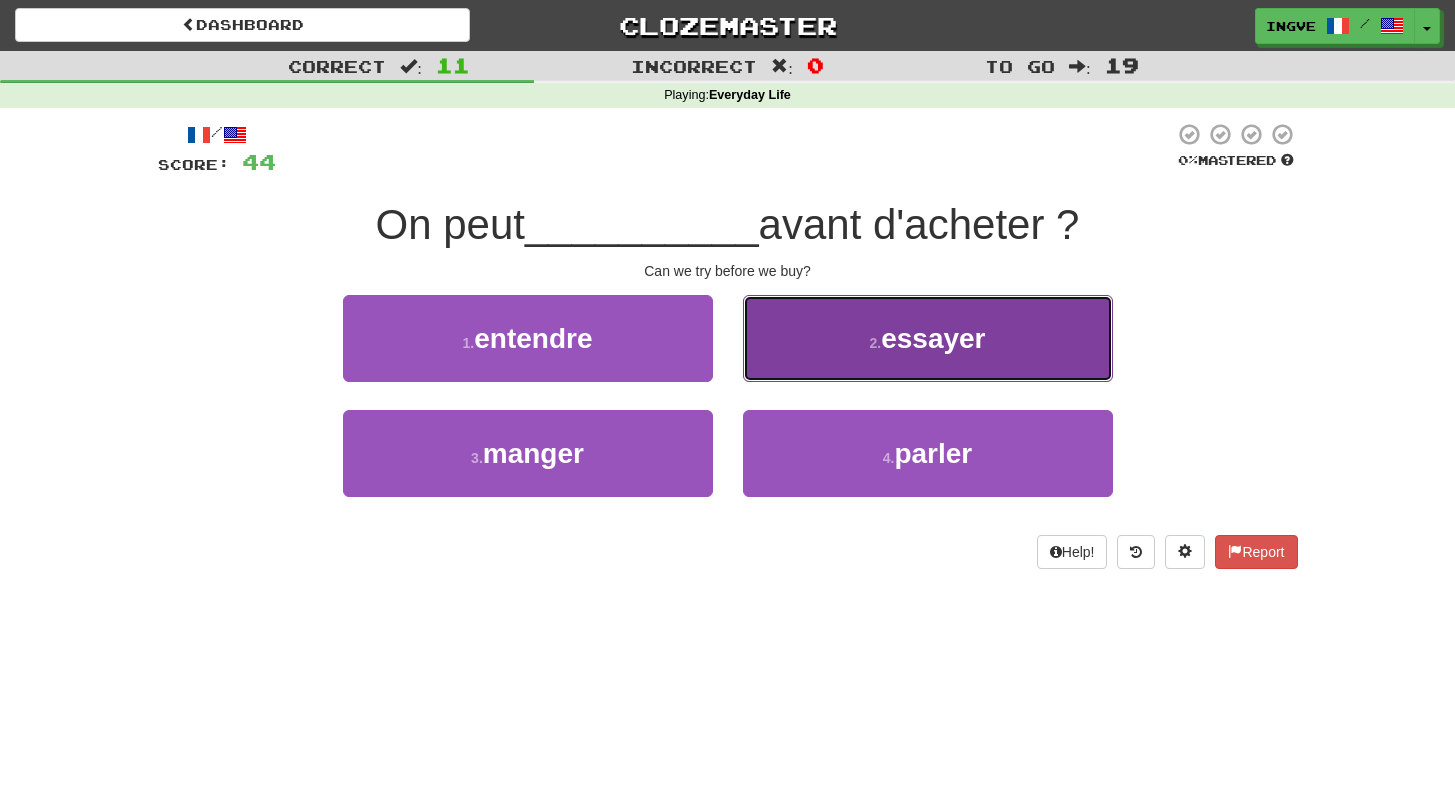 click on "2 .  essayer" at bounding box center (928, 338) 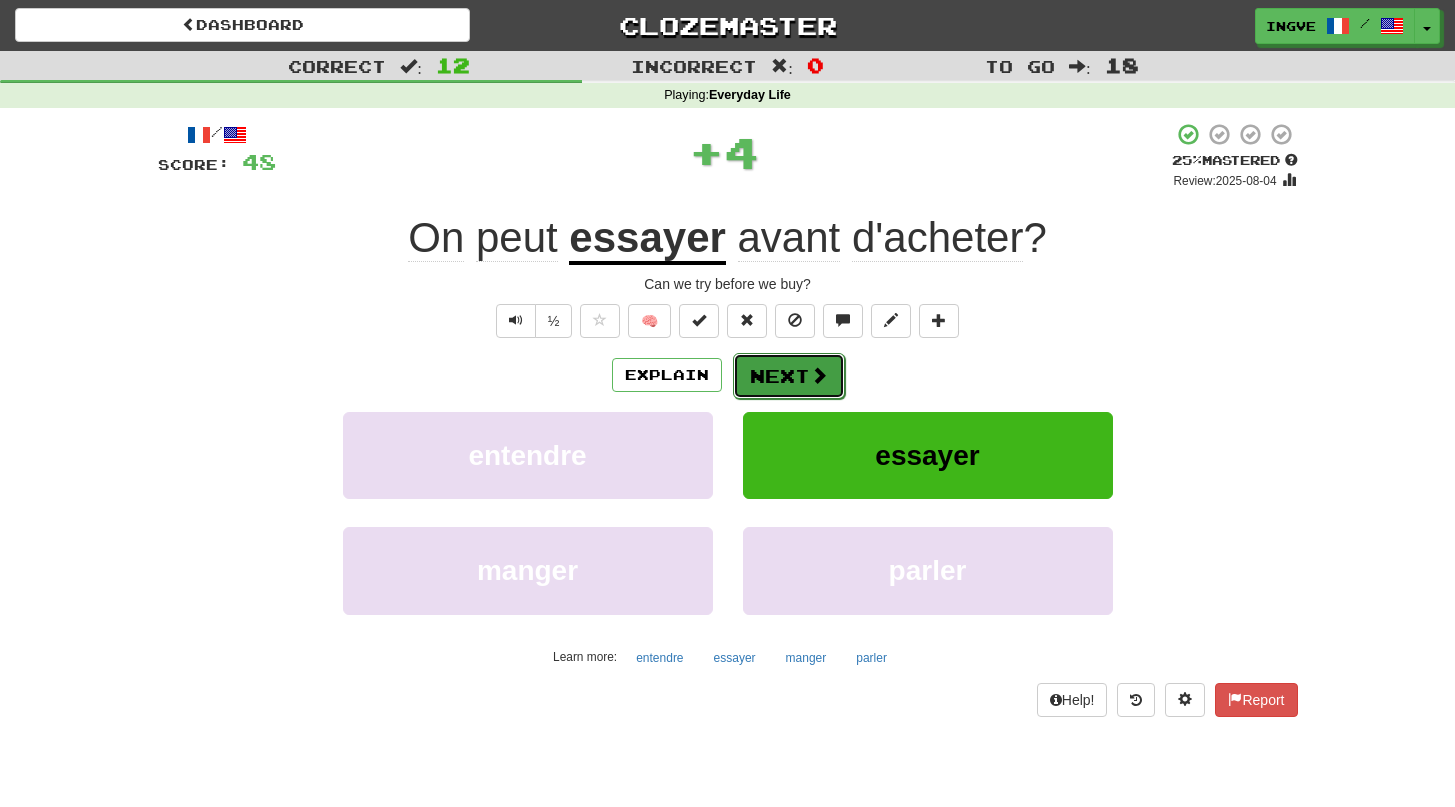 click on "Next" at bounding box center [789, 376] 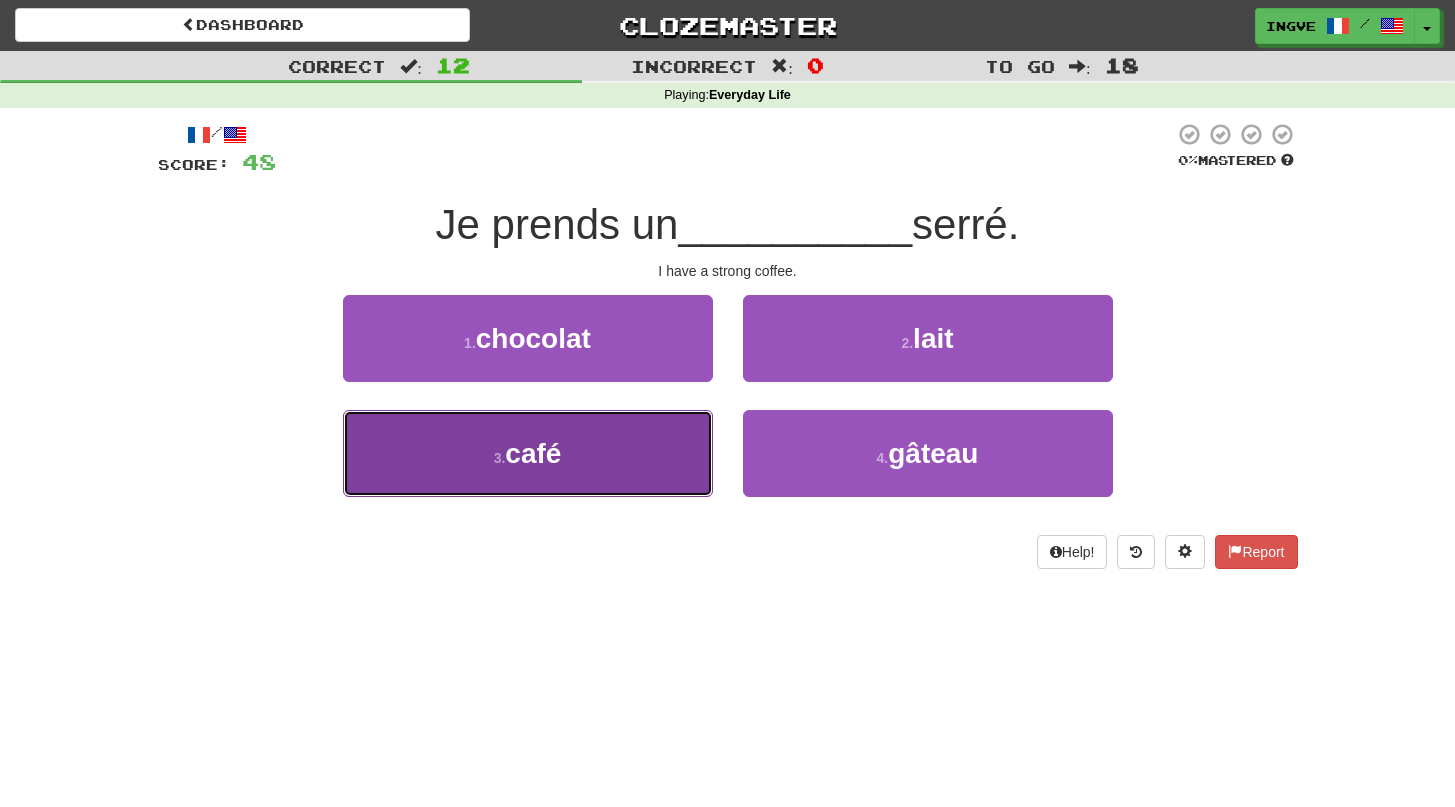 click on "3 .  café" at bounding box center (528, 453) 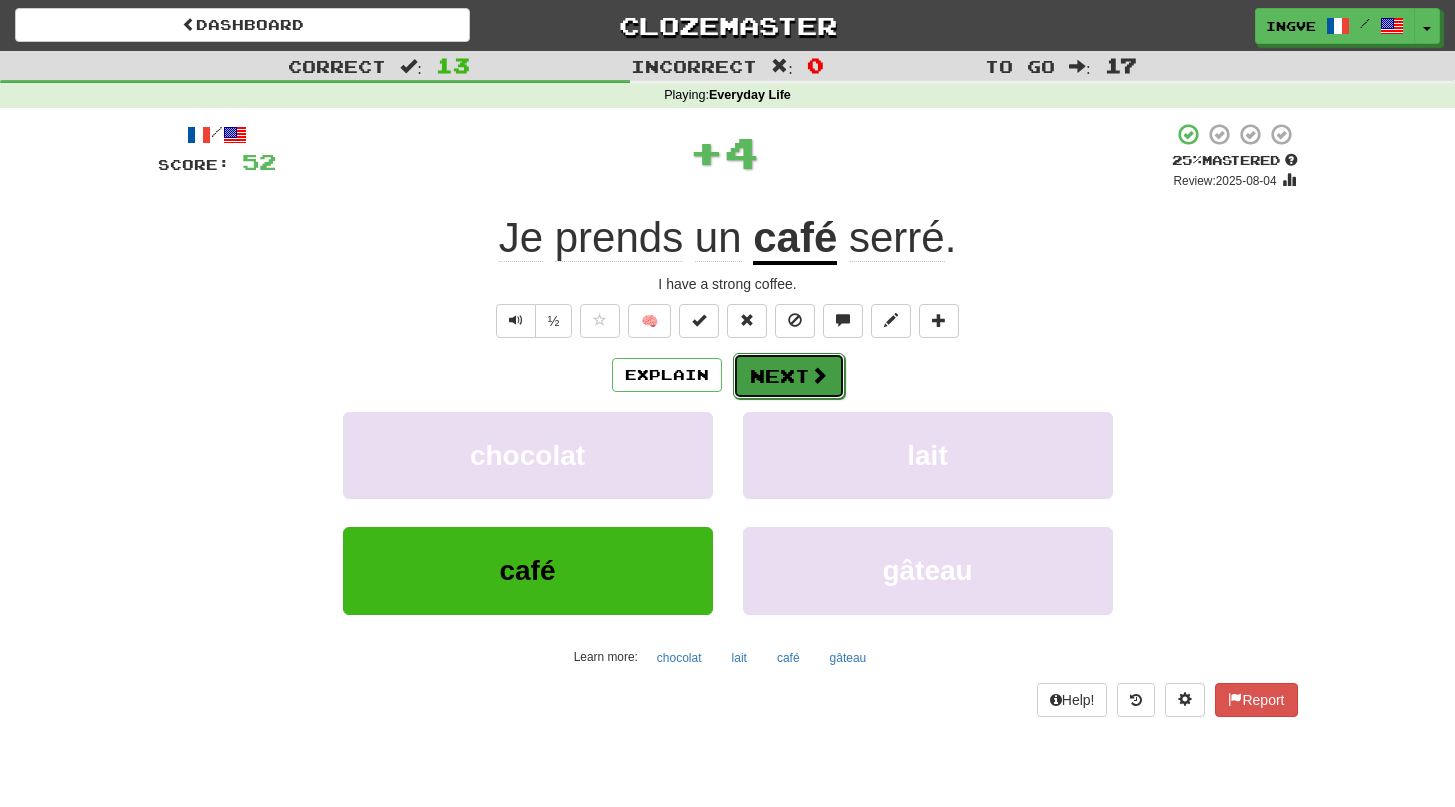 click on "Next" at bounding box center [789, 376] 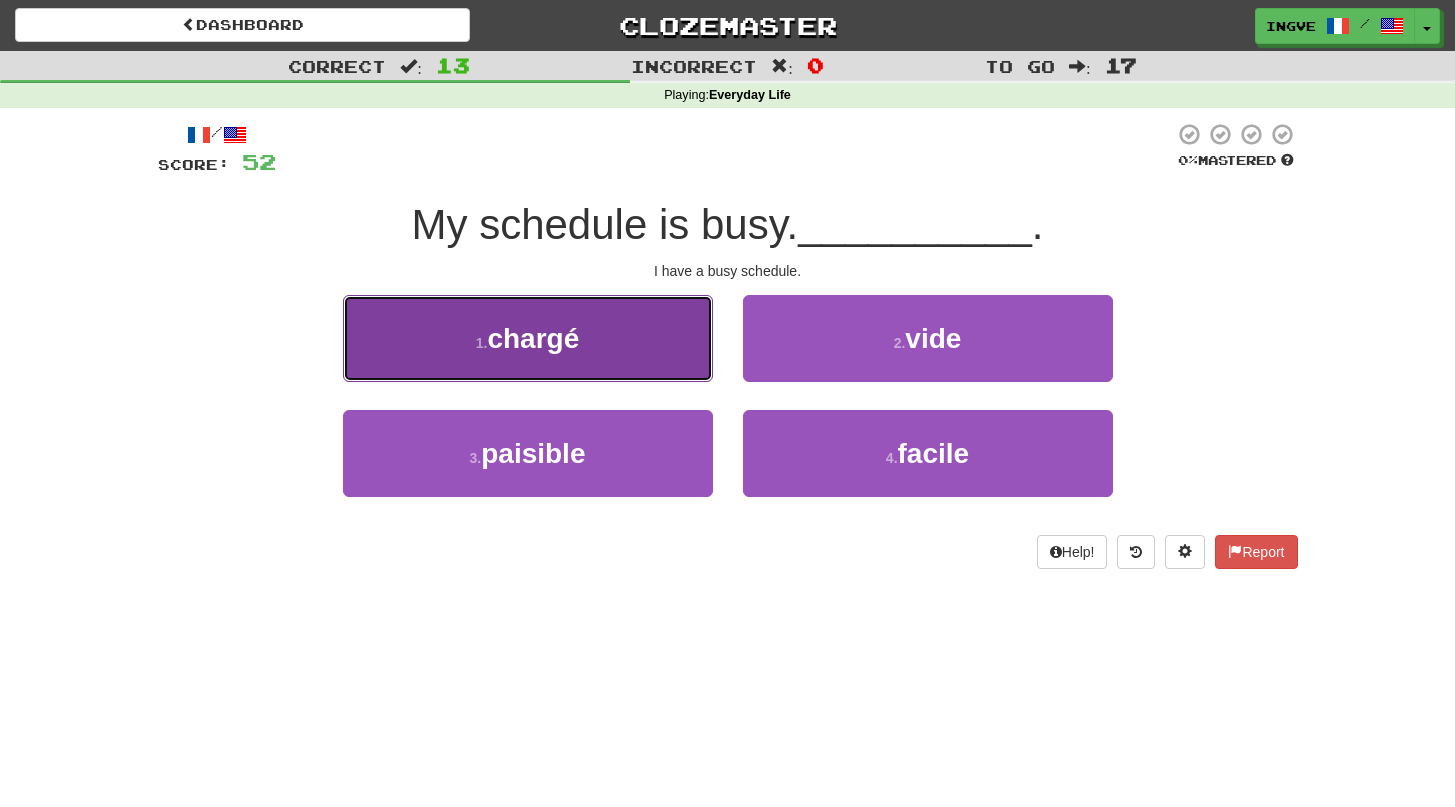 click on "1 .  chargé" at bounding box center (528, 338) 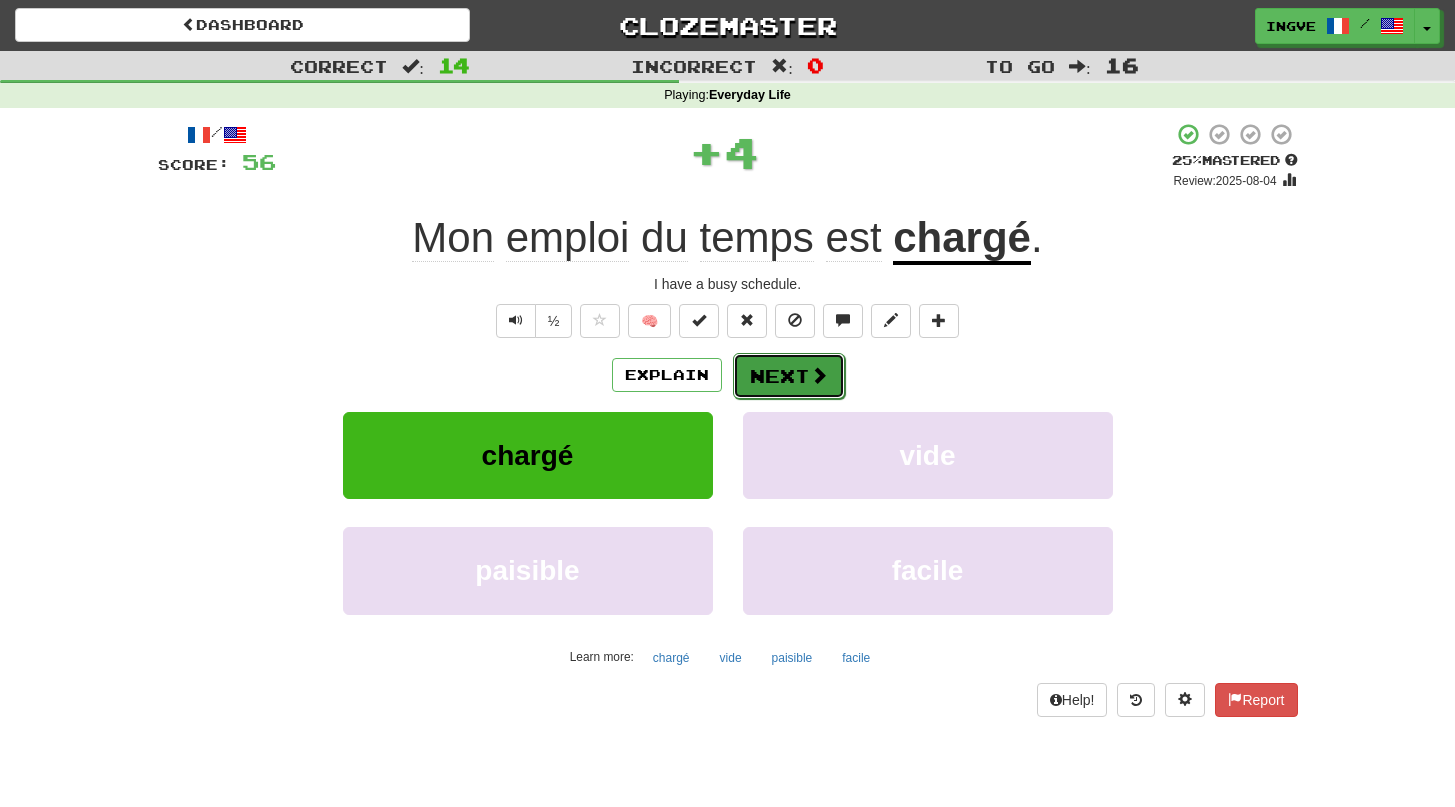 click on "Next" at bounding box center (789, 376) 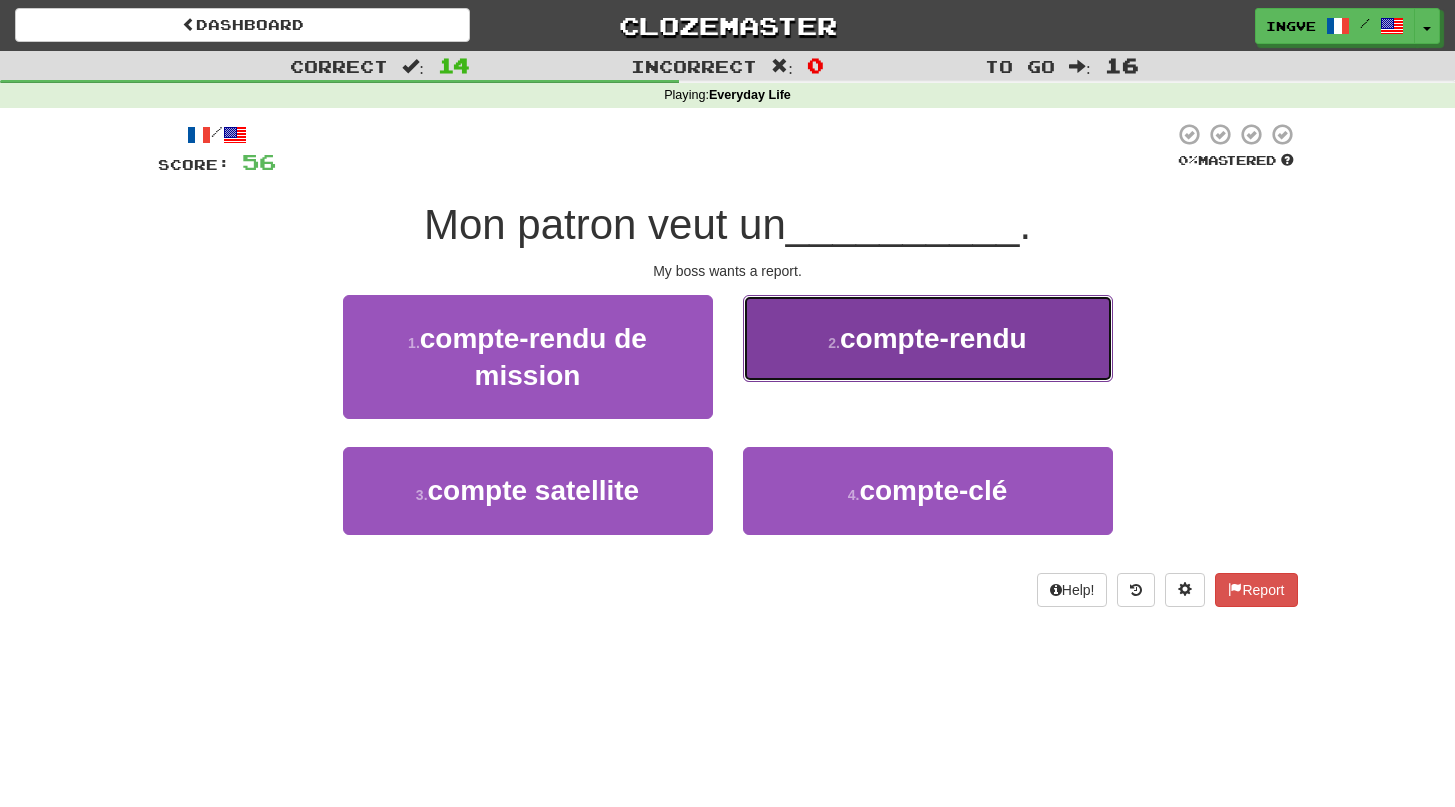 click on "2 .  compte-rendu" at bounding box center [928, 338] 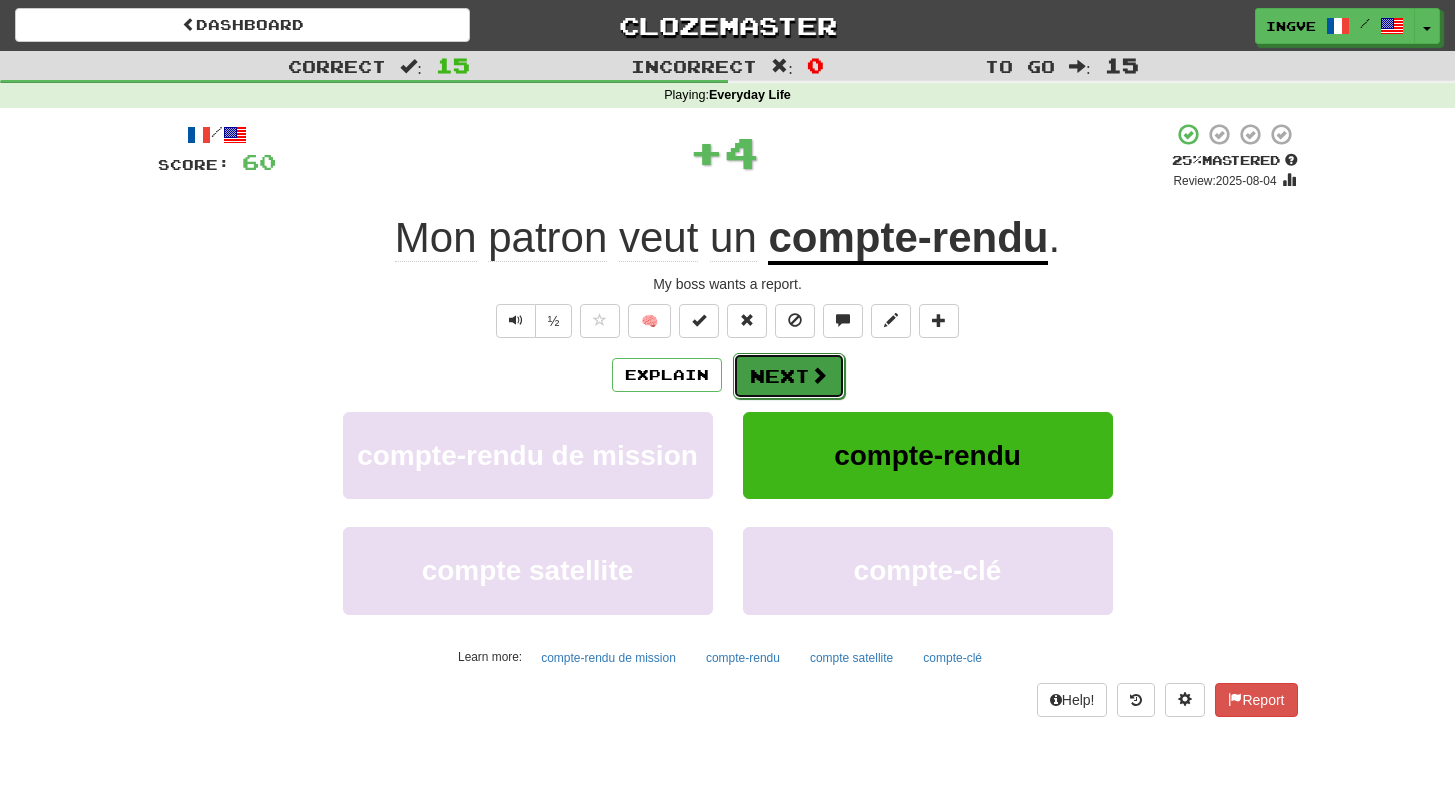 click on "Next" at bounding box center (789, 376) 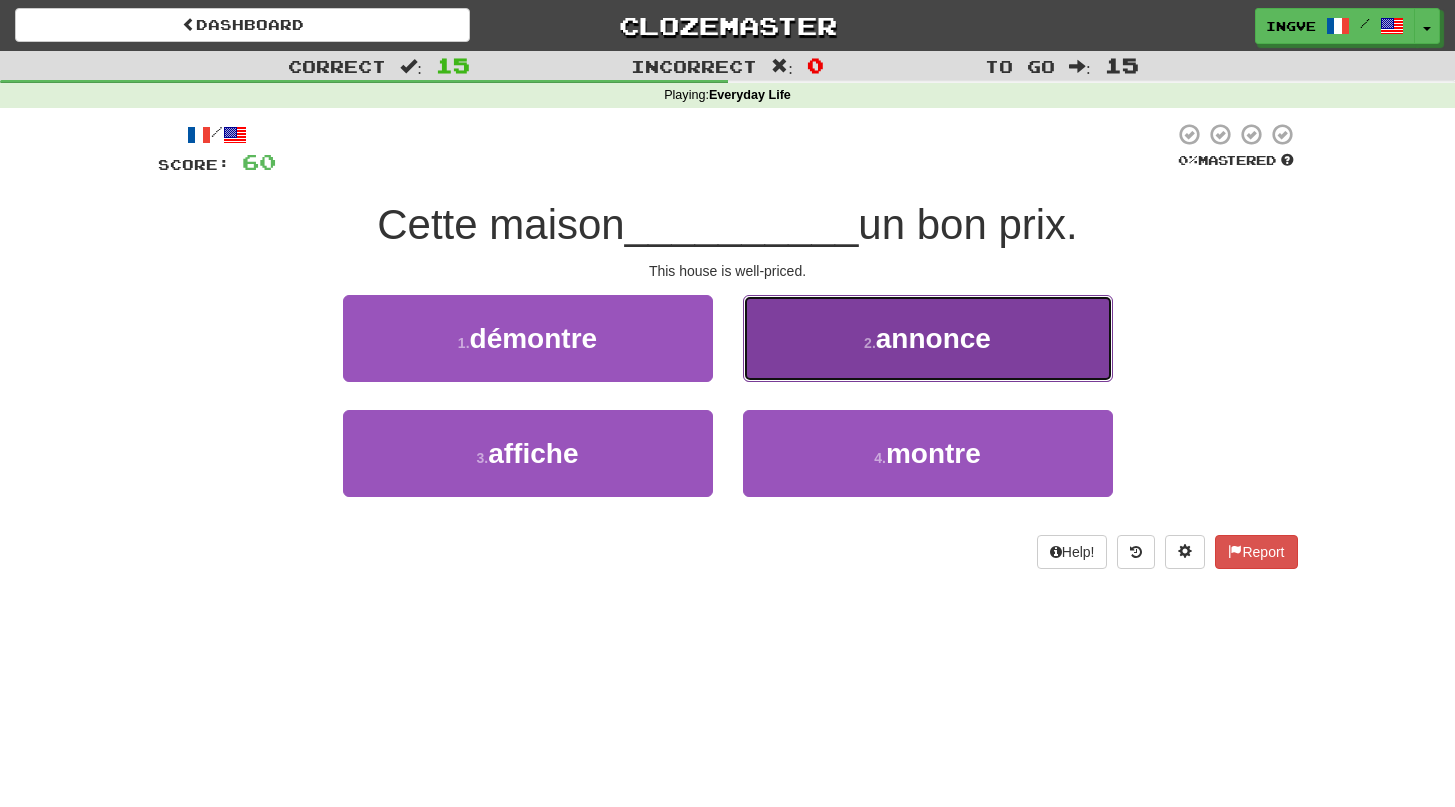 click on "2 .  annonce" at bounding box center [928, 338] 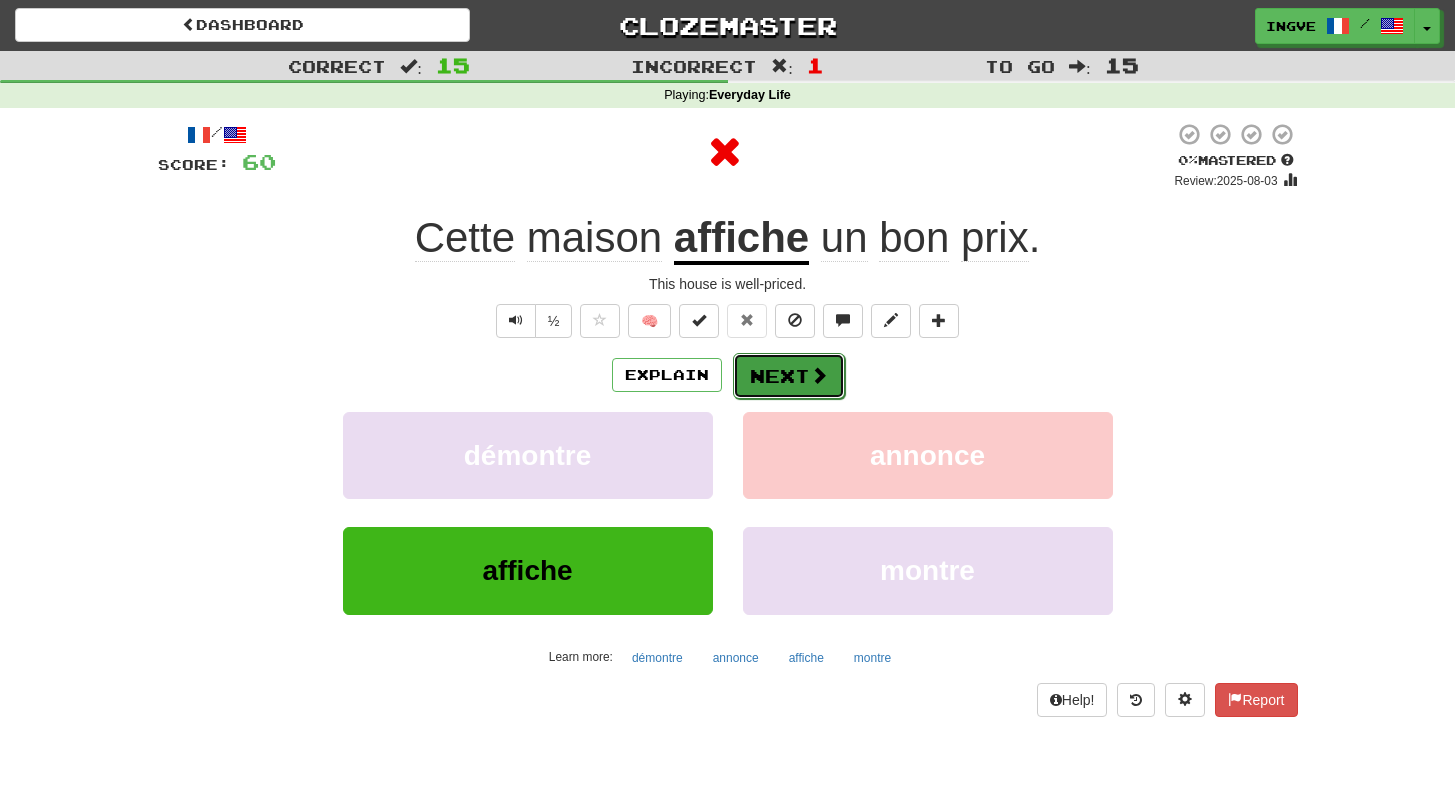 click on "Next" at bounding box center (789, 376) 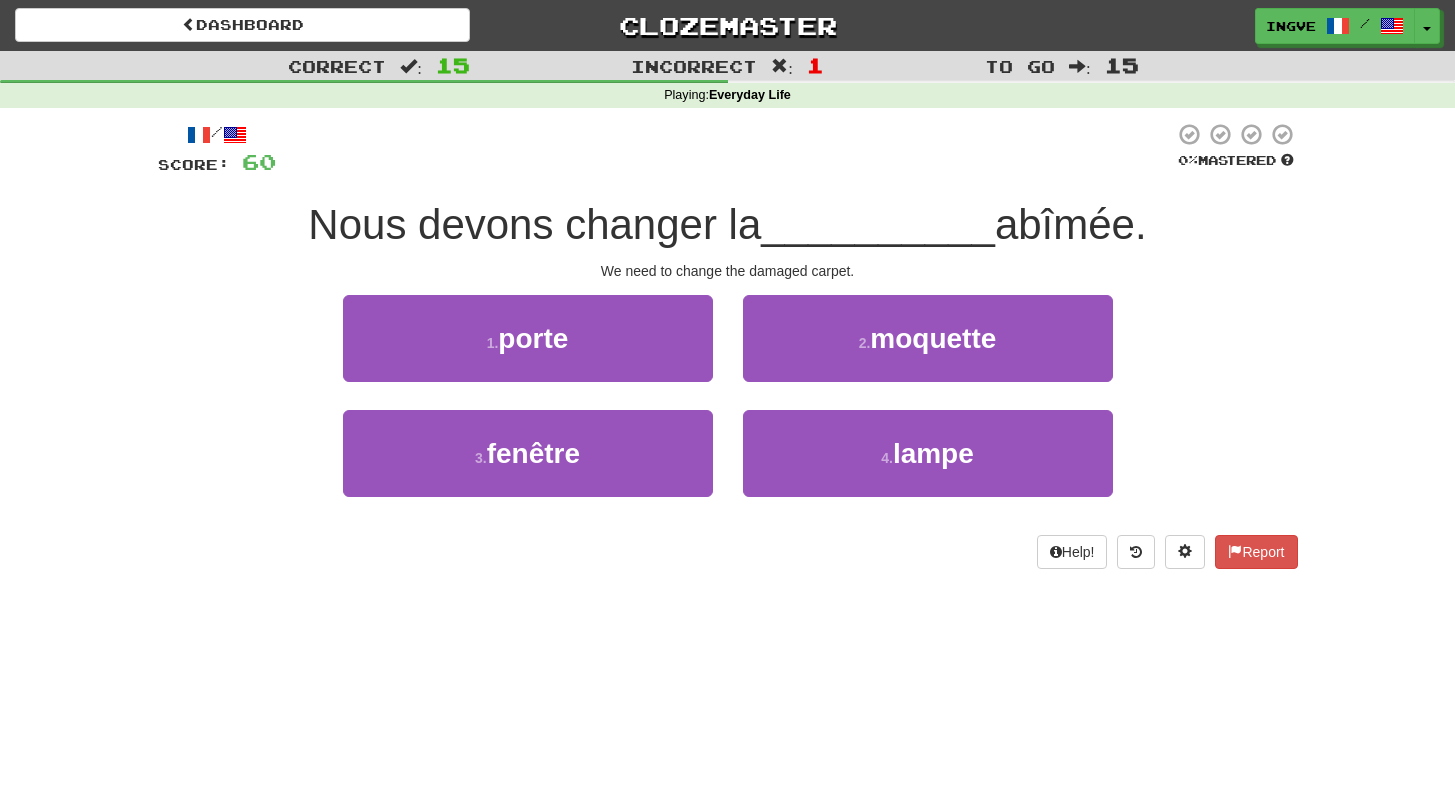 click on "We need to change the damaged carpet." at bounding box center (728, 271) 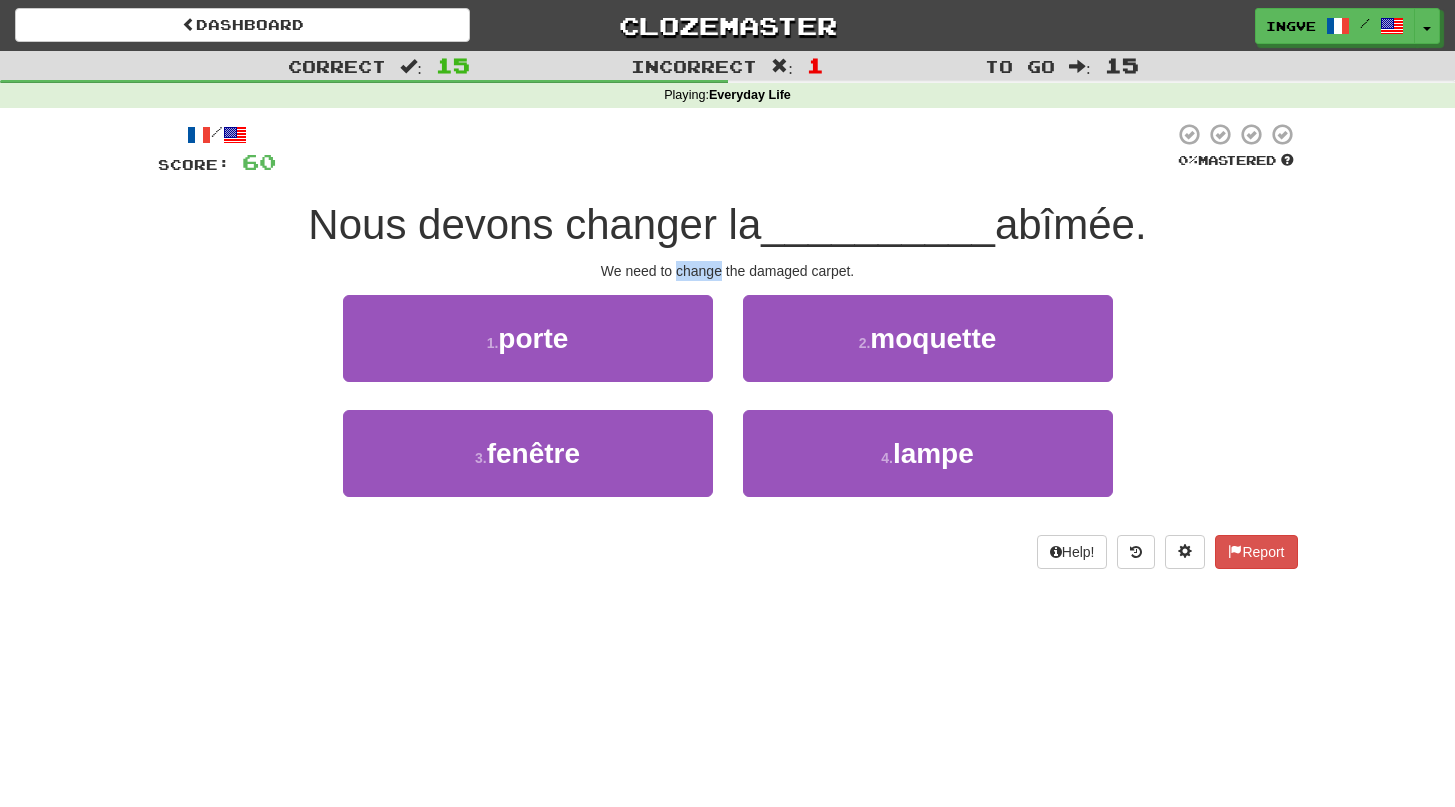 click on "We need to change the damaged carpet." at bounding box center [728, 271] 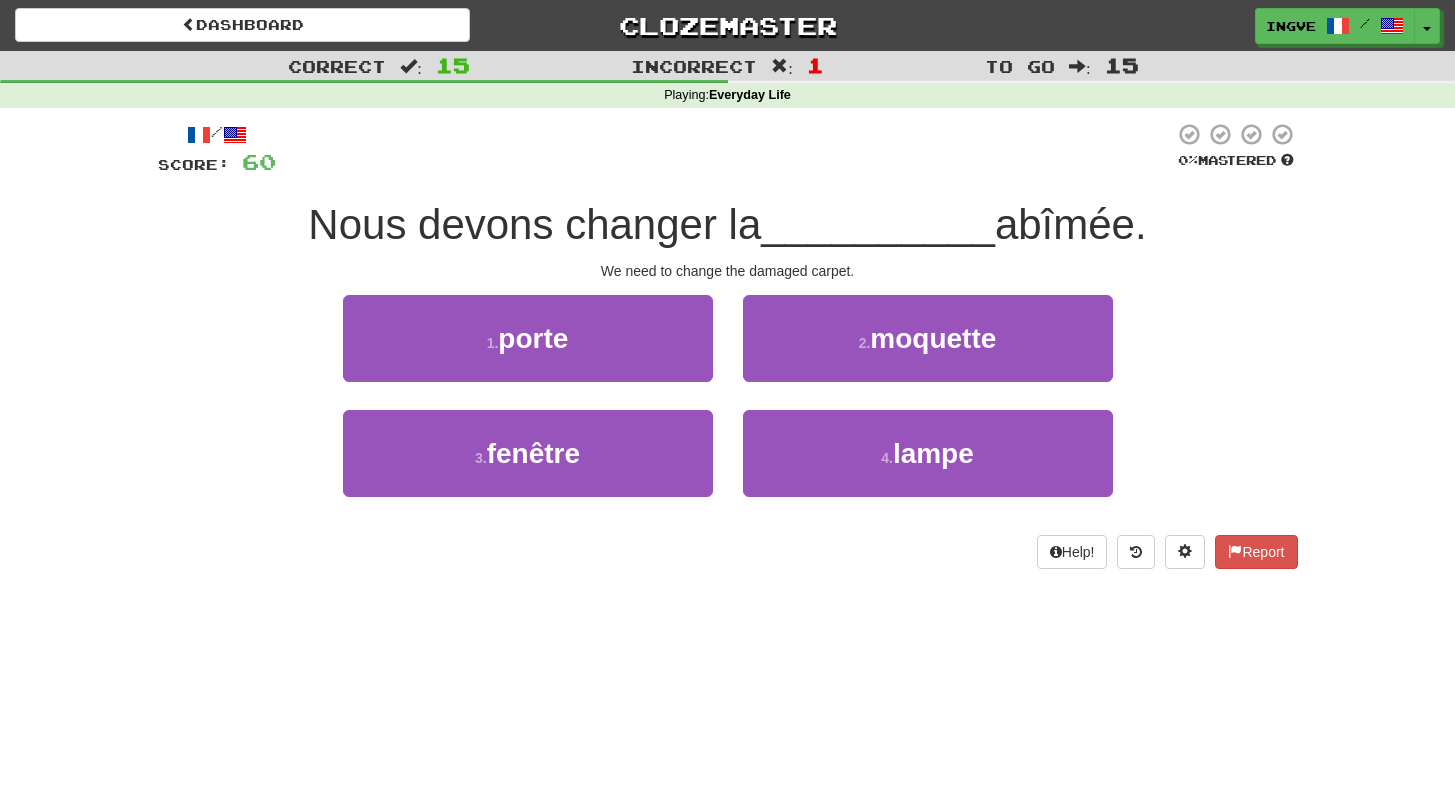 click on "Nous devons changer la" at bounding box center (534, 224) 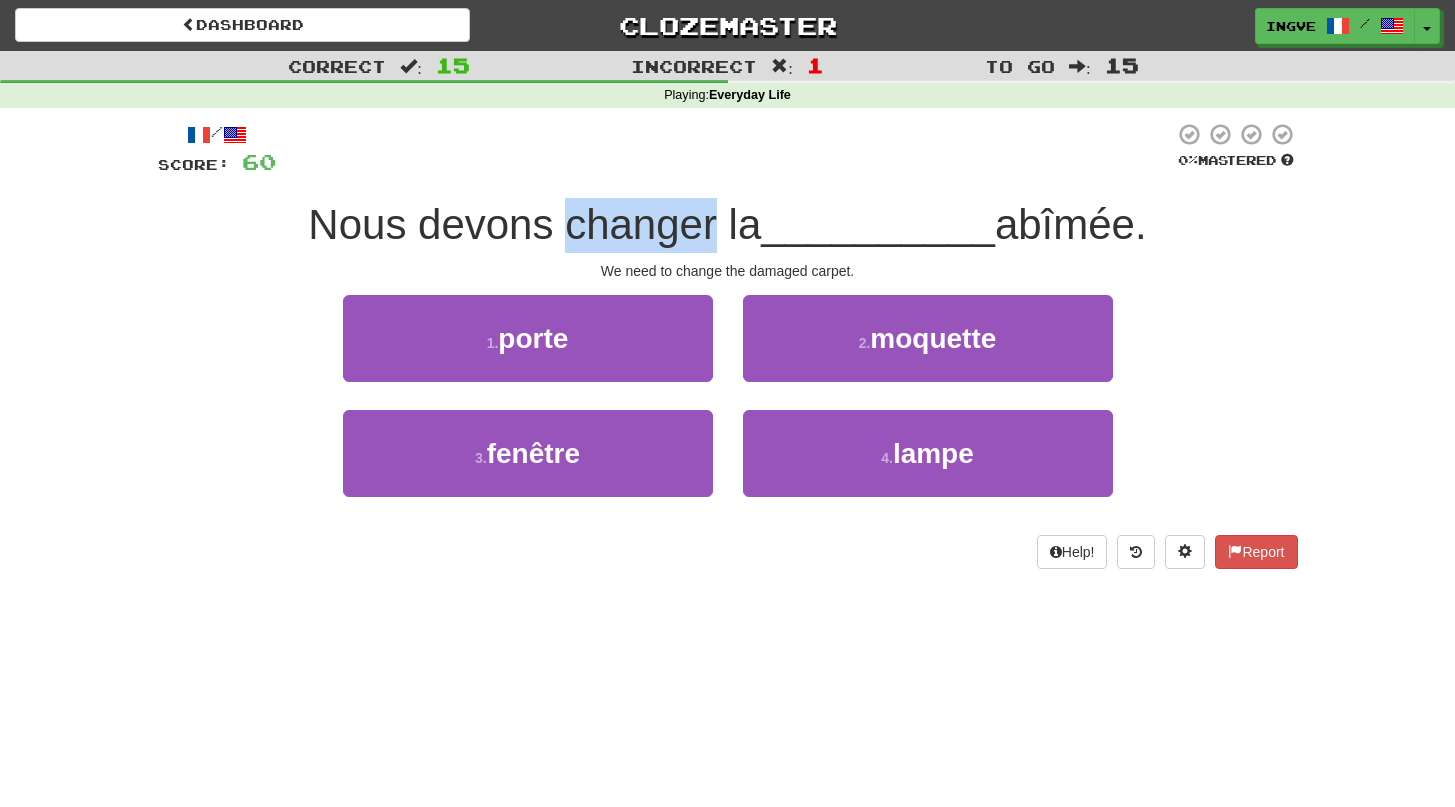 click on "Nous devons changer la" at bounding box center [534, 224] 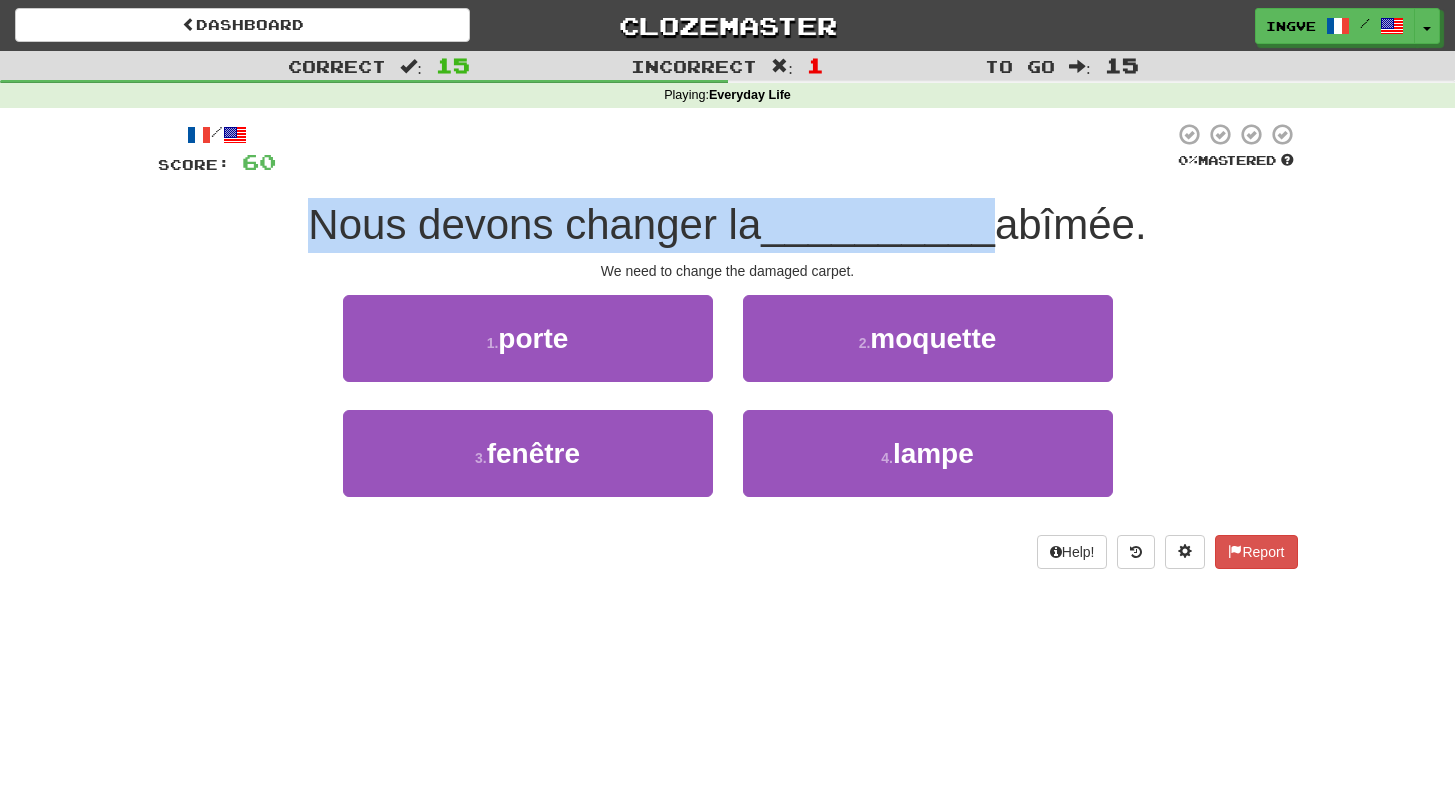 click on "Nous devons changer la" at bounding box center [534, 224] 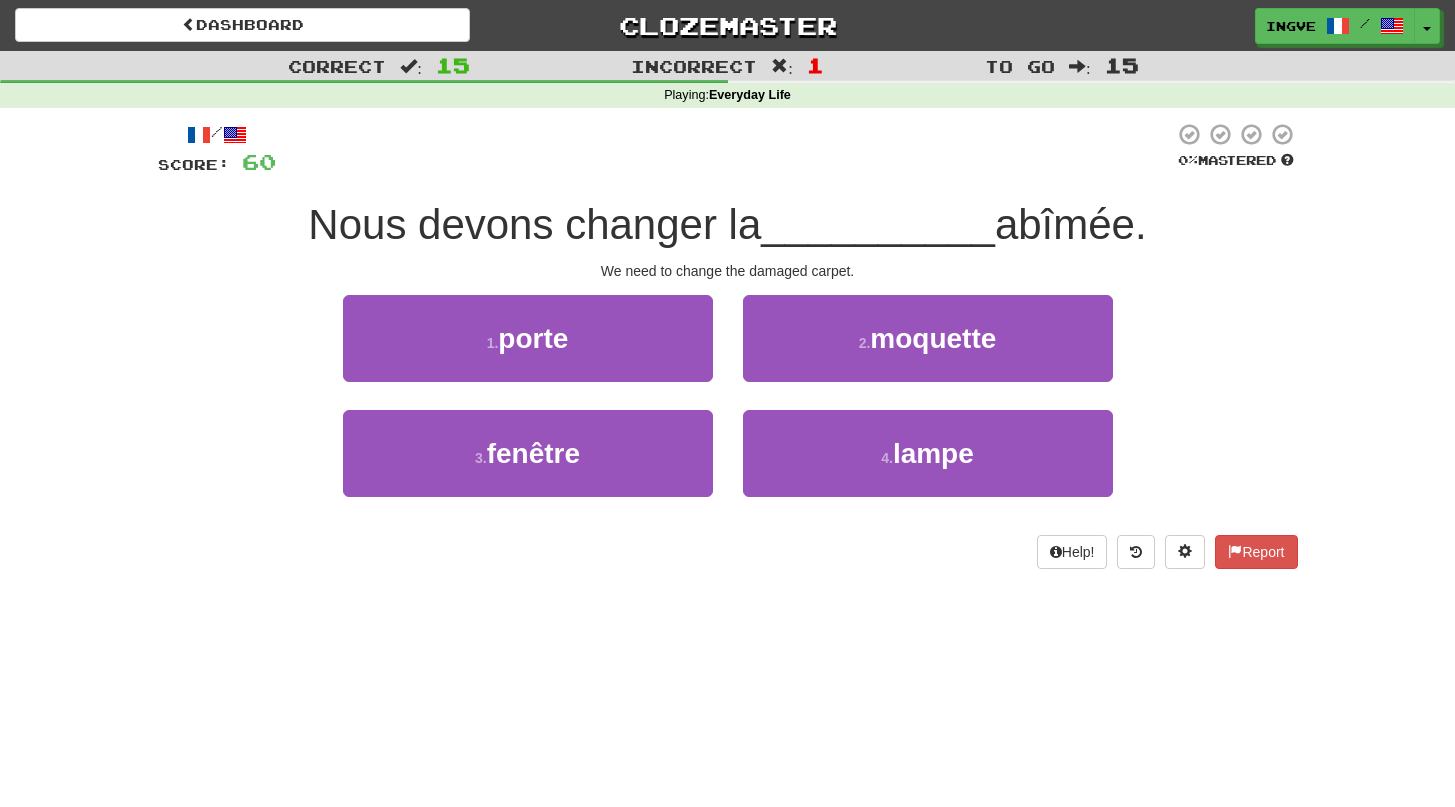 click on "Nous devons changer la" at bounding box center (534, 224) 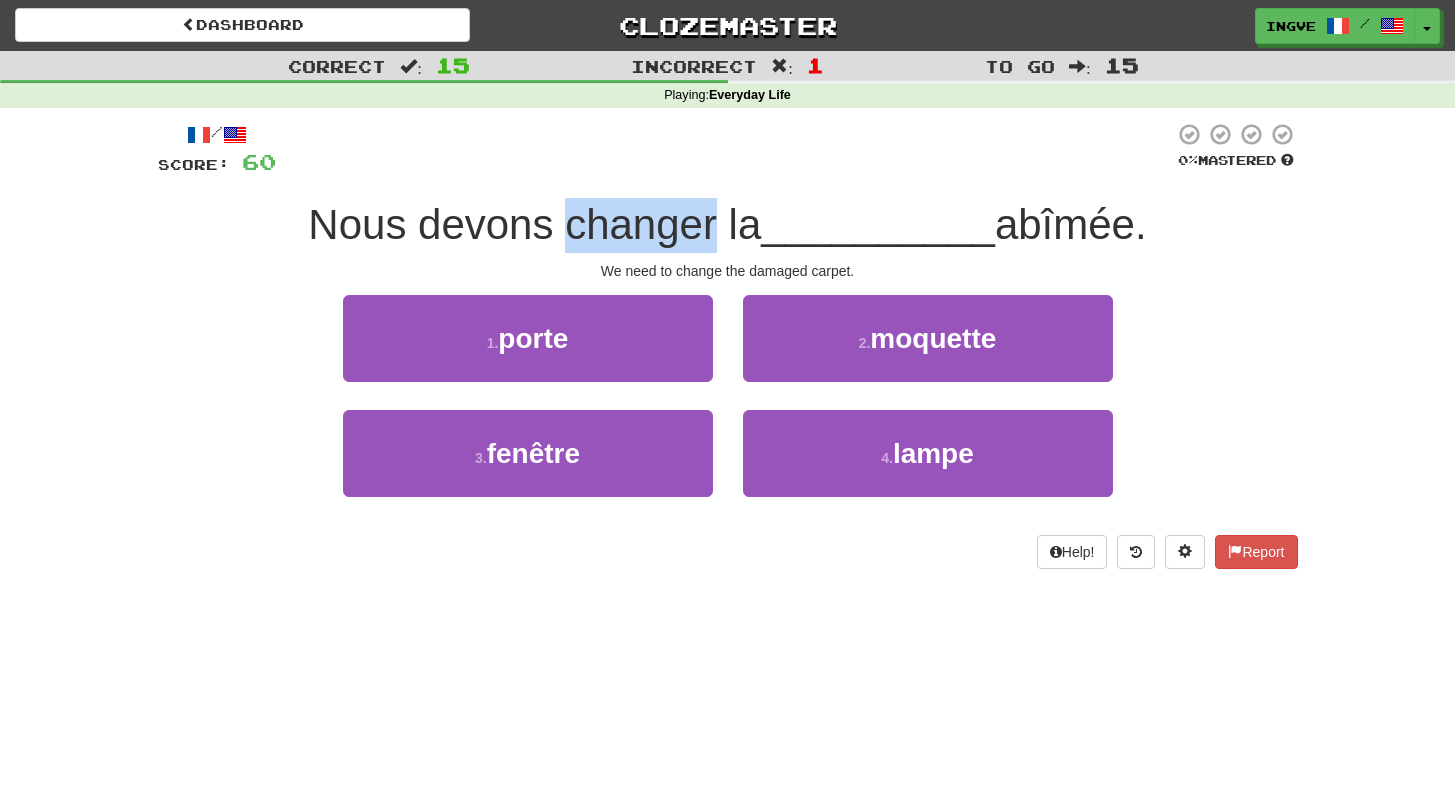 click on "Nous devons changer la" at bounding box center (534, 224) 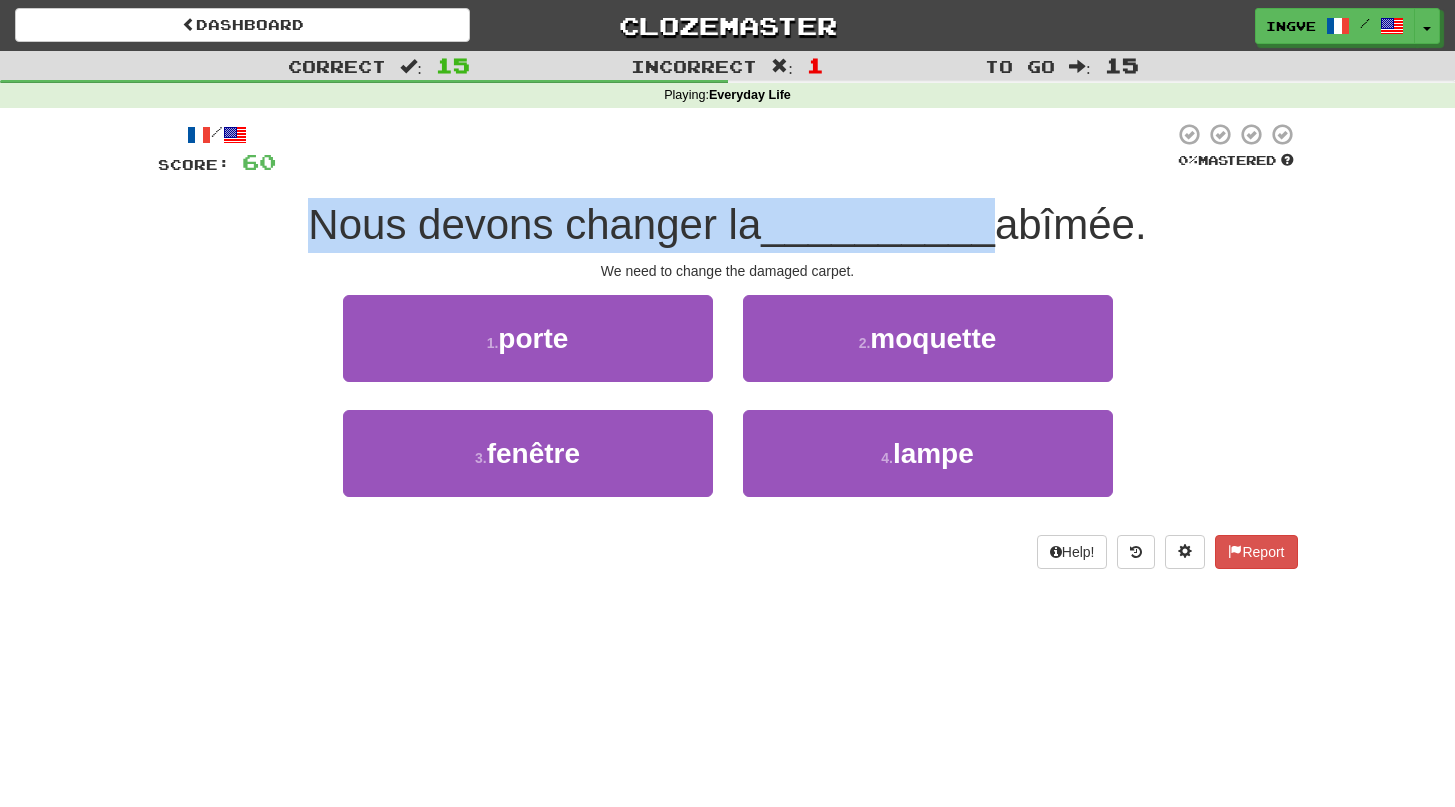 click on "Nous devons changer la" at bounding box center (534, 224) 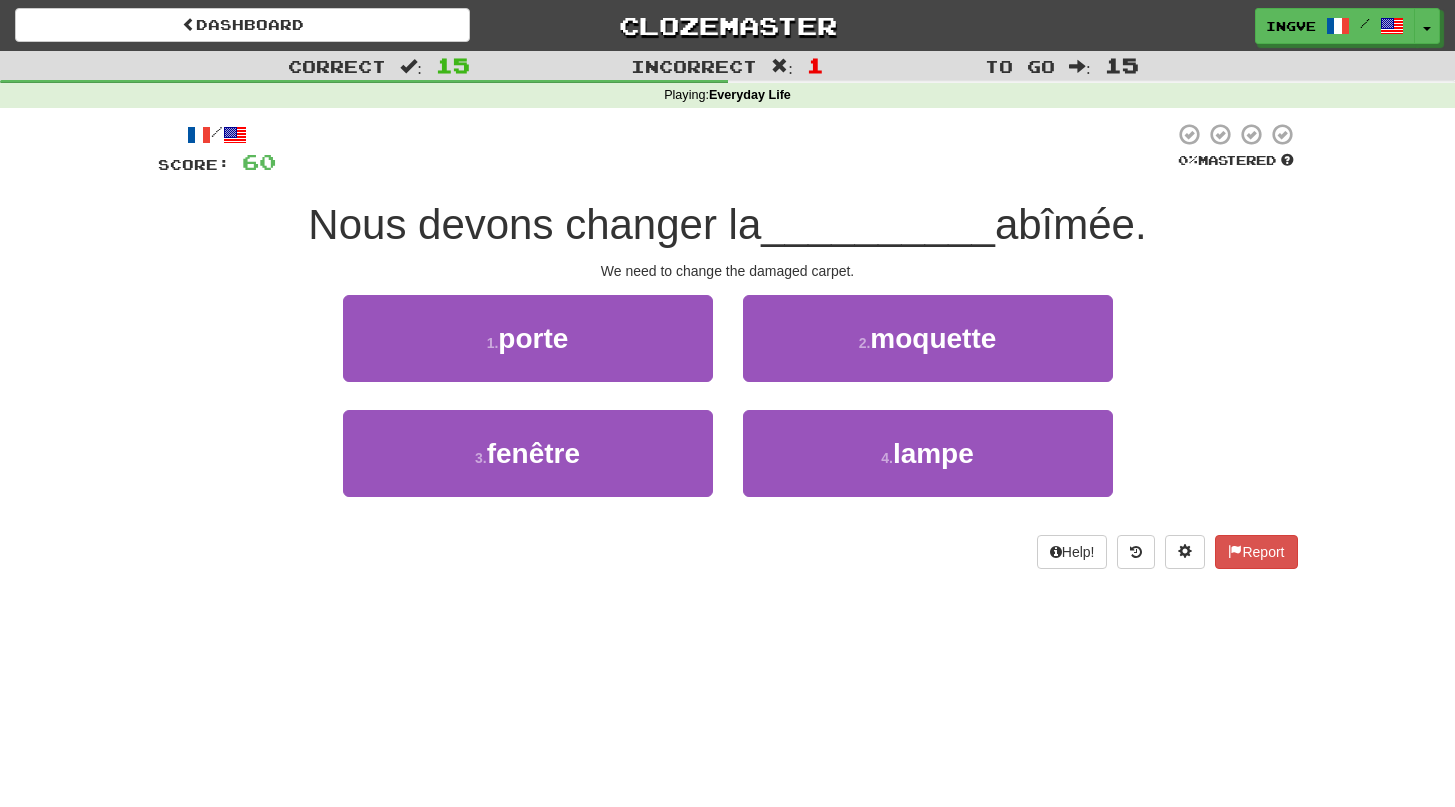 click on "Nous devons changer la" at bounding box center [534, 224] 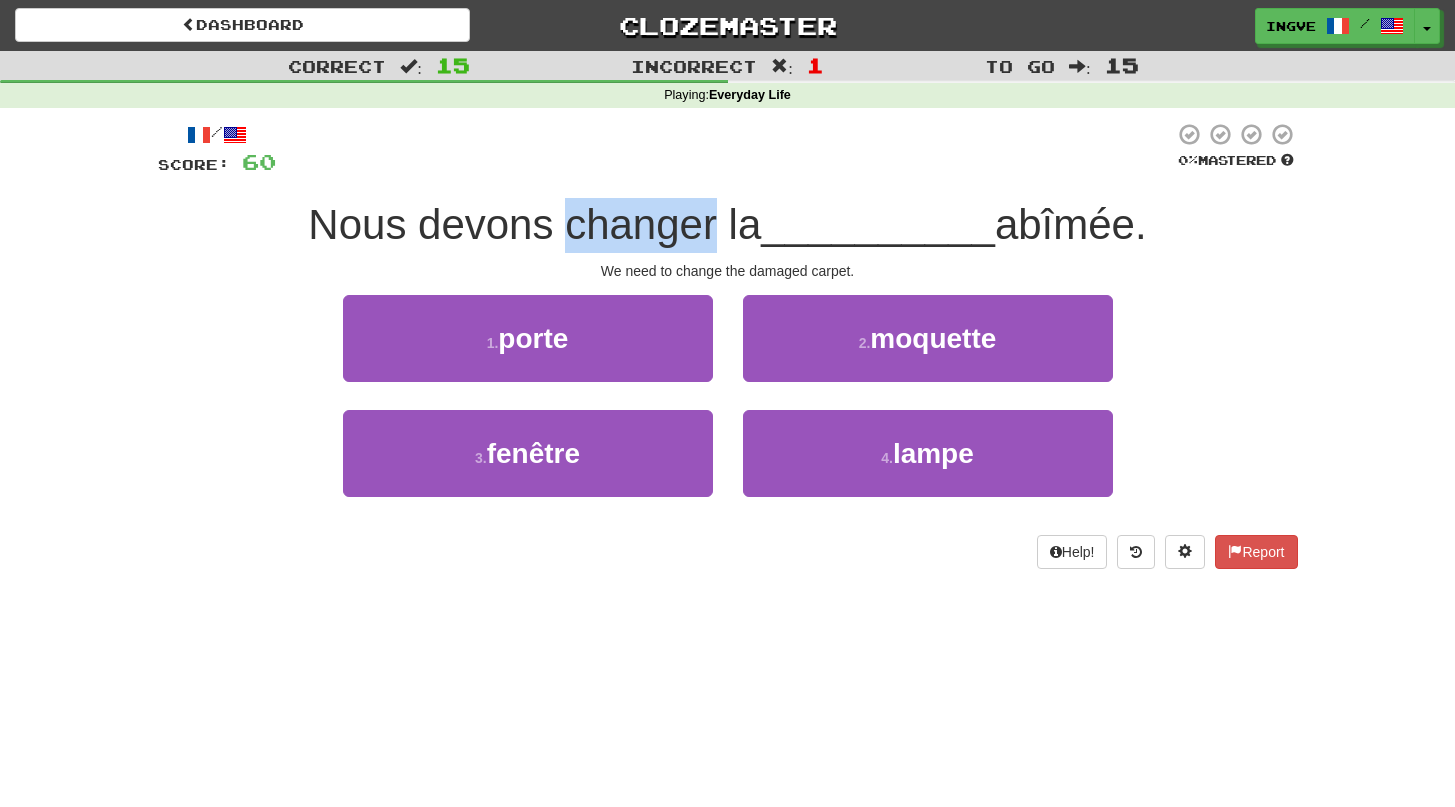 click on "Nous devons changer la" at bounding box center (534, 224) 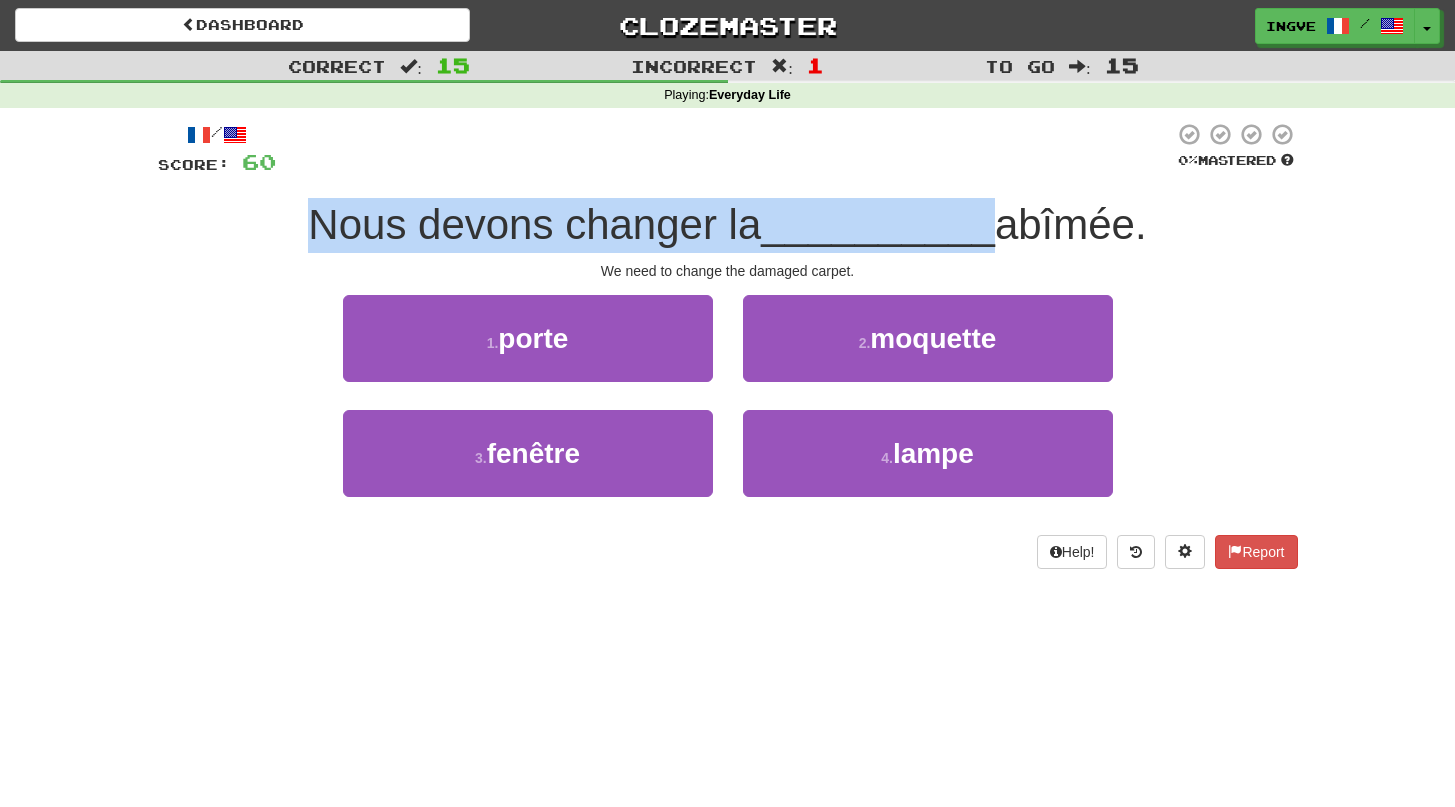 click on "Nous devons changer la" at bounding box center [534, 224] 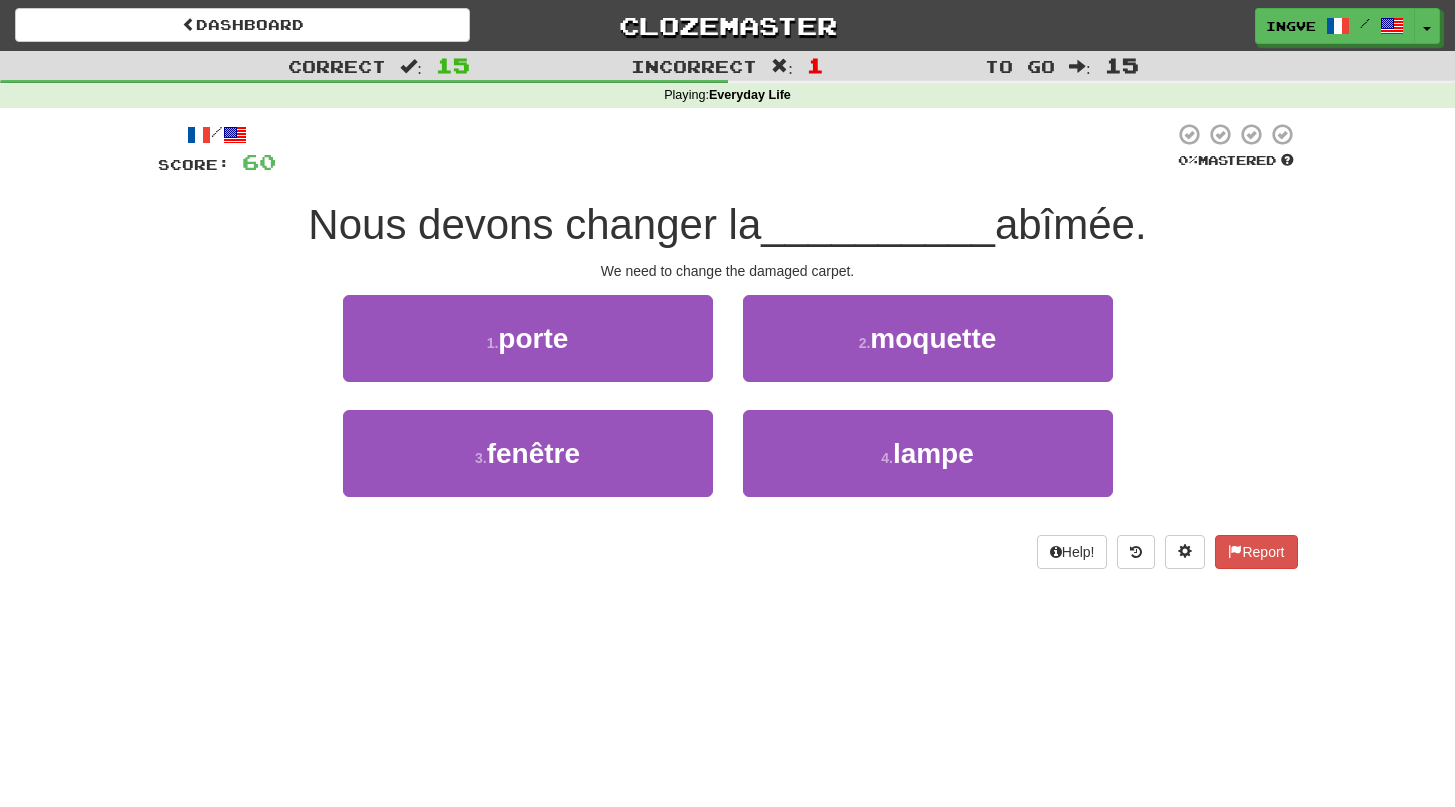 click on "Nous devons changer la" at bounding box center [534, 224] 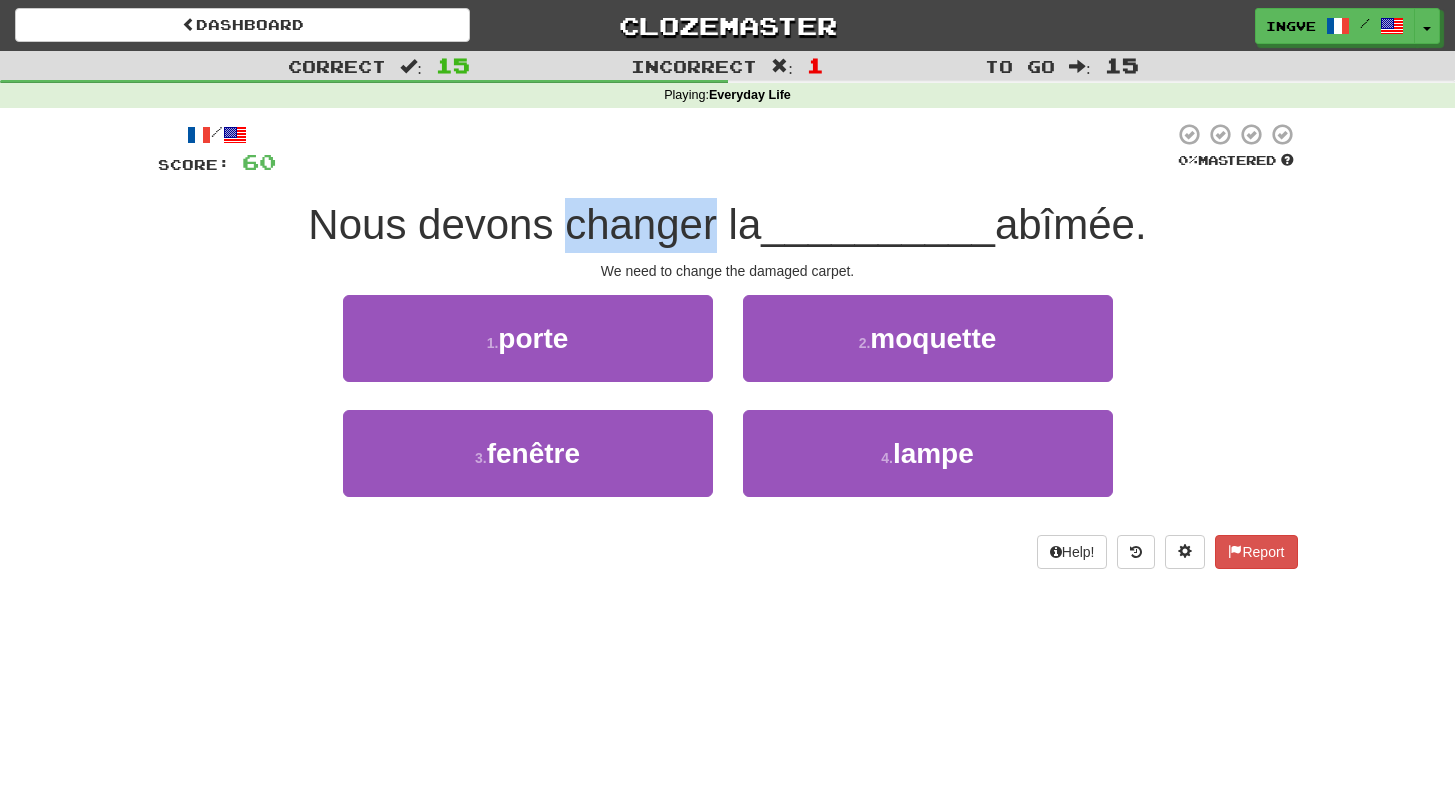 click on "Nous devons changer la" at bounding box center [534, 224] 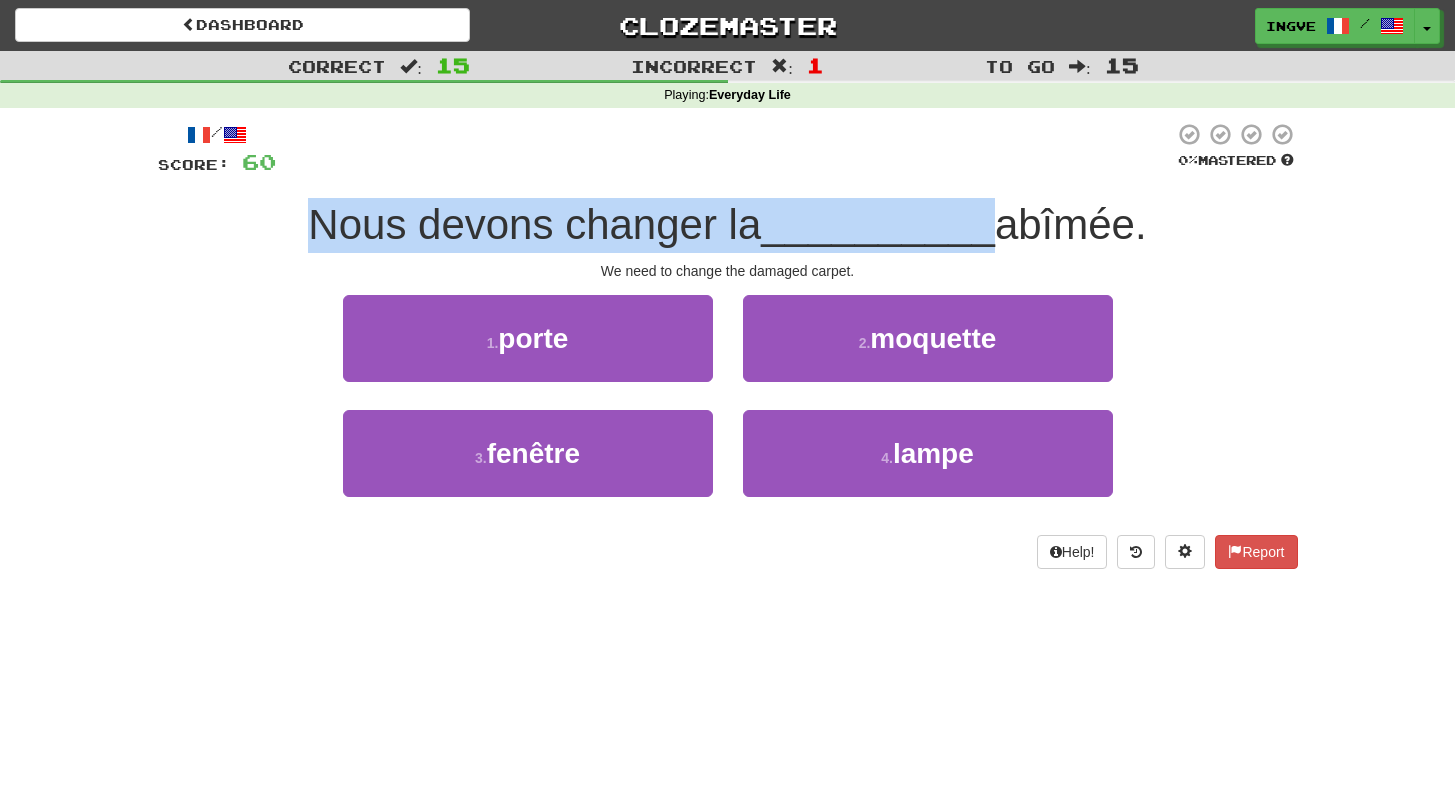 click on "Nous devons changer la" at bounding box center [534, 224] 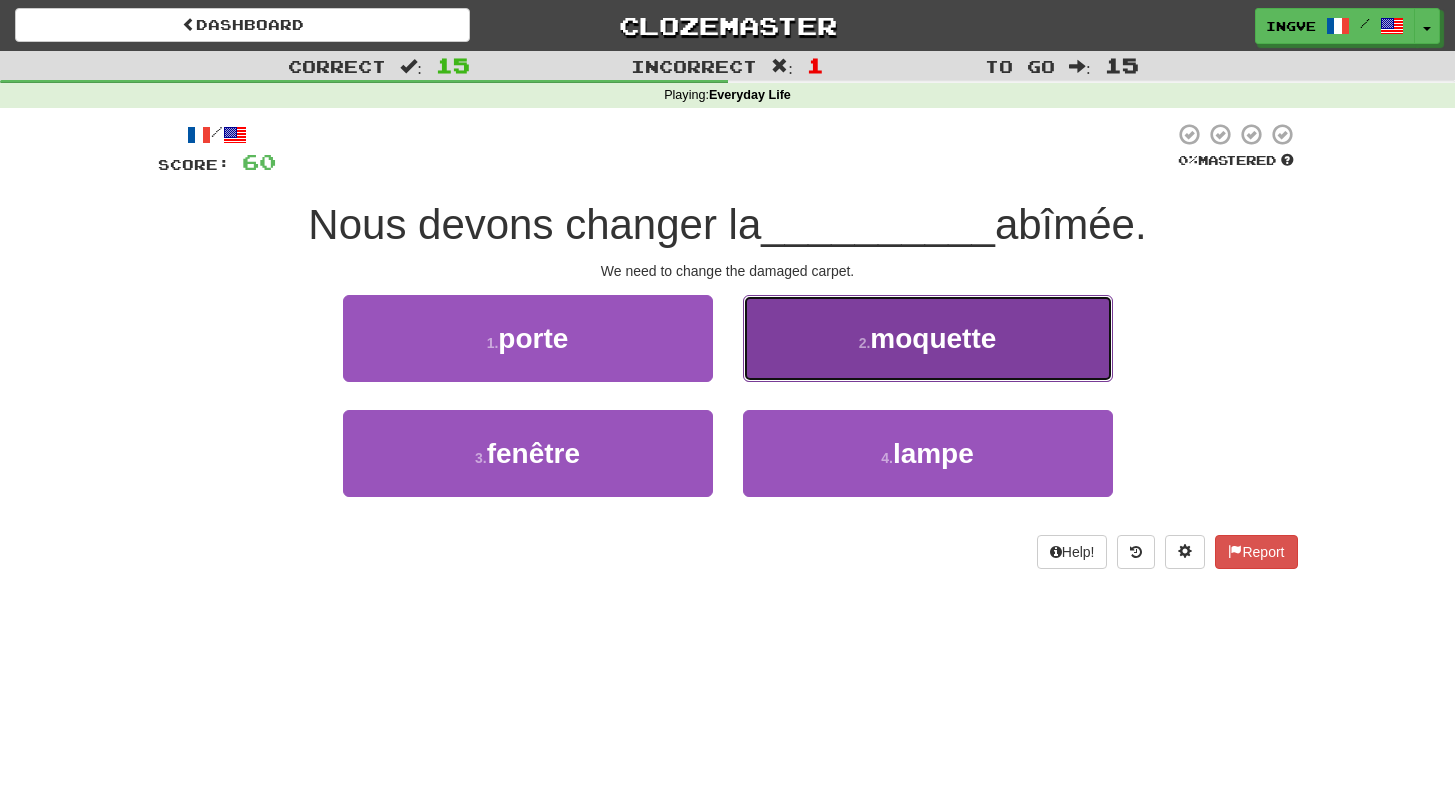 click on "2 .  moquette" at bounding box center [928, 338] 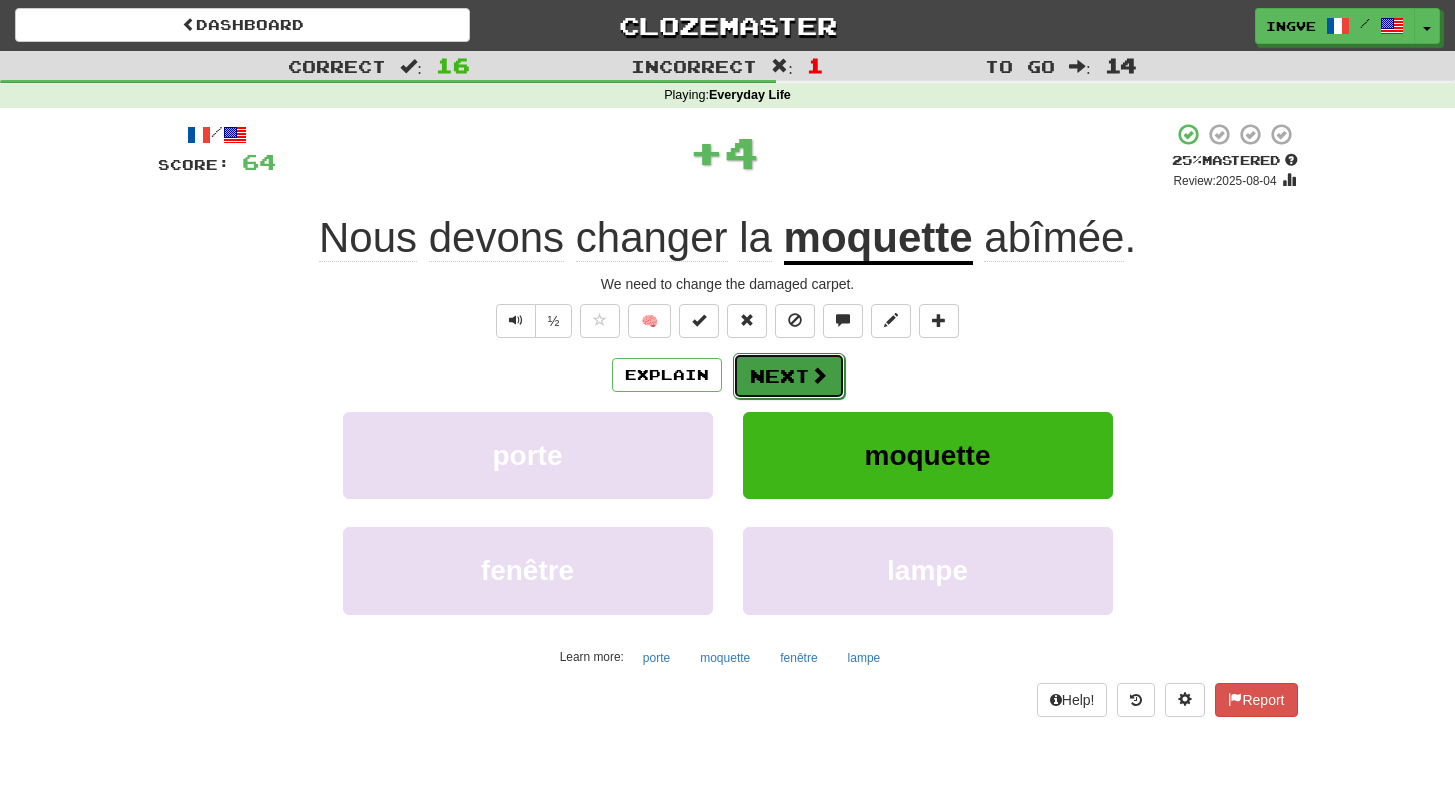 click on "Next" at bounding box center [789, 376] 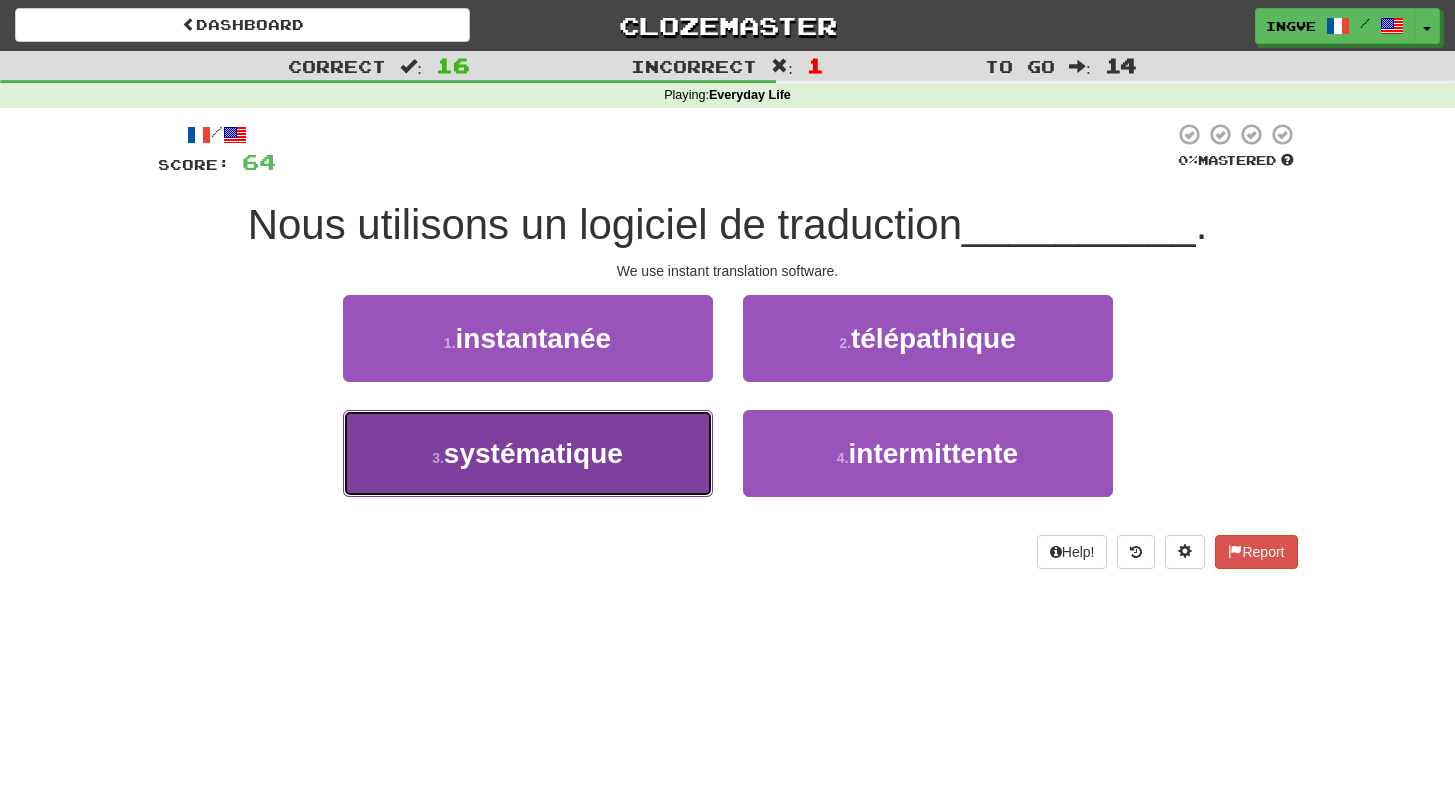 click on "3 .  systématique" at bounding box center (528, 453) 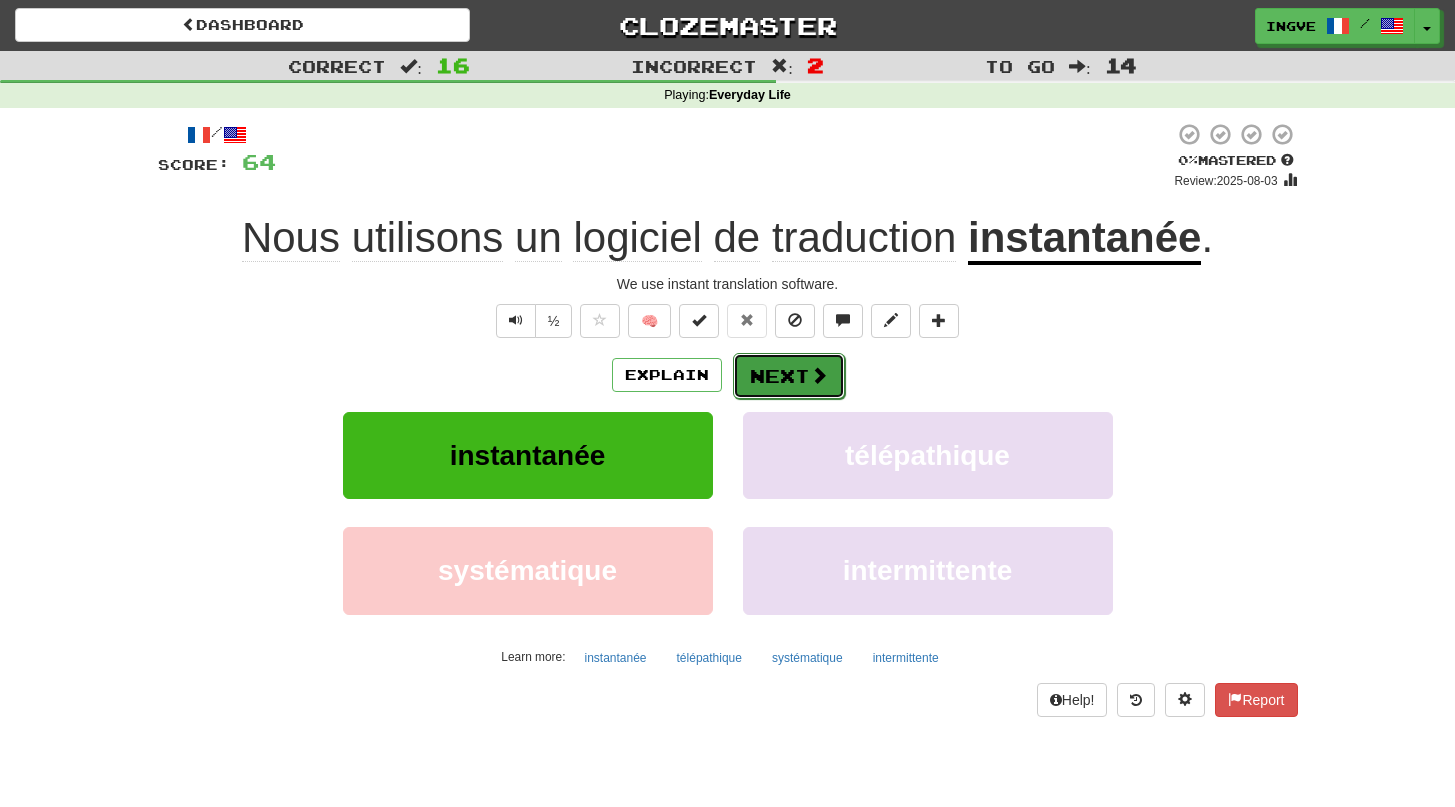 click on "Next" at bounding box center (789, 376) 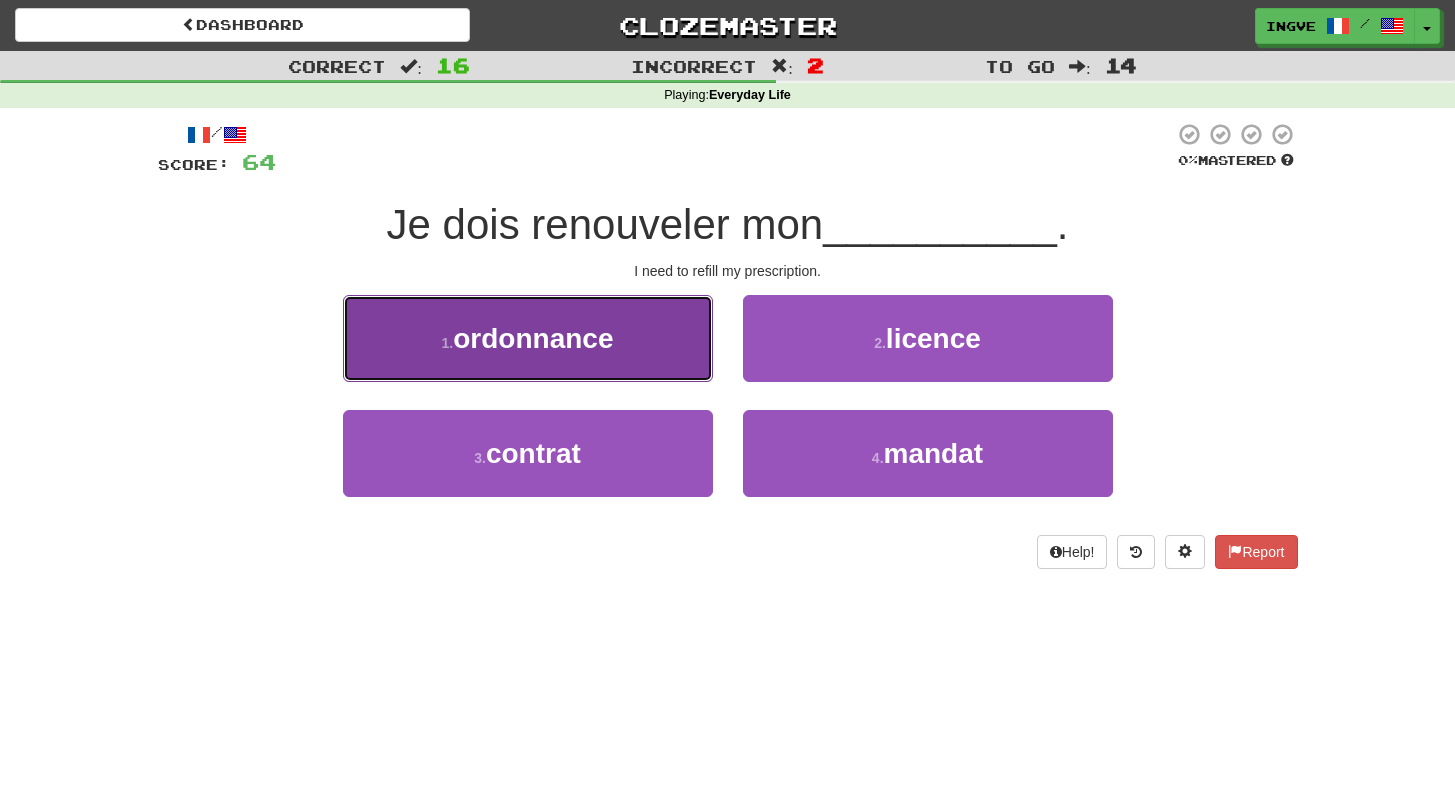 click on "ordonnance" at bounding box center (533, 338) 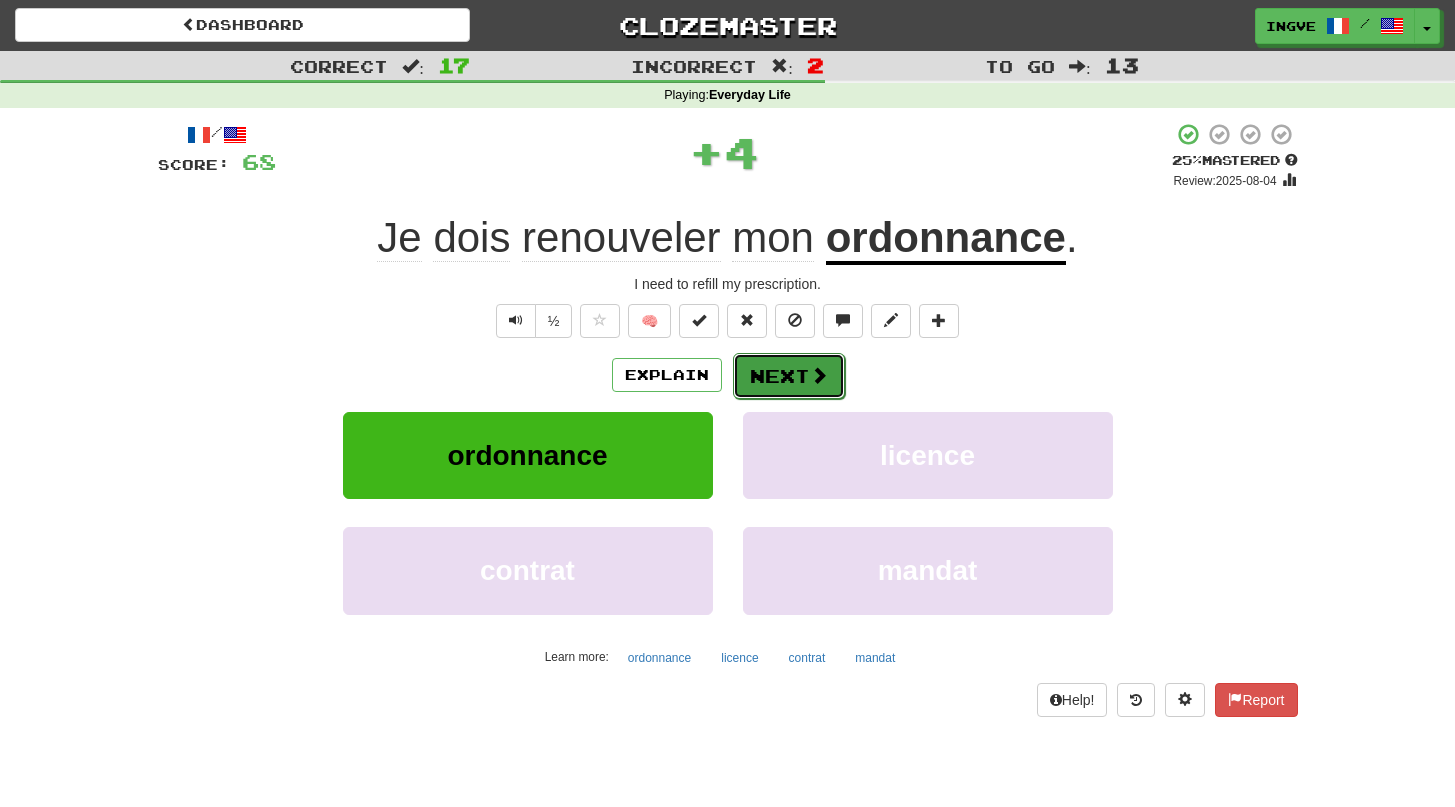click on "Next" at bounding box center [789, 376] 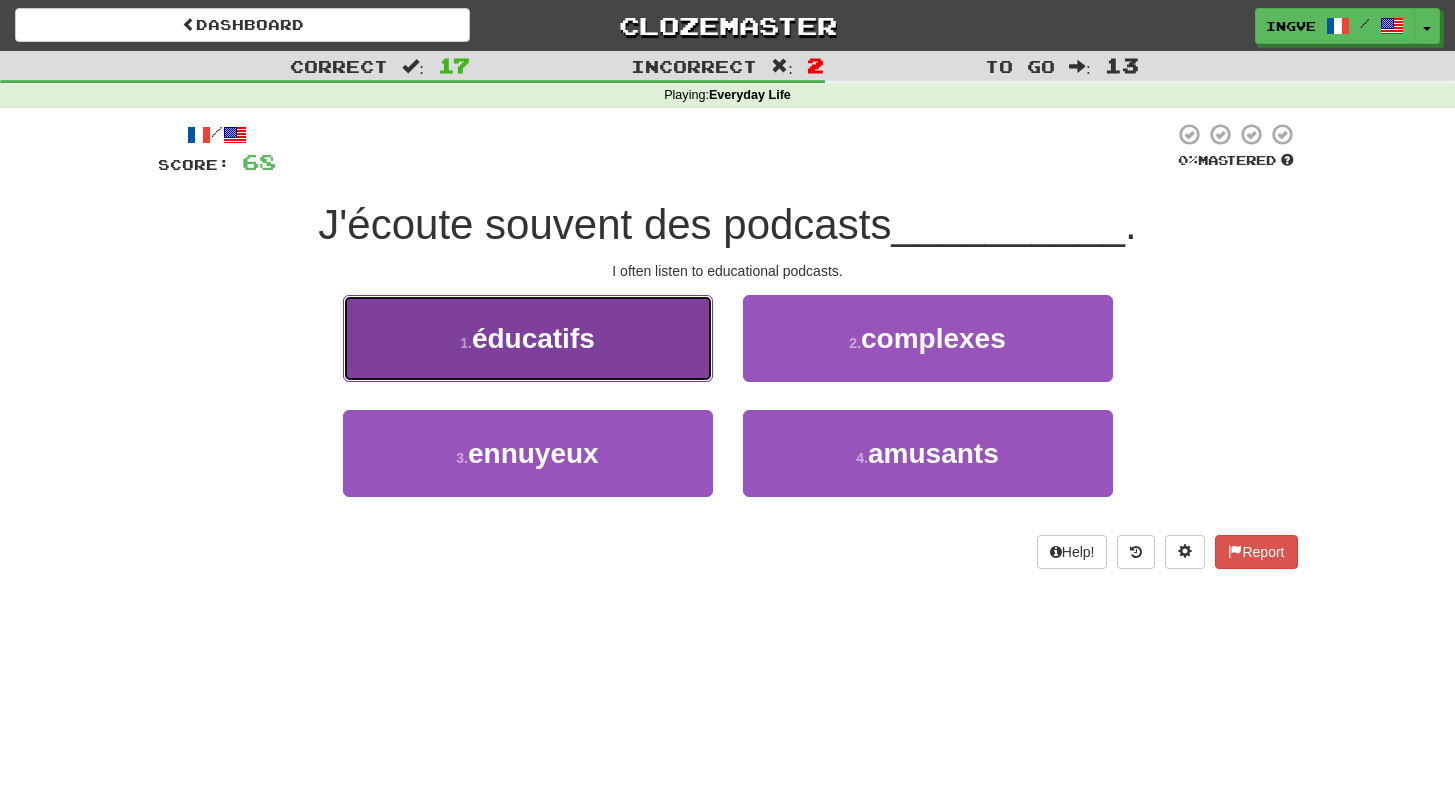 click on "1 .  éducatifs" at bounding box center (528, 338) 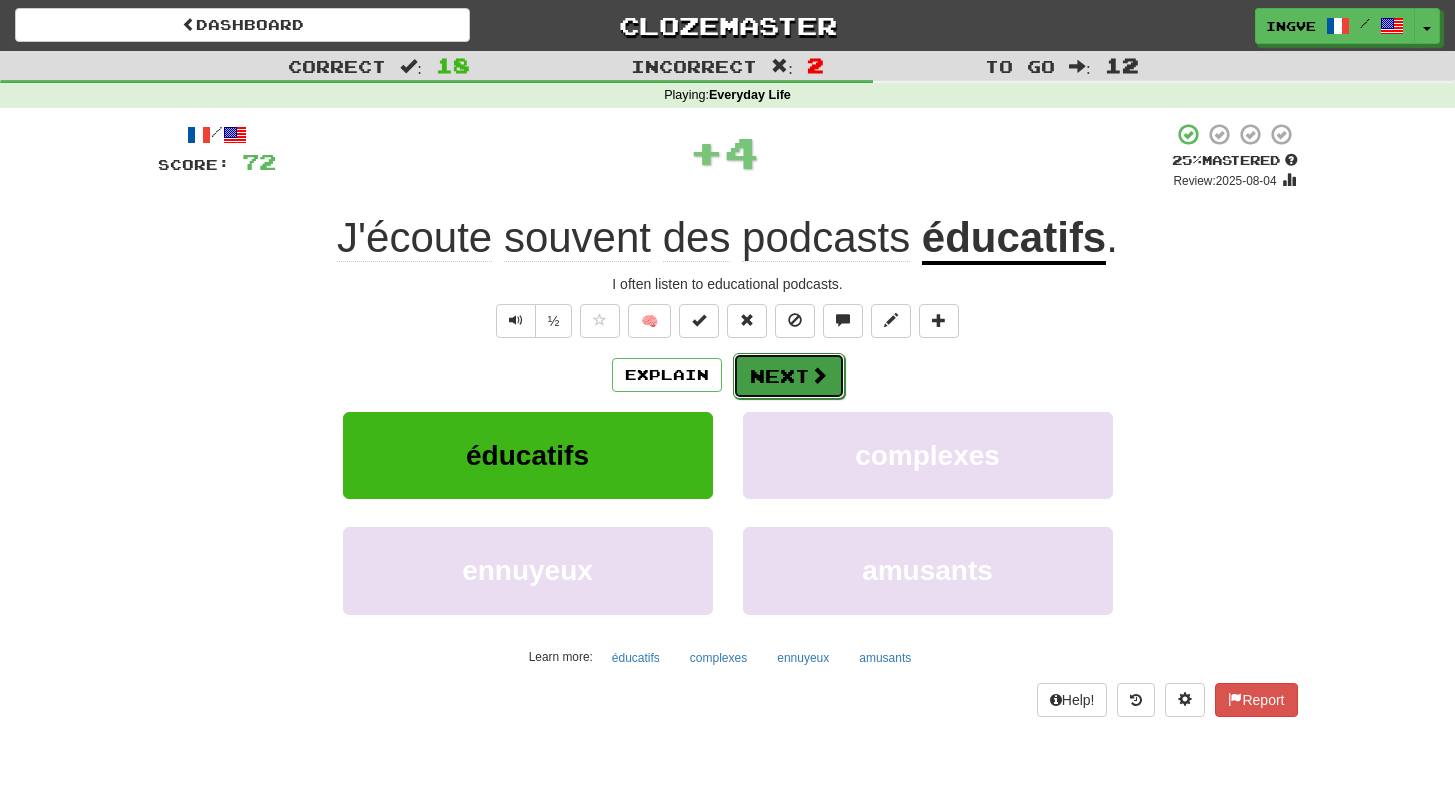 click on "Next" at bounding box center [789, 376] 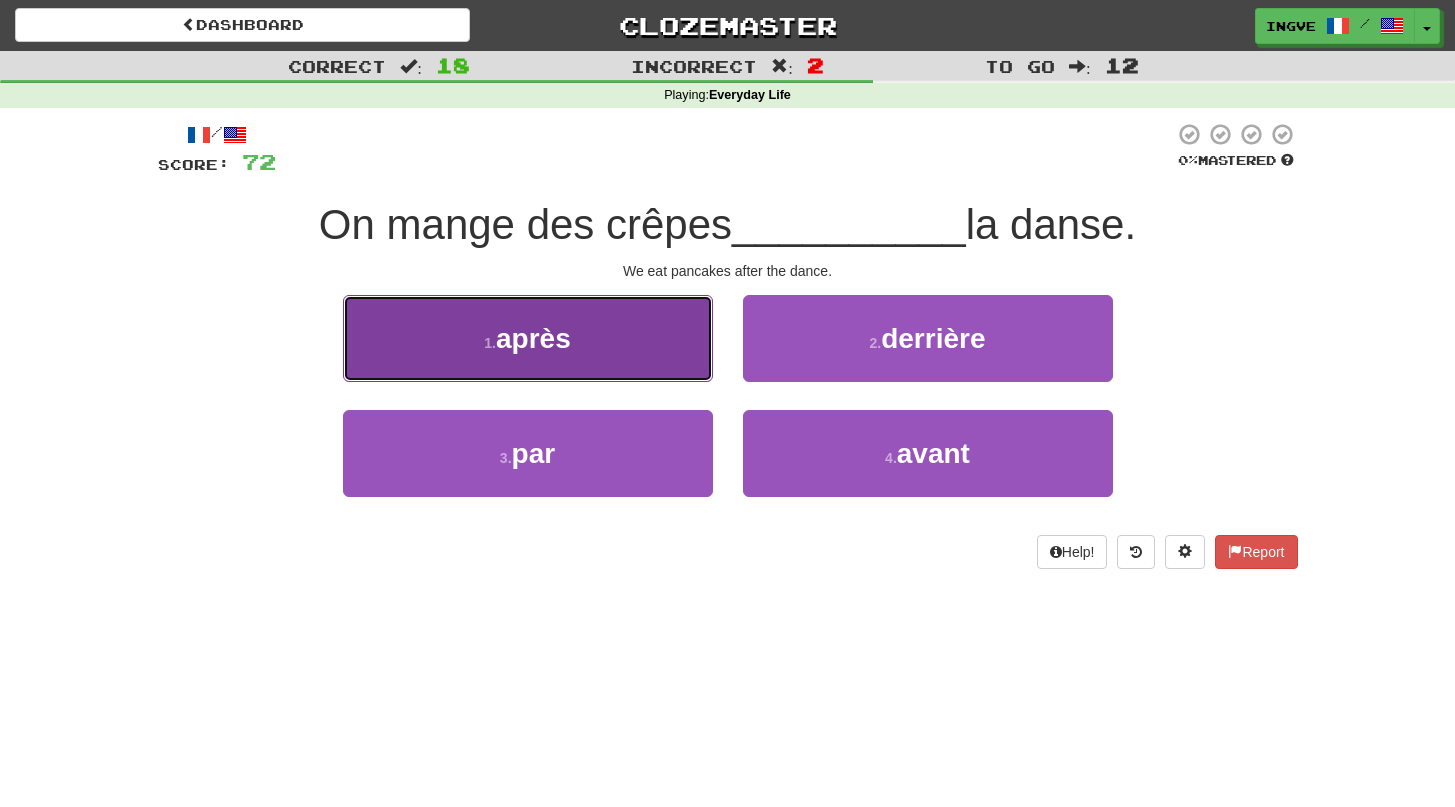 click on "1 .  après" at bounding box center [528, 338] 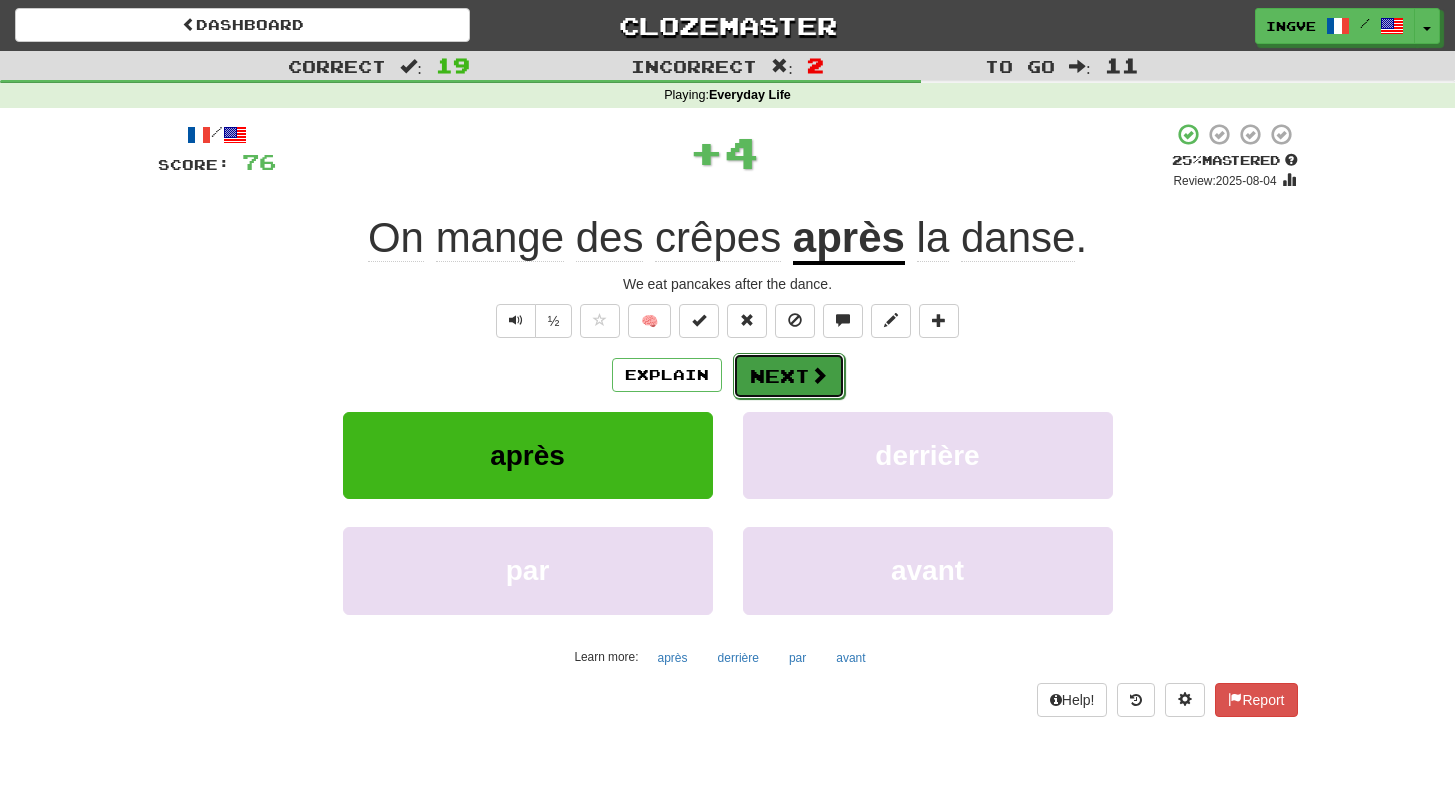 click on "Next" at bounding box center (789, 376) 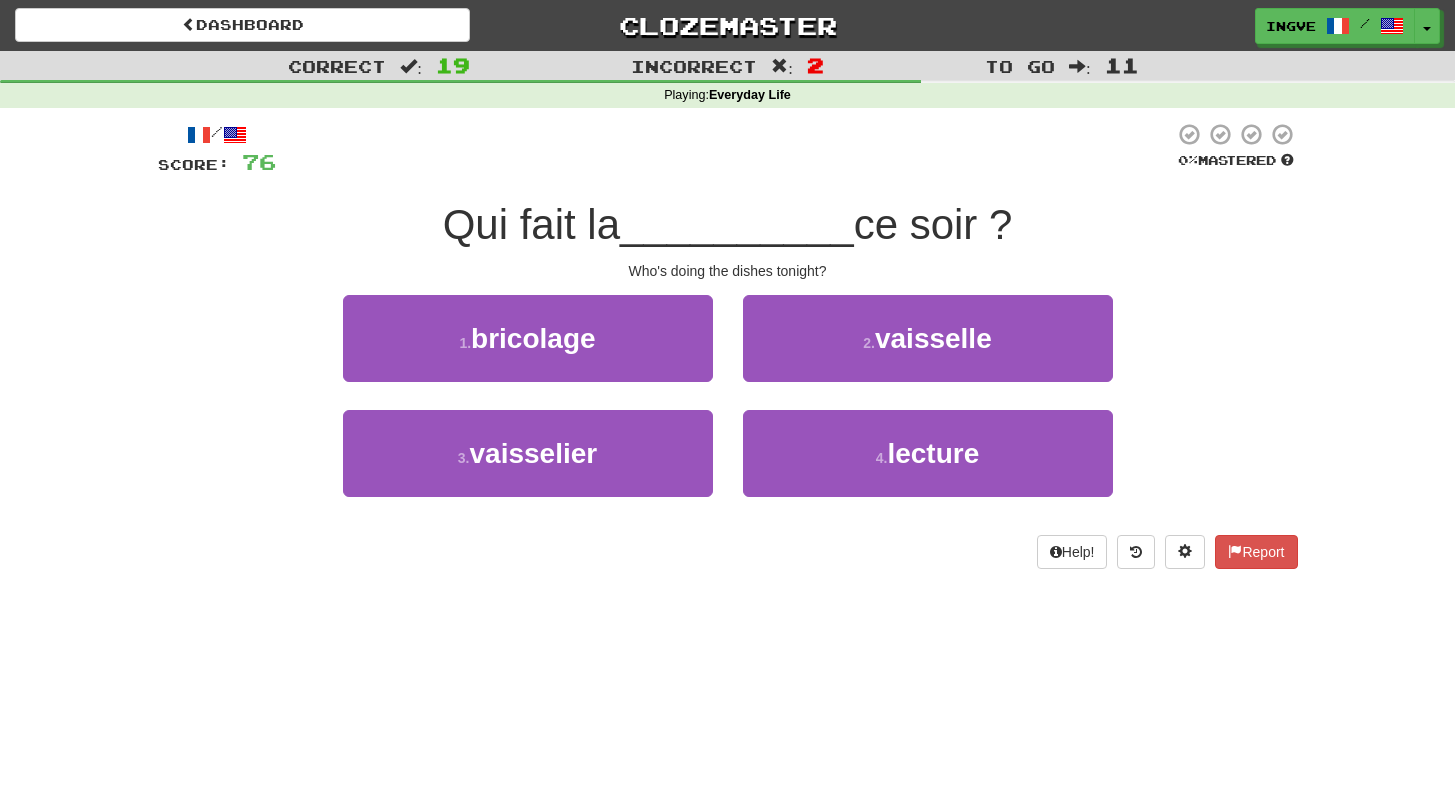 click on "Who's doing the dishes tonight?" at bounding box center [728, 271] 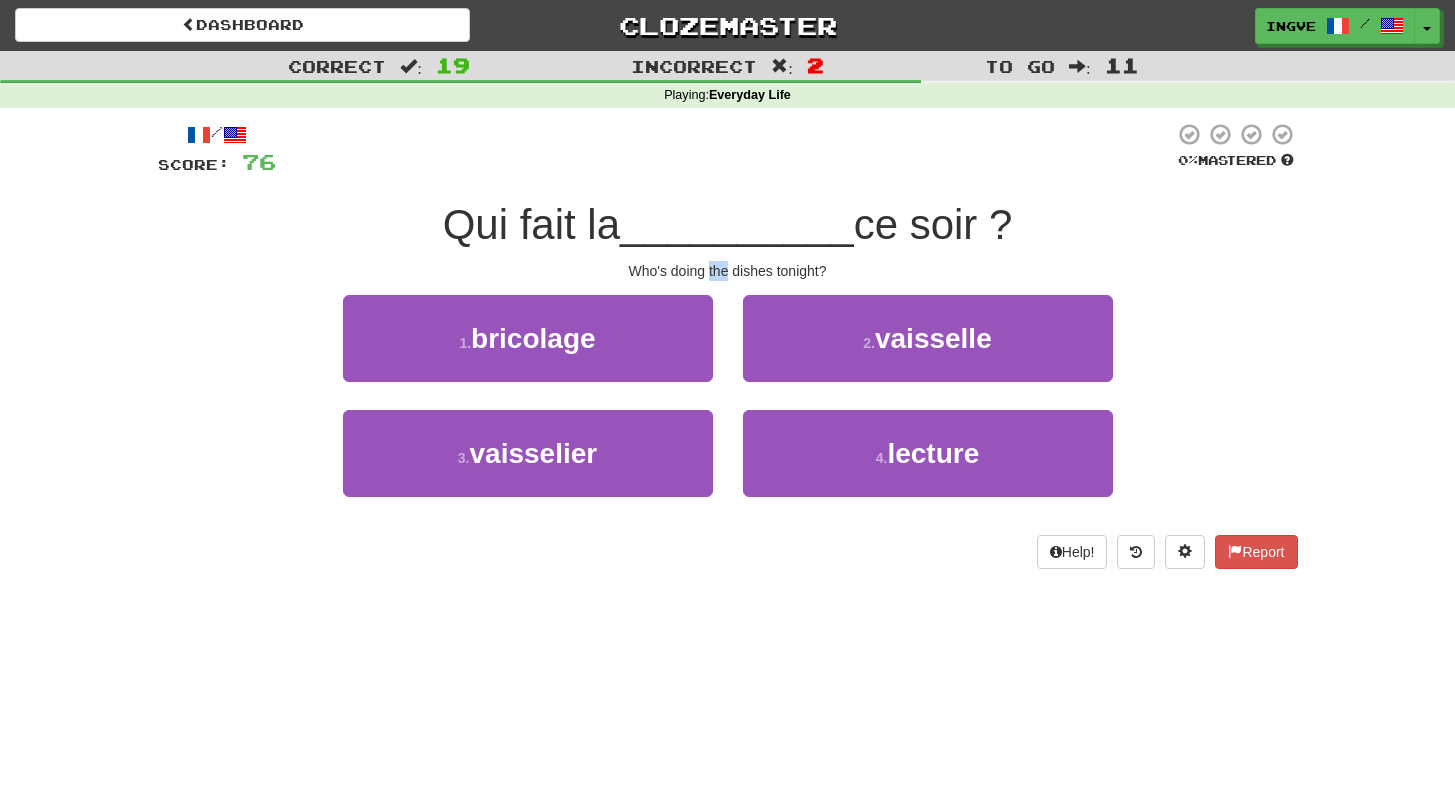 click on "Who's doing the dishes tonight?" at bounding box center (728, 271) 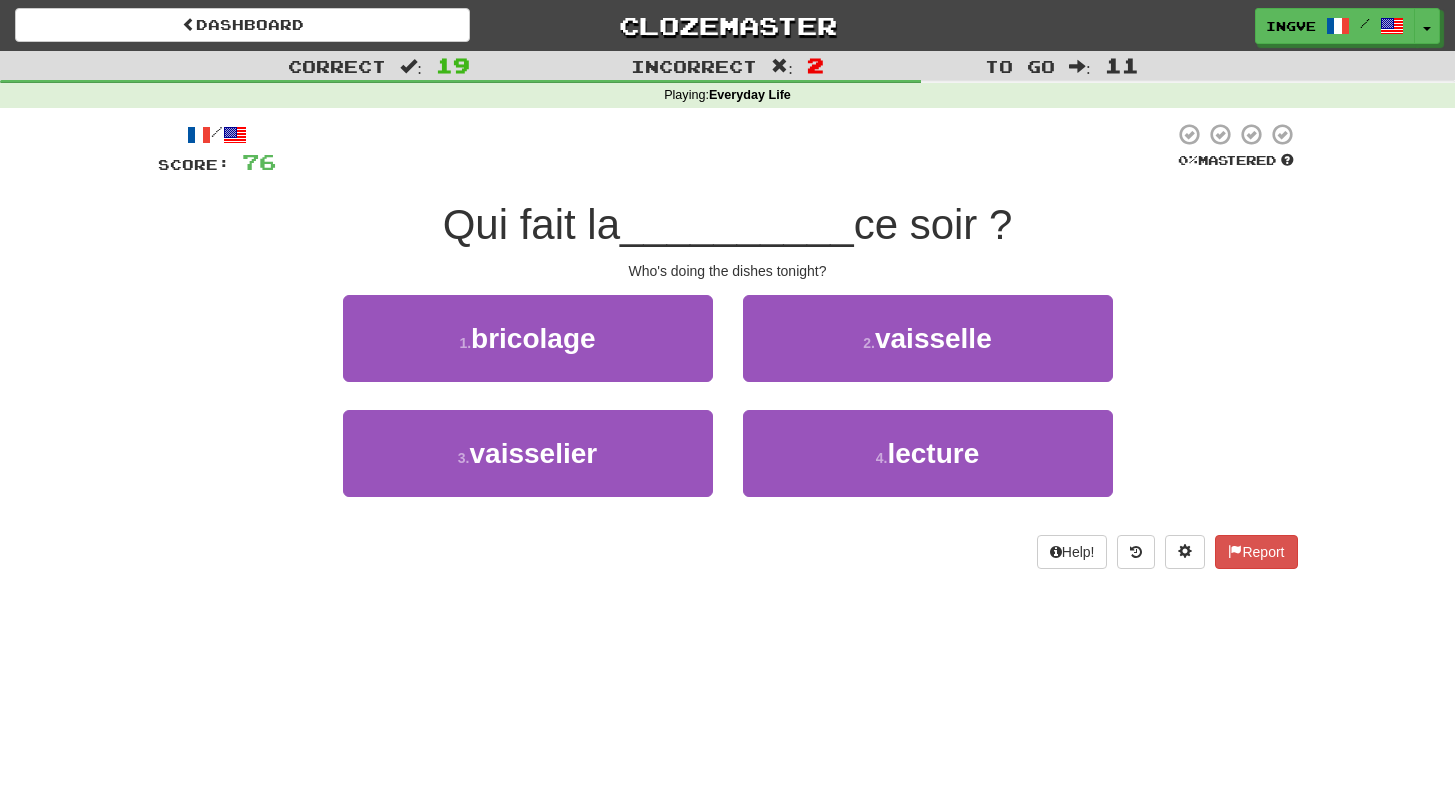 click on "Qui fait la" at bounding box center [531, 224] 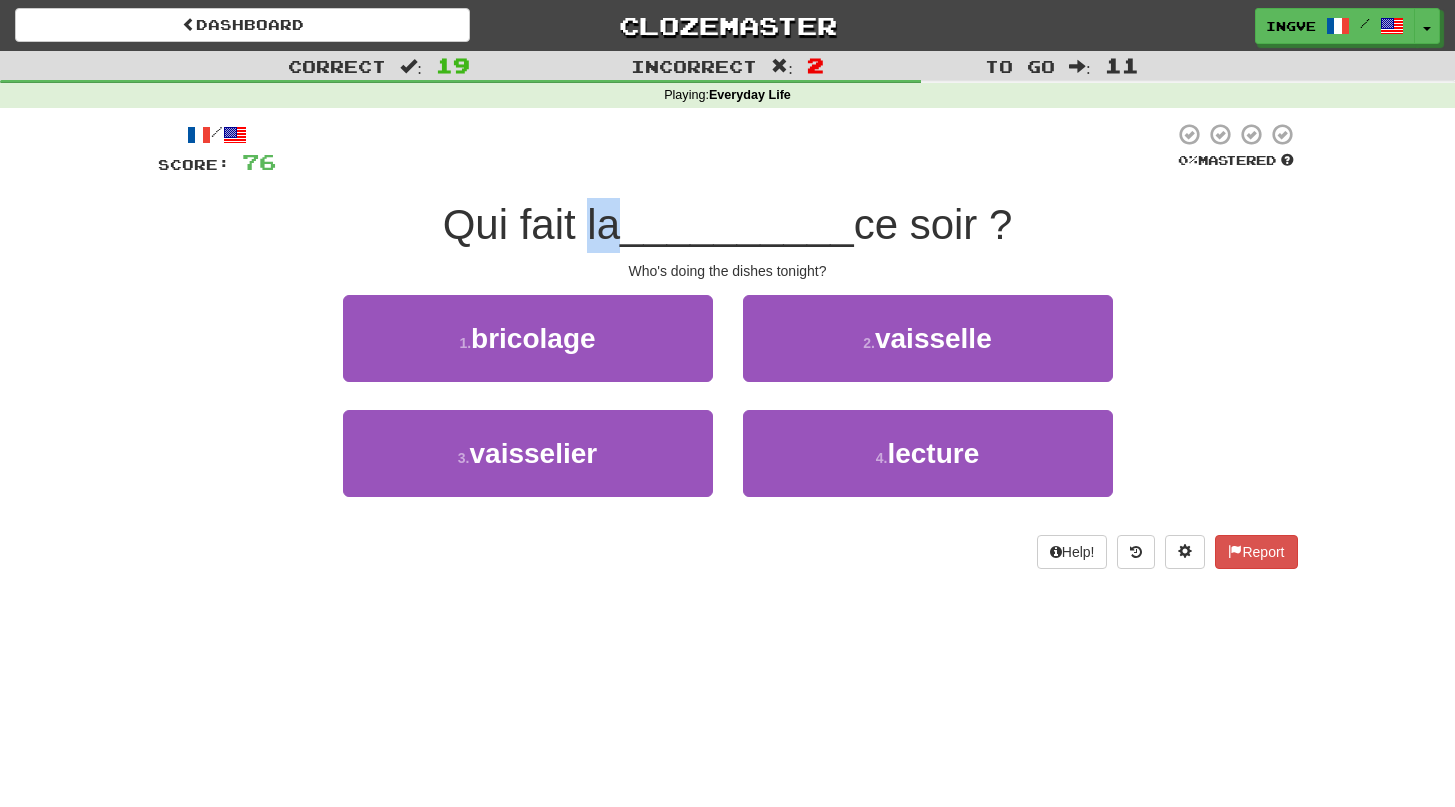 click on "Qui fait la" at bounding box center [531, 224] 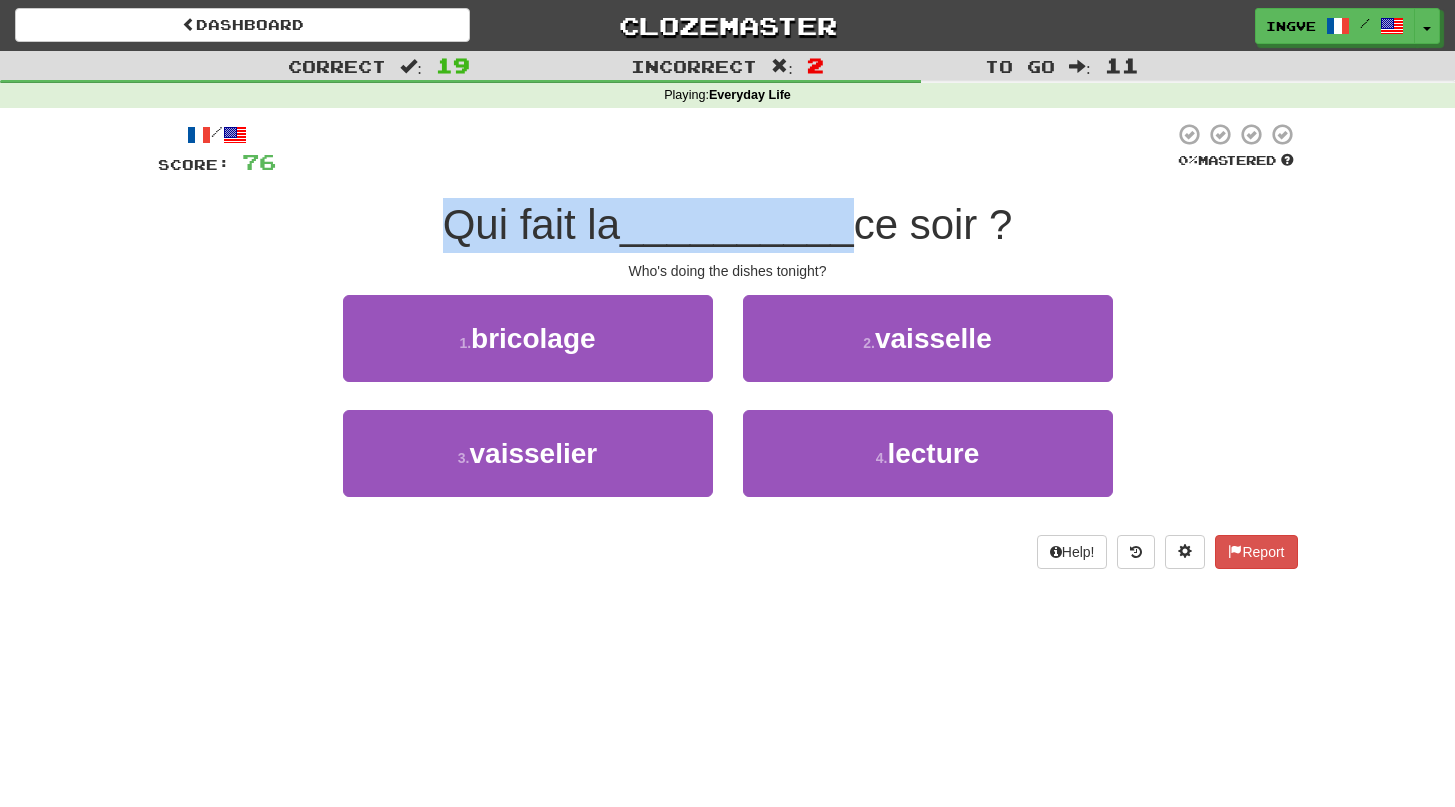 click on "Qui fait la" at bounding box center [531, 224] 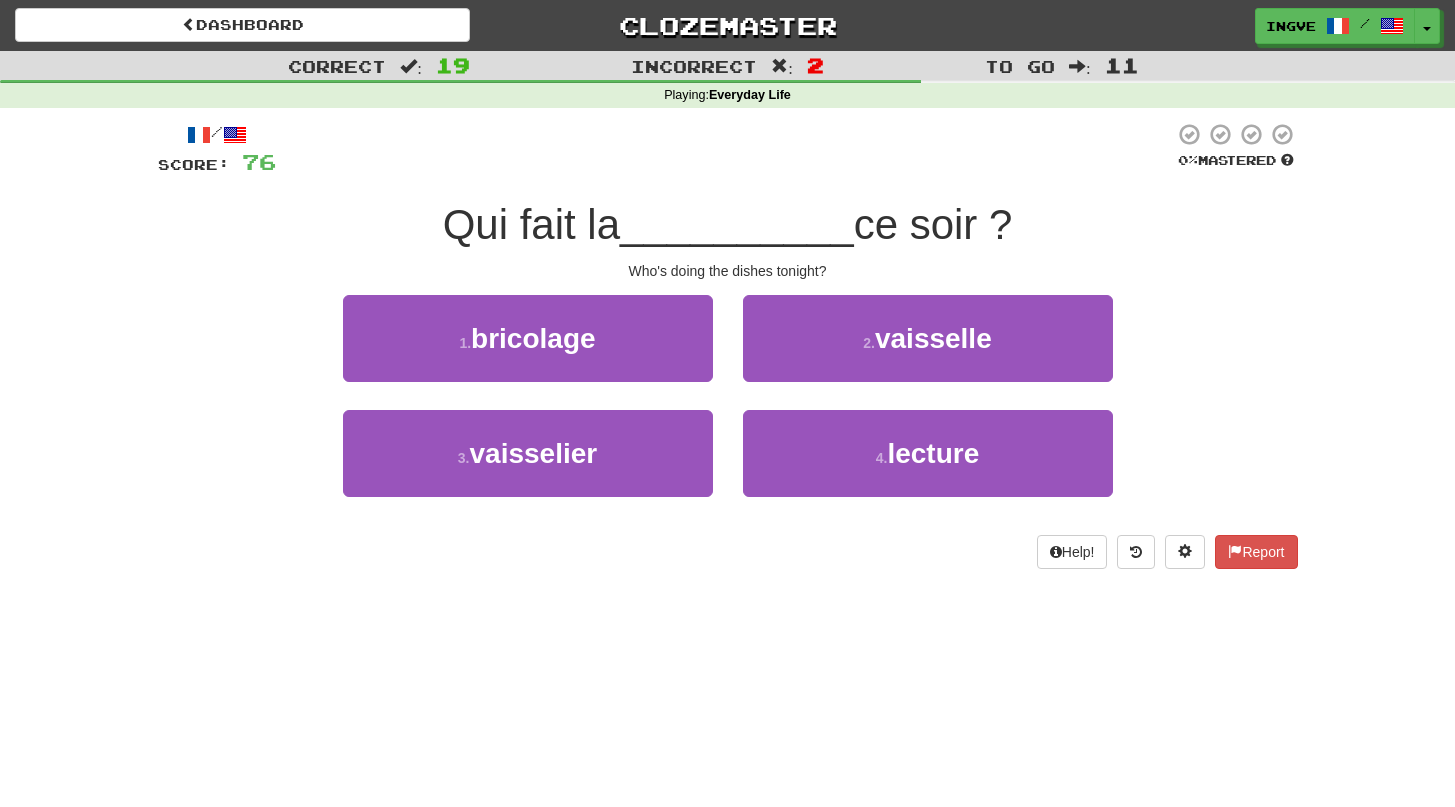 click on "Qui fait la" at bounding box center [531, 224] 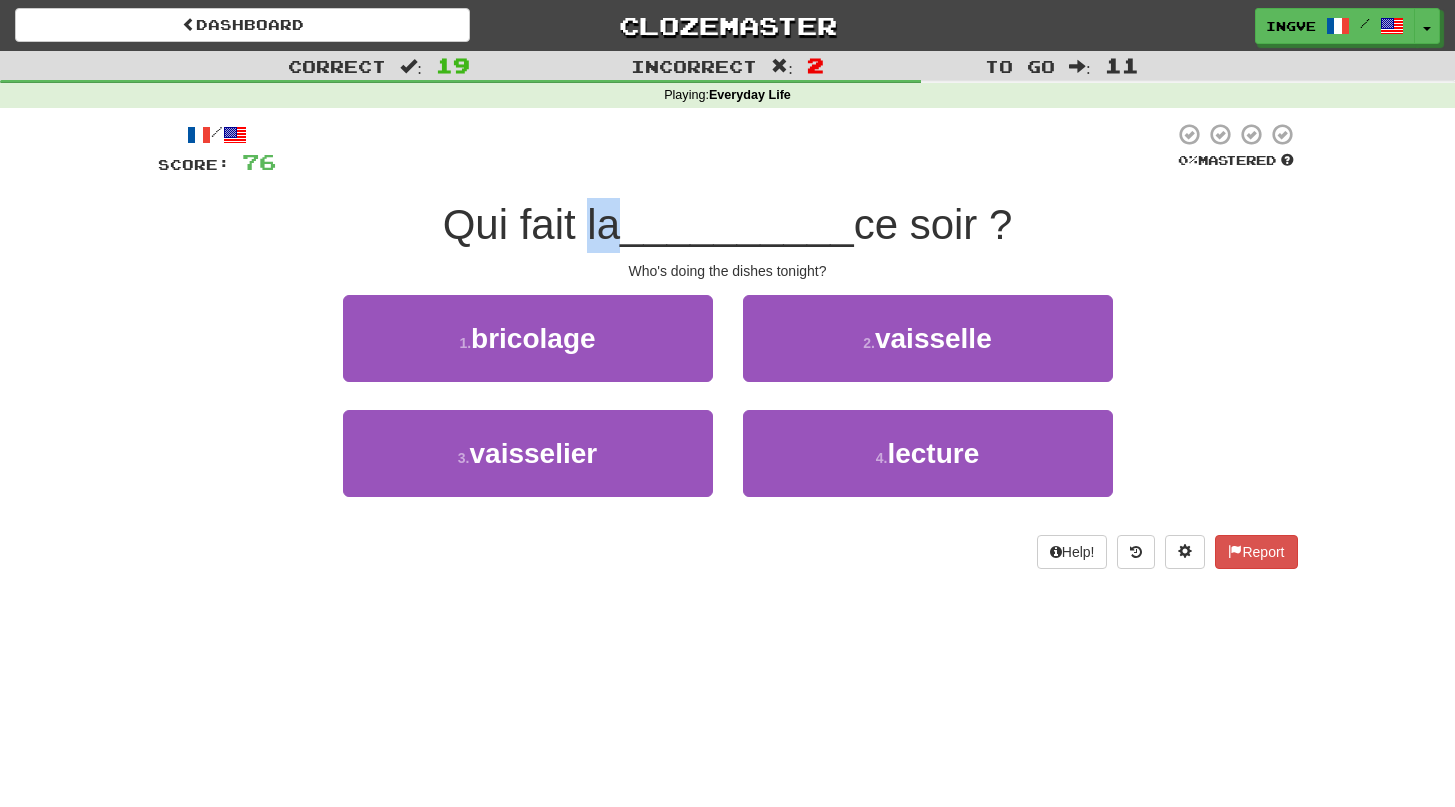 click on "Qui fait la" at bounding box center (531, 224) 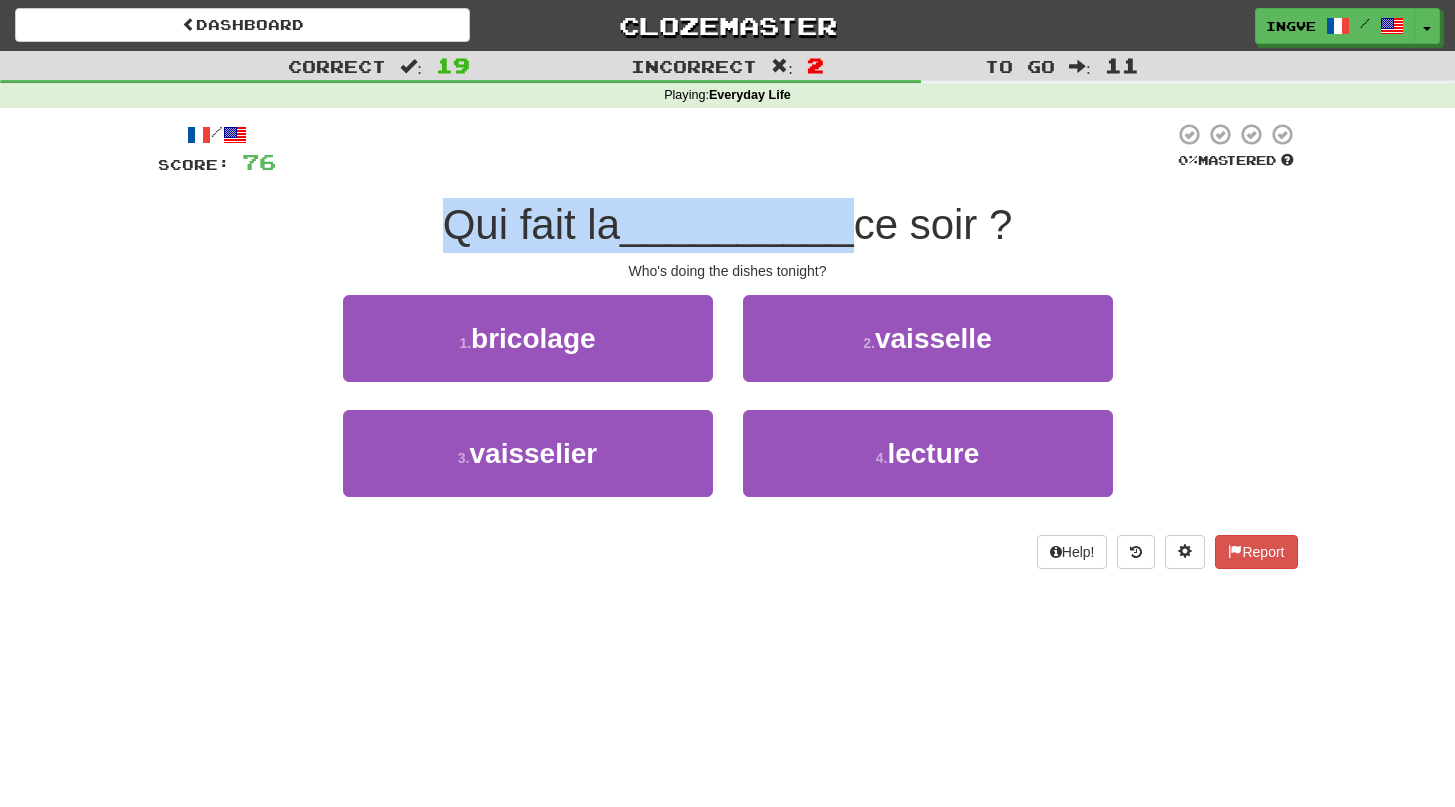 click on "Qui fait la" at bounding box center (531, 224) 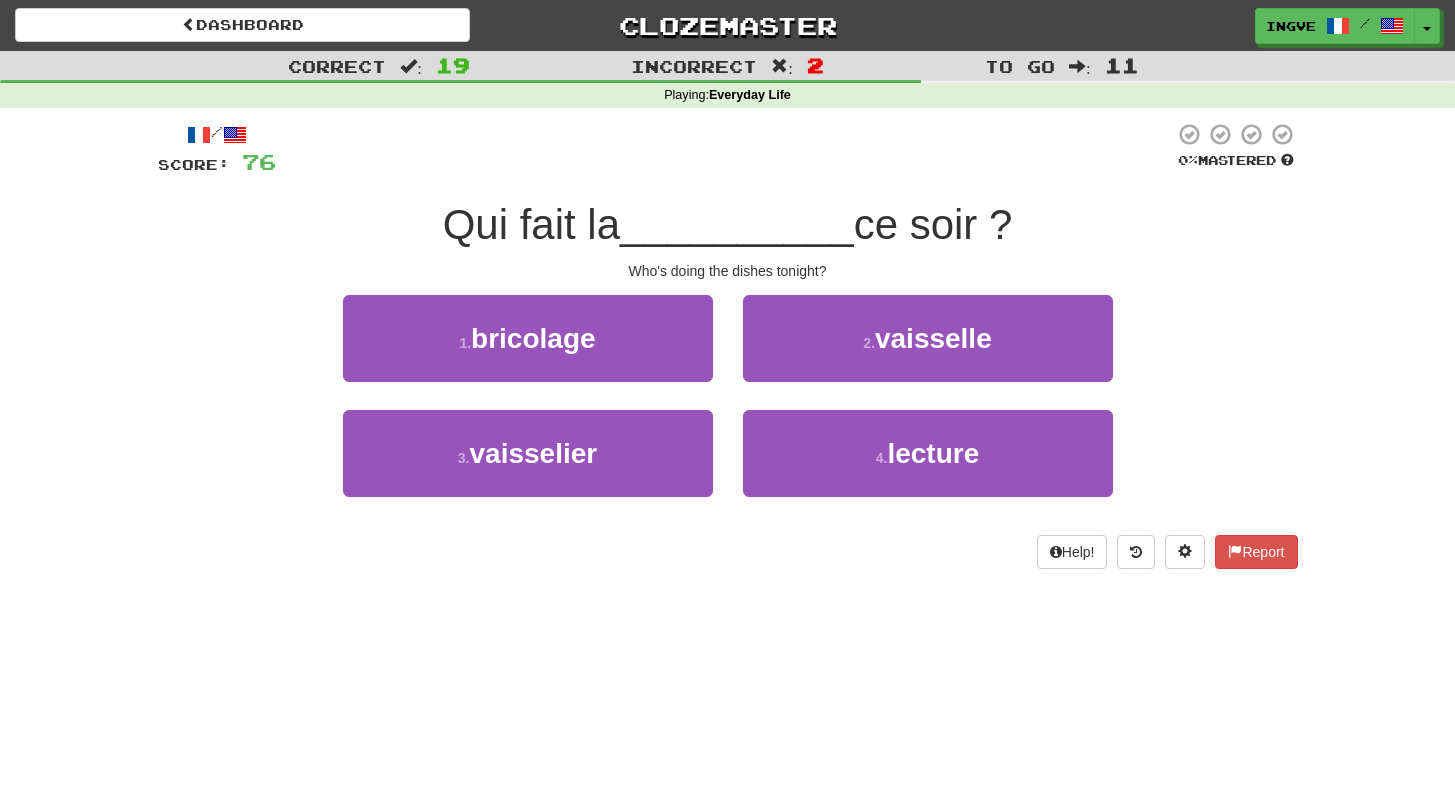 click on "Qui fait la" at bounding box center (531, 224) 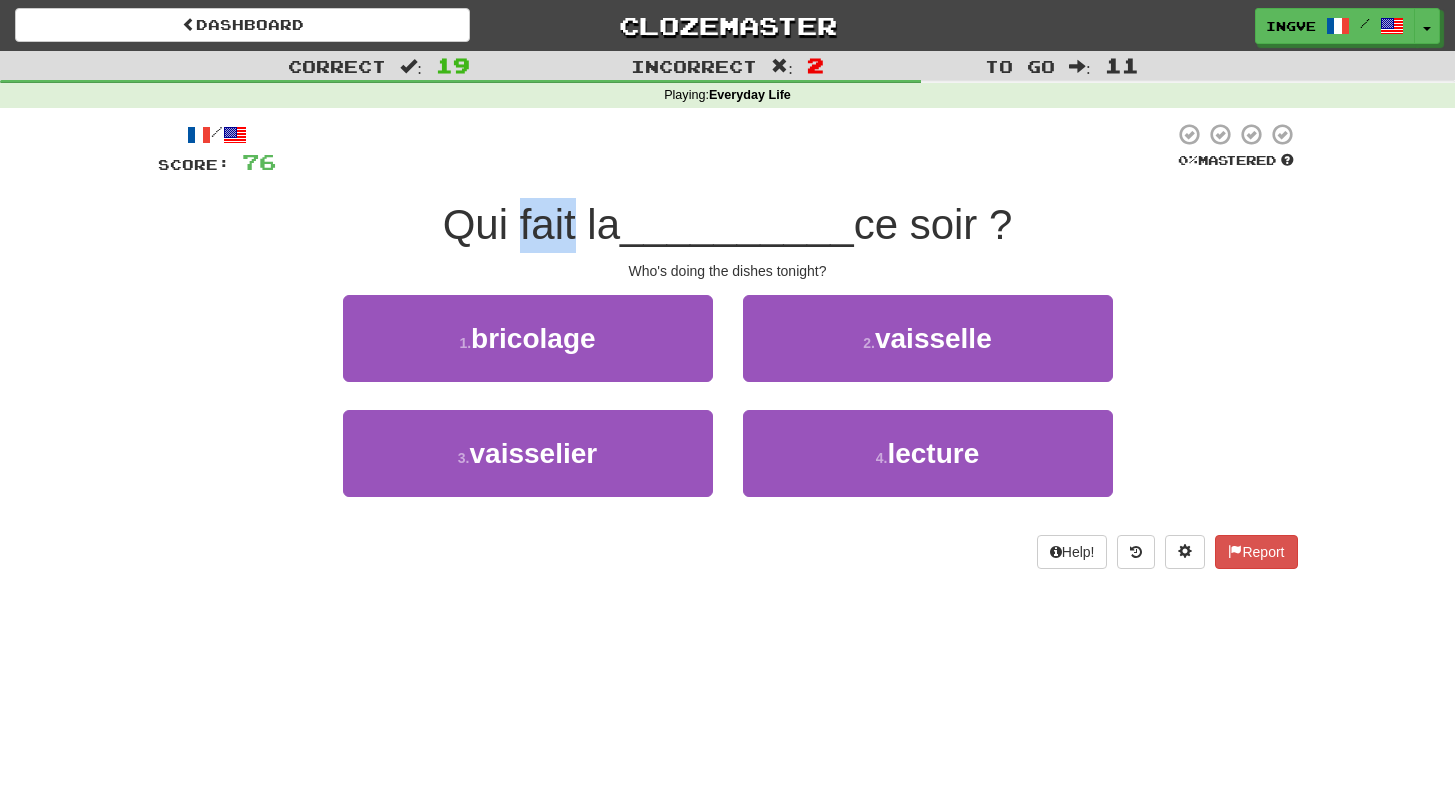 click on "Qui fait la" at bounding box center [531, 224] 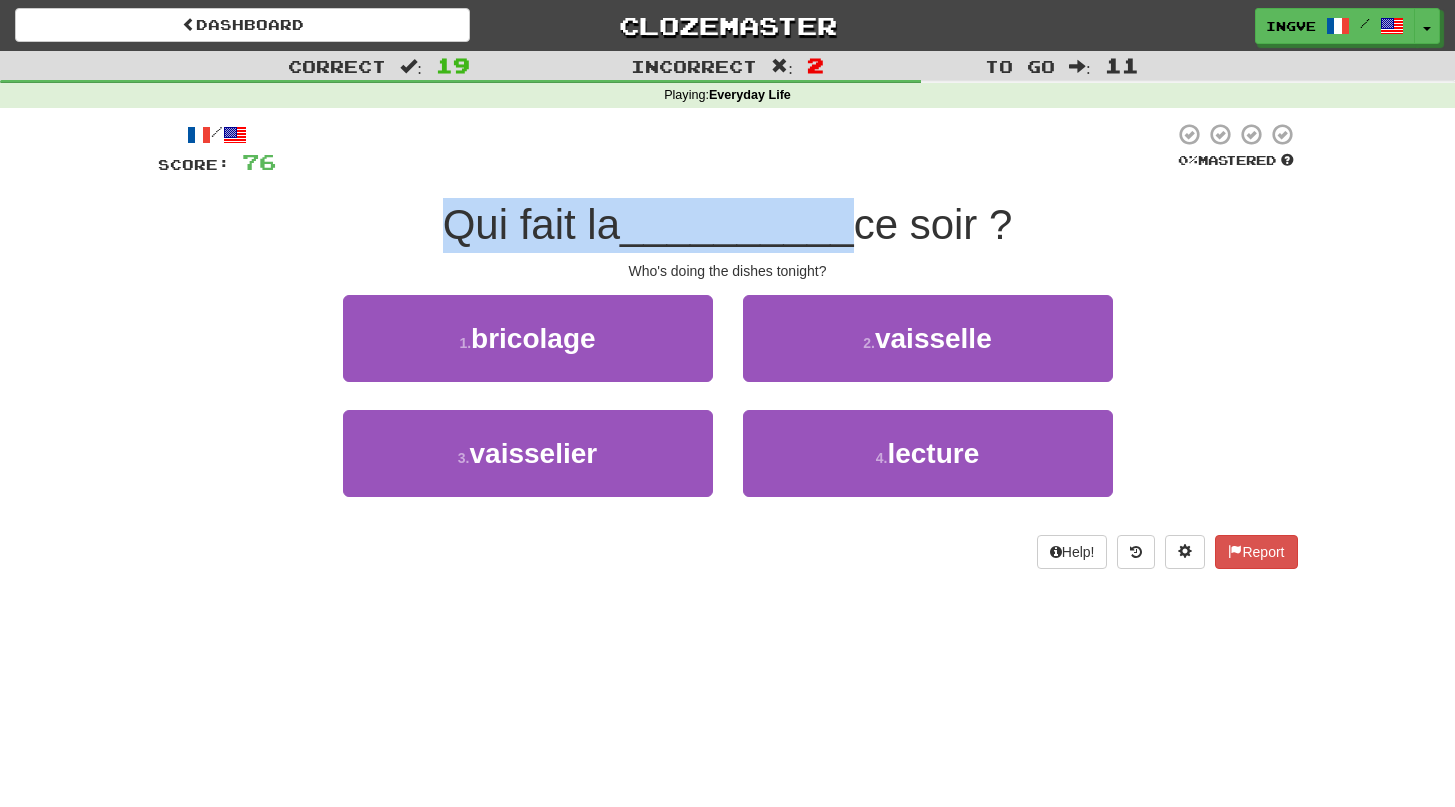 click on "Qui fait la" at bounding box center [531, 224] 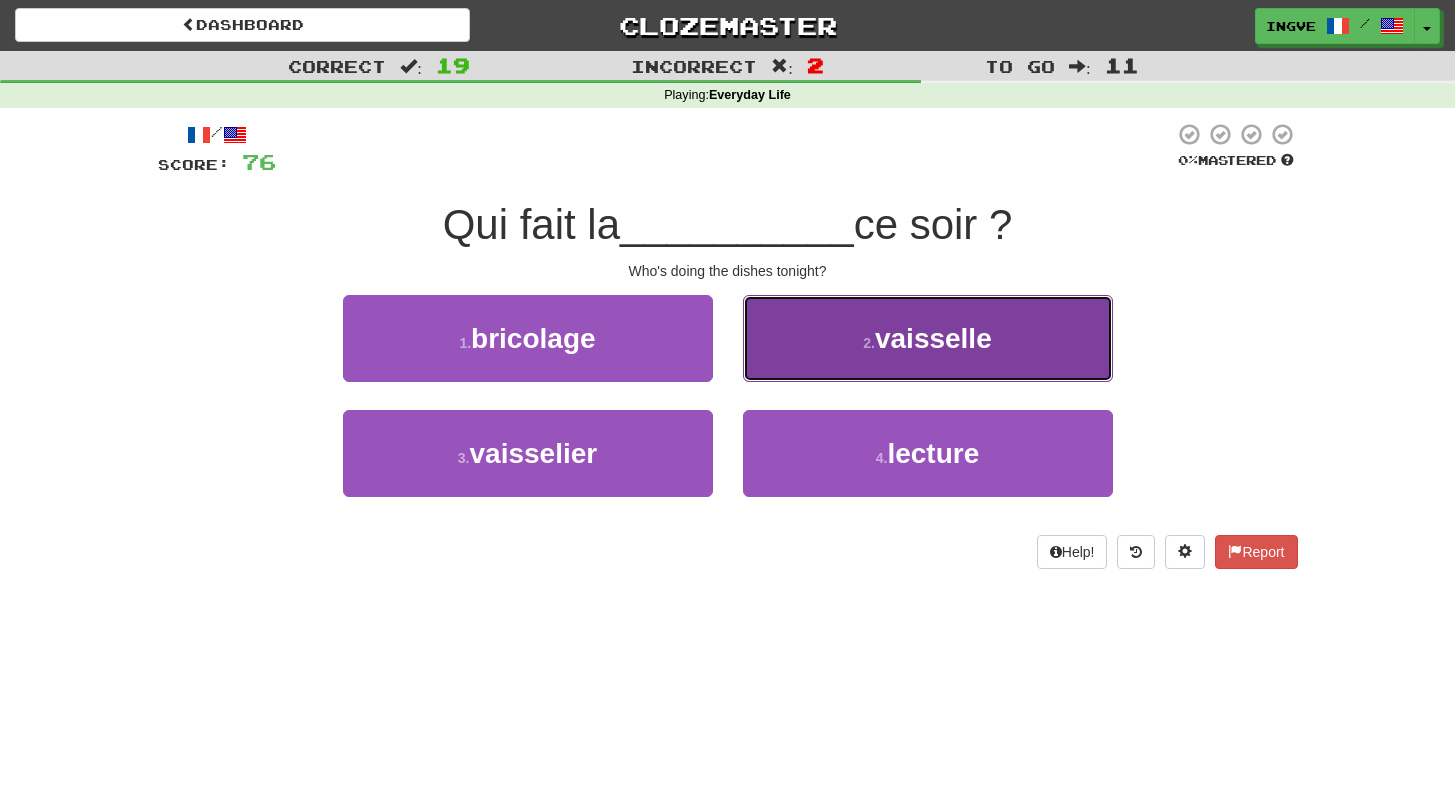click on "2 .  vaisselle" at bounding box center [928, 338] 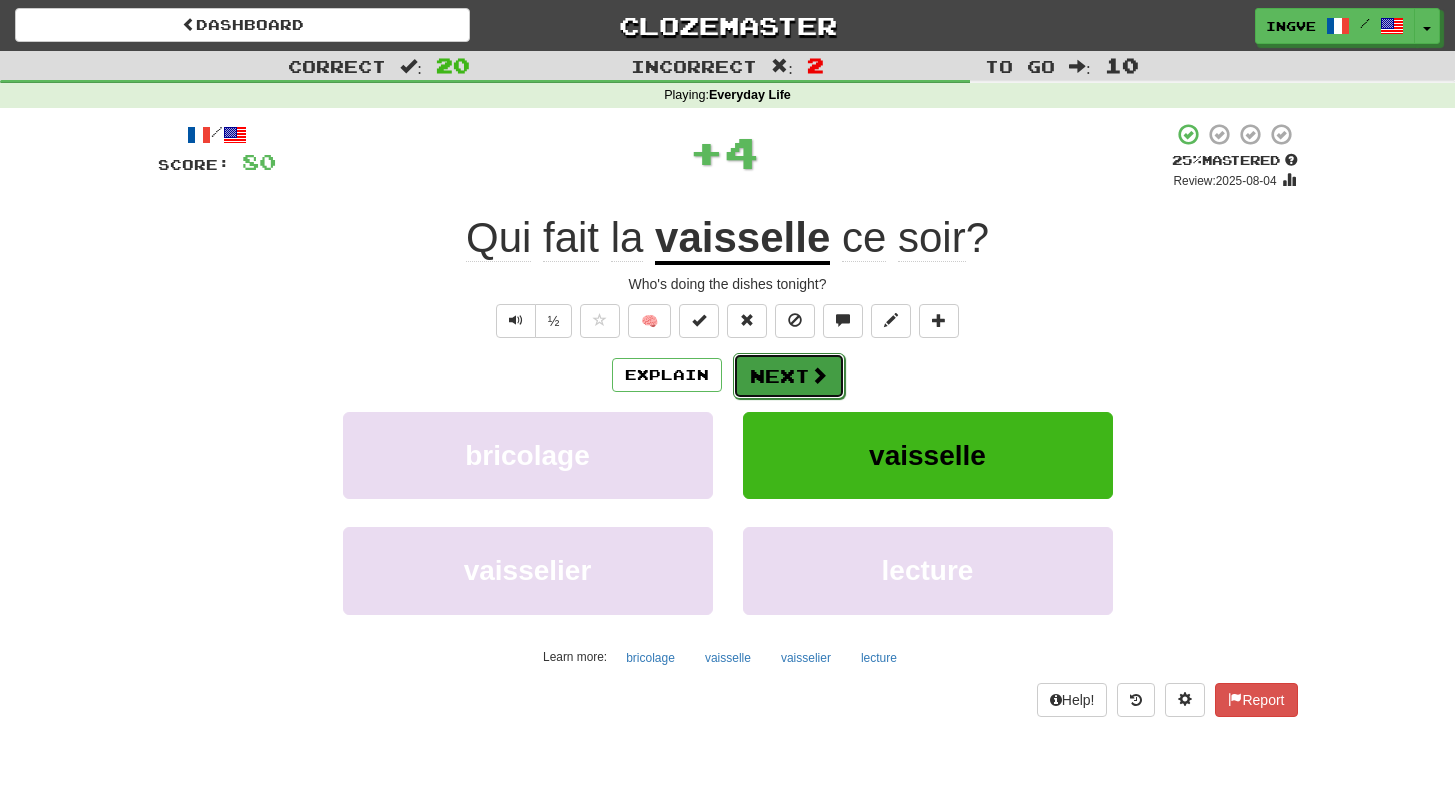 click on "Next" at bounding box center [789, 376] 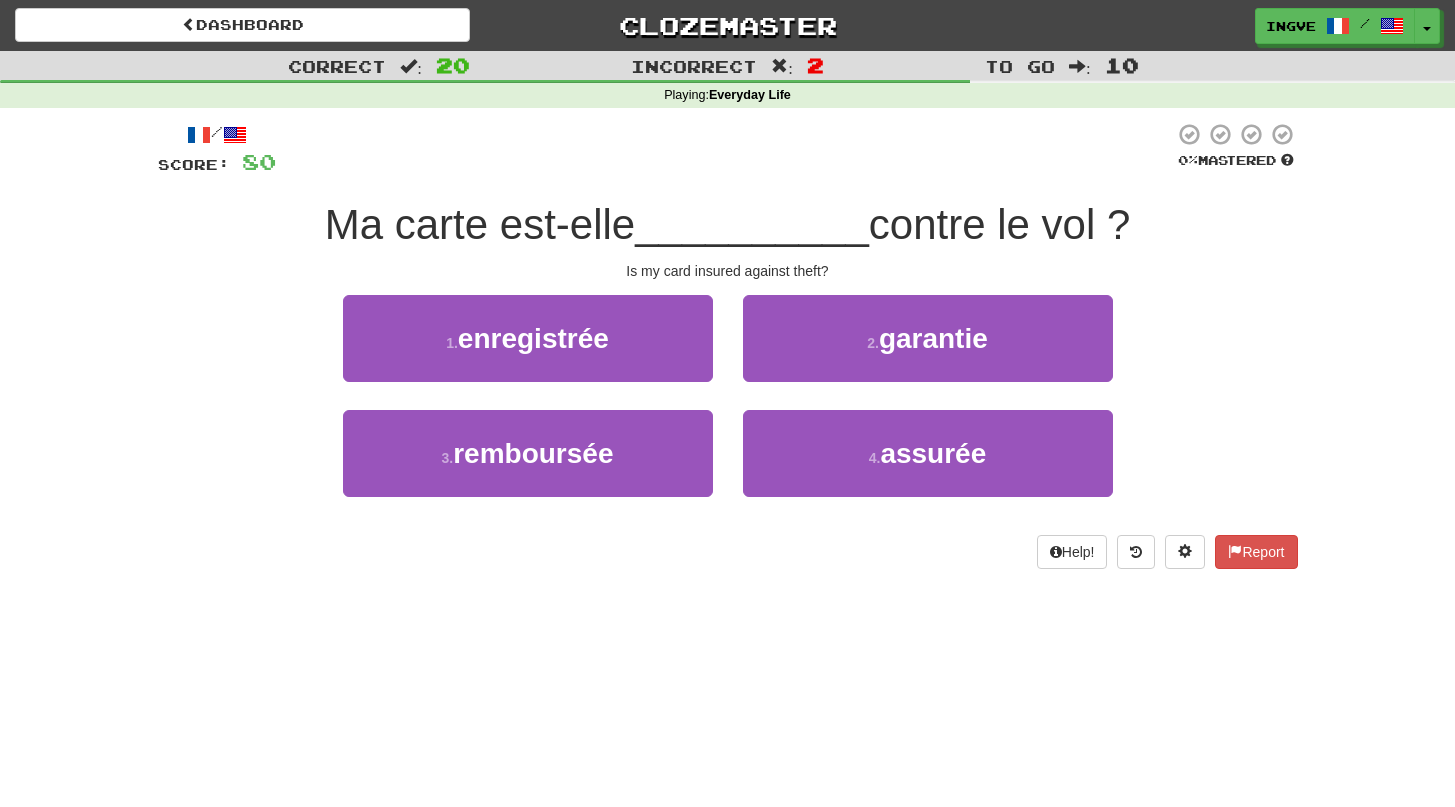 click on "__________" at bounding box center [752, 224] 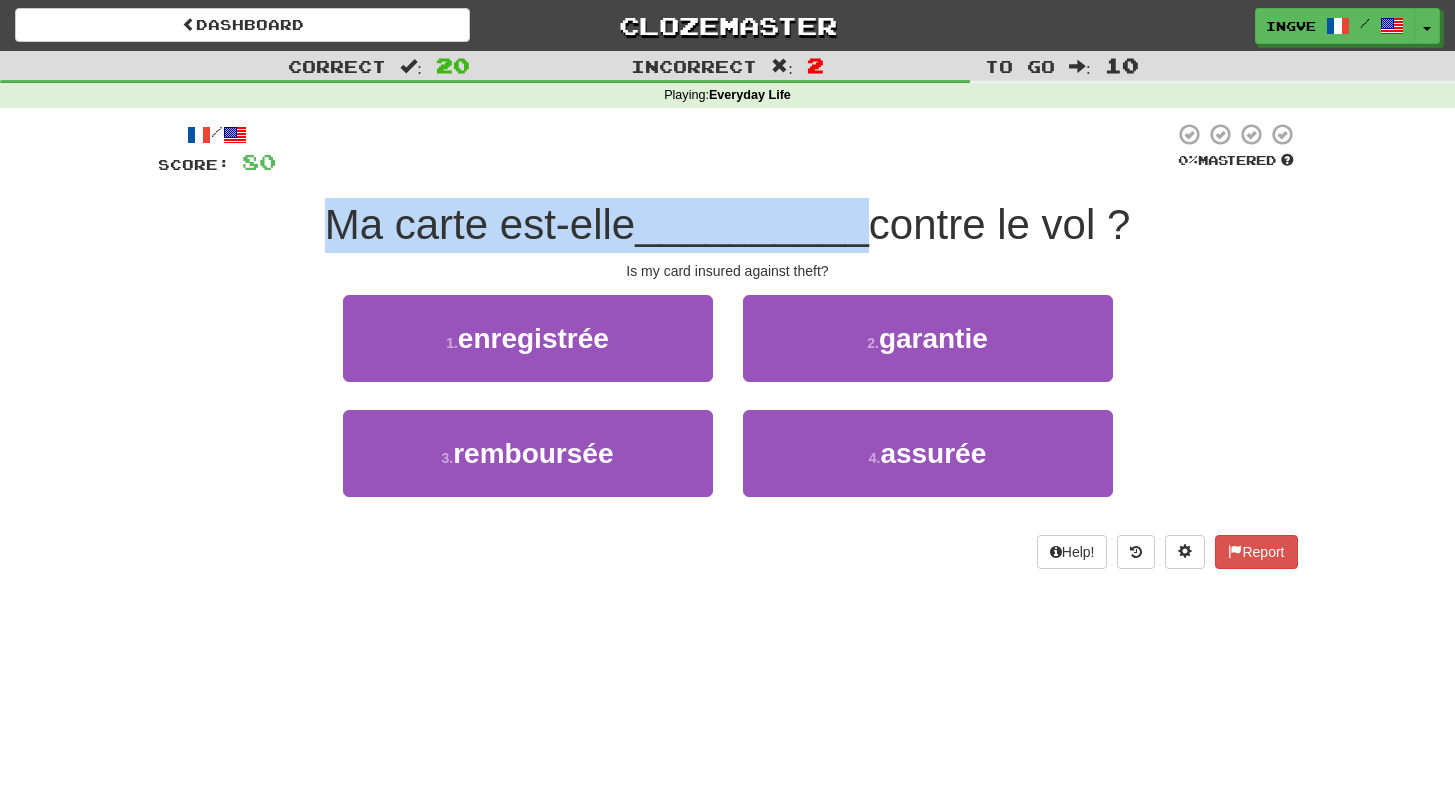 click on "__________" at bounding box center [752, 224] 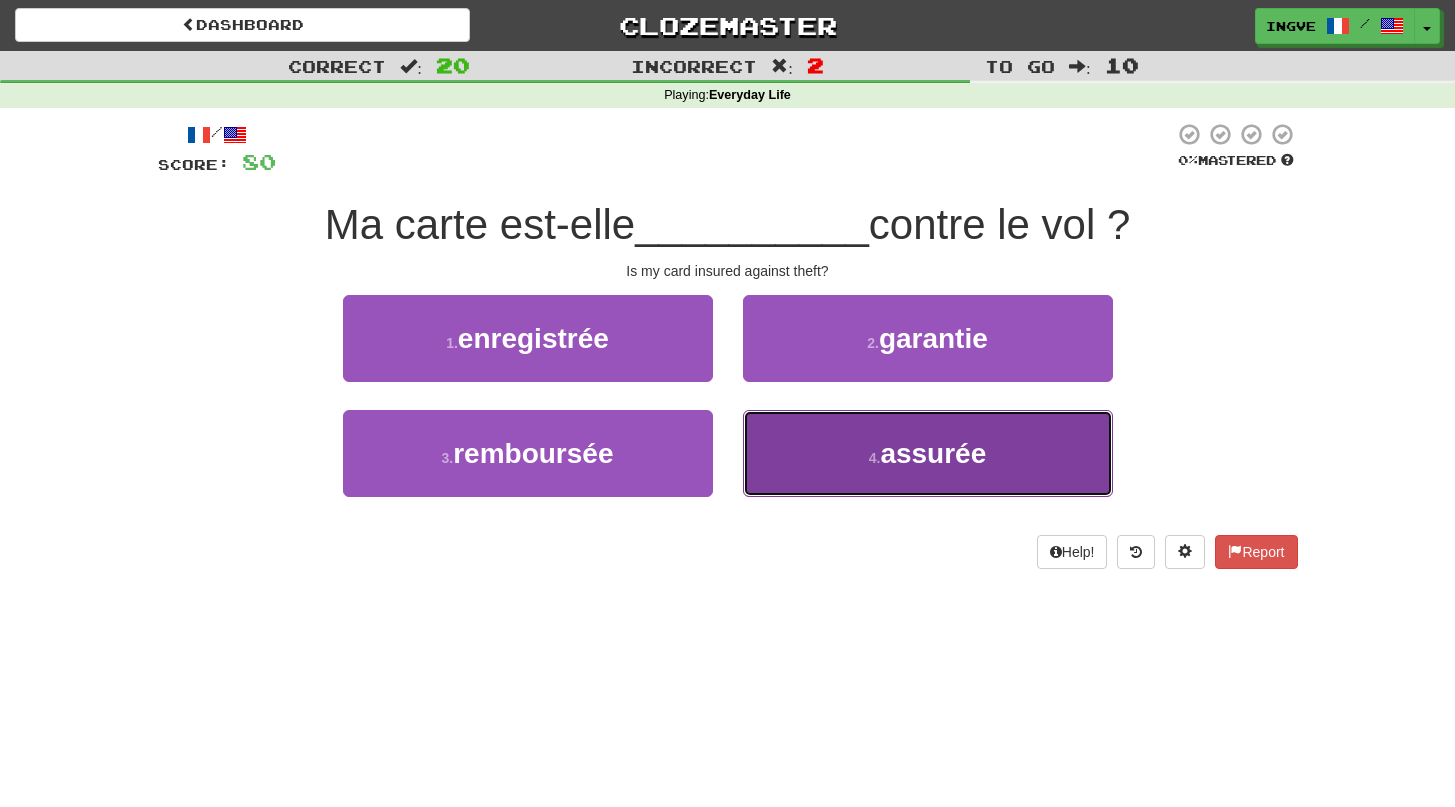 click on "4 .  assurée" at bounding box center [928, 453] 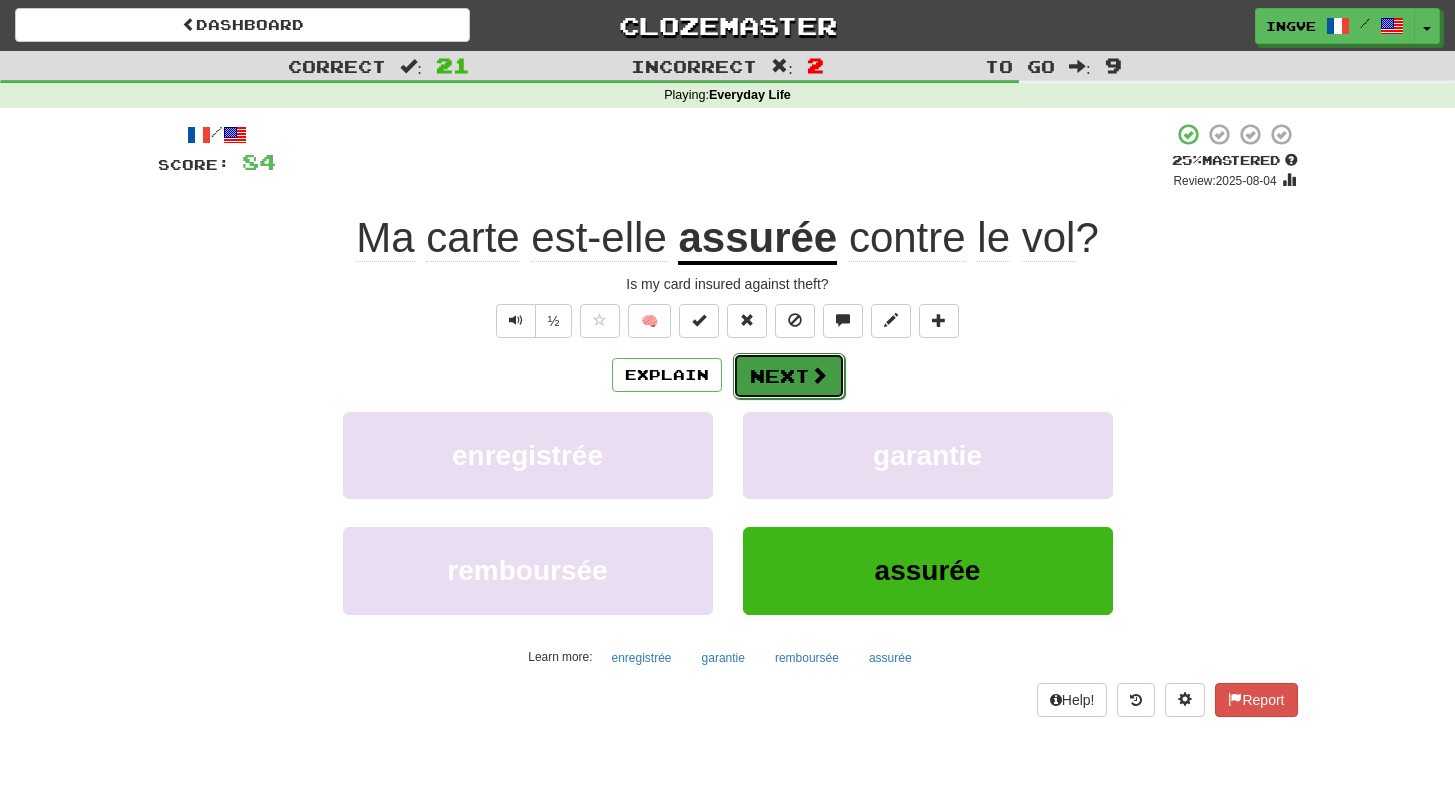 click on "Next" at bounding box center [789, 376] 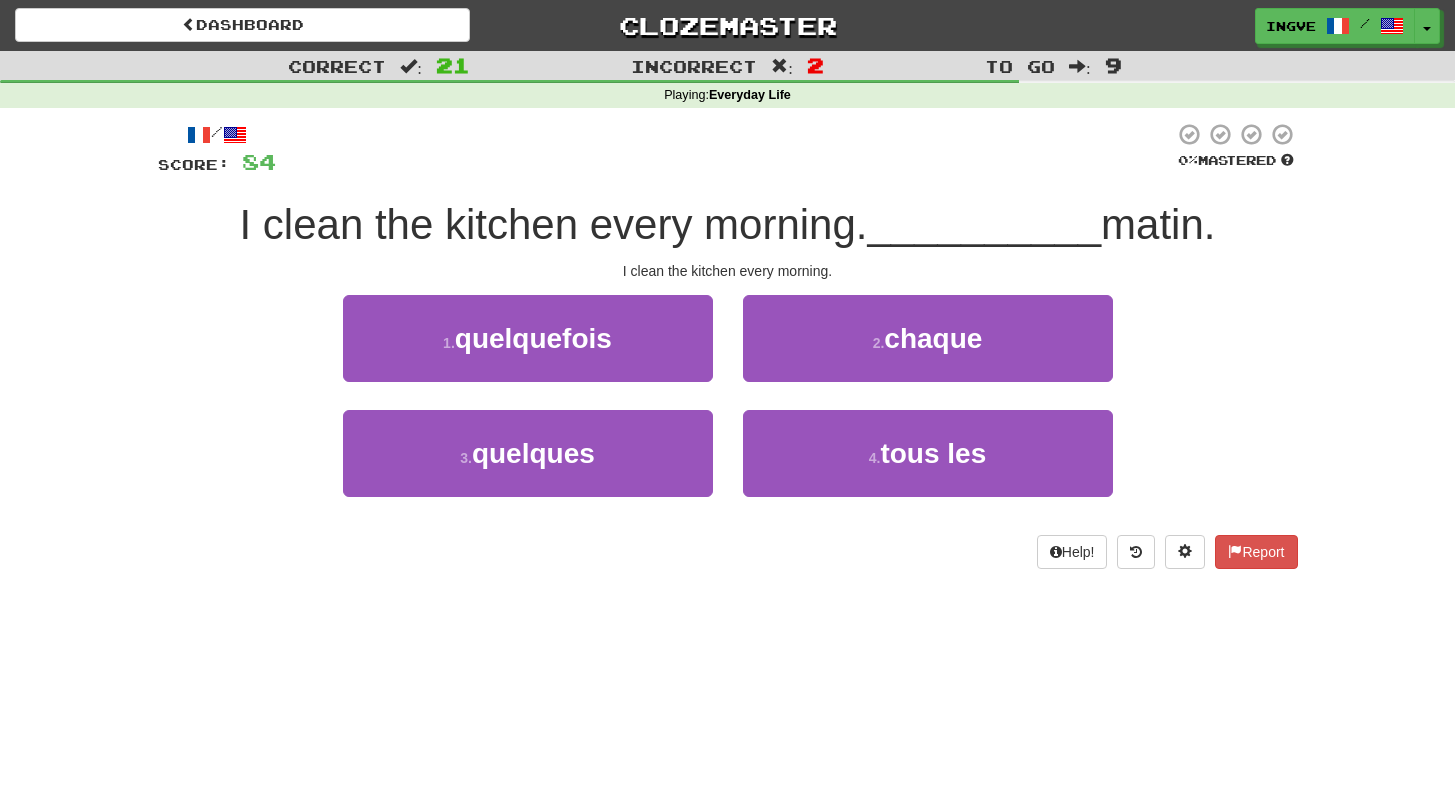 click on "Je nettoie la cuisine" at bounding box center [554, 224] 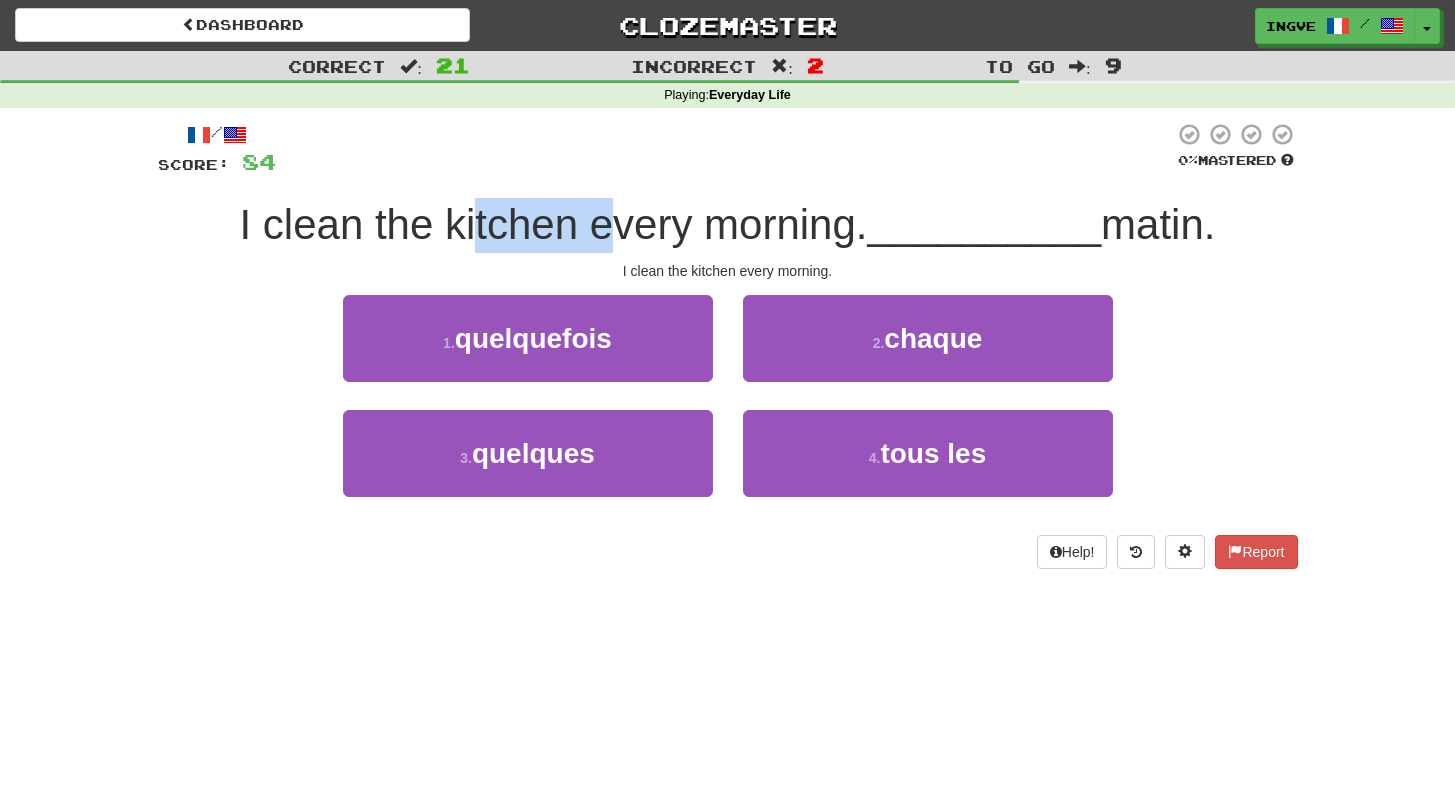 click on "Je nettoie la cuisine" at bounding box center [554, 224] 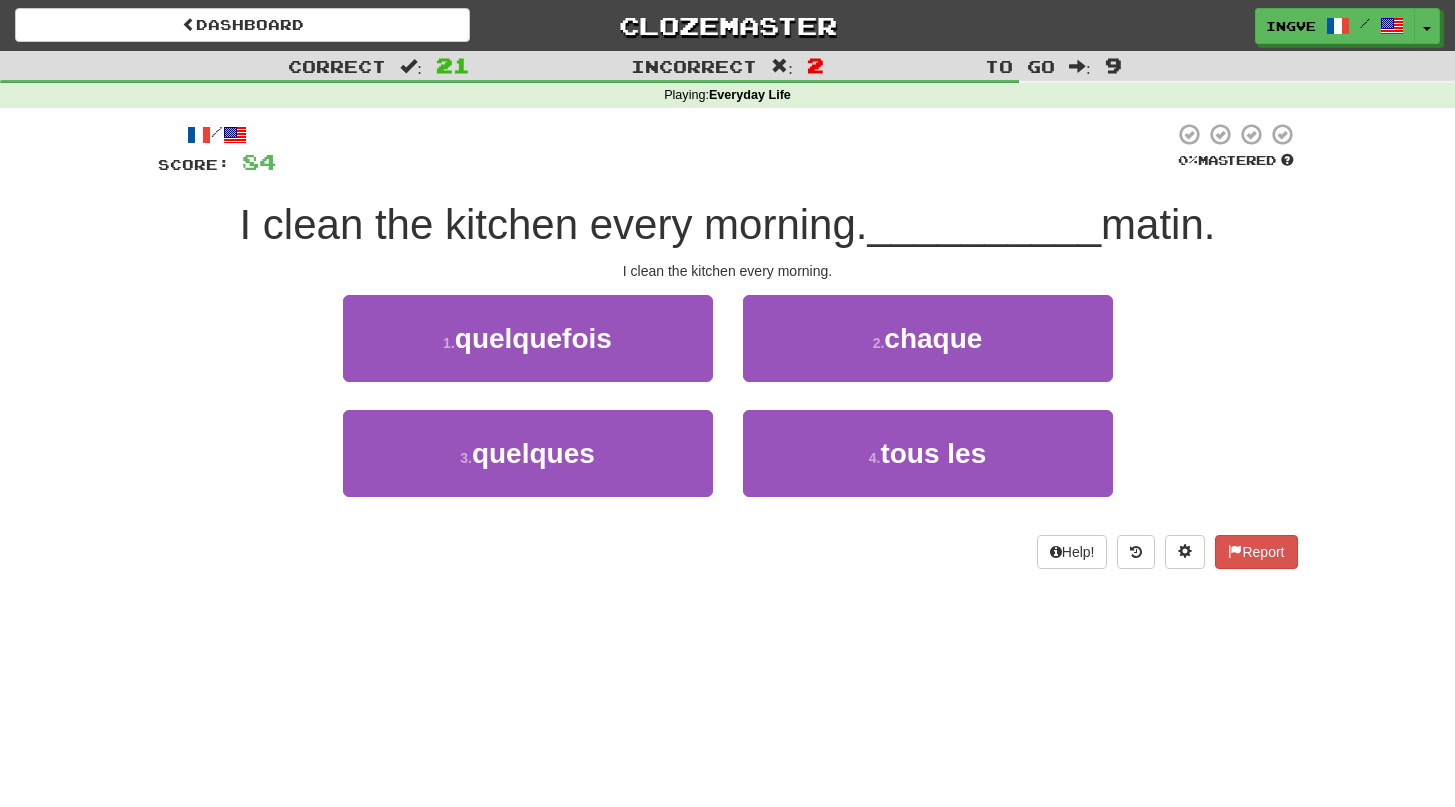 click on "Je nettoie la cuisine" at bounding box center (554, 224) 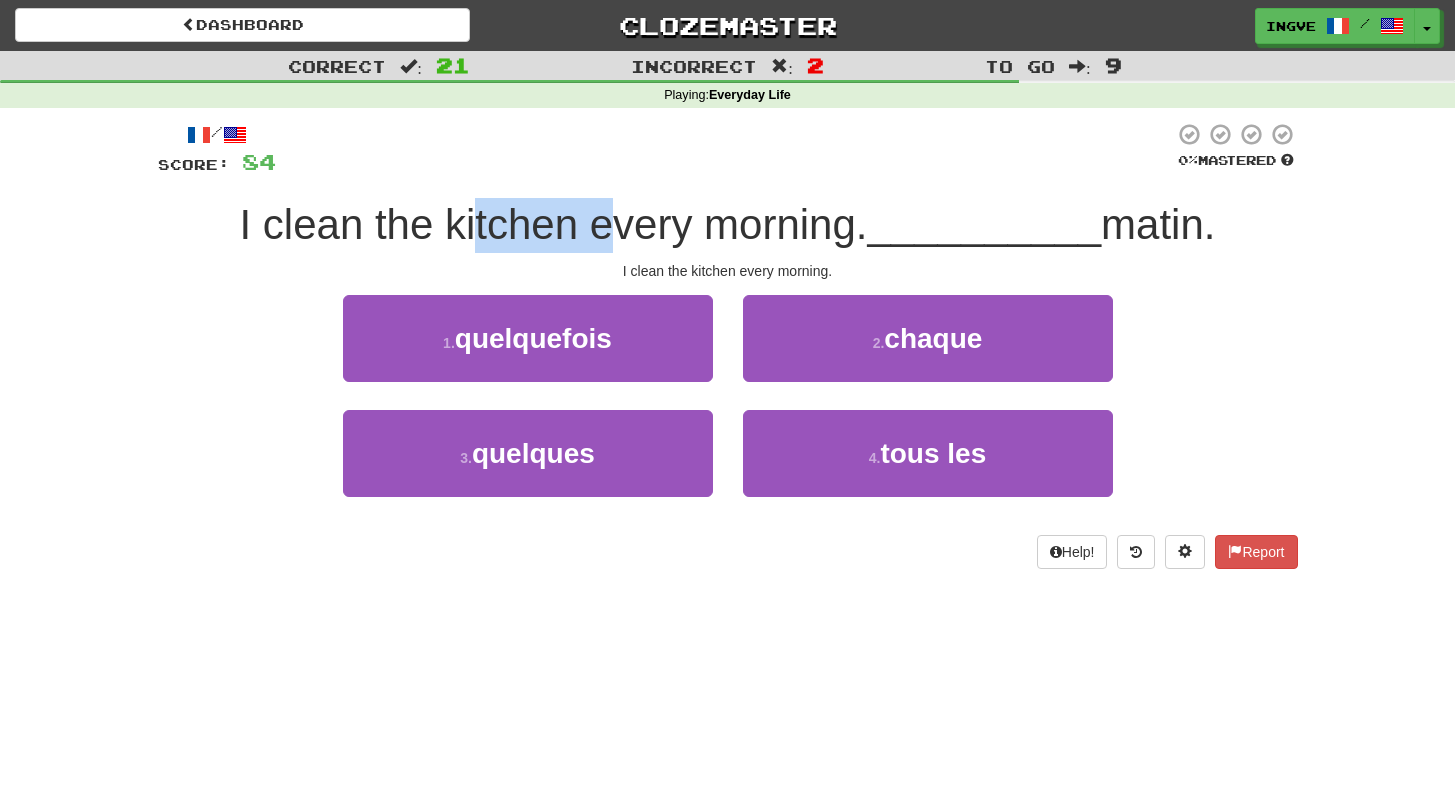 click on "Je nettoie la cuisine" at bounding box center (554, 224) 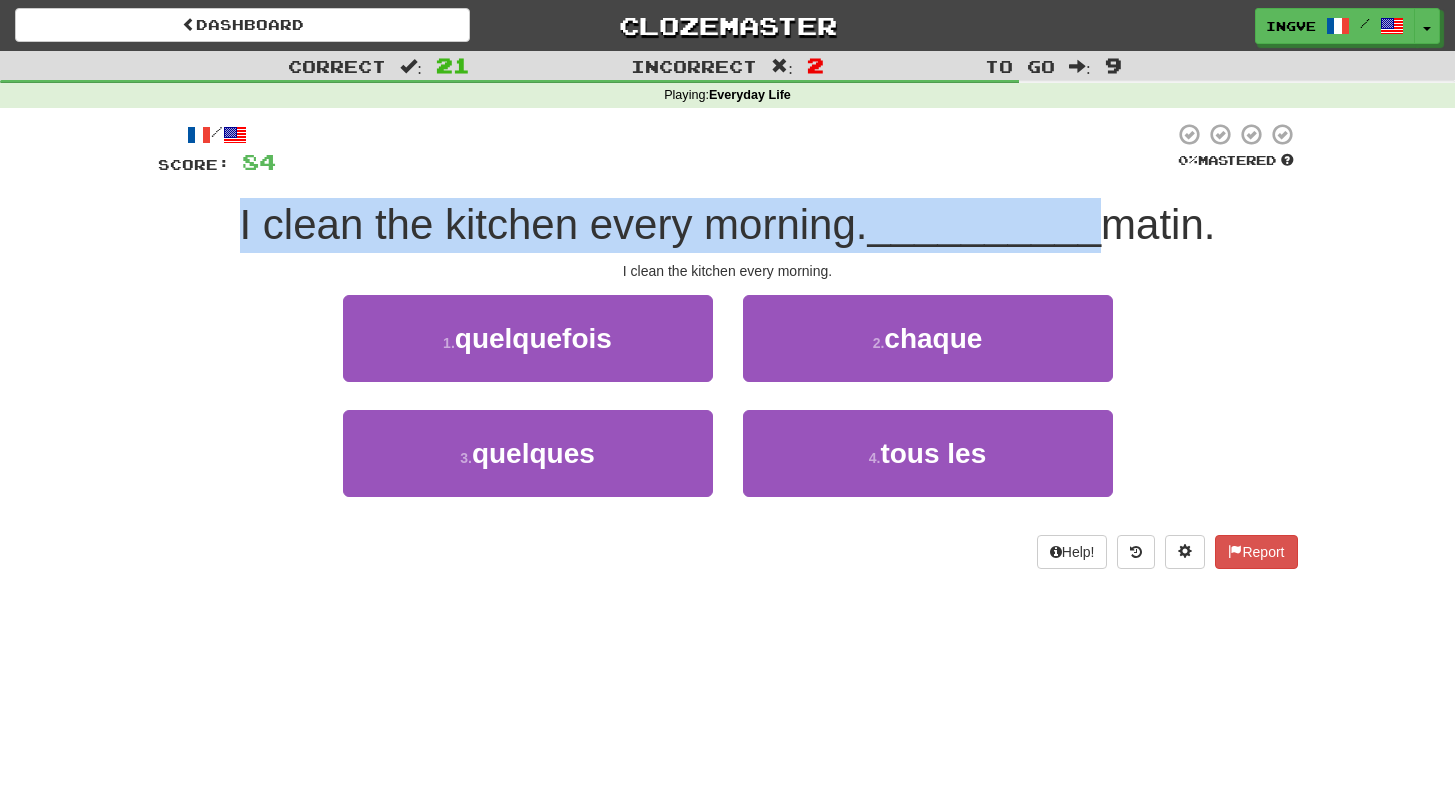 click on "Je nettoie la cuisine" at bounding box center [554, 224] 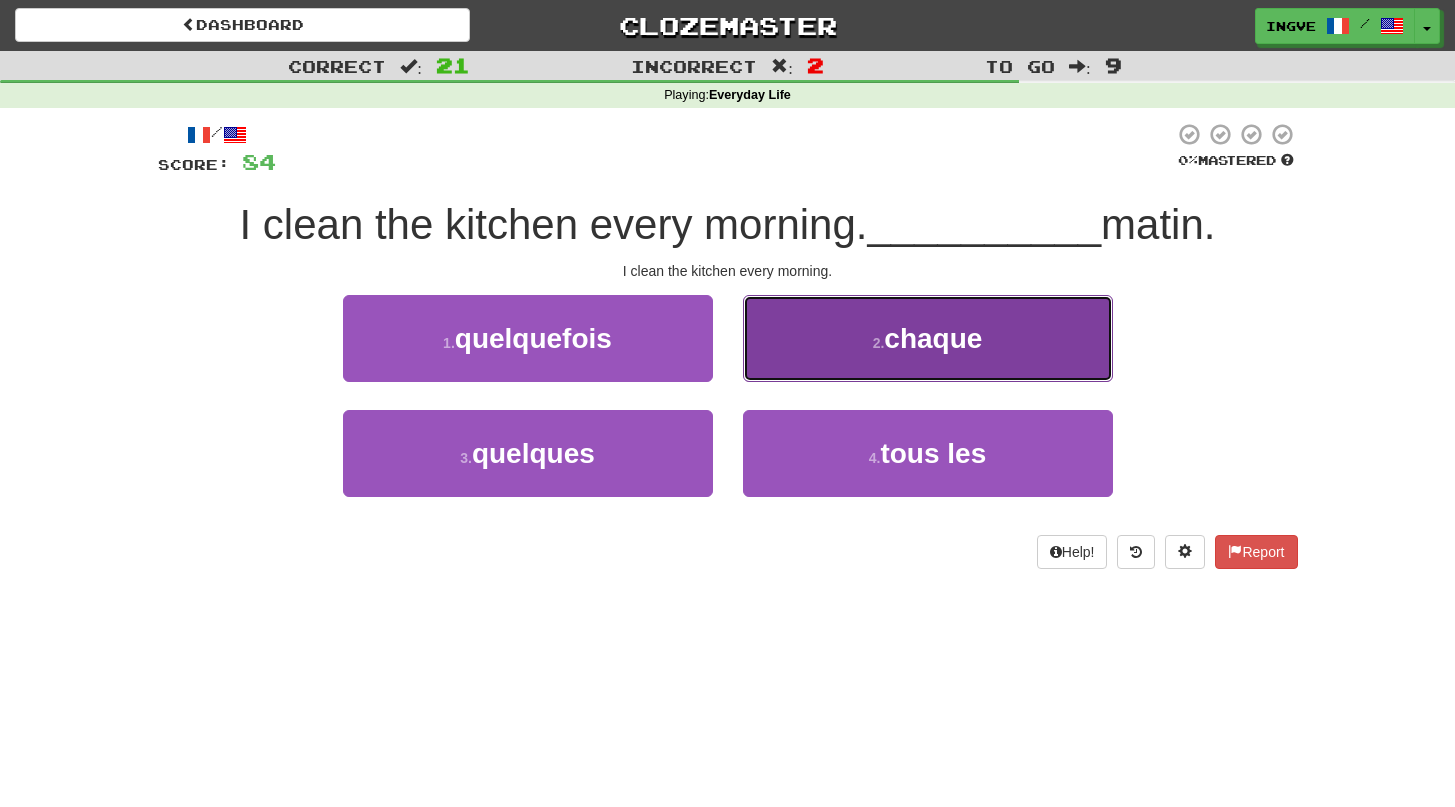click on "2 .  chaque" at bounding box center (928, 338) 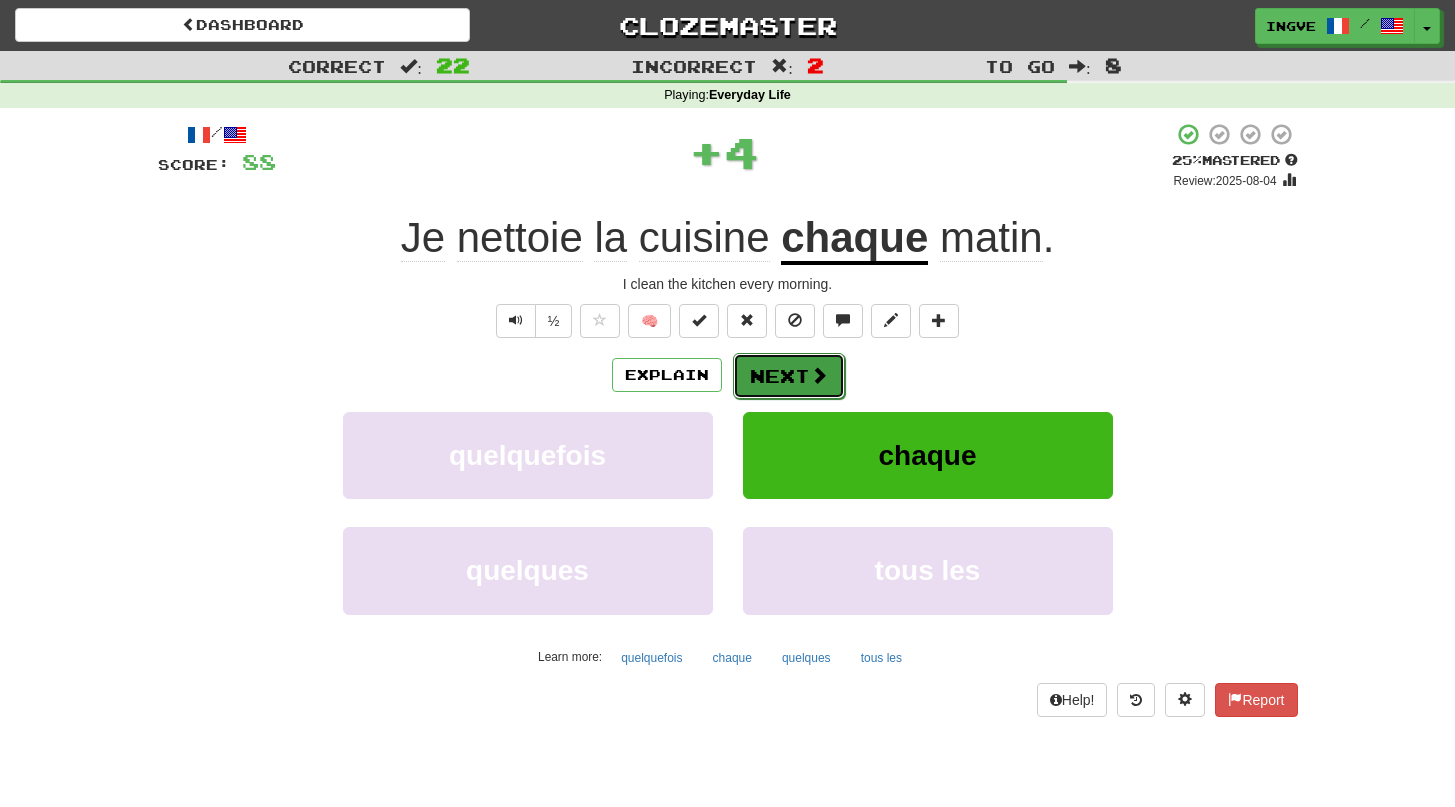 click on "Next" at bounding box center [789, 376] 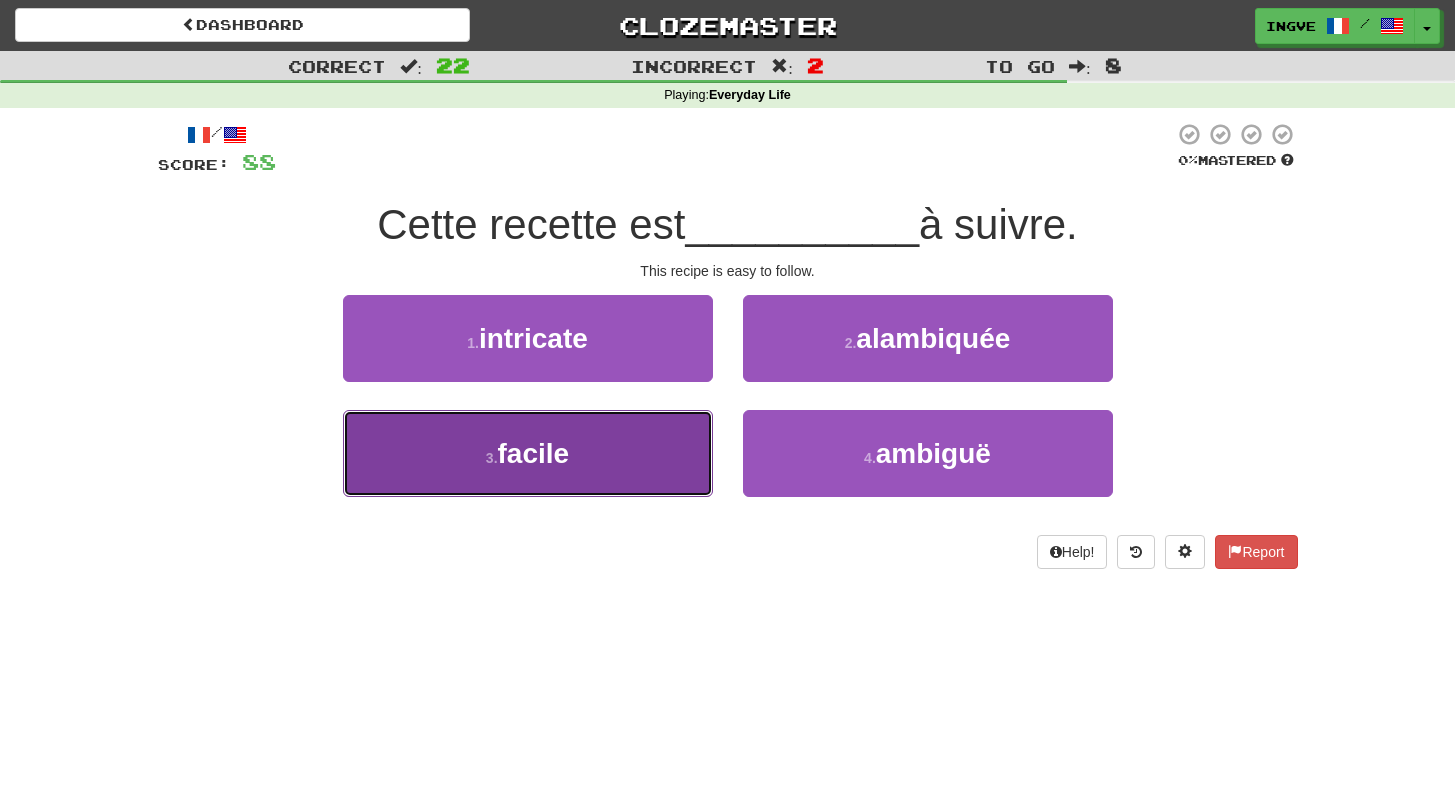 click on "3 .  facile" at bounding box center [528, 453] 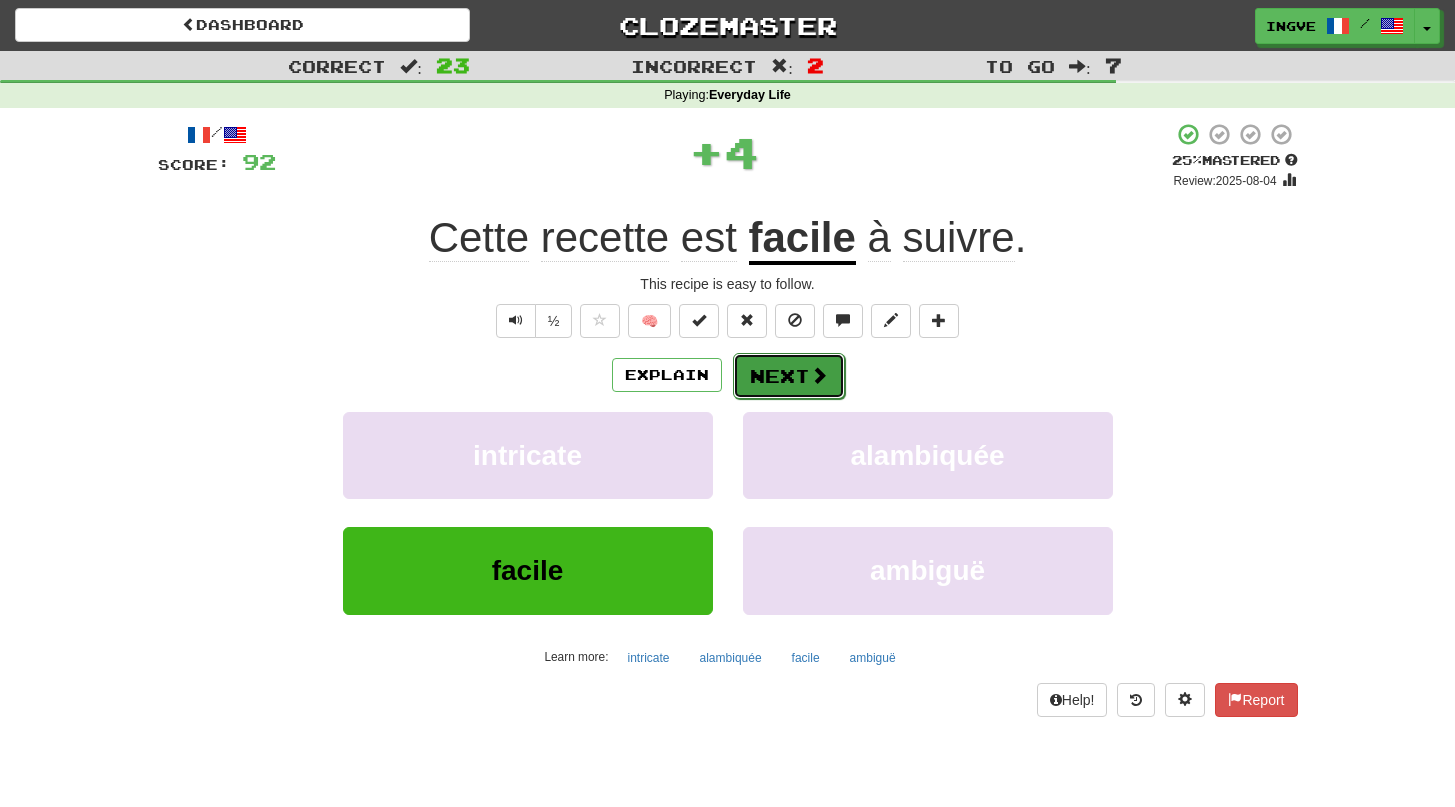click on "Next" at bounding box center [789, 376] 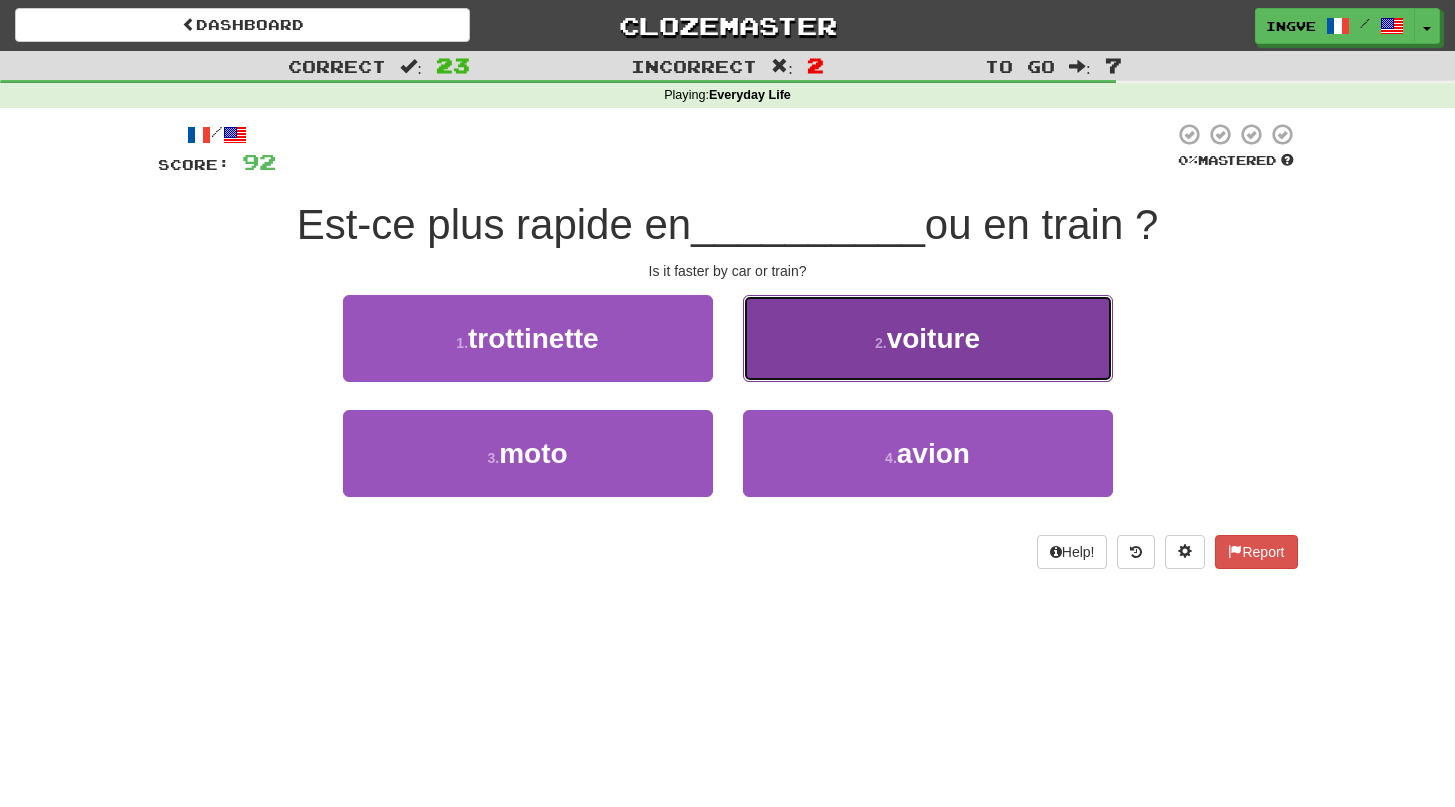 click on "2 .  voiture" at bounding box center [928, 338] 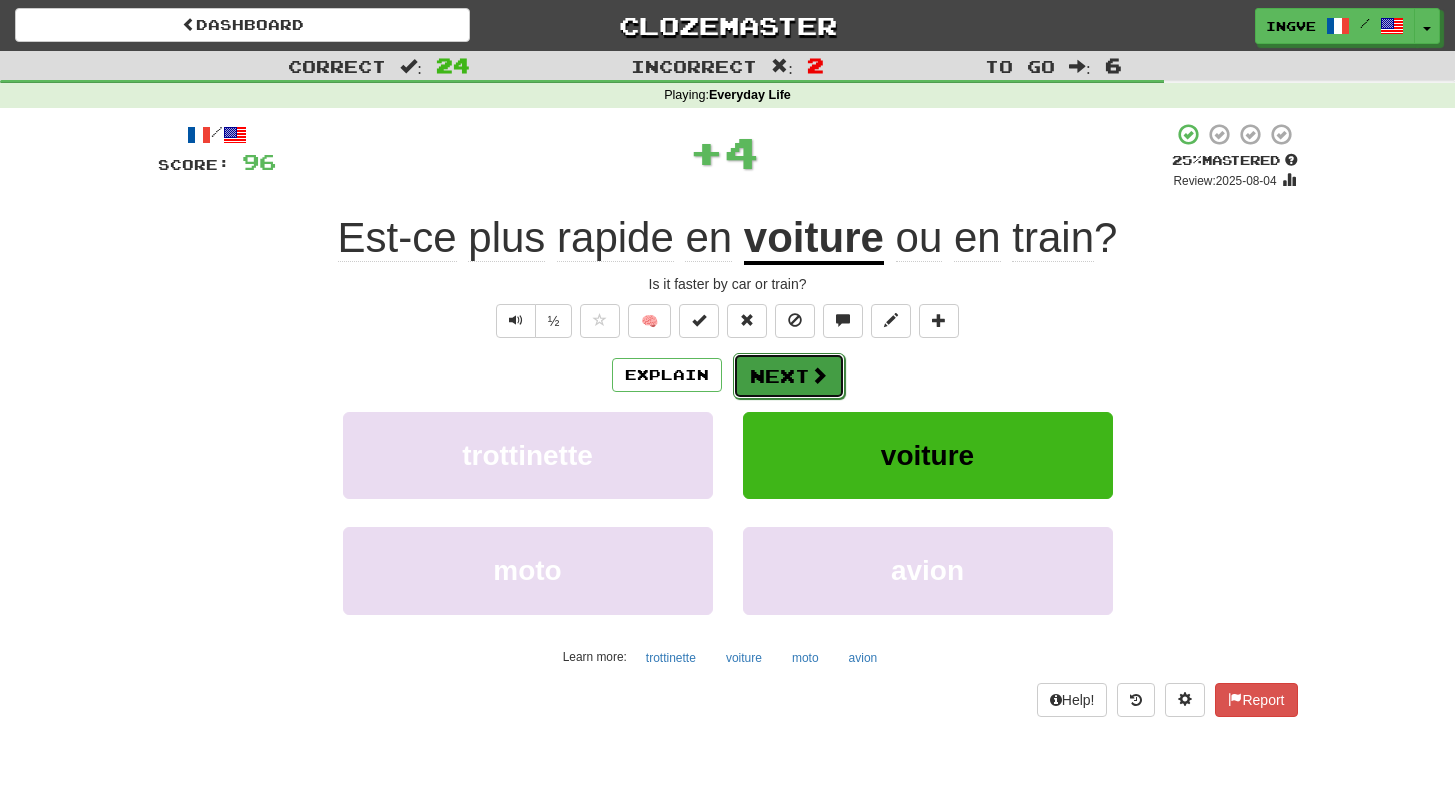 click on "Next" at bounding box center (789, 376) 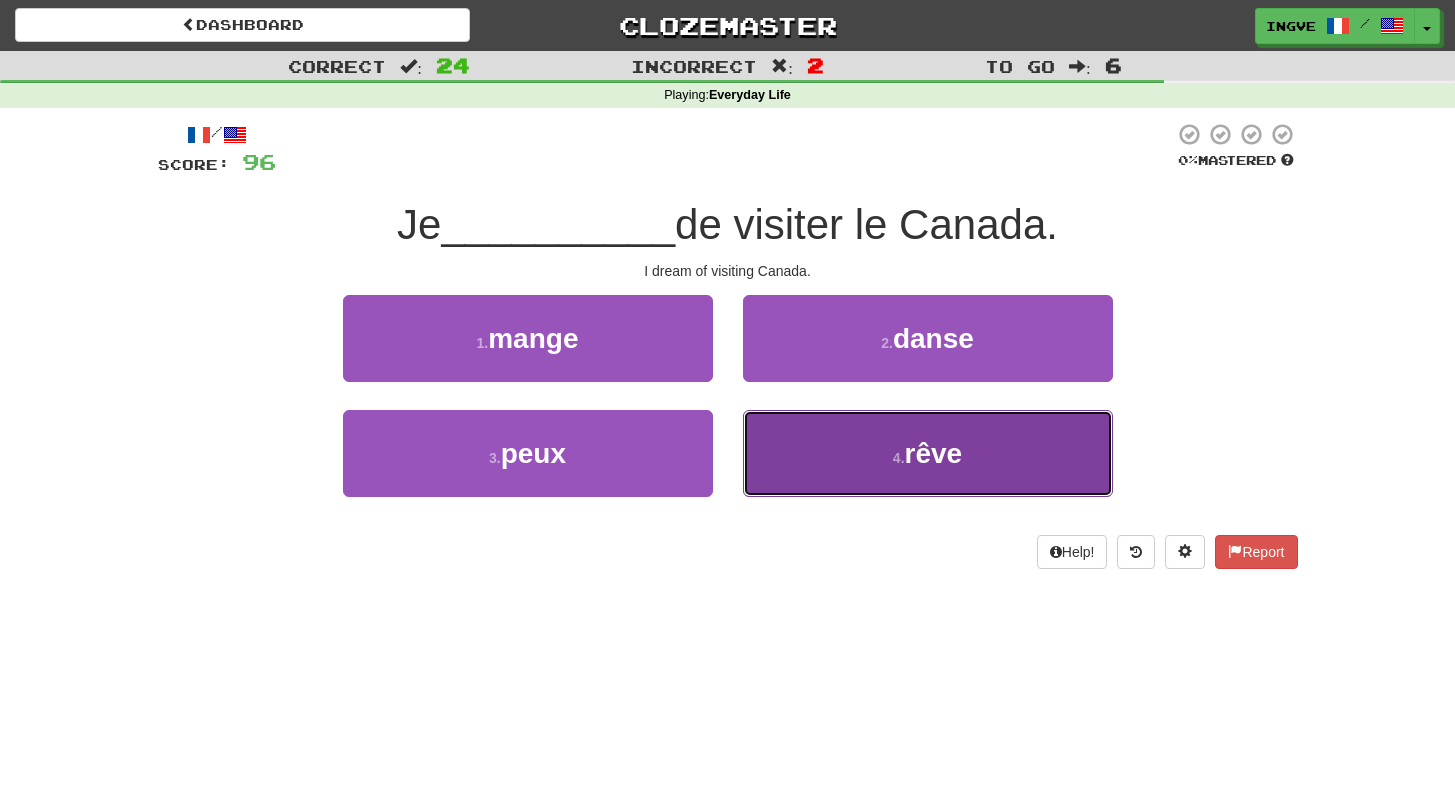 click on "4 .  rêve" at bounding box center [928, 453] 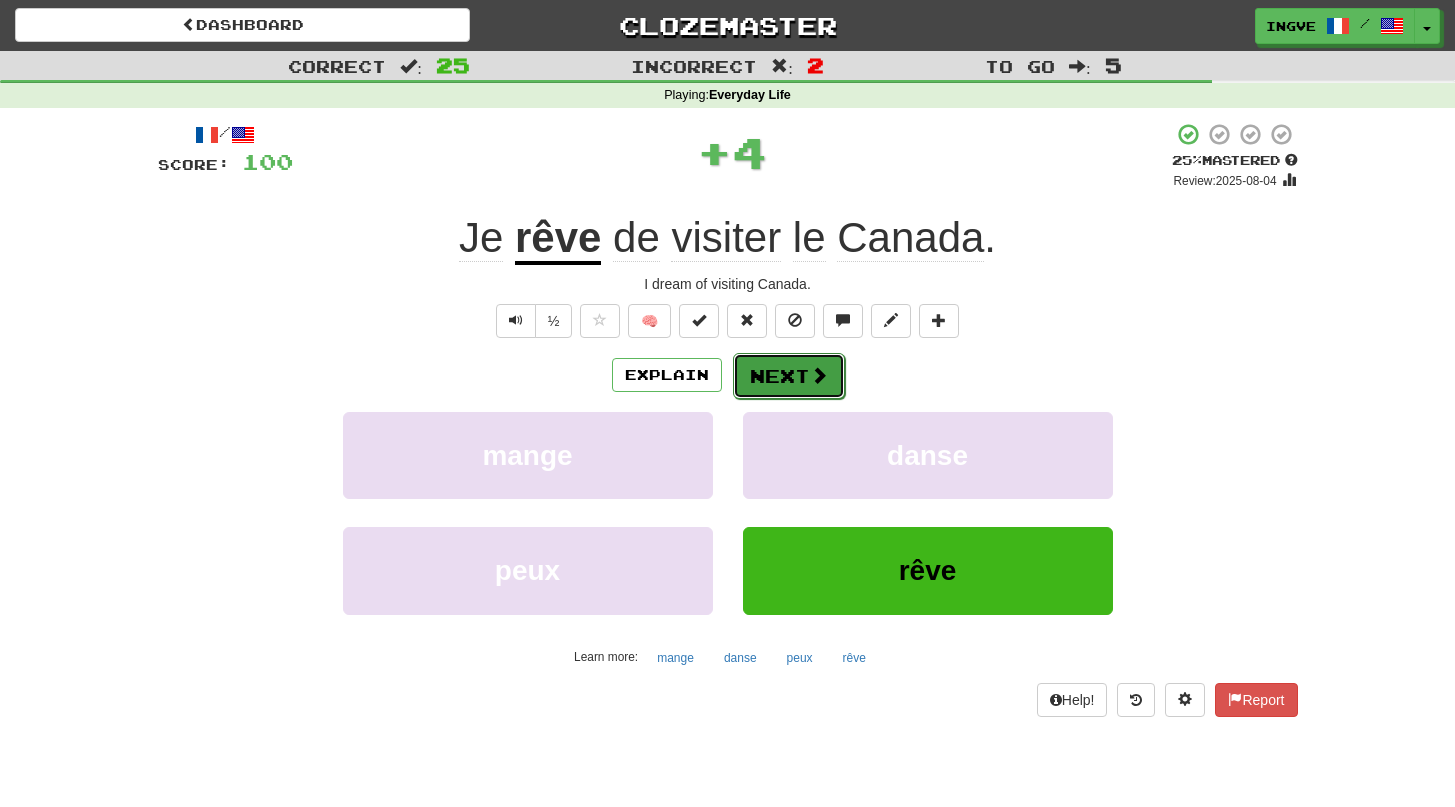 click on "Next" at bounding box center (789, 376) 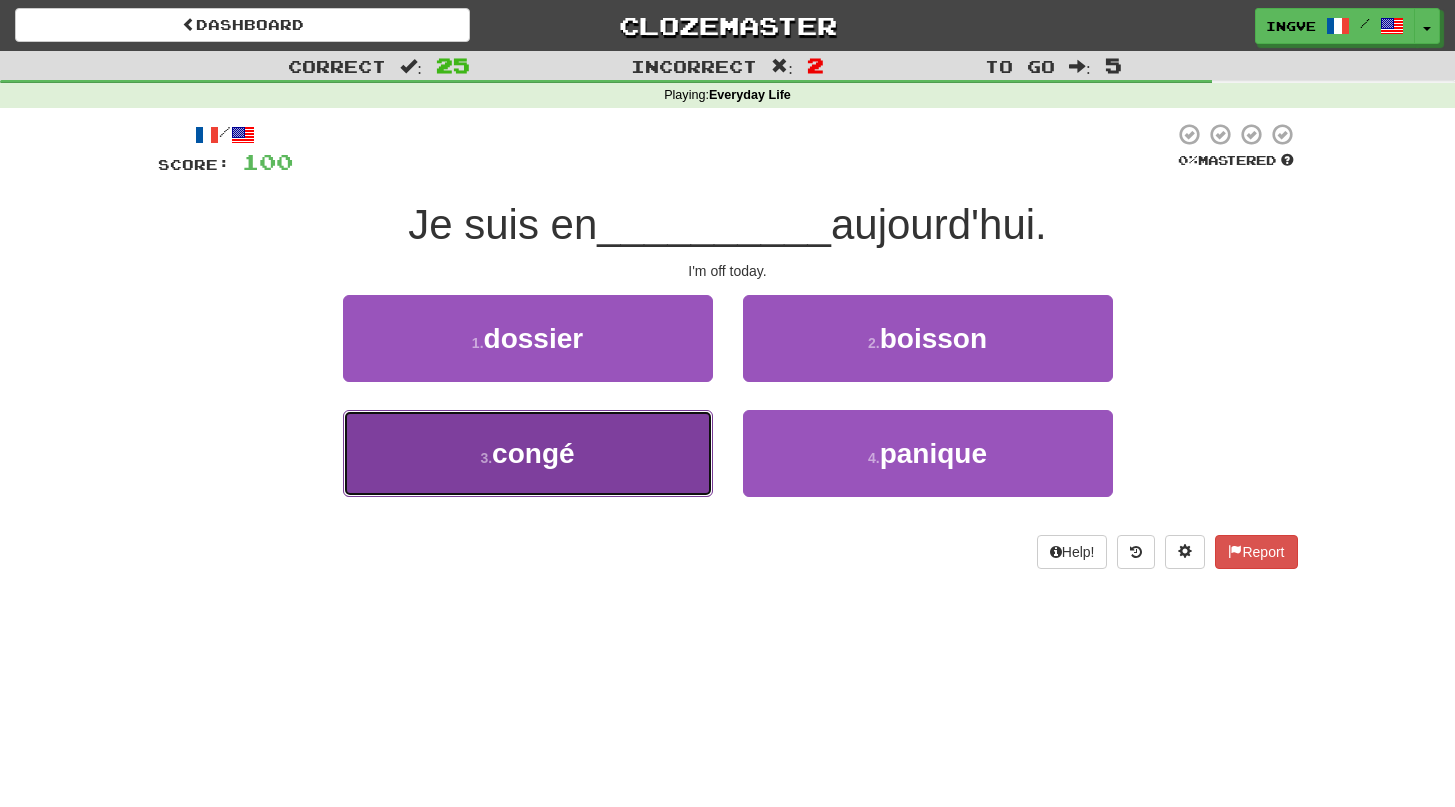 click on "3 .  congé" at bounding box center [528, 453] 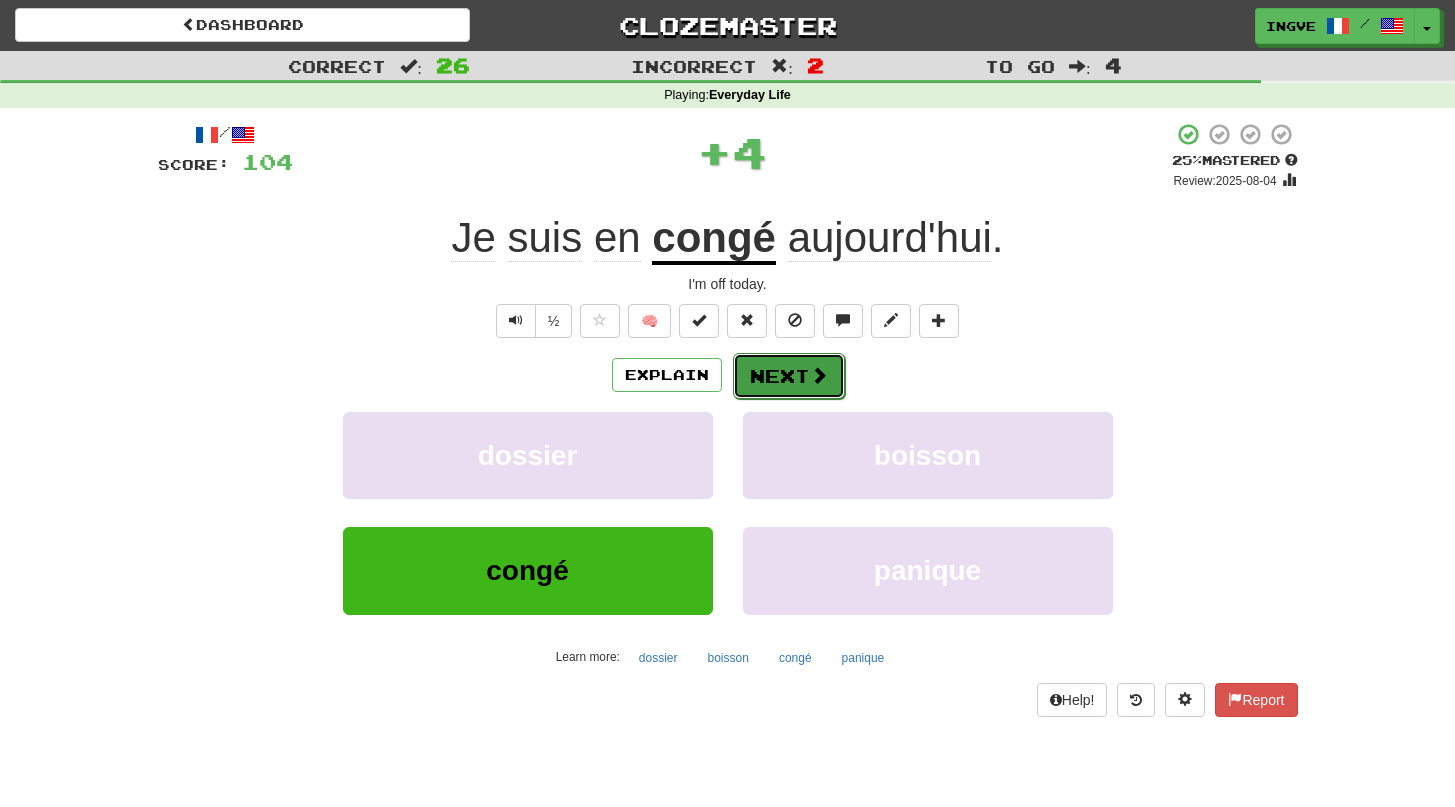 click on "Next" at bounding box center [789, 376] 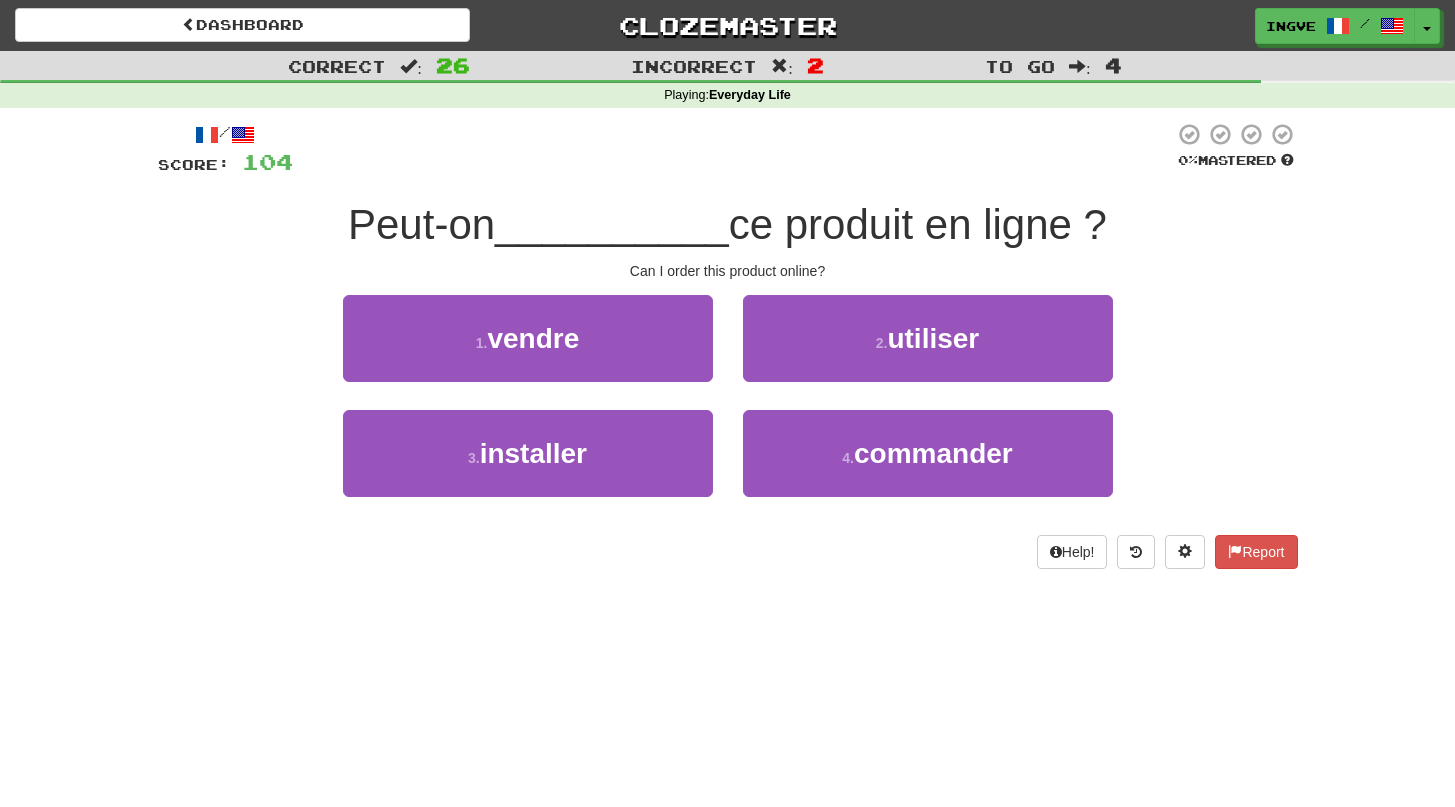 click on "Can I order this product online?" at bounding box center (728, 271) 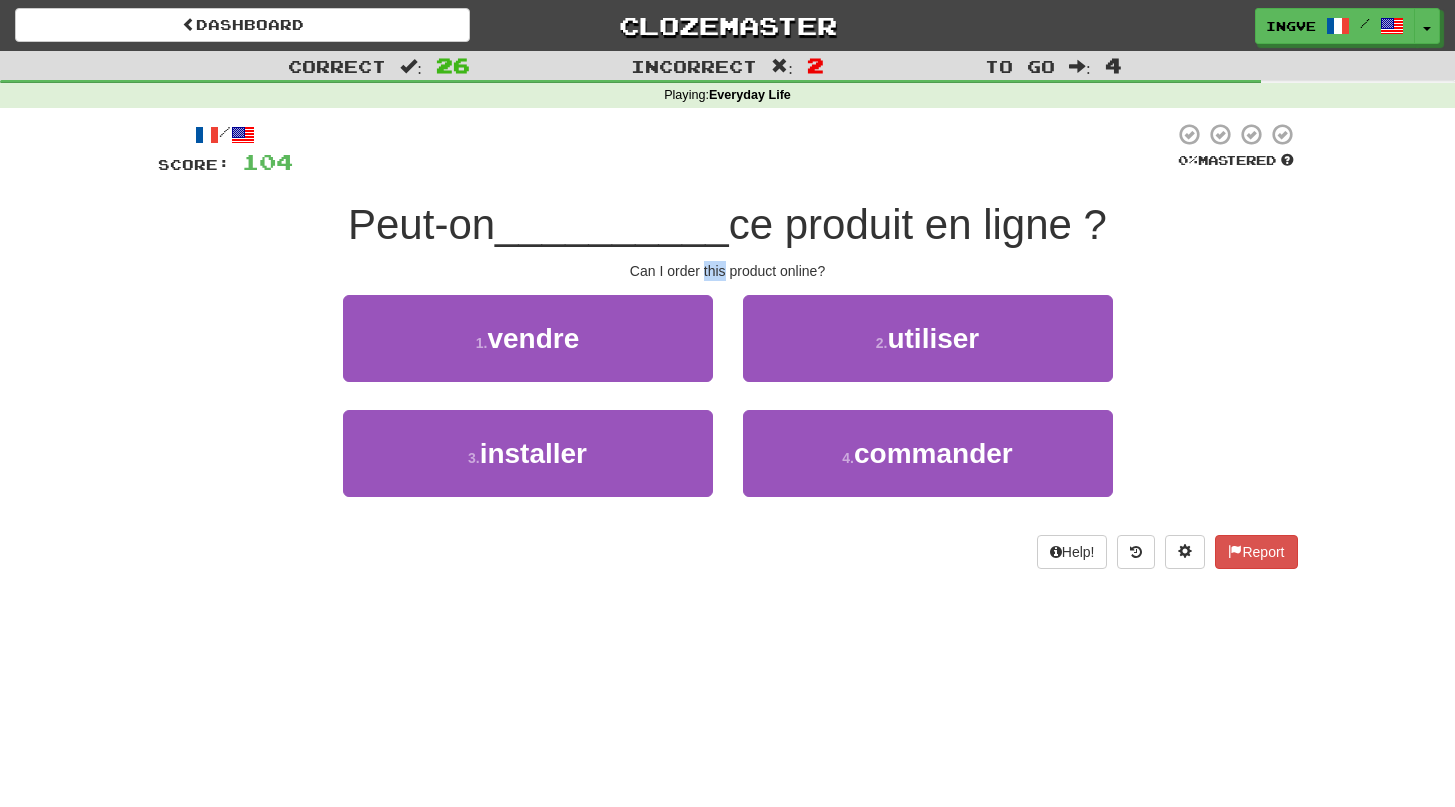 click on "Can I order this product online?" at bounding box center [728, 271] 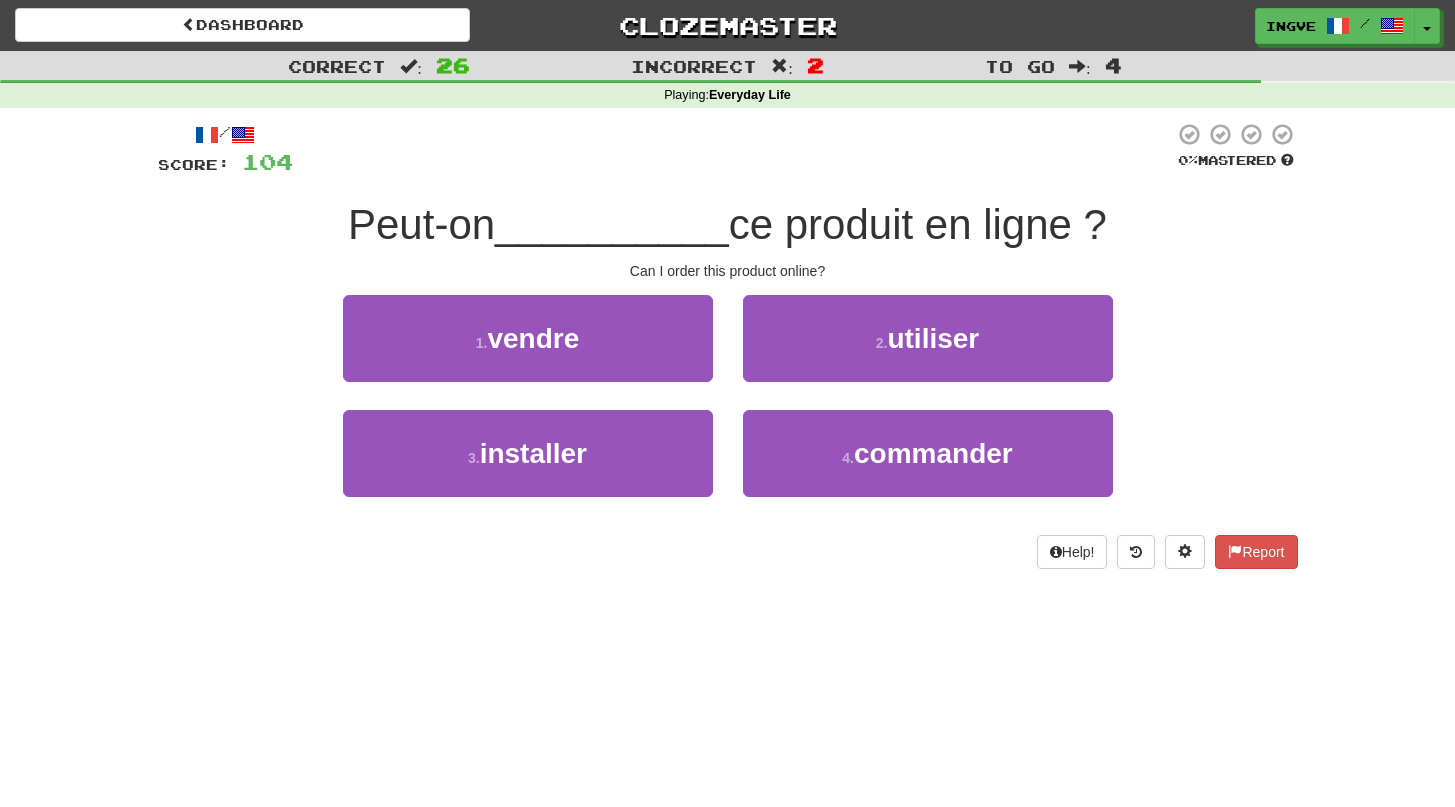 click on "ce produit en ligne ?" at bounding box center (918, 224) 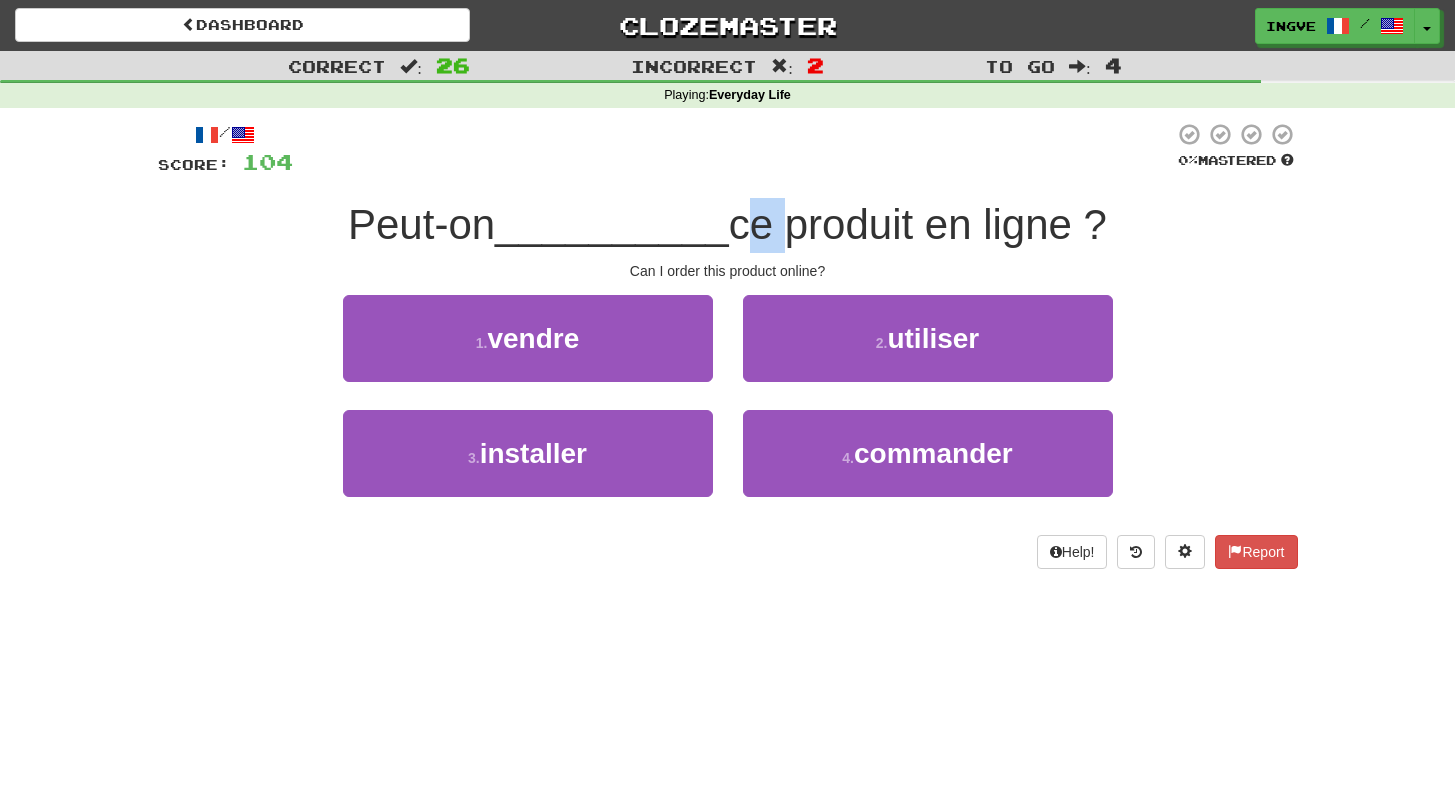 click on "ce produit en ligne ?" at bounding box center (918, 224) 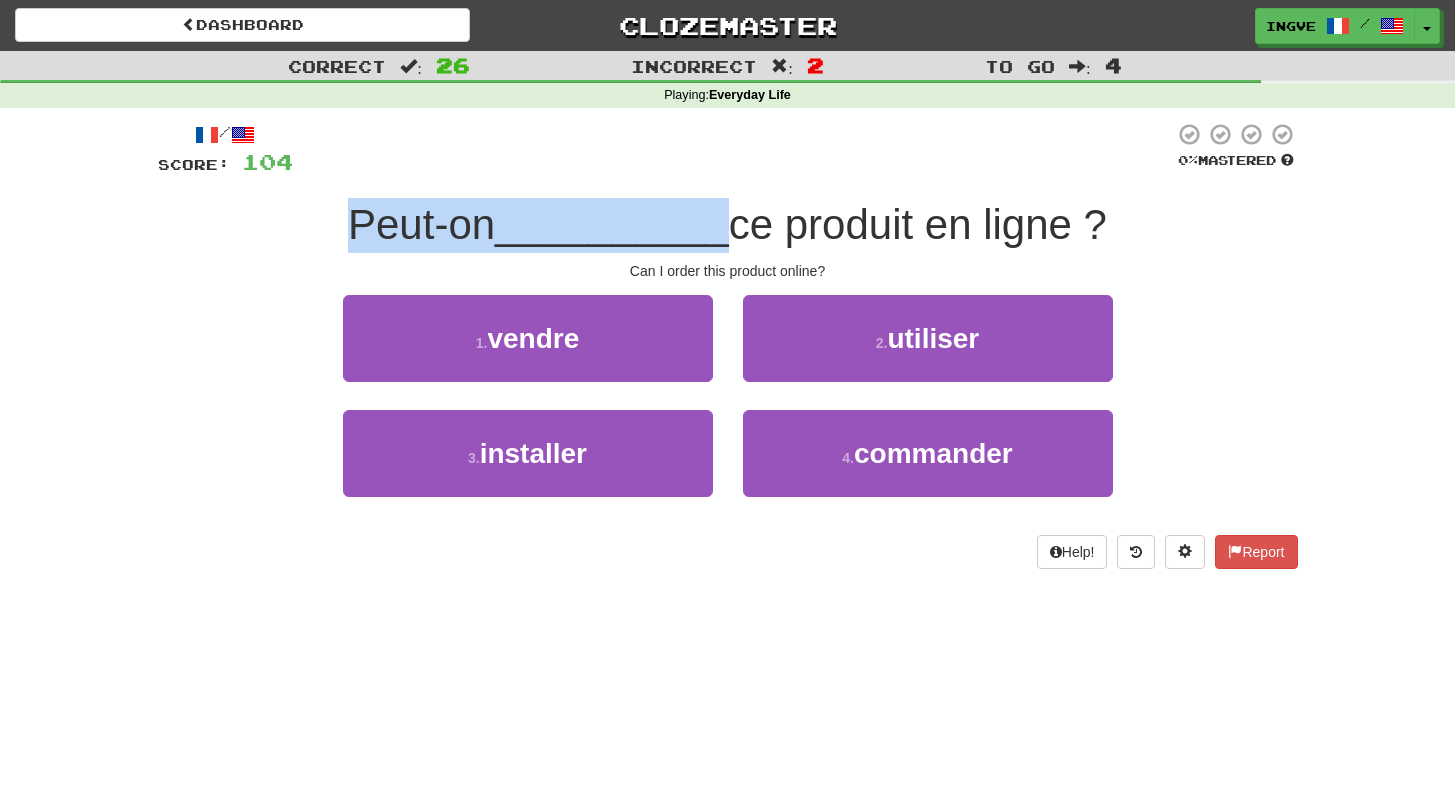 click on "Can I order this product online?" at bounding box center [728, 271] 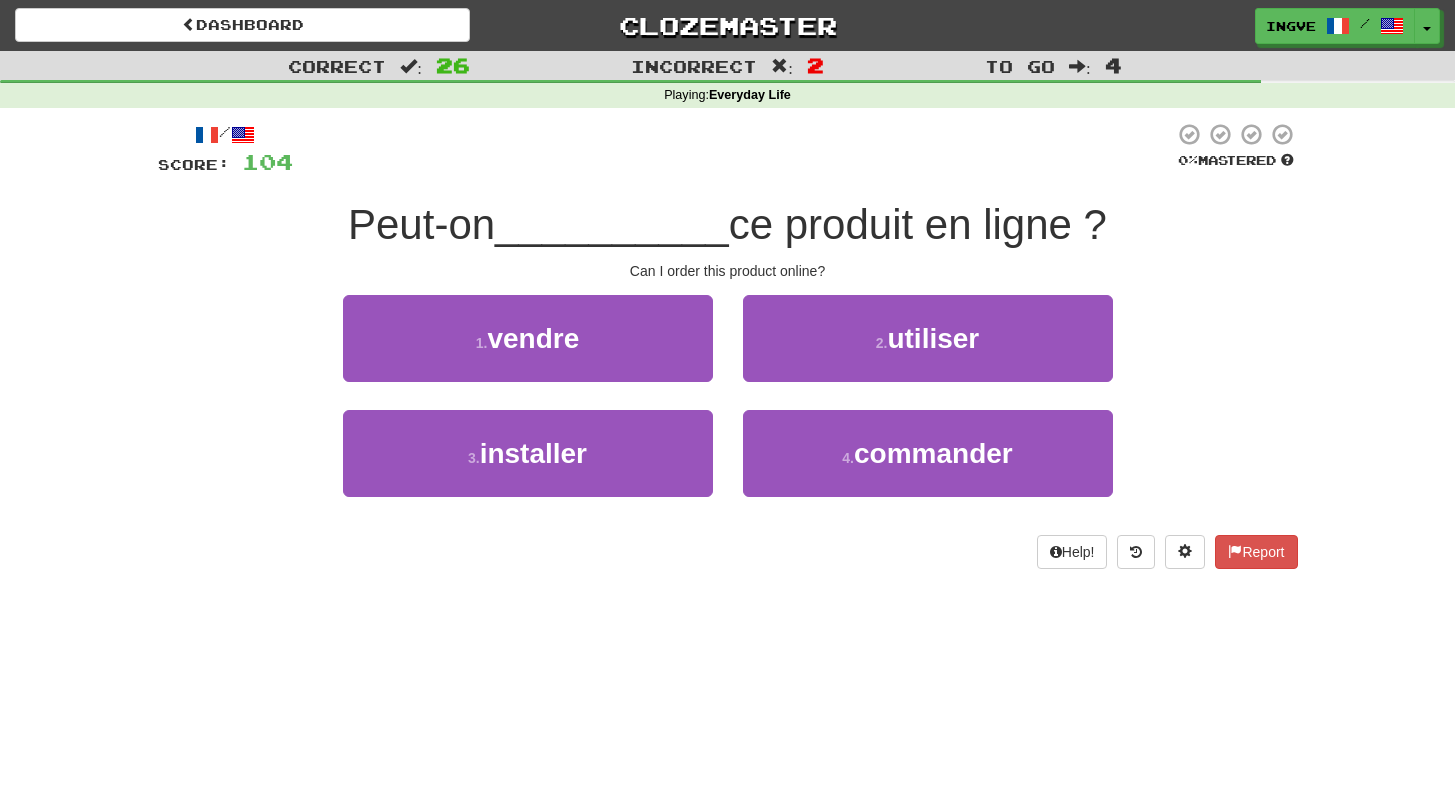 click on "Can I order this product online?" at bounding box center [728, 271] 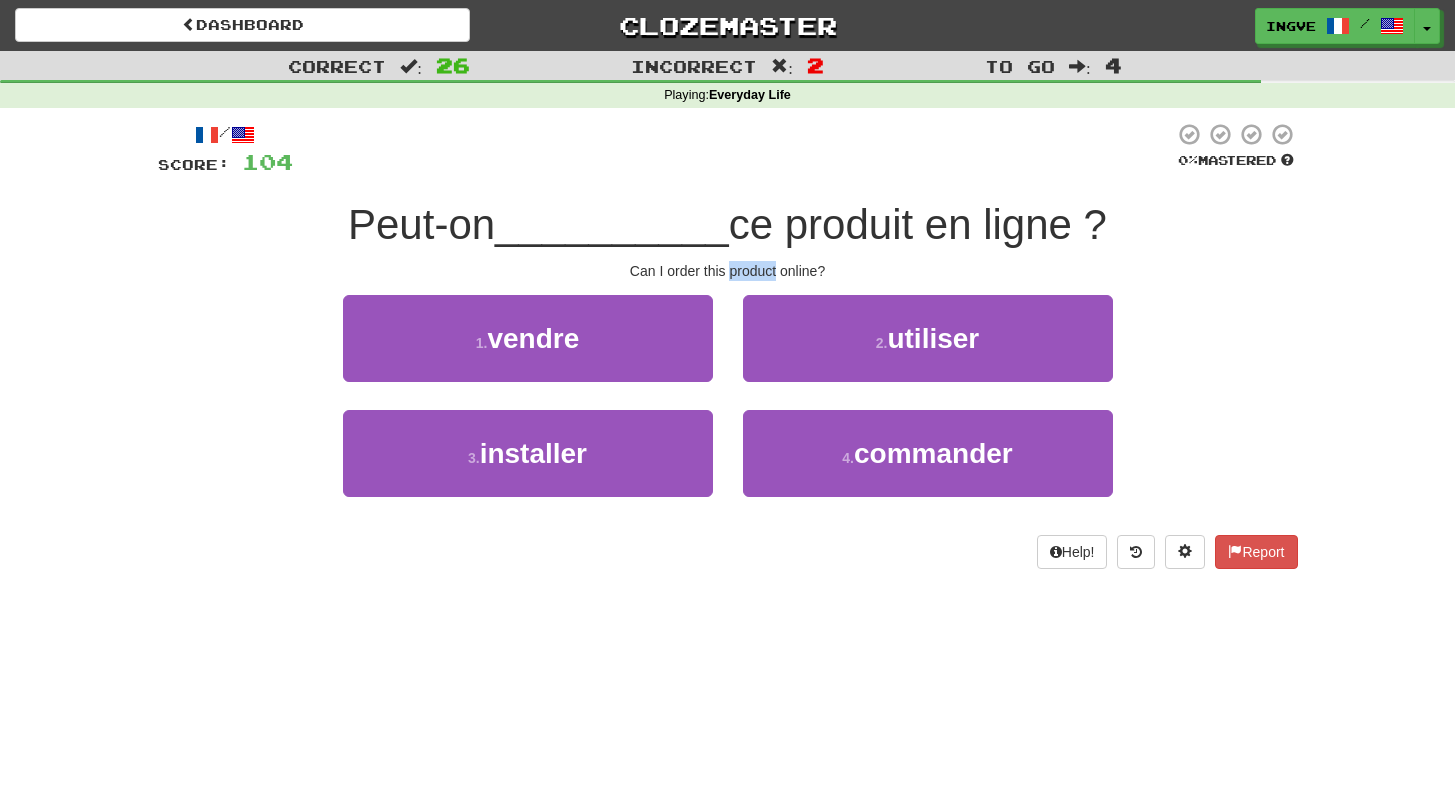 click on "Can I order this product online?" at bounding box center (728, 271) 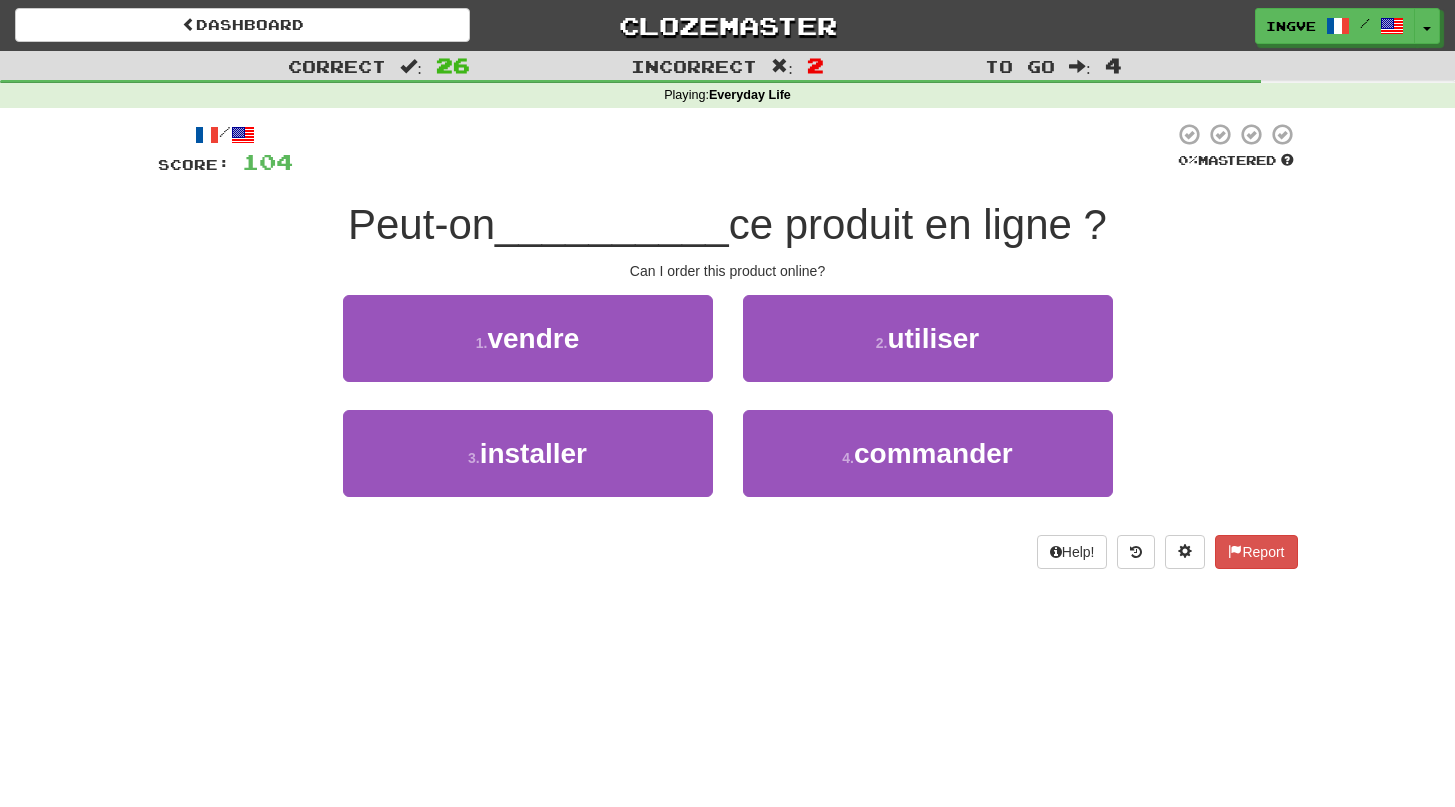 click on "ce produit en ligne ?" at bounding box center [918, 224] 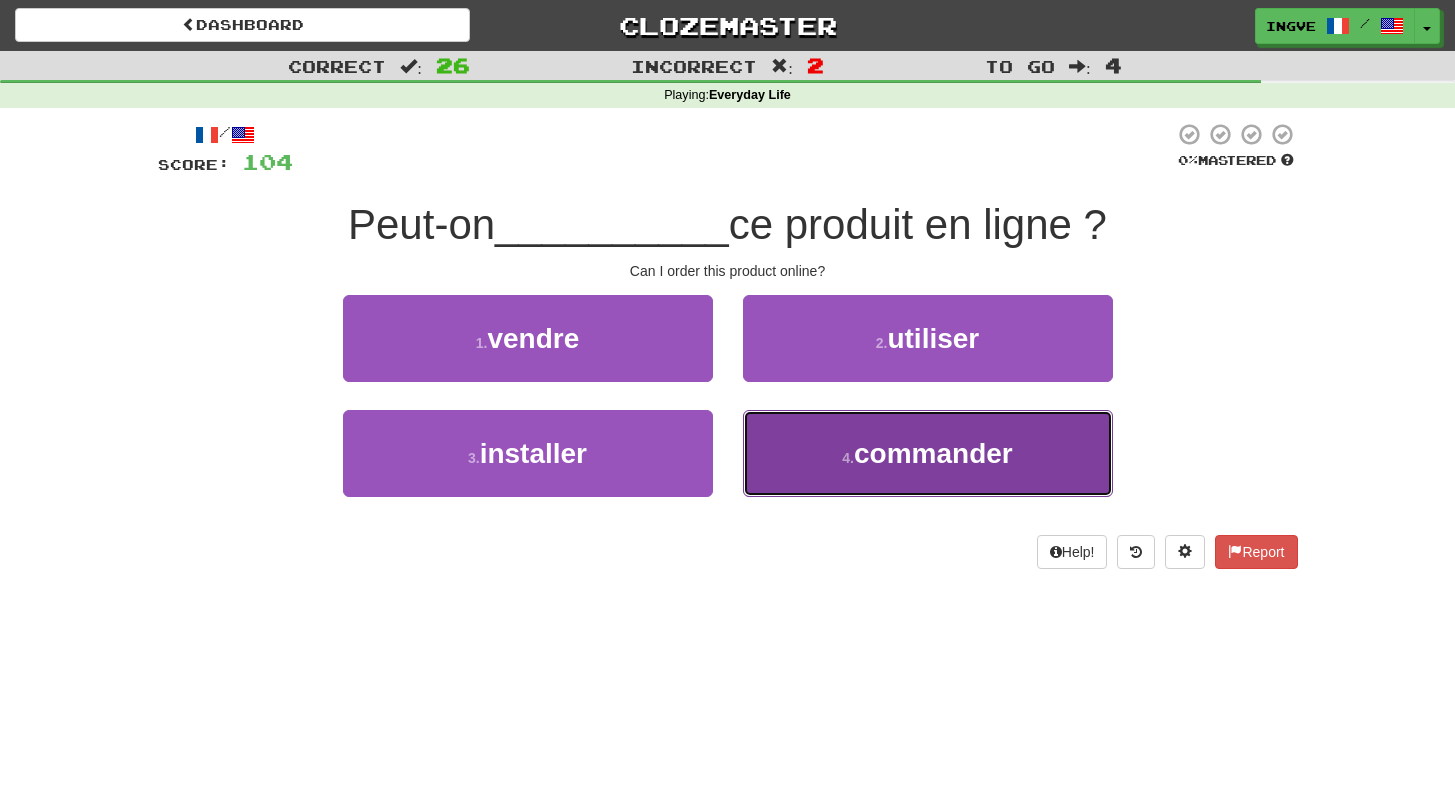 click on "4 .  commander" at bounding box center [928, 453] 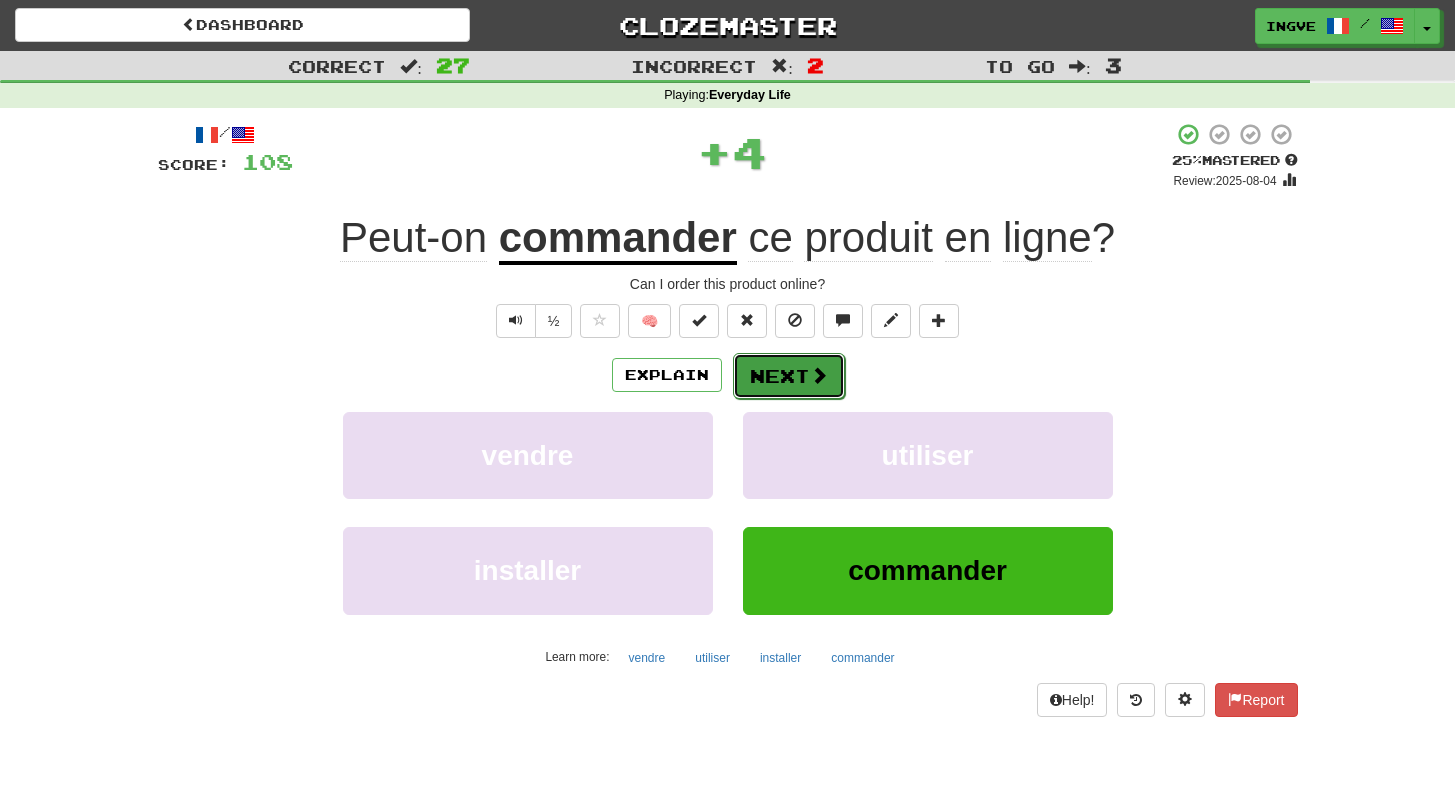 click on "Next" at bounding box center (789, 376) 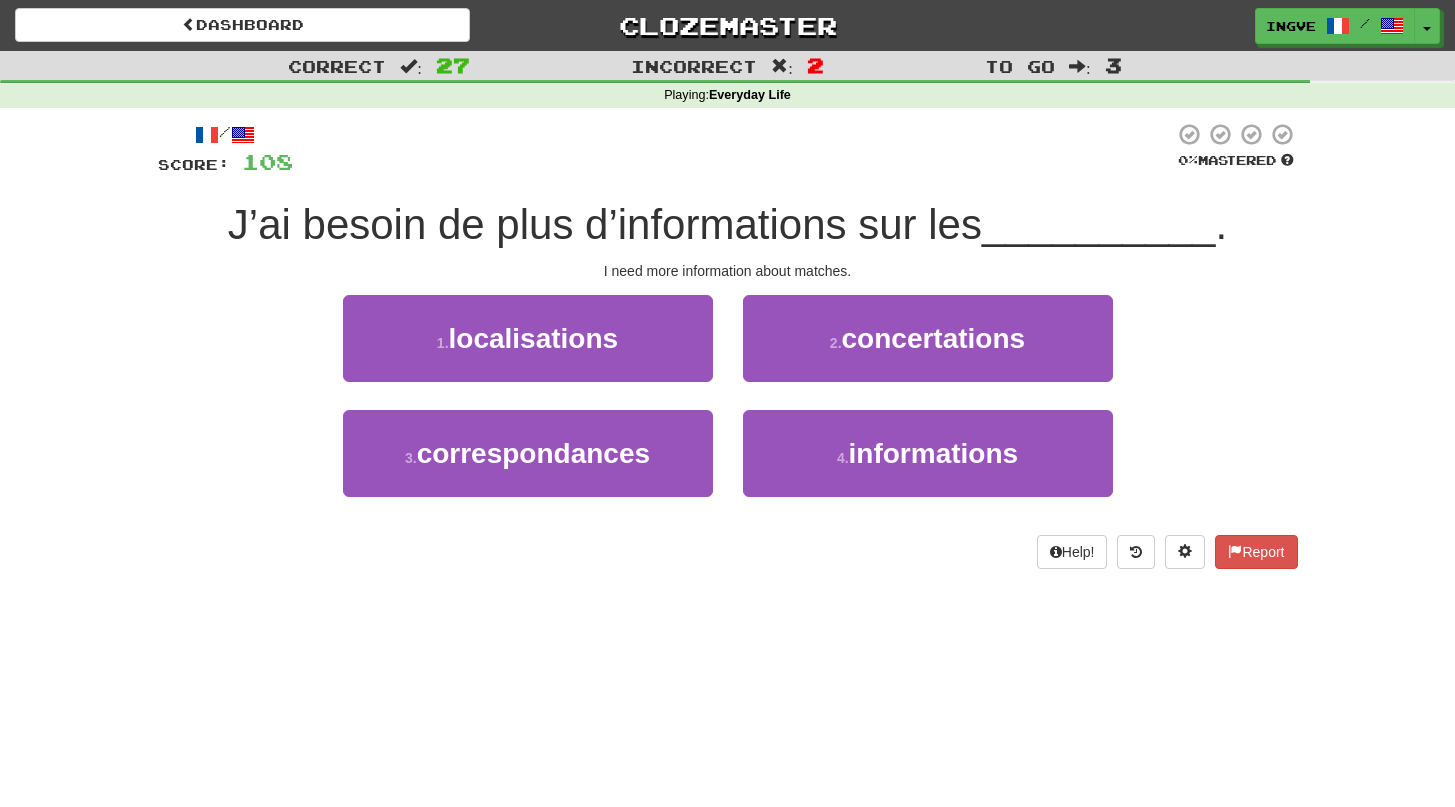 click on "J’ai besoin de plus d’informations sur les" at bounding box center (605, 224) 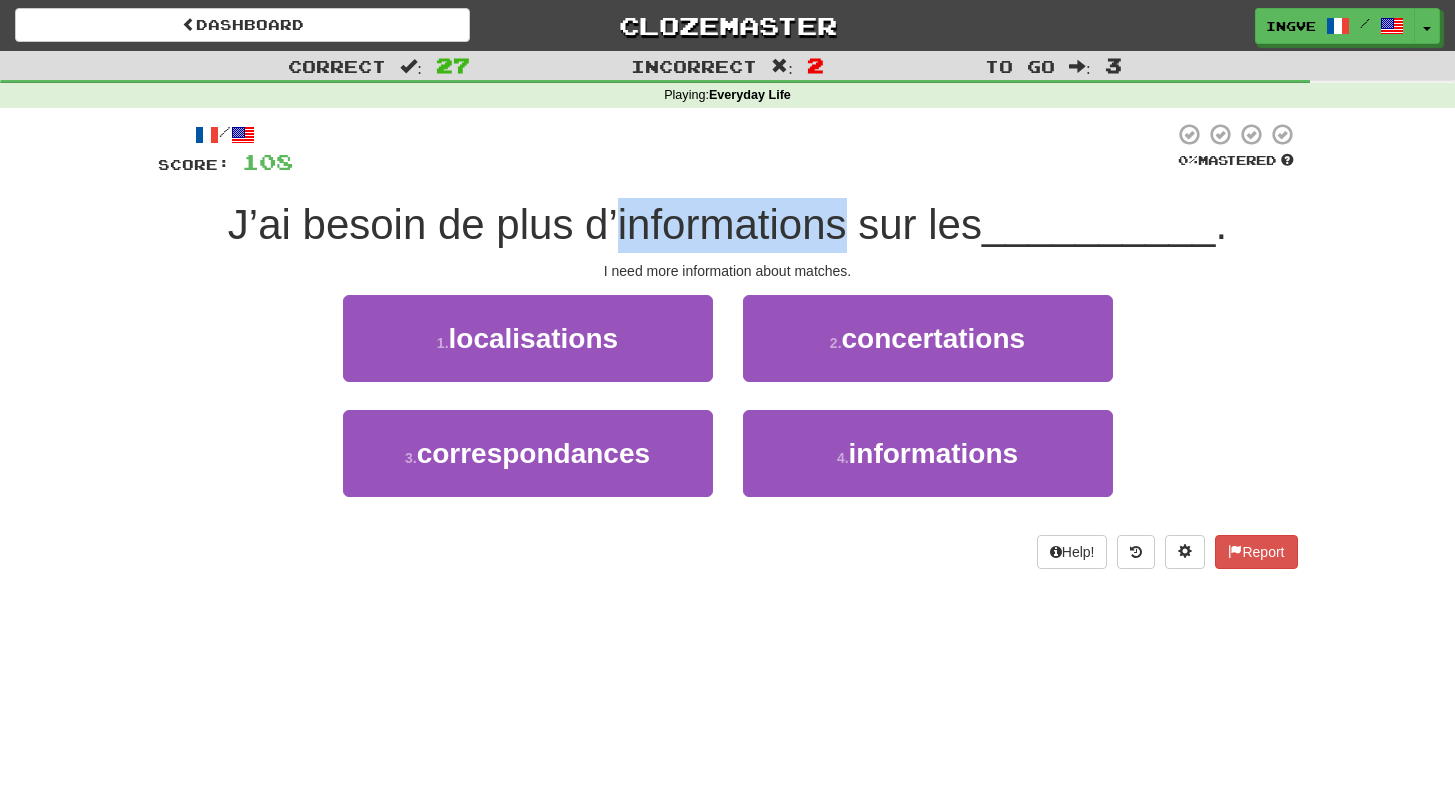 click on "J’ai besoin de plus d’informations sur les" at bounding box center (605, 224) 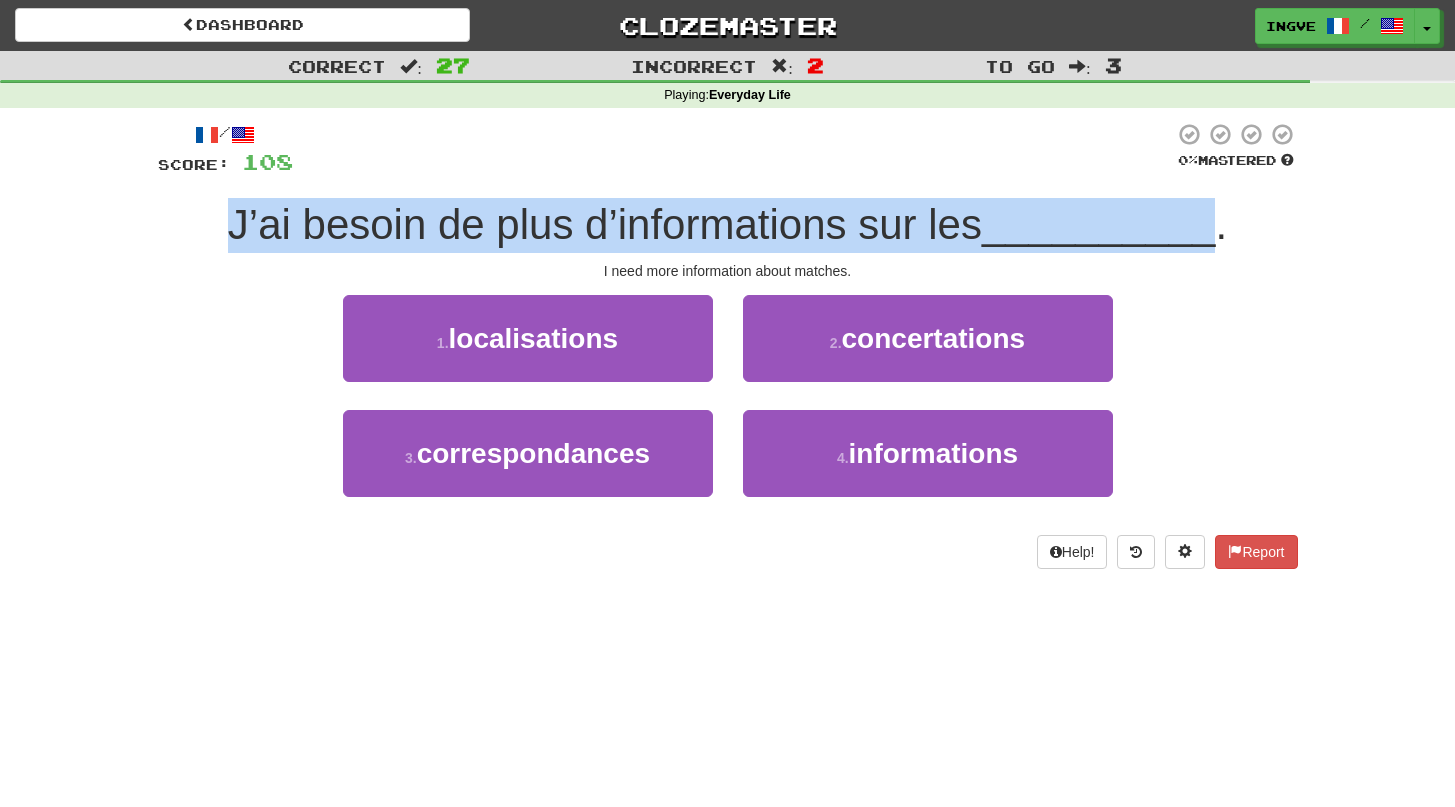 click on "J’ai besoin de plus d’informations sur les" at bounding box center (605, 224) 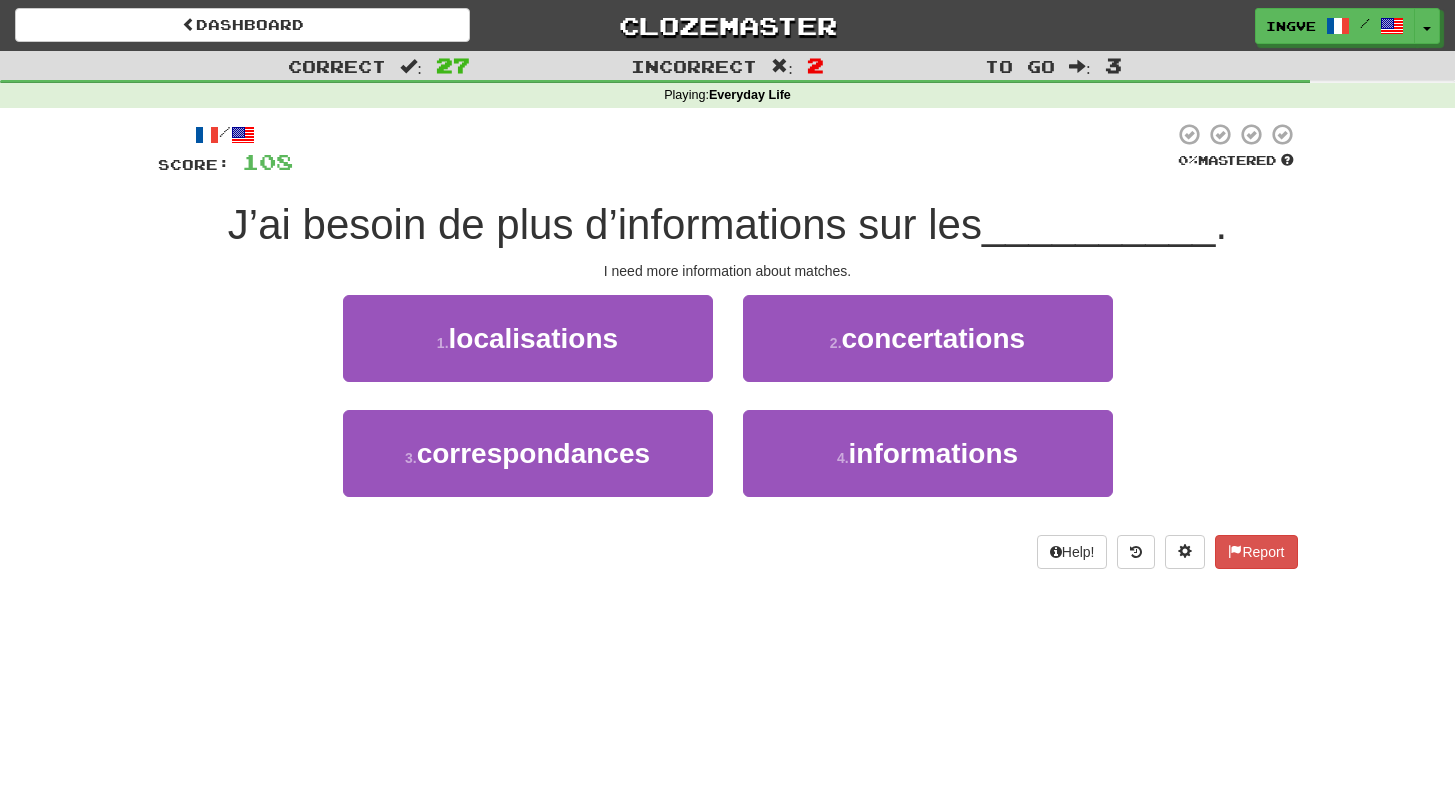 click on "J’ai besoin de plus d’informations sur les" at bounding box center [605, 224] 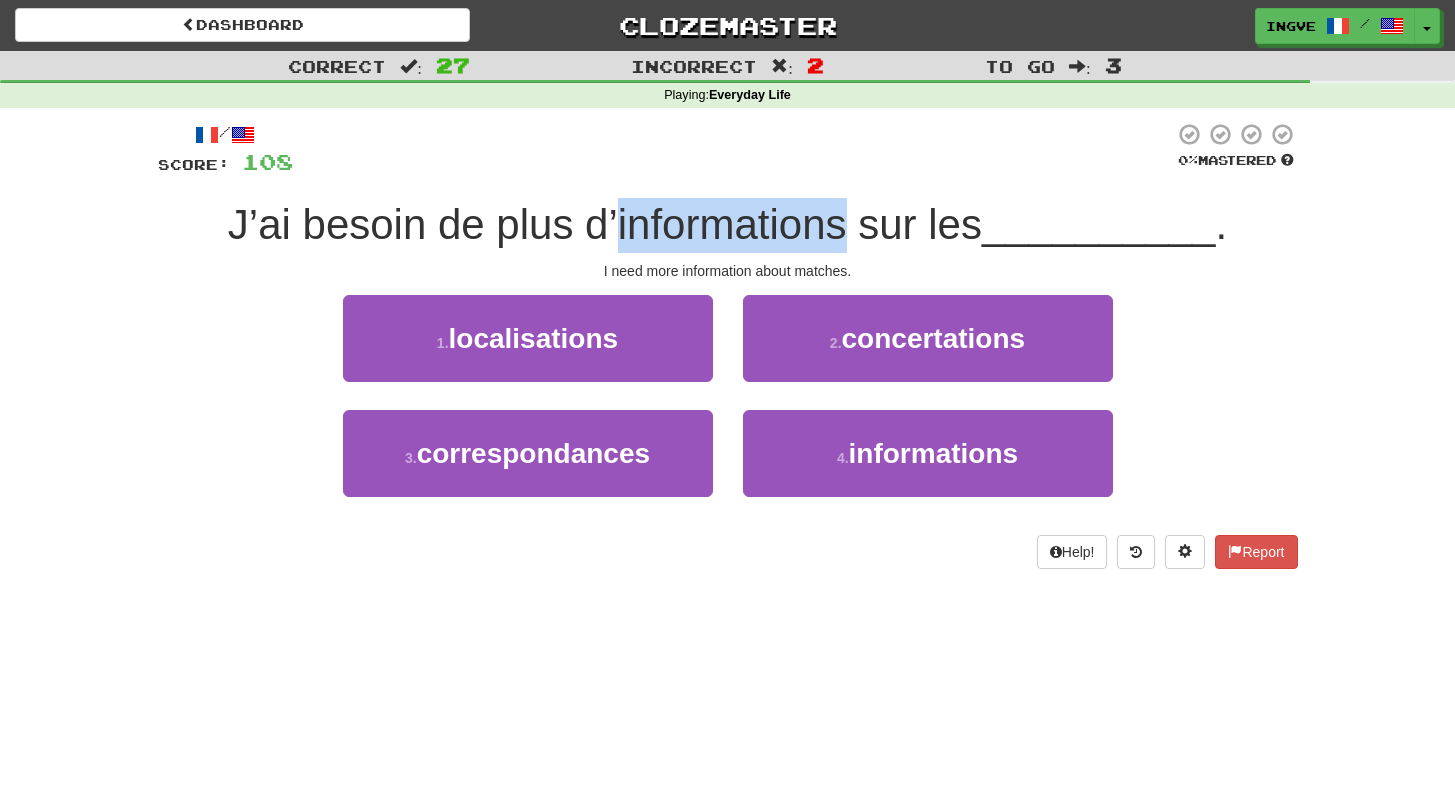 click on "J’ai besoin de plus d’informations sur les" at bounding box center [605, 224] 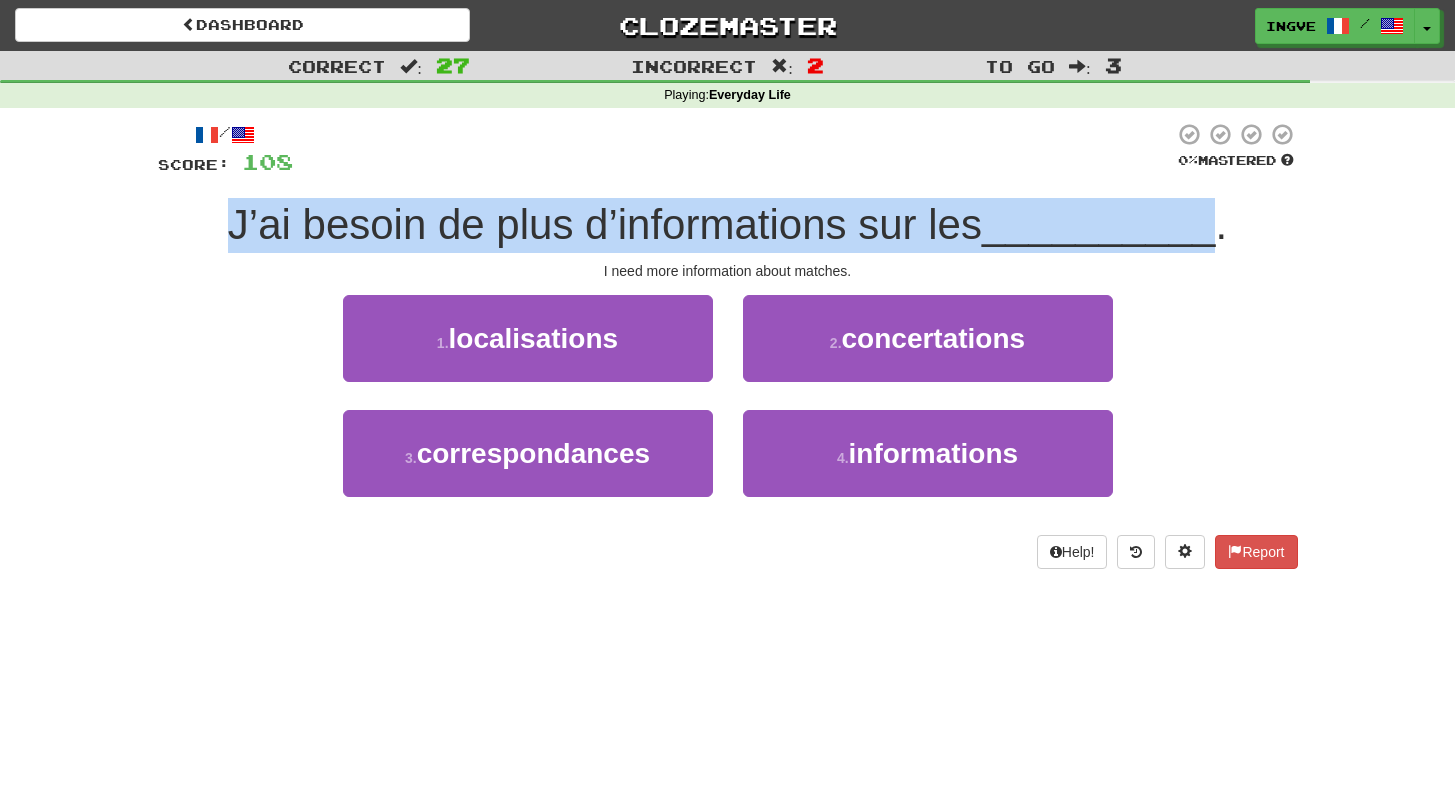 click on "J’ai besoin de plus d’informations sur les" at bounding box center (605, 224) 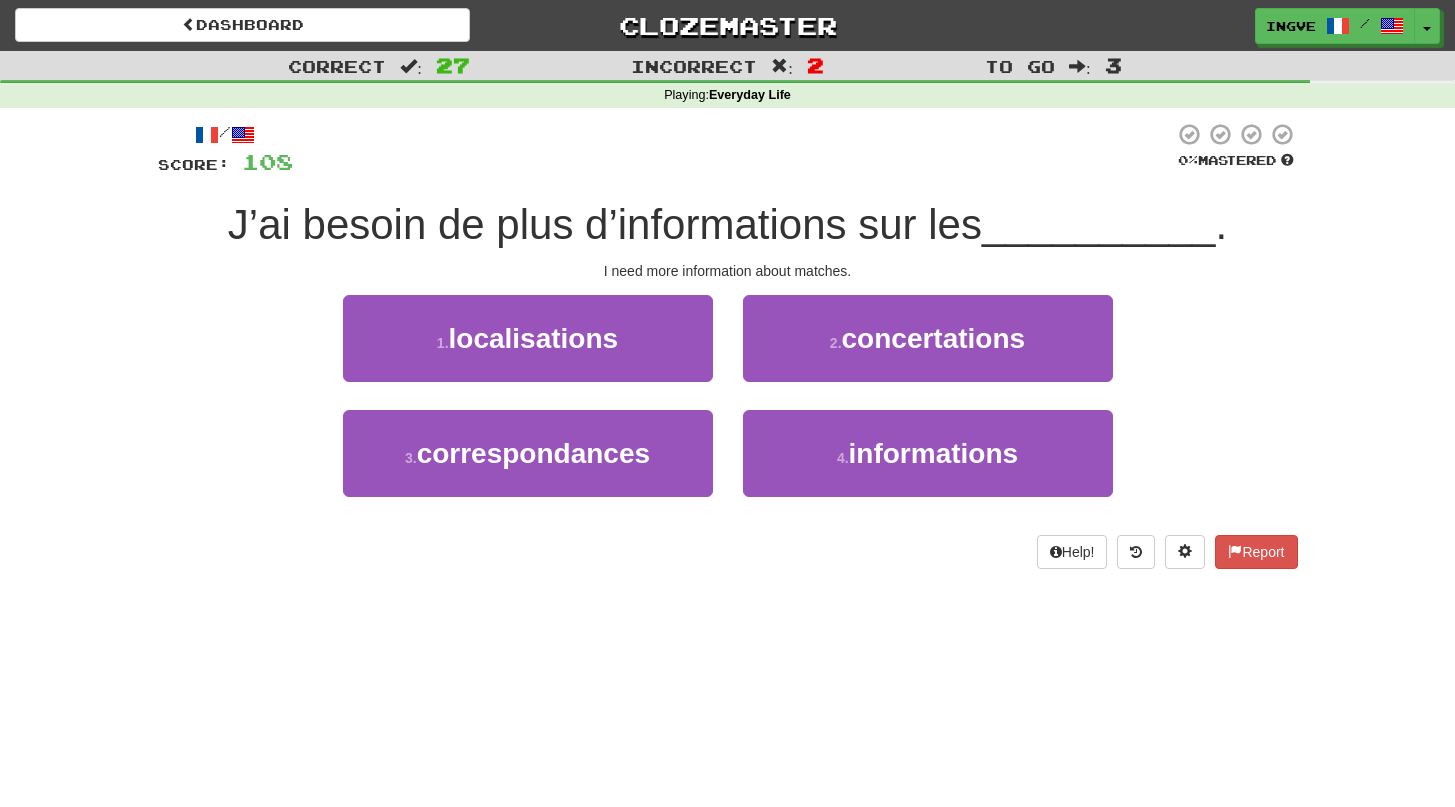 click on "J’ai besoin de plus d’informations sur les" at bounding box center (605, 224) 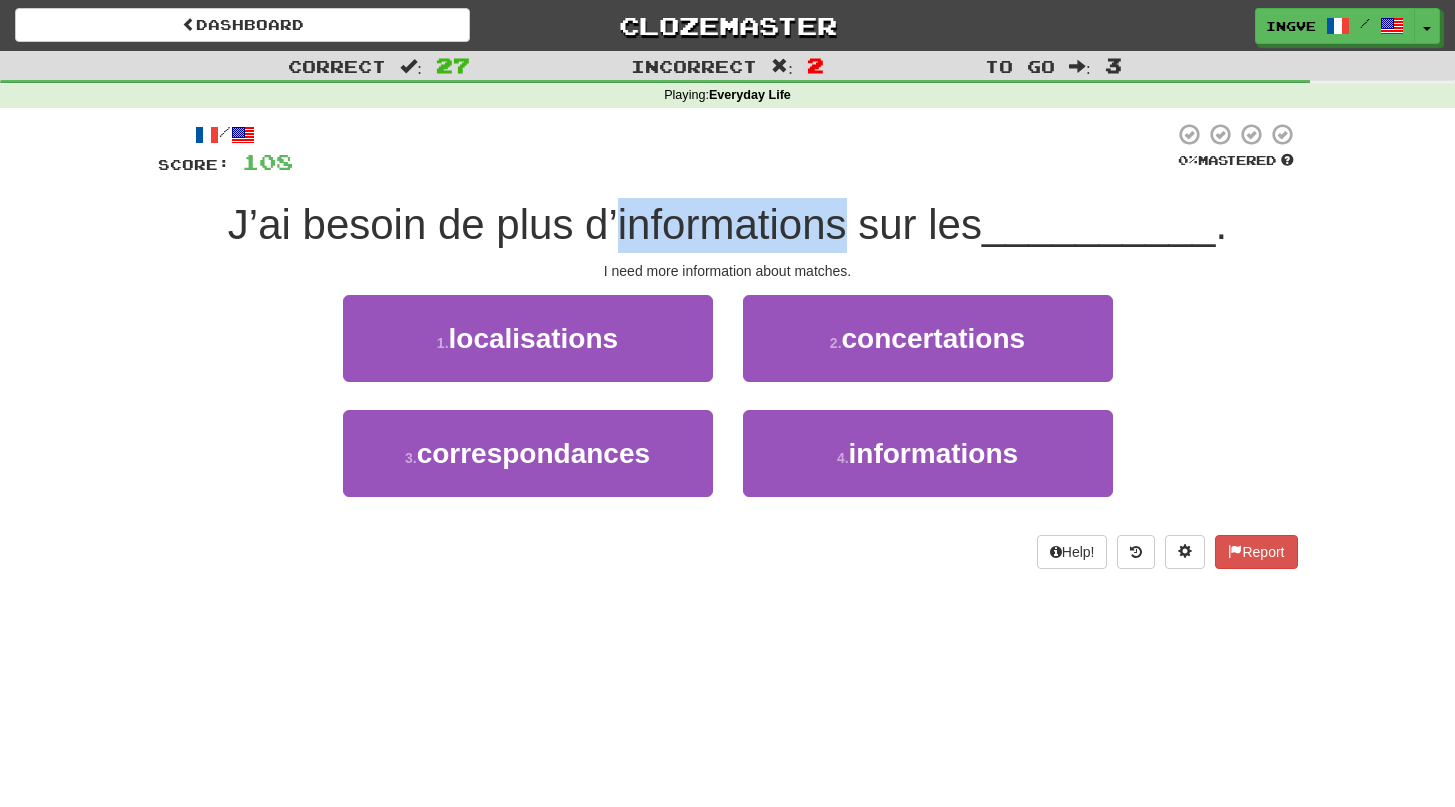 click on "J’ai besoin de plus d’informations sur les" at bounding box center (605, 224) 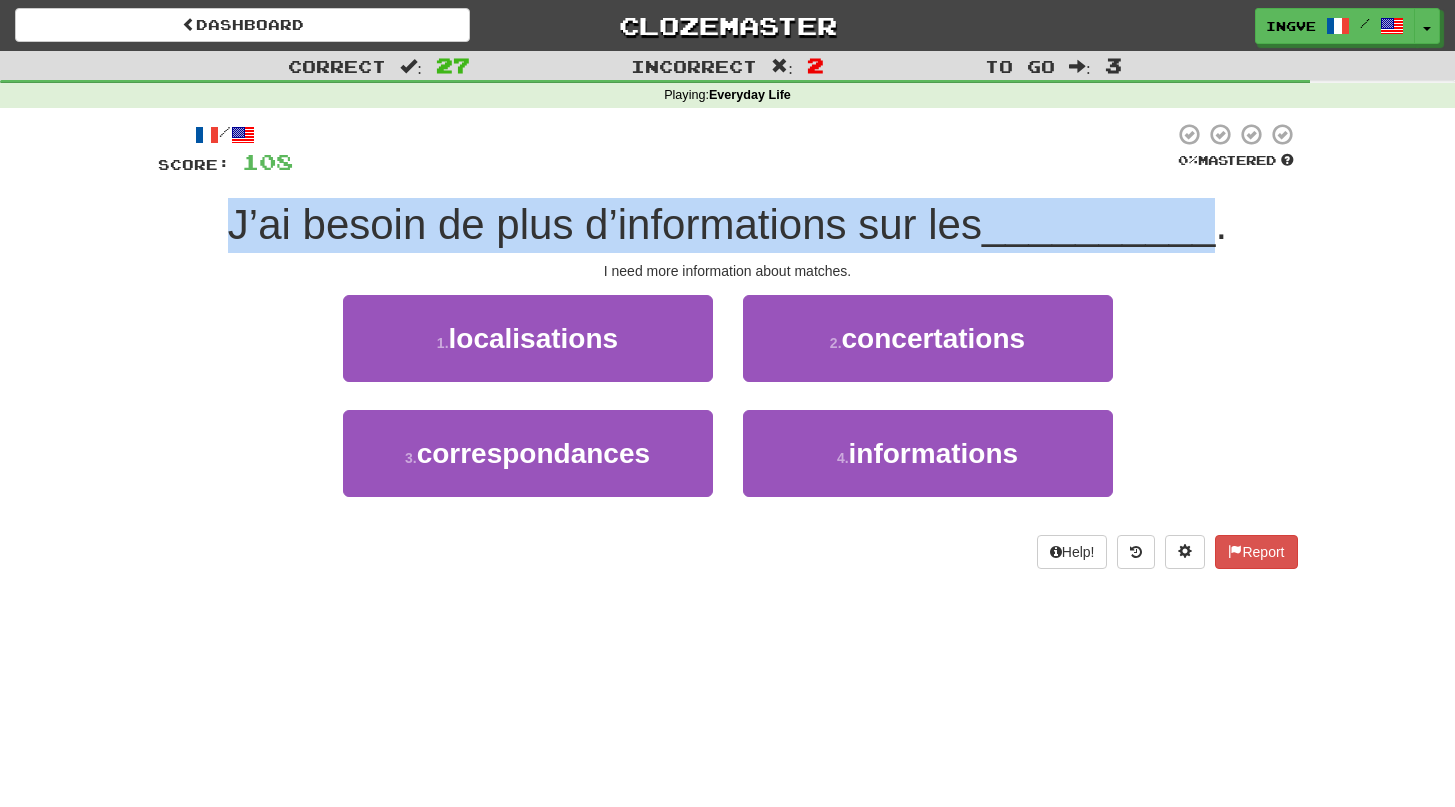 click on "J’ai besoin de plus d’informations sur les" at bounding box center [605, 224] 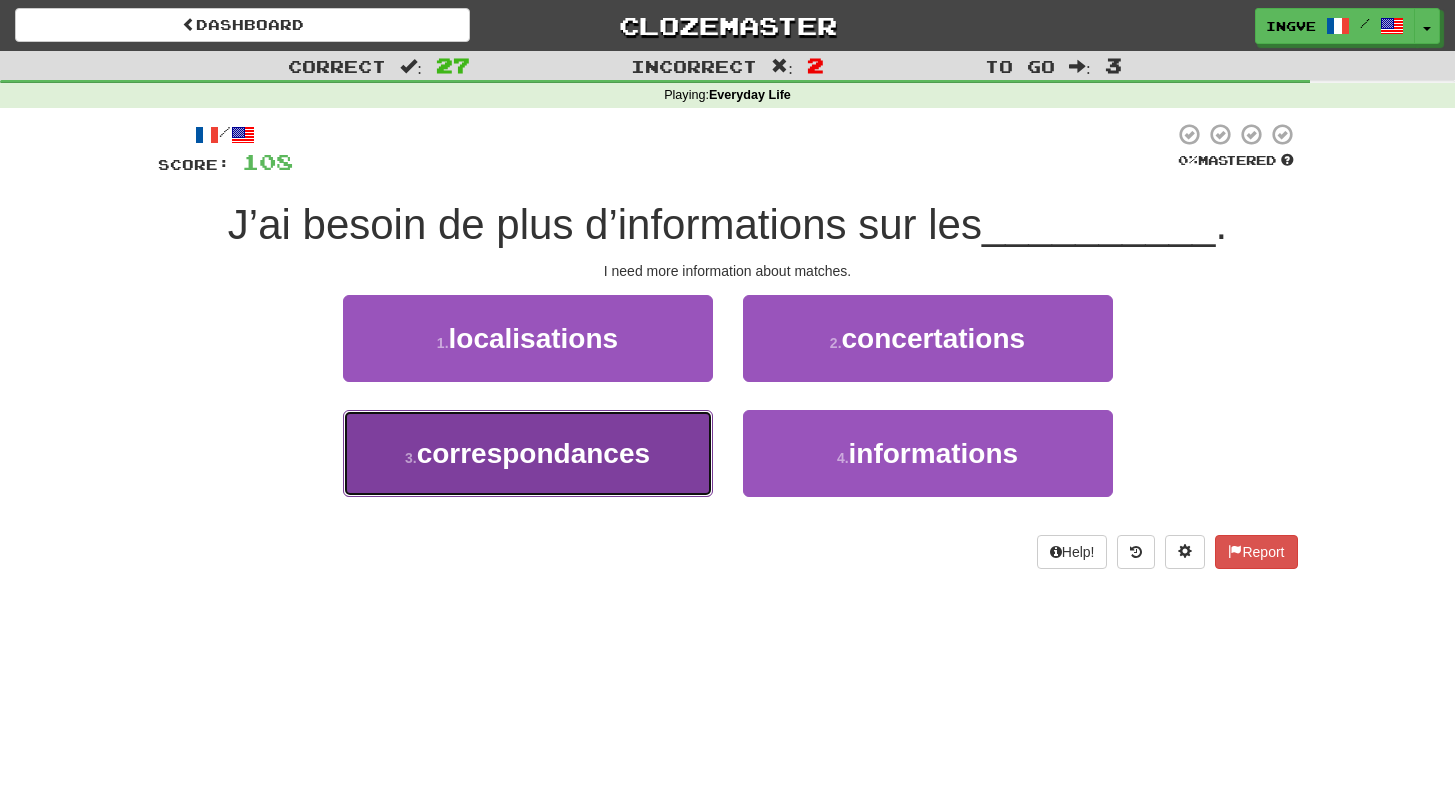click on "correspondances" at bounding box center (533, 453) 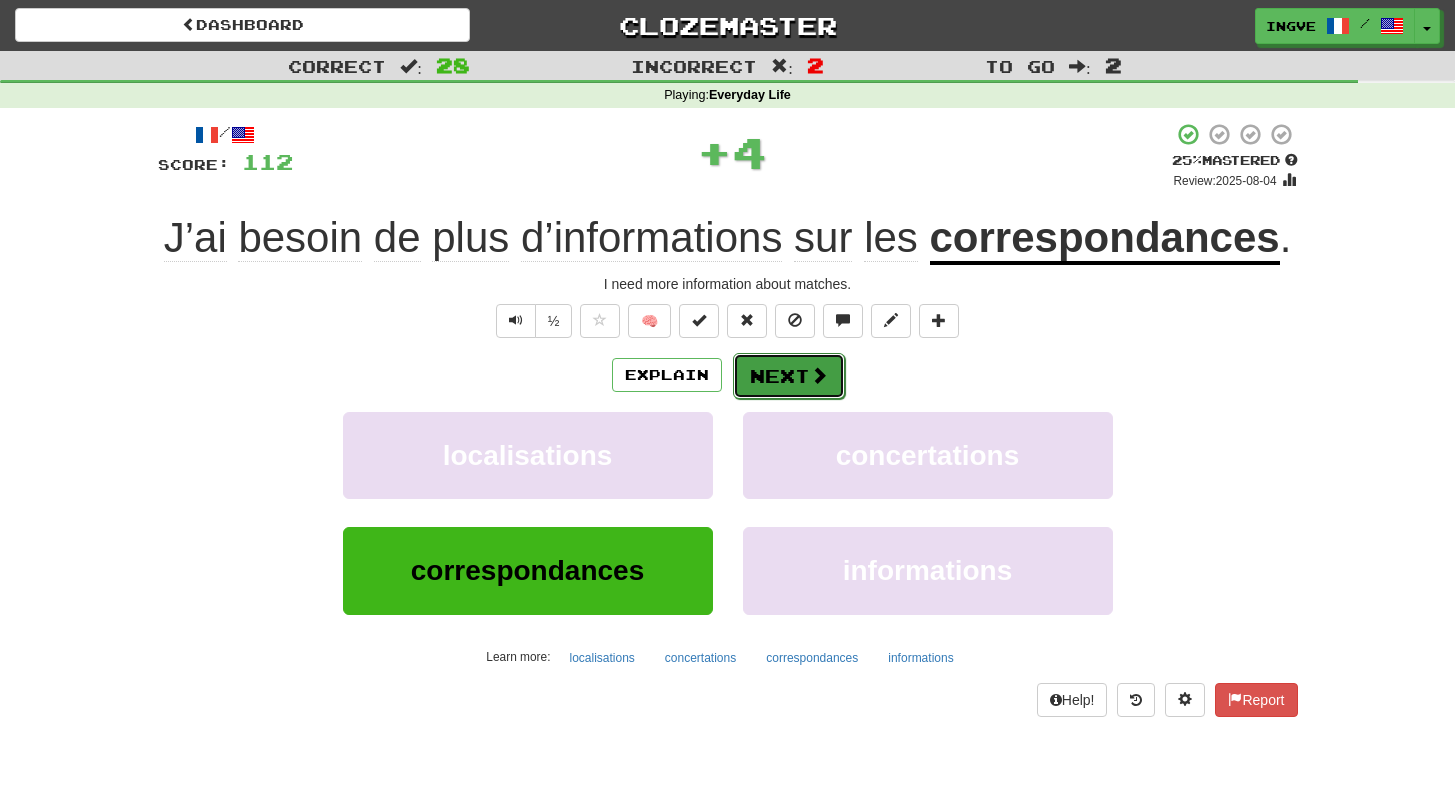 click on "Next" at bounding box center (789, 376) 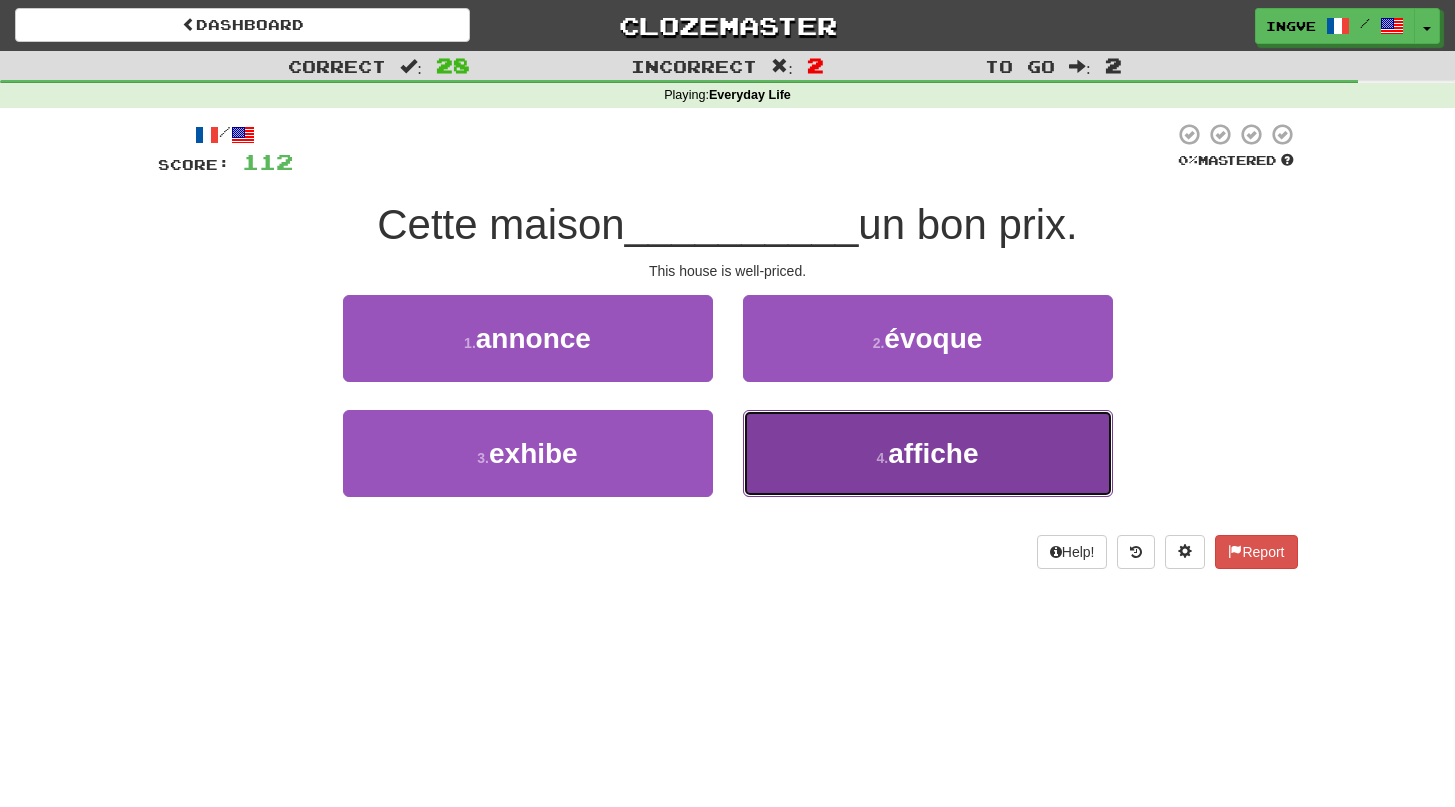 click on "4 .  affiche" at bounding box center [928, 453] 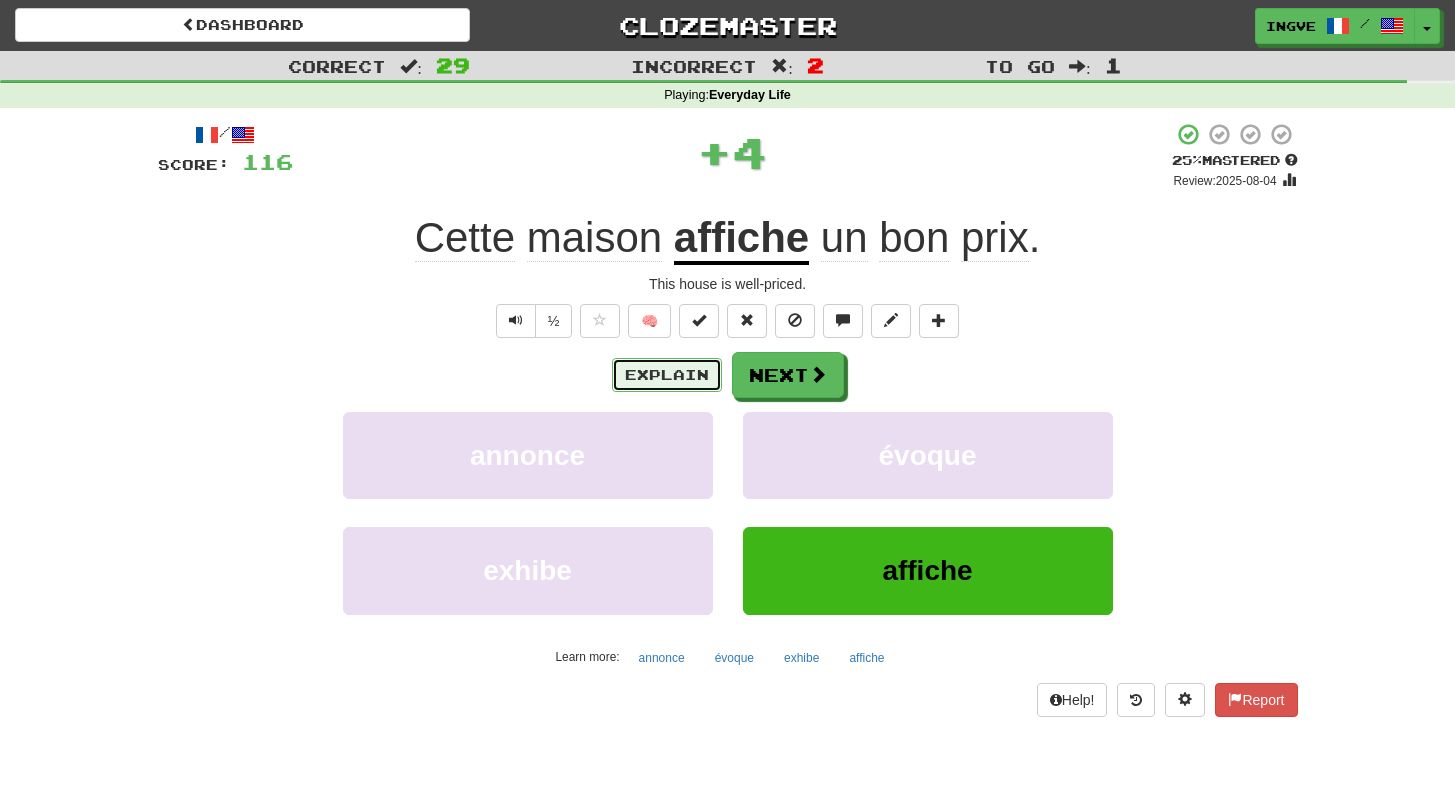 click on "Explain" at bounding box center [667, 375] 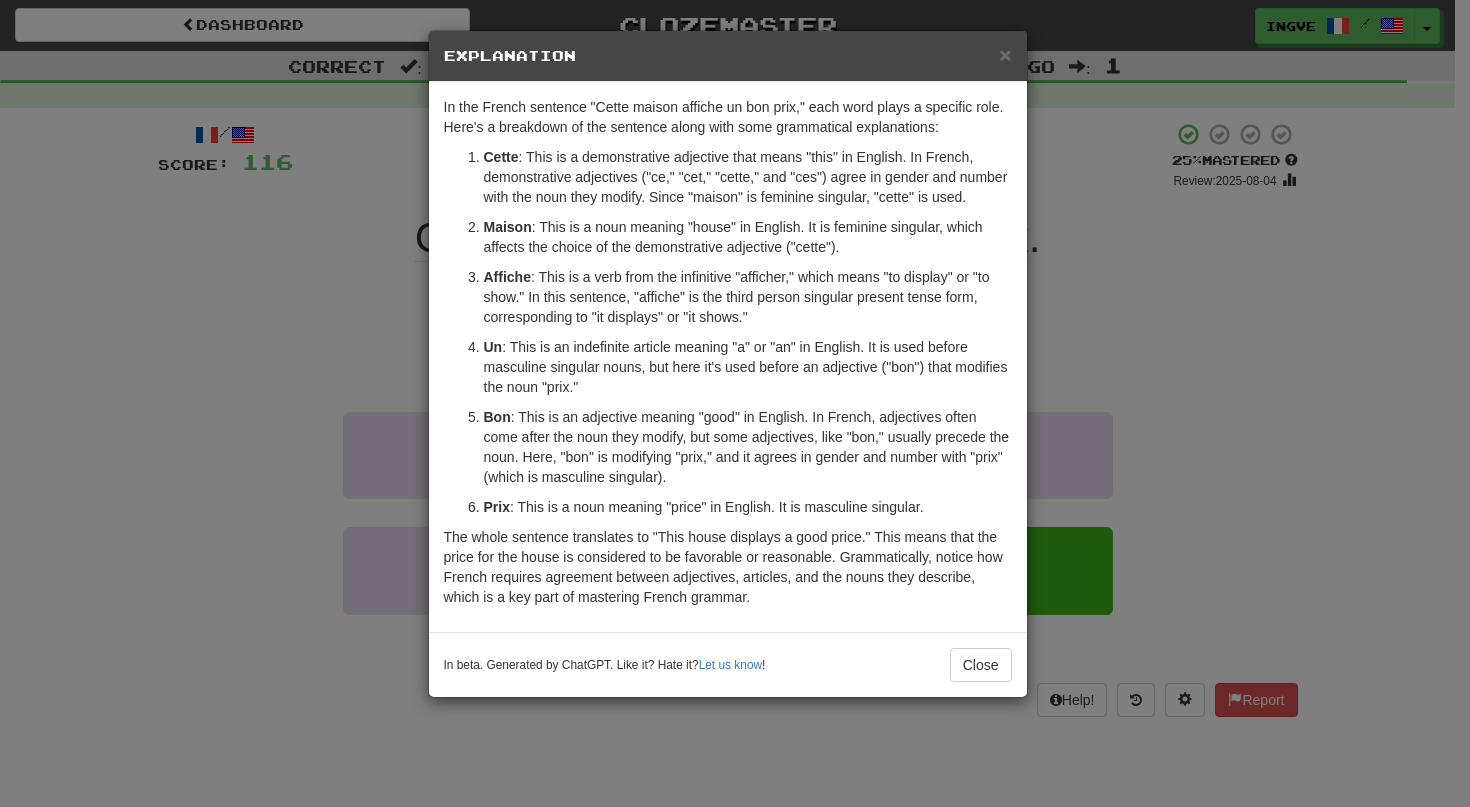 click on "Affiche" at bounding box center (507, 277) 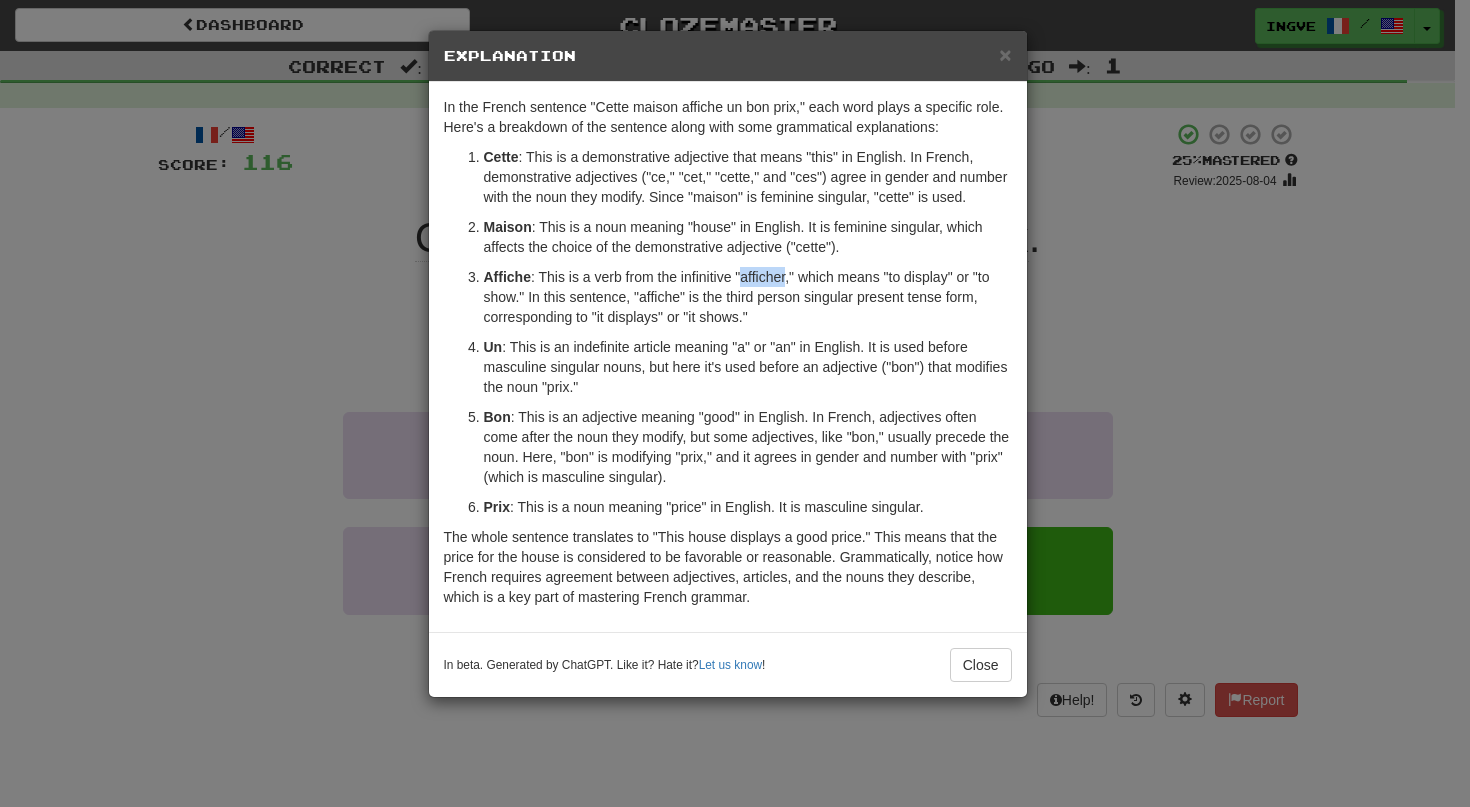 copy on "afficher" 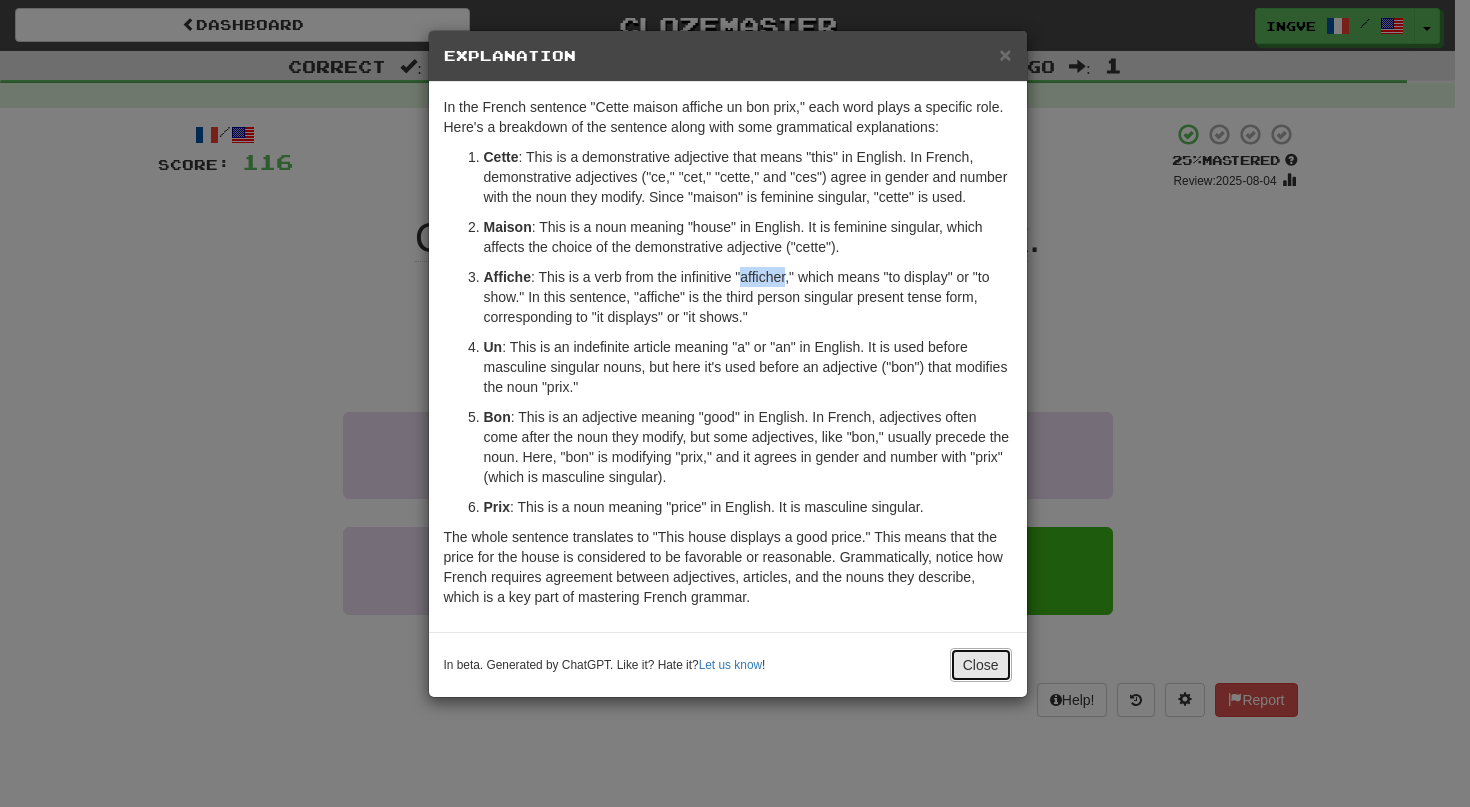 click on "Close" at bounding box center (981, 665) 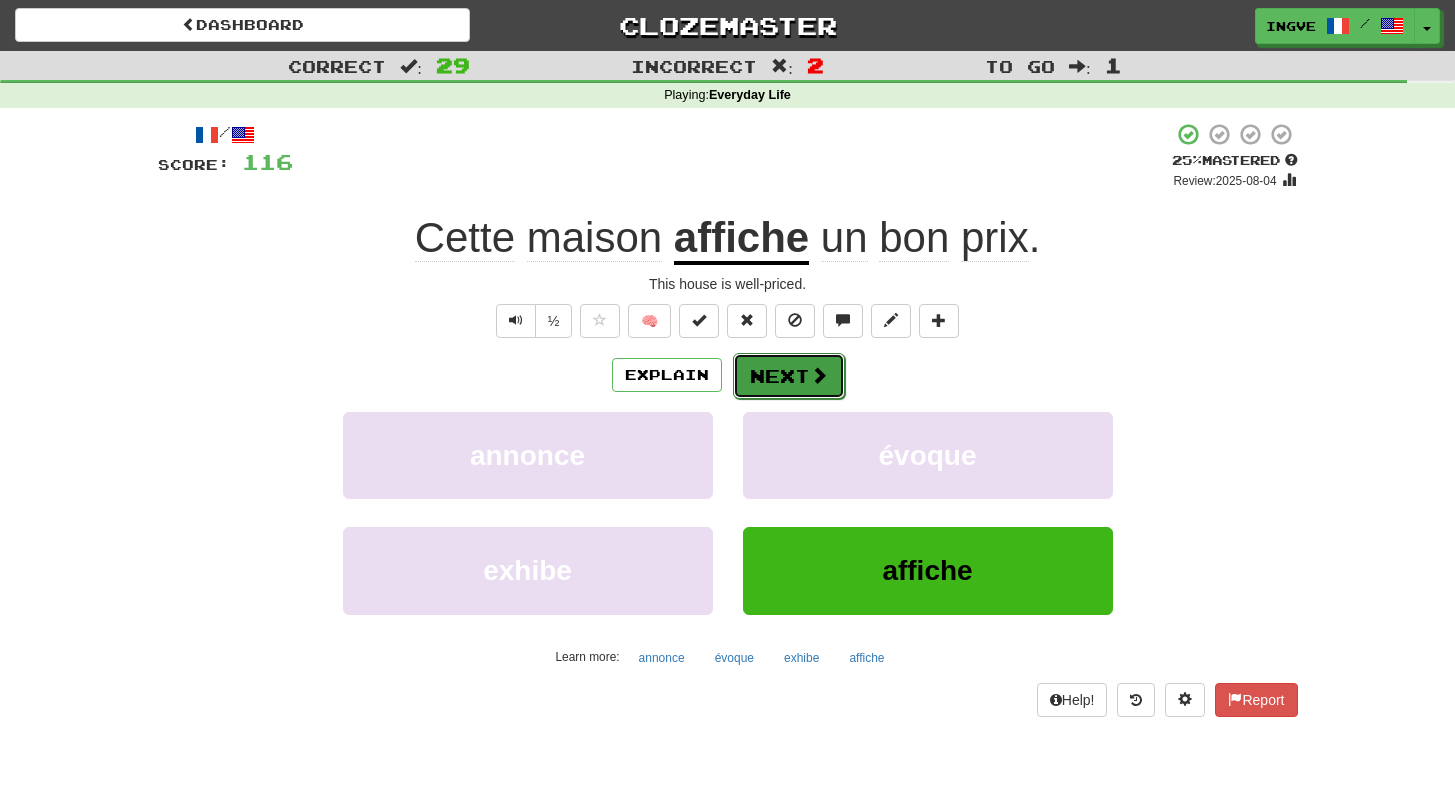 click on "Next" at bounding box center [789, 376] 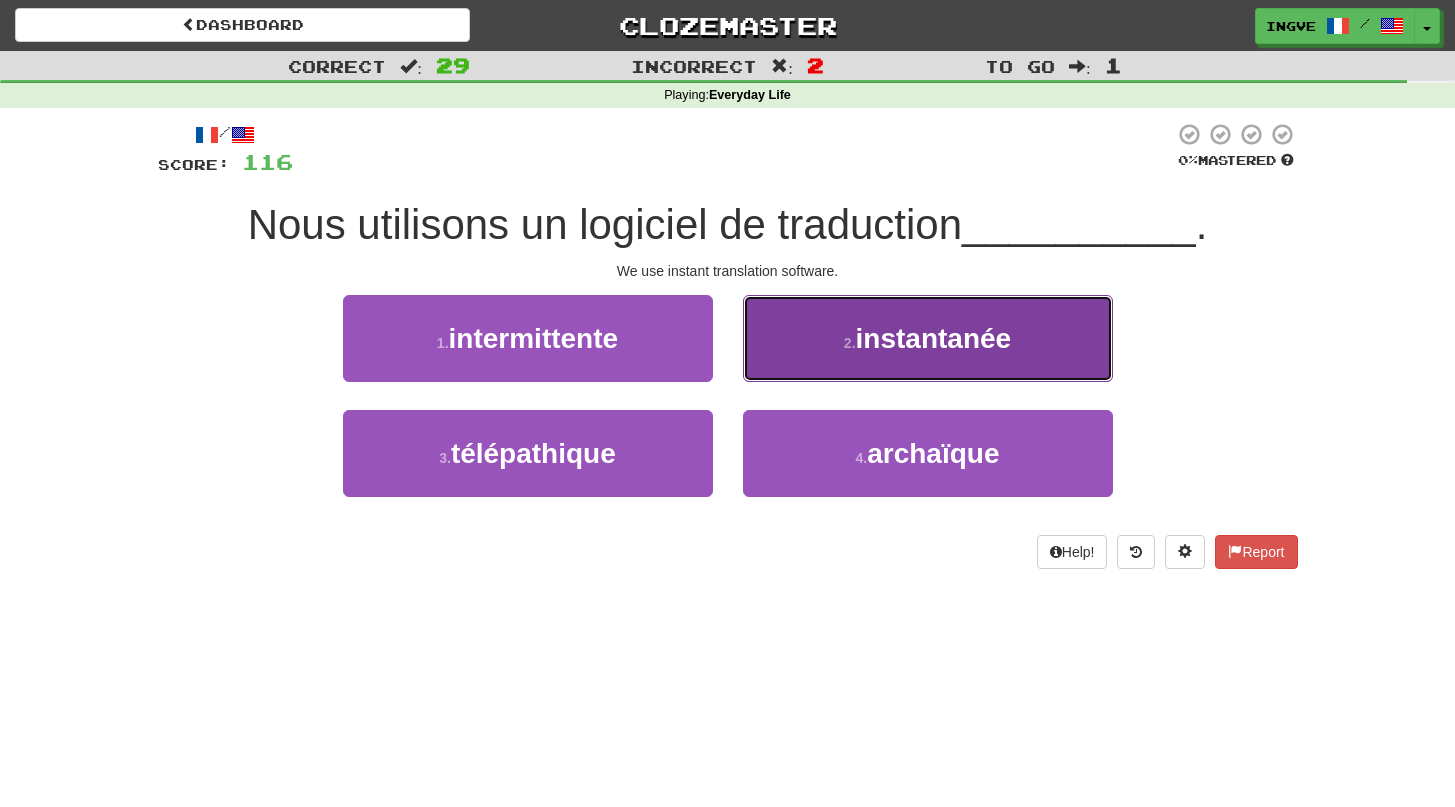 click on "2 .  instantanée" at bounding box center (928, 338) 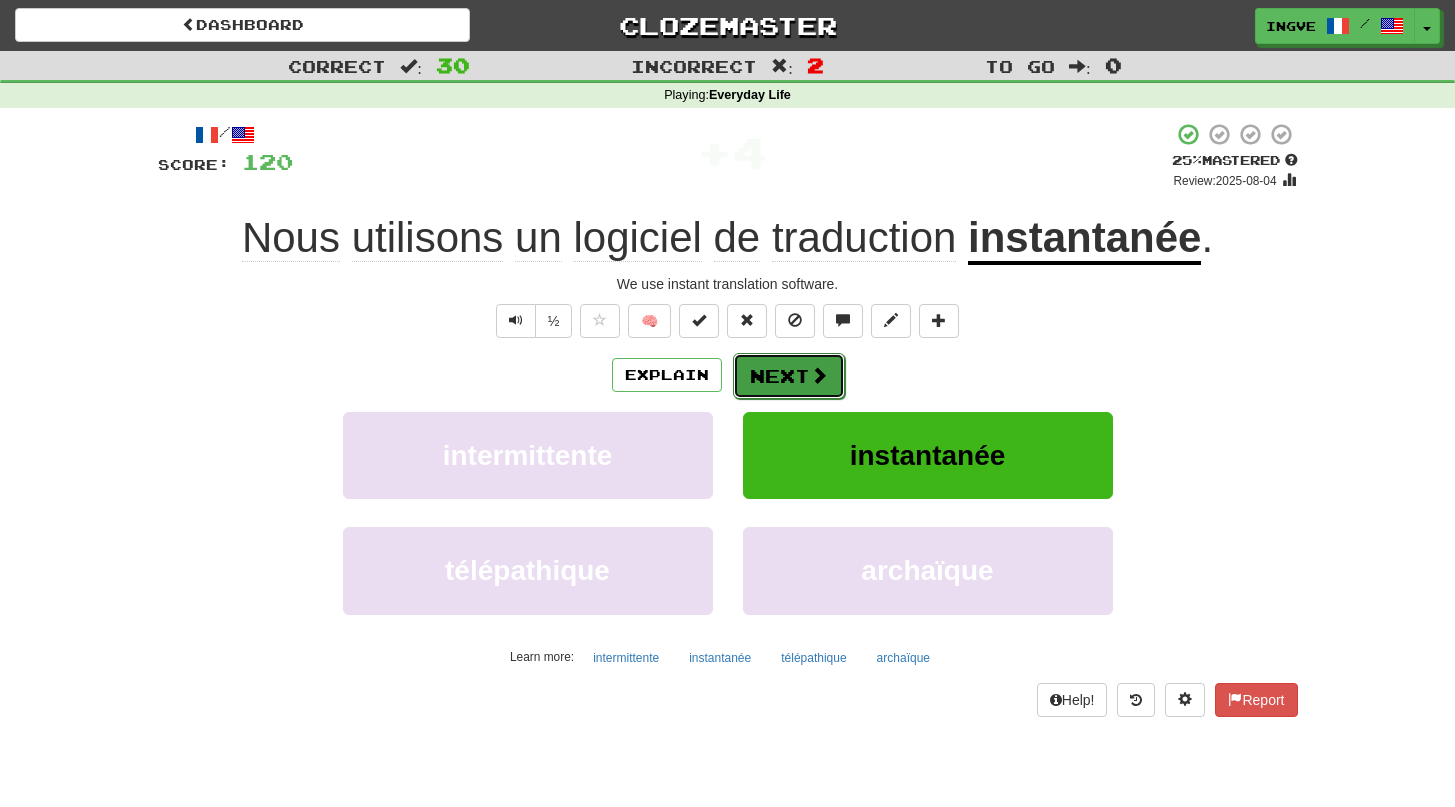 click at bounding box center (819, 375) 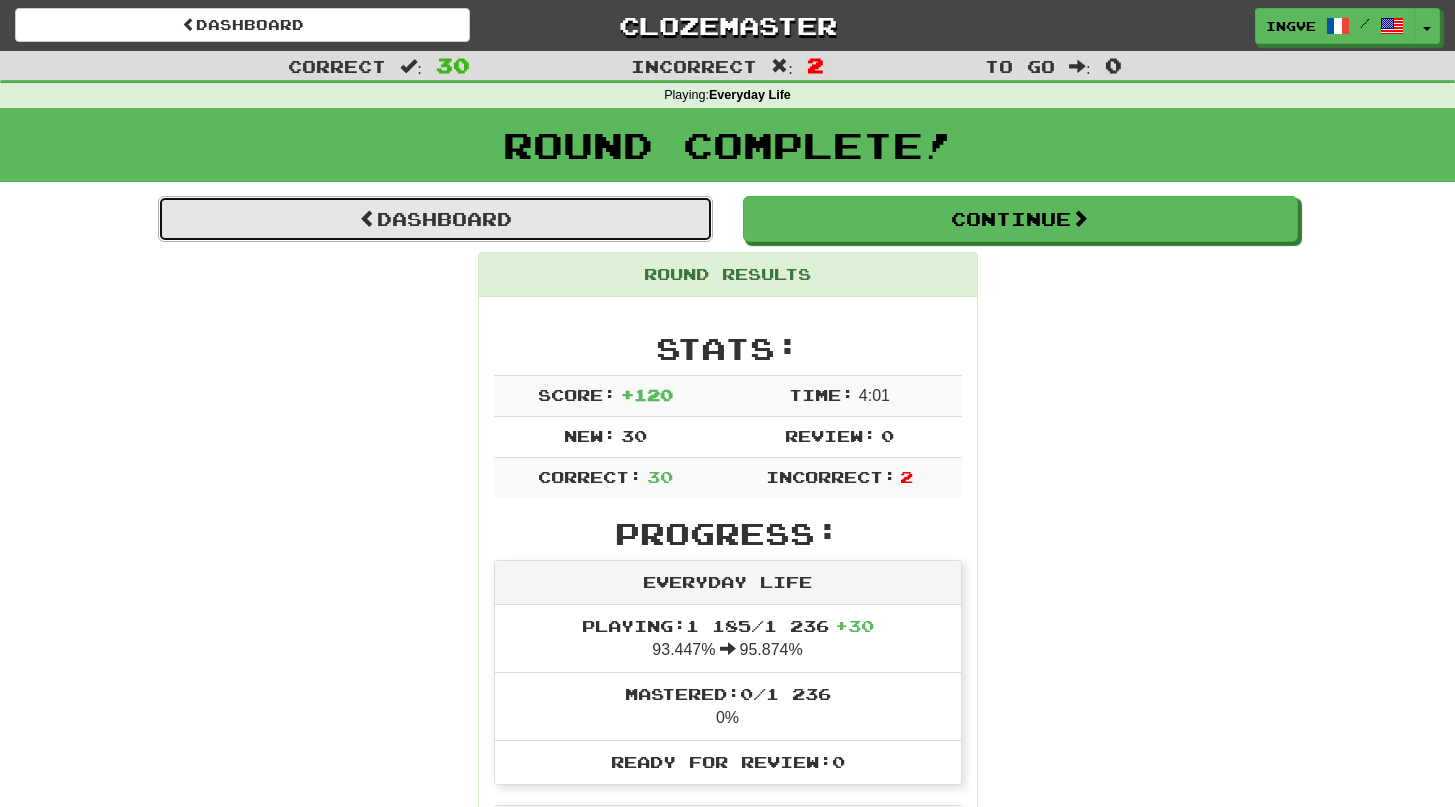 click on "Dashboard" at bounding box center (435, 219) 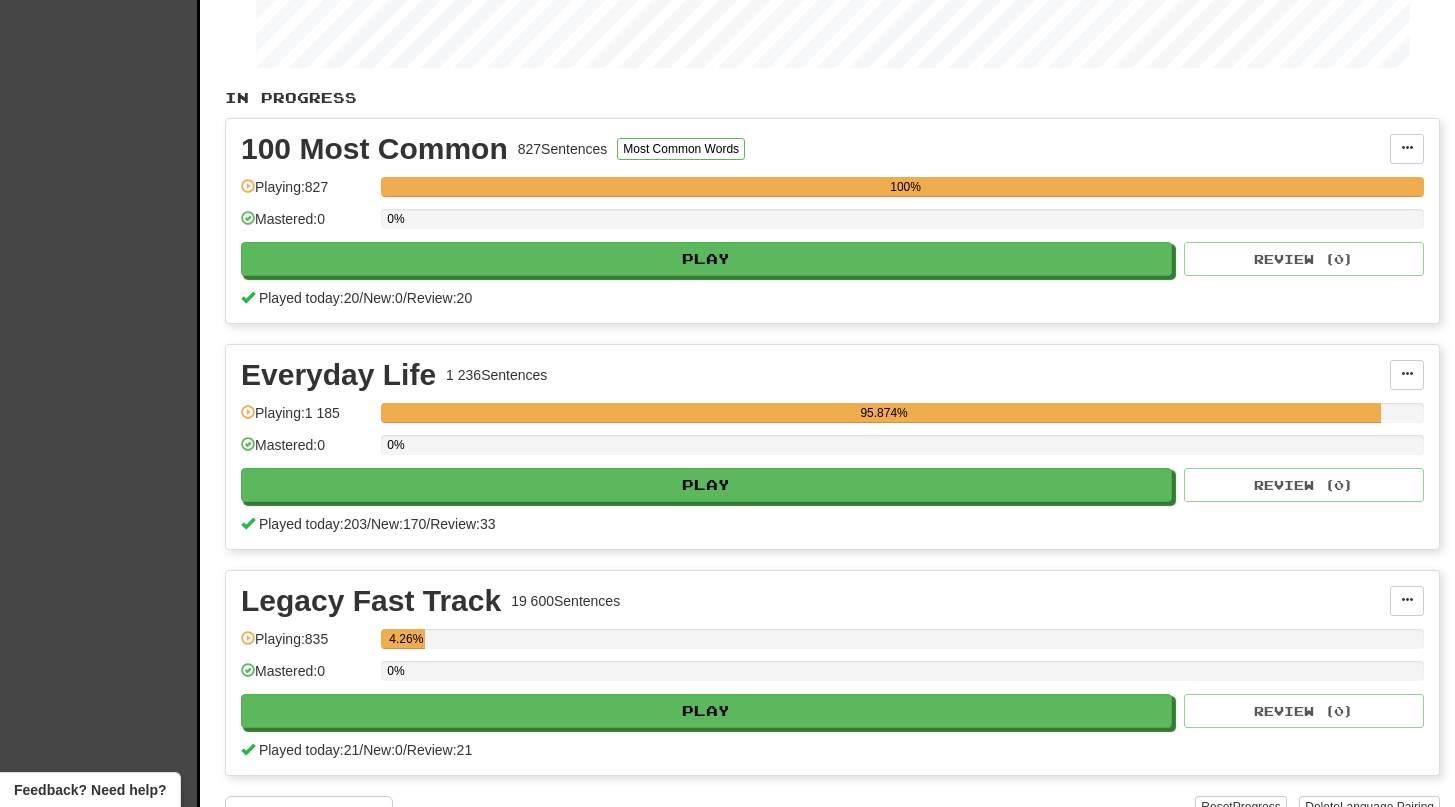 scroll, scrollTop: 348, scrollLeft: 0, axis: vertical 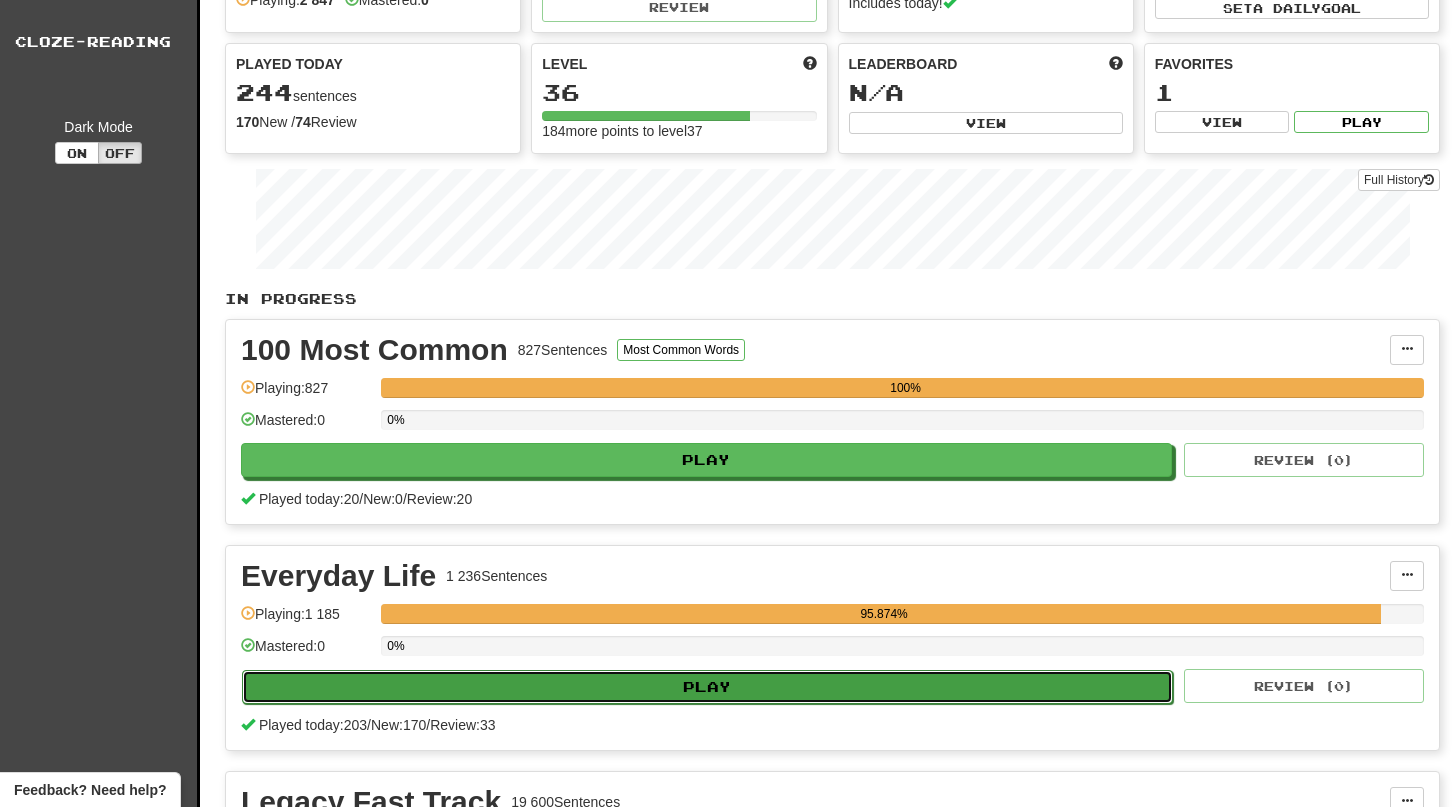 click on "Play" at bounding box center [707, 687] 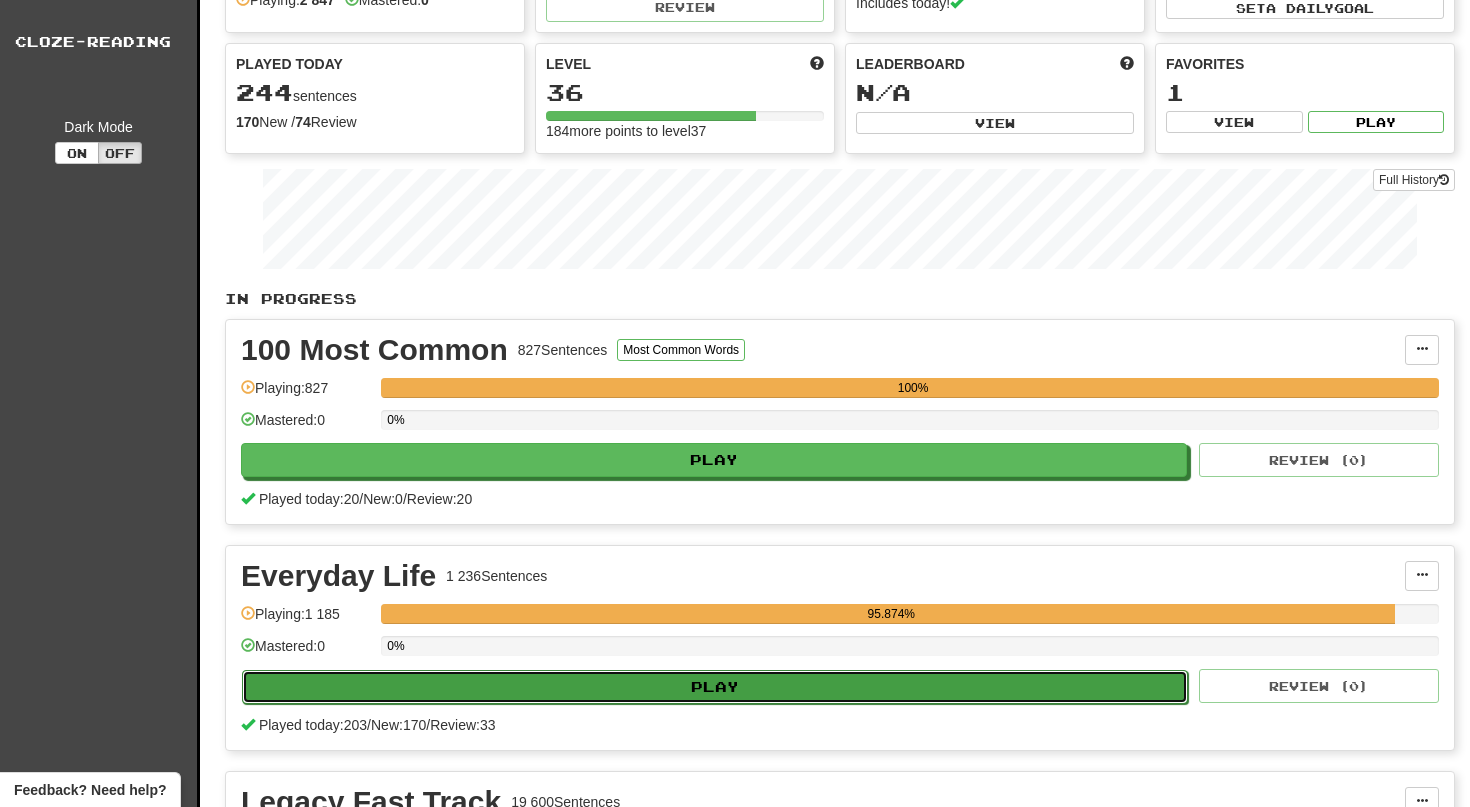 select on "**" 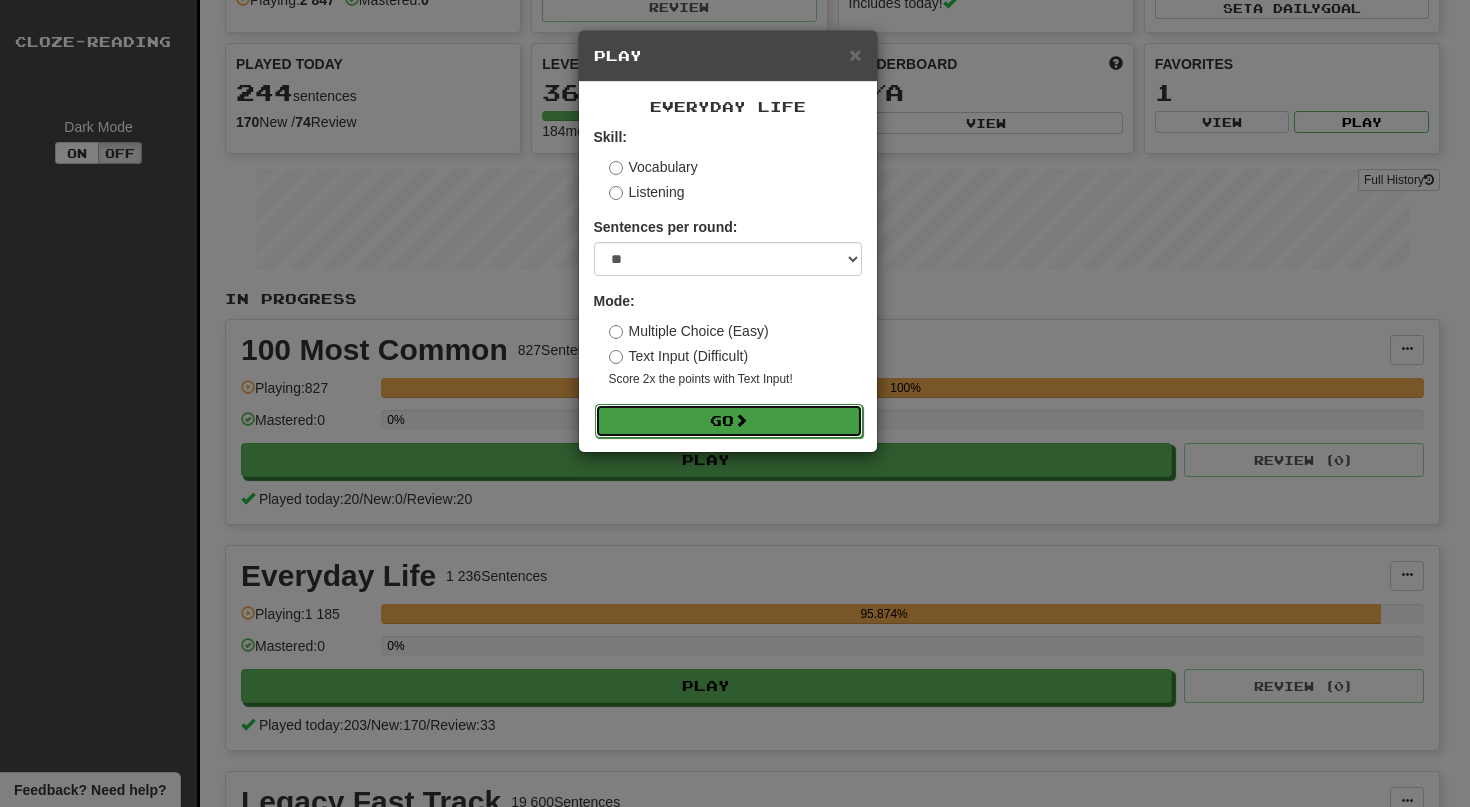 click on "Go" at bounding box center [729, 421] 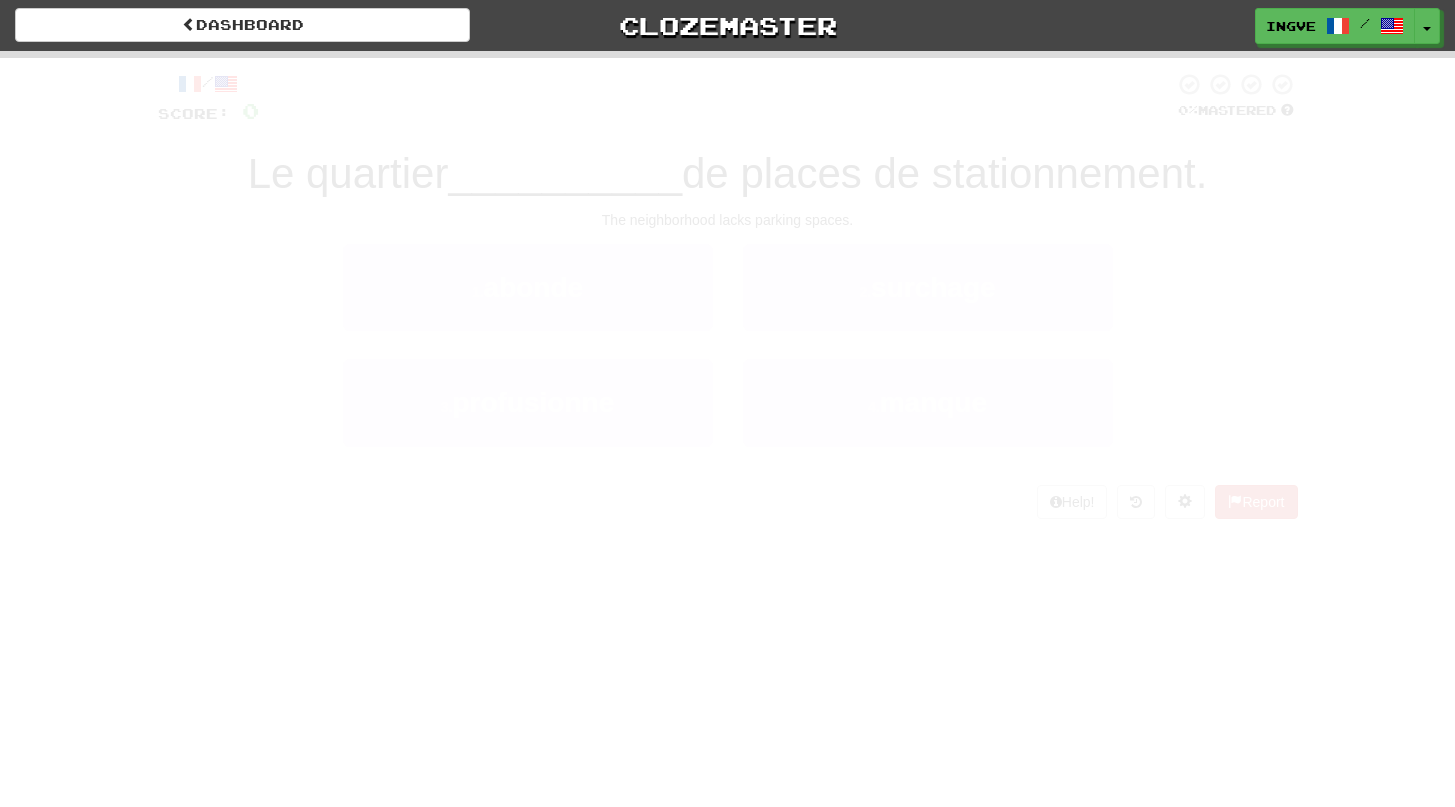 scroll, scrollTop: 0, scrollLeft: 0, axis: both 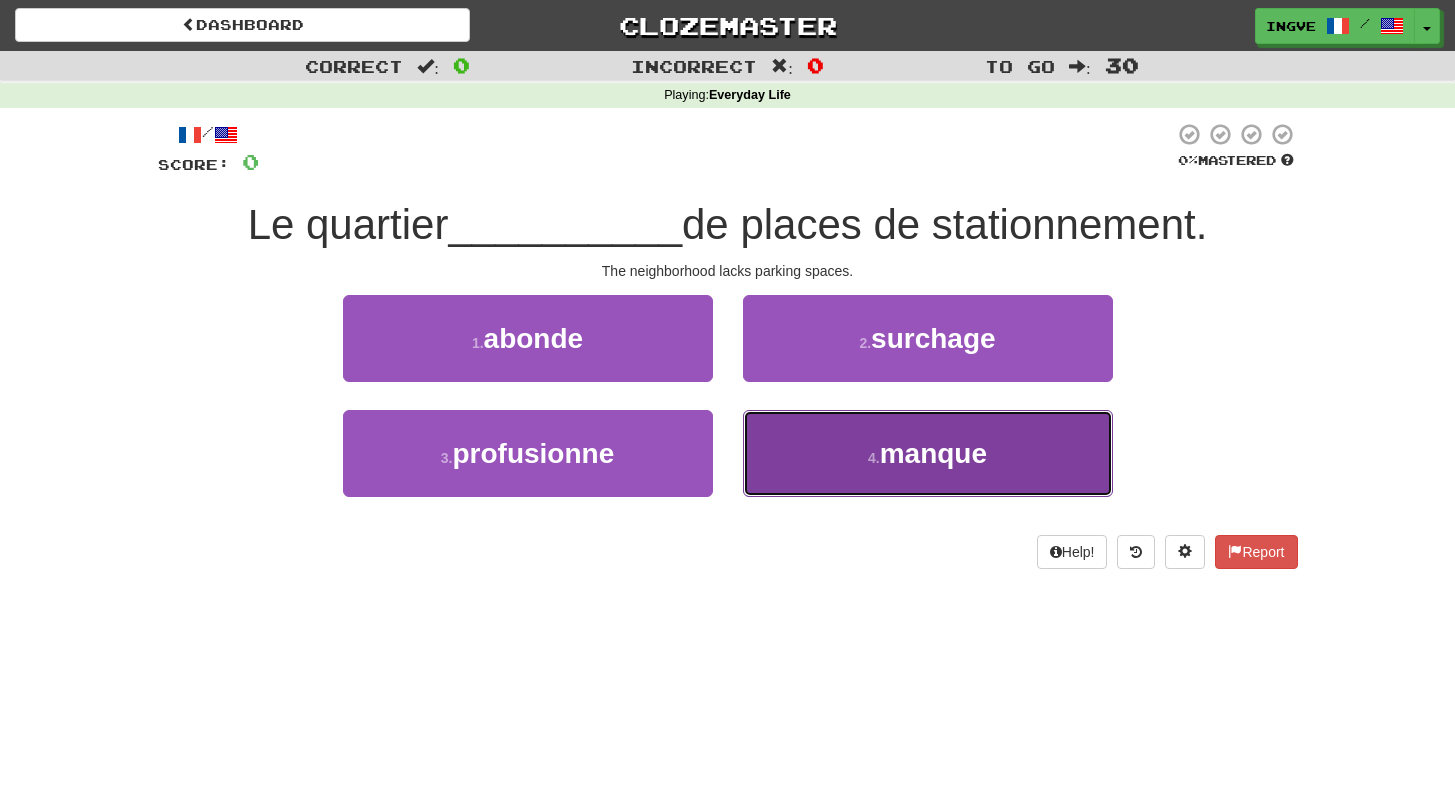 click on "4 .  manque" at bounding box center (928, 453) 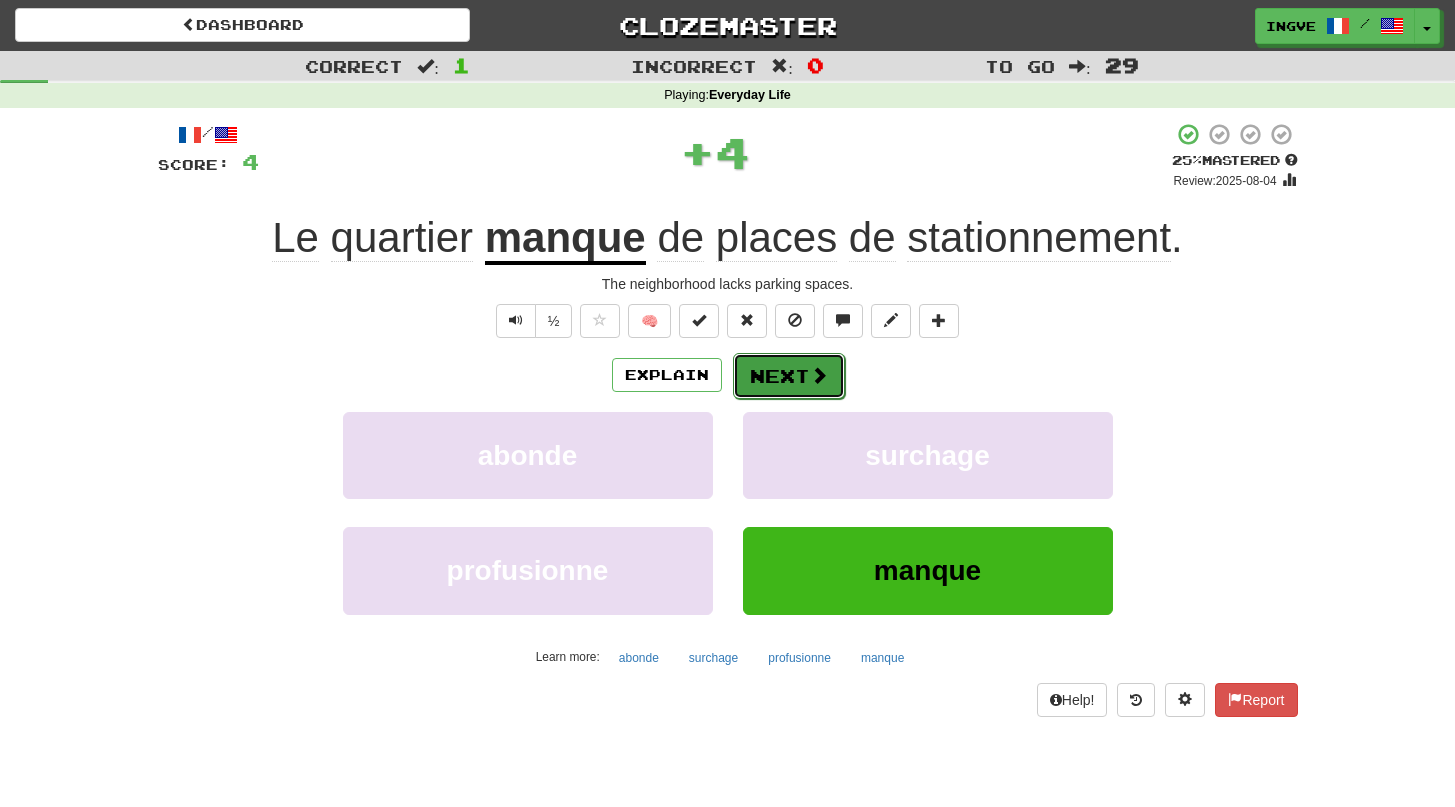 click on "Next" at bounding box center [789, 376] 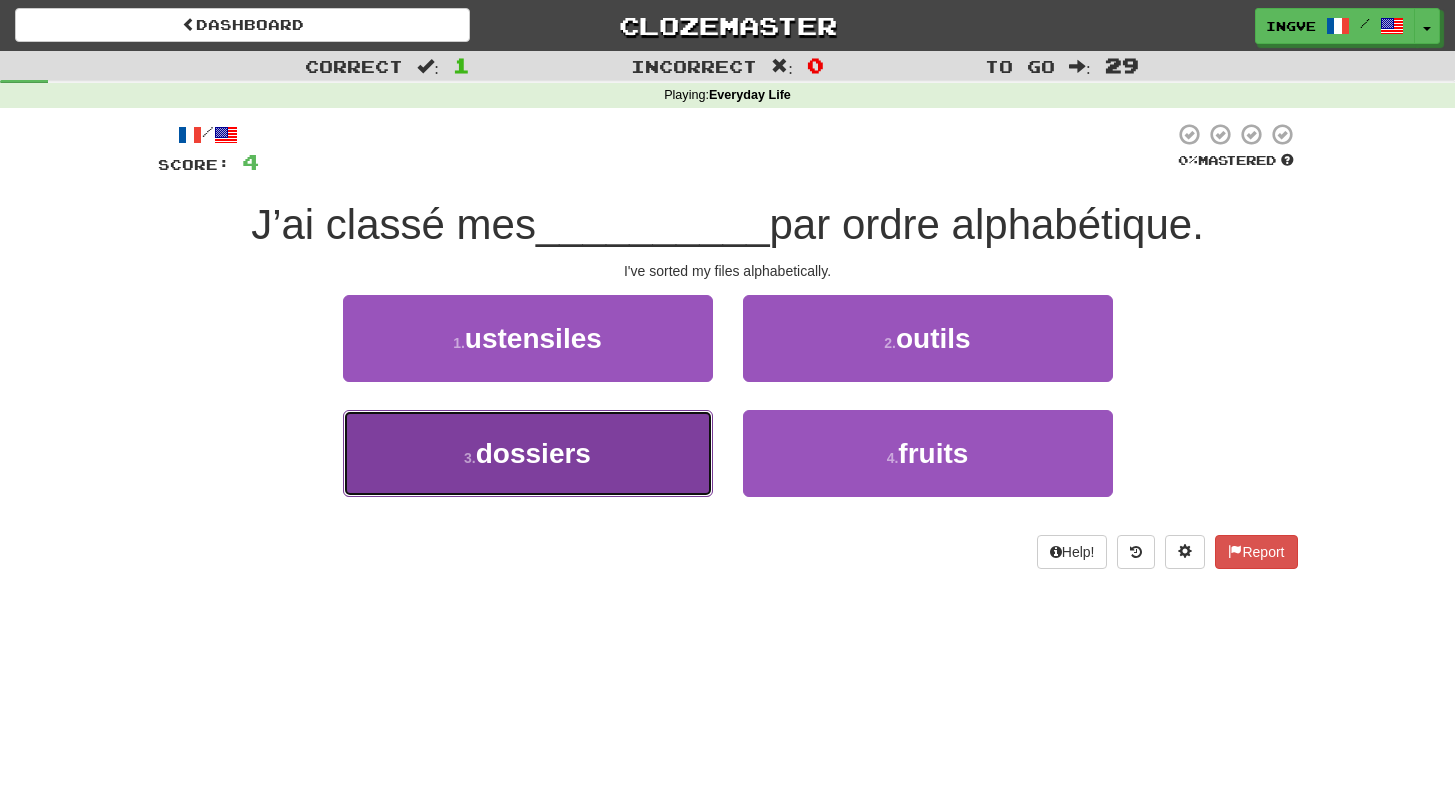 click on "3 .  dossiers" at bounding box center [528, 453] 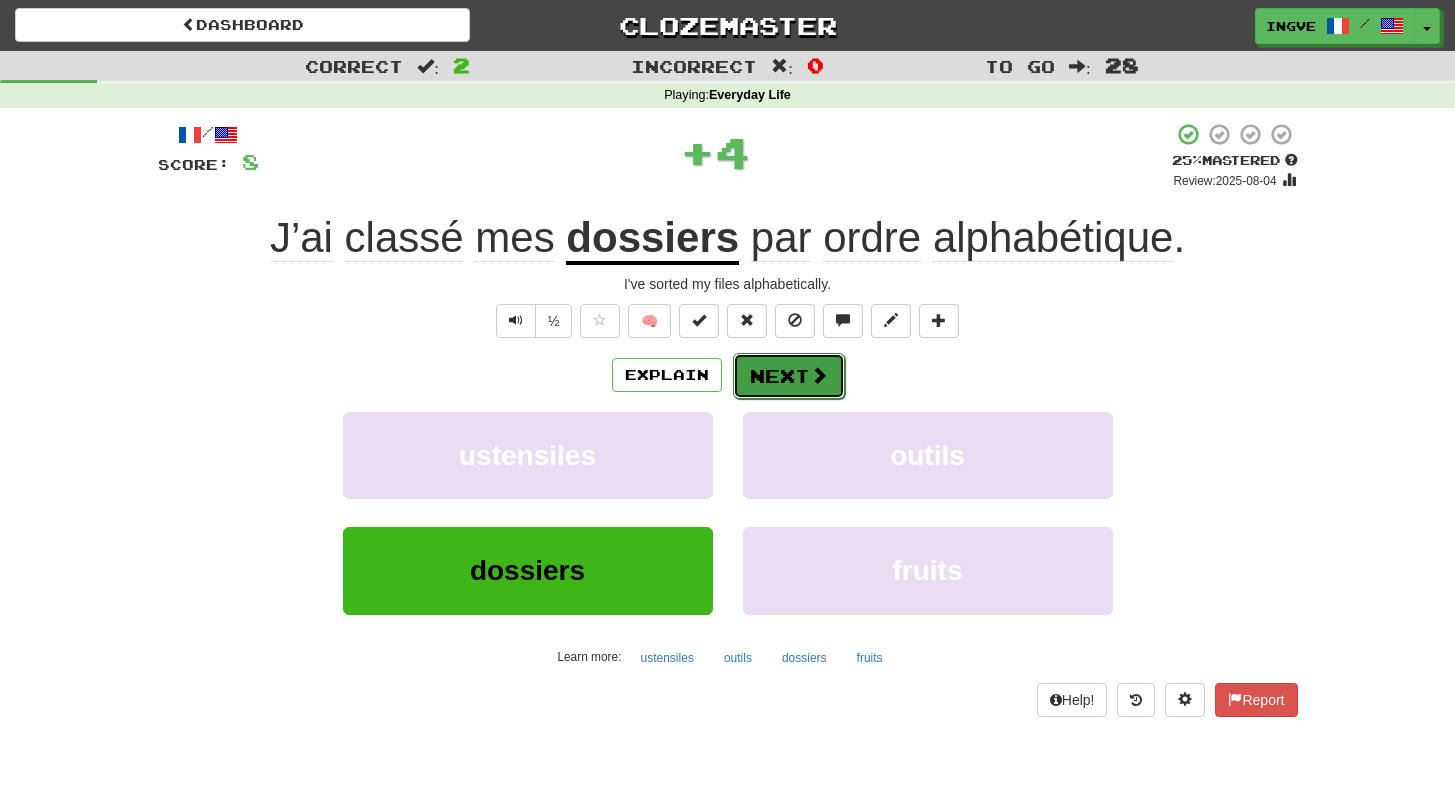 click on "Next" at bounding box center (789, 376) 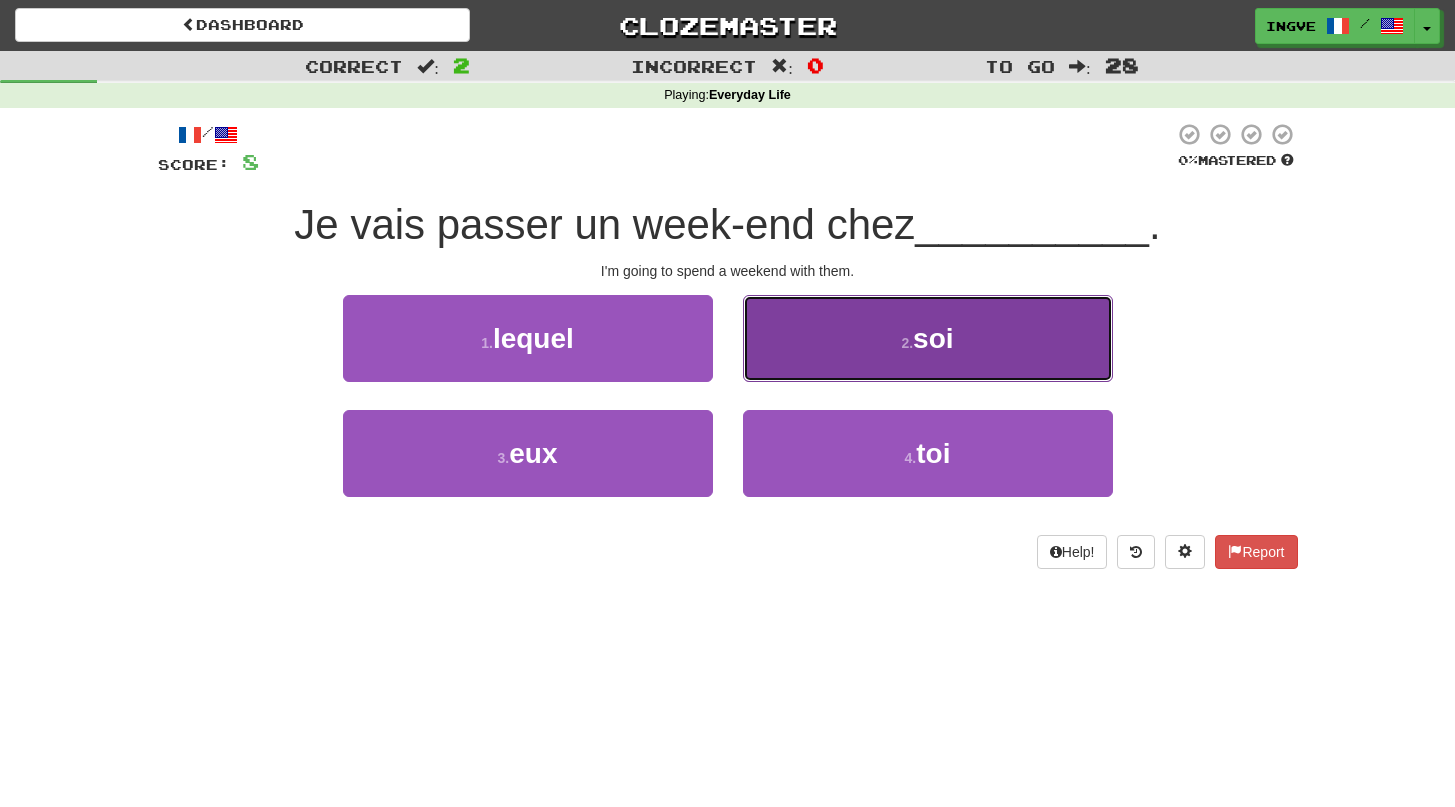 click on "2 .  soi" at bounding box center (928, 338) 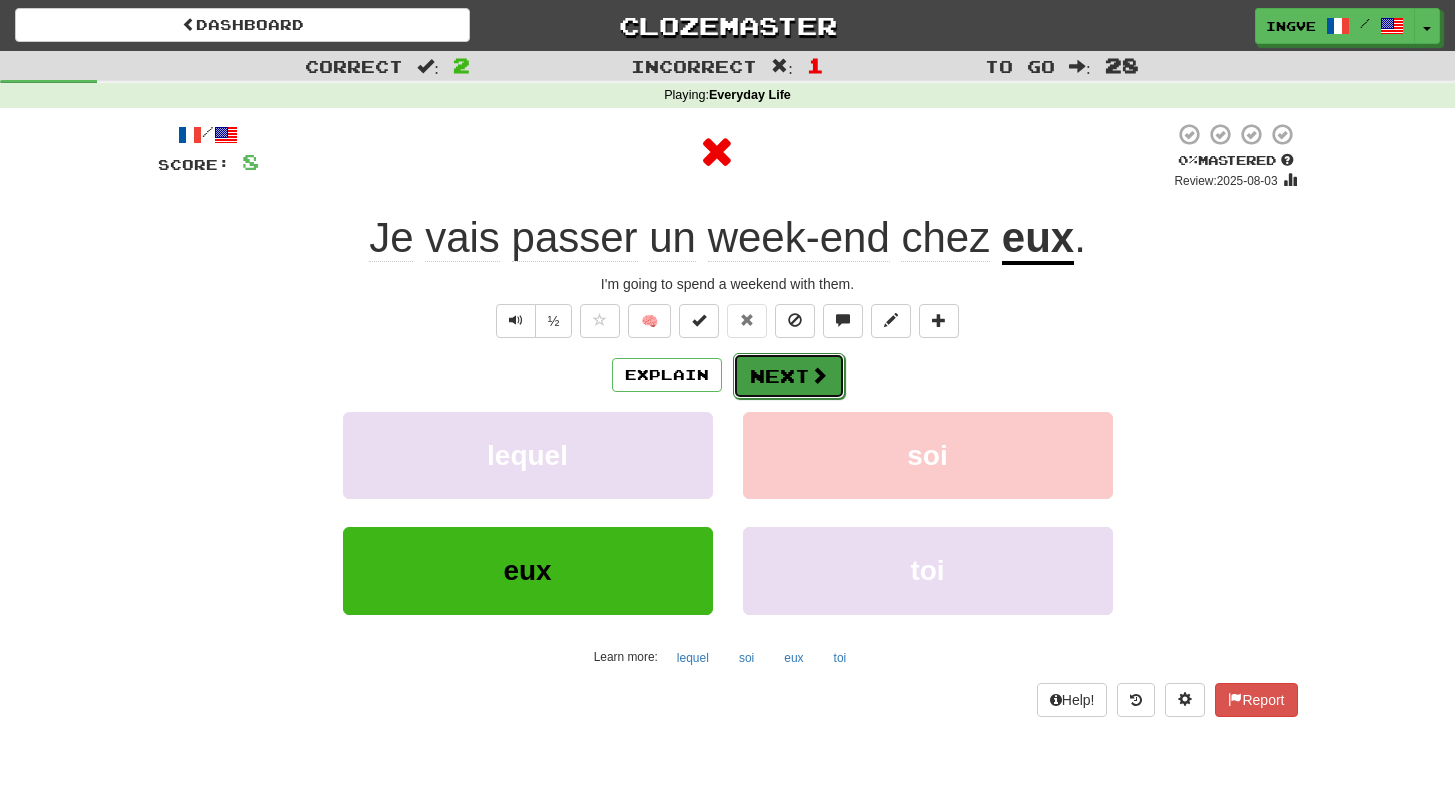 click on "Next" at bounding box center [789, 376] 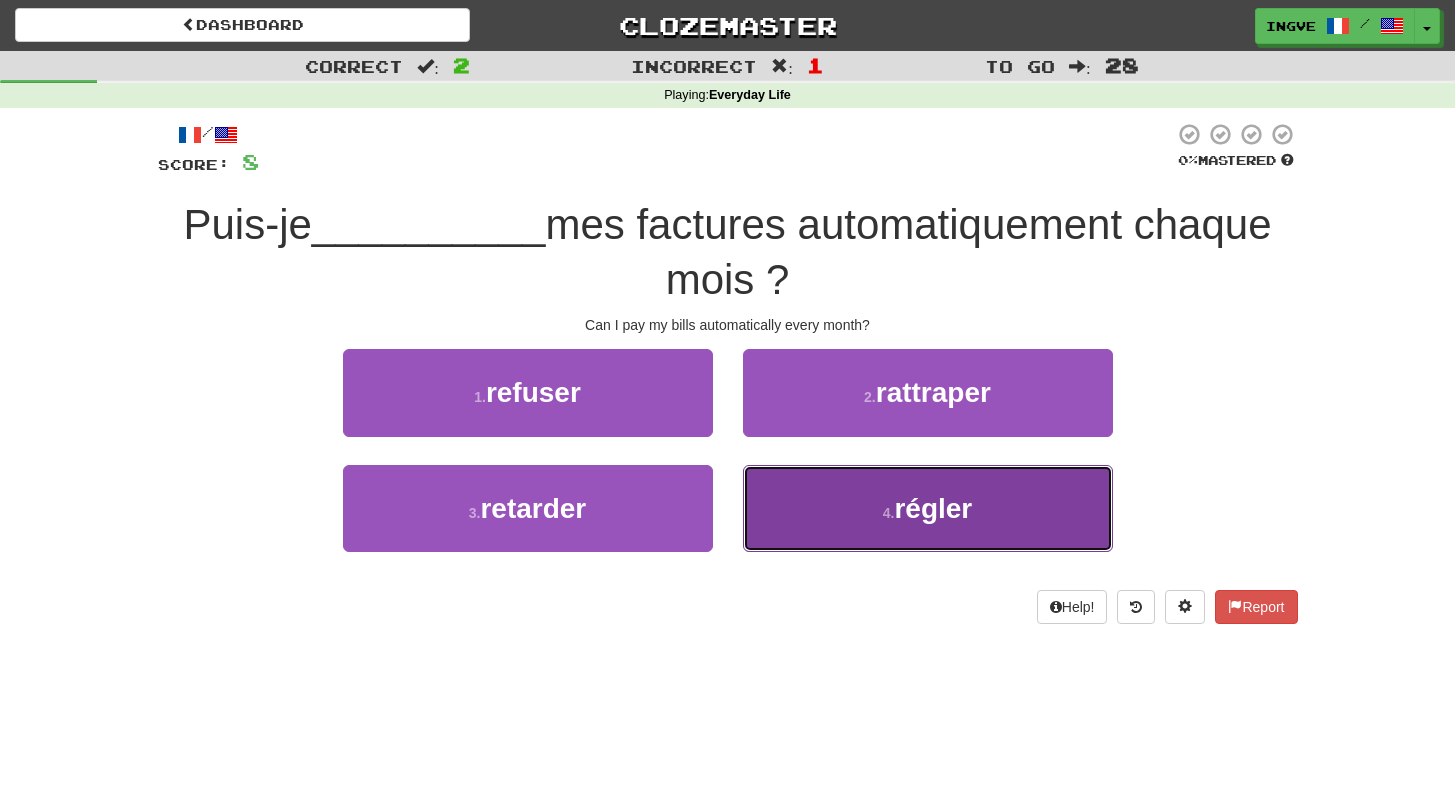 click on "4 .  régler" at bounding box center (928, 508) 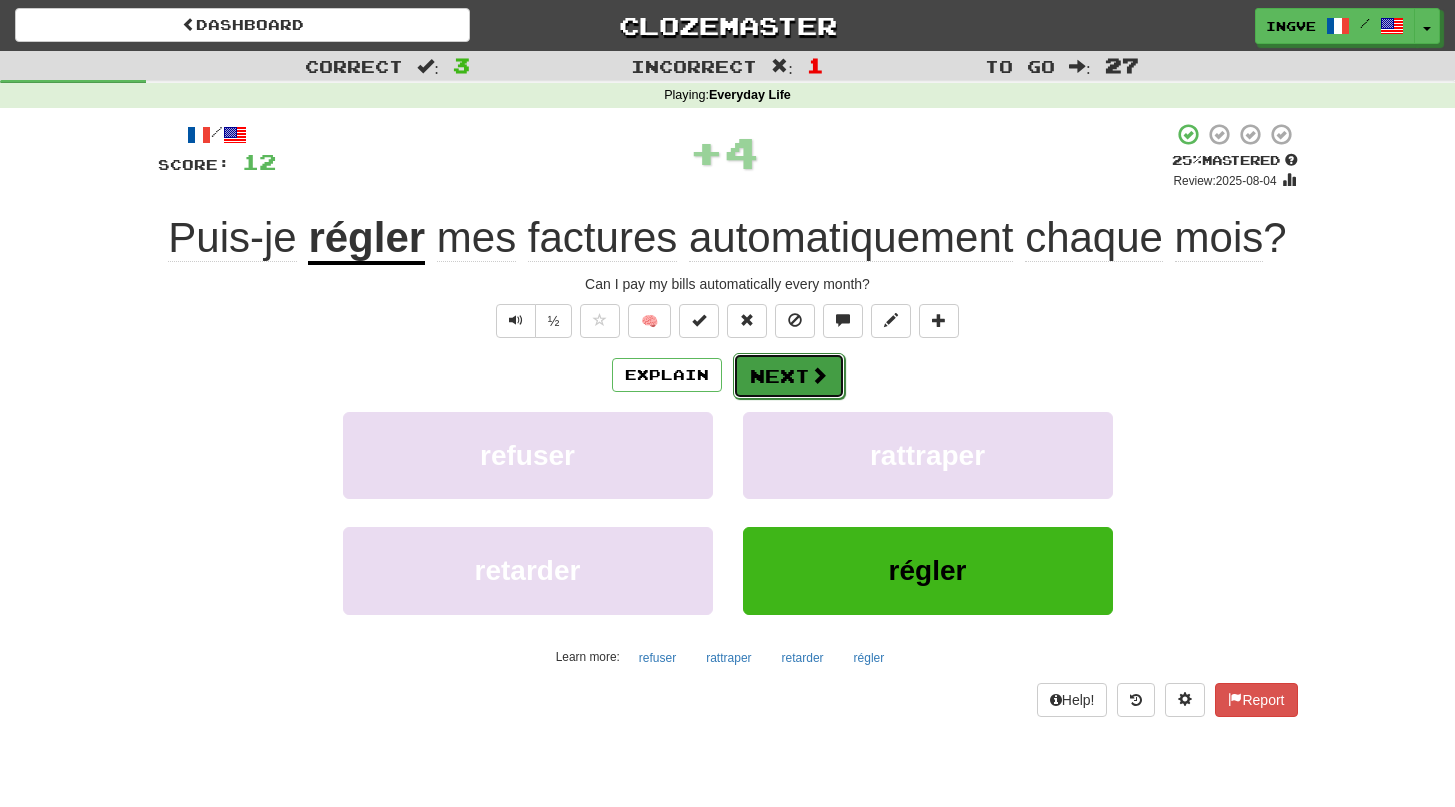 click on "Next" at bounding box center [789, 376] 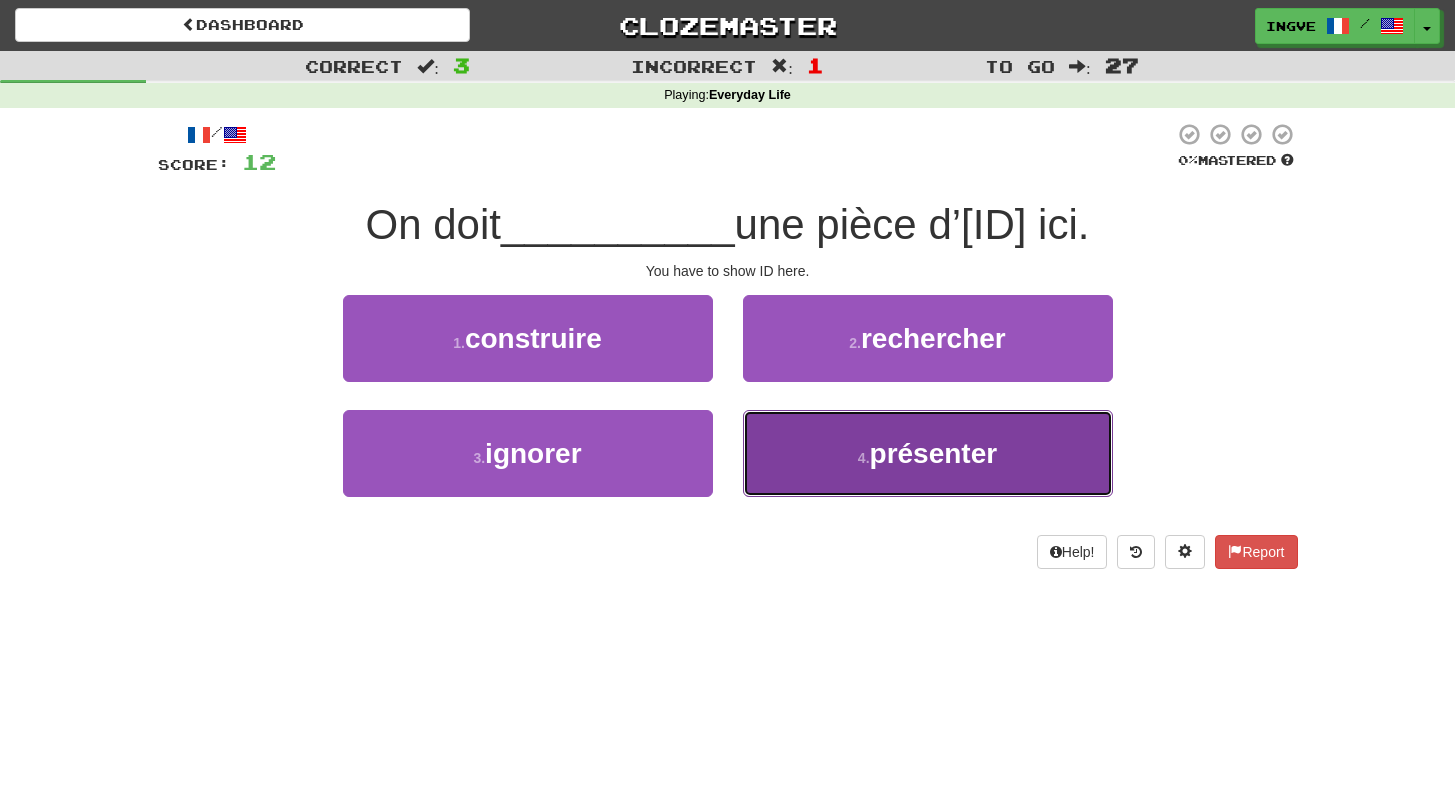 click on "4 .  présenter" at bounding box center [928, 453] 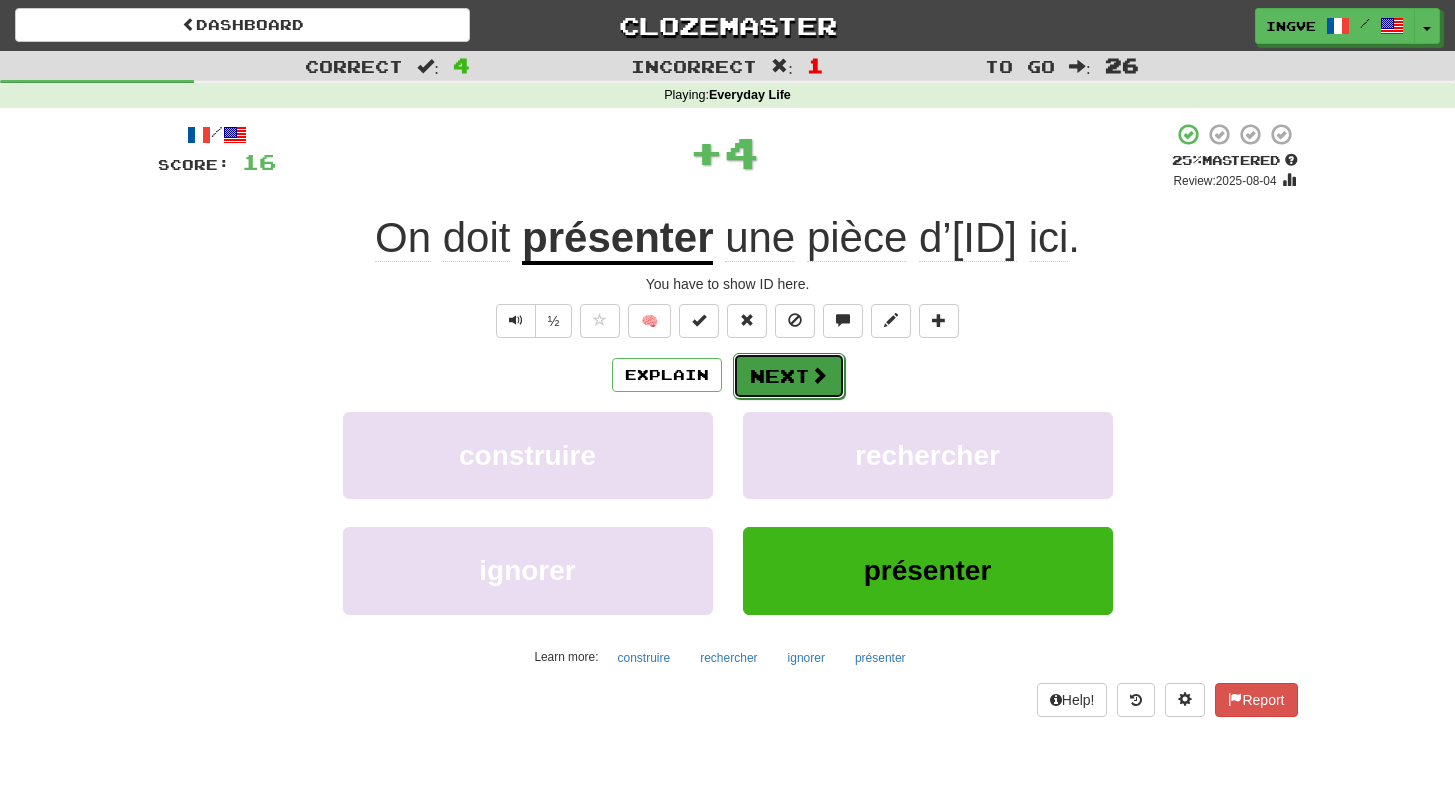 click on "Next" at bounding box center [789, 376] 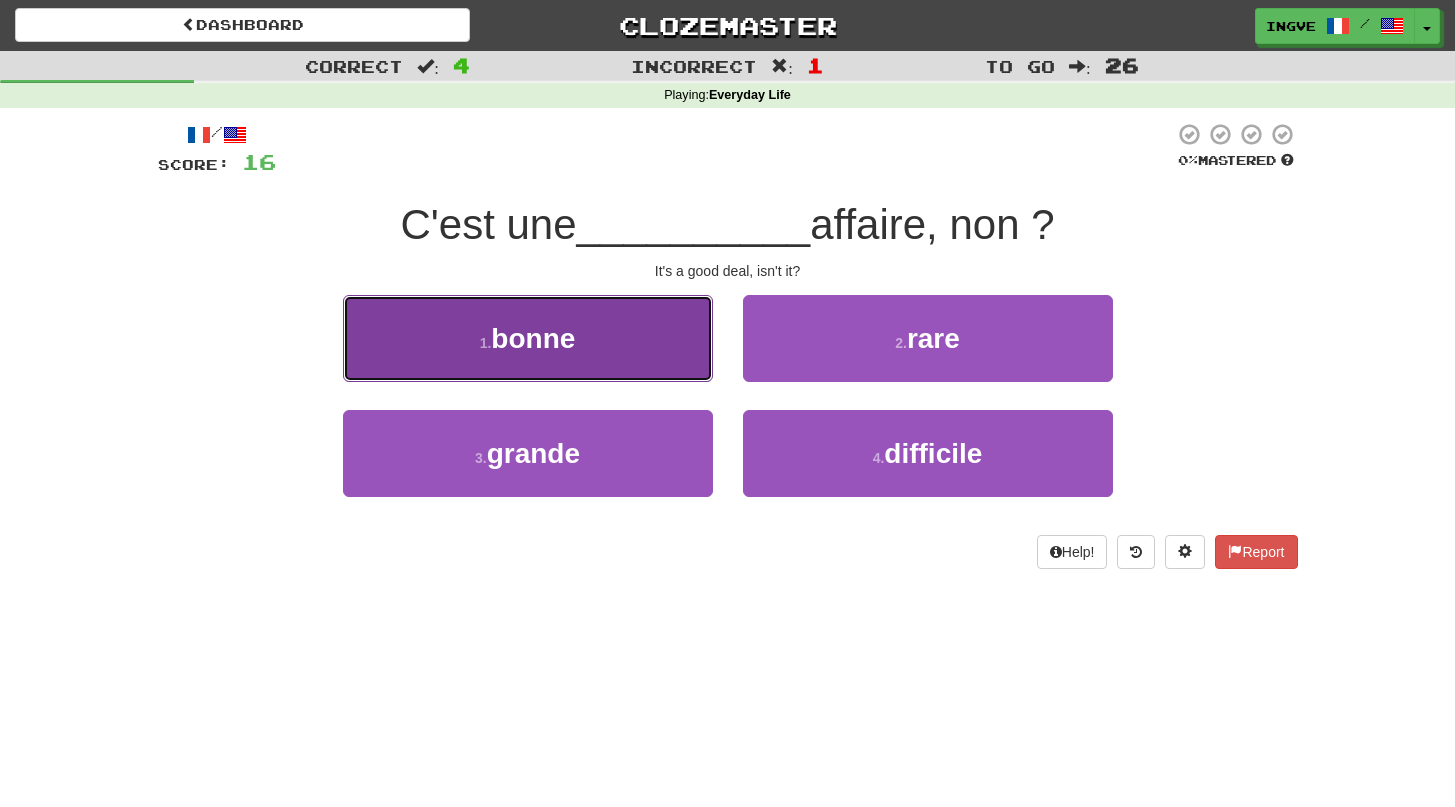 click on "1 .  bonne" at bounding box center (528, 338) 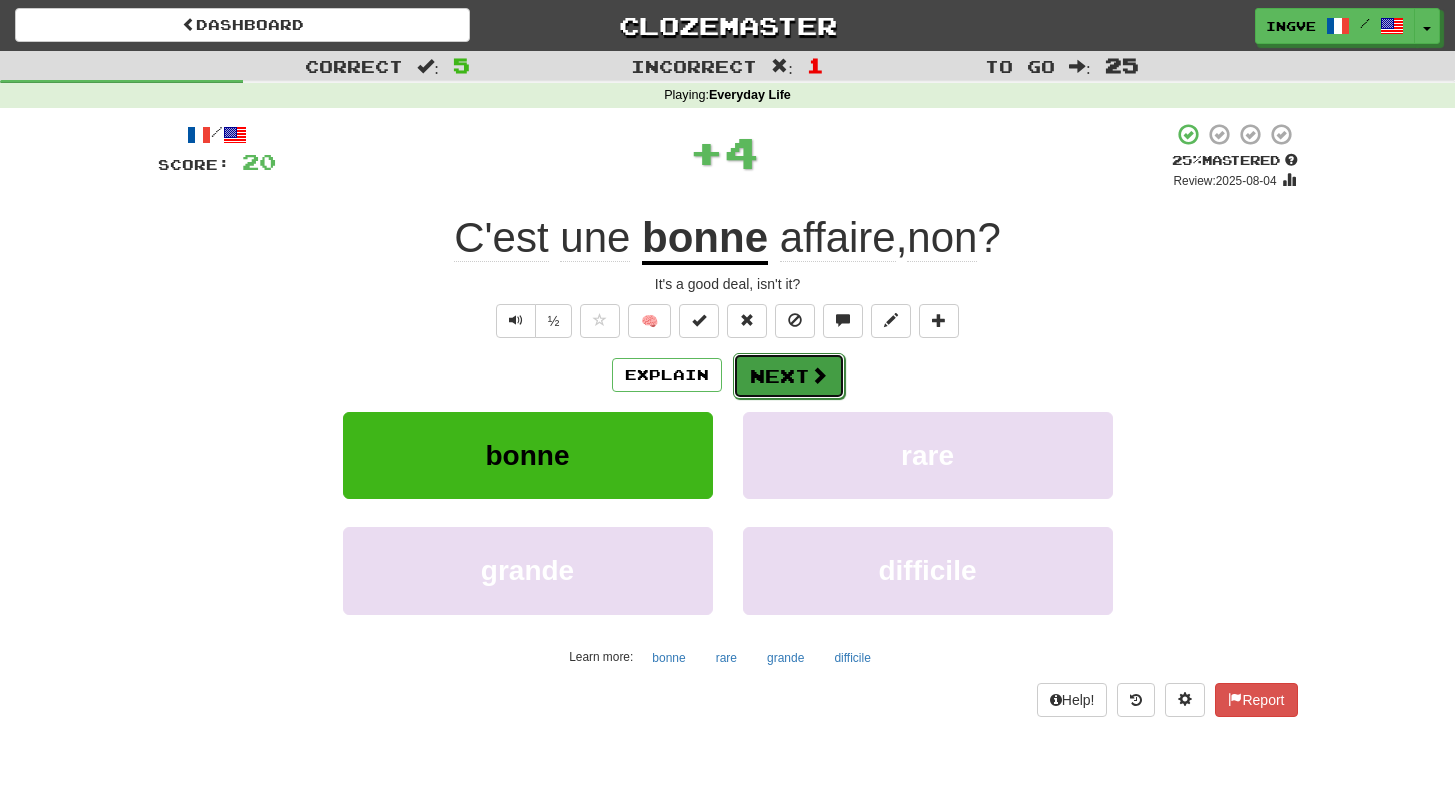 click on "Next" at bounding box center (789, 376) 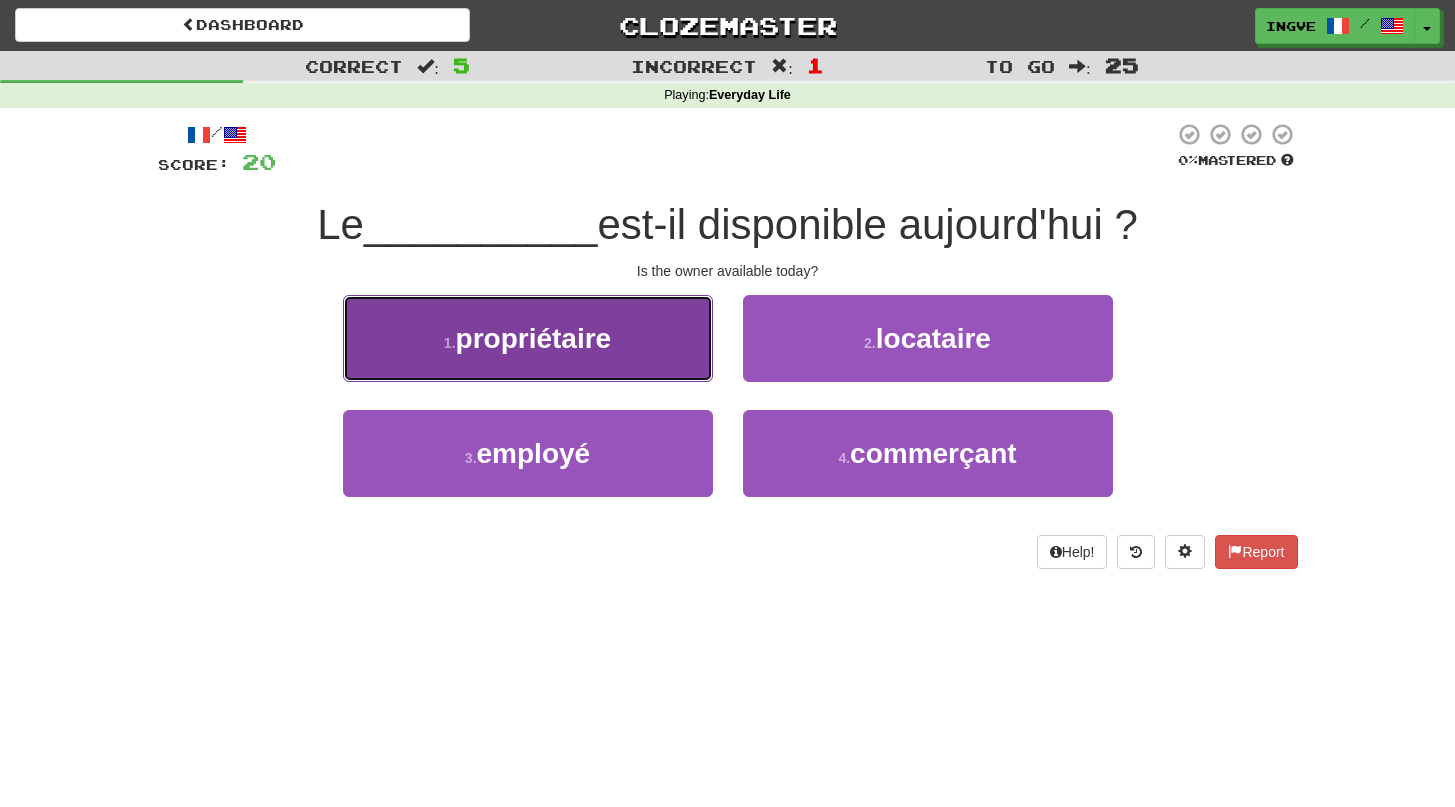 click on "1 .  propriétaire" at bounding box center [528, 338] 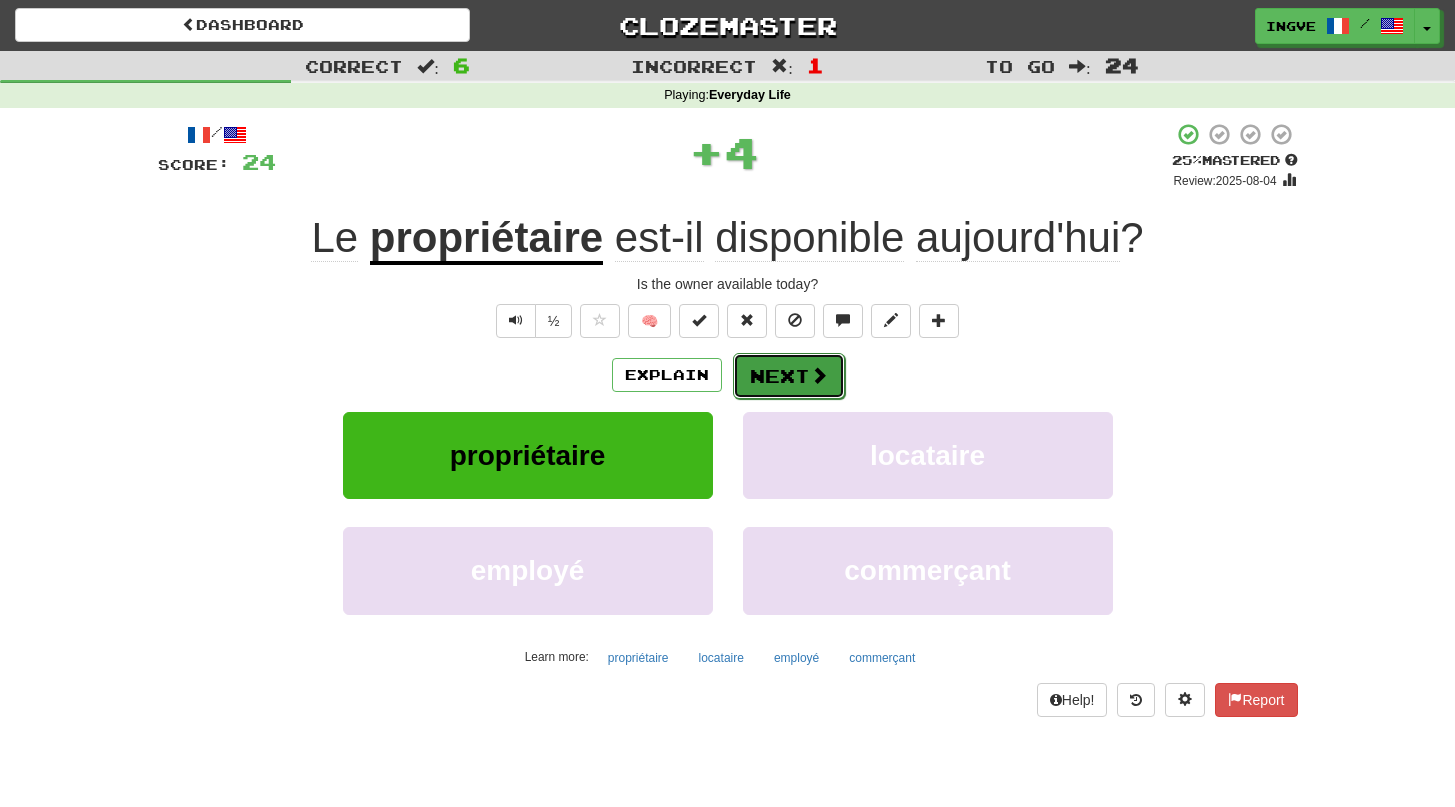 click on "Next" at bounding box center [789, 376] 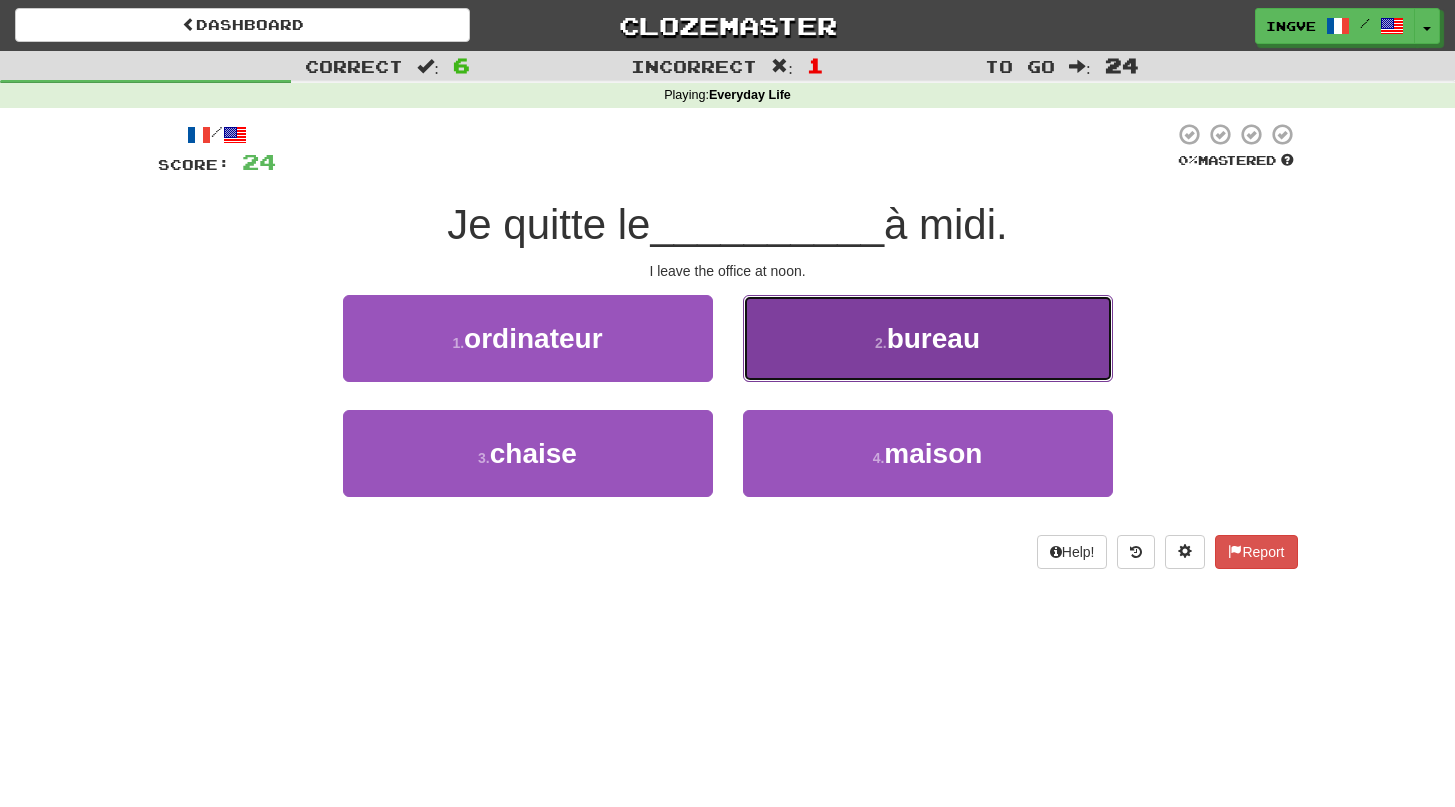 click on "2 .  bureau" at bounding box center [928, 338] 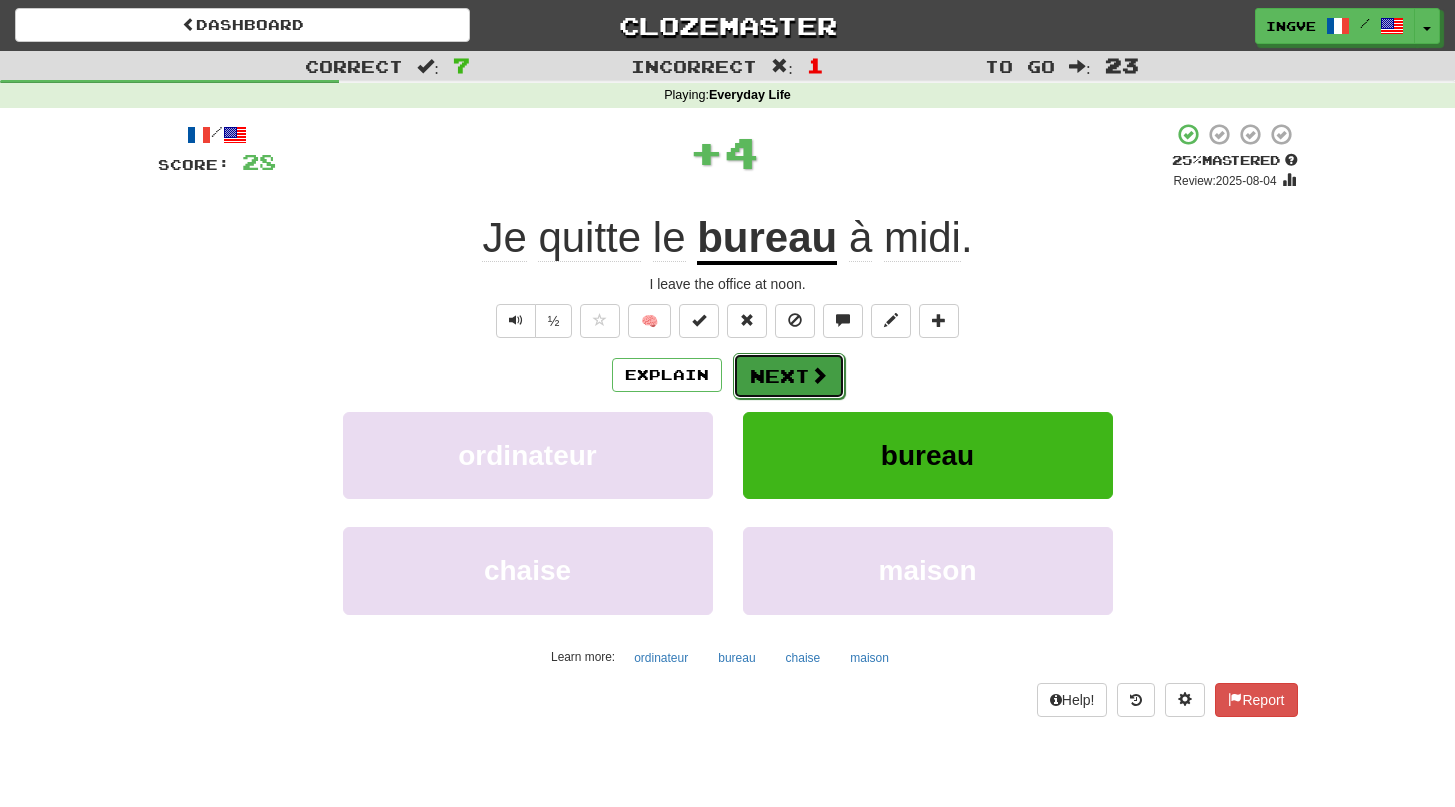 click on "Next" at bounding box center [789, 376] 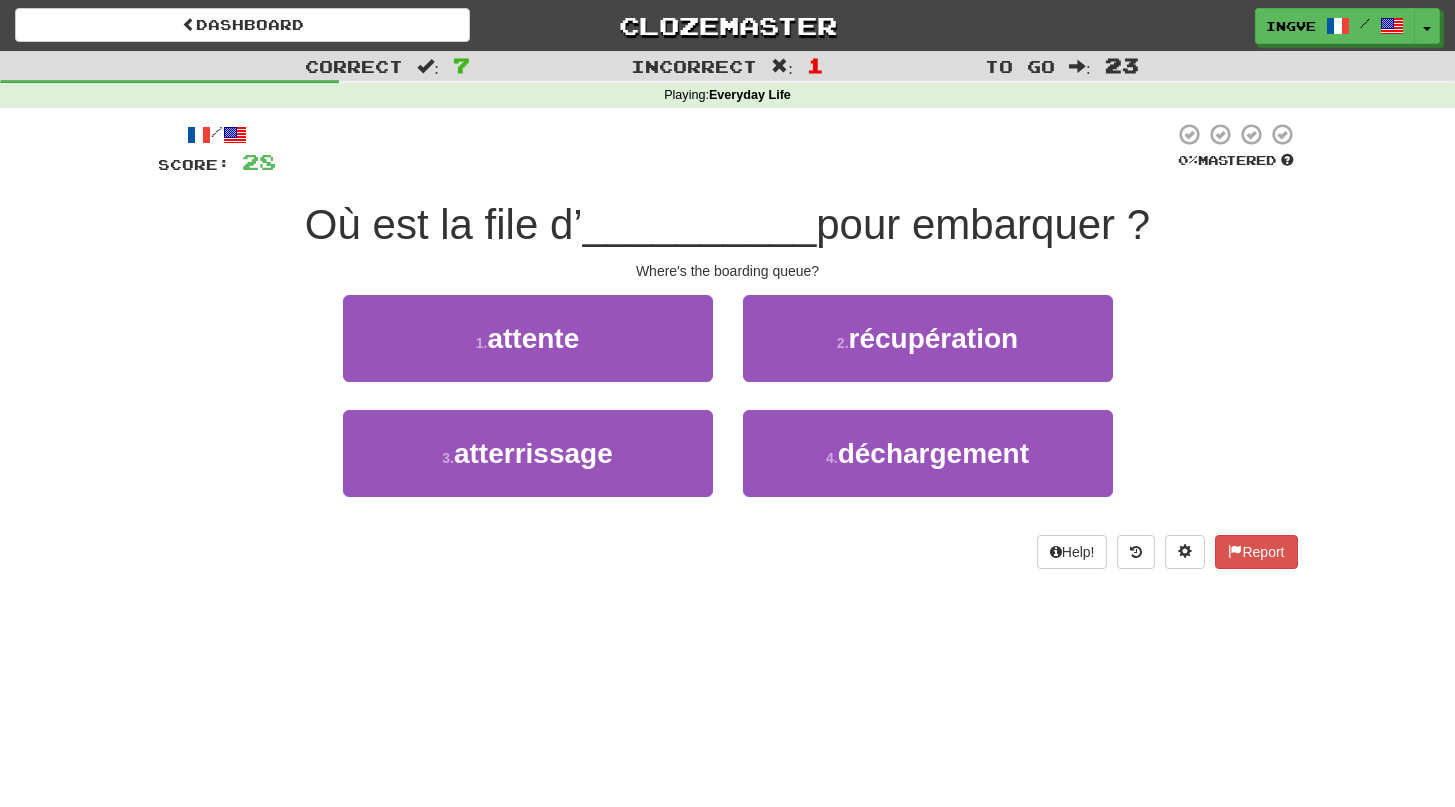 click on "Where's the boarding queue?" at bounding box center [728, 271] 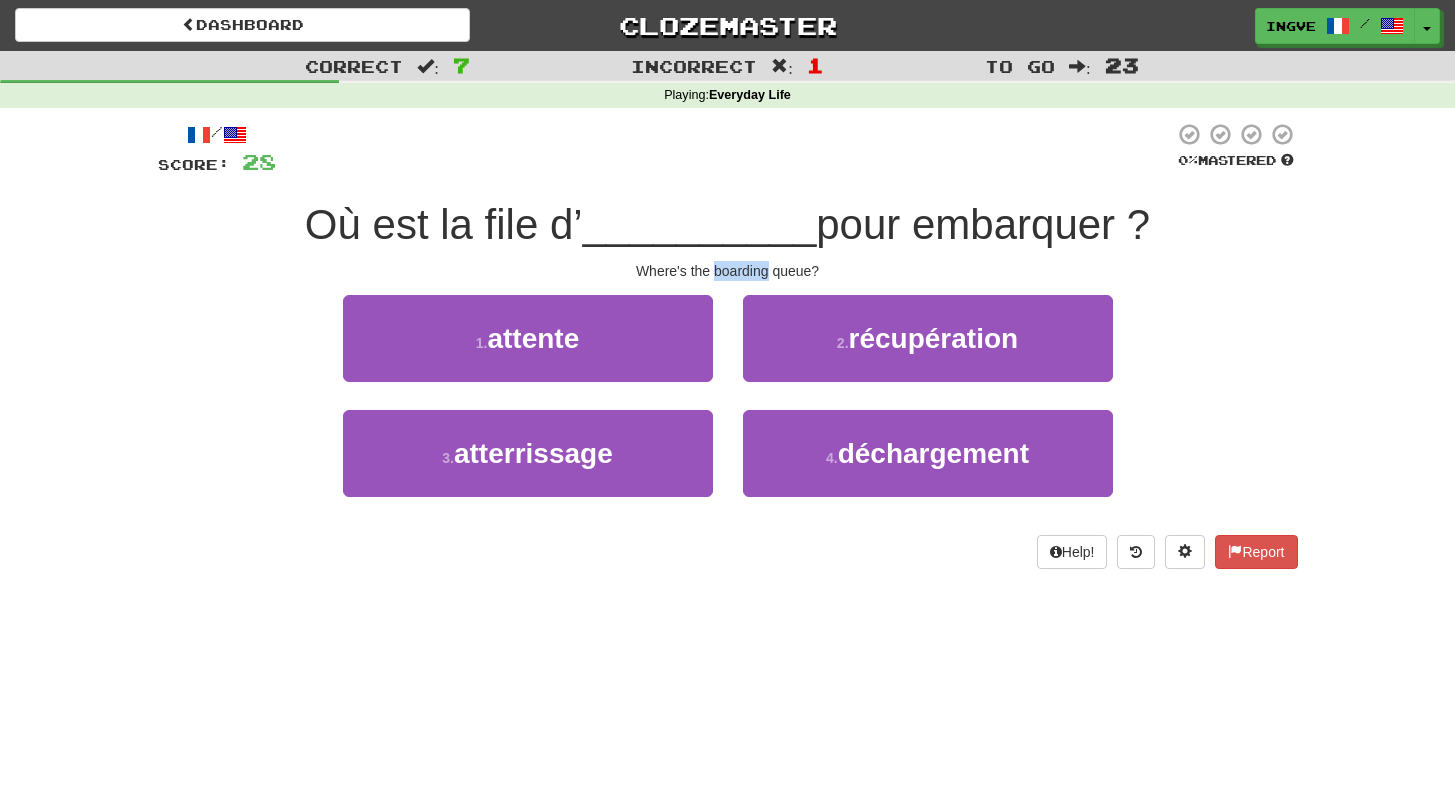 click on "Where's the boarding queue?" at bounding box center [728, 271] 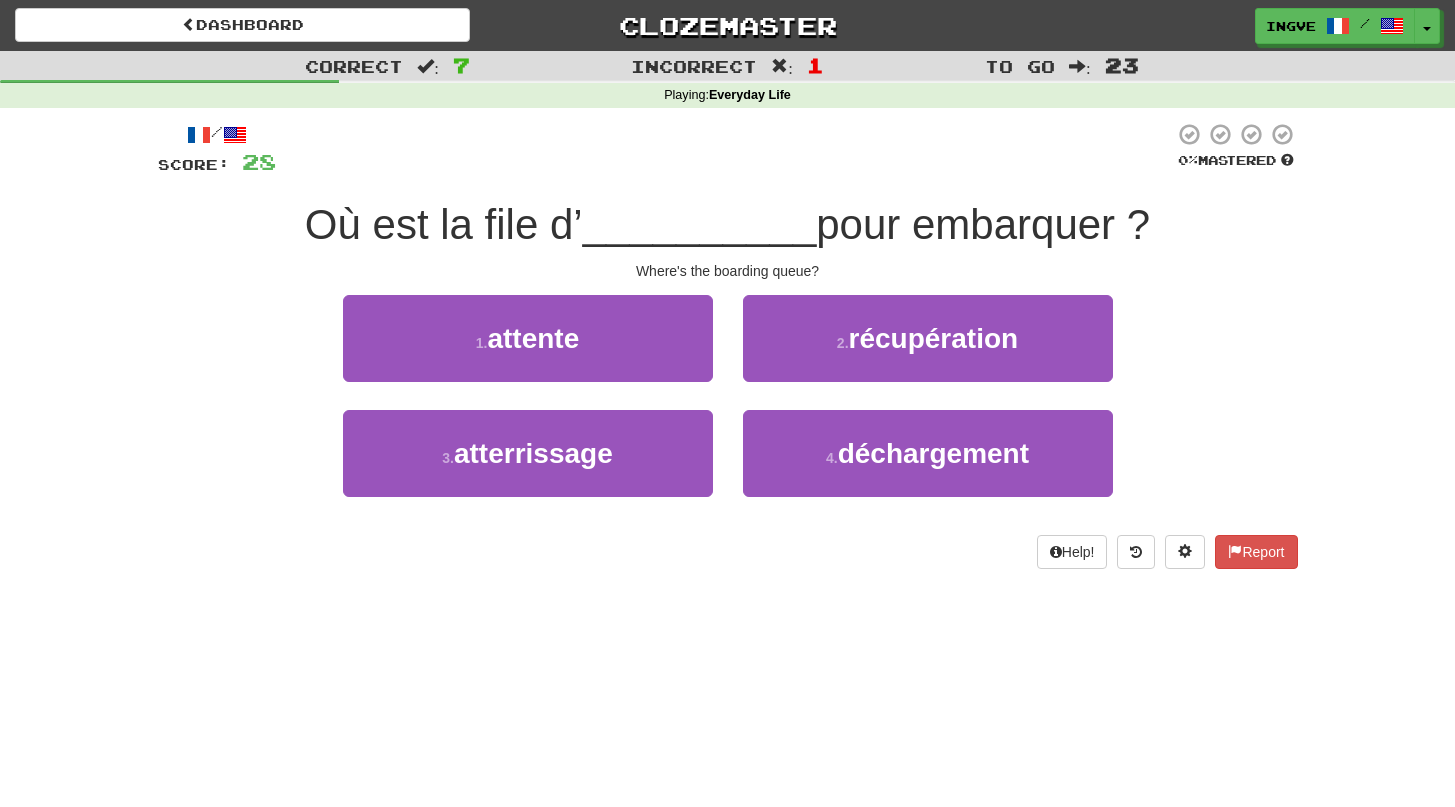 click on "__________" at bounding box center [700, 224] 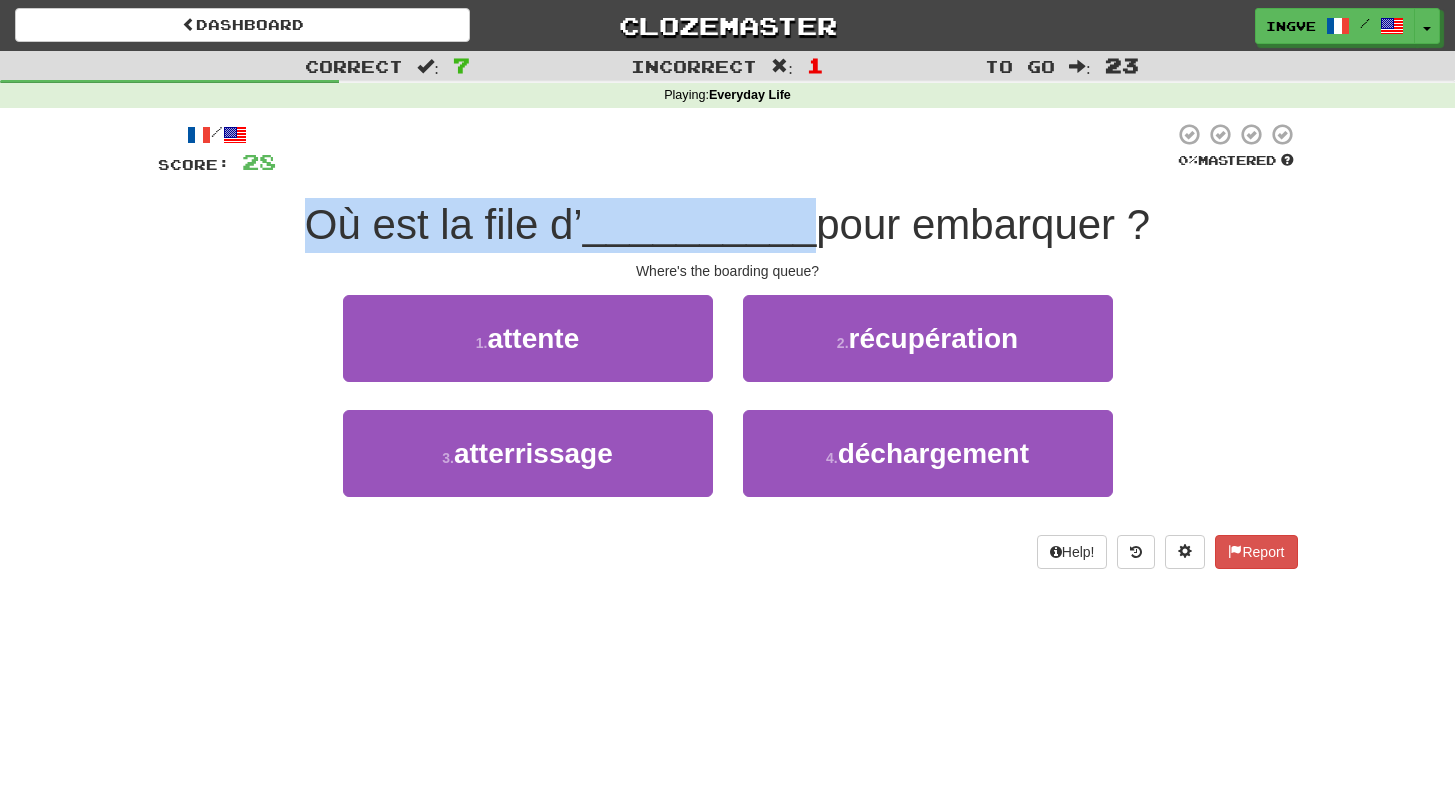click on "__________" at bounding box center [700, 224] 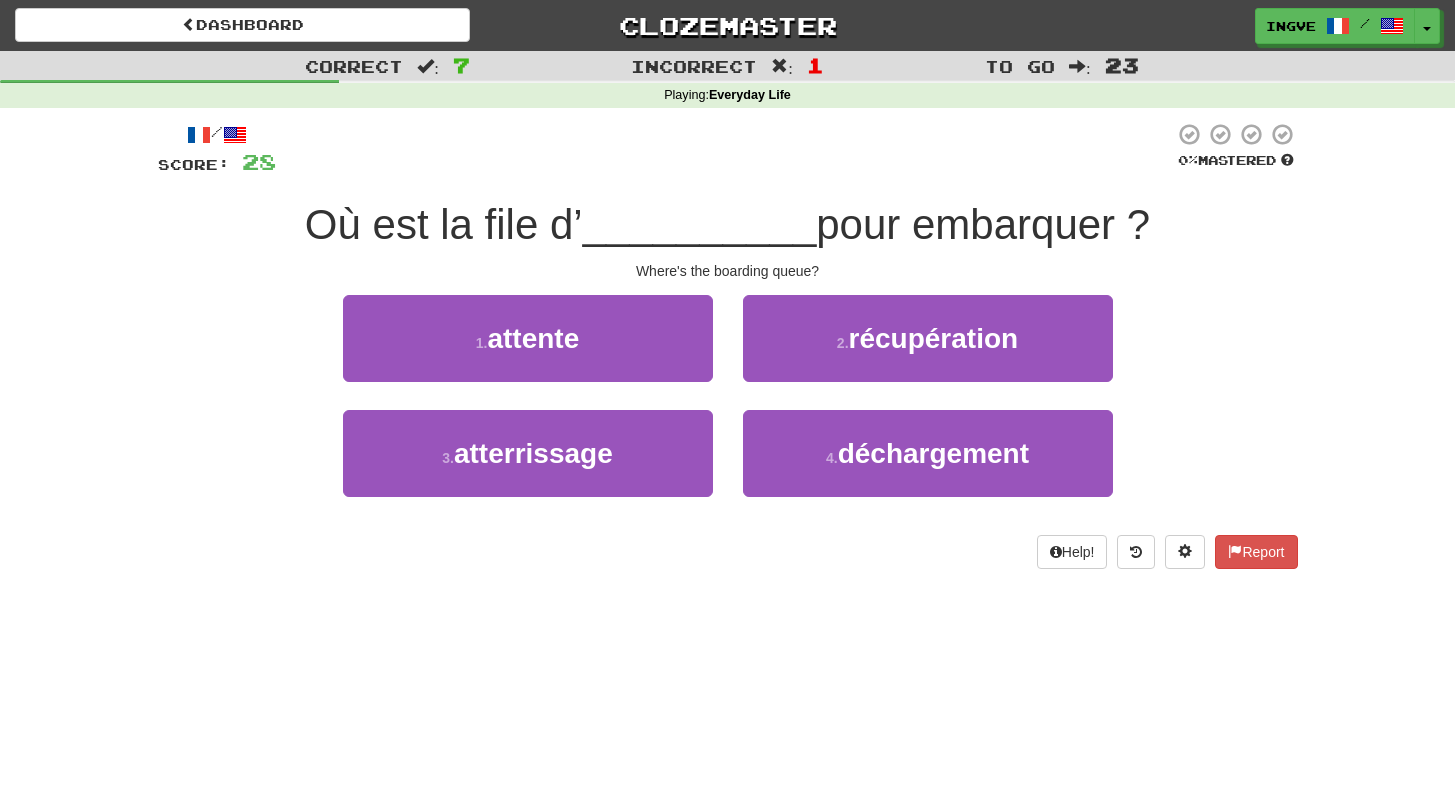 click on "__________" at bounding box center (700, 224) 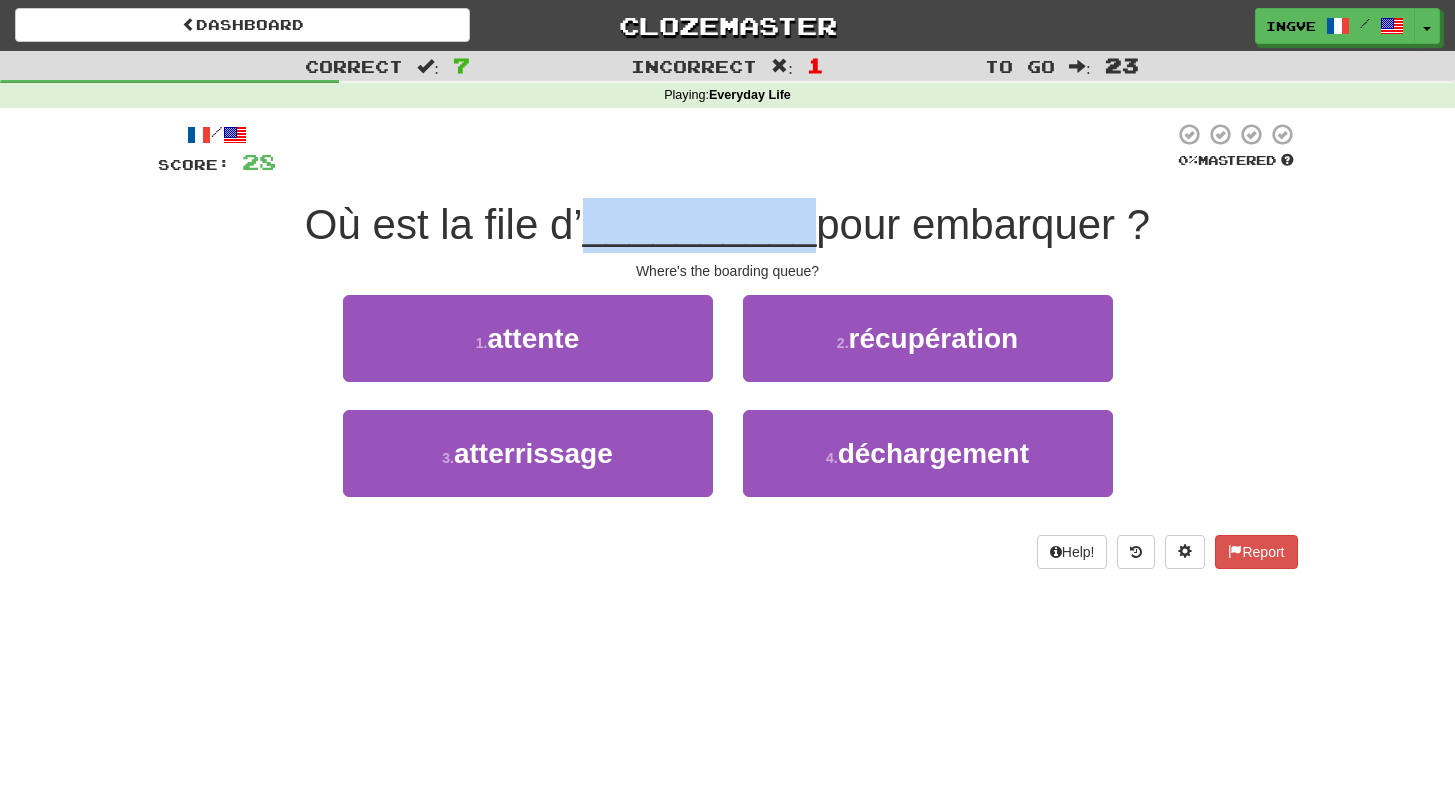 click on "__________" at bounding box center [700, 224] 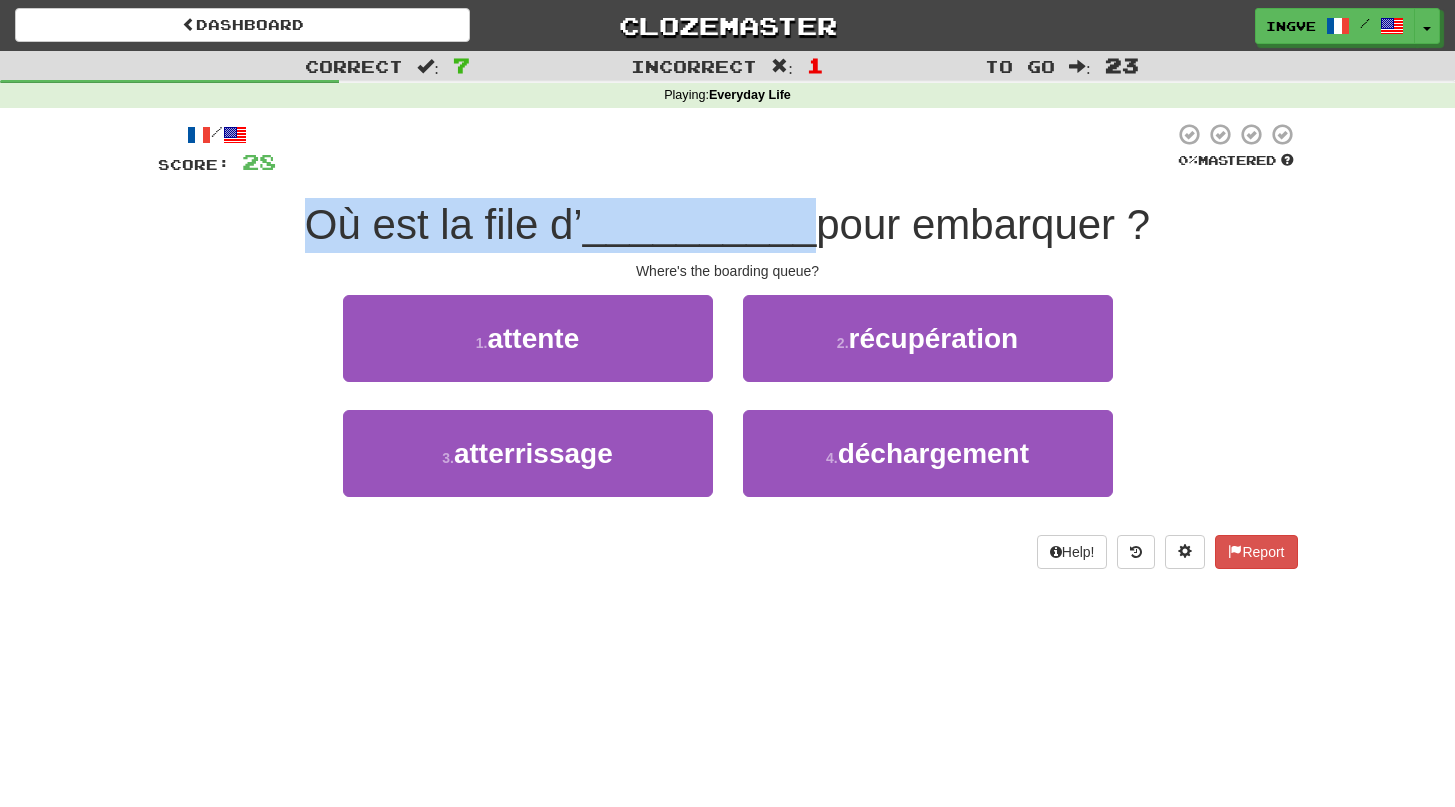 click on "__________" at bounding box center (700, 224) 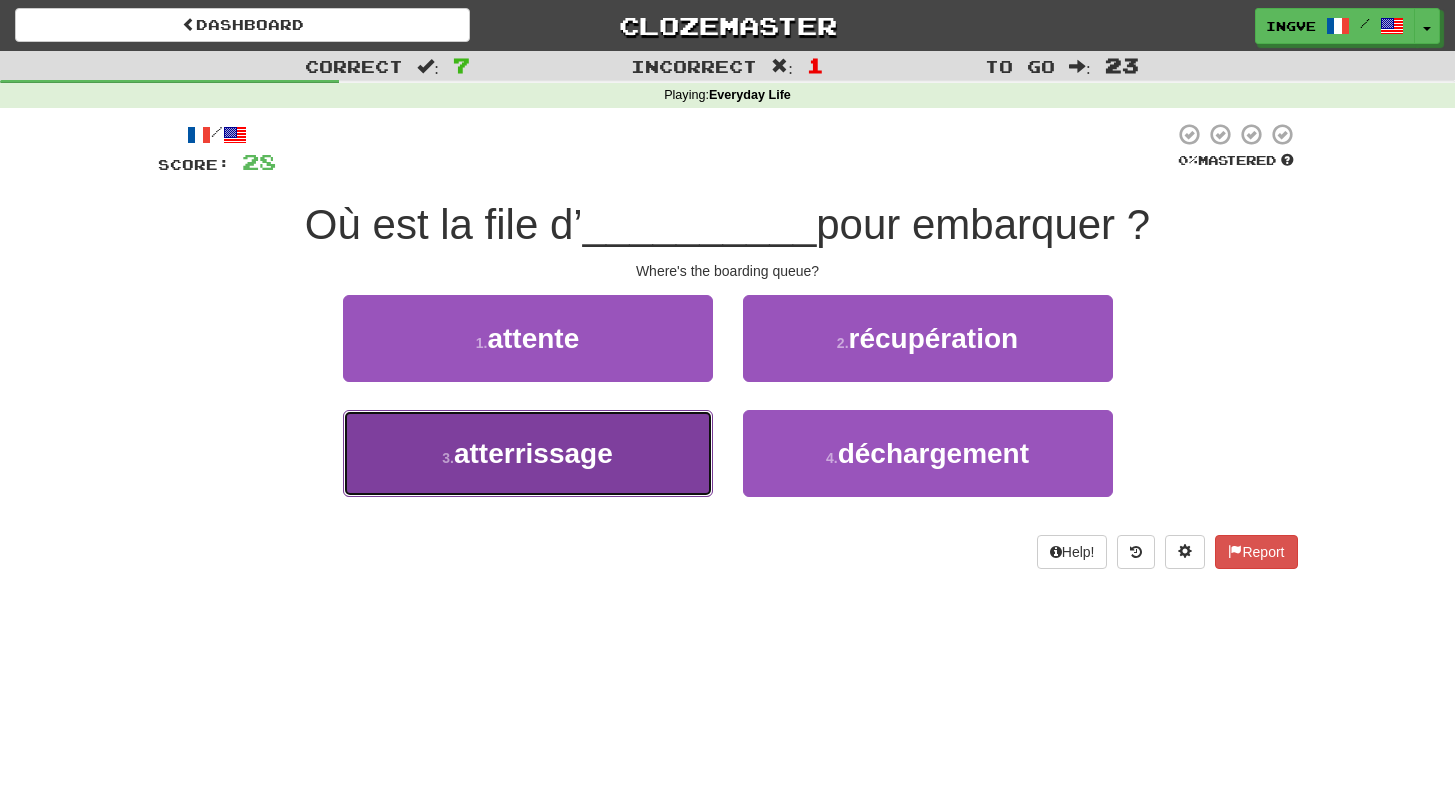 click on "3 .  atterrissage" at bounding box center [528, 453] 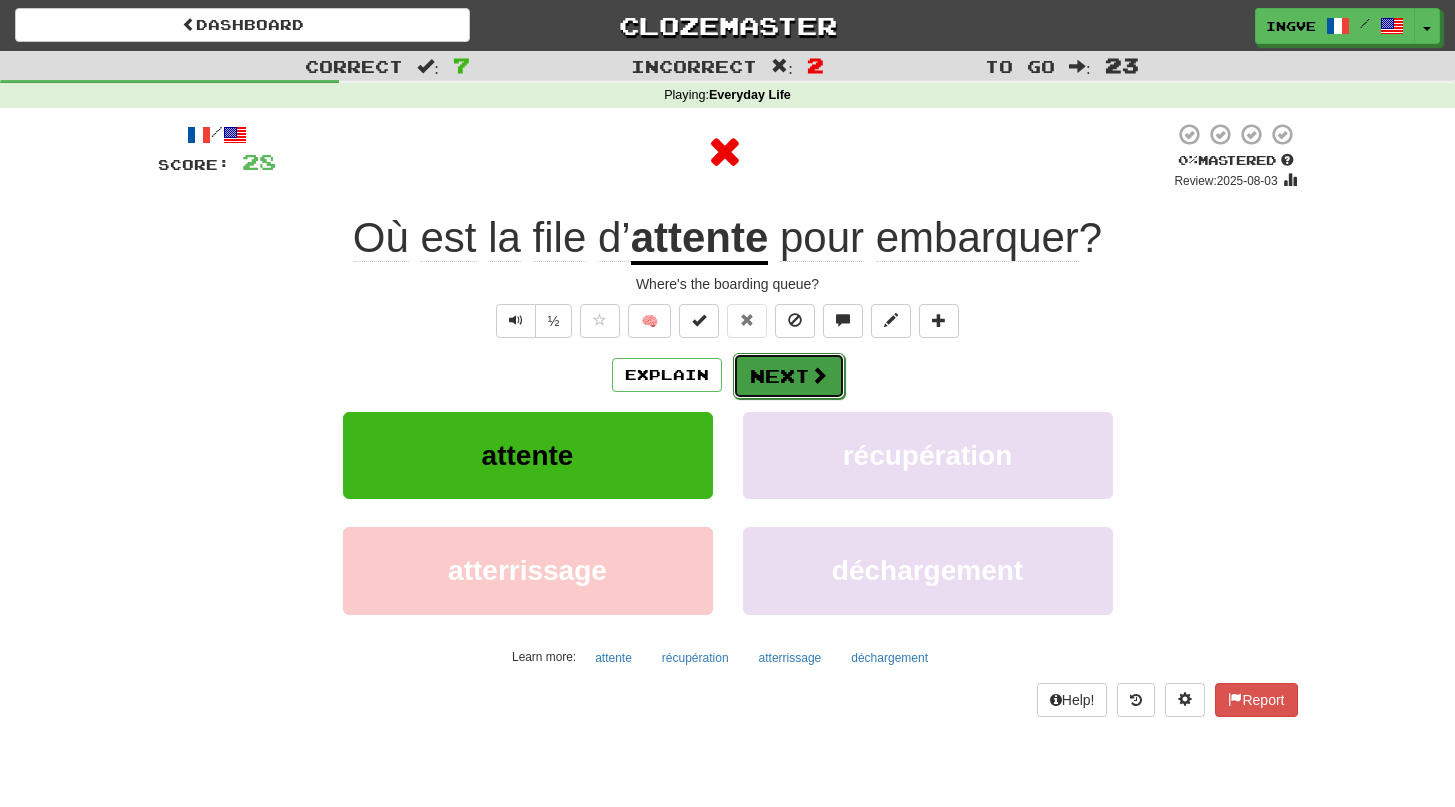 click on "Next" at bounding box center [789, 376] 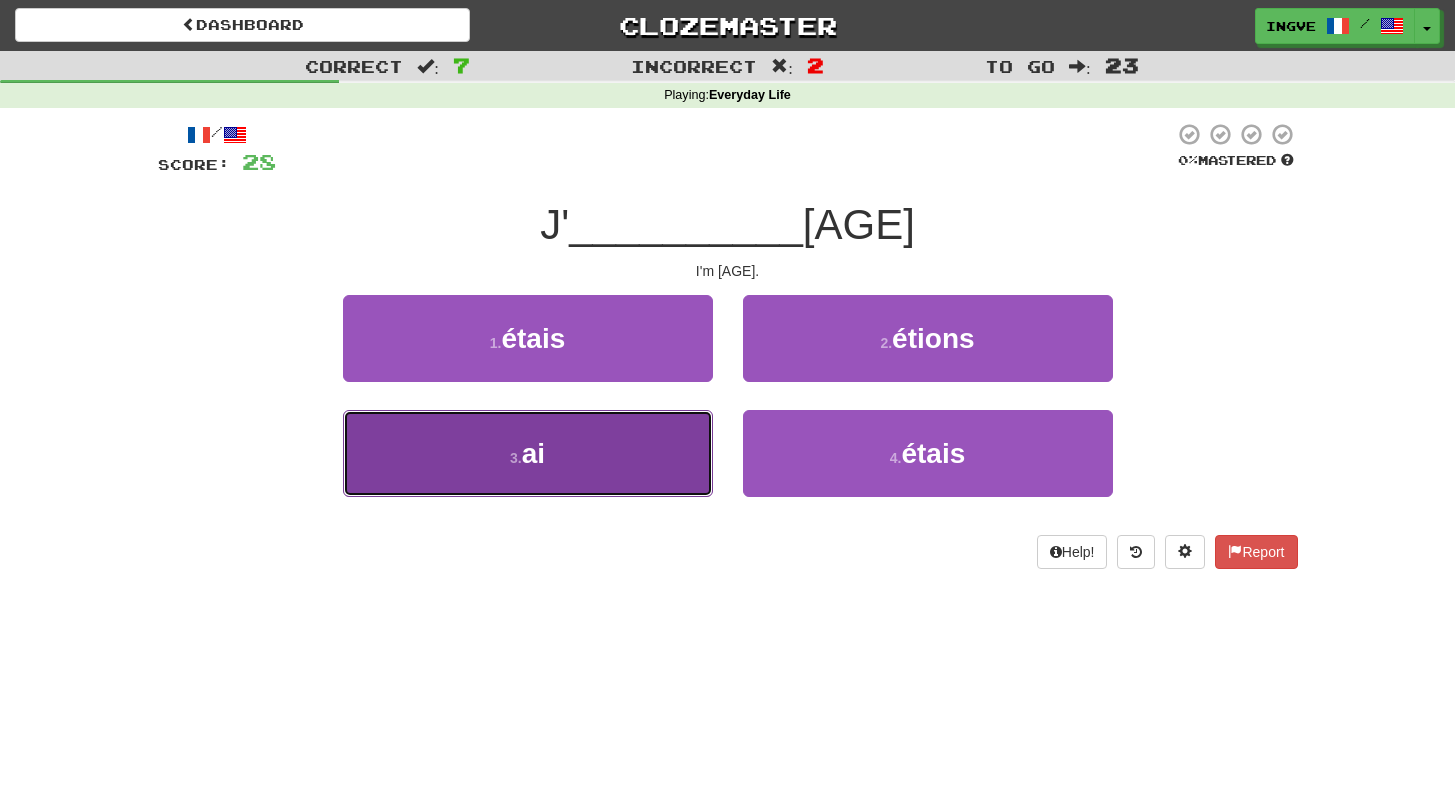 click on "3 .  ai" at bounding box center [528, 453] 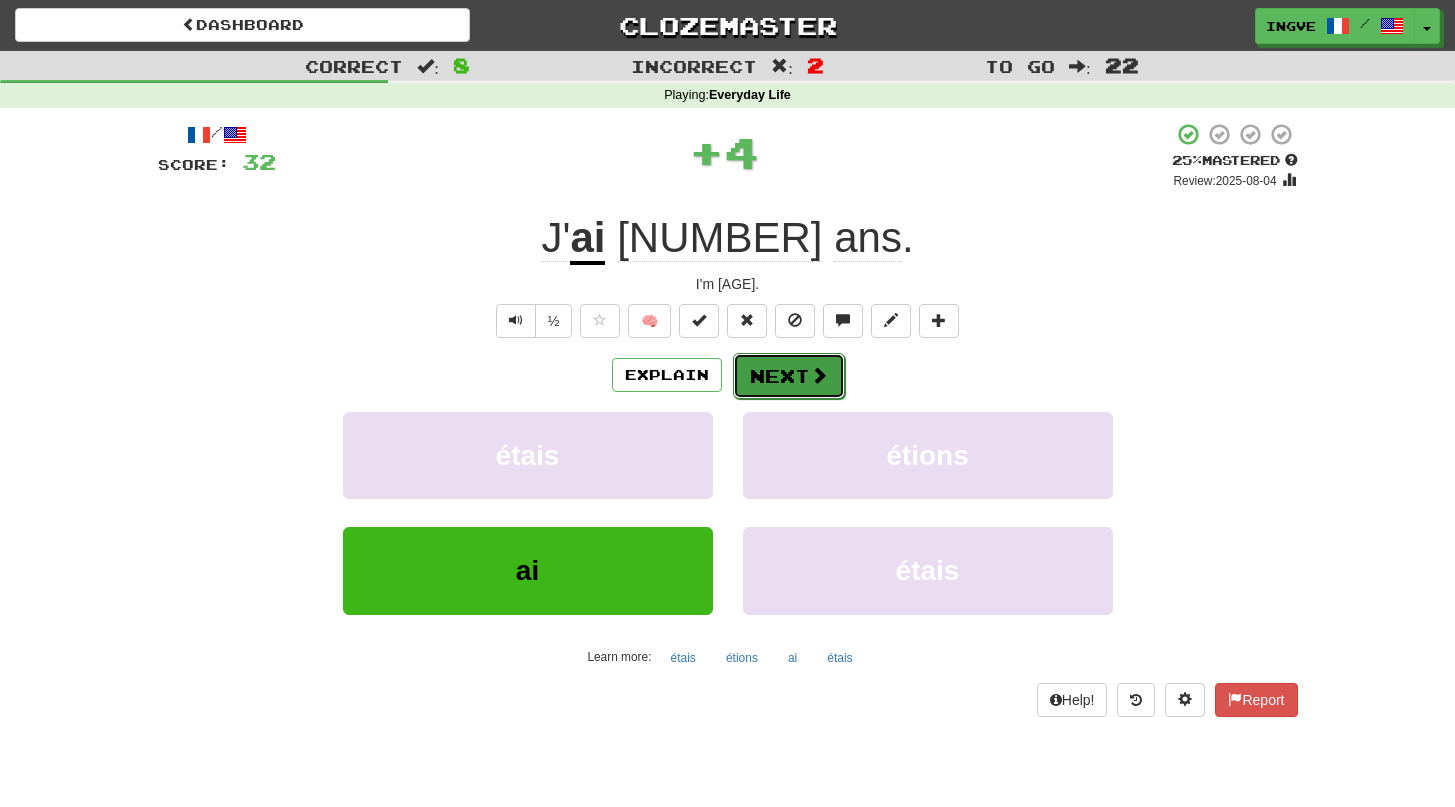 click on "Next" at bounding box center (789, 376) 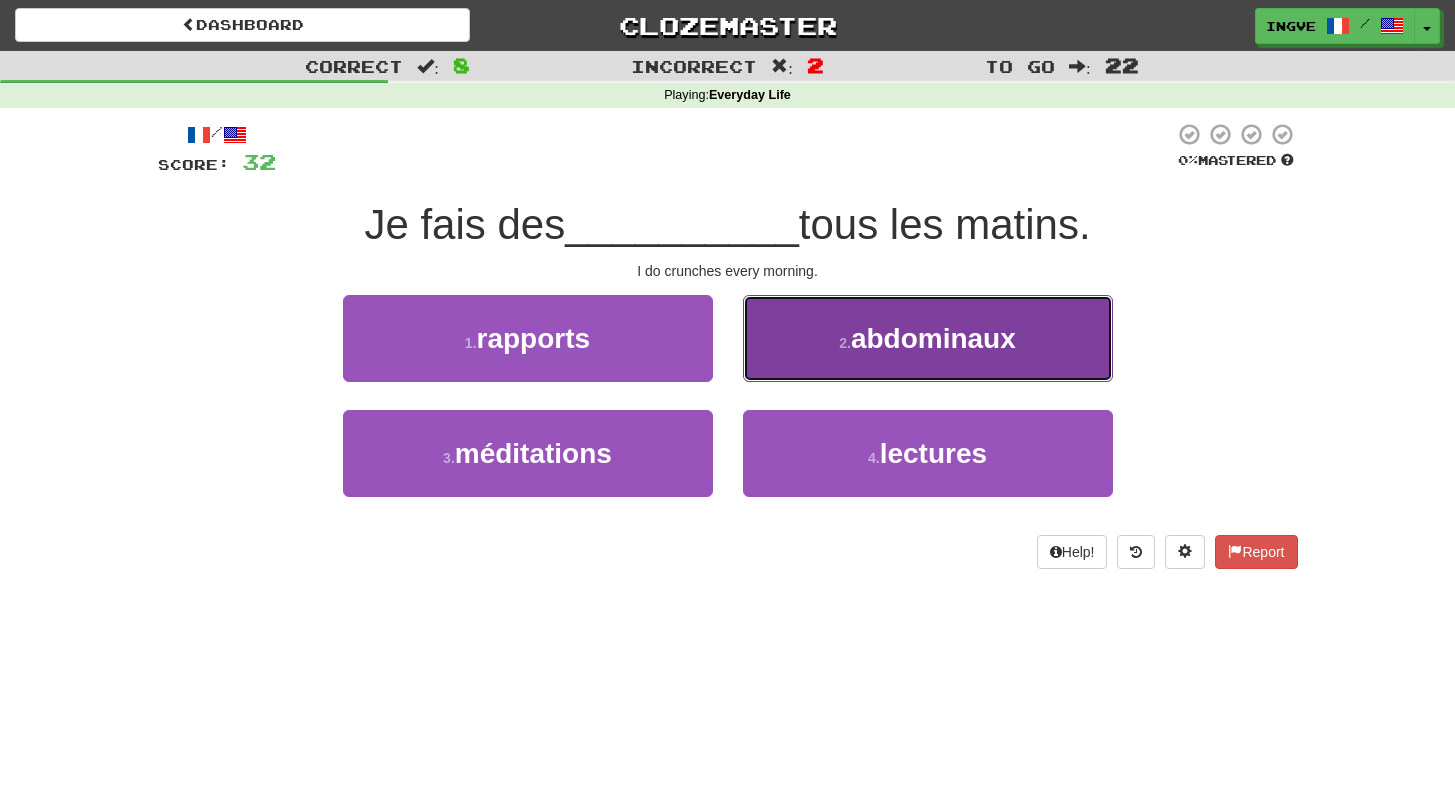 click on "2 .  abdominaux" at bounding box center (928, 338) 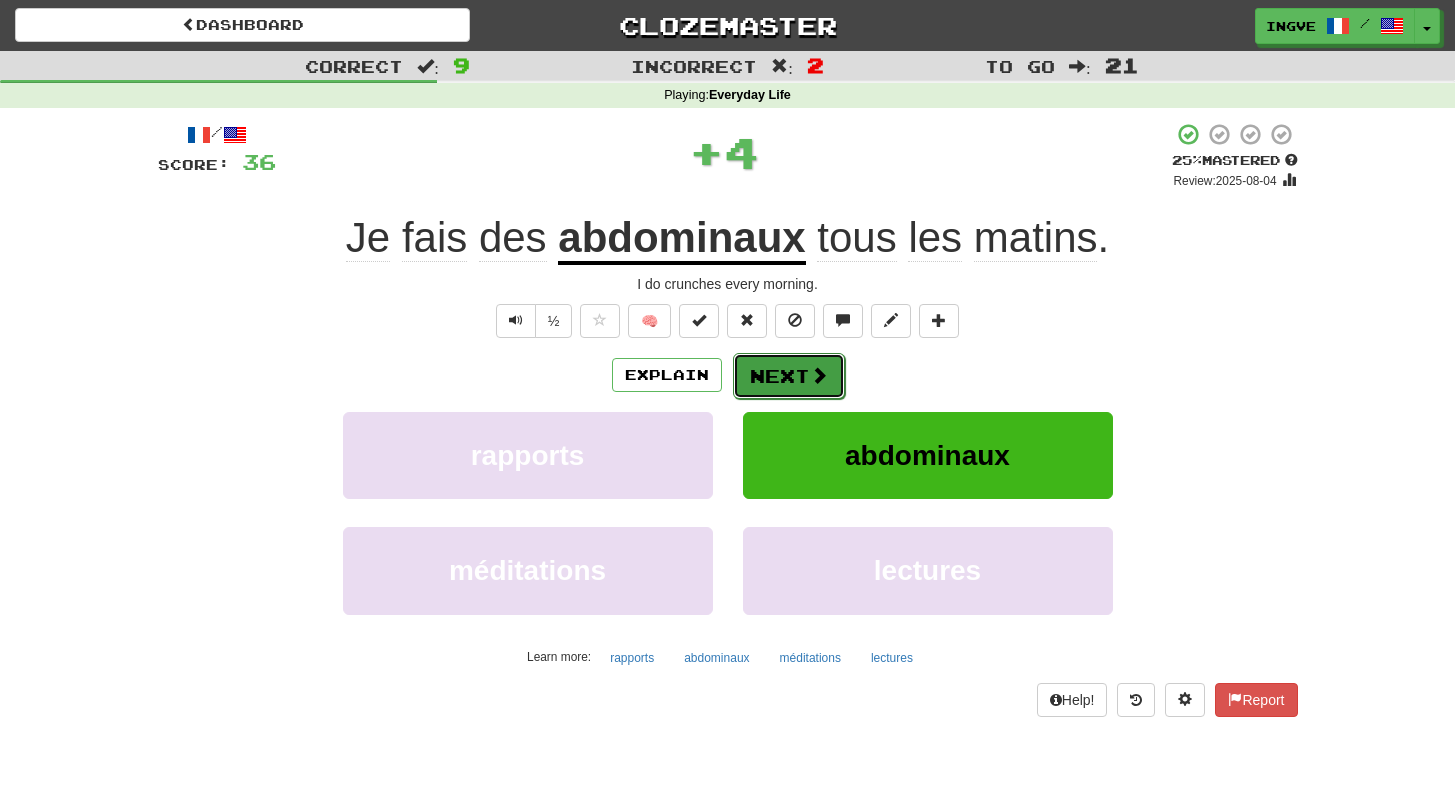 click at bounding box center (819, 375) 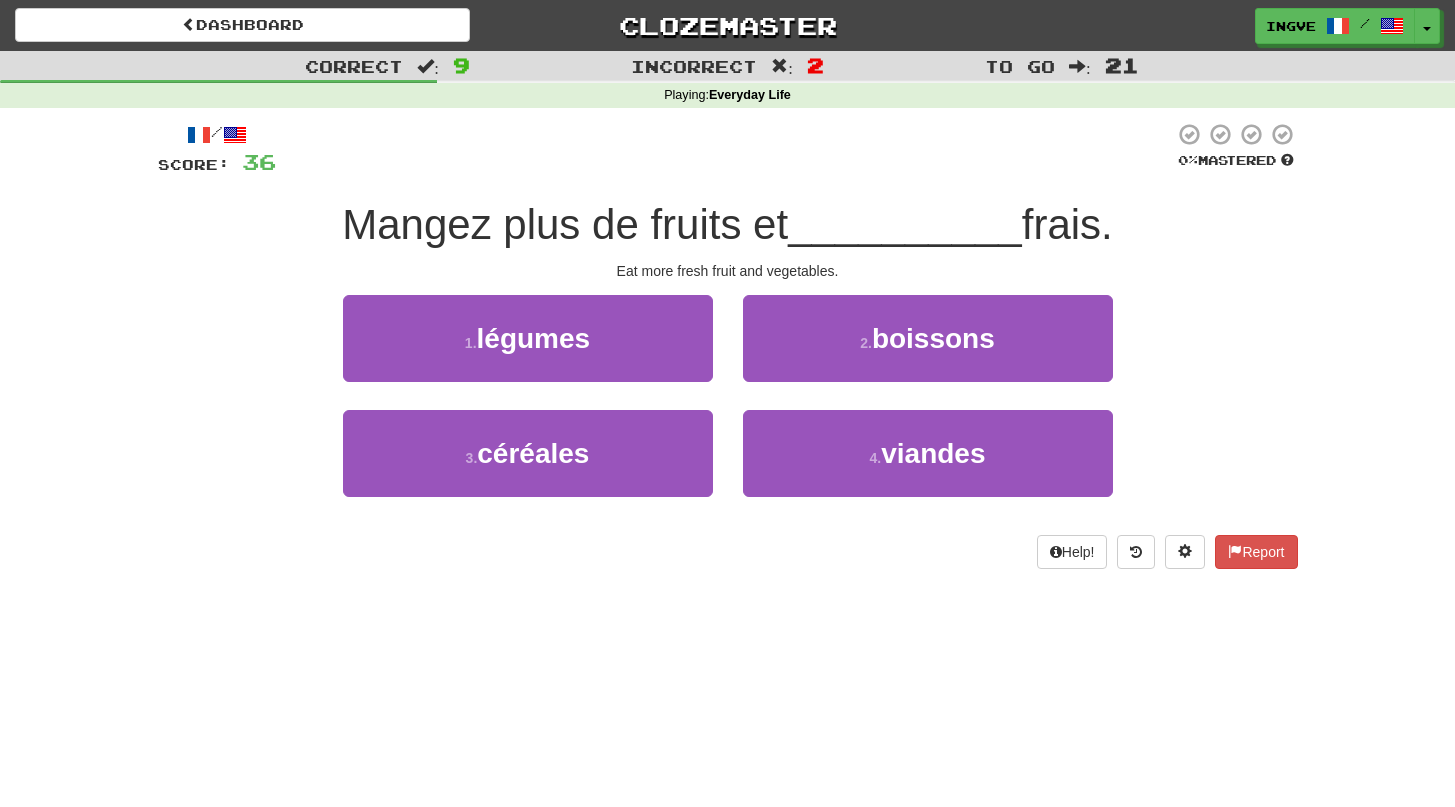 click on "Mangez plus de fruits et" at bounding box center (565, 224) 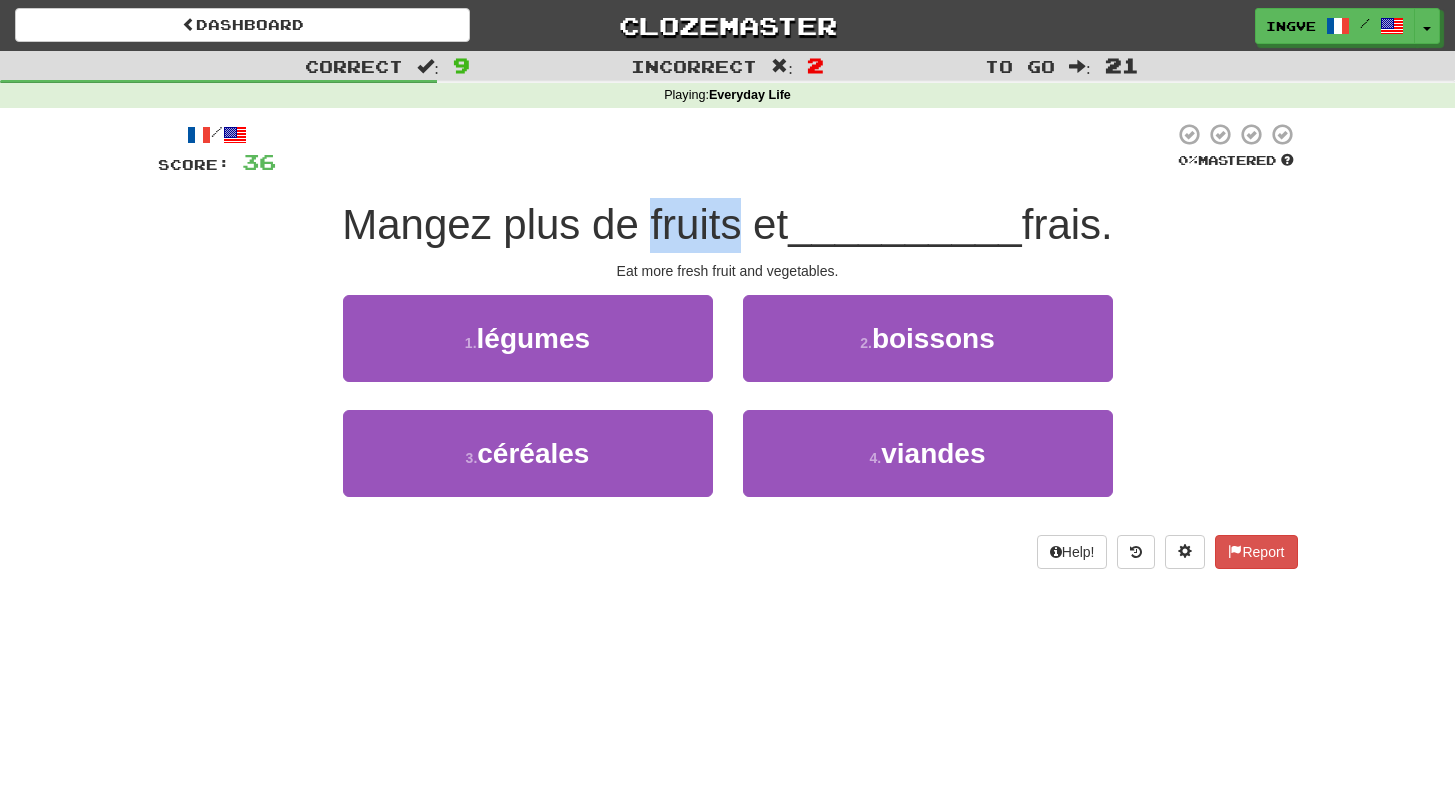 click on "Mangez plus de fruits et" at bounding box center [565, 224] 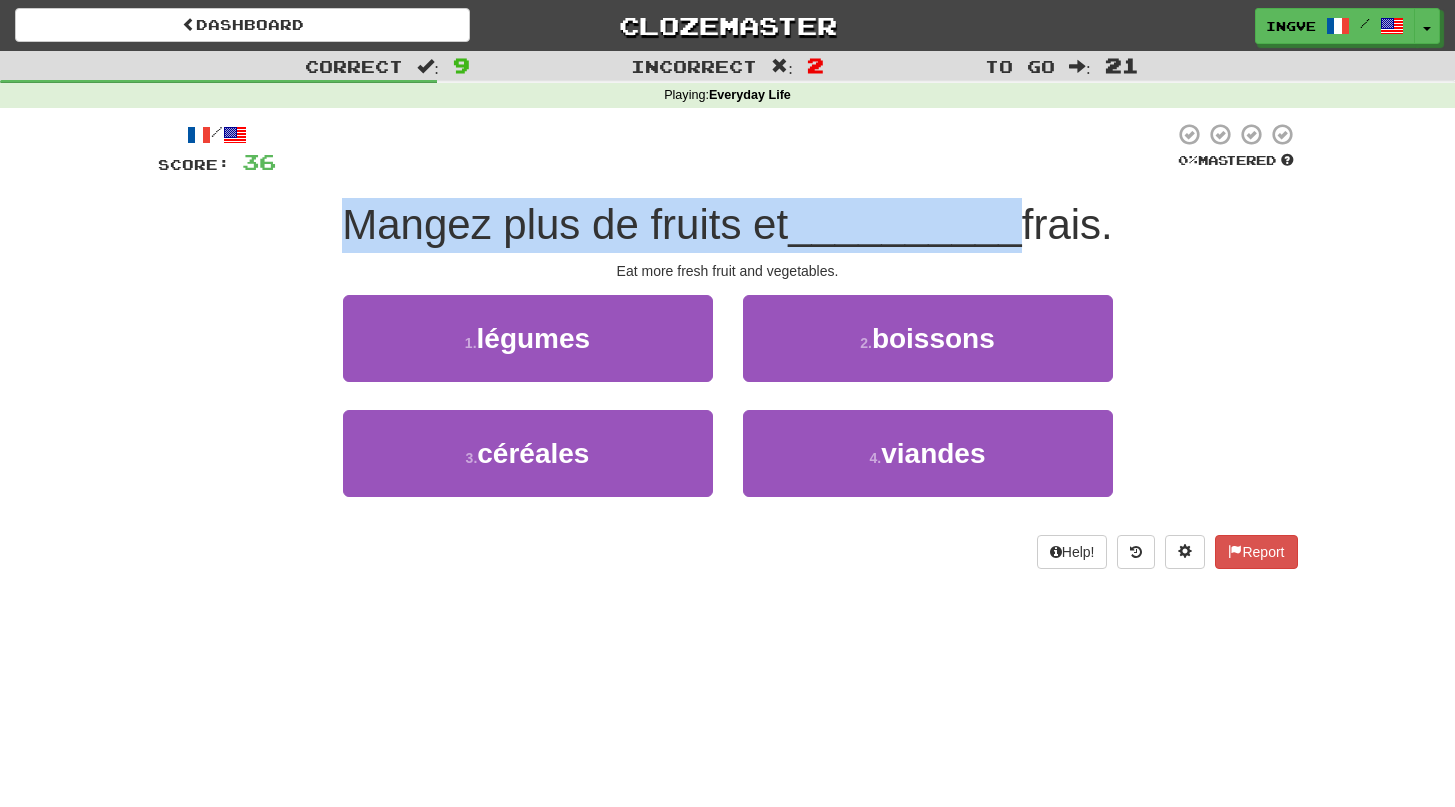 click on "Mangez plus de fruits et" at bounding box center [565, 224] 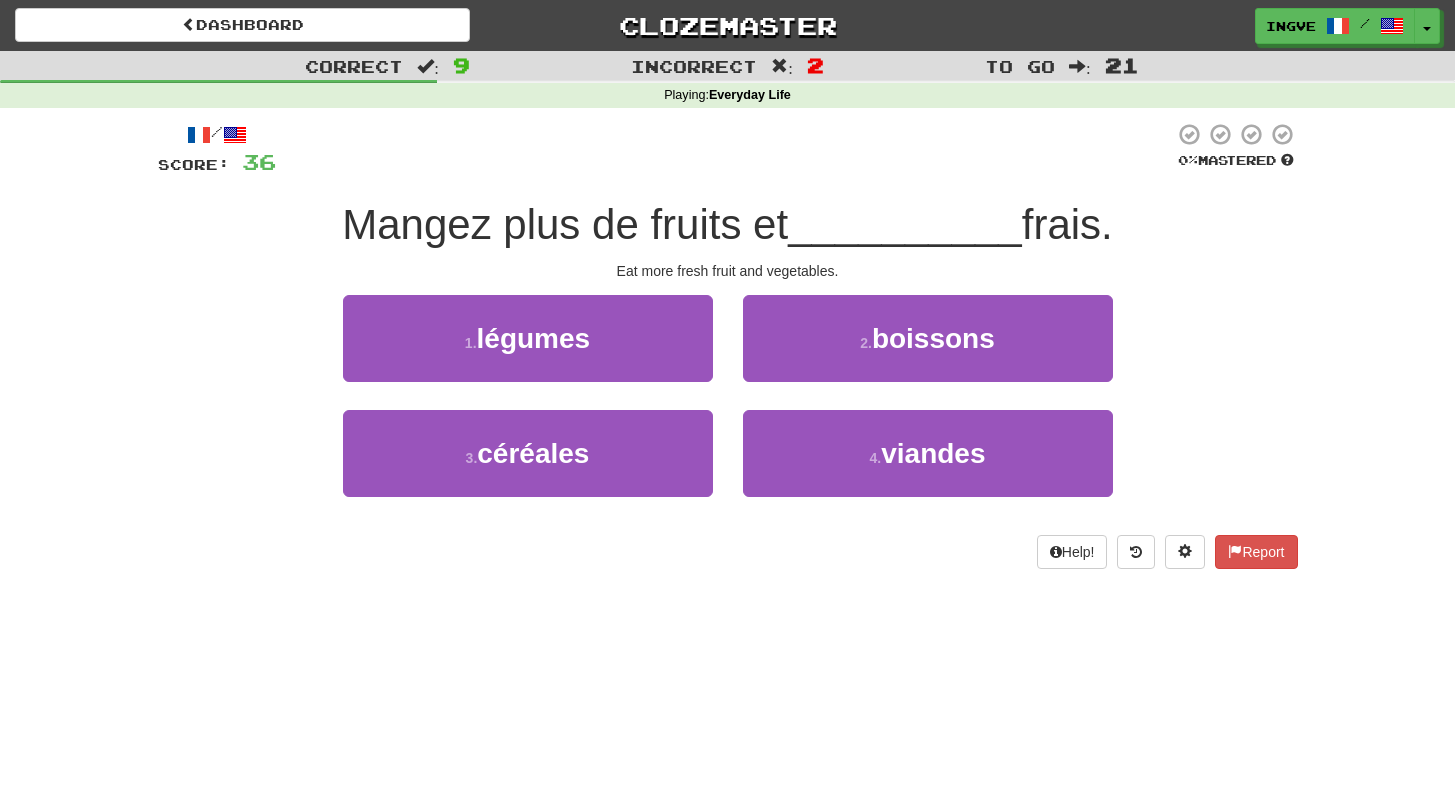 click on "Mangez plus de fruits et" at bounding box center (565, 224) 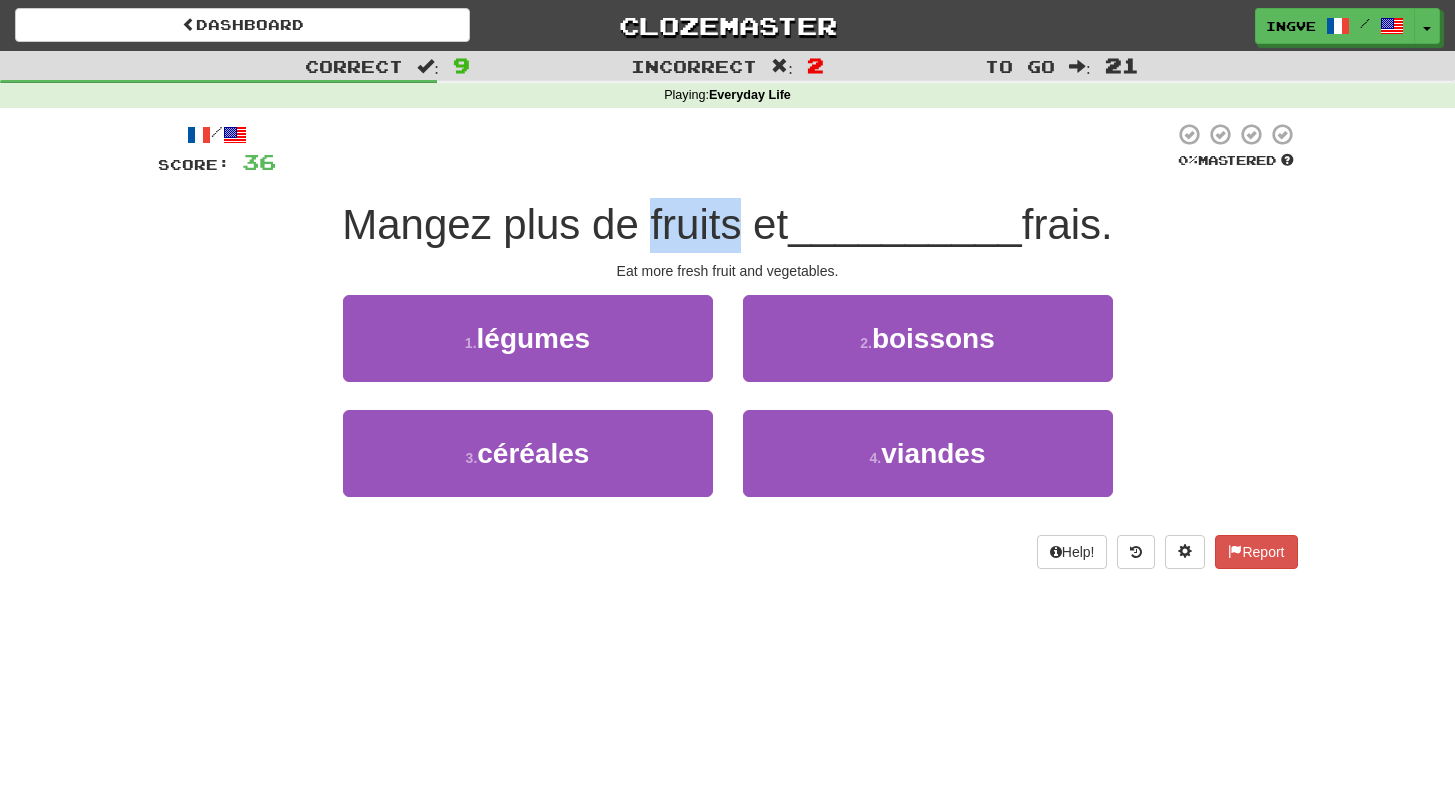 click on "Mangez plus de fruits et" at bounding box center [565, 224] 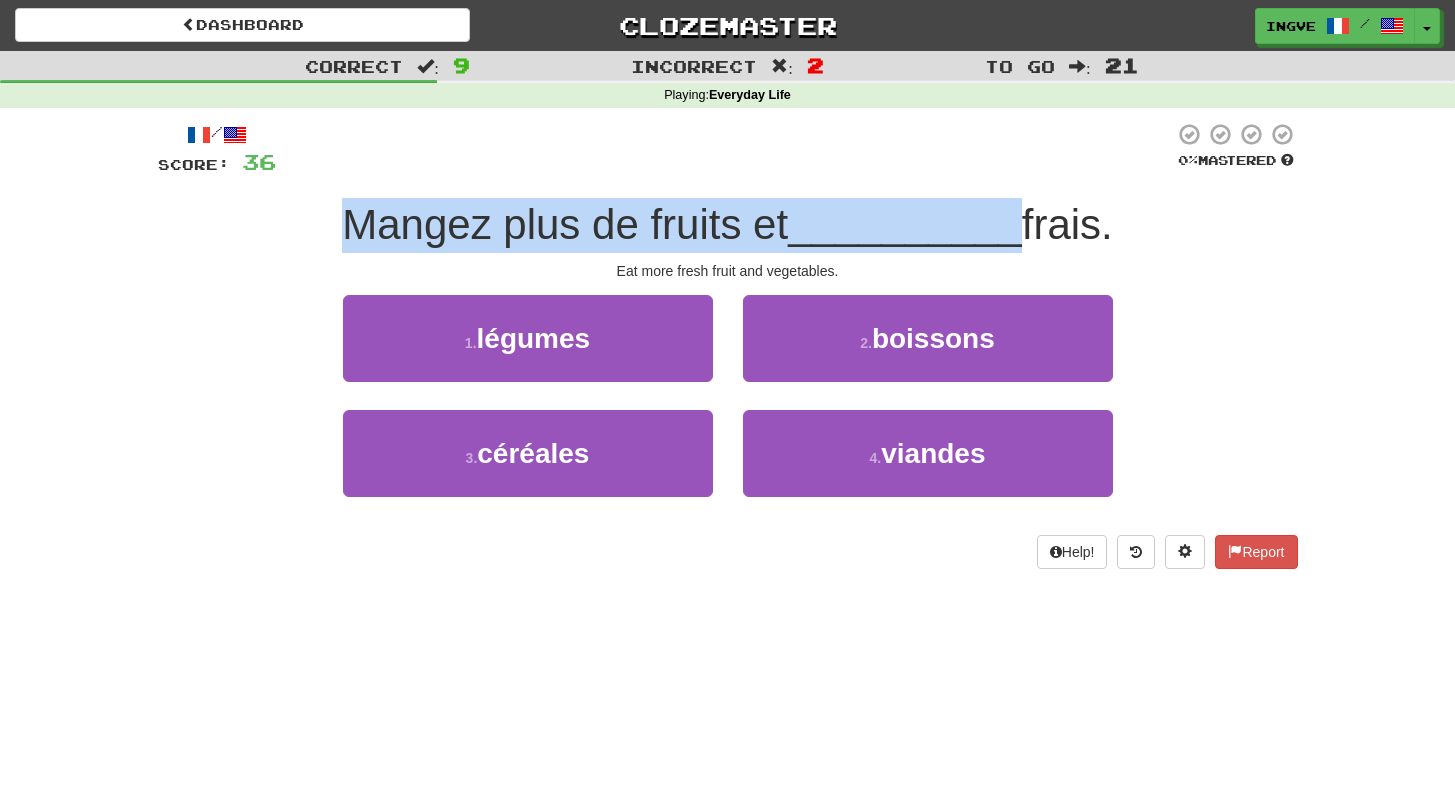 click on "Mangez plus de fruits et" at bounding box center (565, 224) 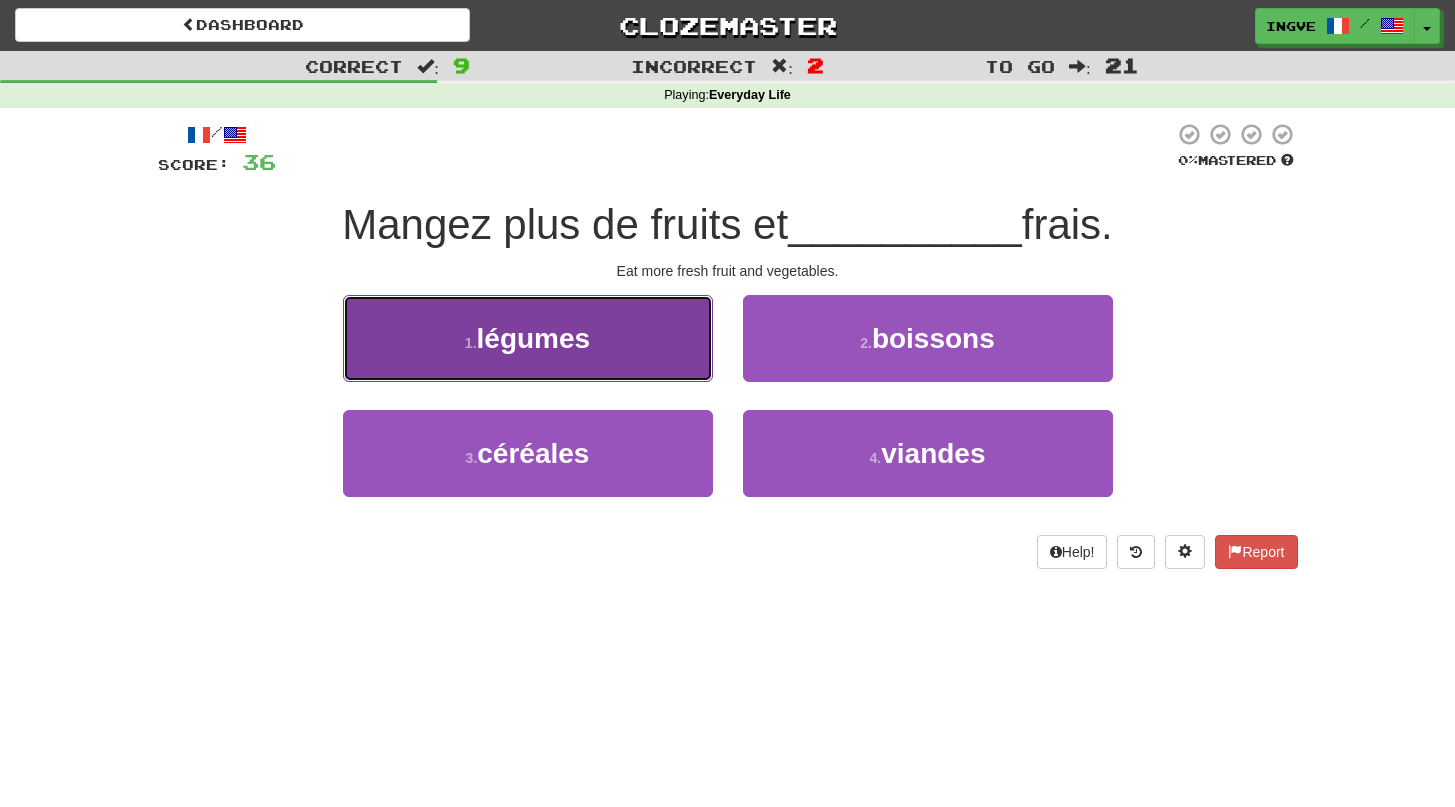 click on "1 .  légumes" at bounding box center [528, 338] 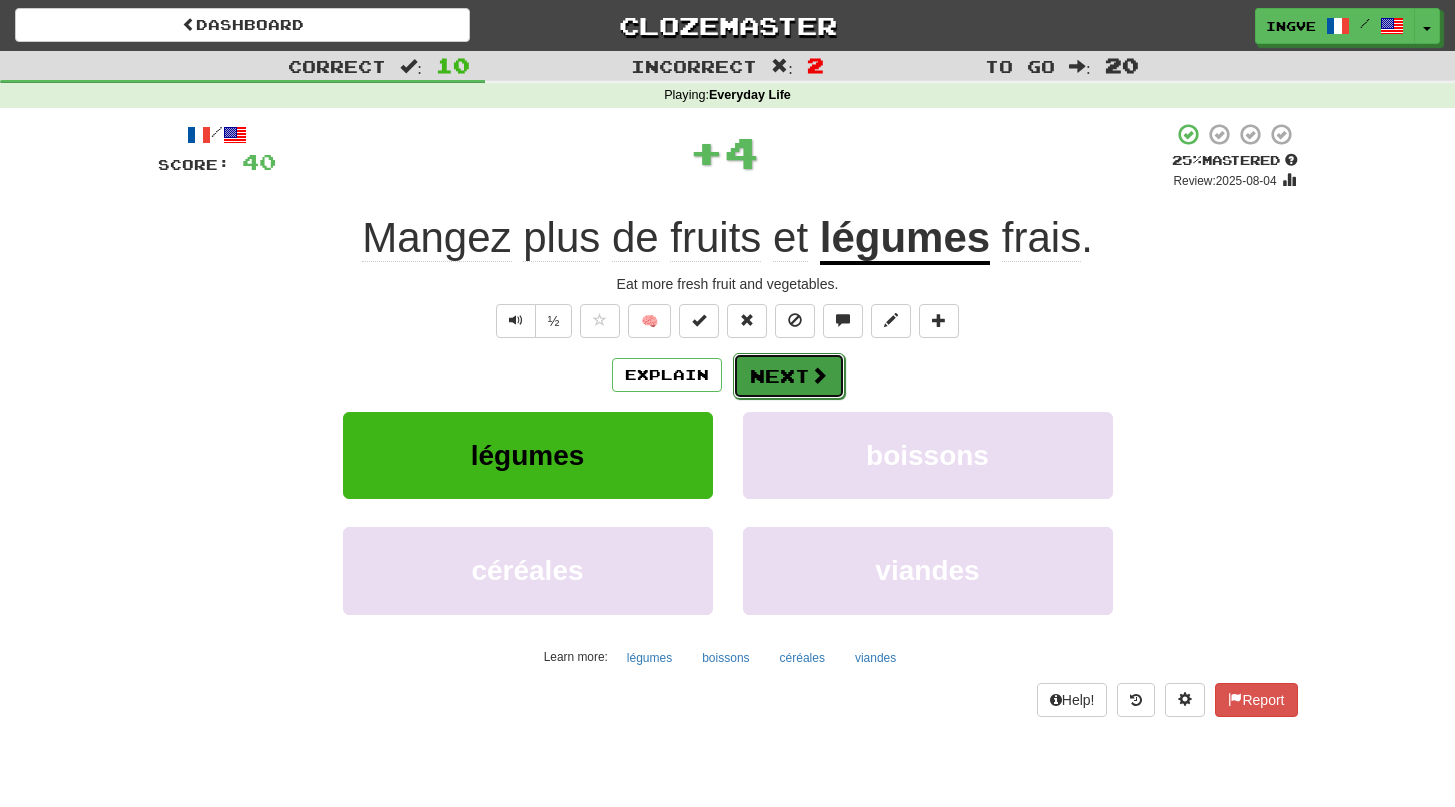 click on "Next" at bounding box center (789, 376) 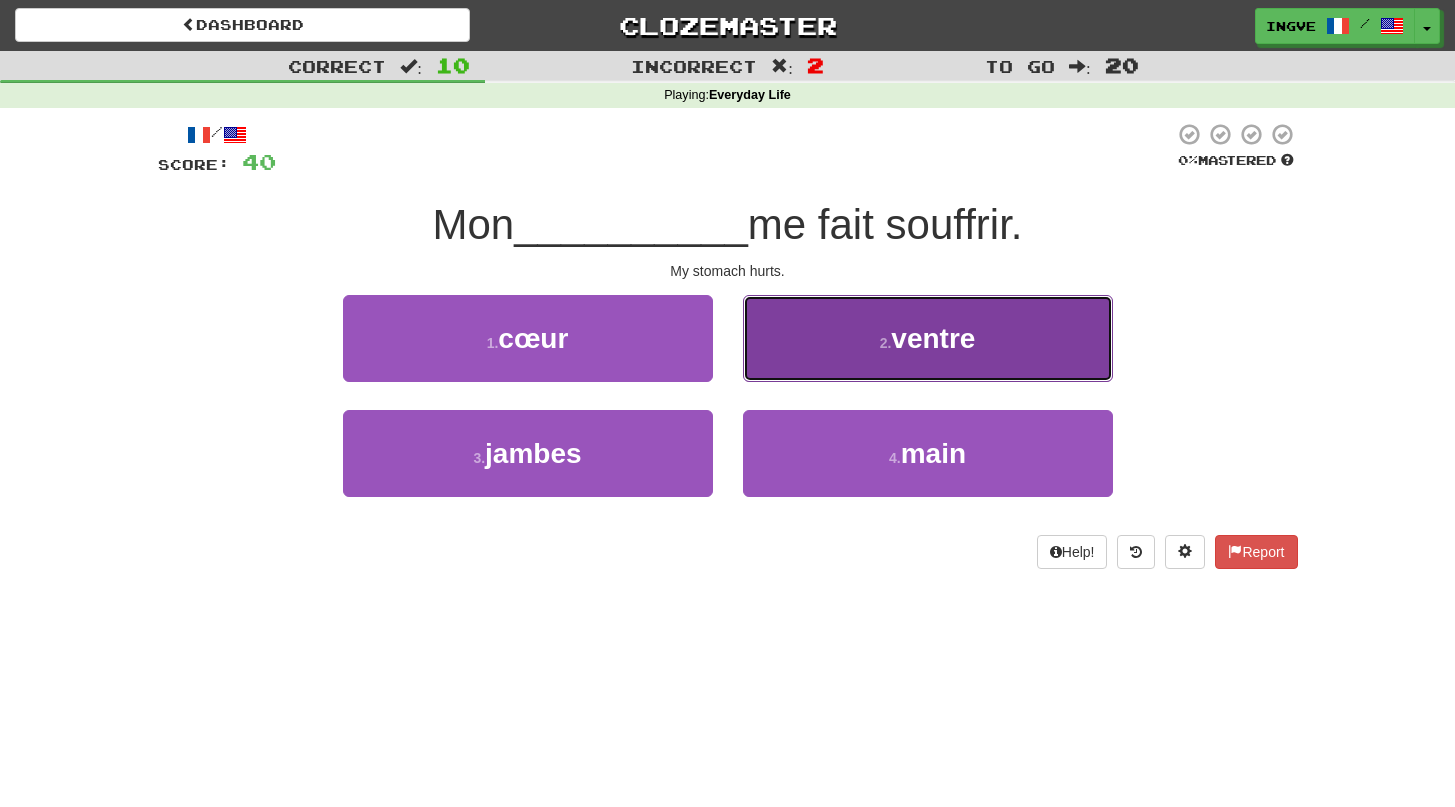click on "2 .  ventre" at bounding box center [928, 338] 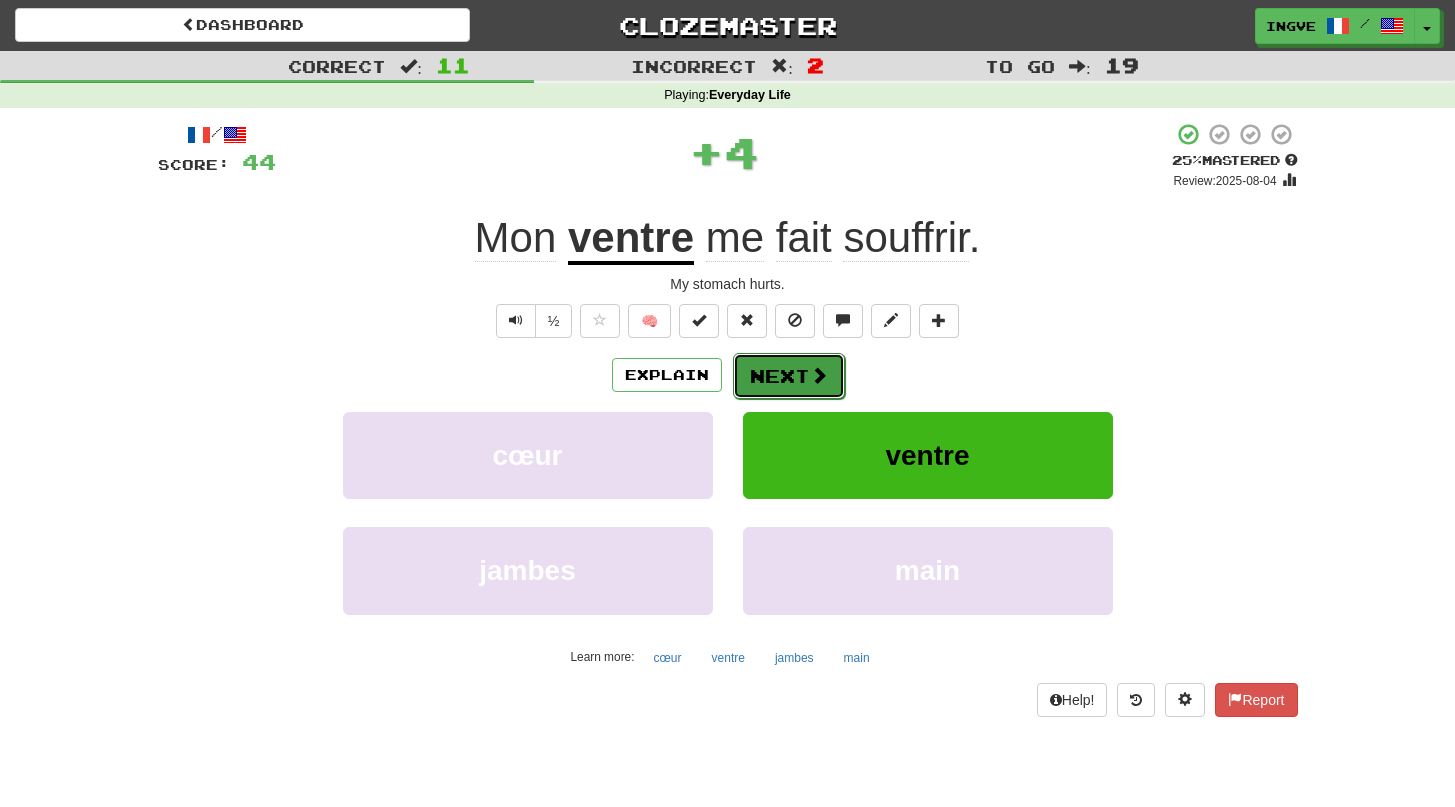 click on "Next" at bounding box center (789, 376) 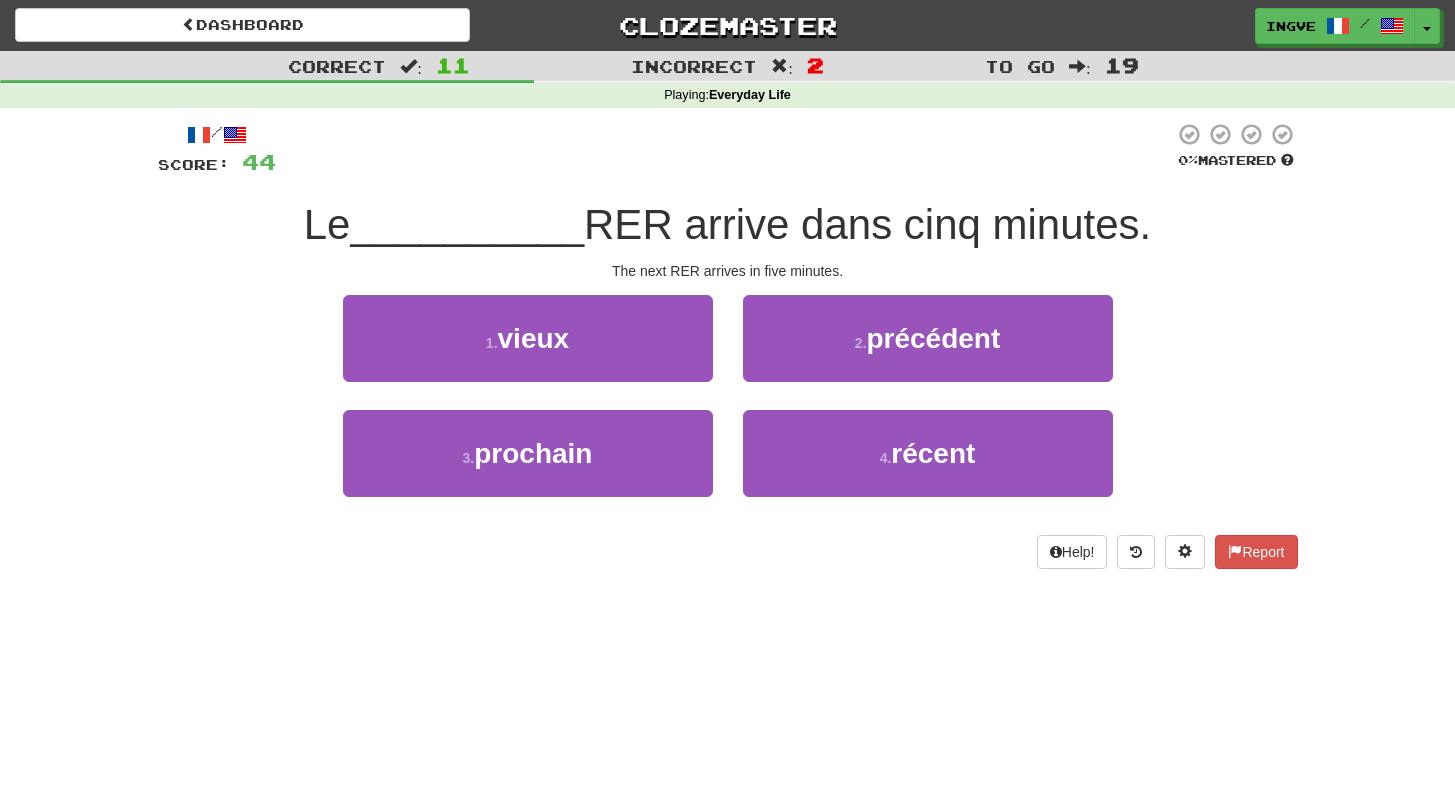 click on "The next RER arrives in five minutes." at bounding box center [728, 271] 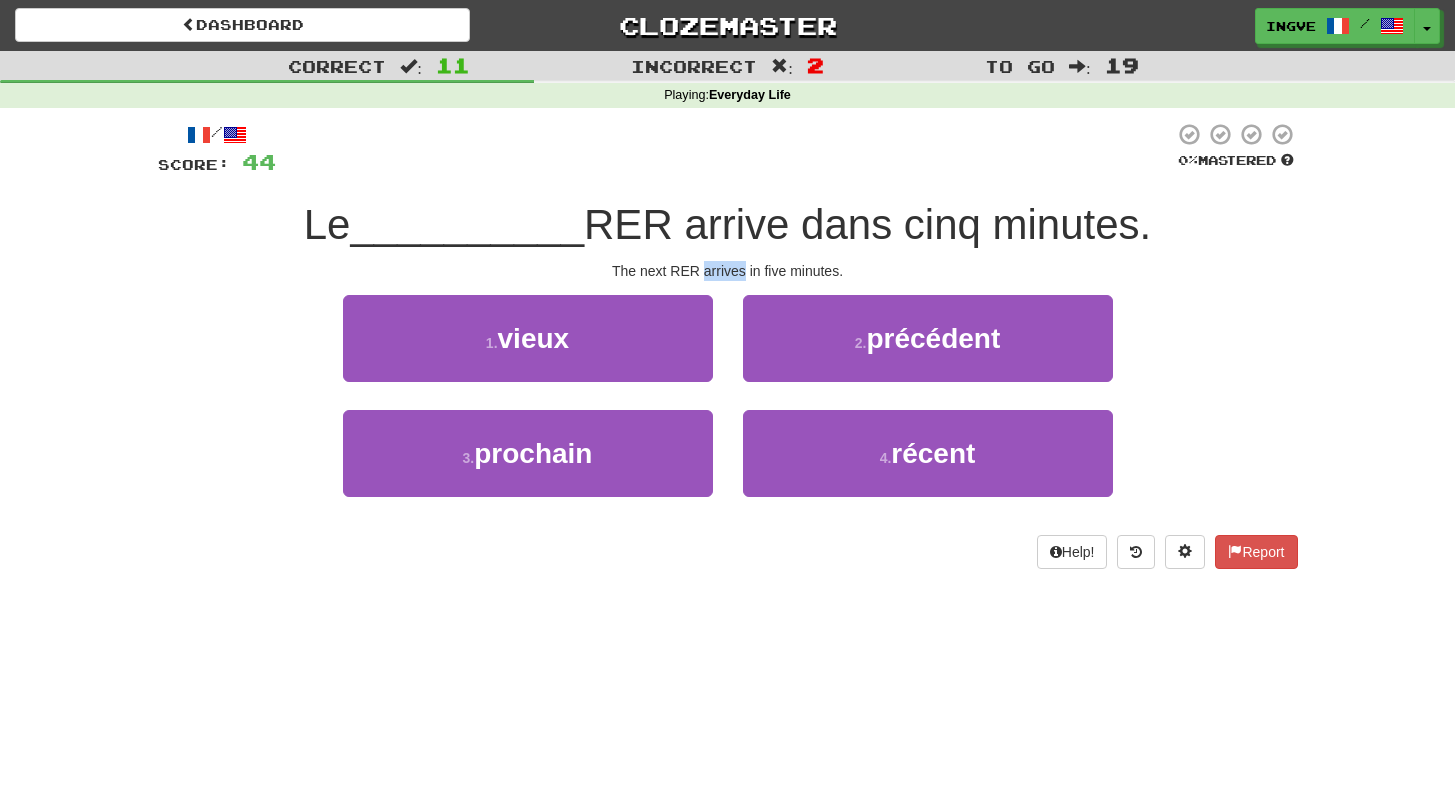 click on "The next RER arrives in five minutes." at bounding box center (728, 271) 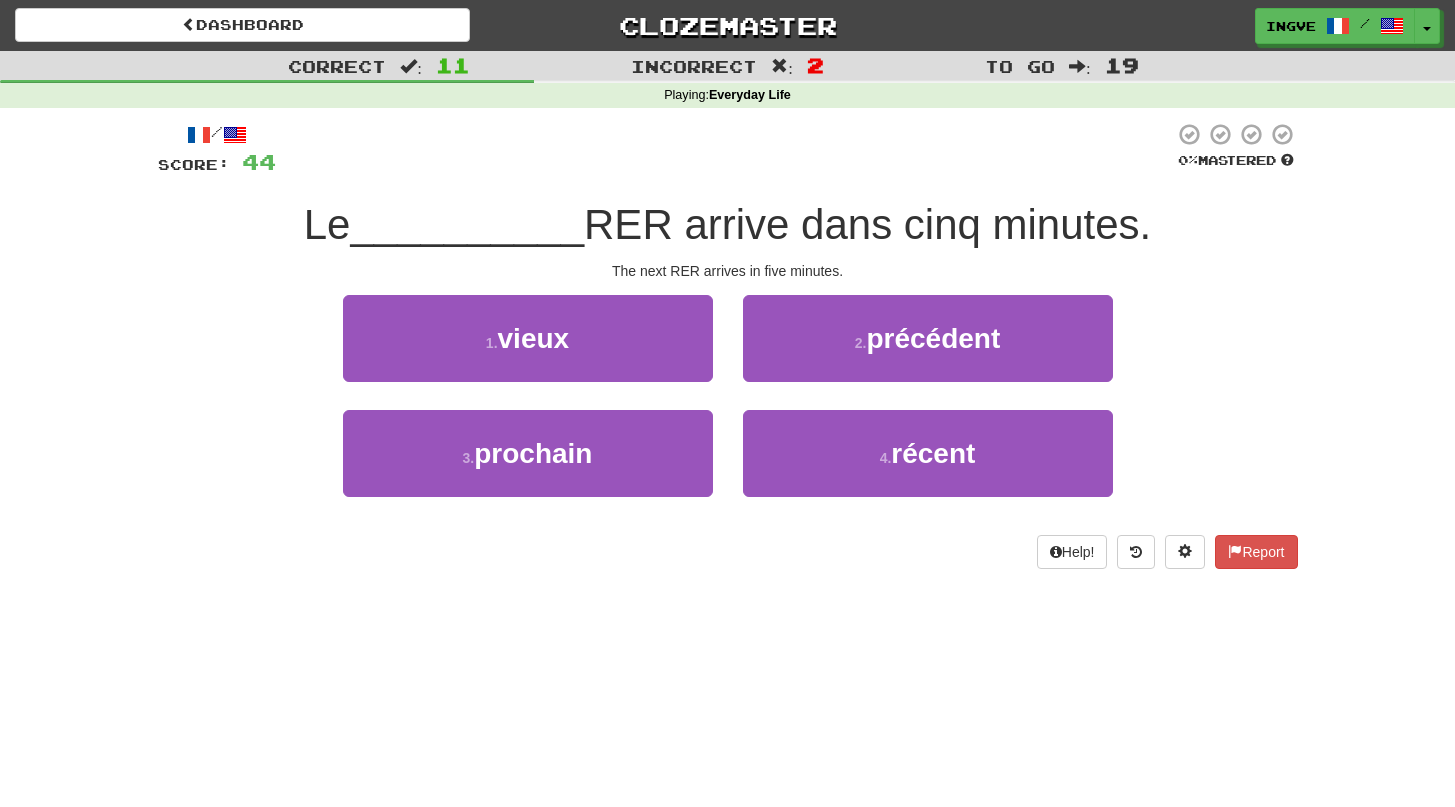 click on "RER arrive dans cinq minutes." at bounding box center [867, 224] 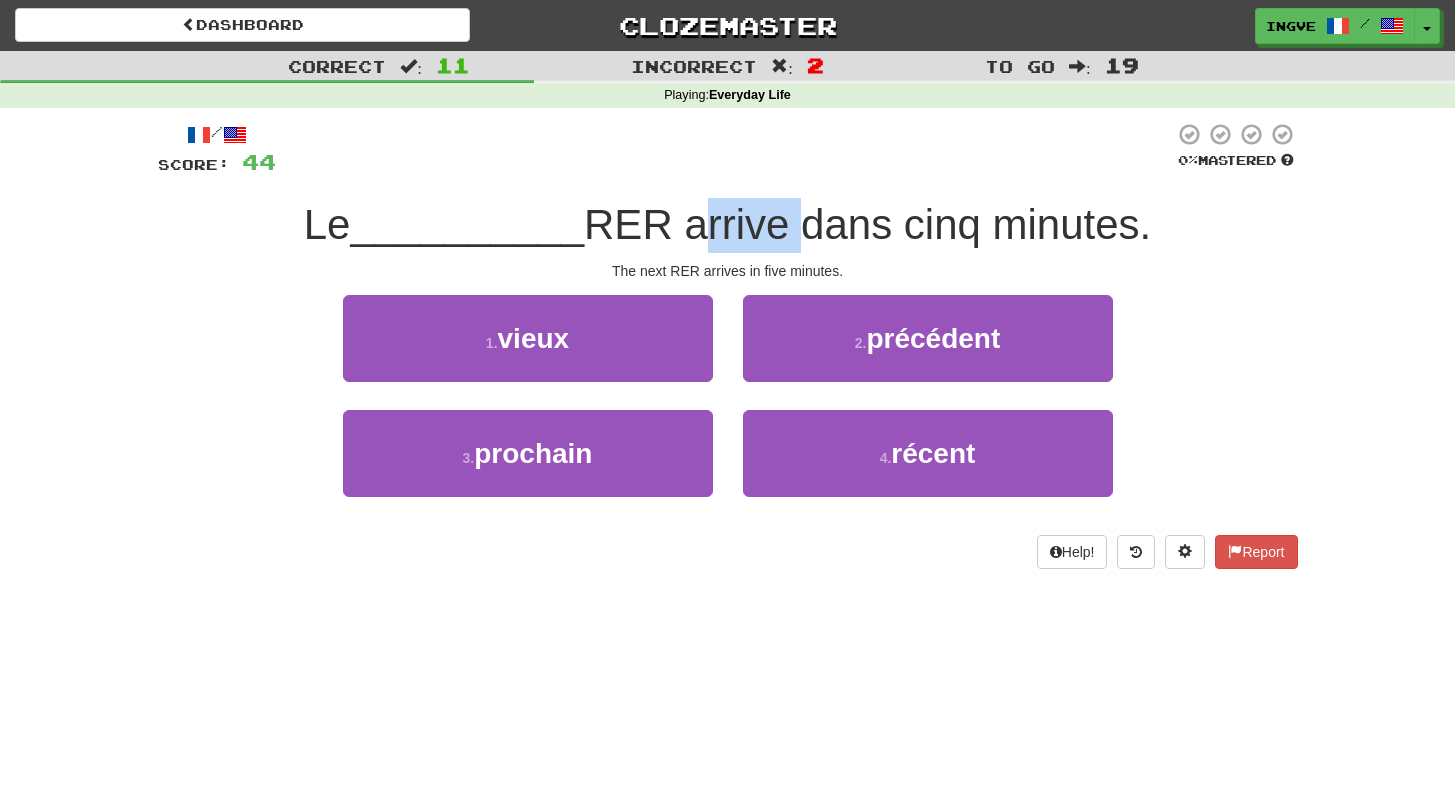 click on "RER arrive dans cinq minutes." at bounding box center (867, 224) 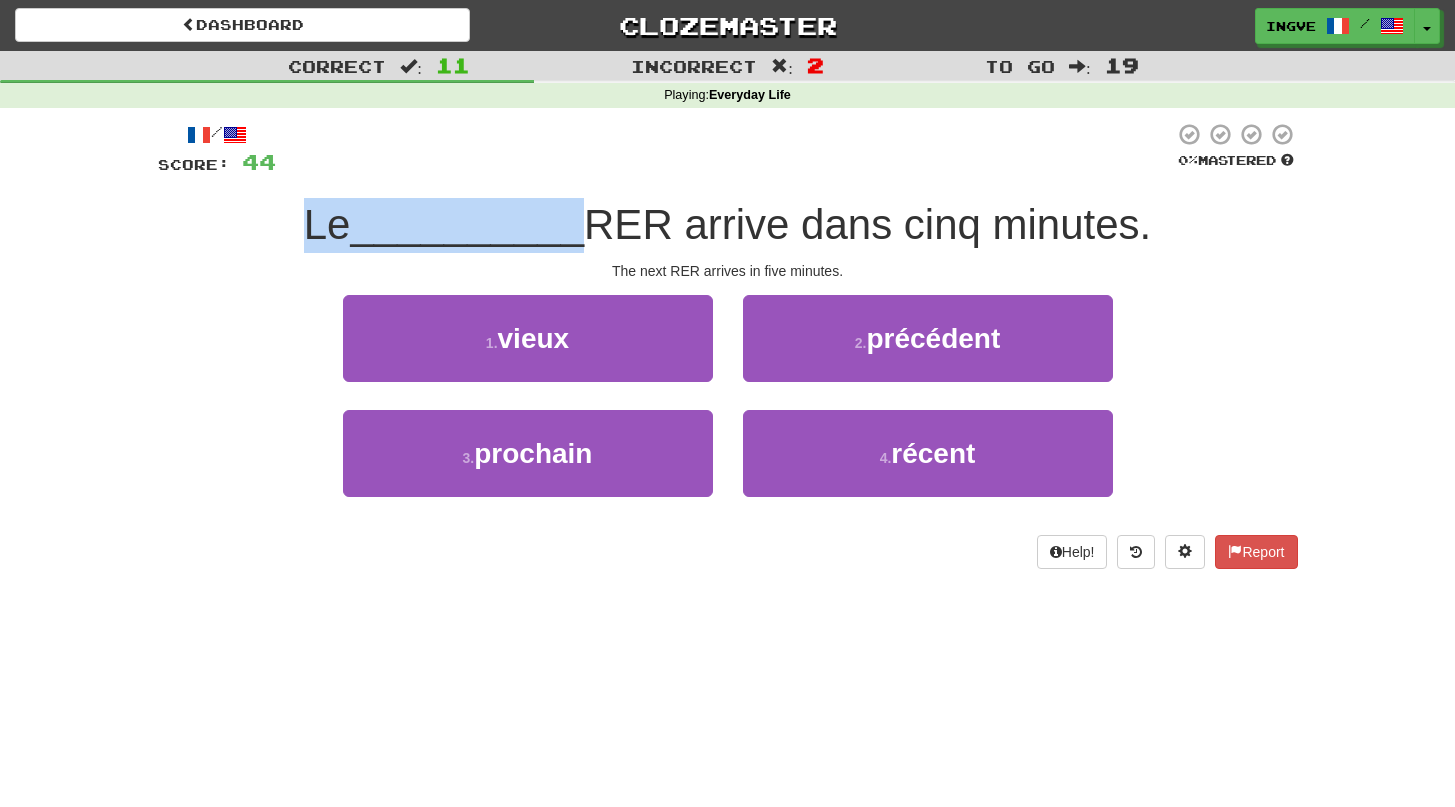 click on "RER arrive dans cinq minutes." at bounding box center (867, 224) 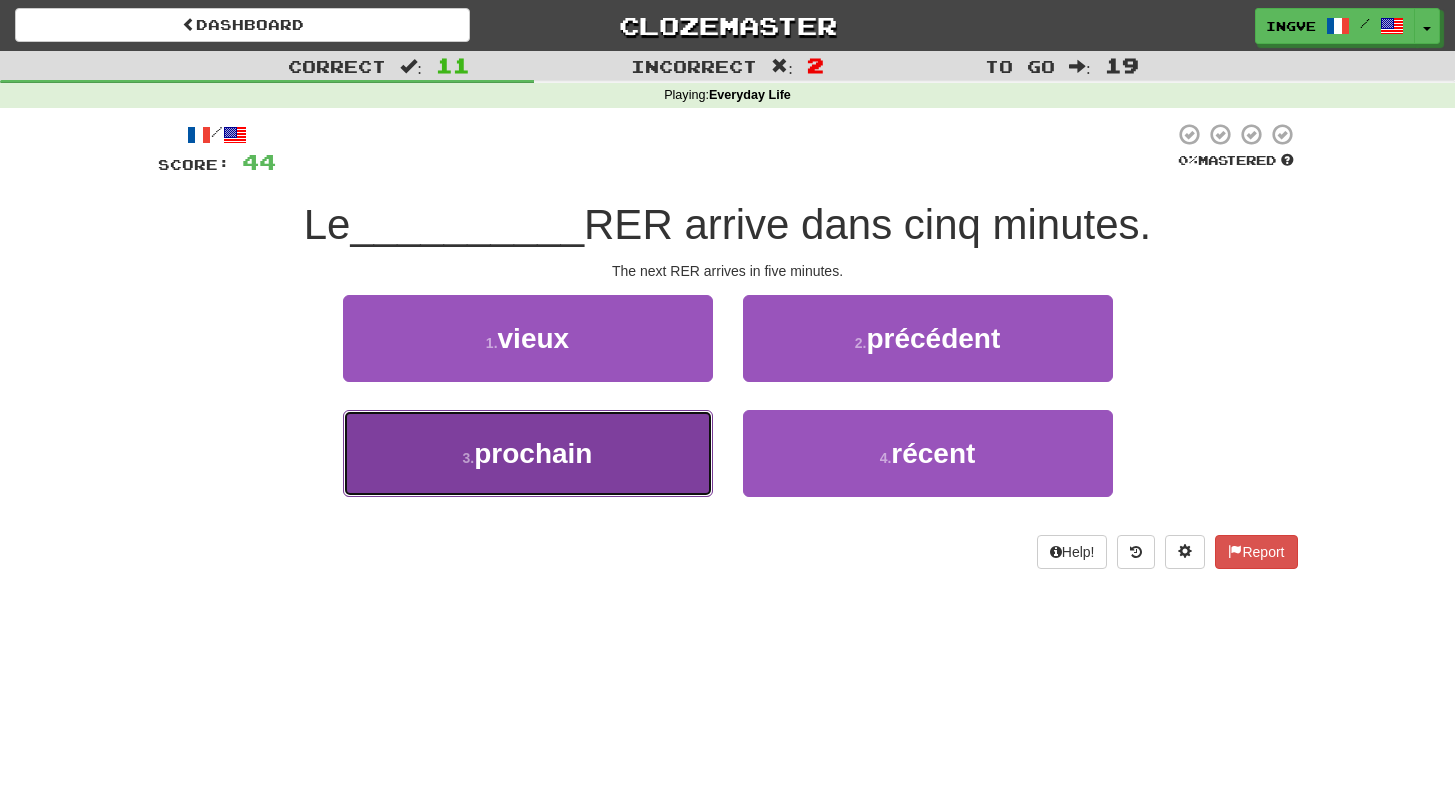 click on "3 .  prochain" at bounding box center [528, 453] 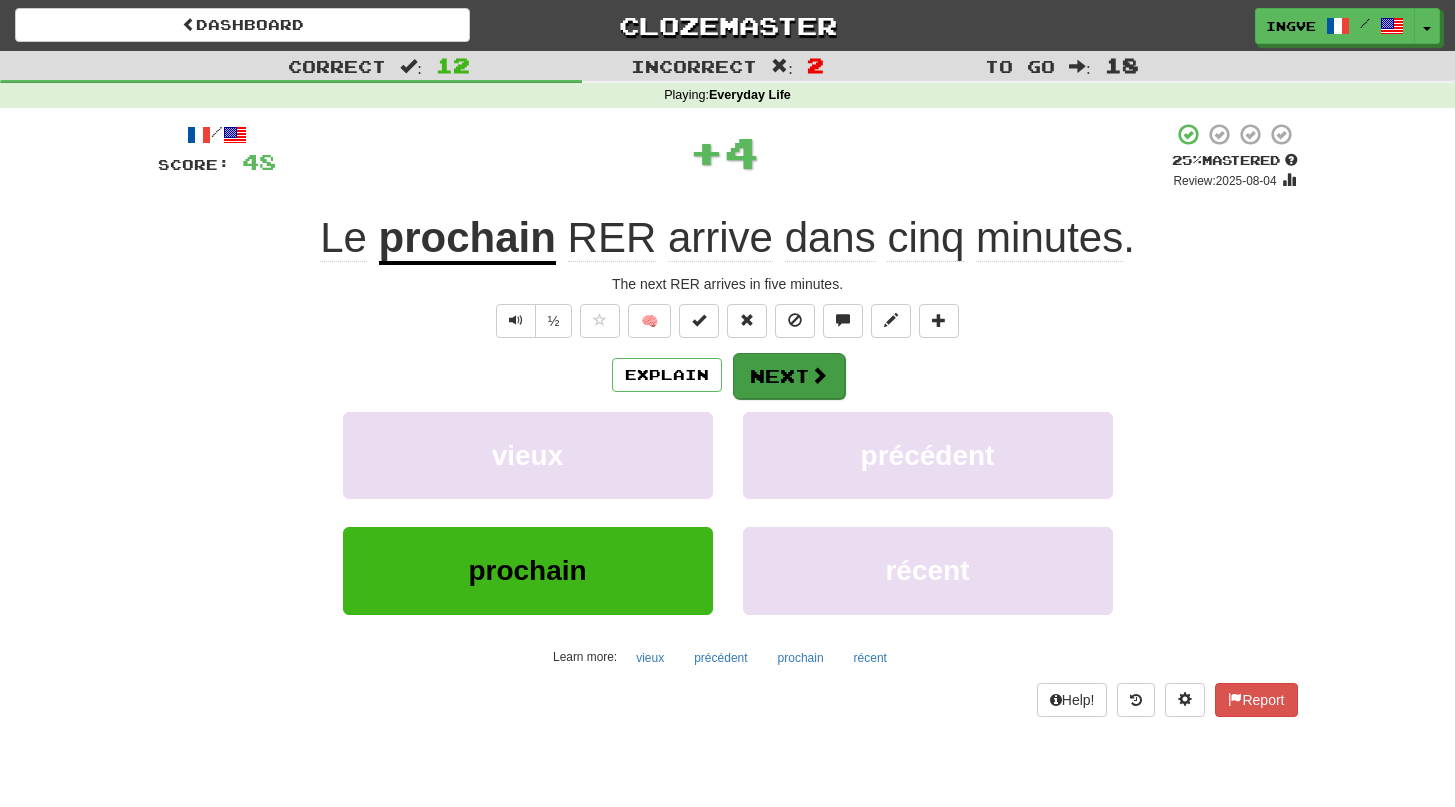 click on "Next" at bounding box center [789, 376] 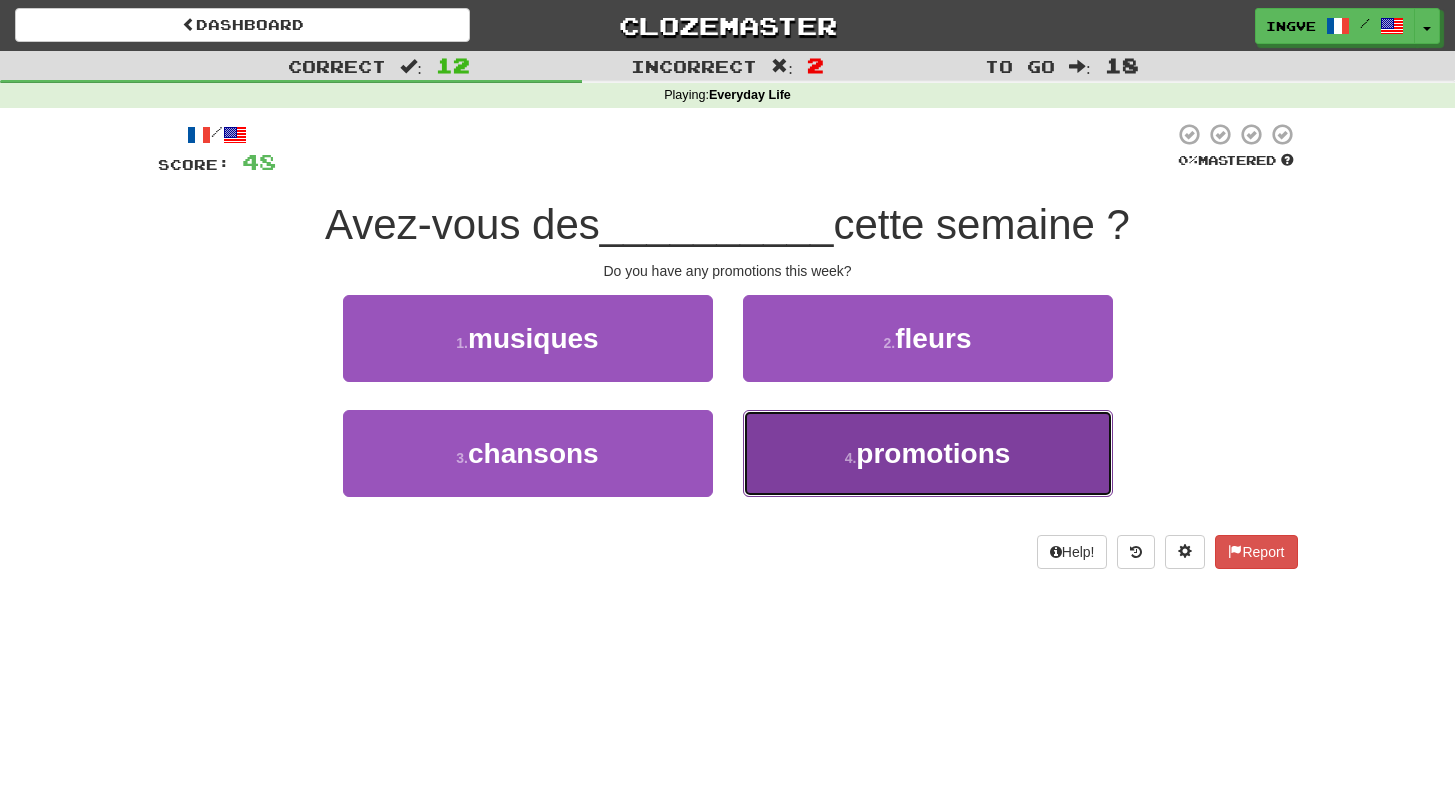 click on "4 .  promotions" at bounding box center (928, 453) 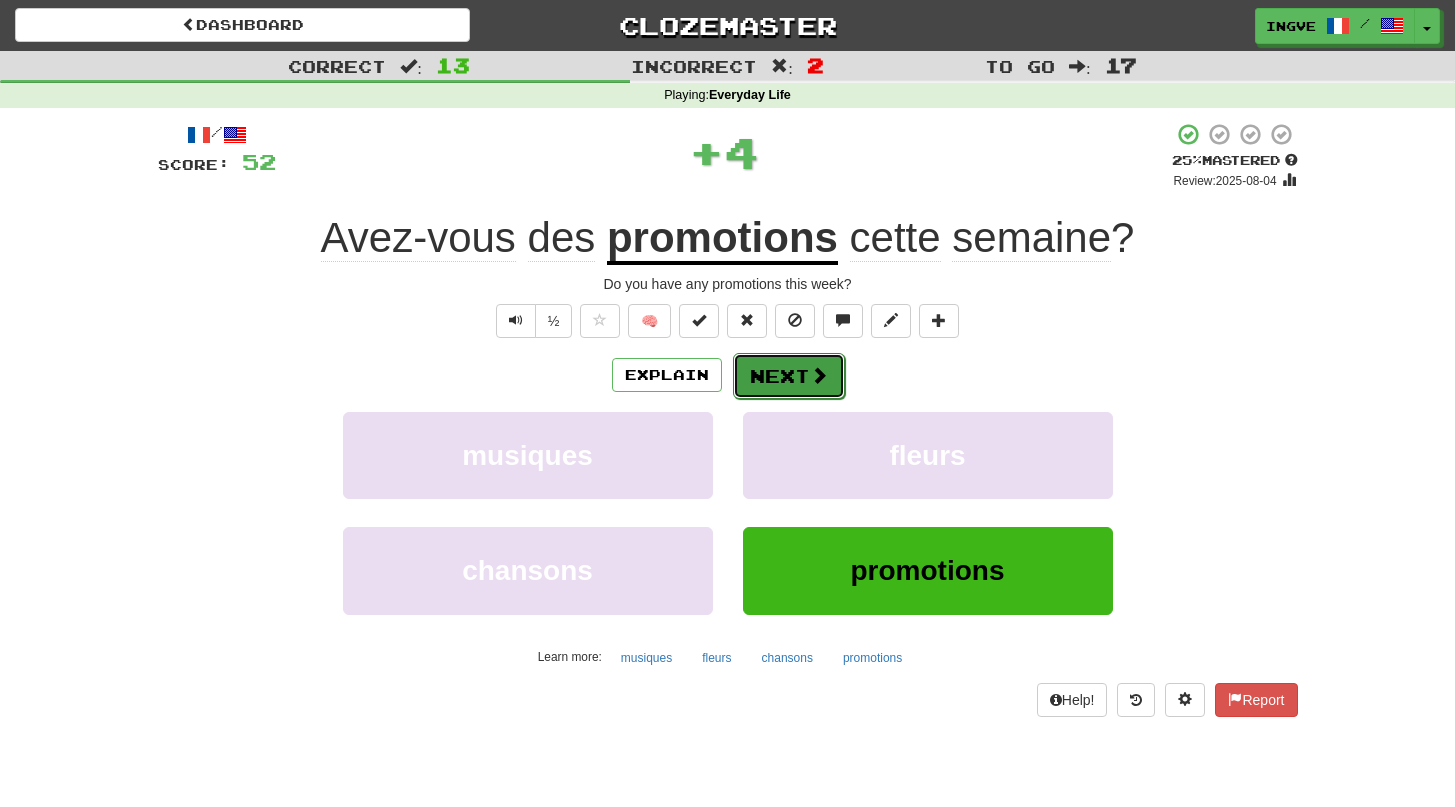click on "Next" at bounding box center (789, 376) 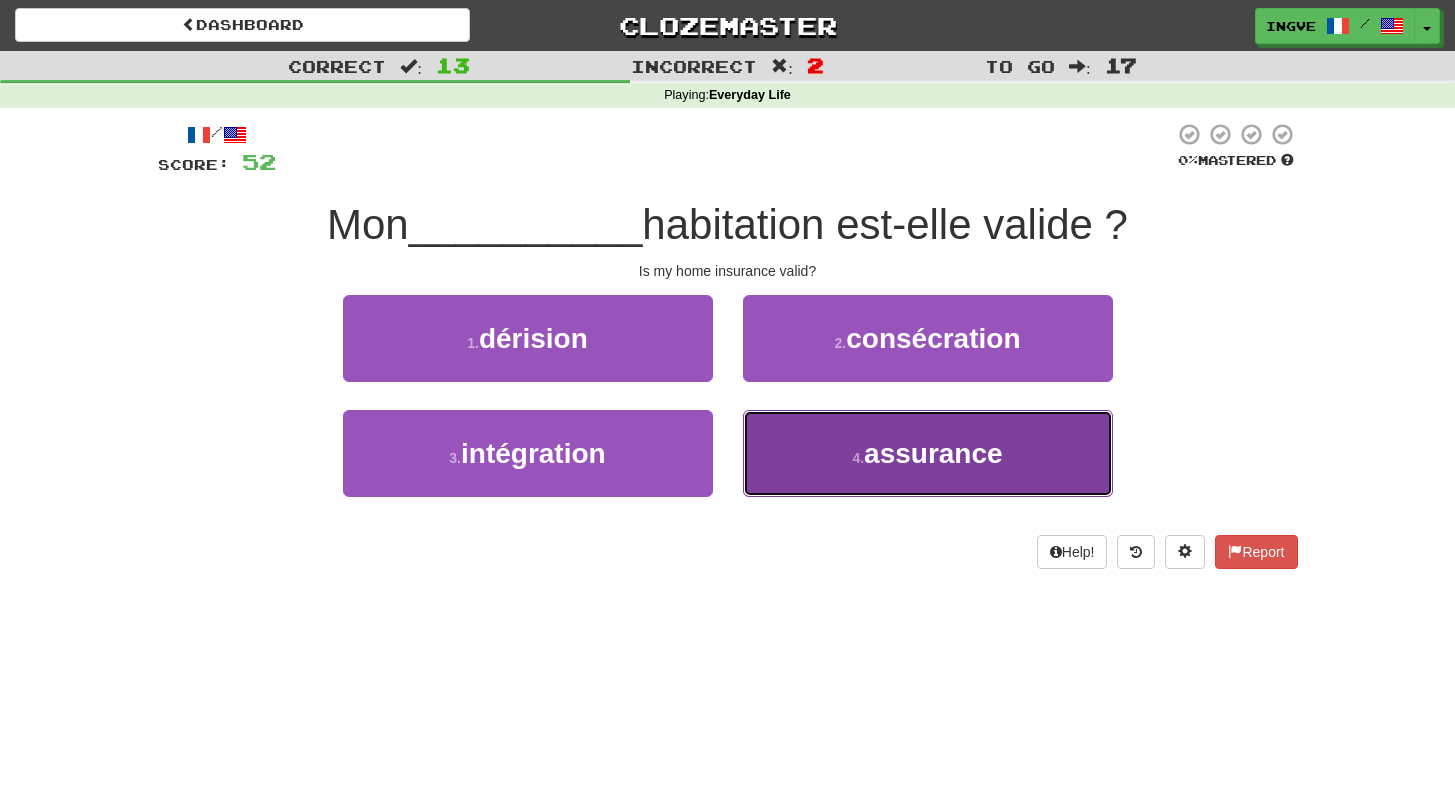 click on "4 .  assurance" at bounding box center [928, 453] 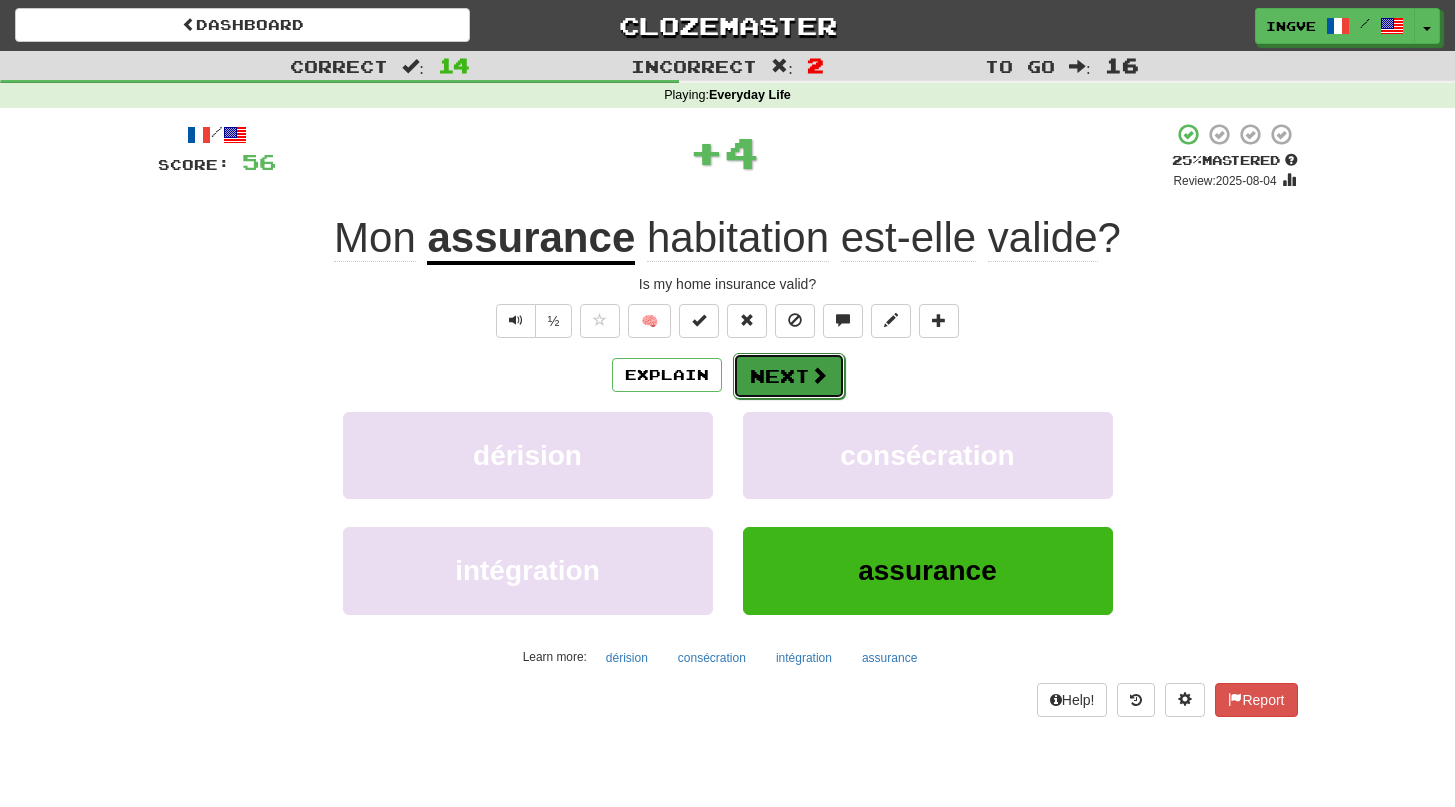 click on "Next" at bounding box center [789, 376] 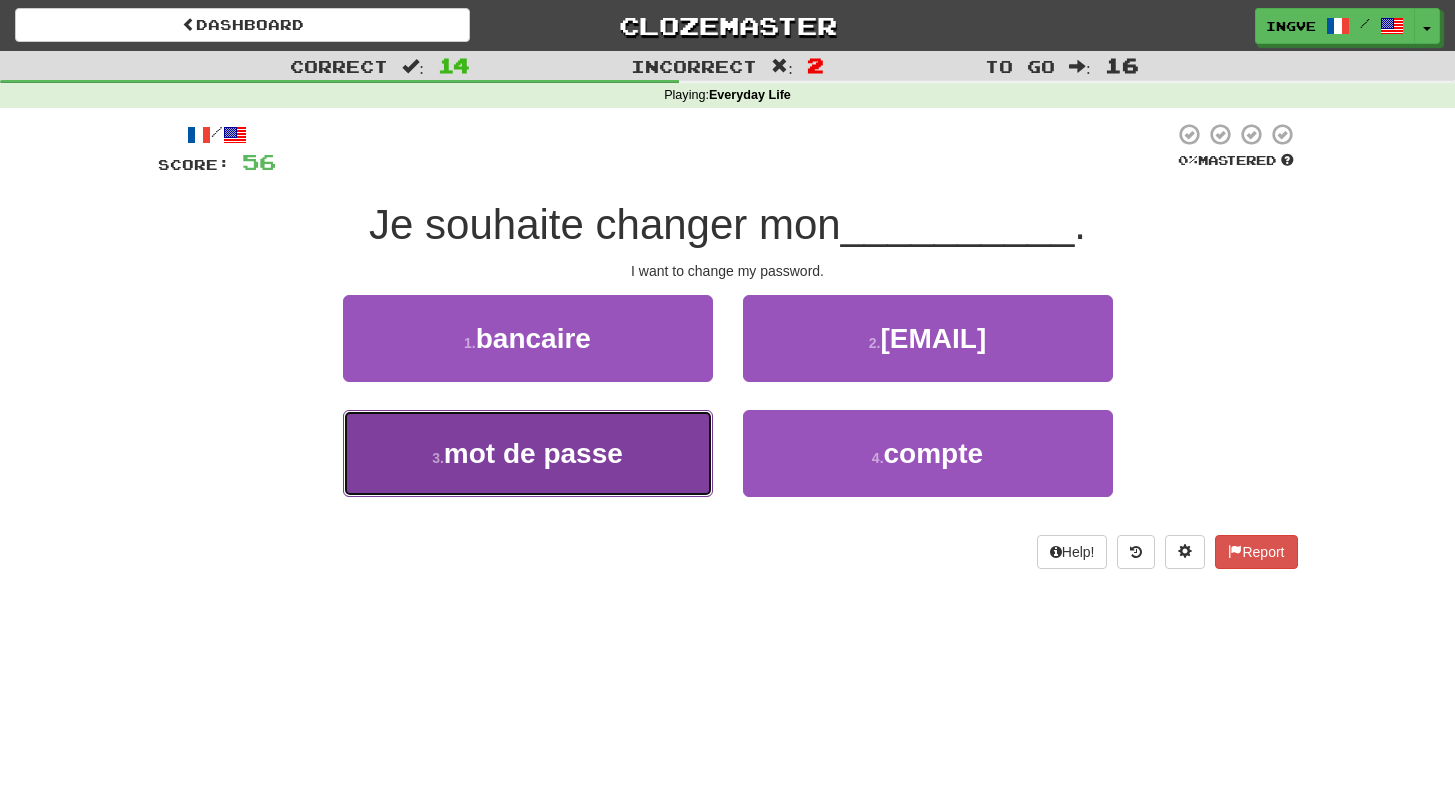 click on "3 .  mot de passe" at bounding box center [528, 453] 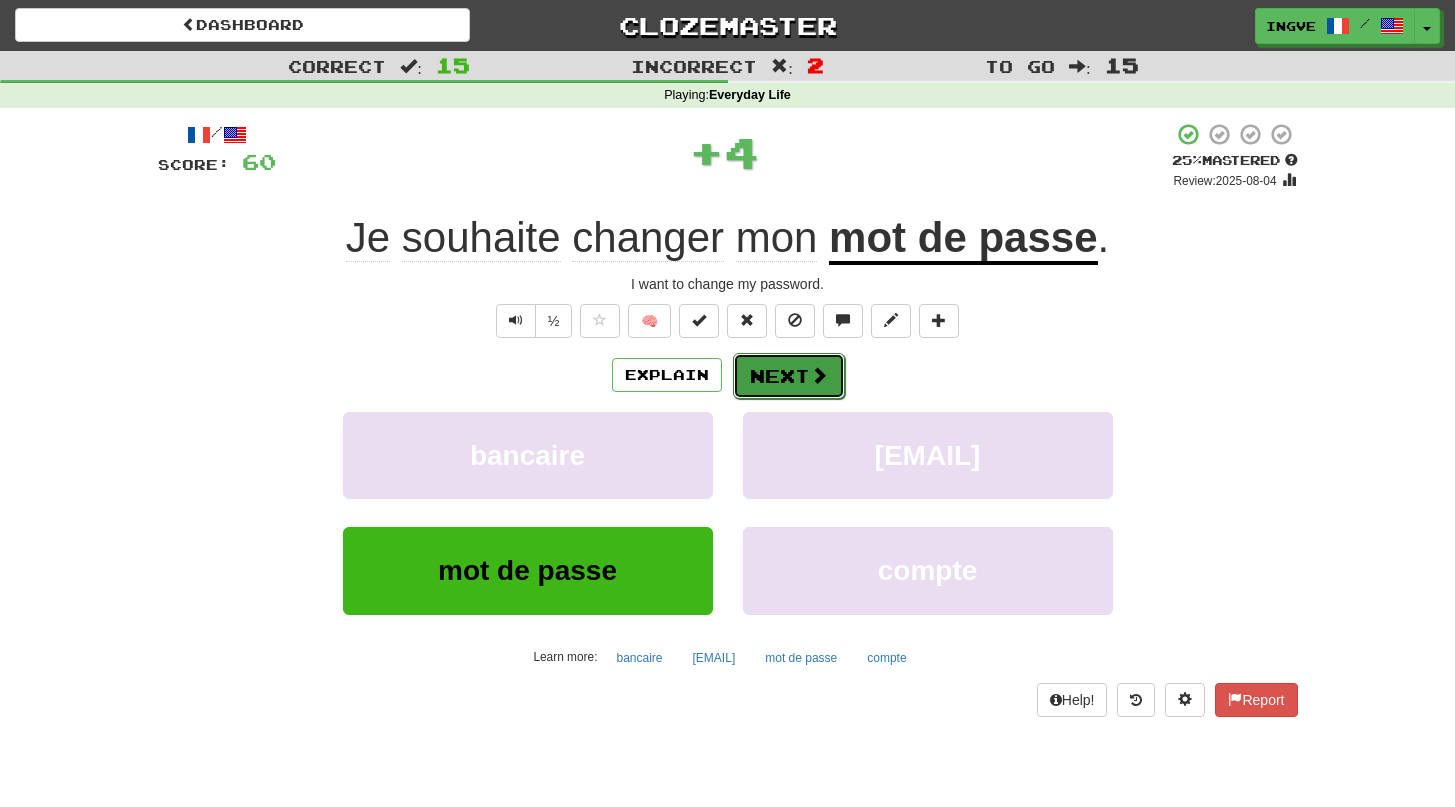 click on "Next" at bounding box center (789, 376) 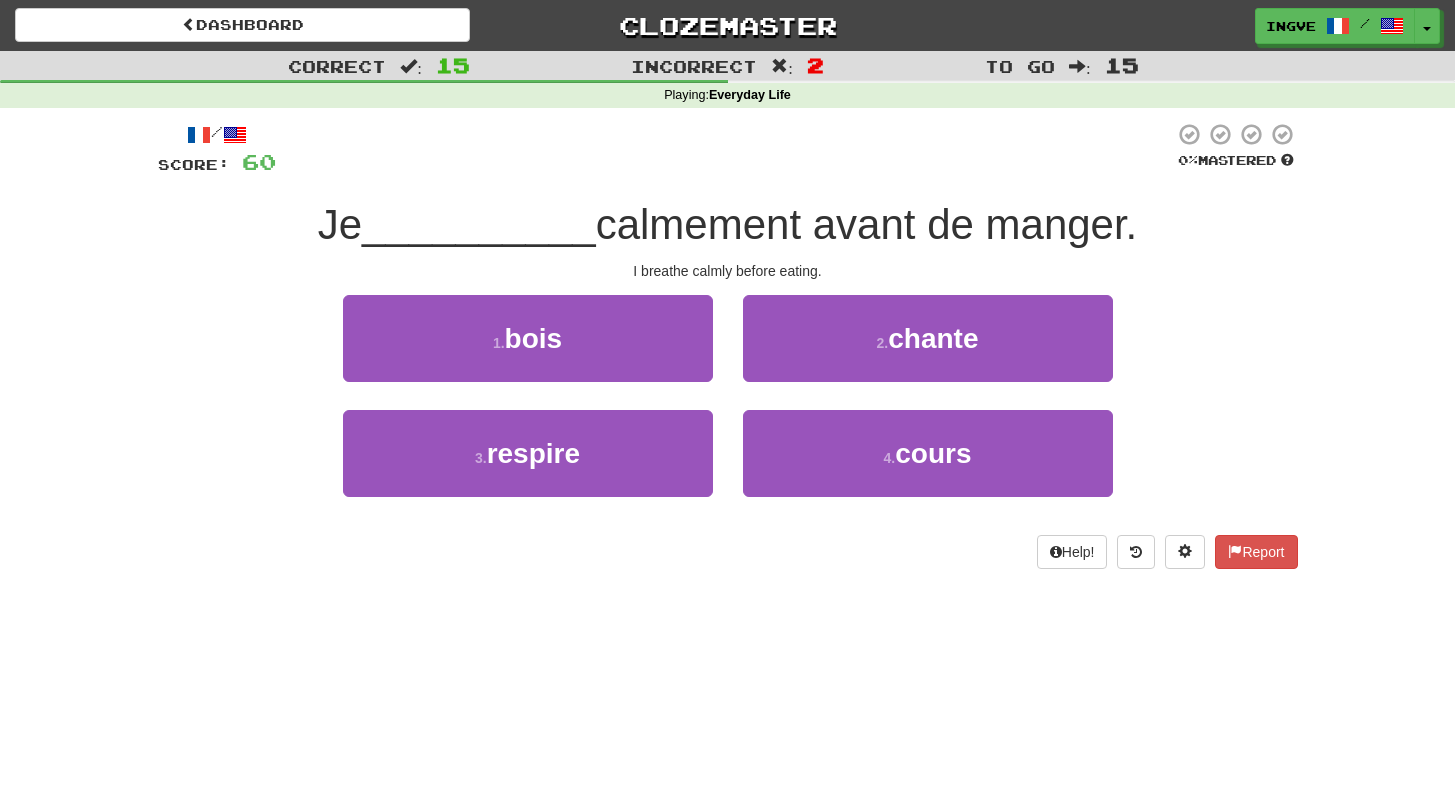 click on "calmement avant de manger." at bounding box center [867, 224] 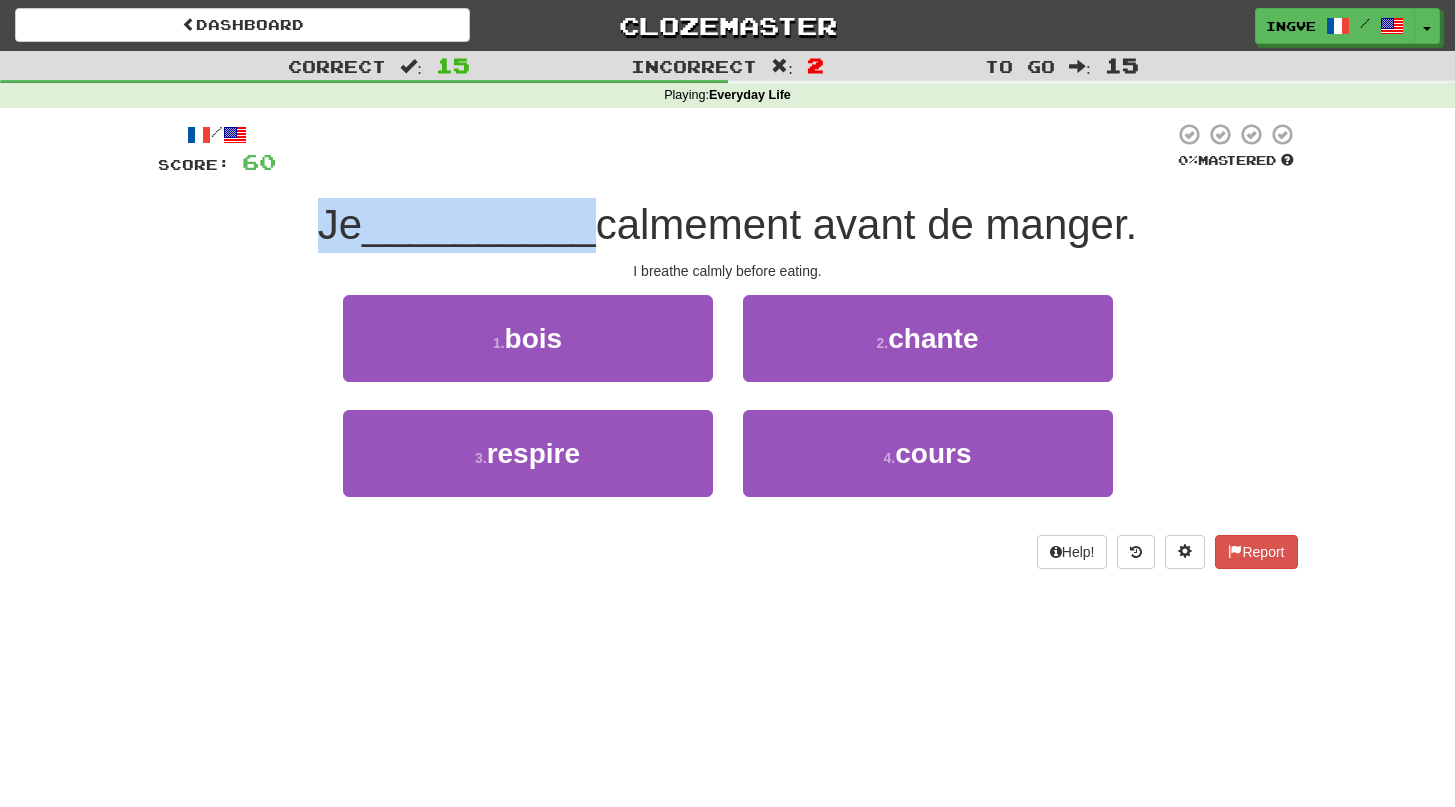 click on "calmement avant de manger." at bounding box center (867, 224) 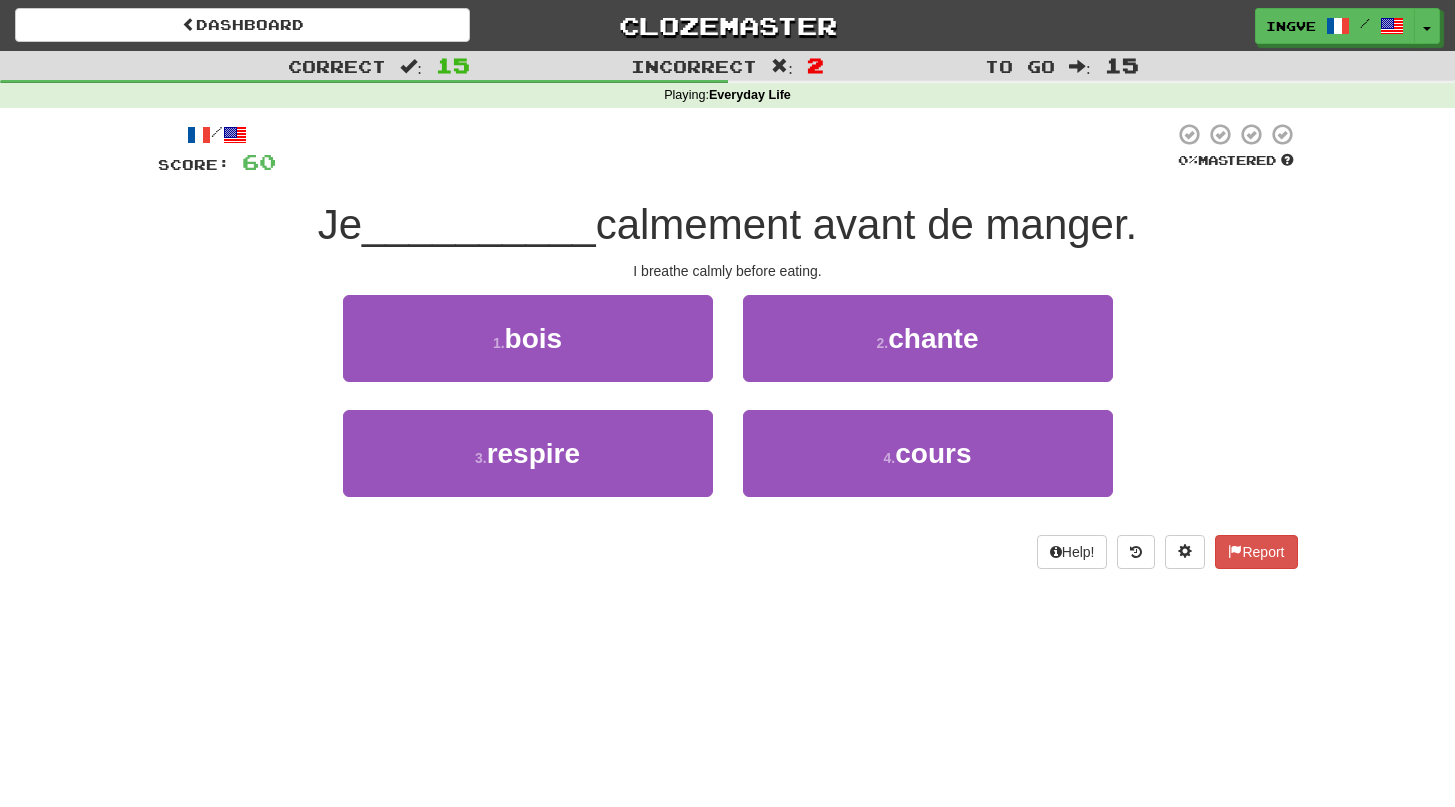 click on "calmement avant de manger." at bounding box center [867, 224] 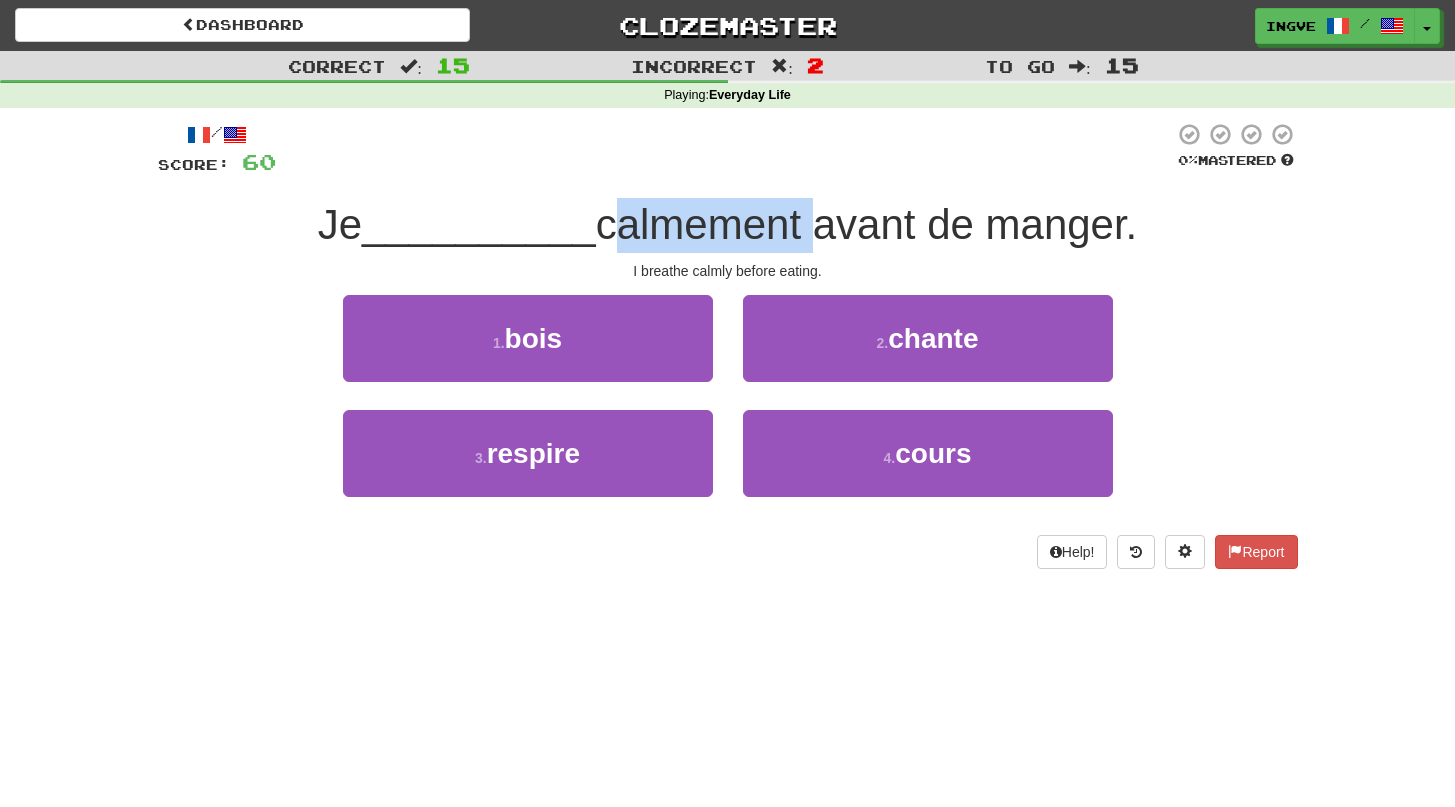 click on "calmement avant de manger." at bounding box center (867, 224) 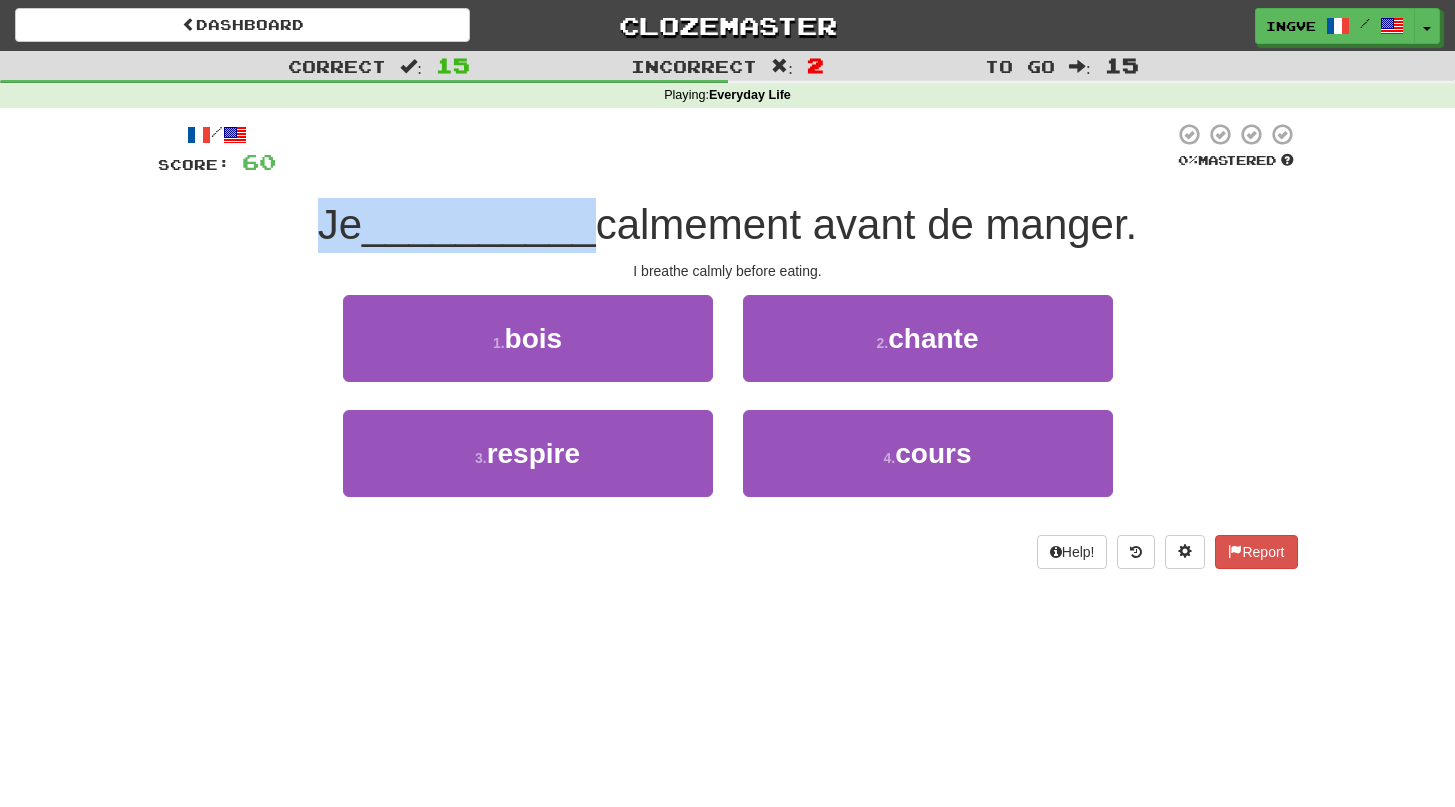 click on "calmement avant de manger." at bounding box center [867, 224] 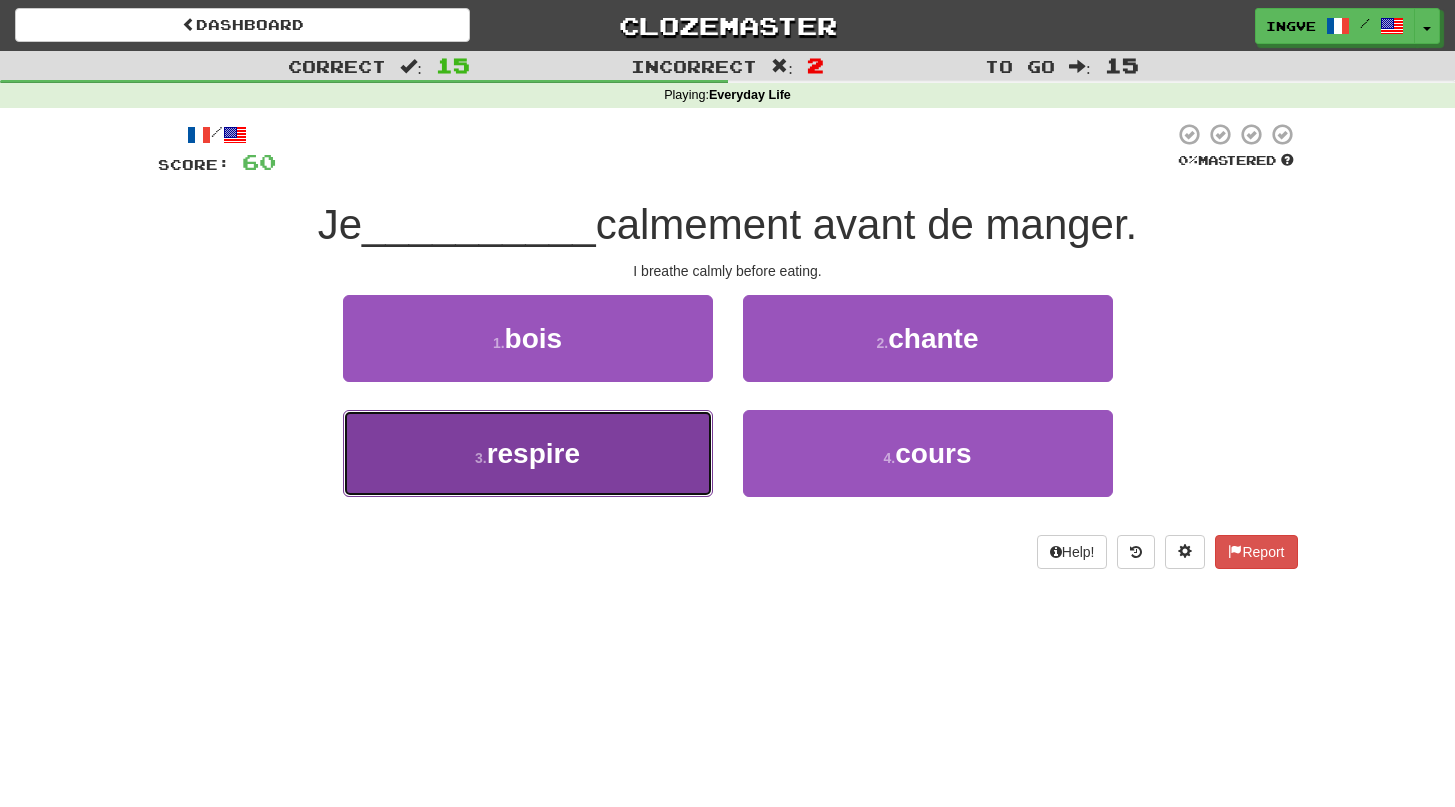 click on "3 .  respire" at bounding box center (528, 453) 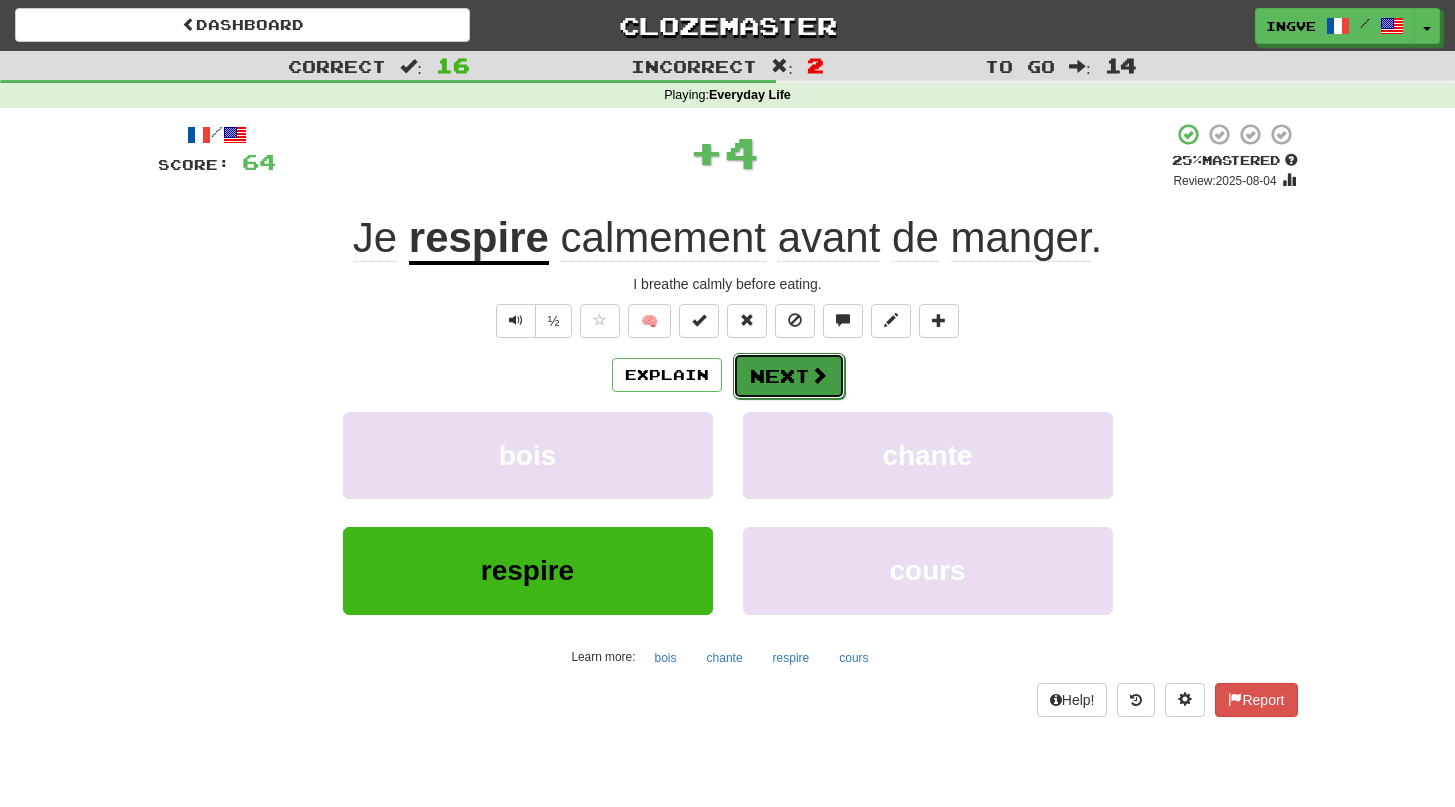 click on "Next" at bounding box center (789, 376) 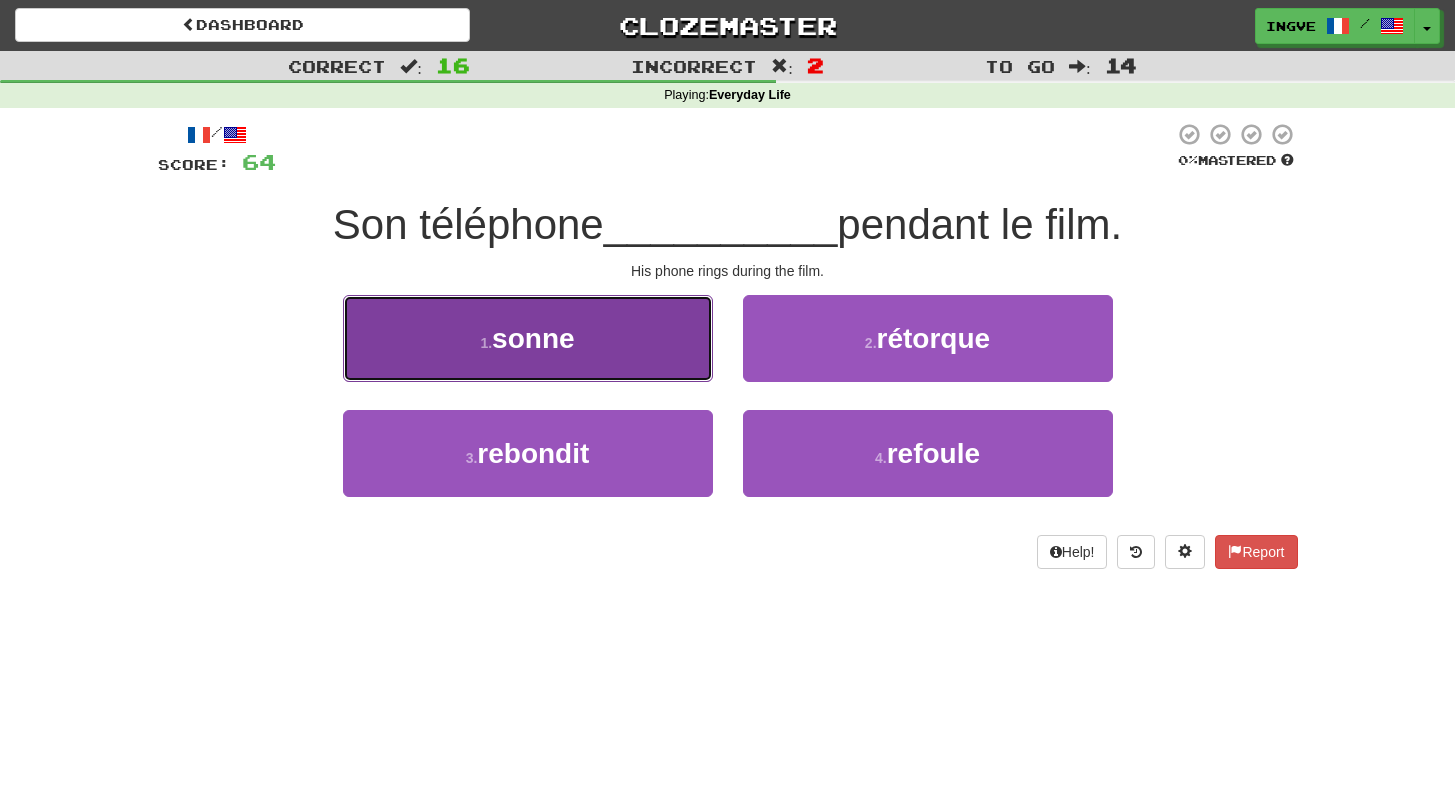click on "1 .  sonne" at bounding box center [528, 338] 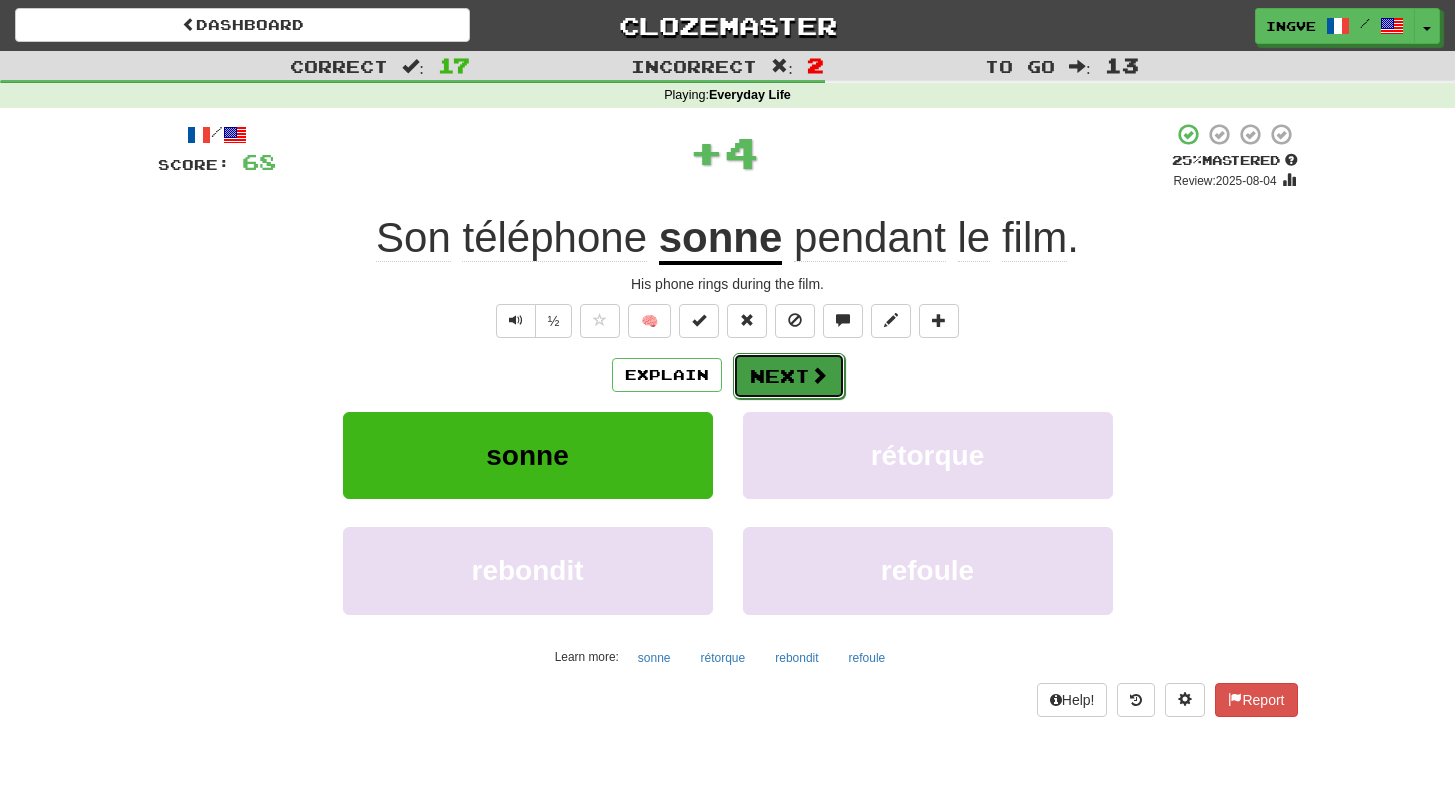 click on "Next" at bounding box center [789, 376] 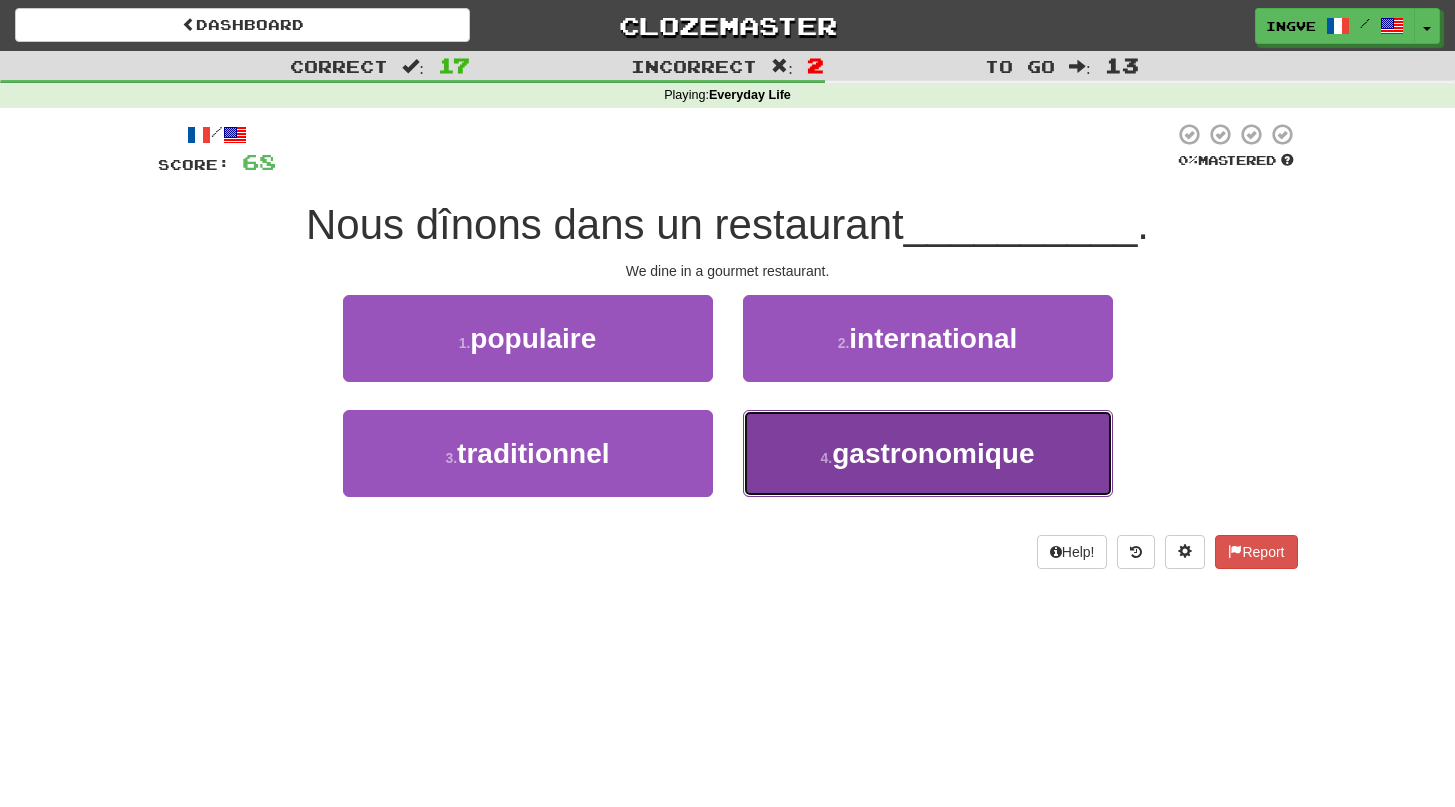click on "4 .  gastronomique" at bounding box center [928, 453] 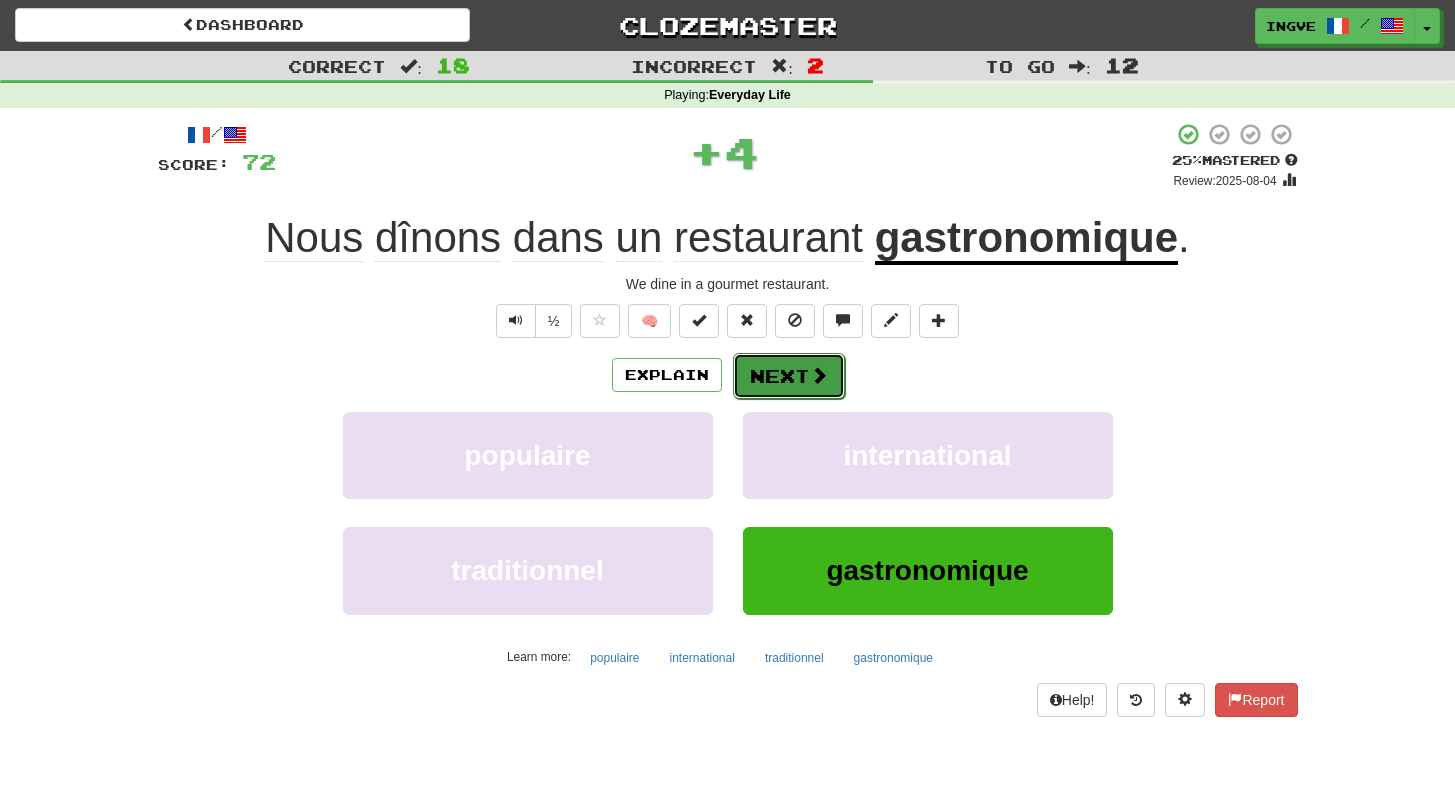 click on "Next" at bounding box center (789, 376) 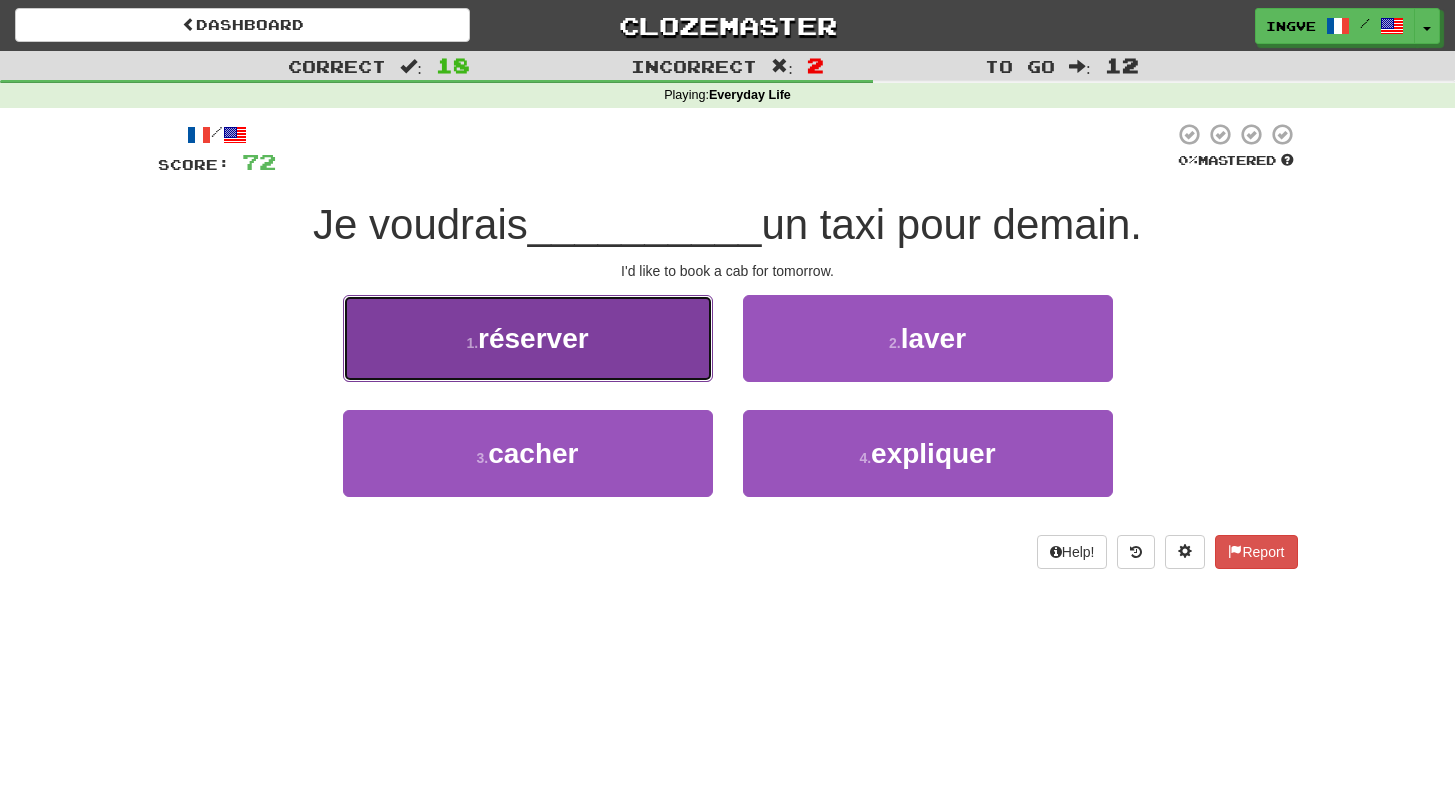click on "1 .  réserver" at bounding box center (528, 338) 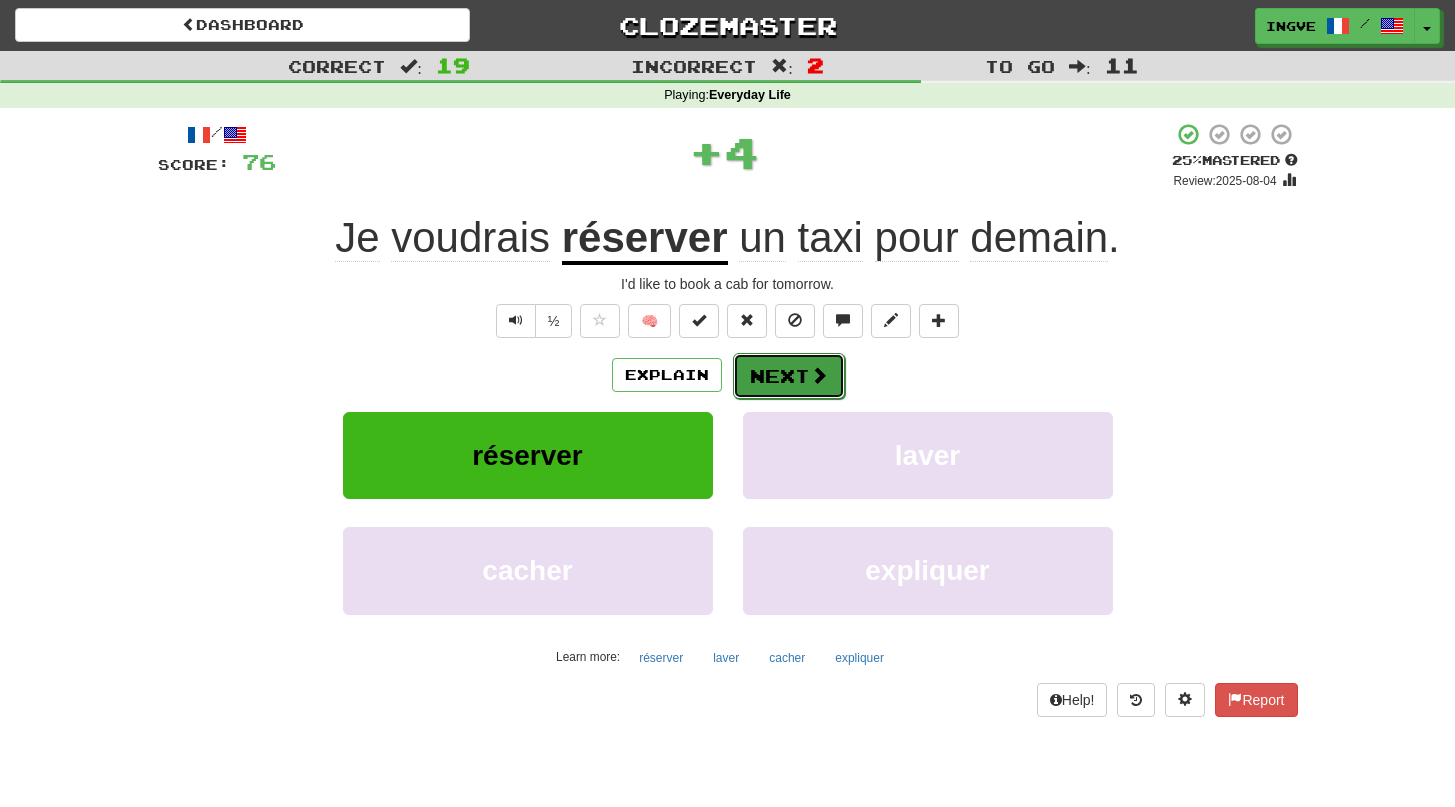 click on "Next" at bounding box center [789, 376] 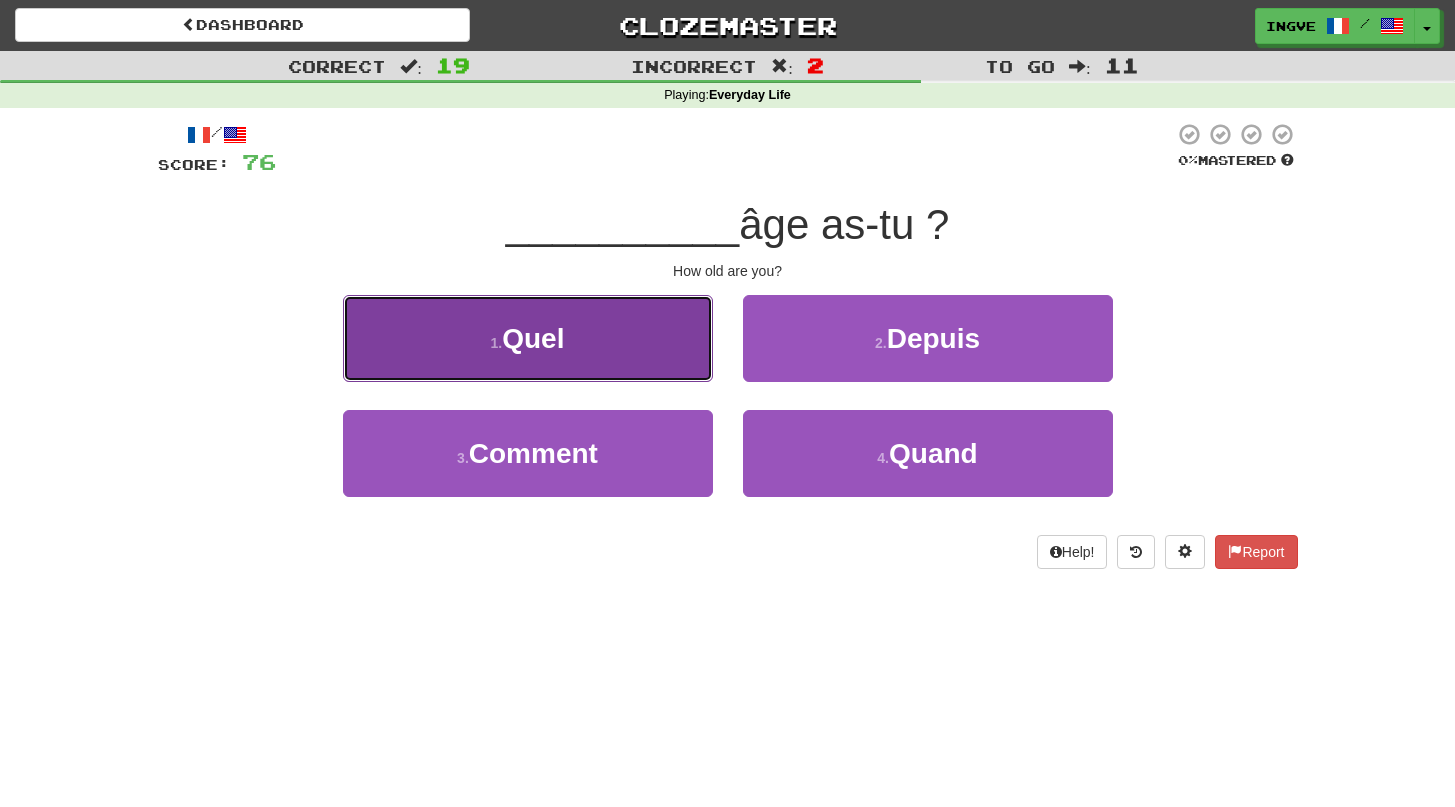 click on "1 .  Quel" at bounding box center [528, 338] 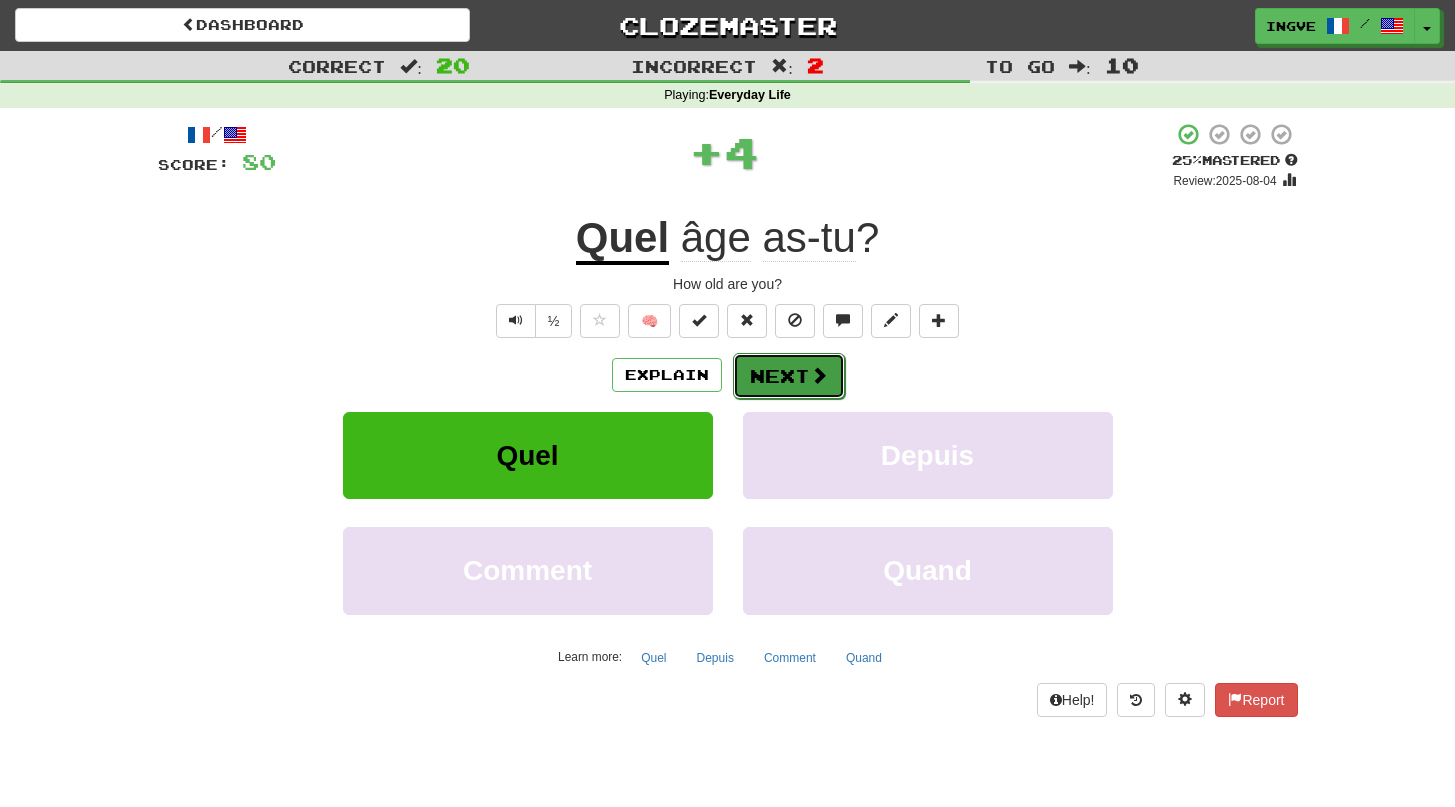 click on "Next" at bounding box center (789, 376) 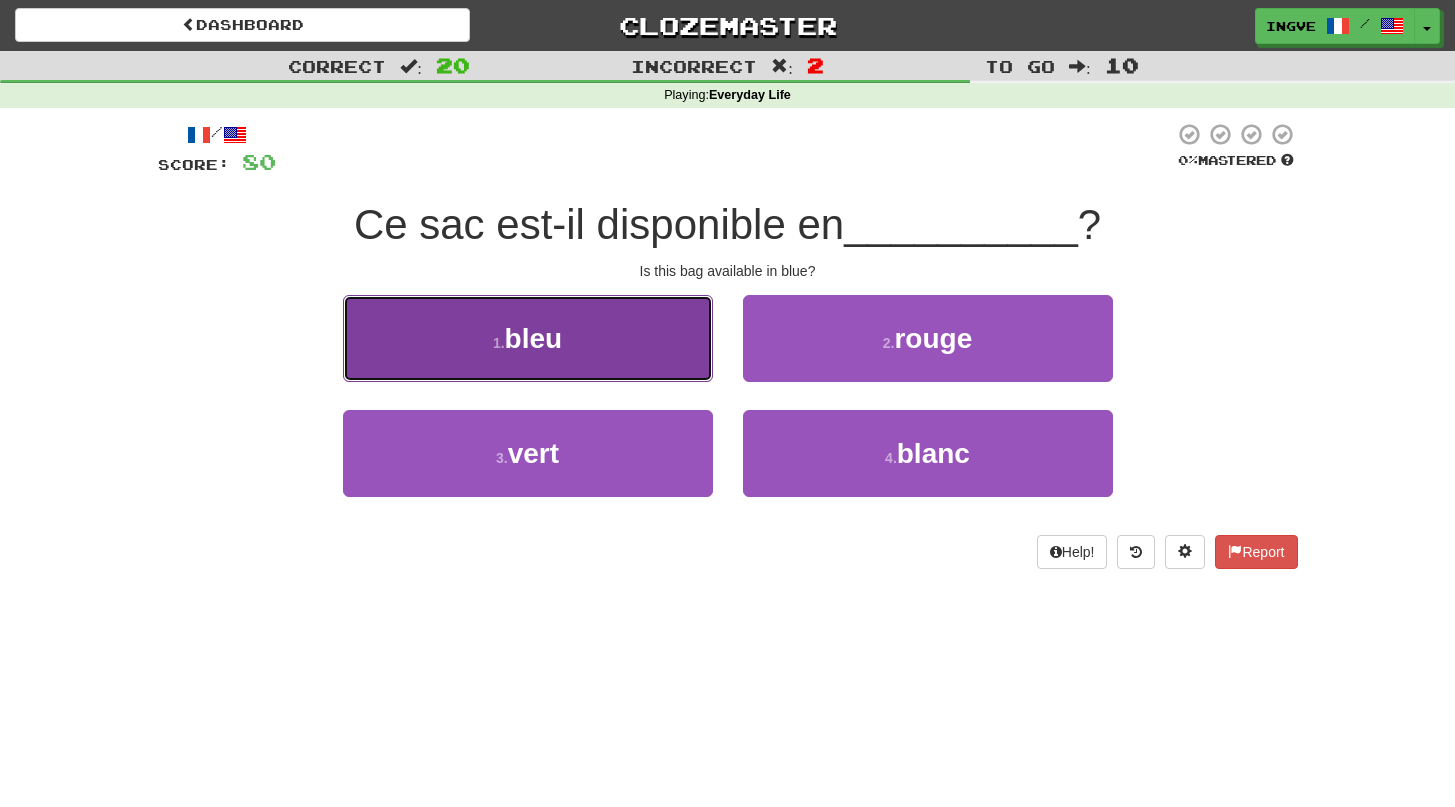 click on "1 .  bleu" at bounding box center [528, 338] 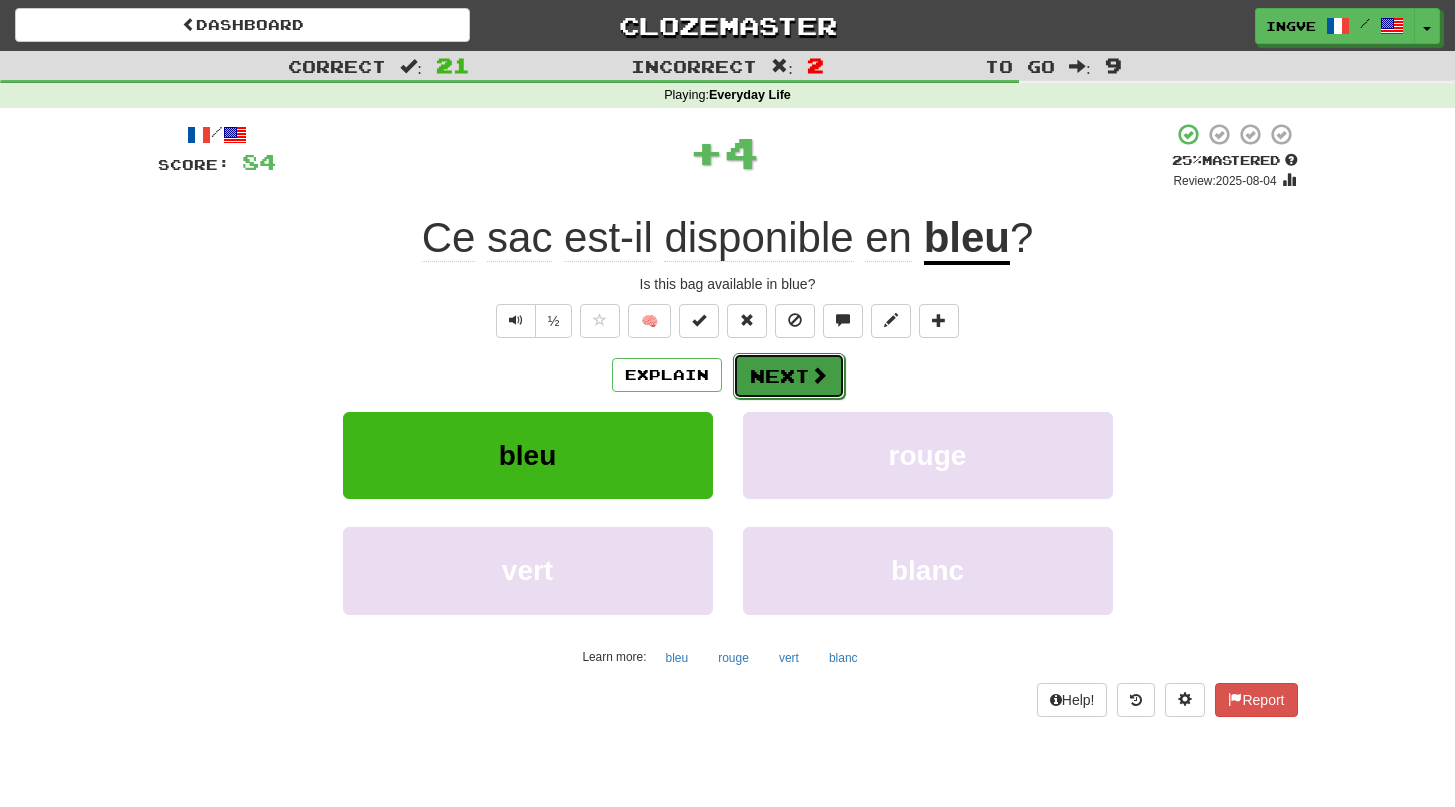 click on "Next" at bounding box center [789, 376] 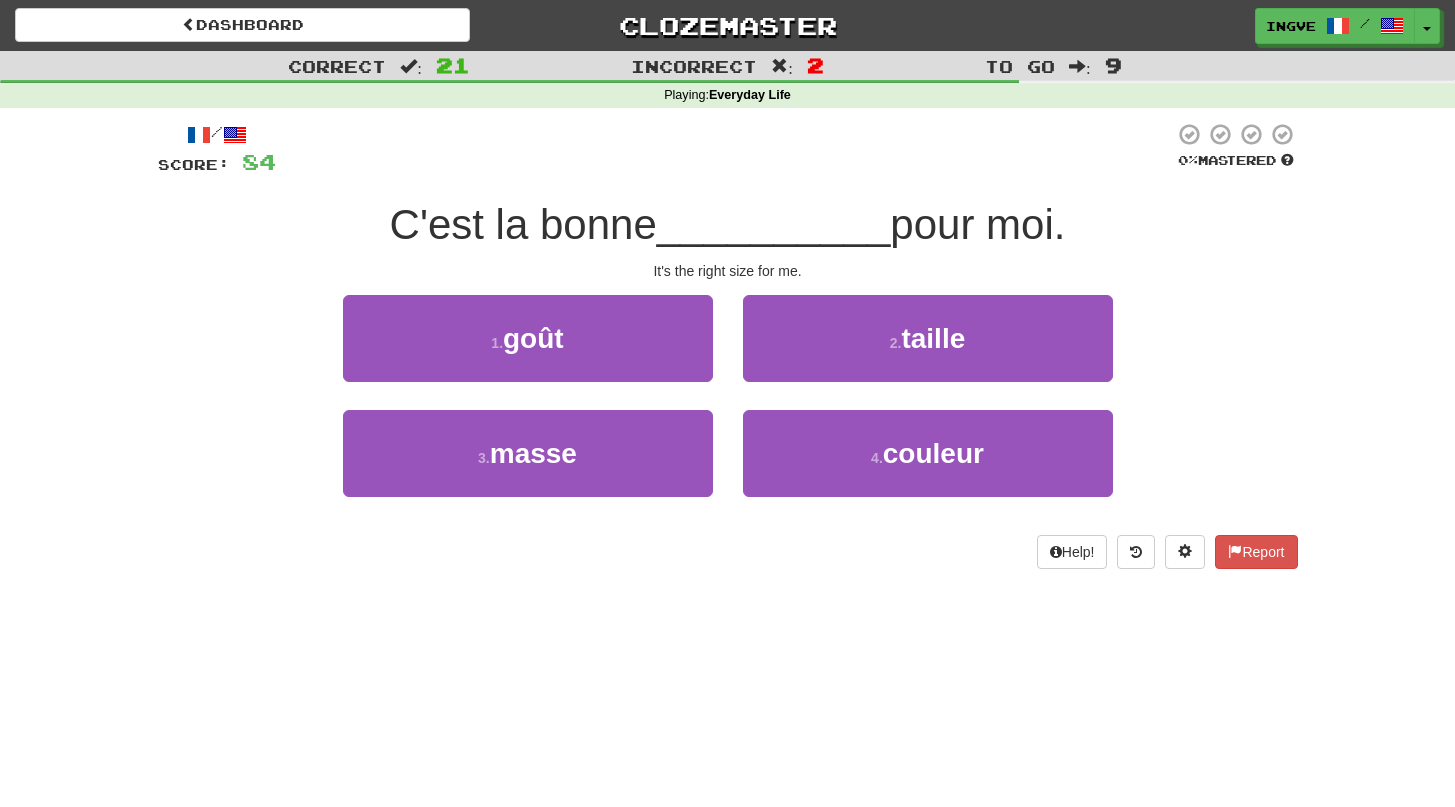 click on "It's the right size for me." at bounding box center (728, 271) 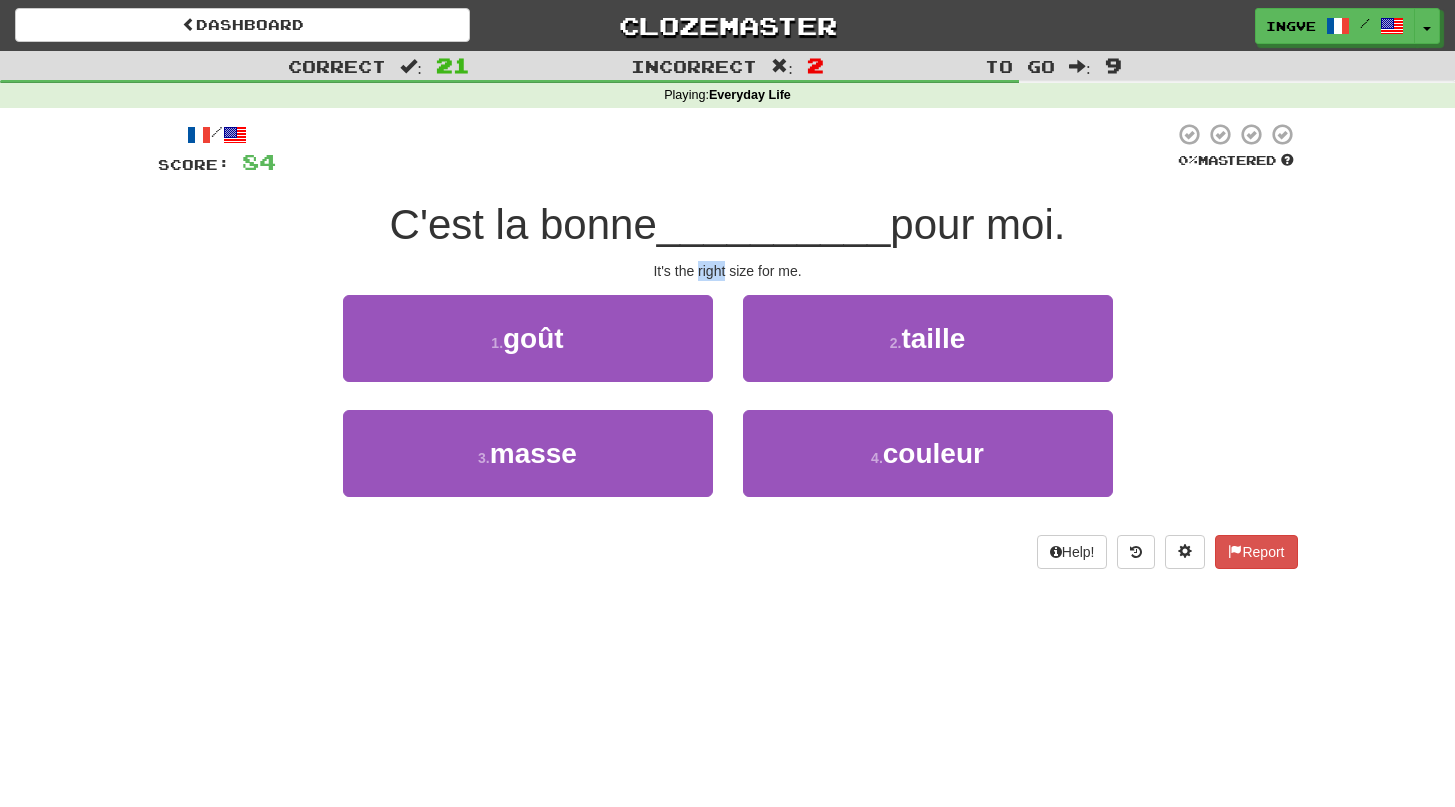 click on "It's the right size for me." at bounding box center (728, 271) 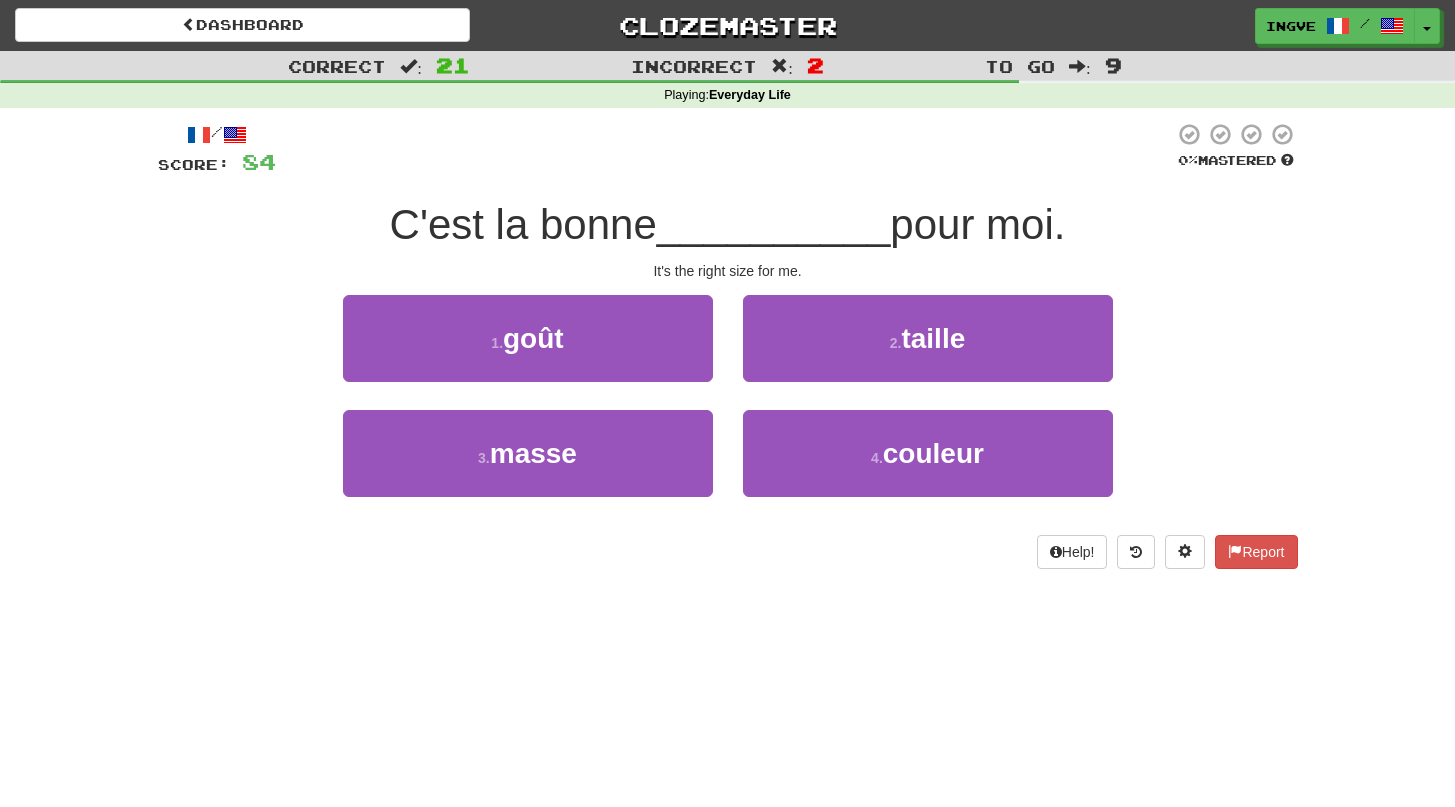 click on "C'est la bonne" at bounding box center (523, 224) 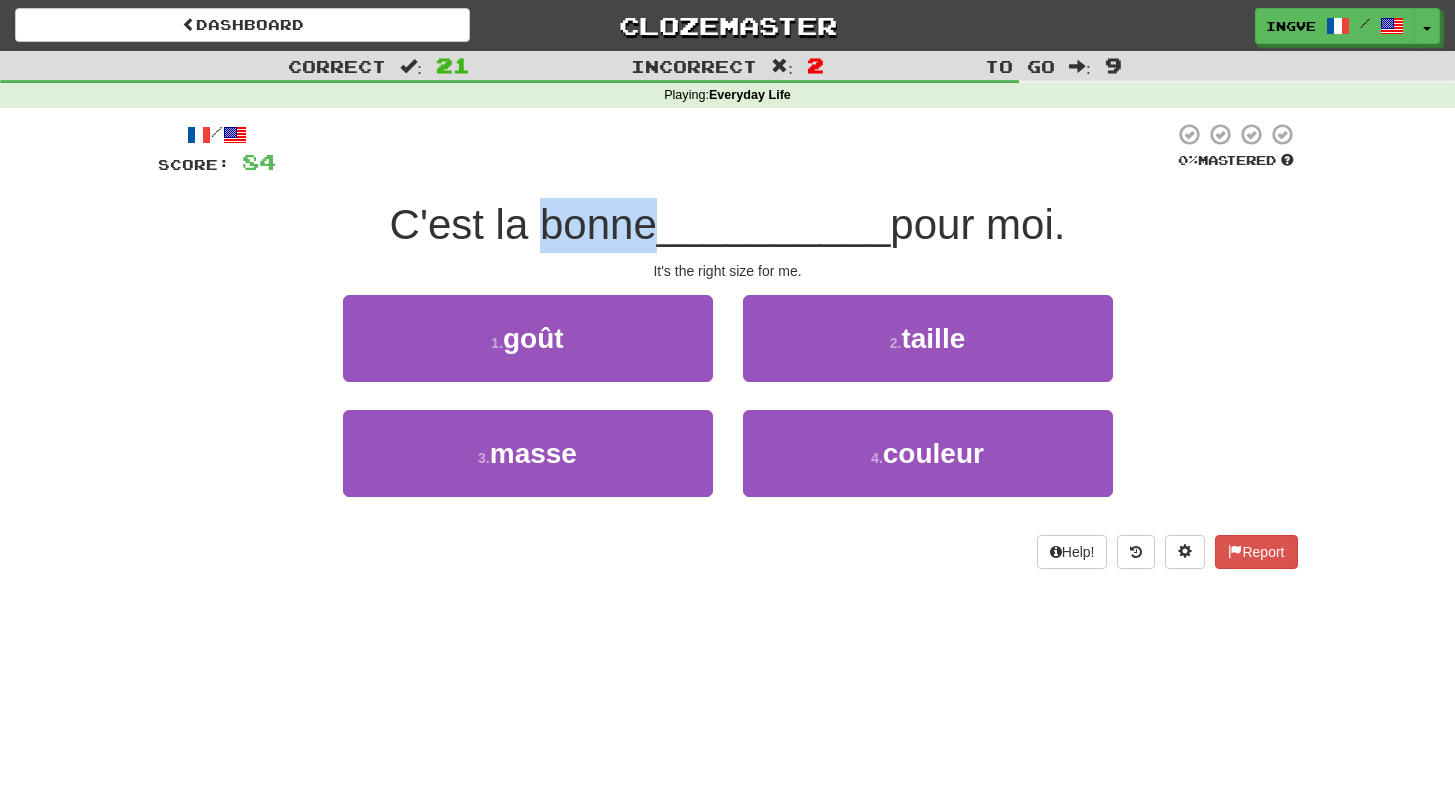 click on "C'est la bonne" at bounding box center (523, 224) 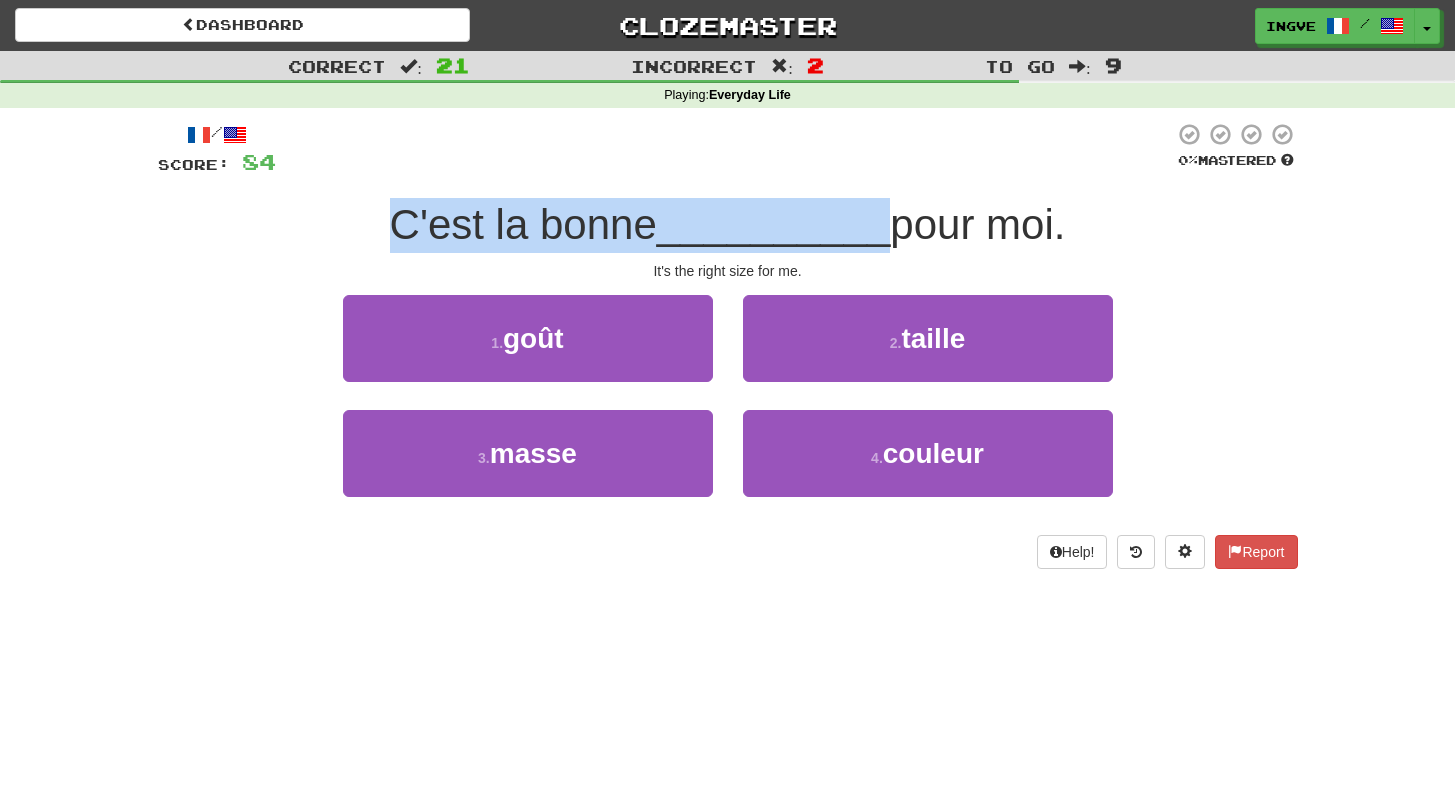 click on "C'est la bonne" at bounding box center (523, 224) 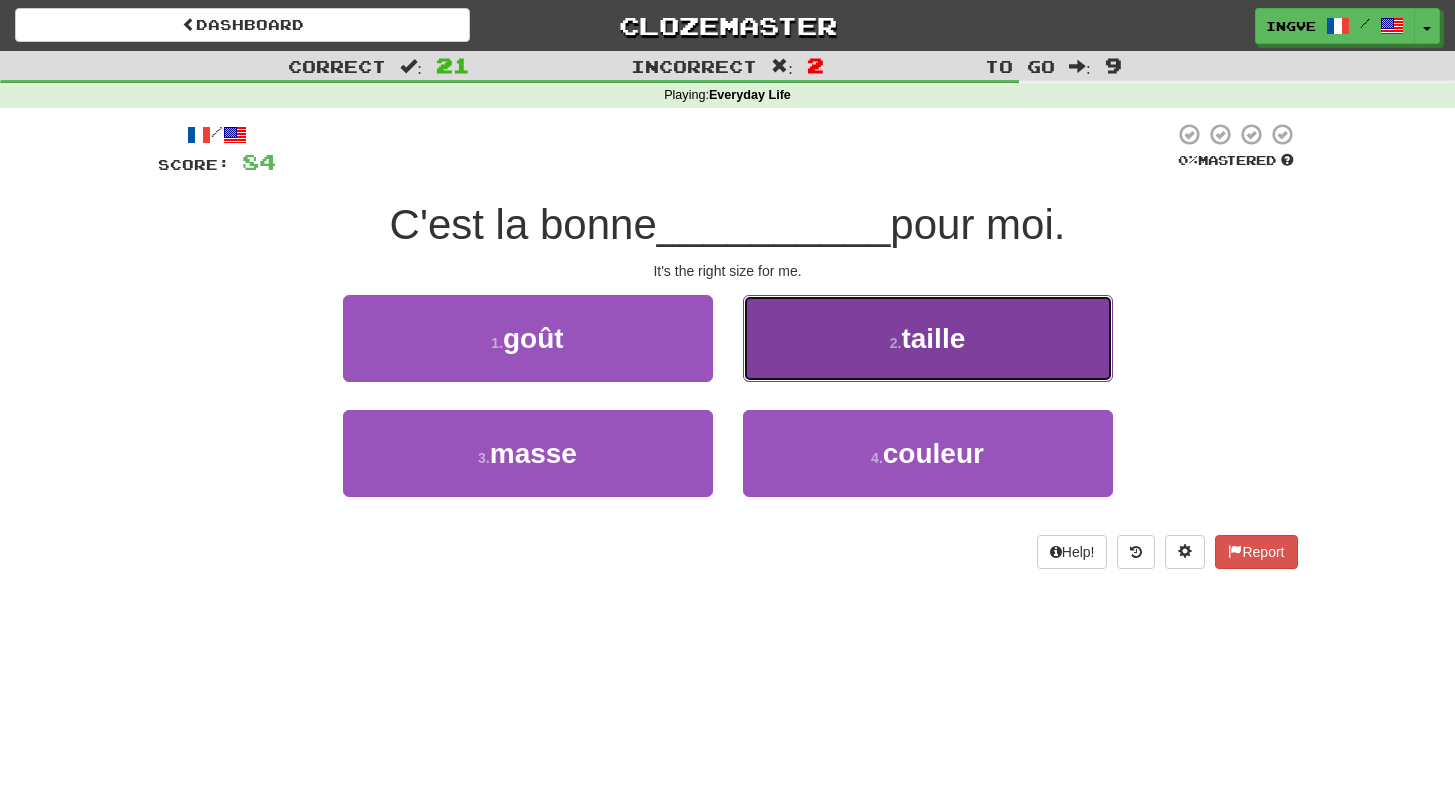 click on "2 .  taille" at bounding box center (928, 338) 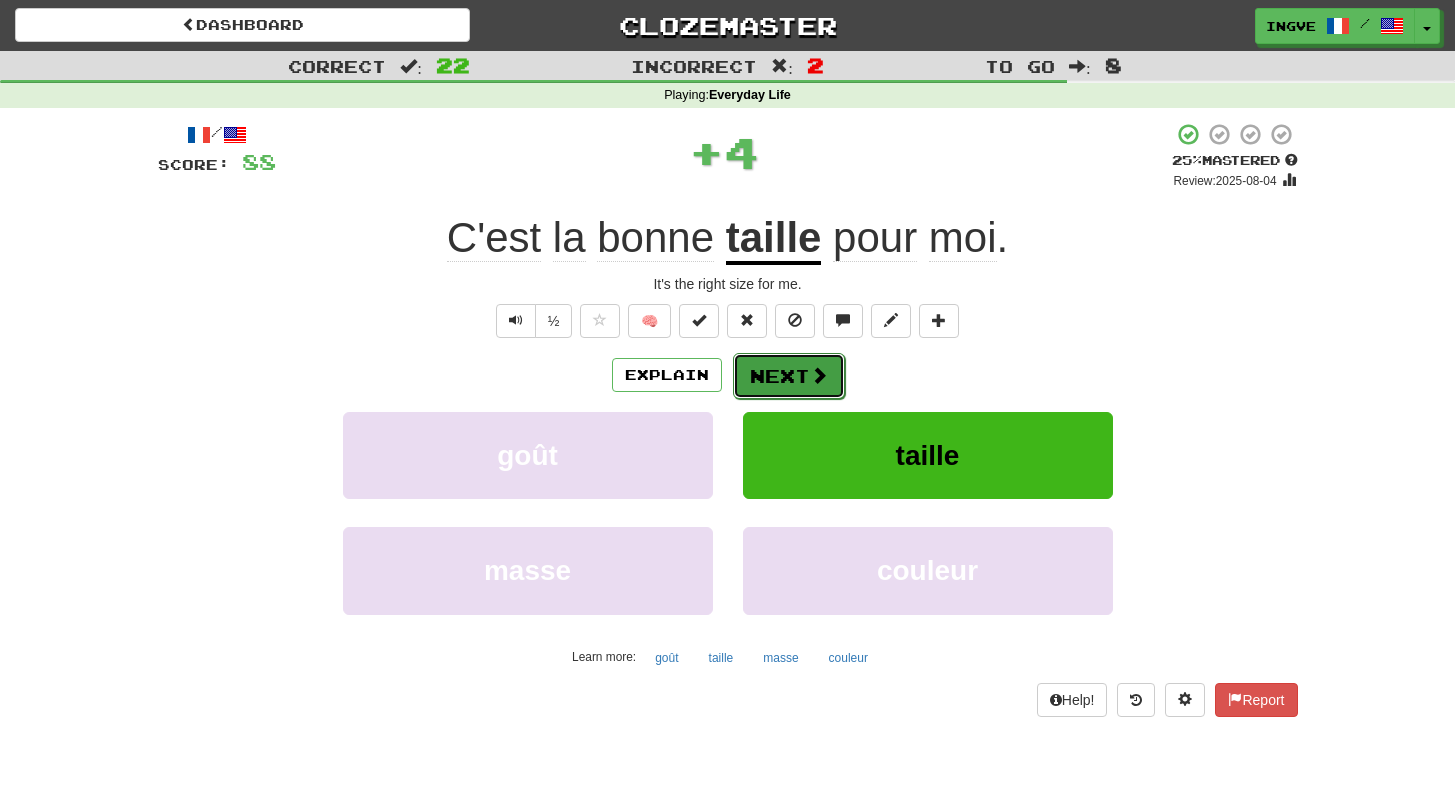 click on "Next" at bounding box center [789, 376] 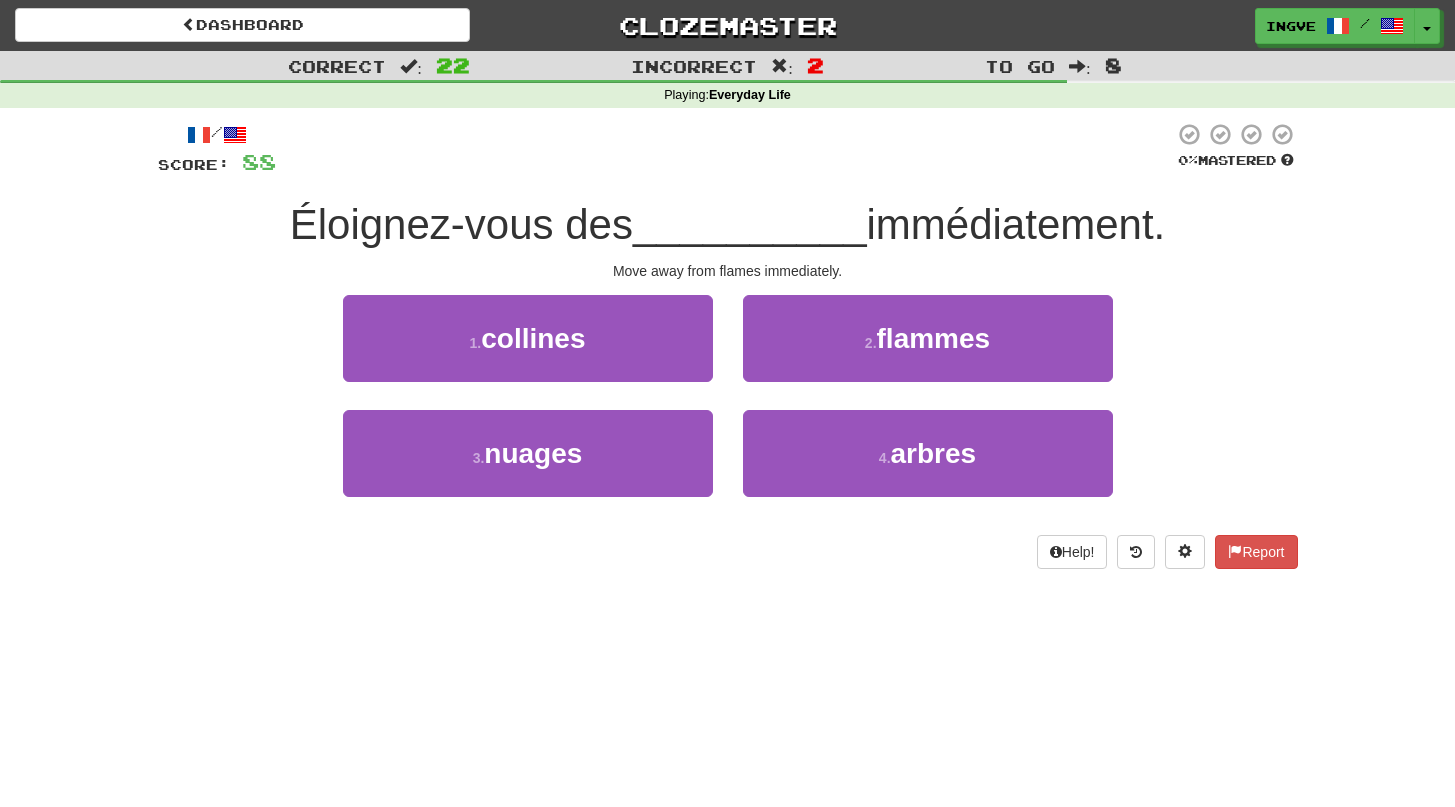 click on "Move away from flames immediately." at bounding box center (728, 271) 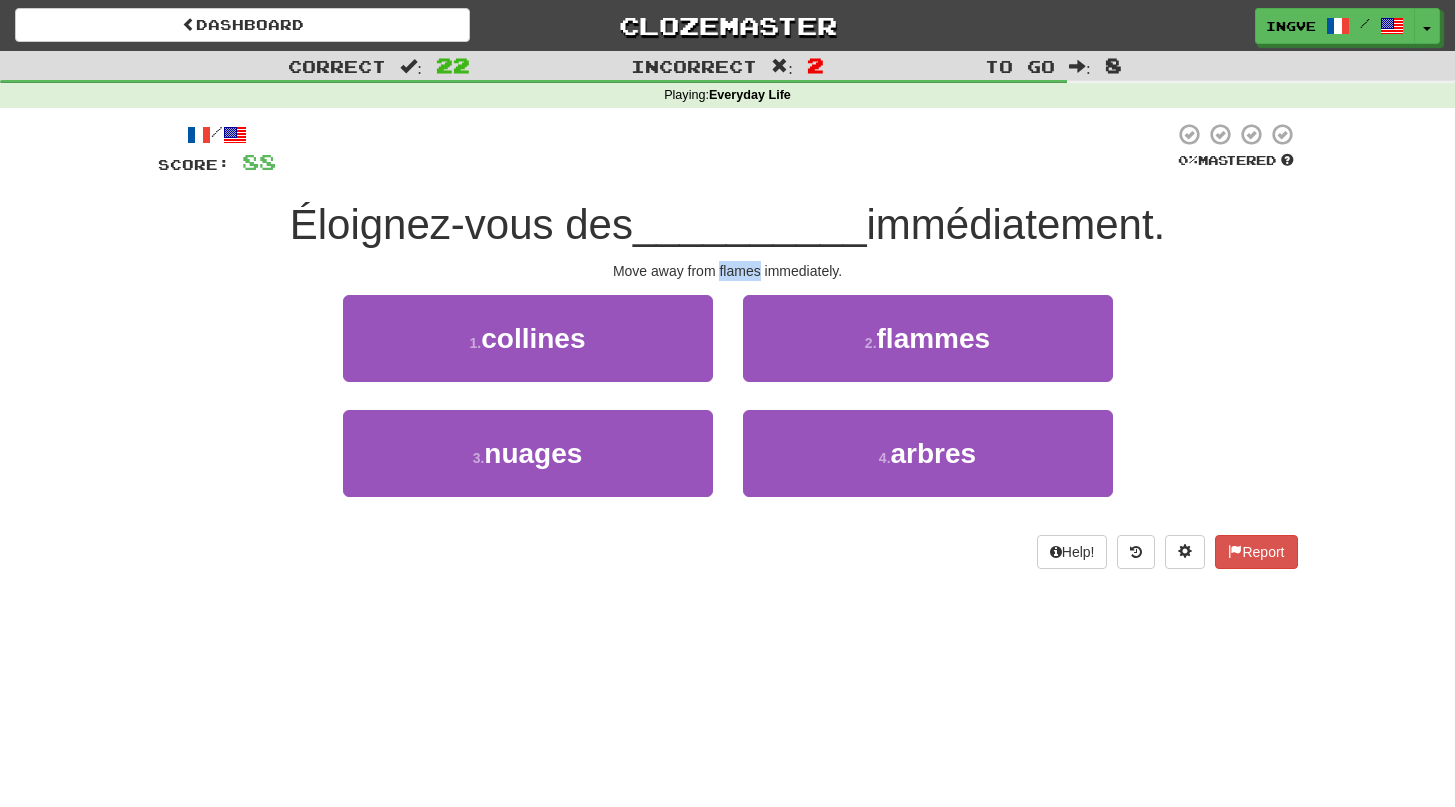 click on "Move away from flames immediately." at bounding box center [728, 271] 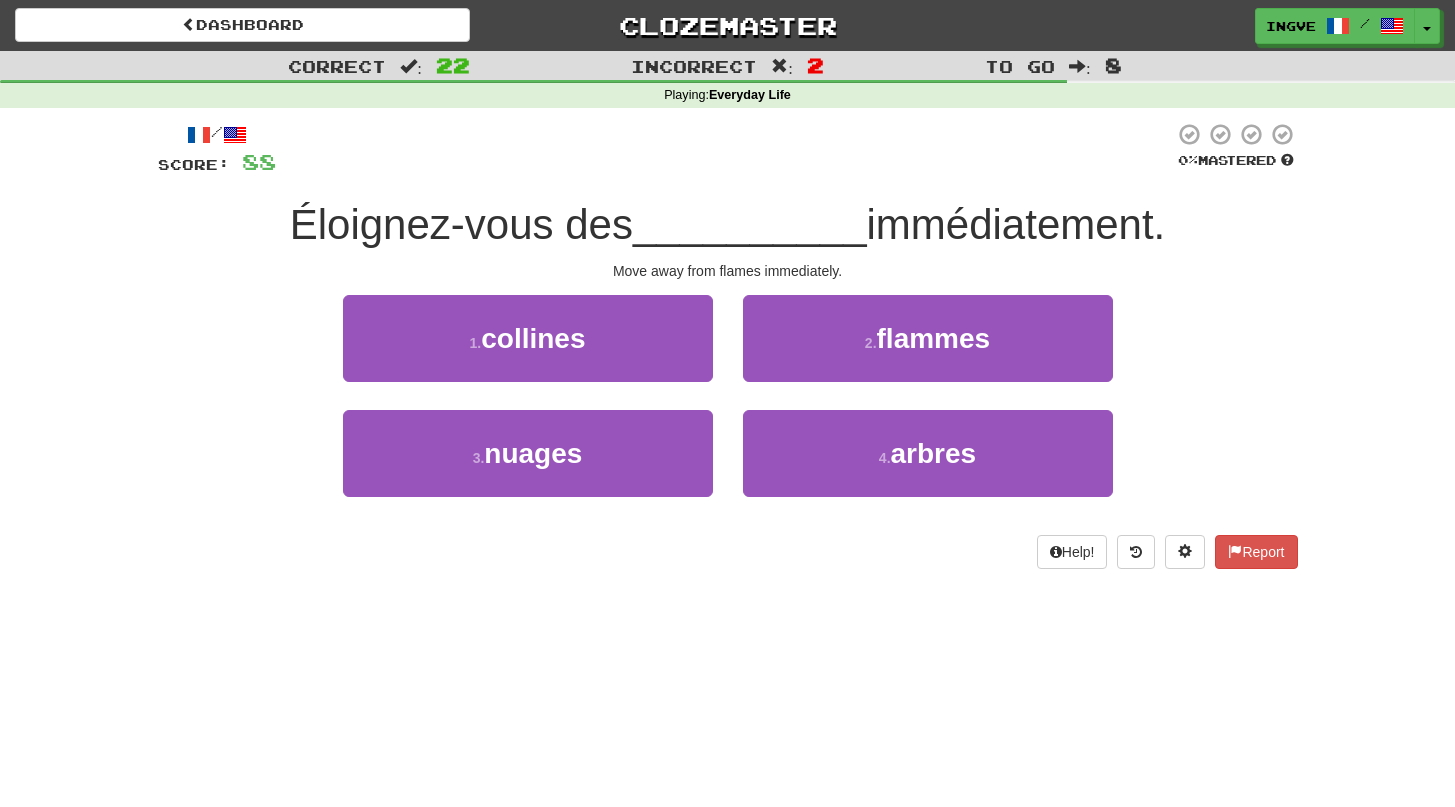 click on "Move away from flames immediately." at bounding box center [728, 271] 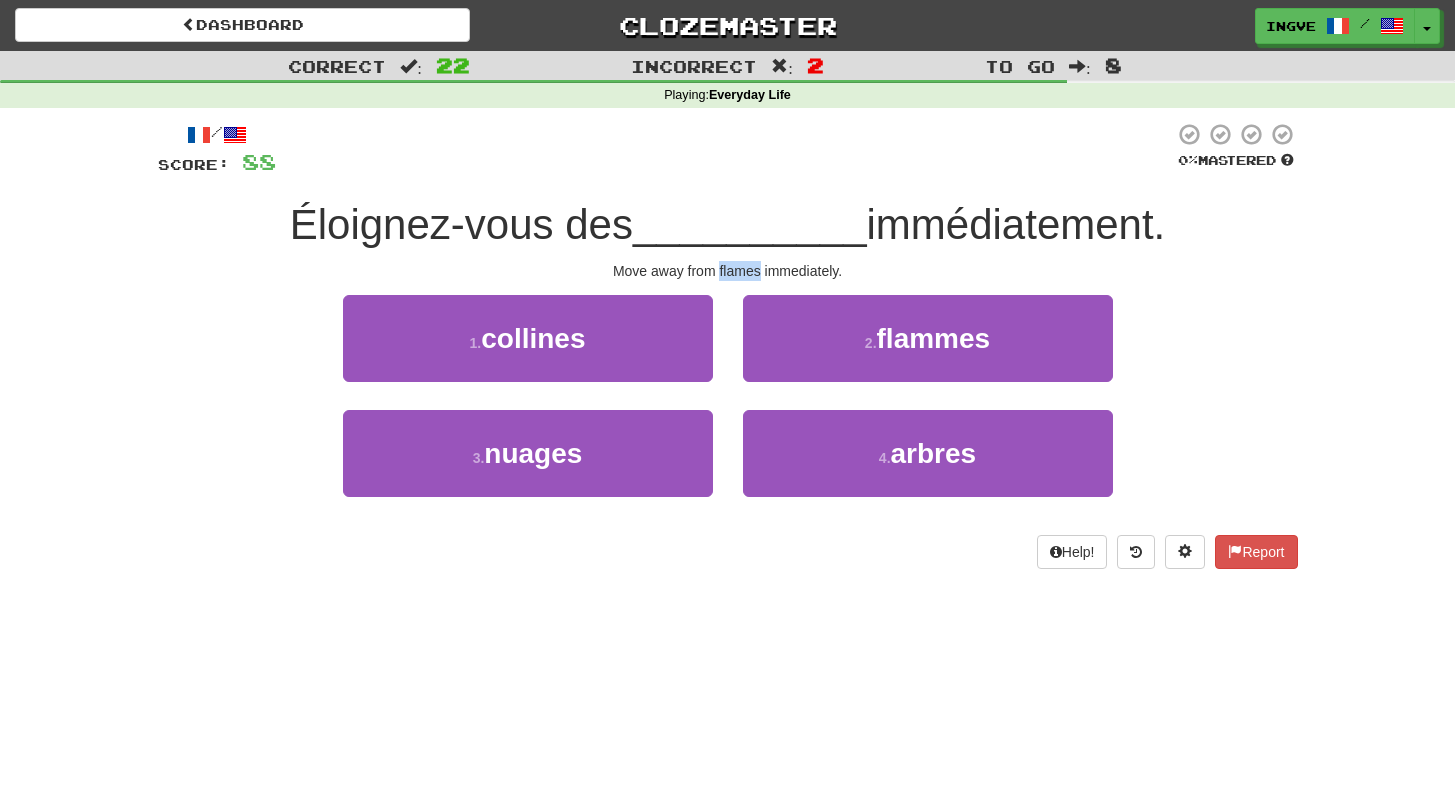 click on "Move away from flames immediately." at bounding box center [728, 271] 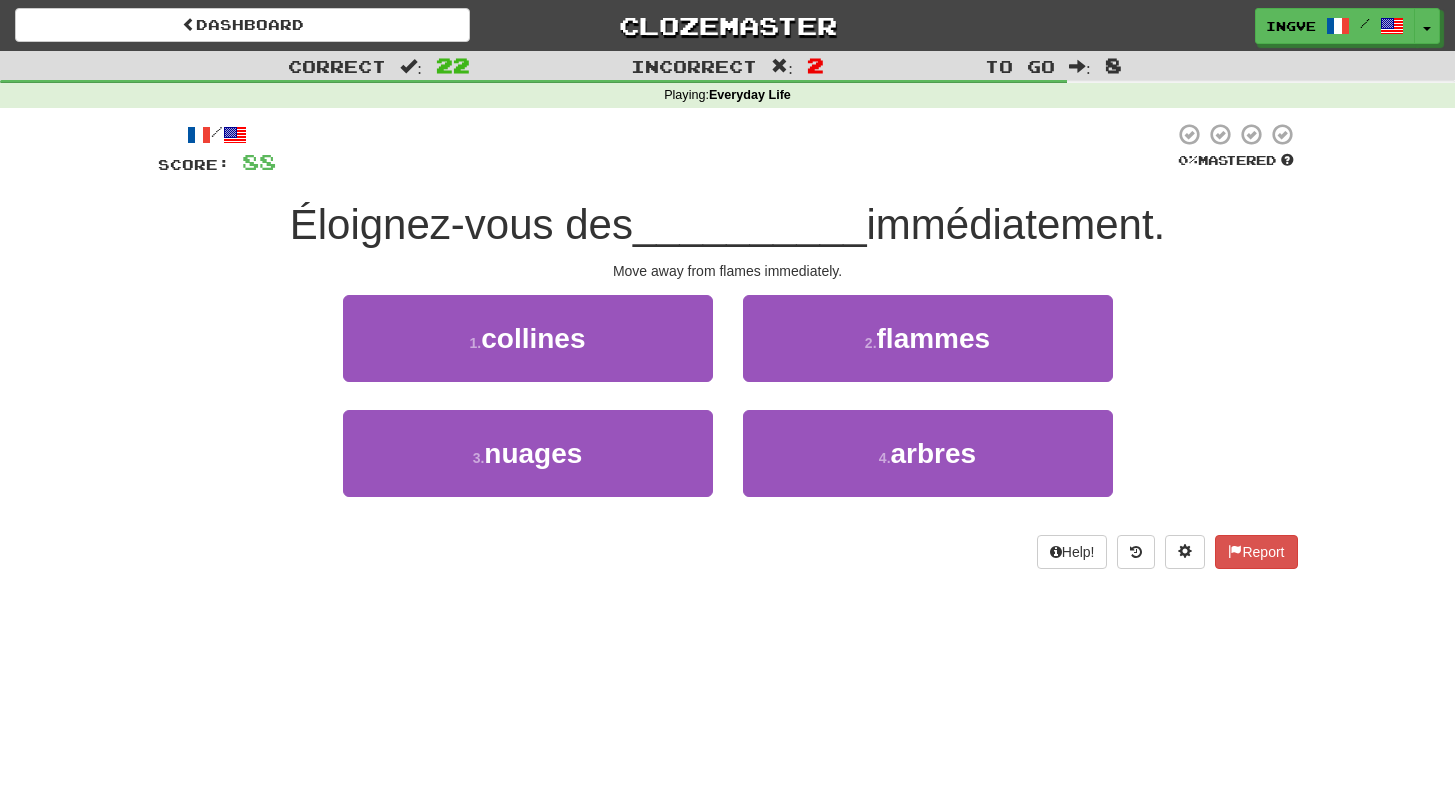 click on "Move away from flames immediately." at bounding box center [728, 271] 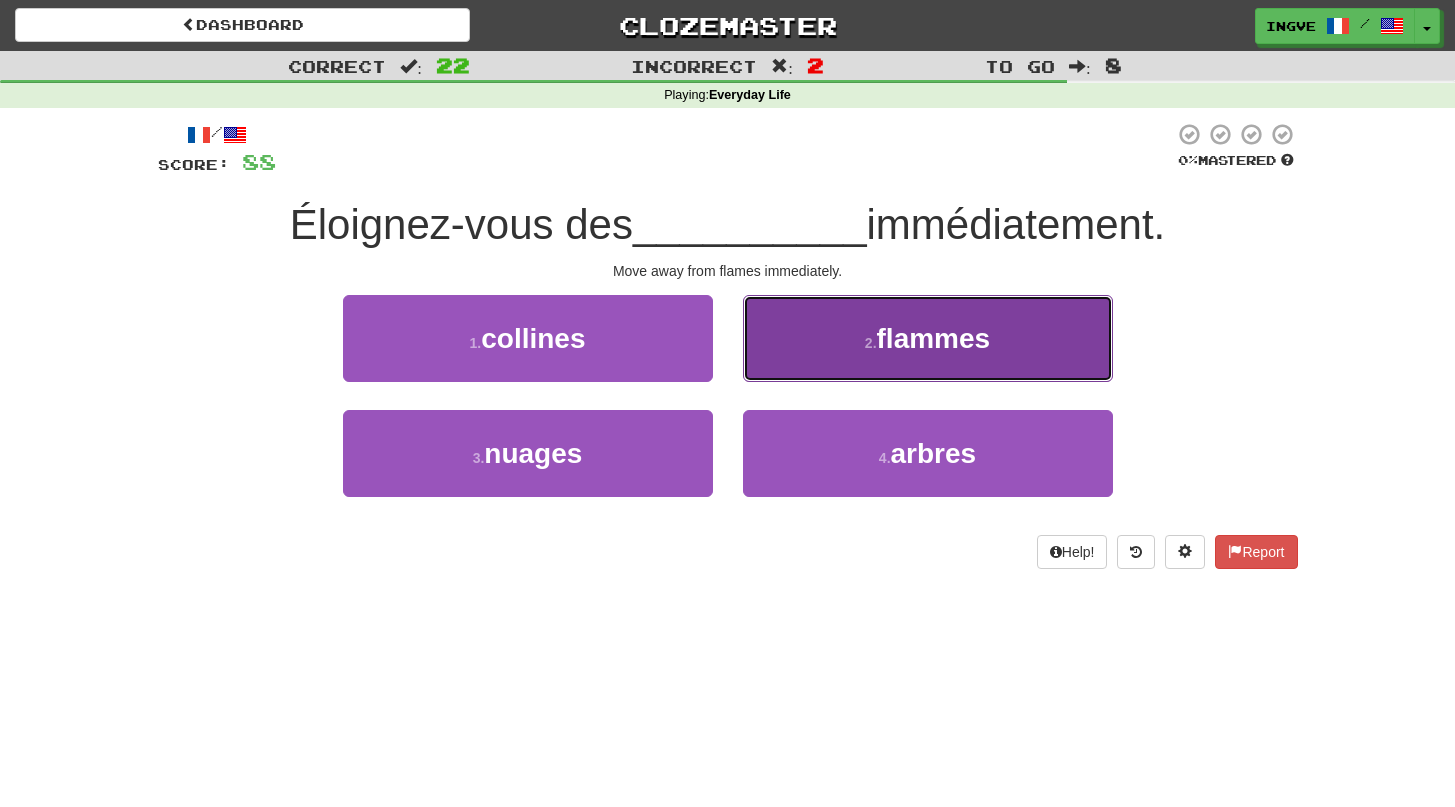 click on "2 .  flammes" at bounding box center (928, 338) 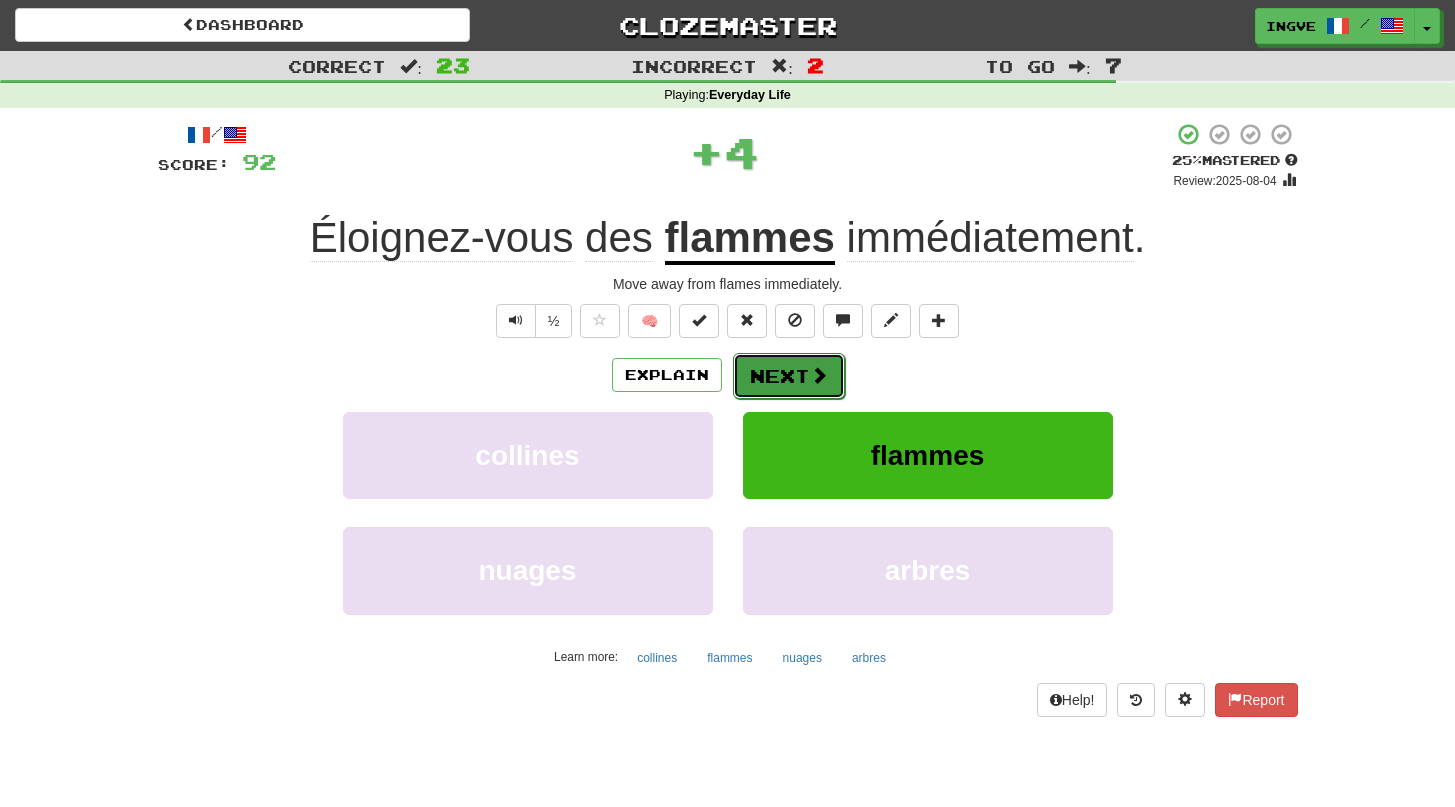 click on "Next" at bounding box center (789, 376) 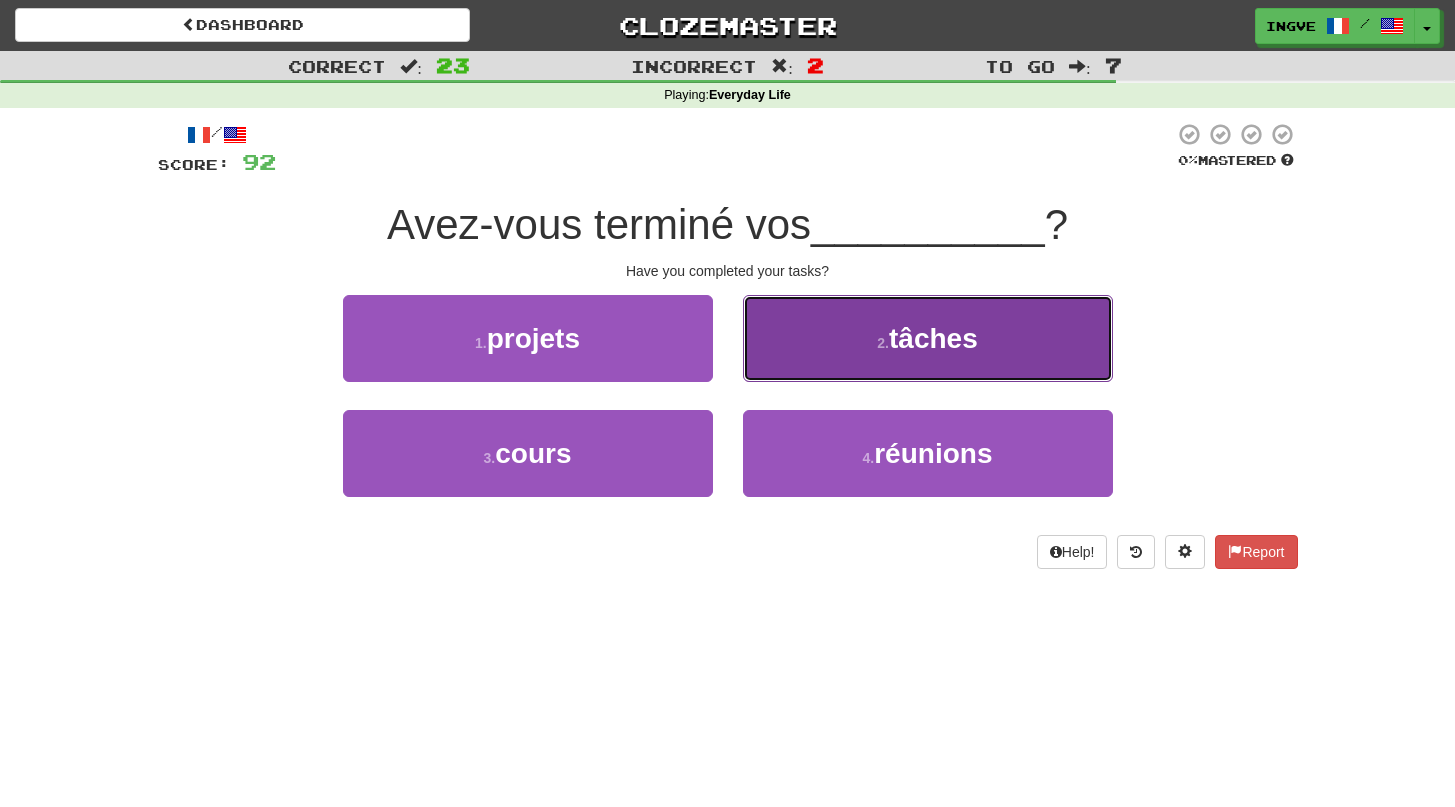 click on "2 .  tâches" at bounding box center [928, 338] 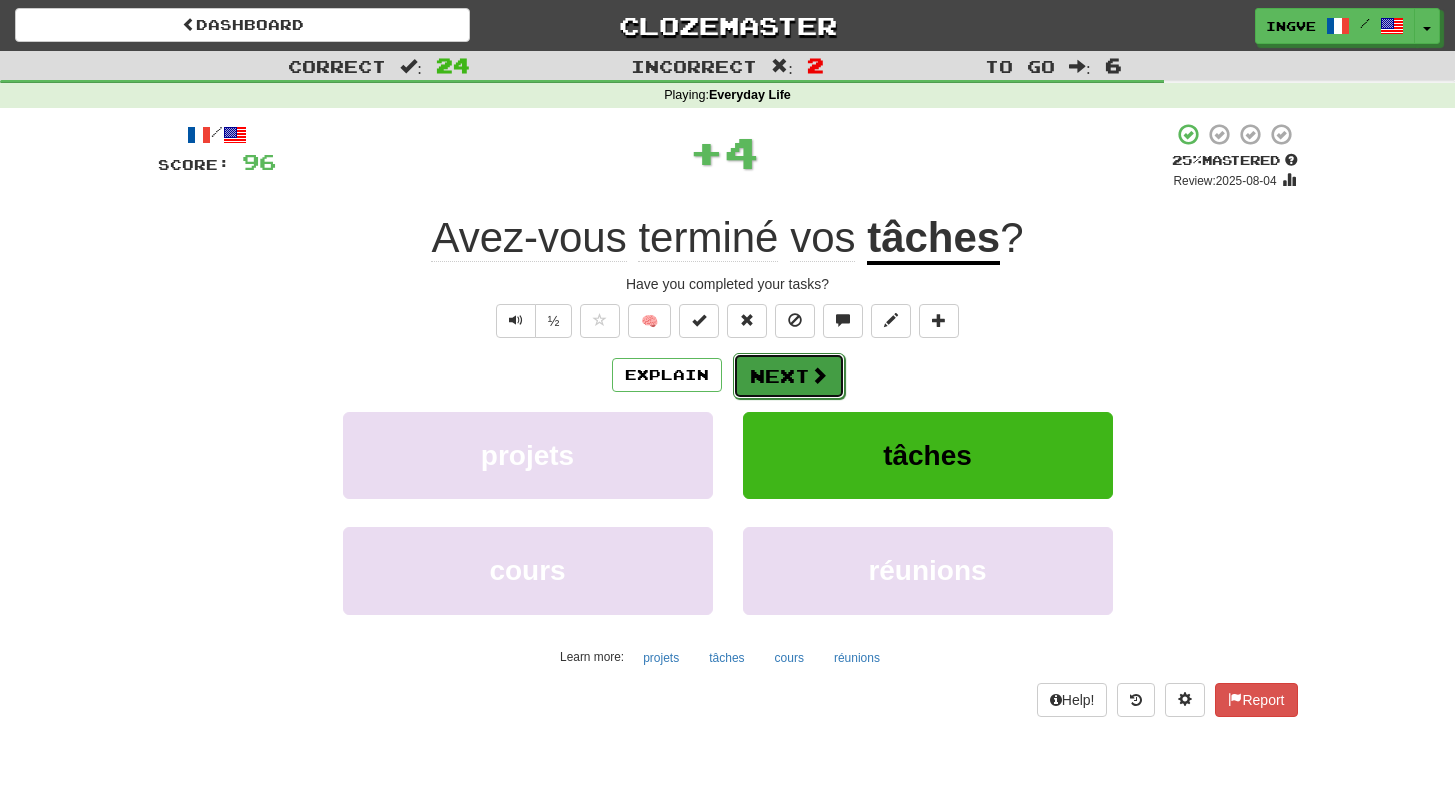 click on "Next" at bounding box center [789, 376] 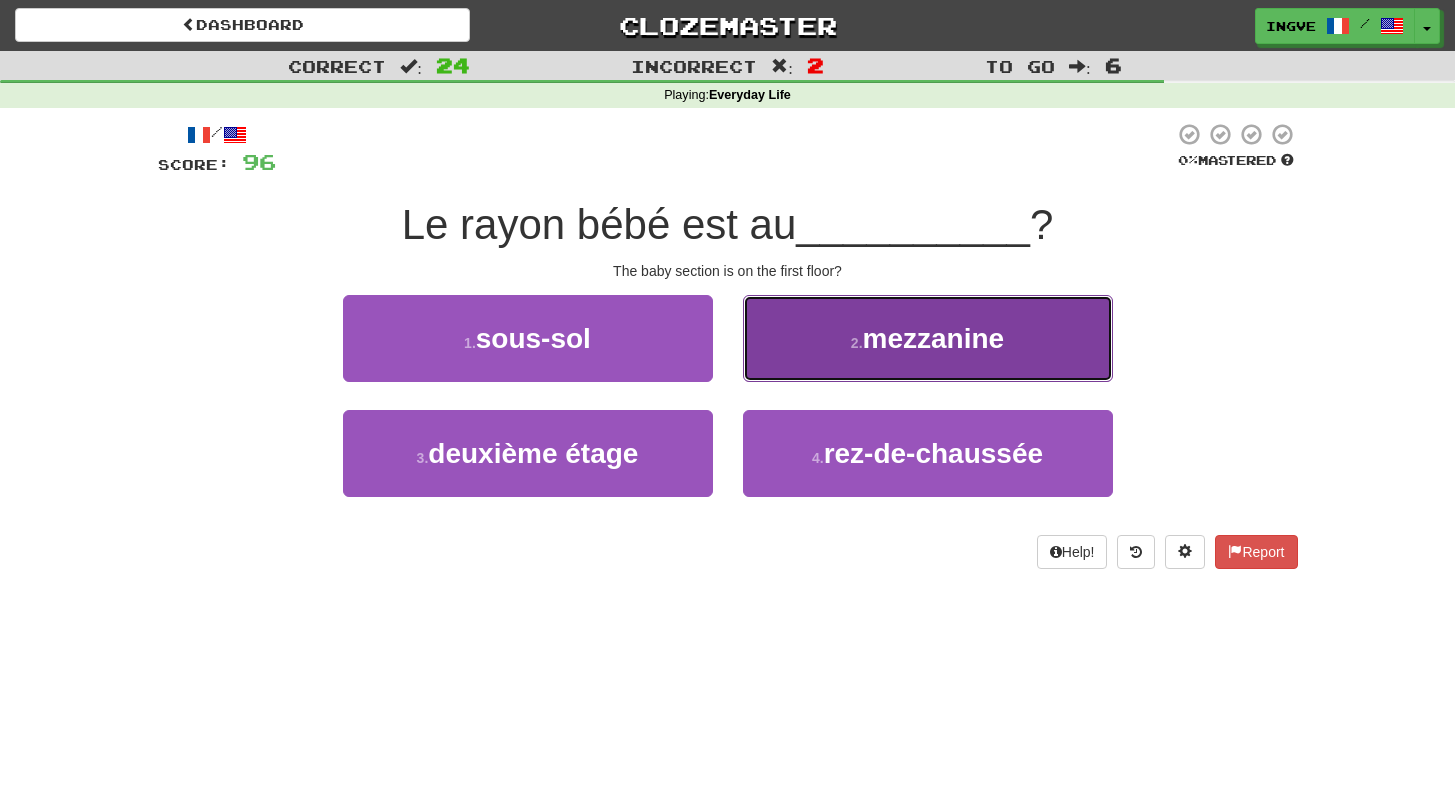 click on "2 .  mezzanine" at bounding box center (928, 338) 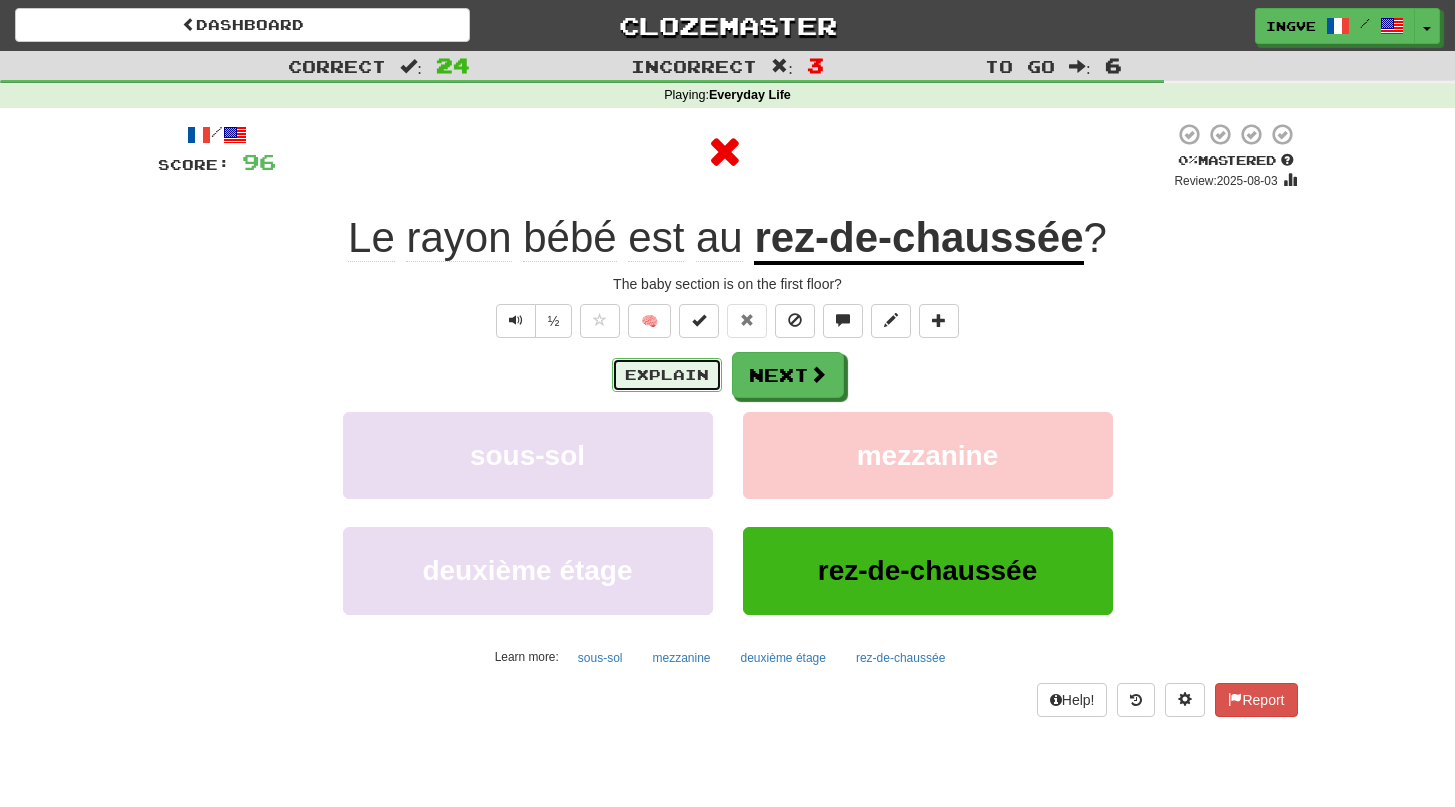 click on "Explain" at bounding box center (667, 375) 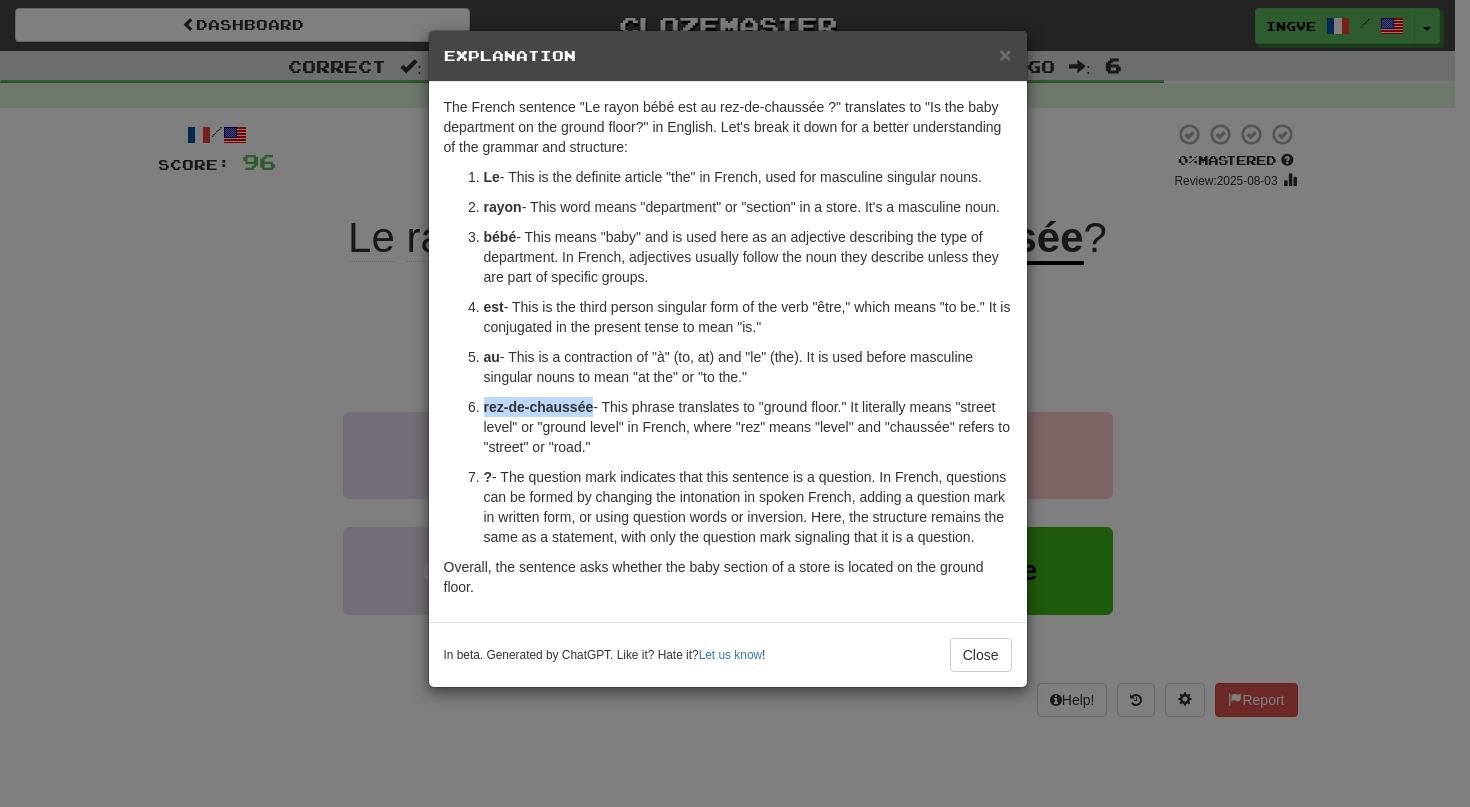 drag, startPoint x: 597, startPoint y: 432, endPoint x: 483, endPoint y: 431, distance: 114.00439 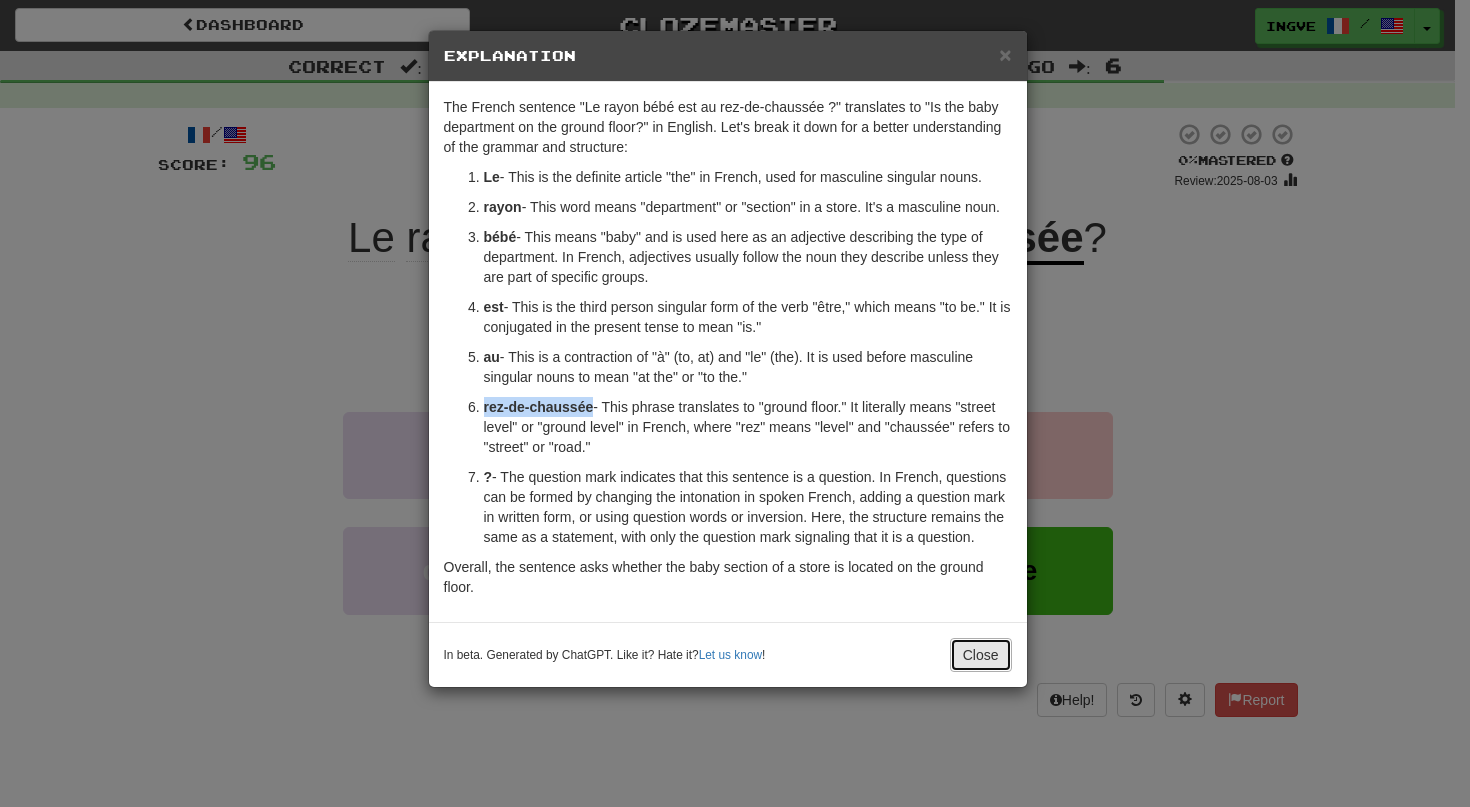 click on "Close" at bounding box center [981, 655] 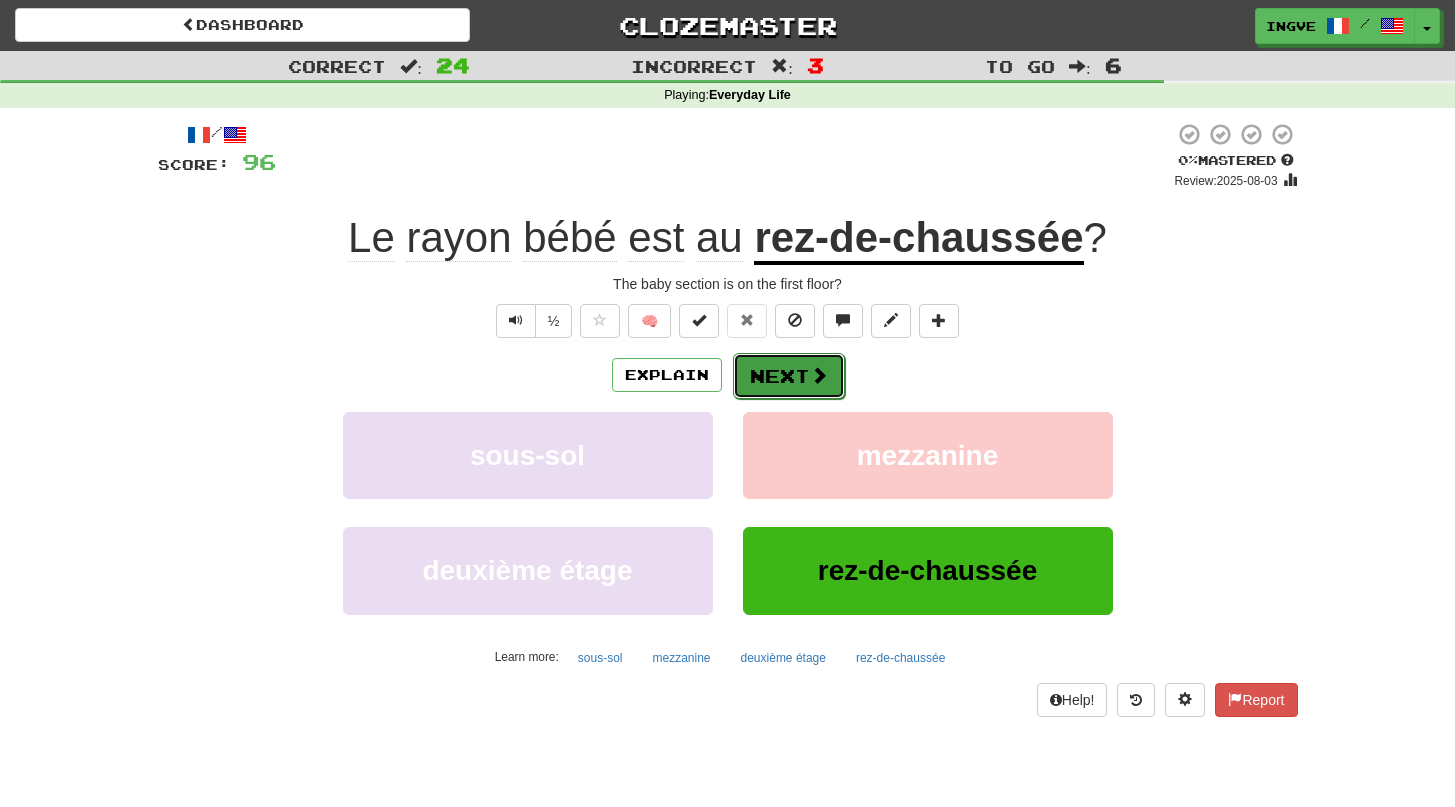 click on "Next" at bounding box center [789, 376] 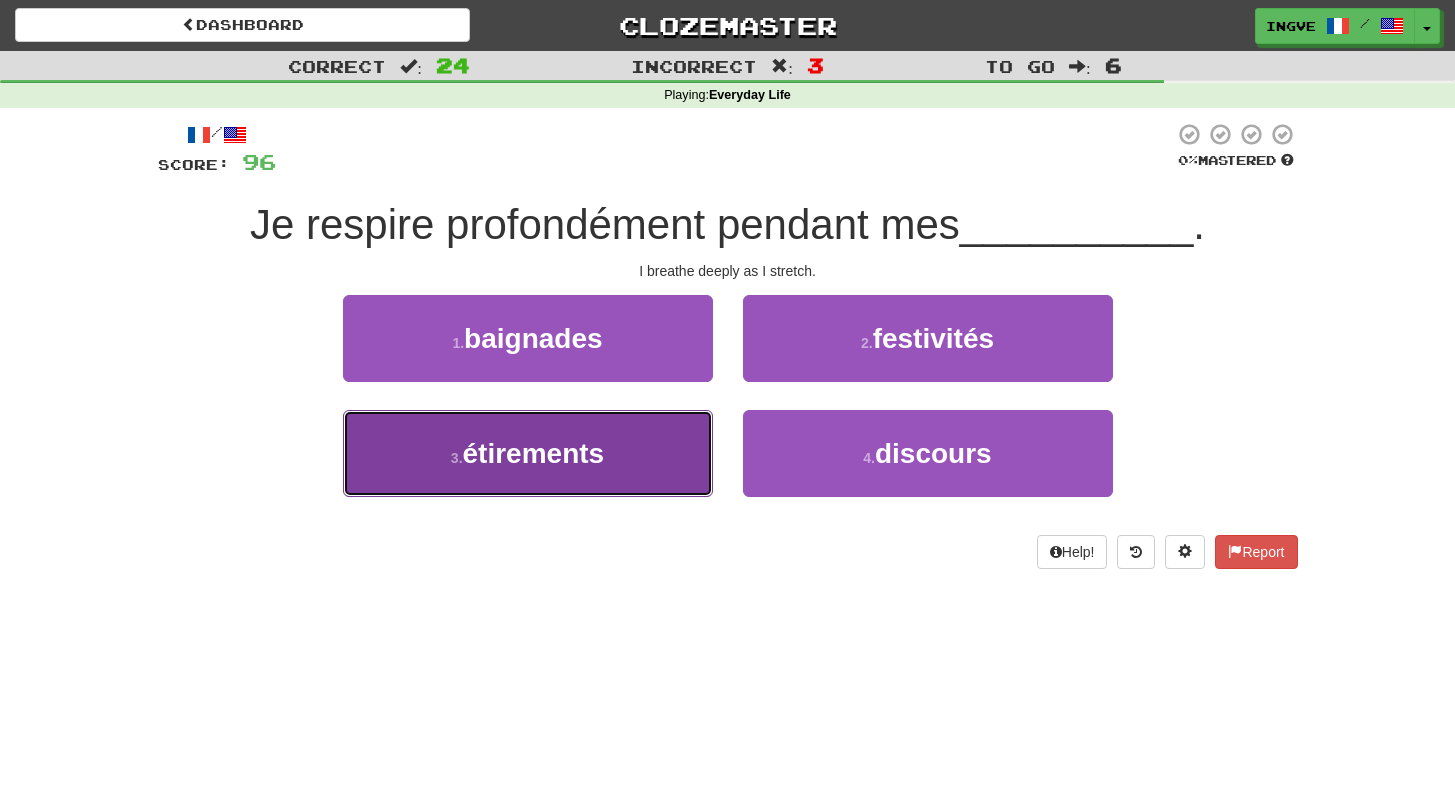 click on "3 .  étirements" at bounding box center [528, 453] 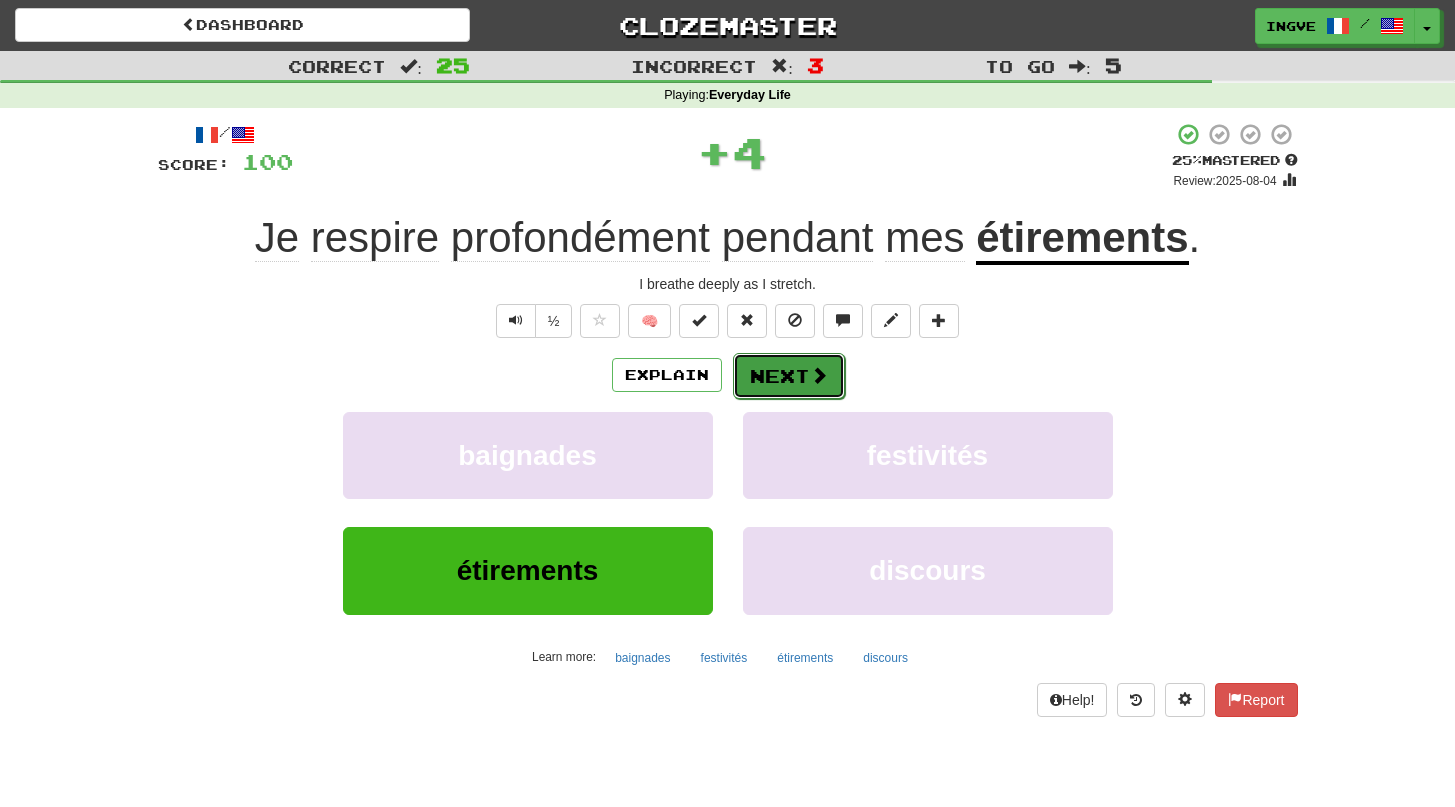 click on "Next" at bounding box center [789, 376] 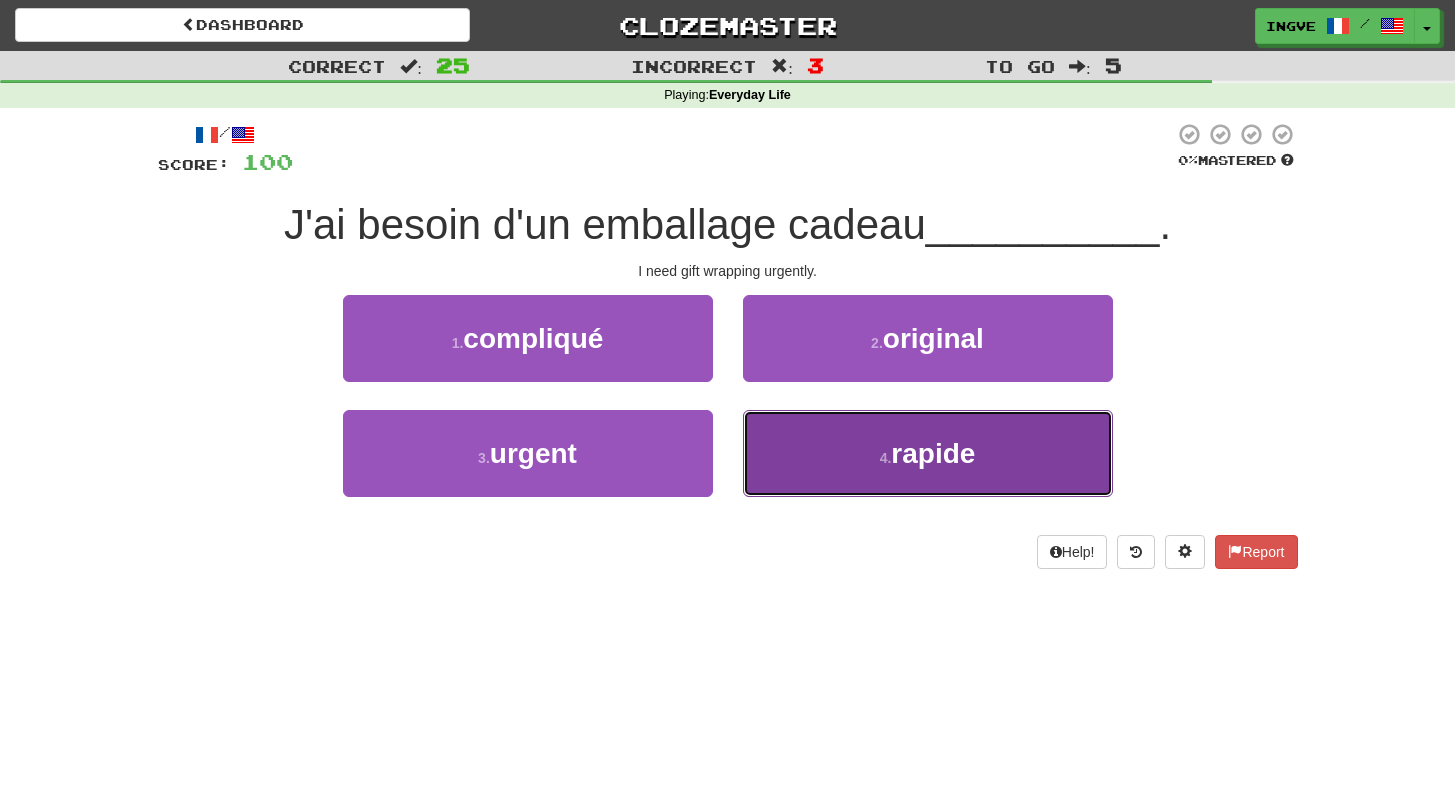 click on "4 .  rapide" at bounding box center [928, 453] 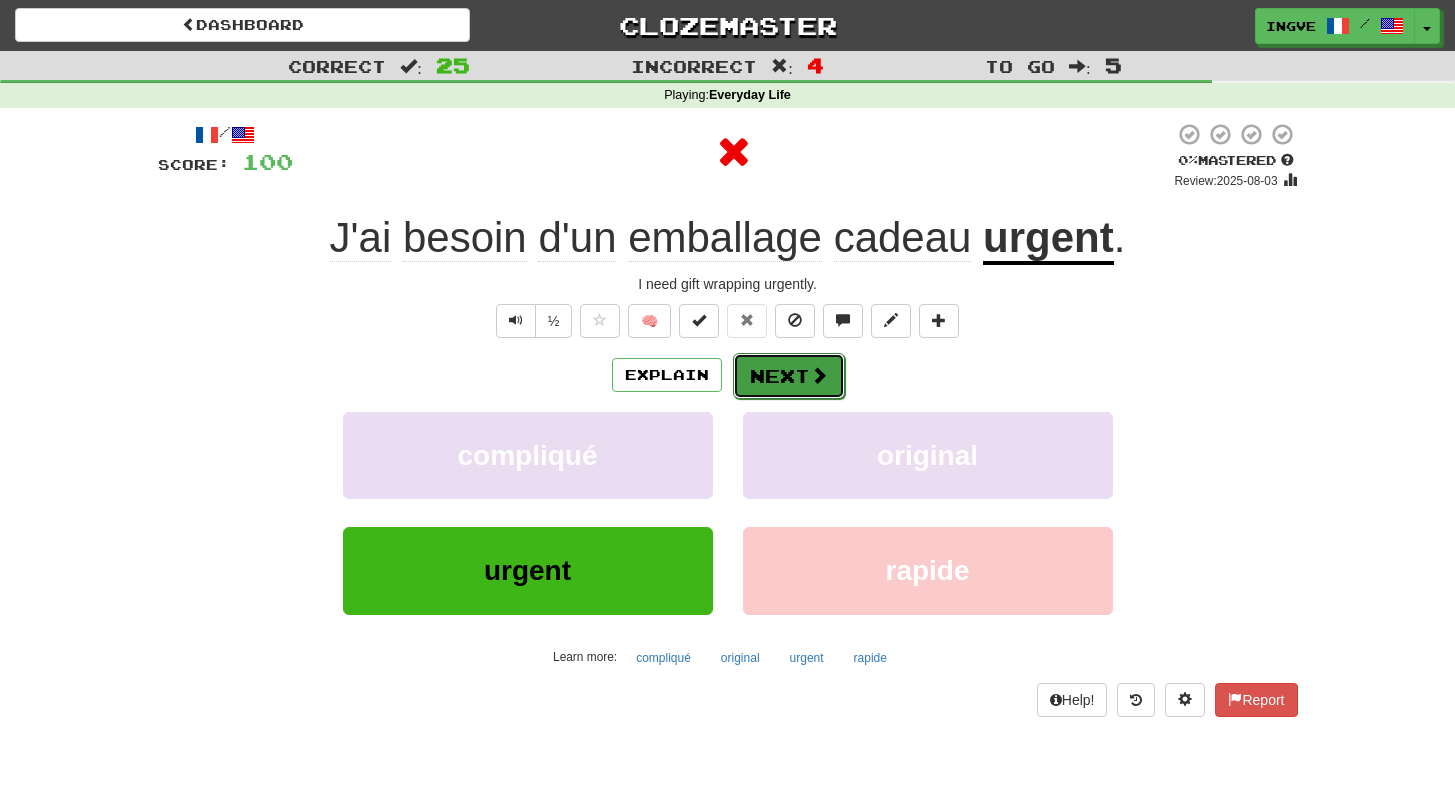 click on "Next" at bounding box center [789, 376] 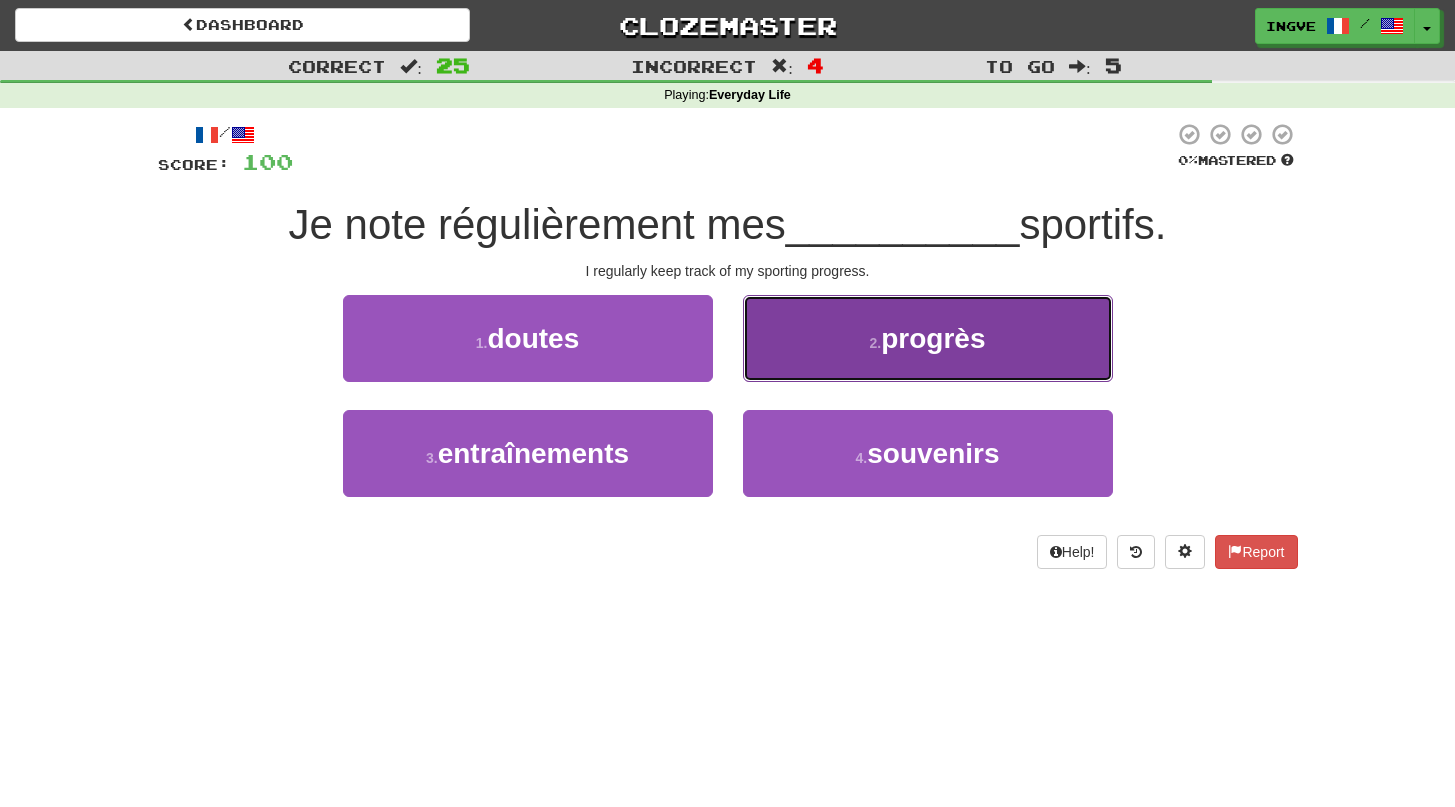 click on "2 .  progrès" at bounding box center (928, 338) 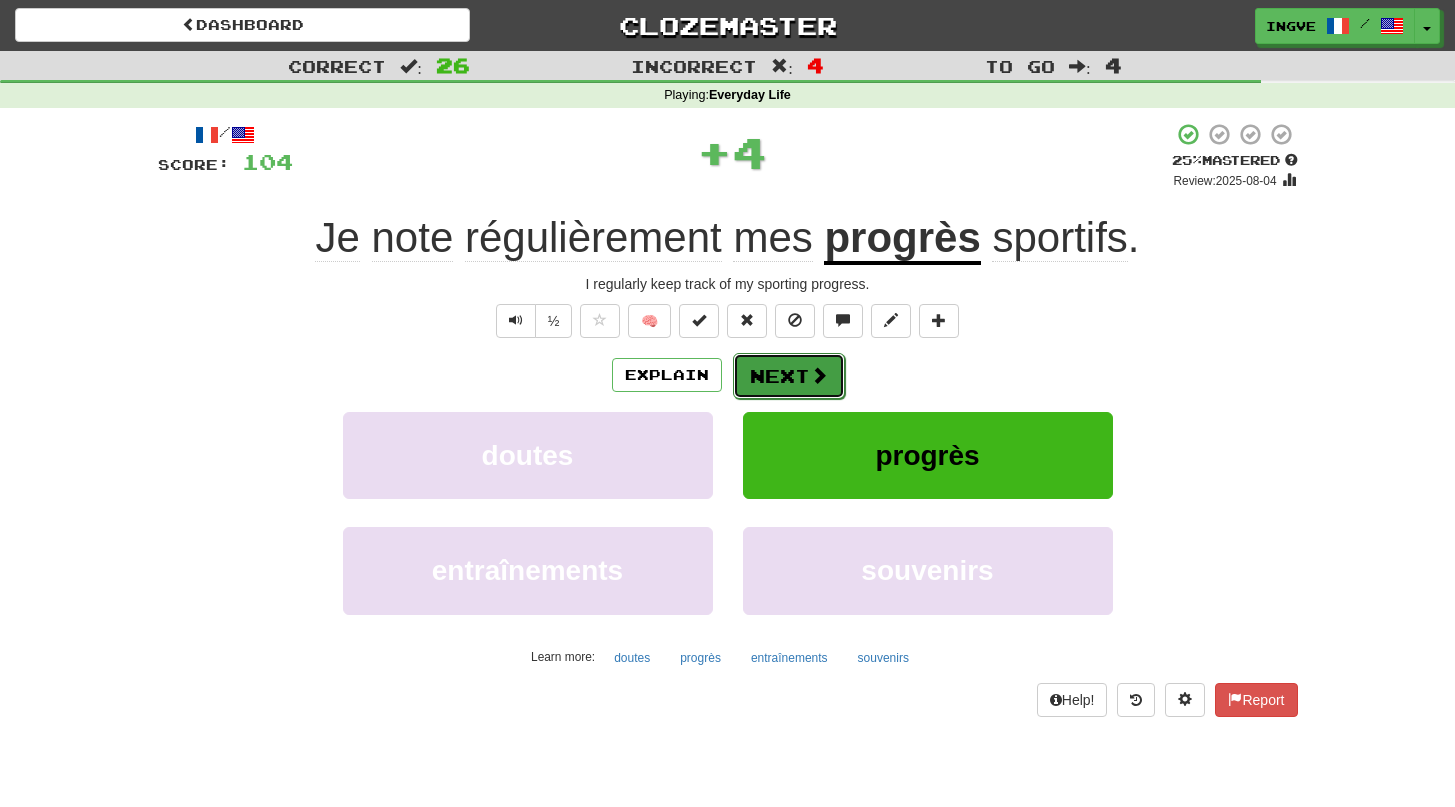 click on "Next" at bounding box center [789, 376] 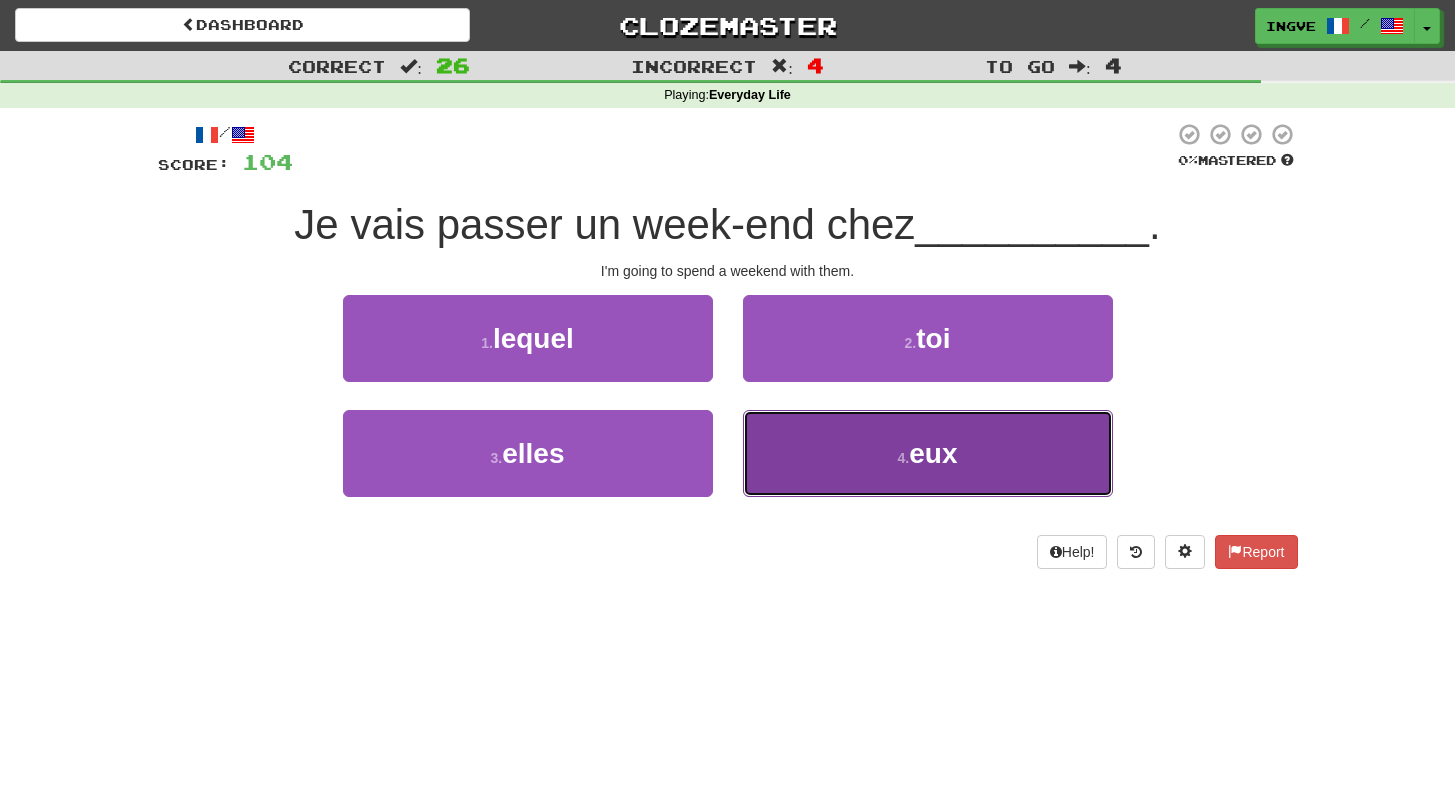 click on "4 .  eux" at bounding box center [928, 453] 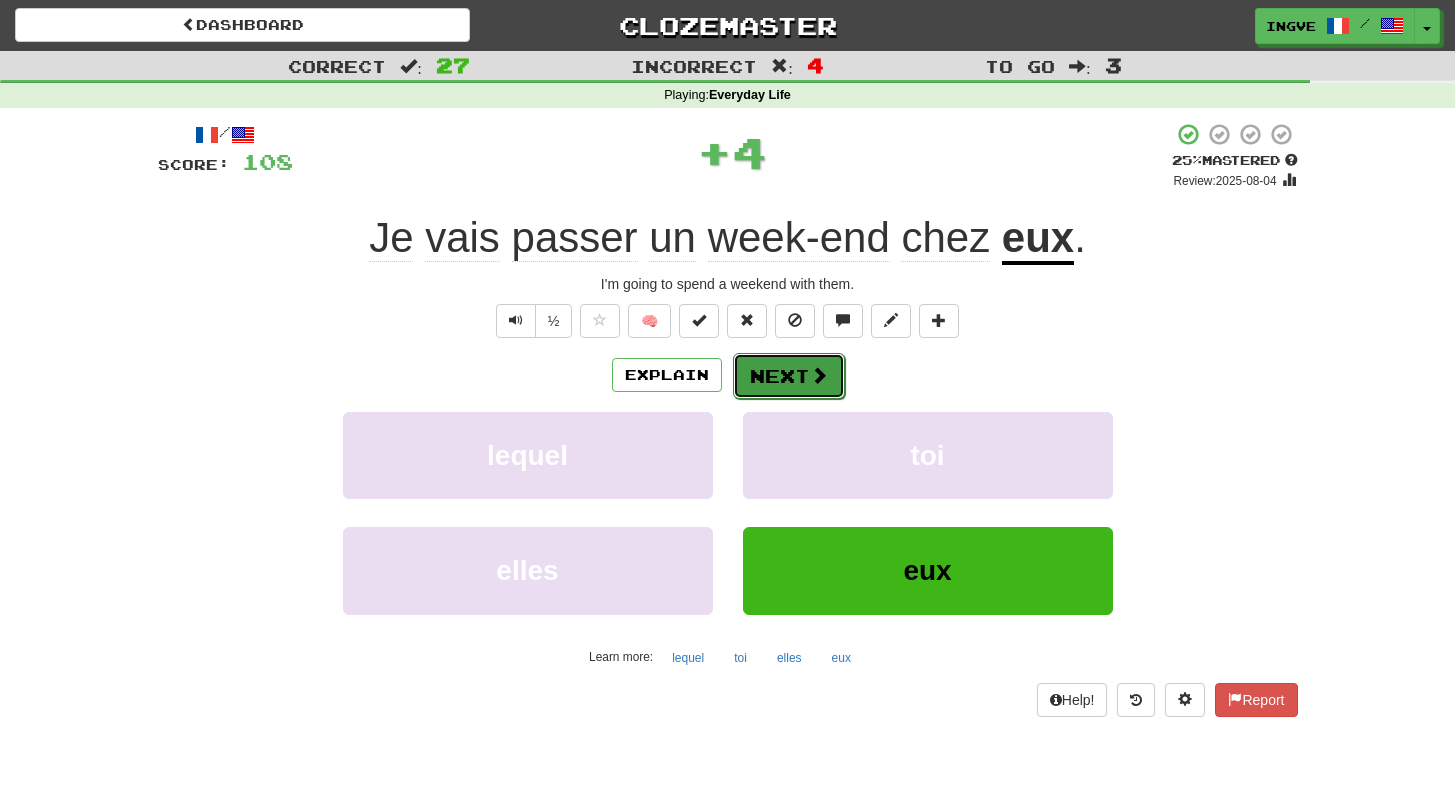 click on "Next" at bounding box center (789, 376) 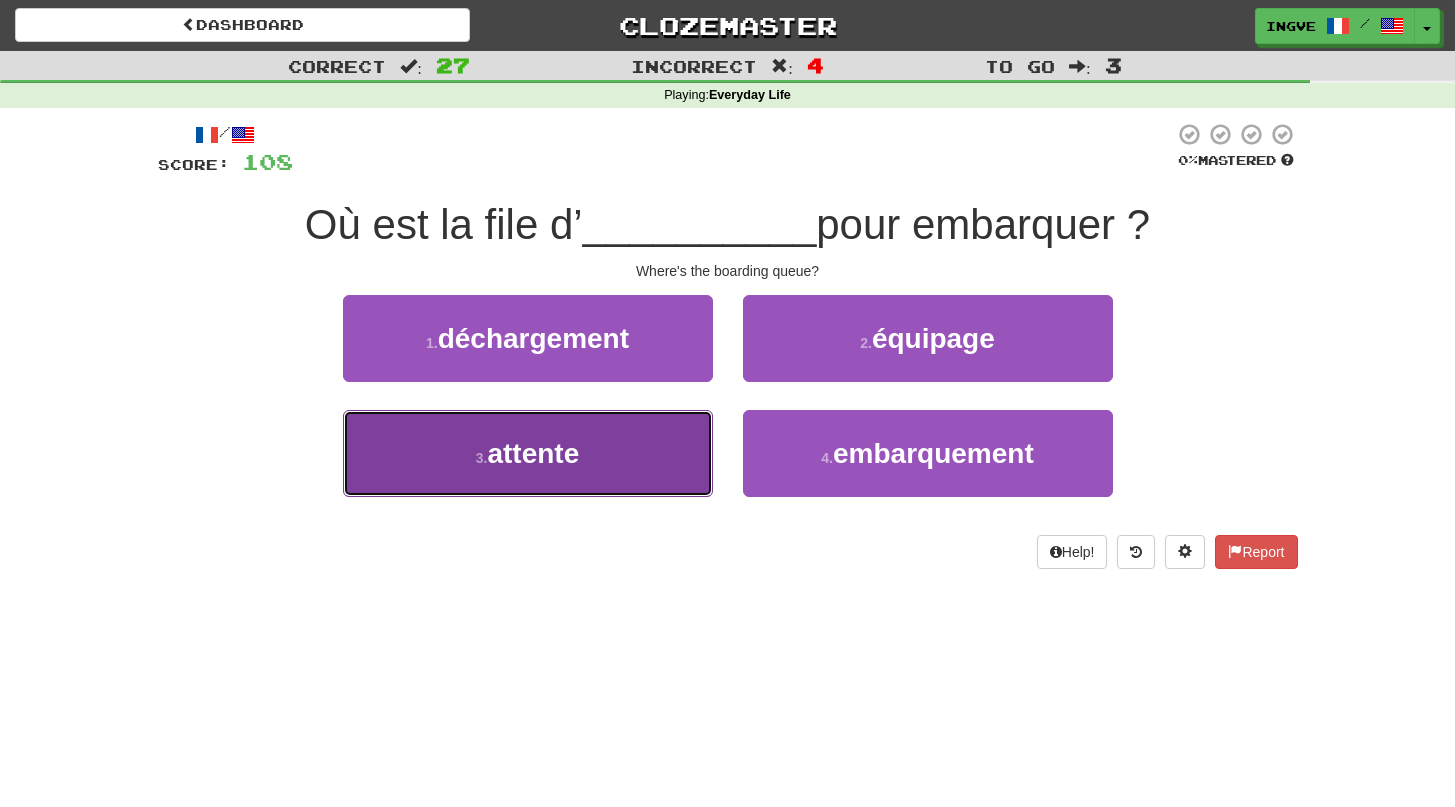 click on "3 .  attente" at bounding box center (528, 453) 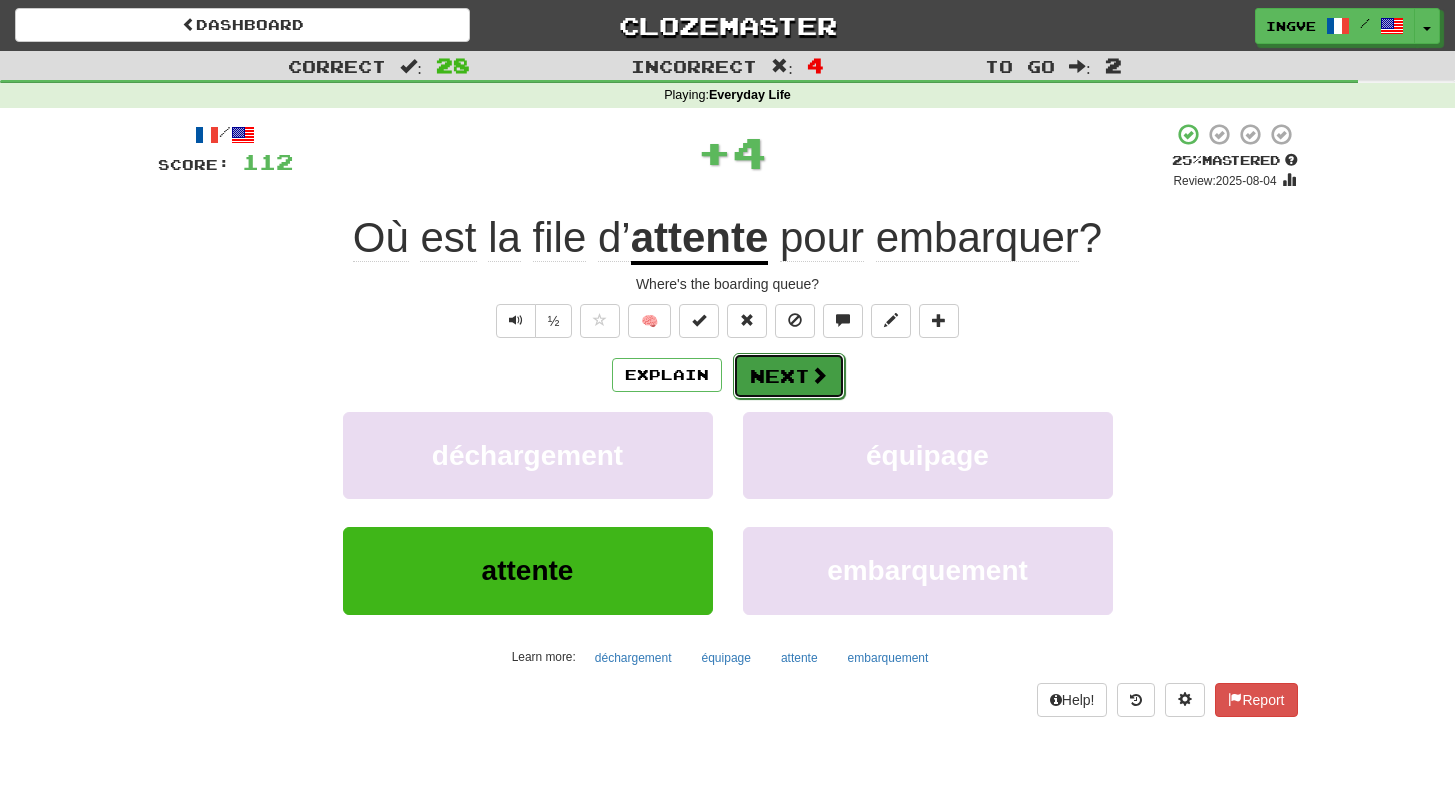 click on "Next" at bounding box center (789, 376) 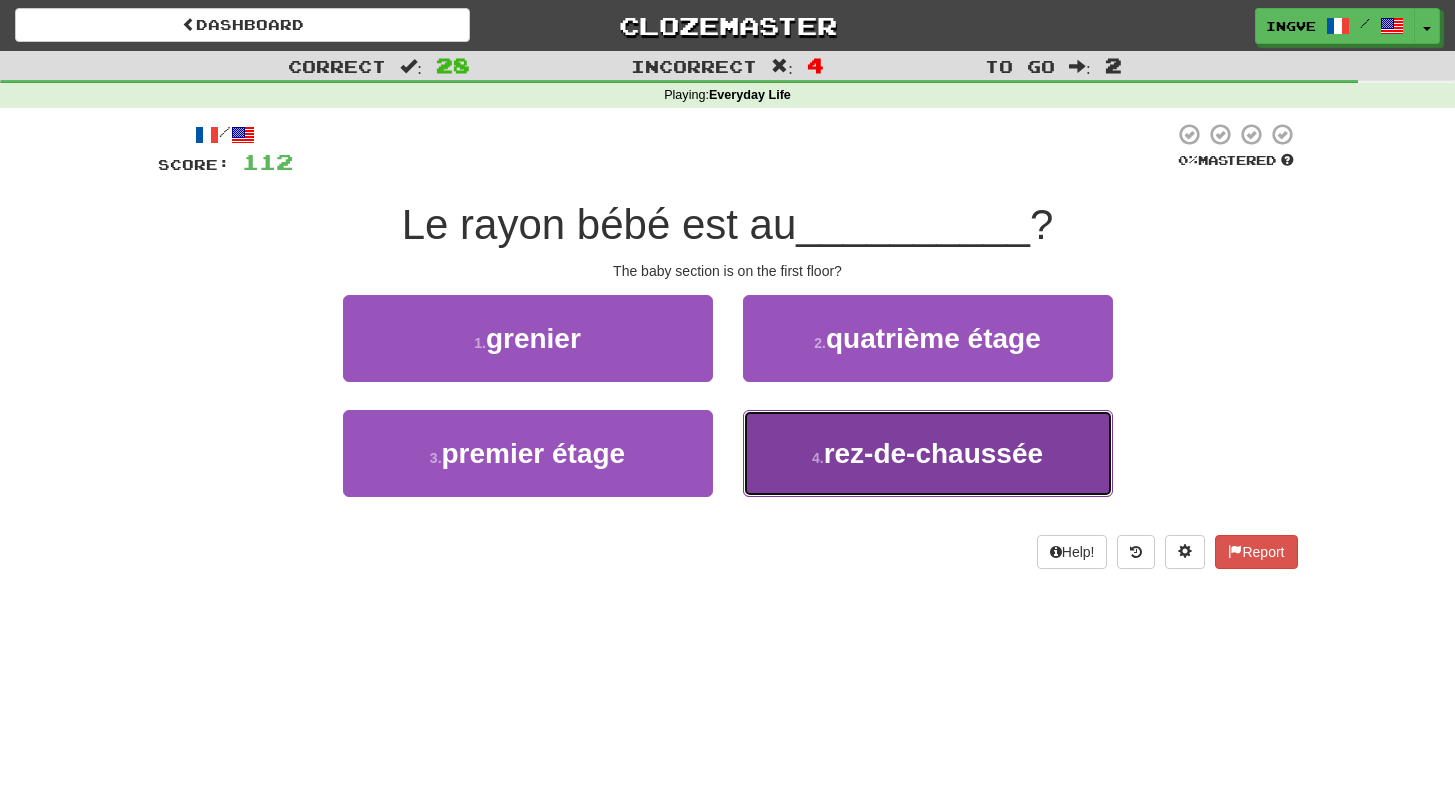 click on "rez-de-chaussée" at bounding box center [933, 453] 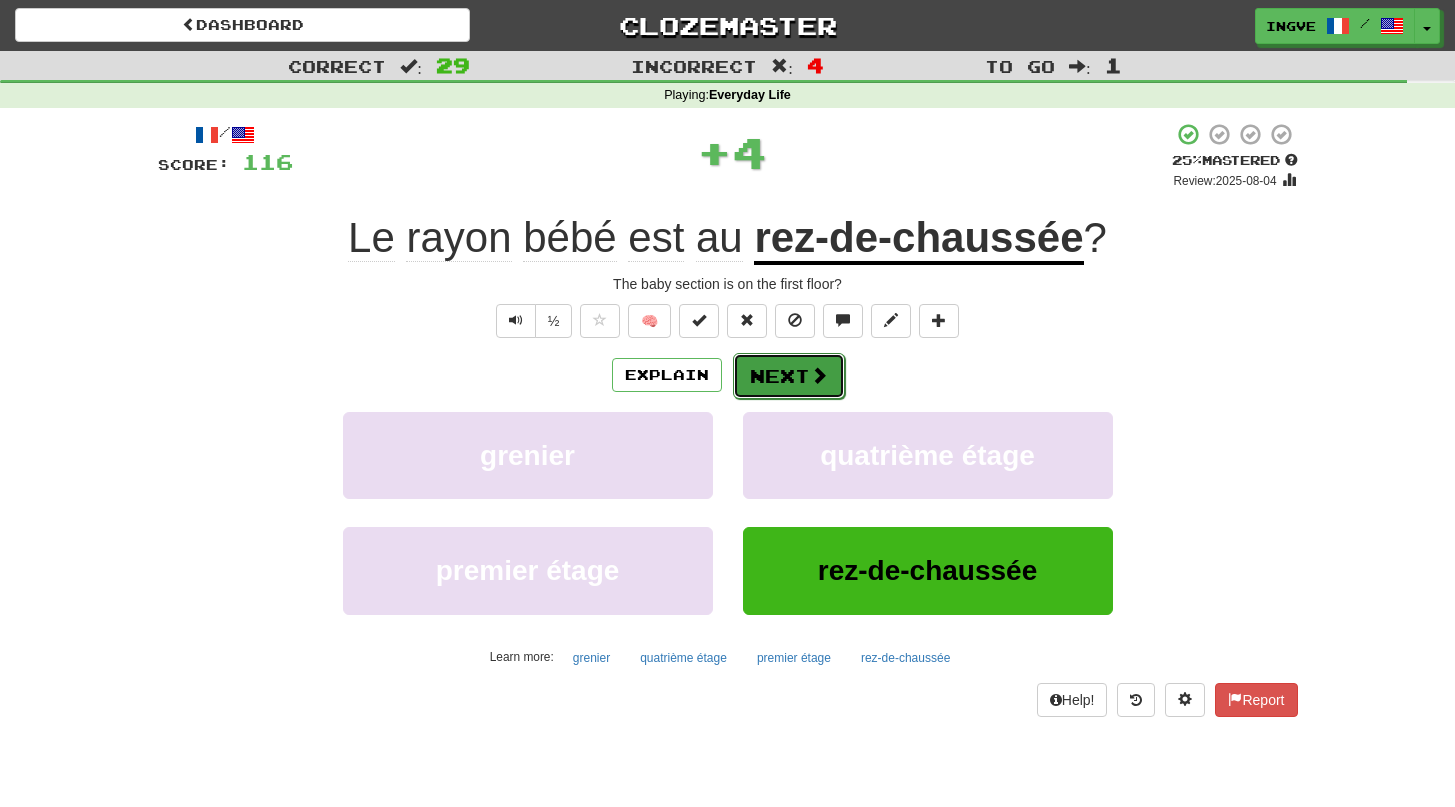 click on "Next" at bounding box center (789, 376) 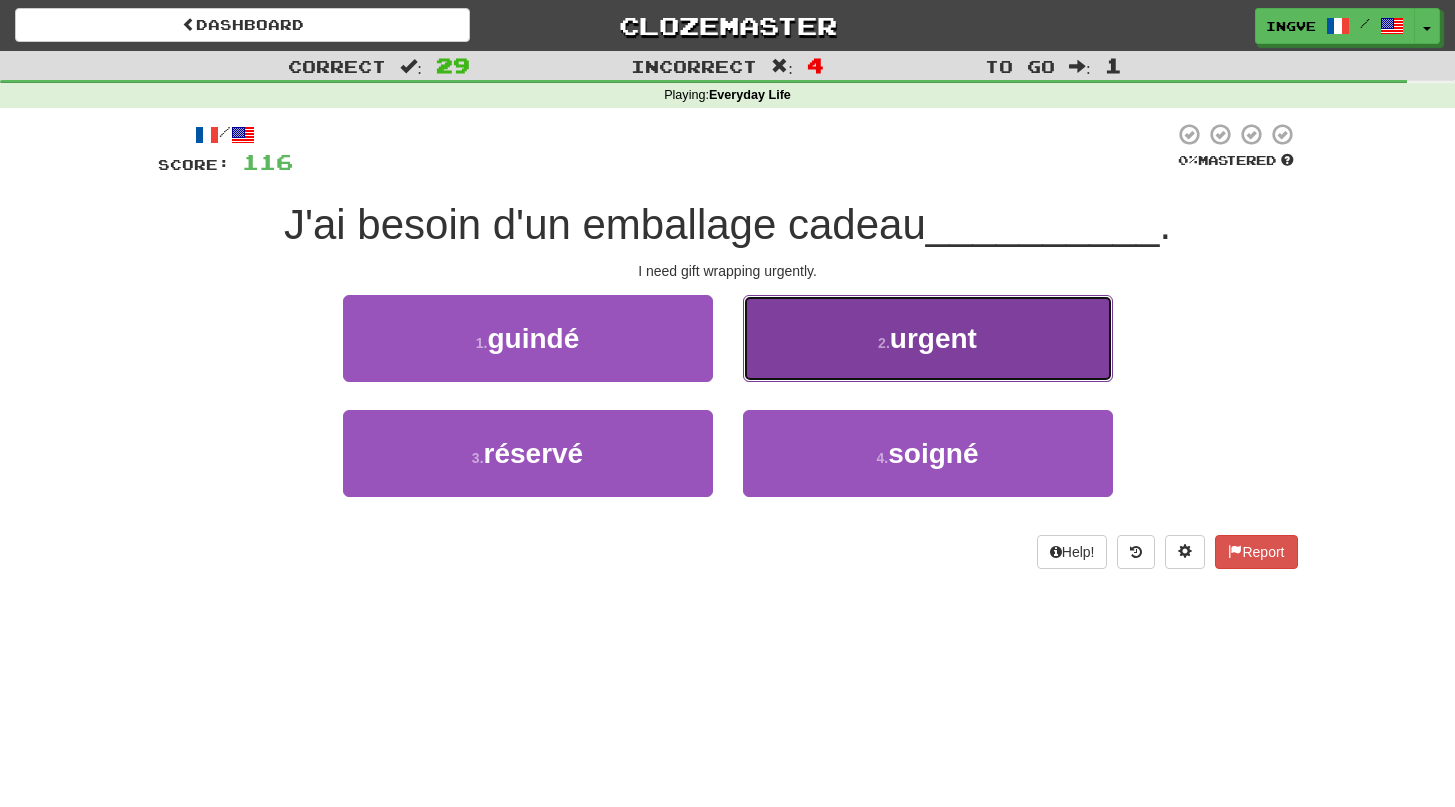 click on "urgent" at bounding box center [933, 338] 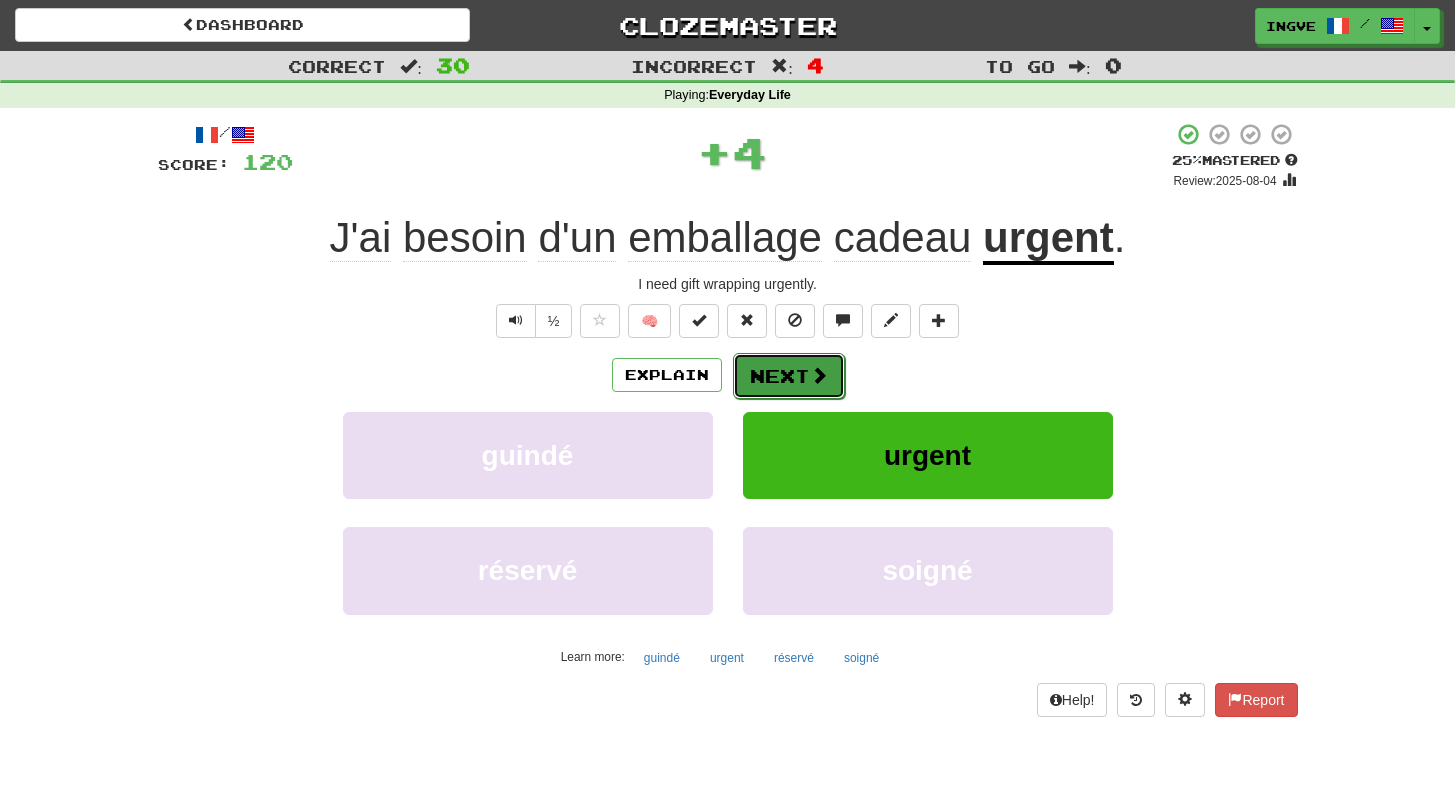 click on "Next" at bounding box center [789, 376] 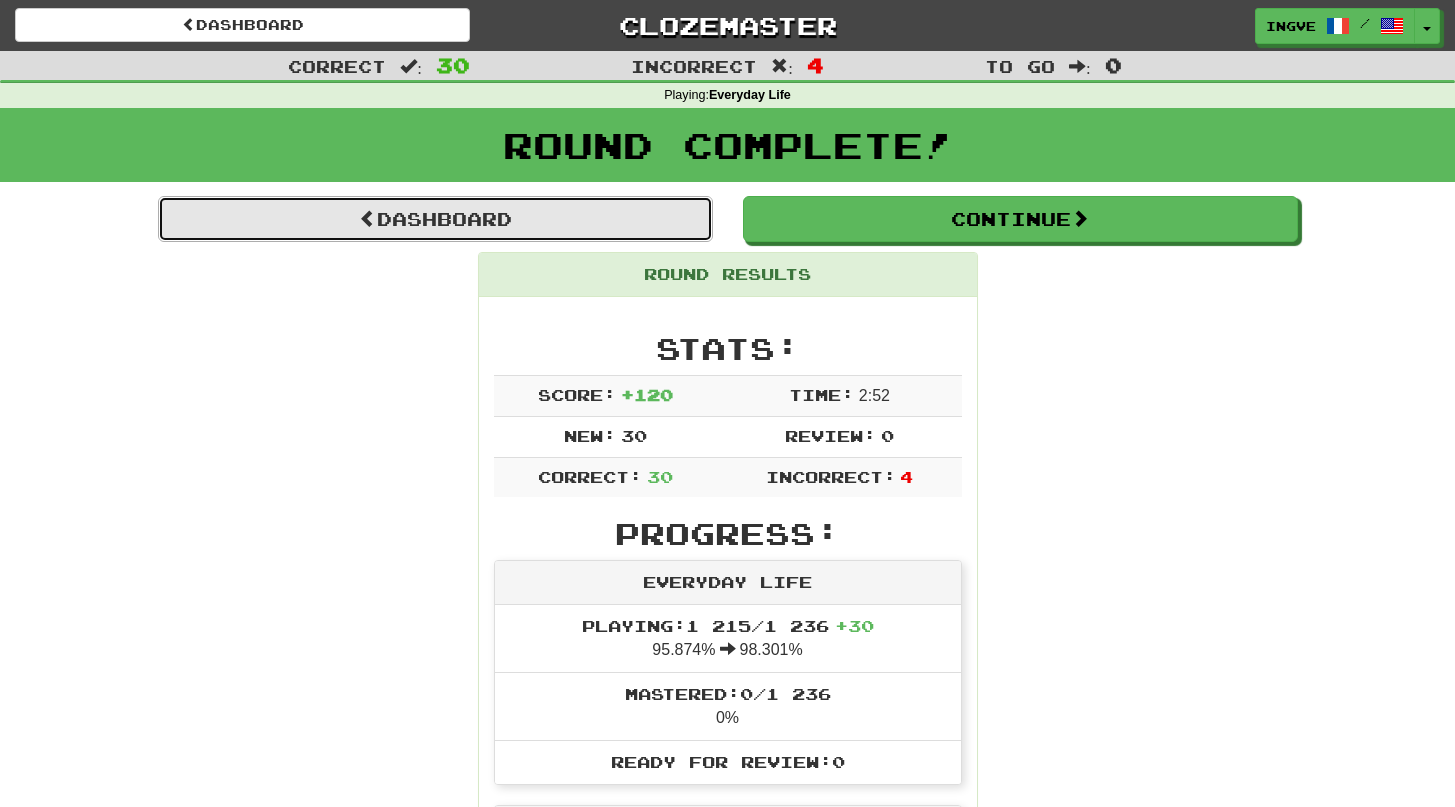 click on "Dashboard" at bounding box center [435, 219] 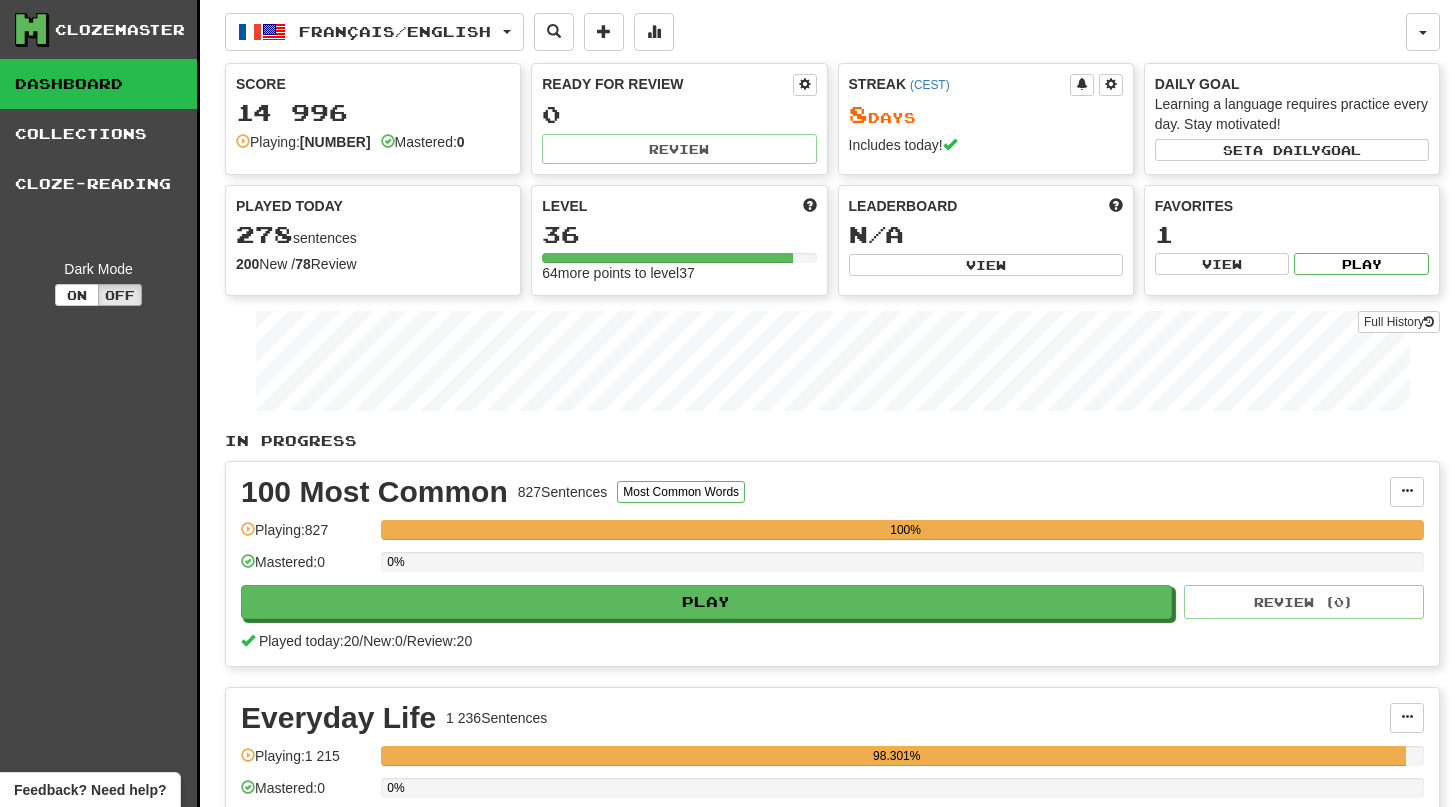 scroll, scrollTop: 0, scrollLeft: 0, axis: both 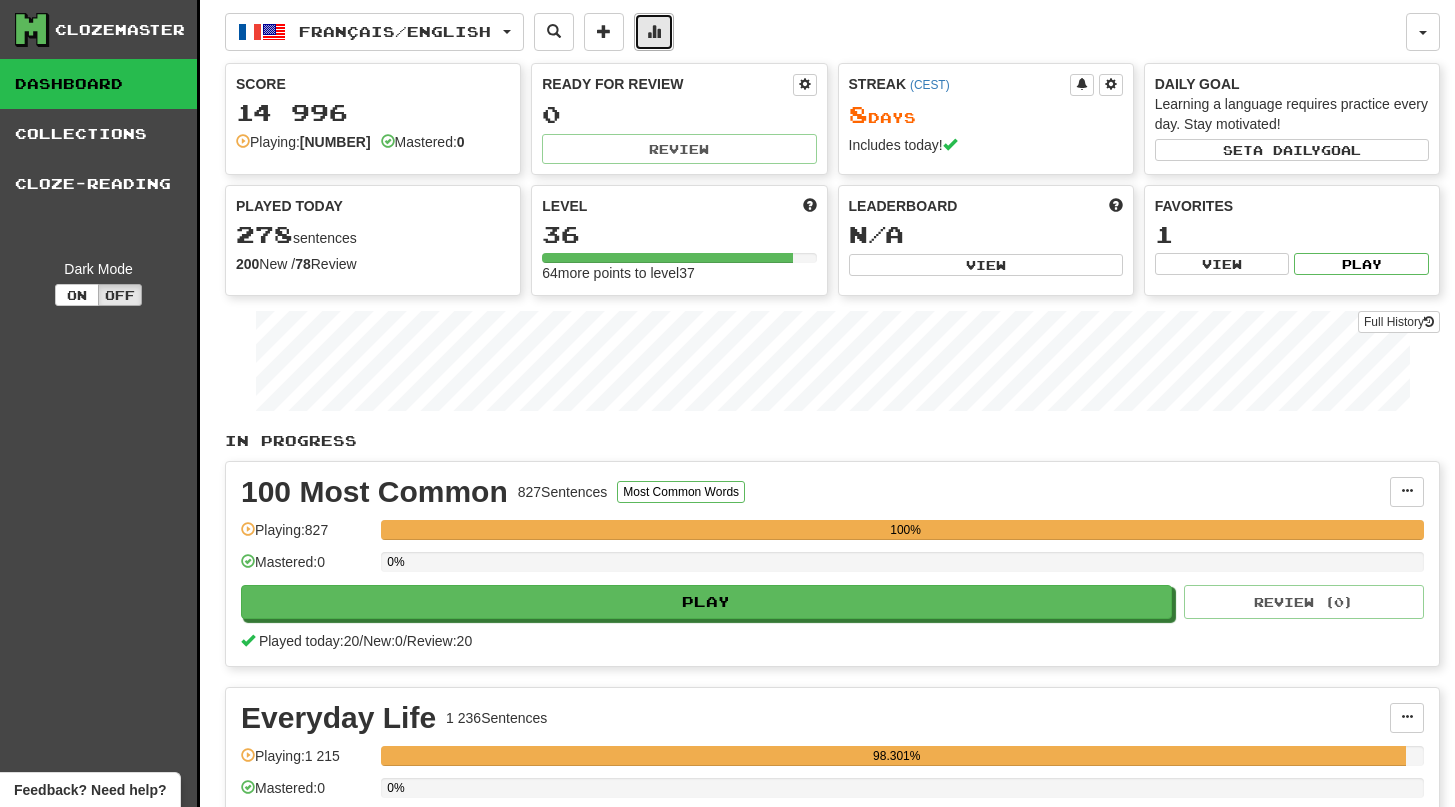 click at bounding box center (654, 32) 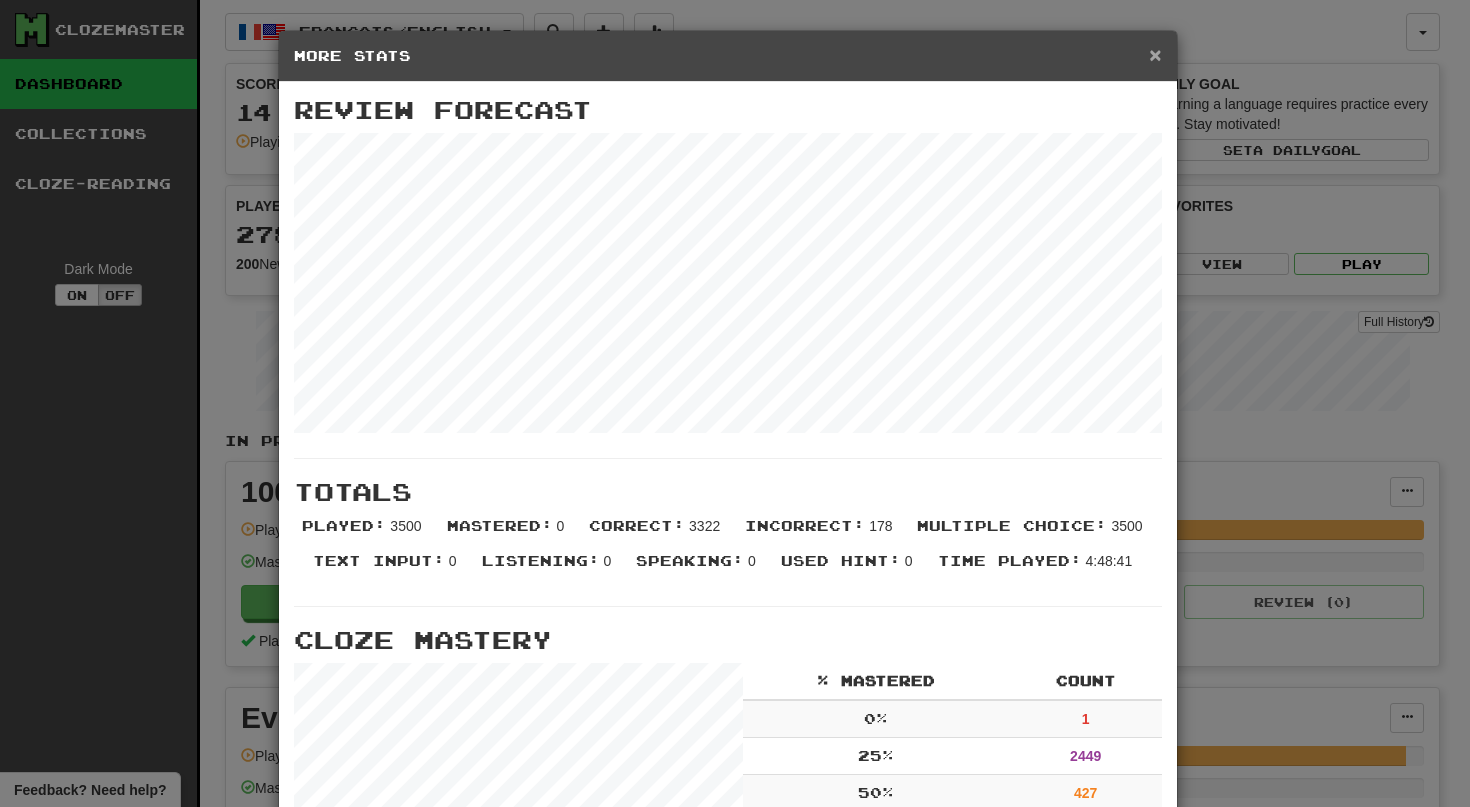 click on "×" at bounding box center (1155, 54) 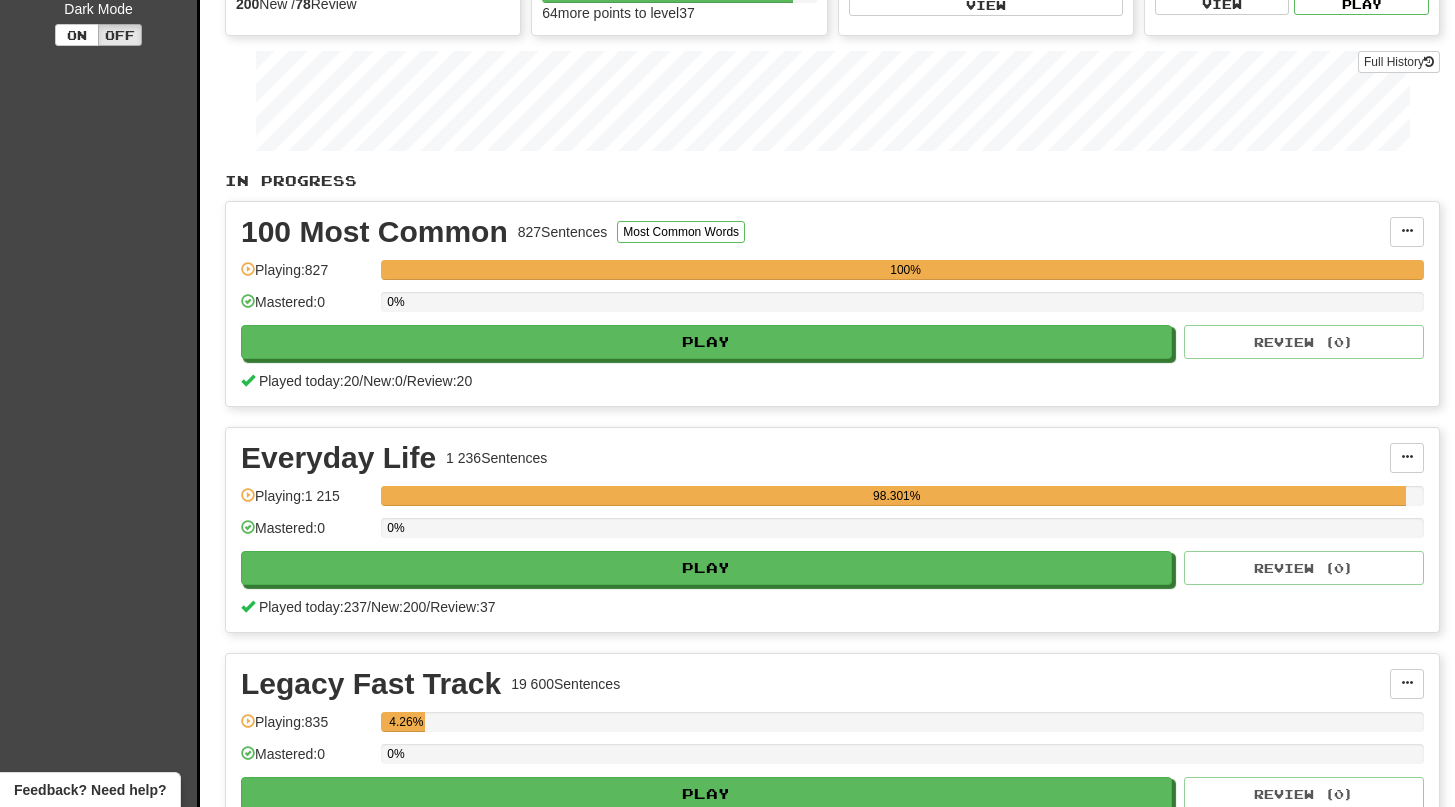 scroll, scrollTop: 216, scrollLeft: 0, axis: vertical 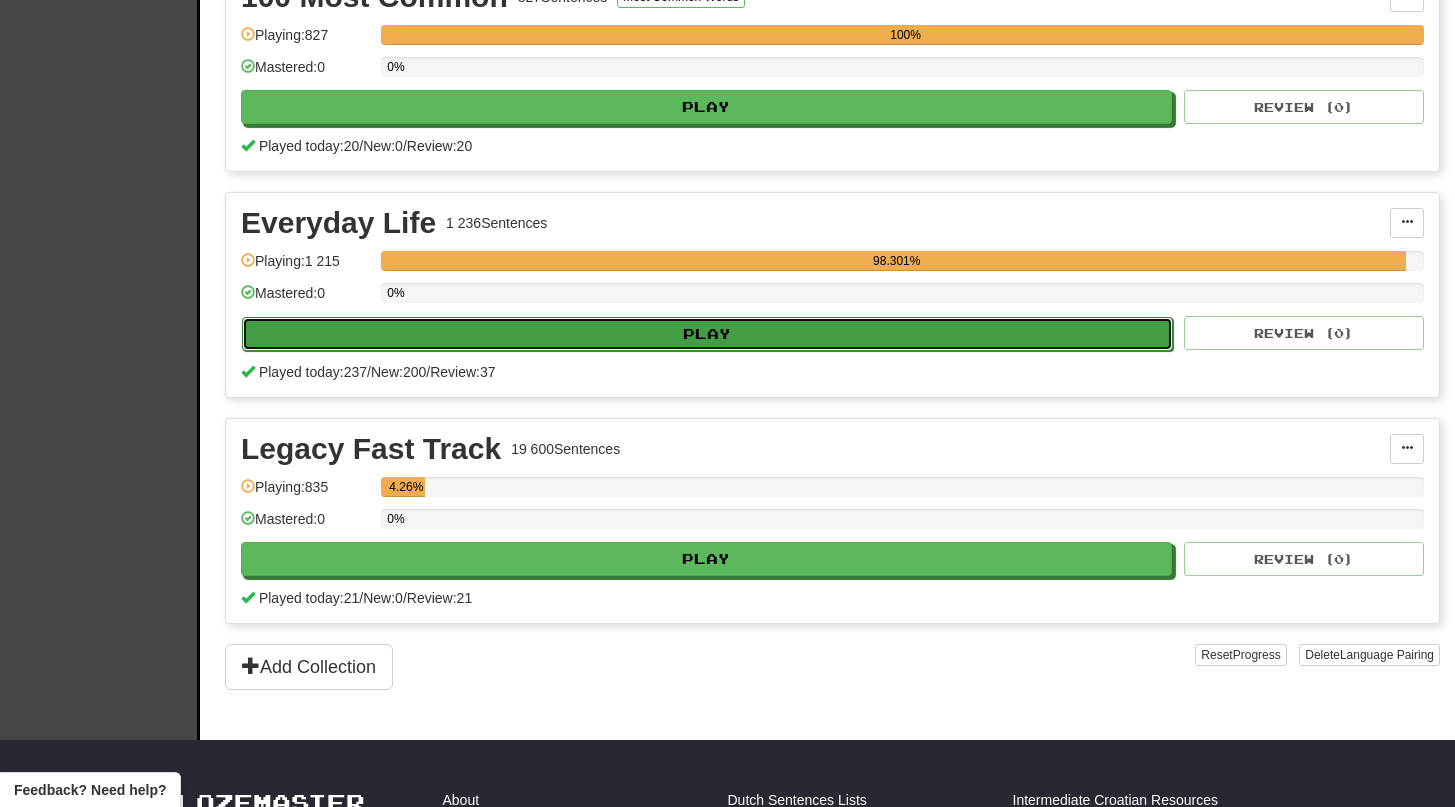 click on "Play" at bounding box center [707, 334] 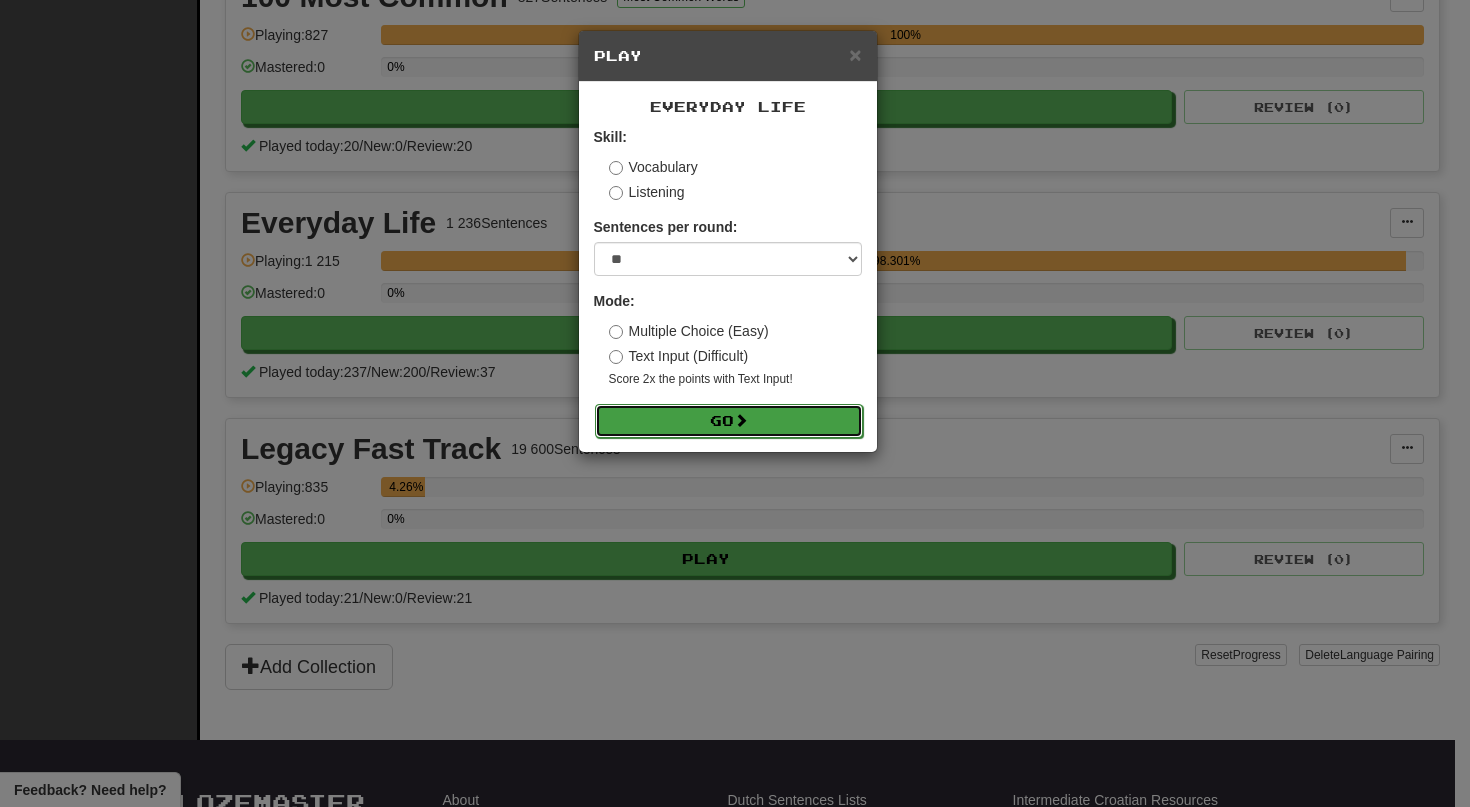 click on "Go" at bounding box center [729, 421] 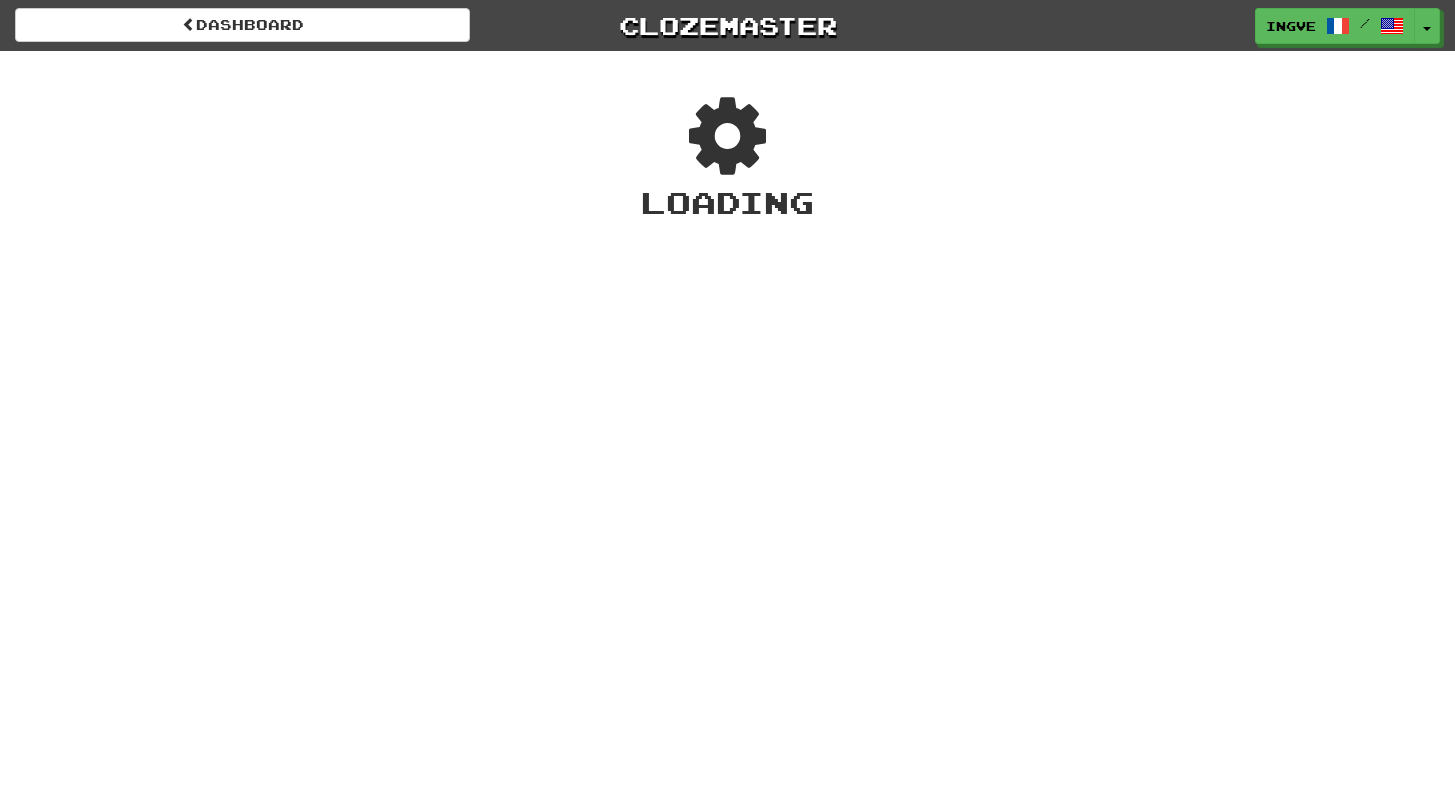 scroll, scrollTop: 0, scrollLeft: 0, axis: both 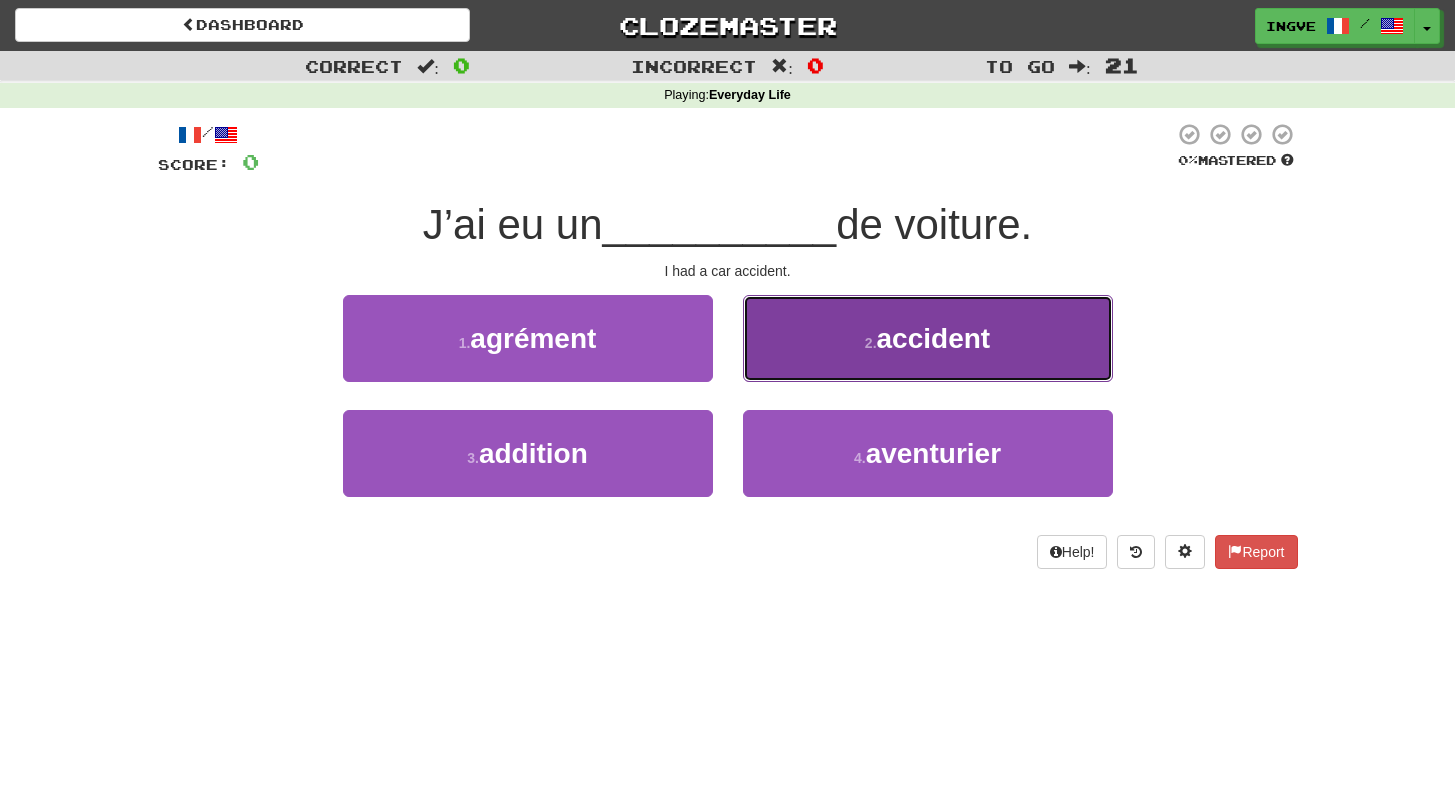 click on "2 .  accident" at bounding box center (928, 338) 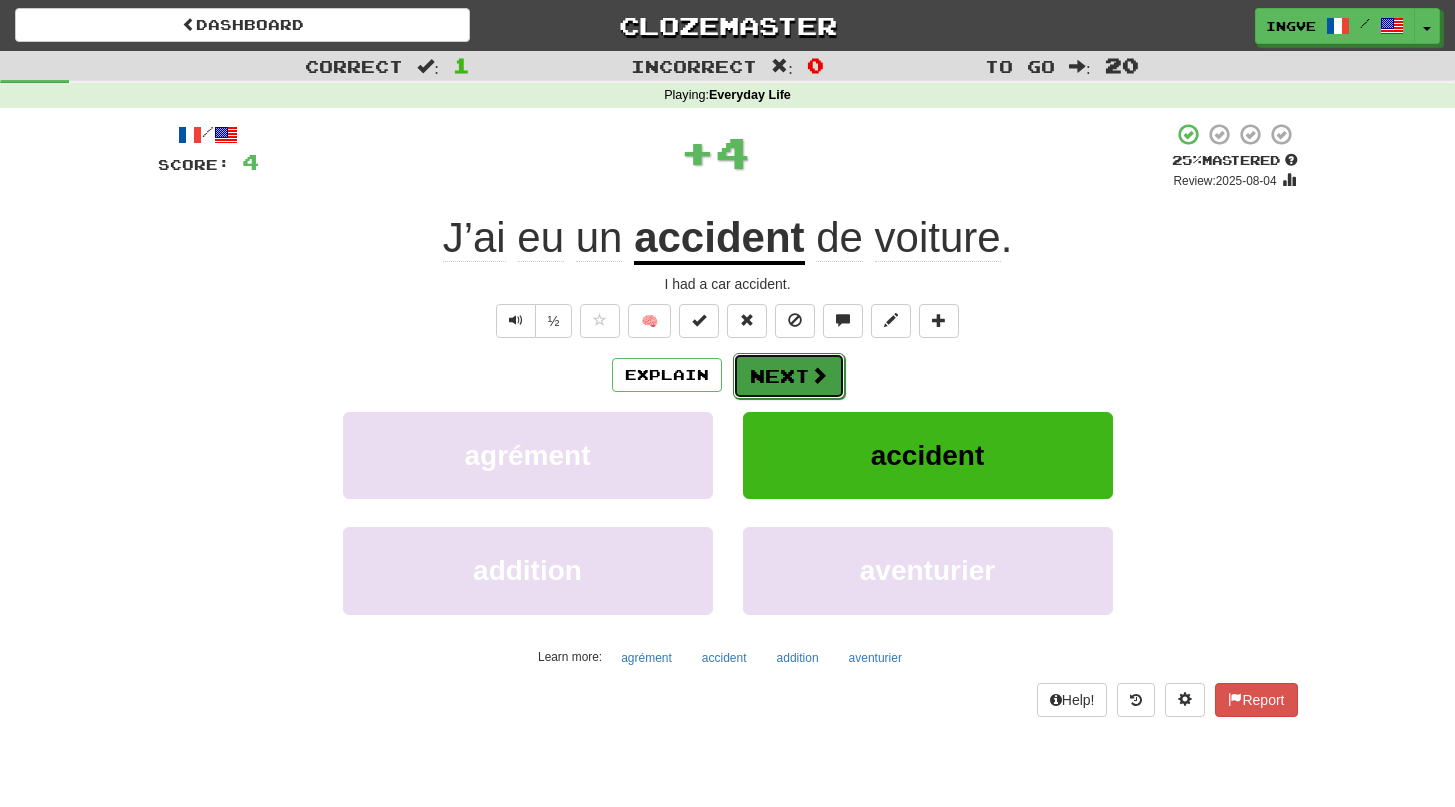 click on "Next" at bounding box center (789, 376) 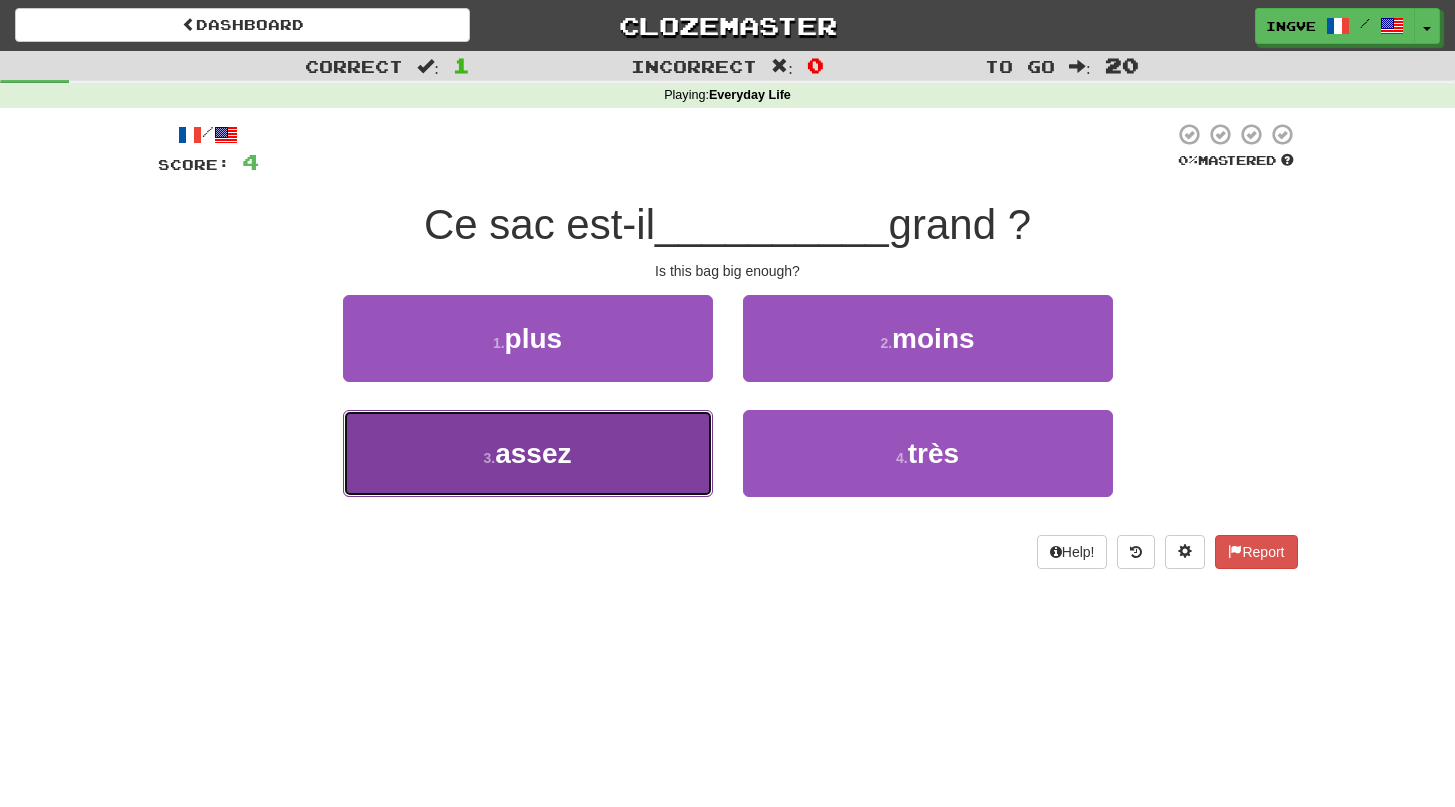 click on "3 .  assez" at bounding box center [528, 453] 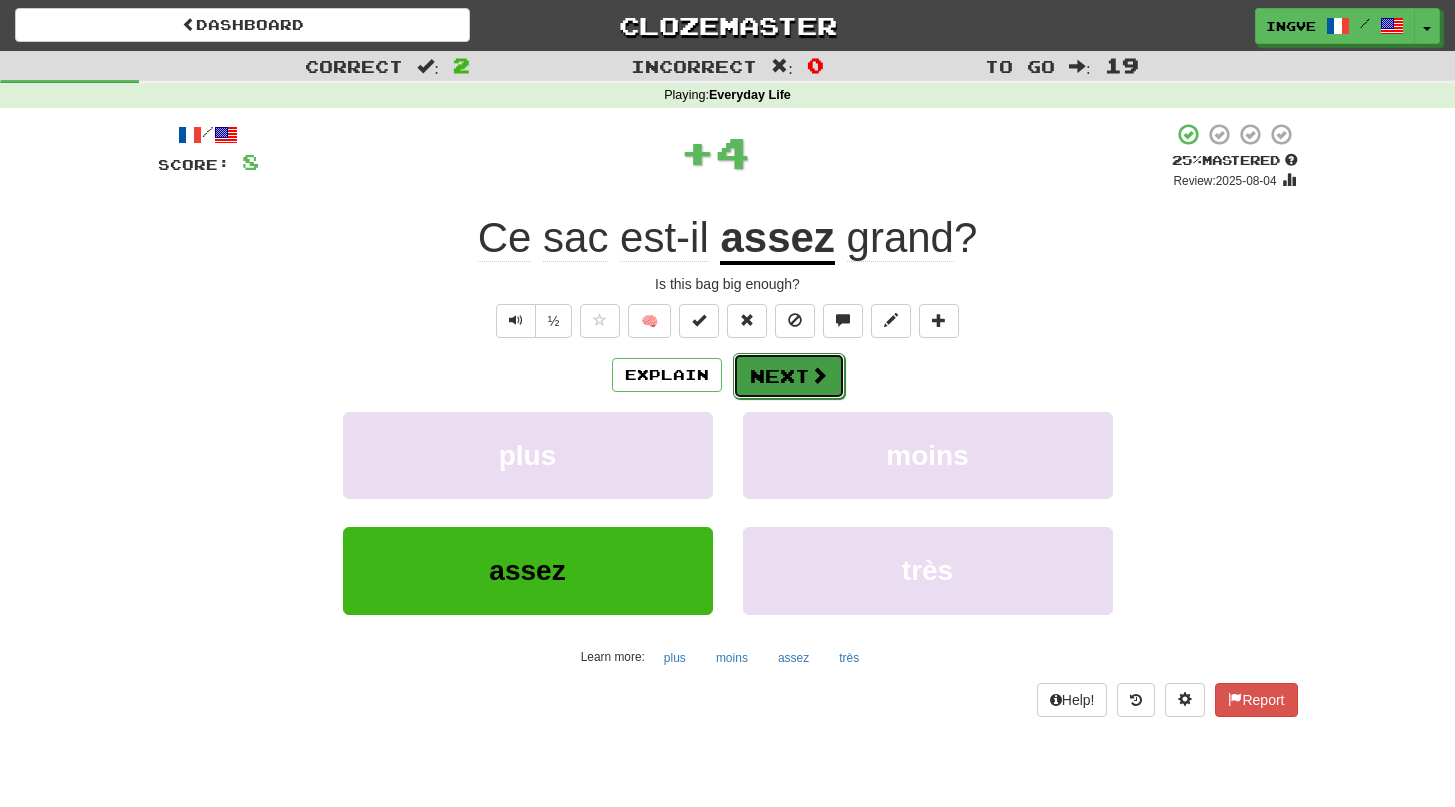click on "Next" at bounding box center (789, 376) 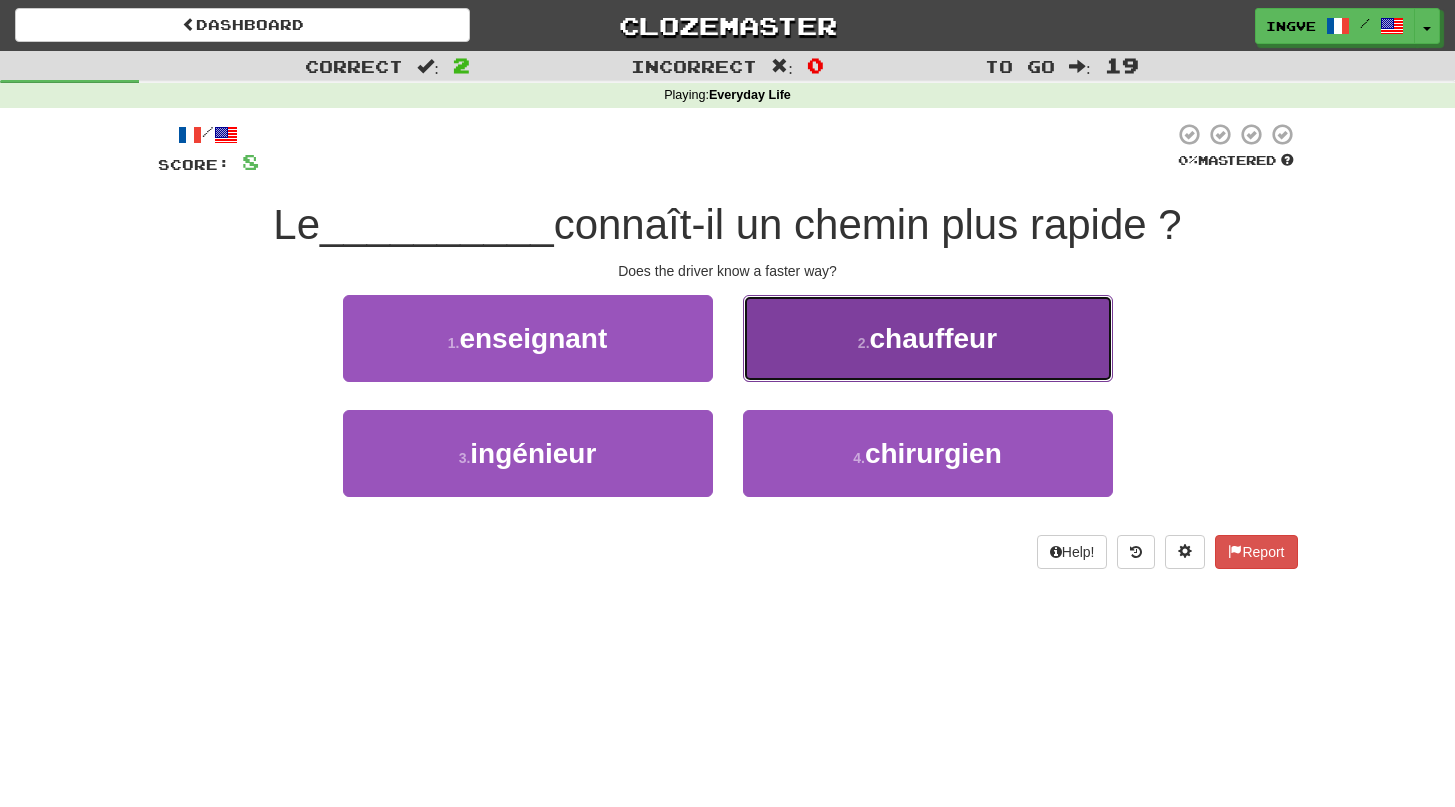 click on "2 .  chauffeur" at bounding box center (928, 338) 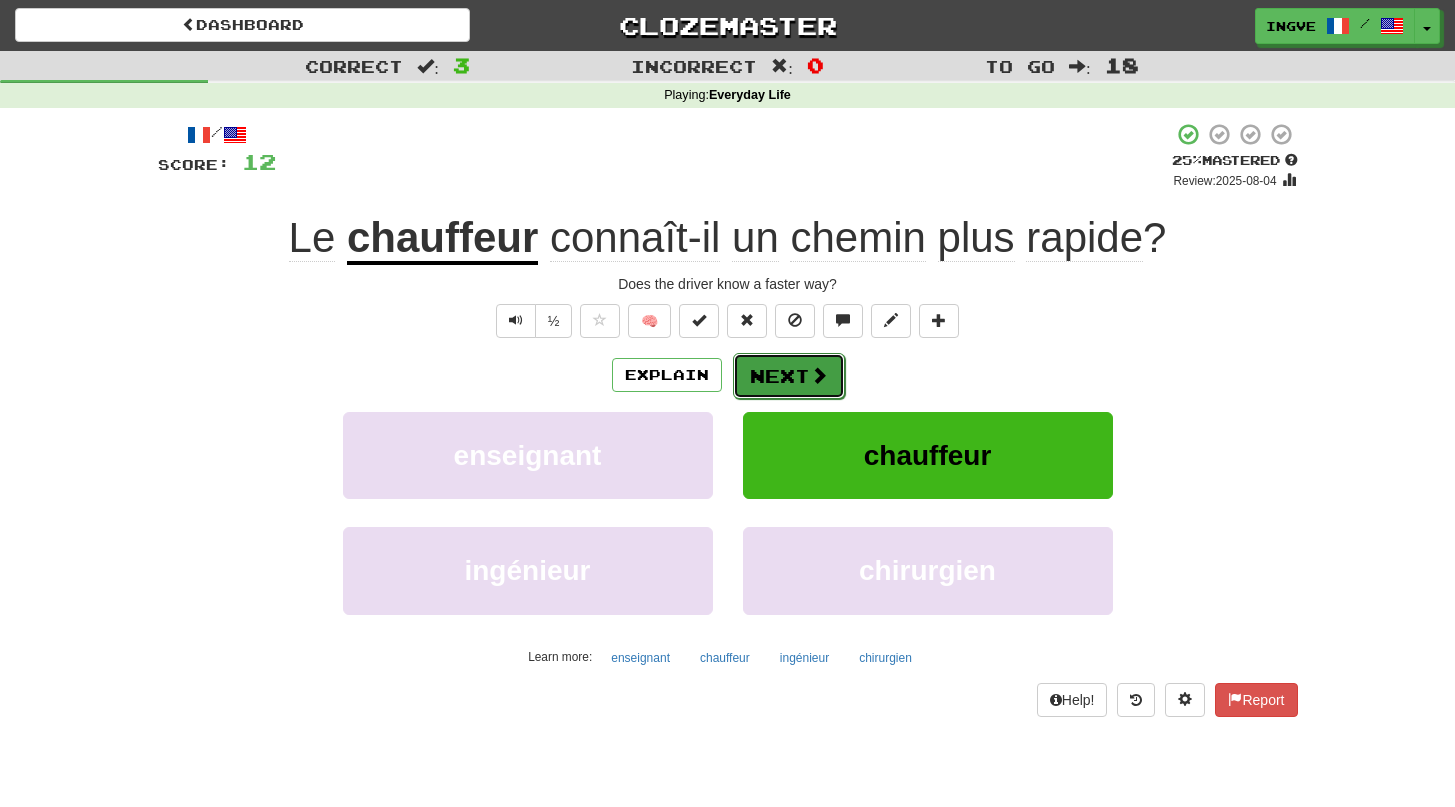 click on "Next" at bounding box center [789, 376] 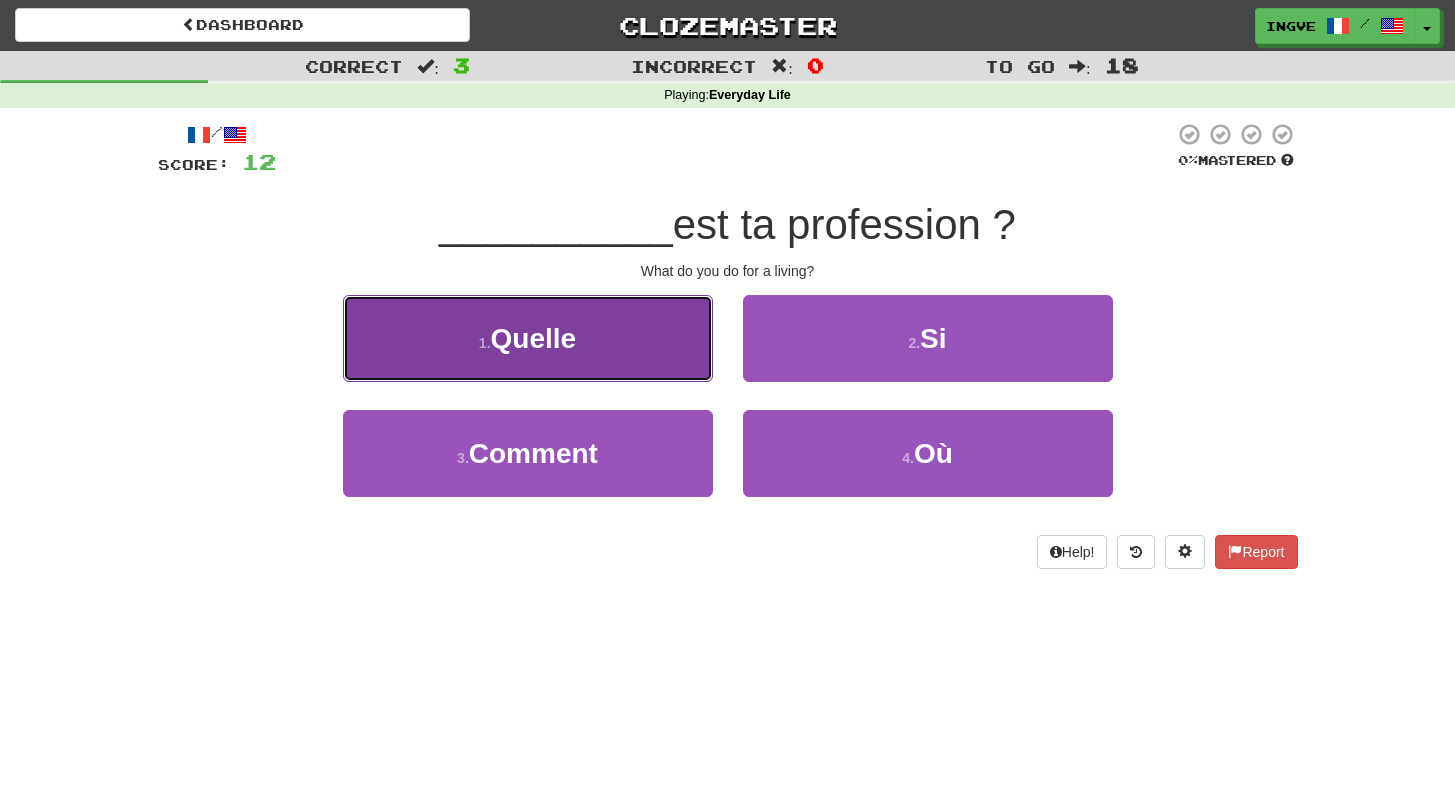 click on "1 .  Quelle" at bounding box center (528, 338) 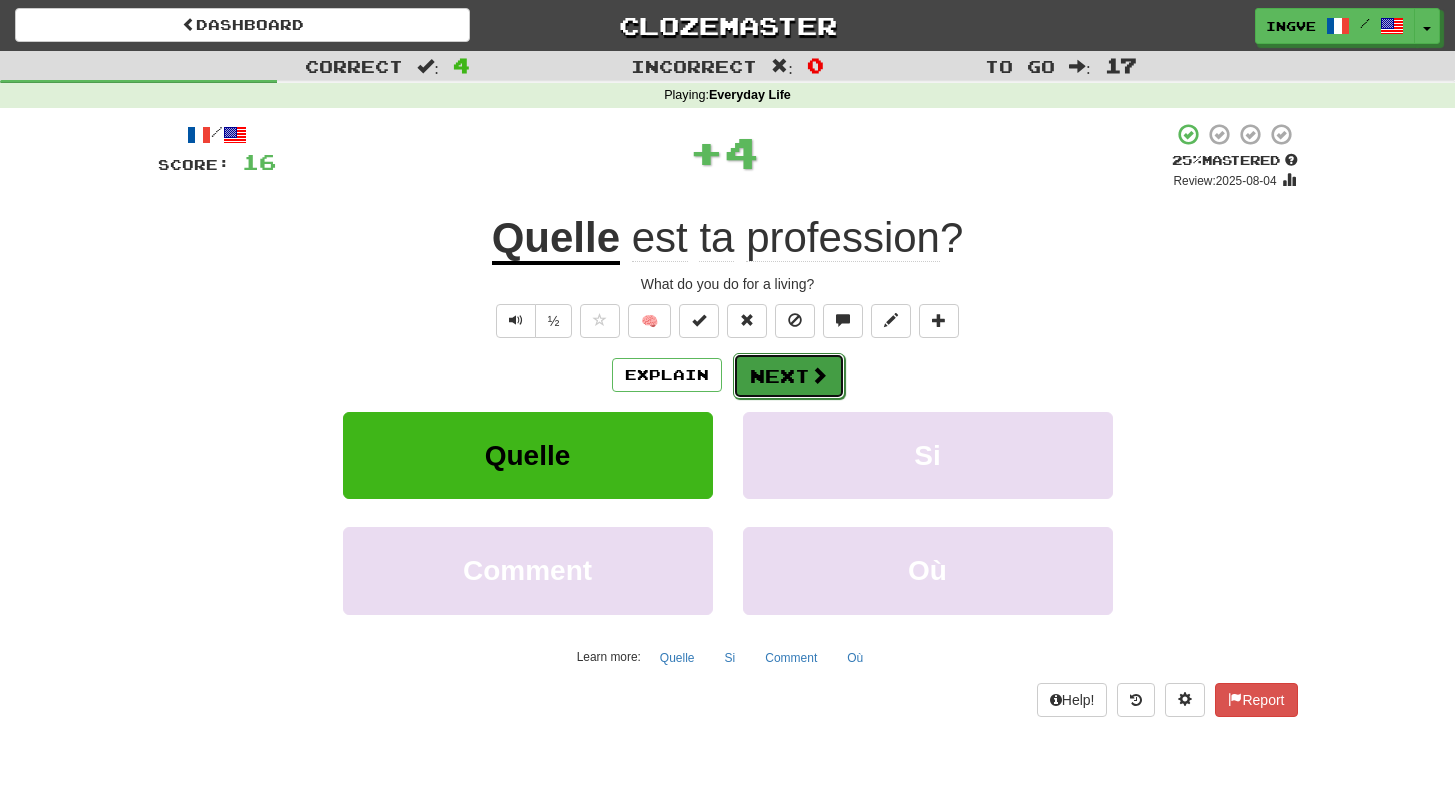 click on "Next" at bounding box center (789, 376) 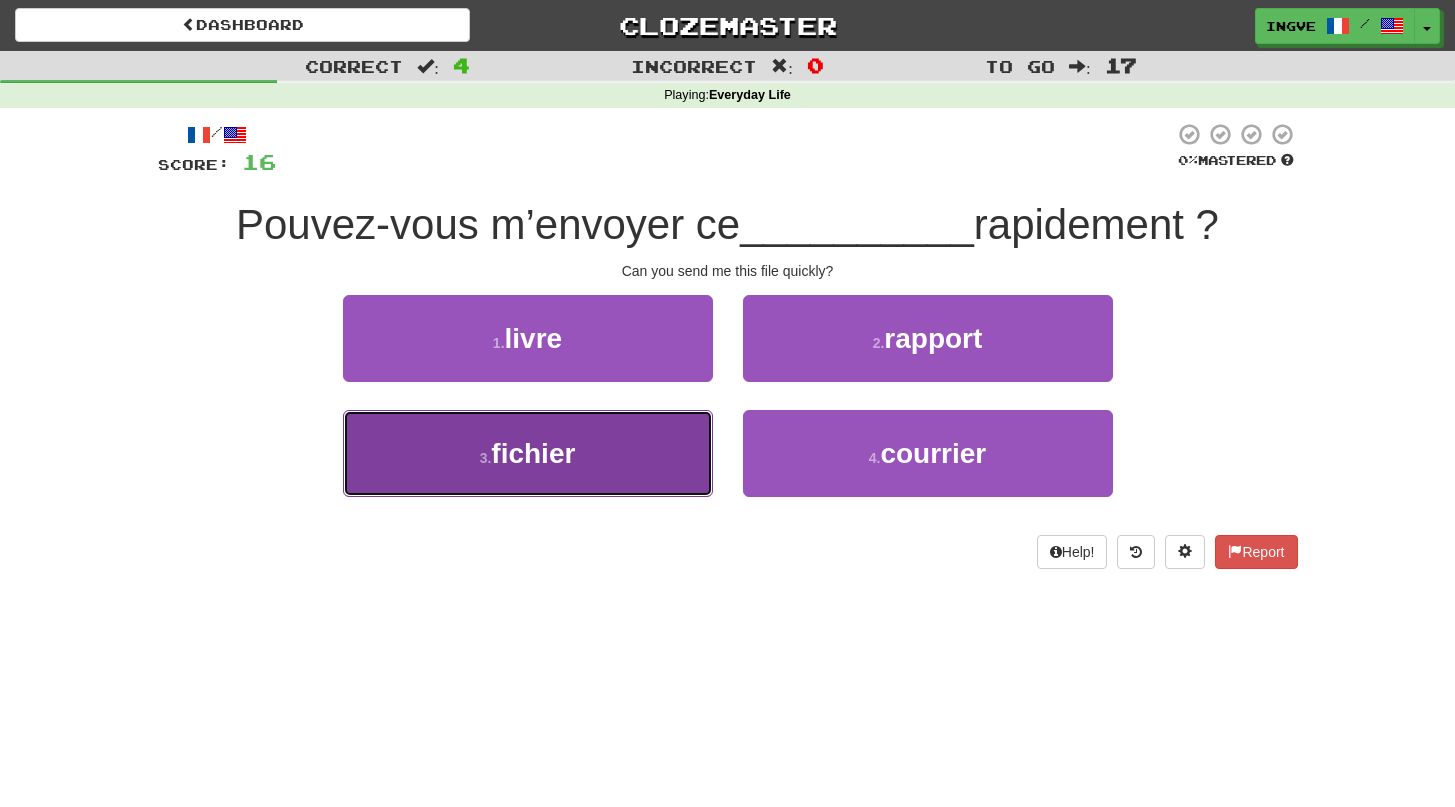 click on "3 .  fichier" at bounding box center [528, 453] 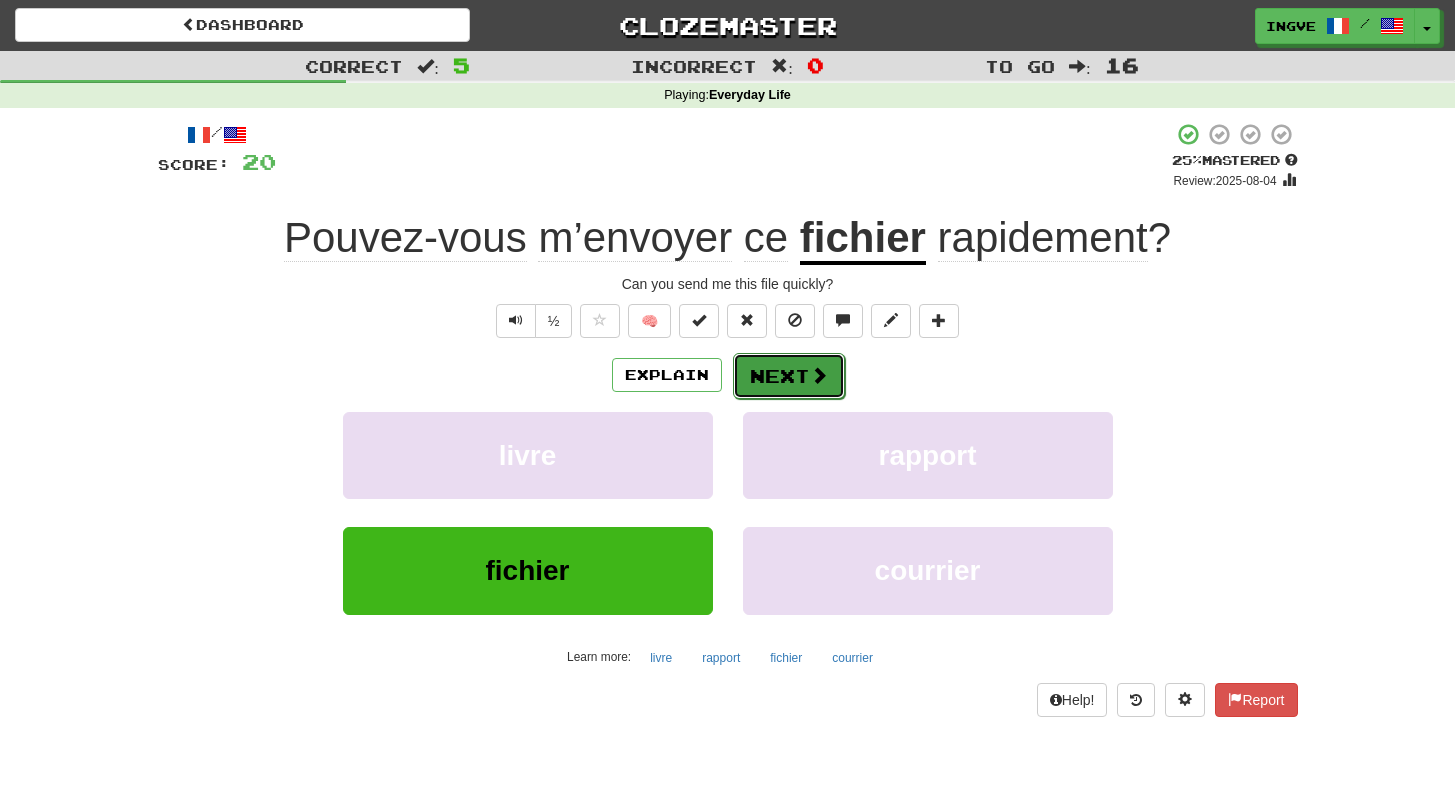 click on "Next" at bounding box center (789, 376) 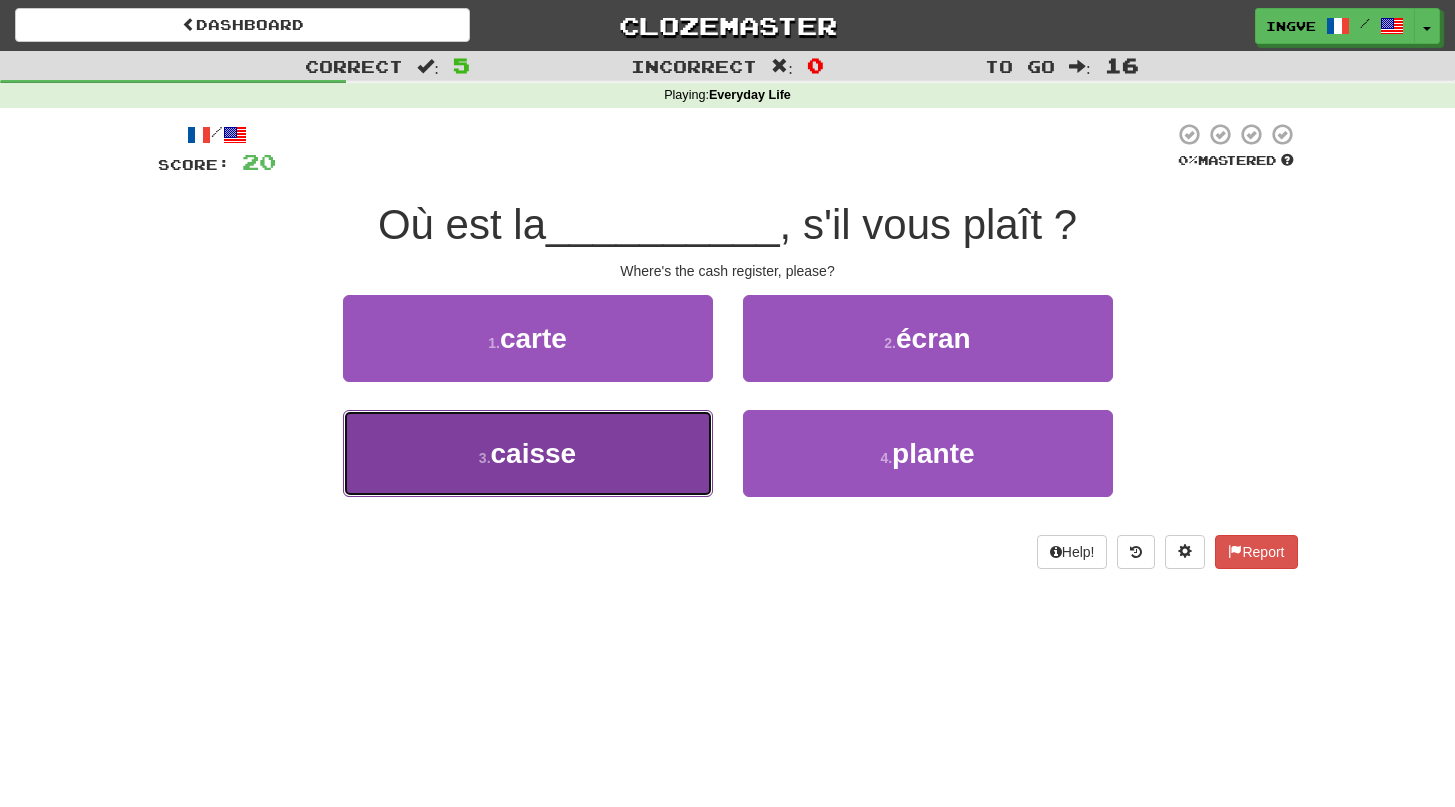 click on "3 .  caisse" at bounding box center [528, 453] 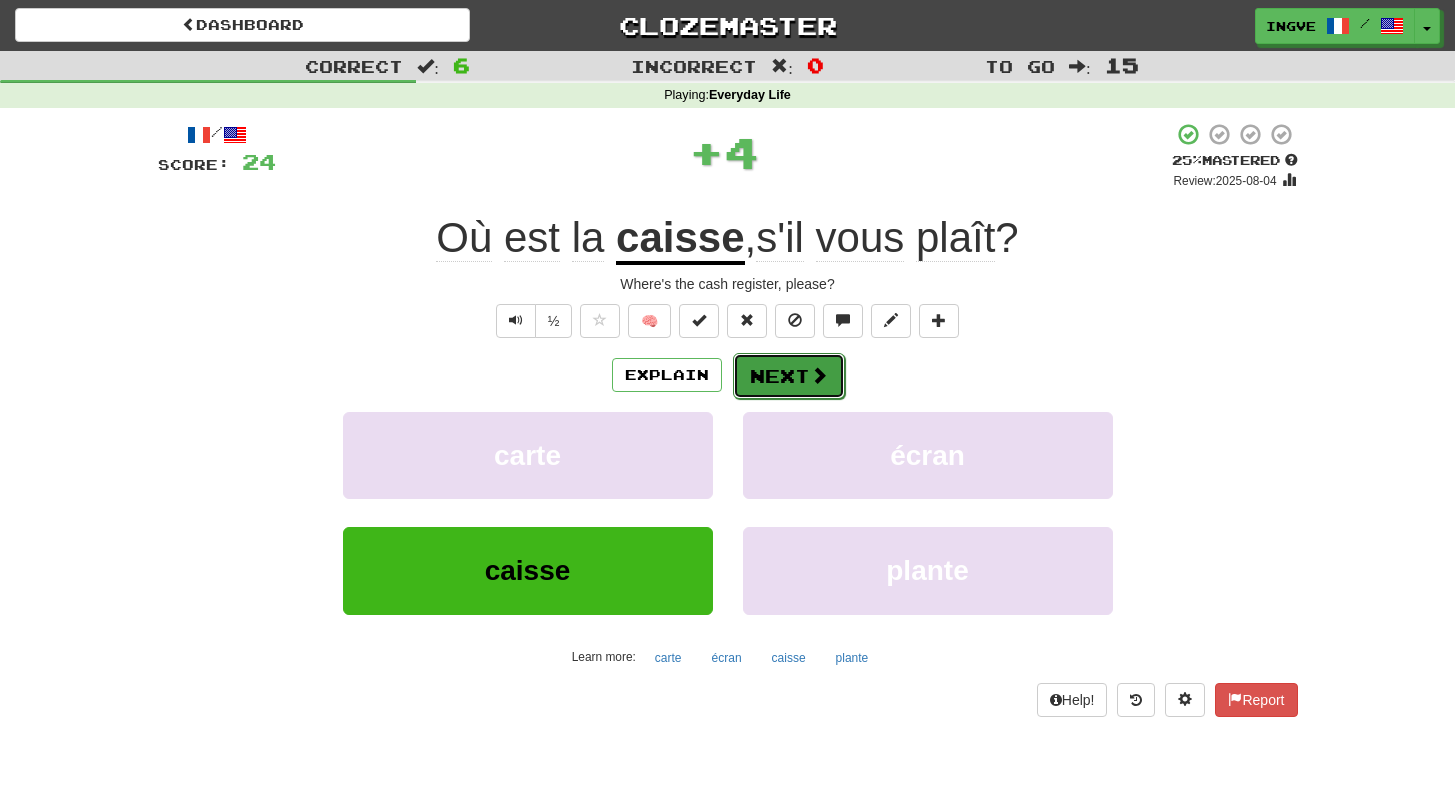 click on "Next" at bounding box center (789, 376) 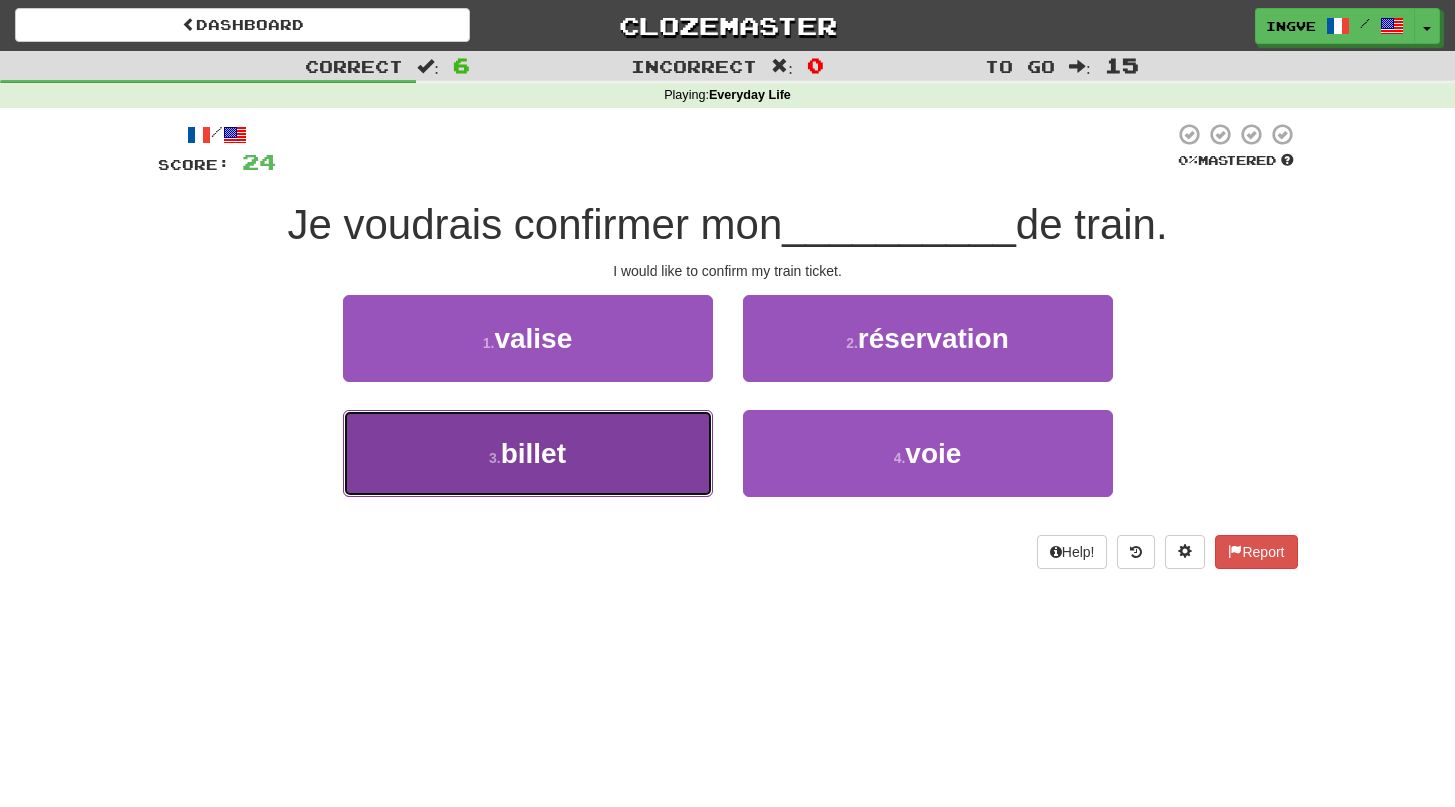 click on "3 .  billet" at bounding box center [528, 453] 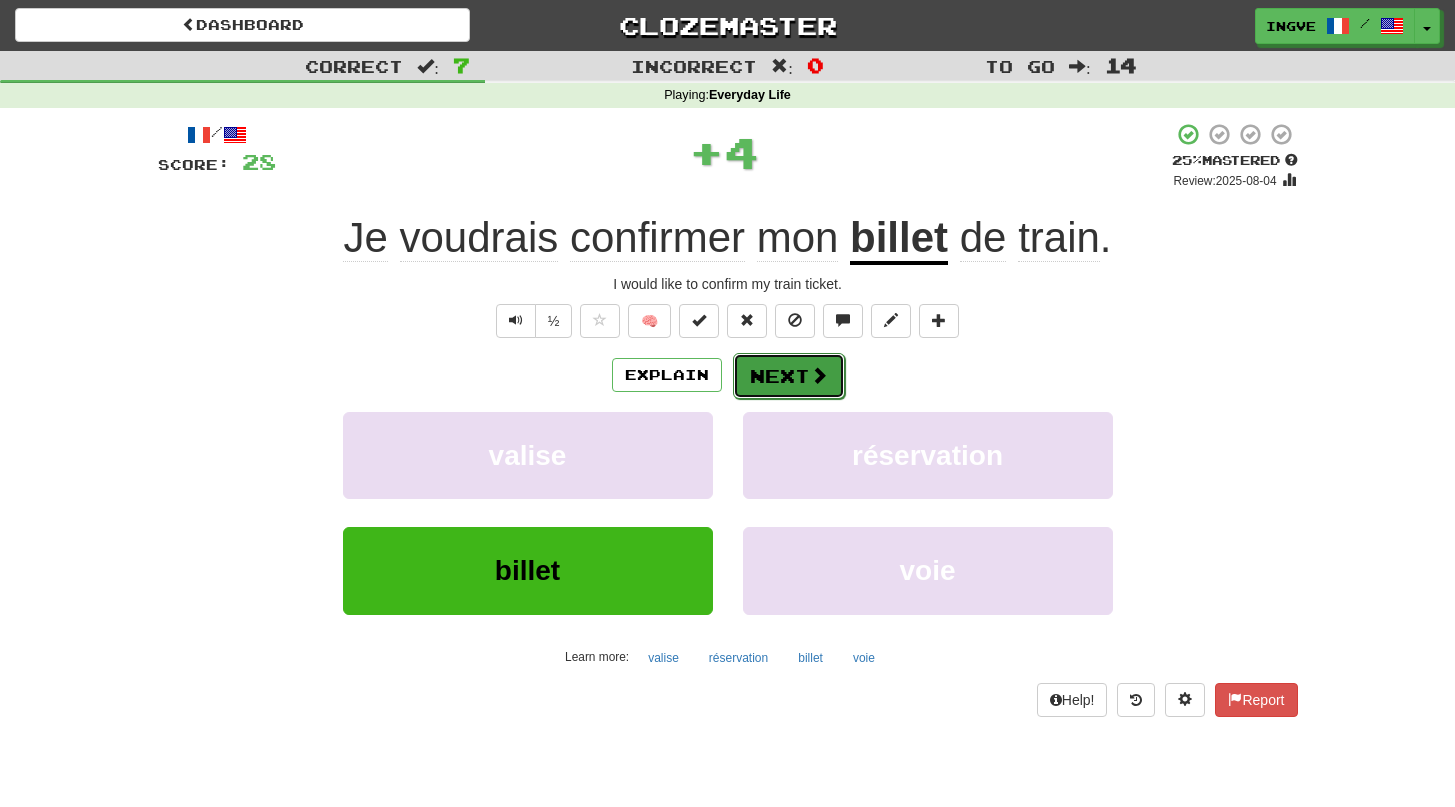 click at bounding box center (819, 375) 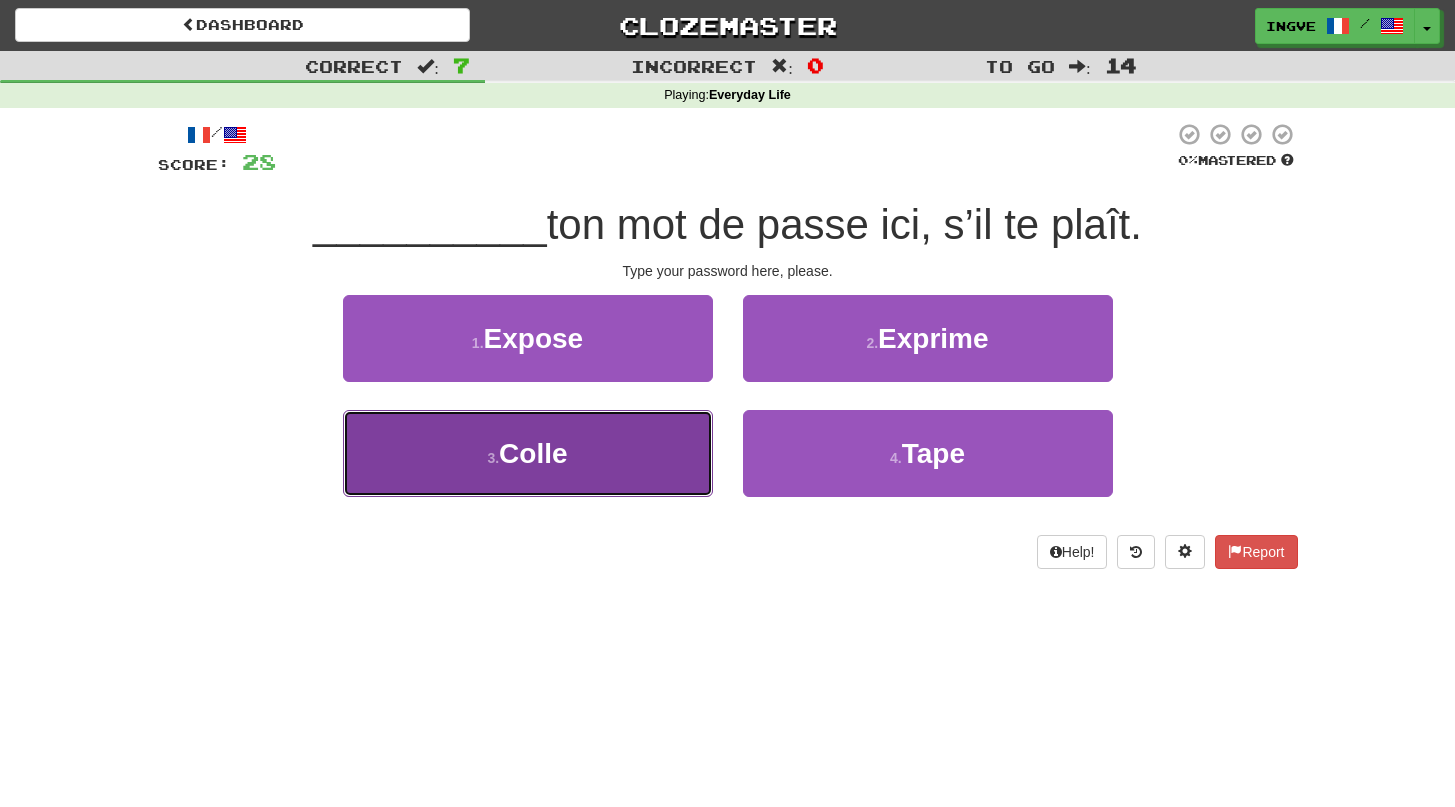 click on "3 .  Colle" at bounding box center [528, 453] 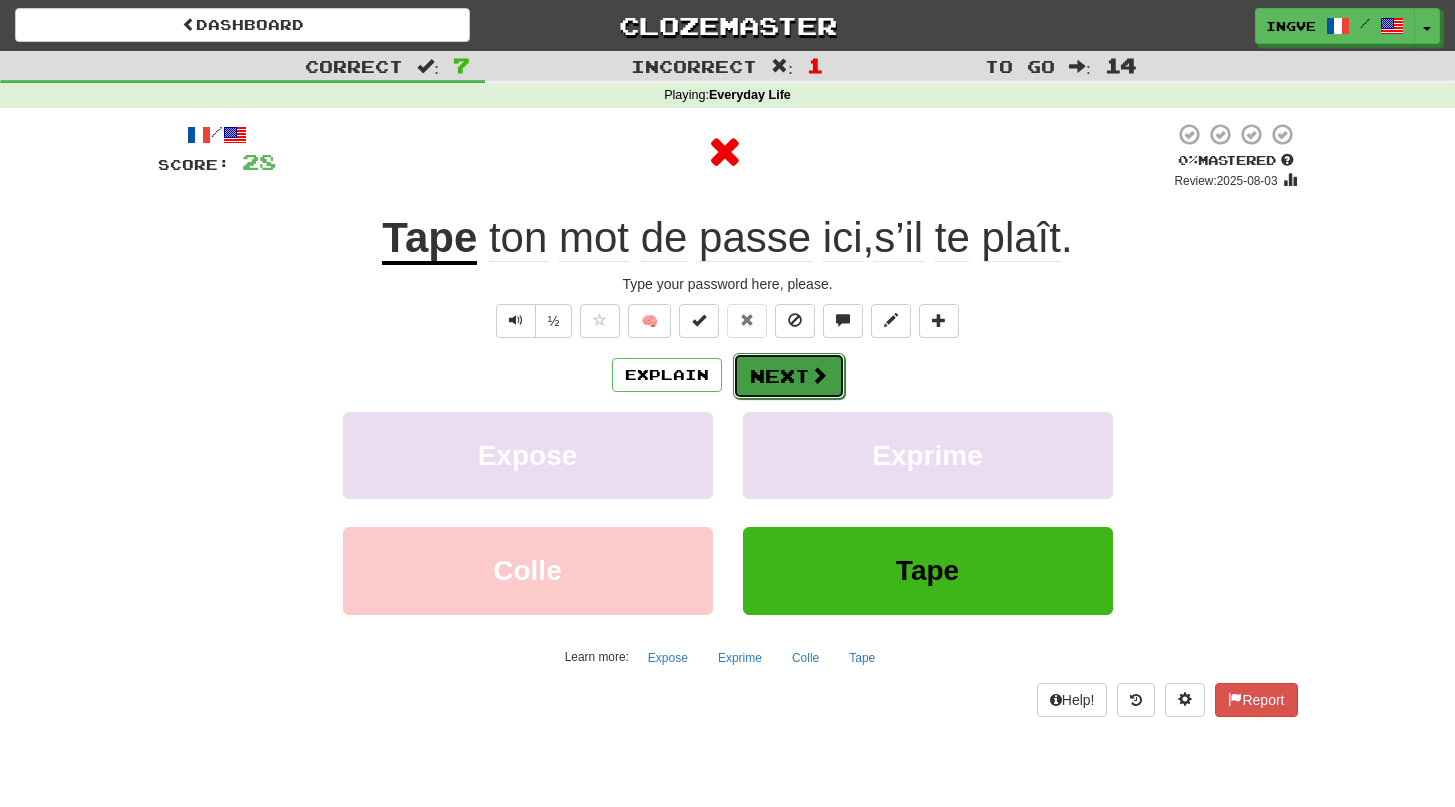 click on "Next" at bounding box center (789, 376) 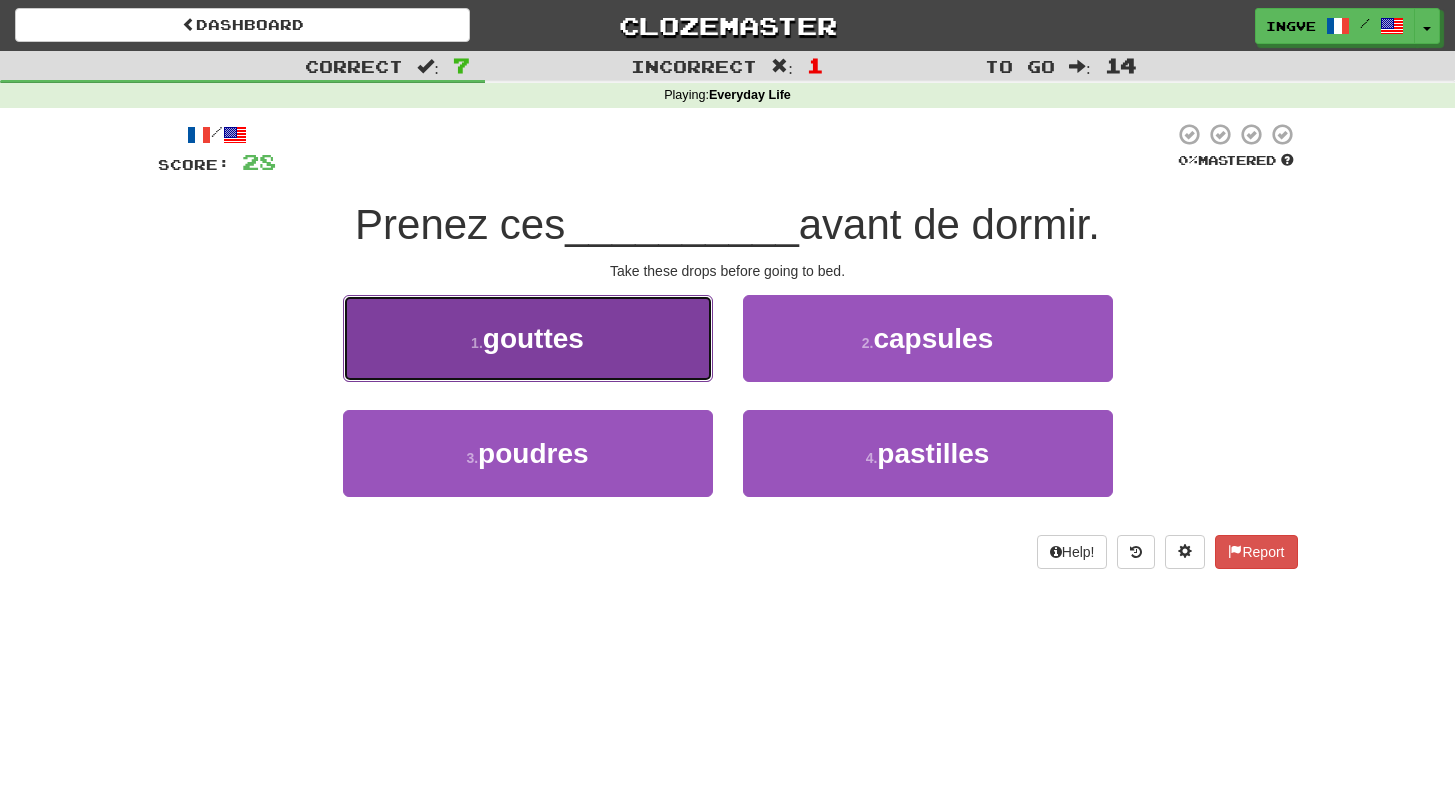 click on "1 .  gouttes" at bounding box center [528, 338] 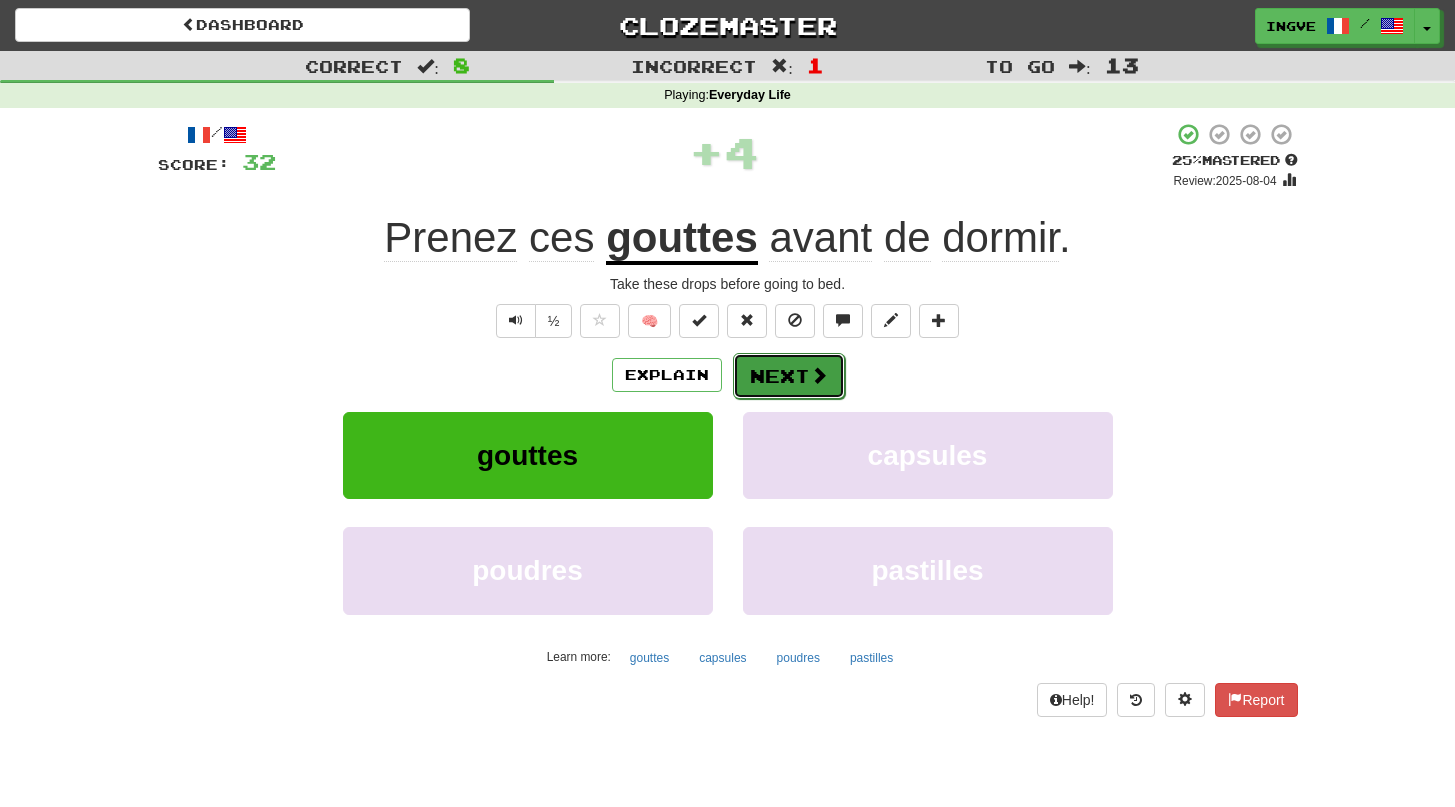 click on "Next" at bounding box center (789, 376) 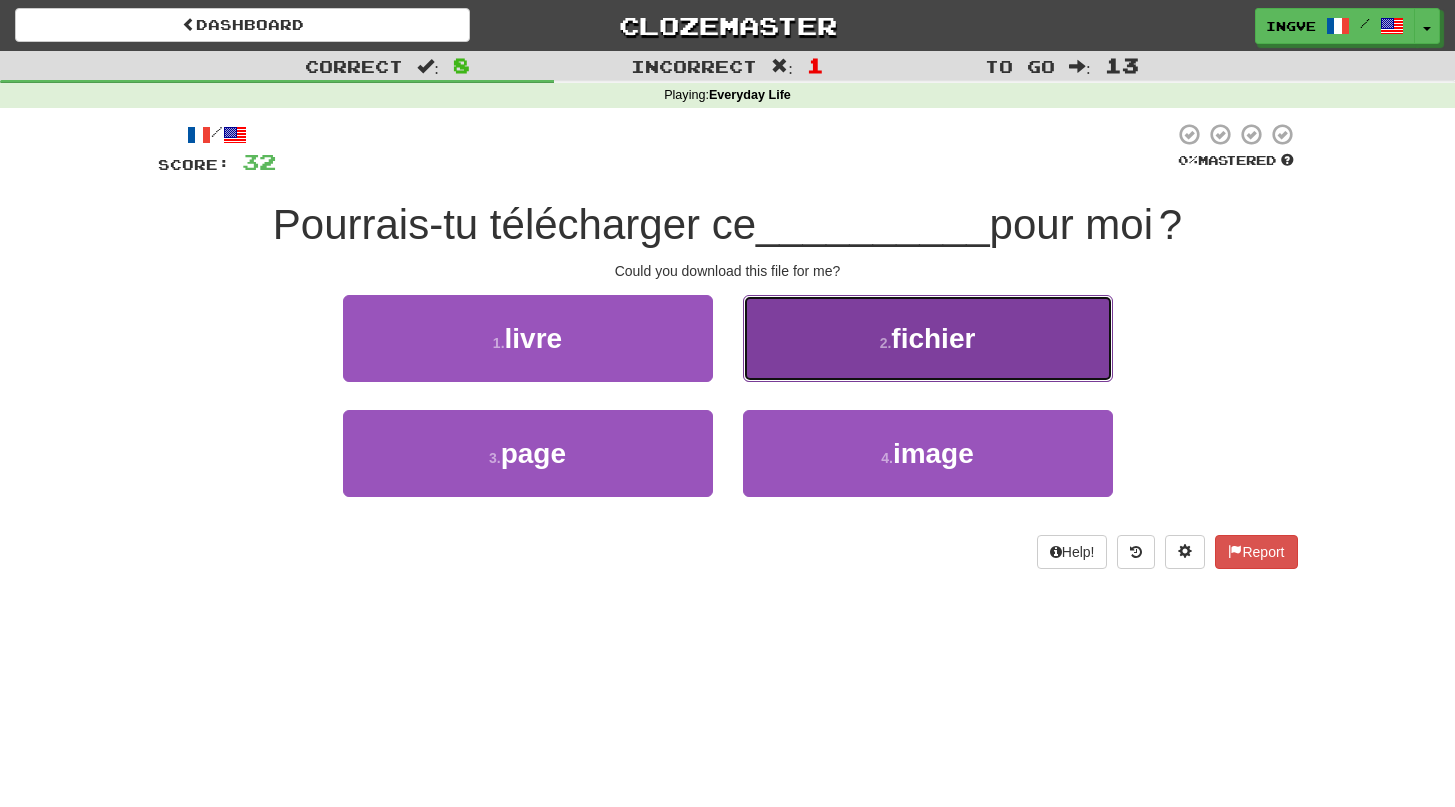 click on "2 .  fichier" at bounding box center [928, 338] 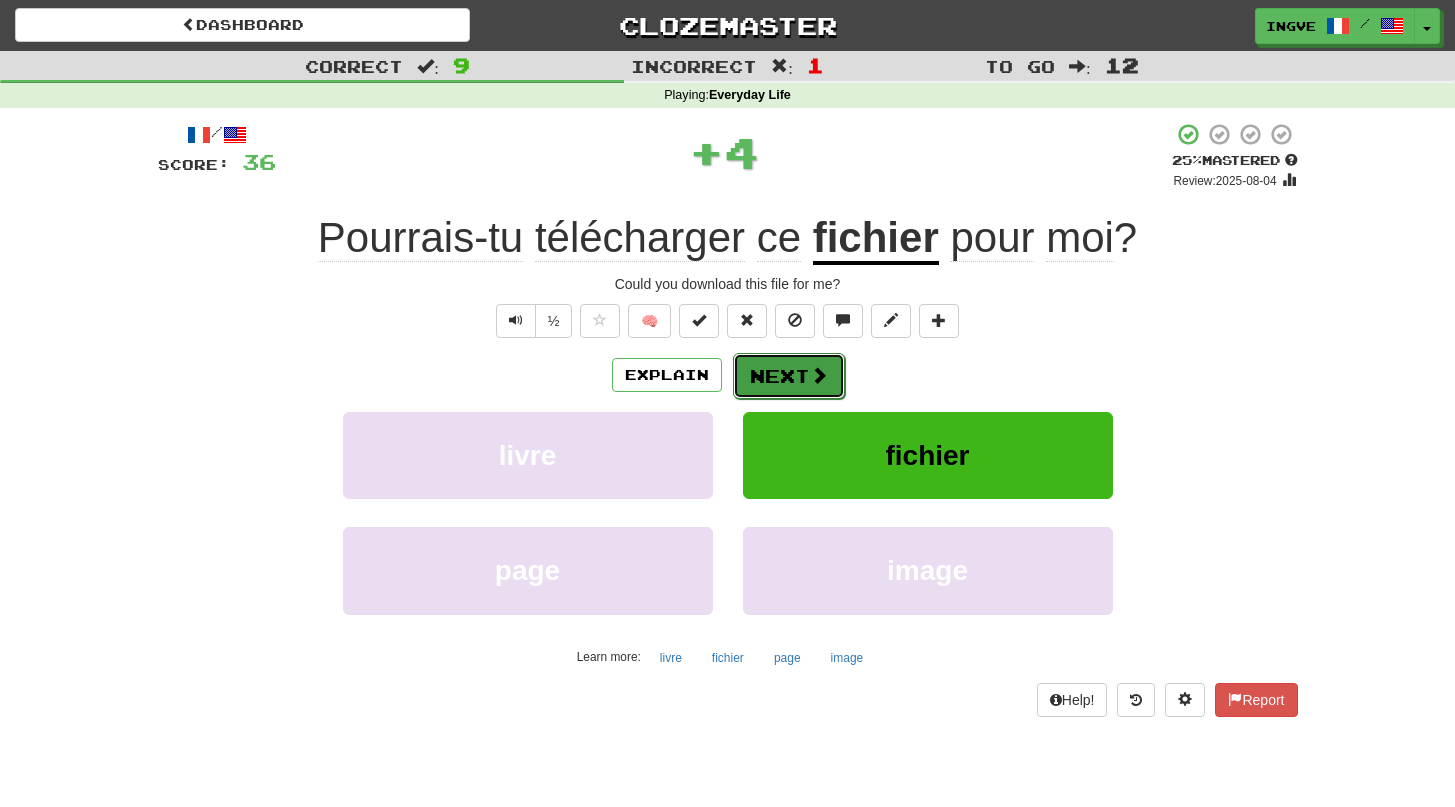 click on "Next" at bounding box center [789, 376] 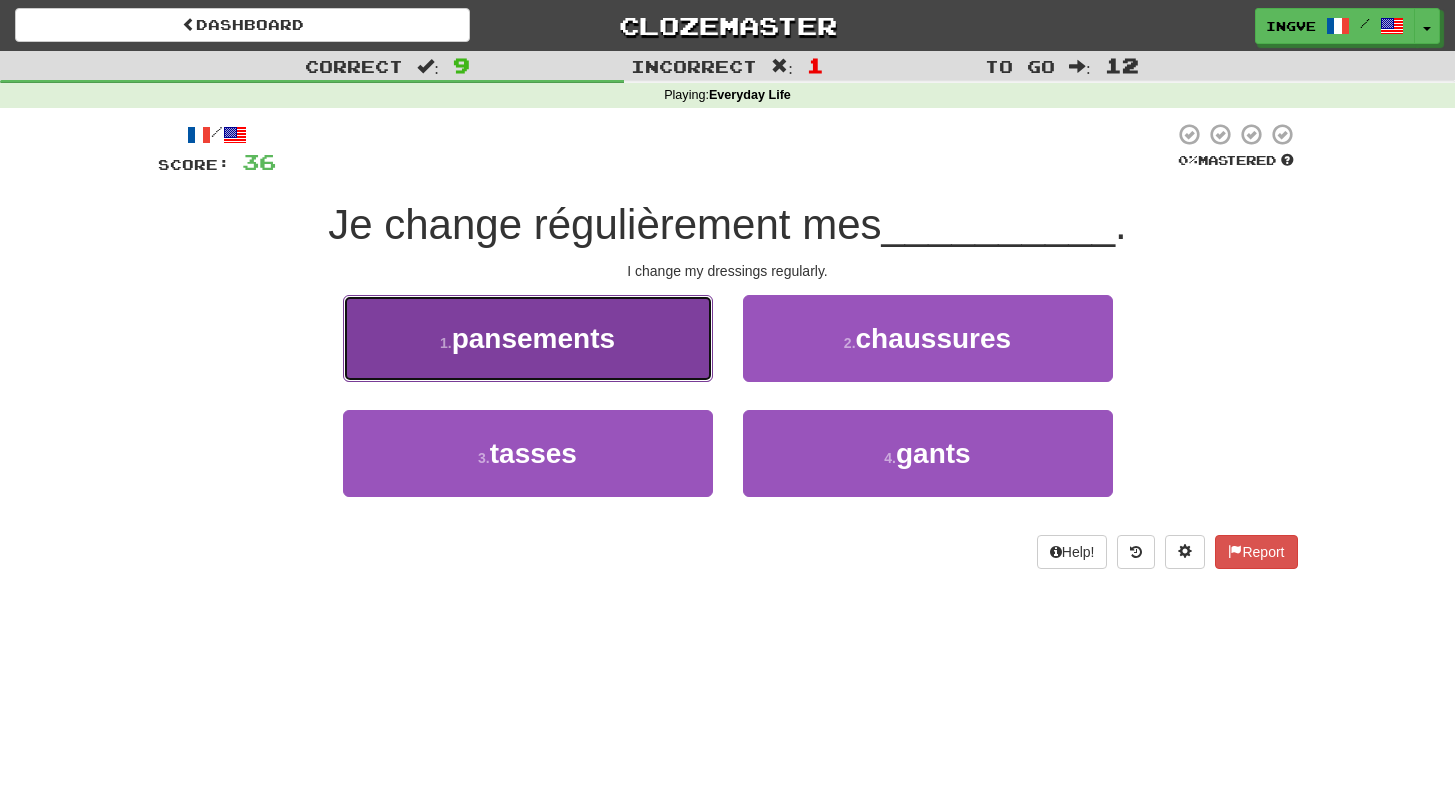 click on "1 .  pansements" at bounding box center [528, 338] 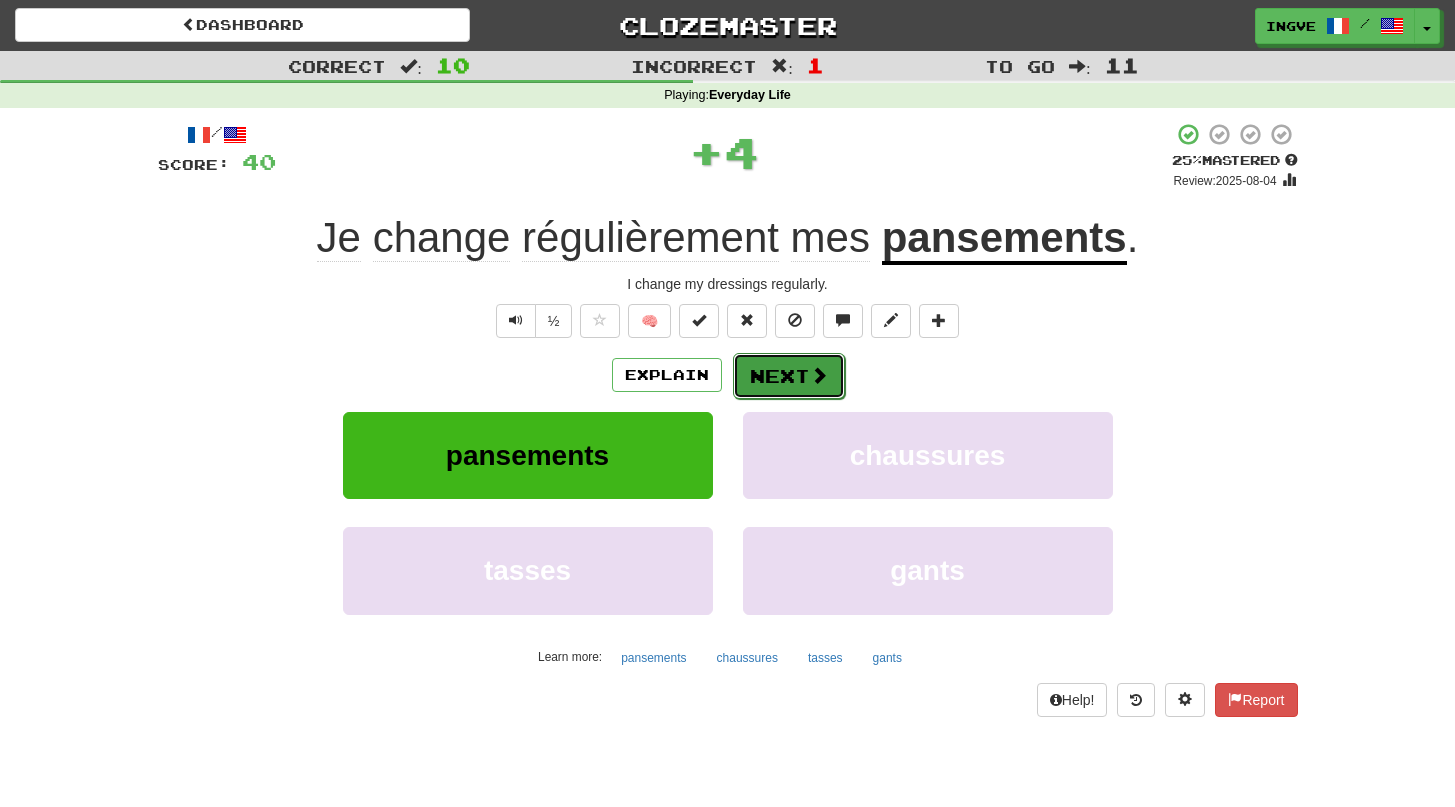 click on "Next" at bounding box center (789, 376) 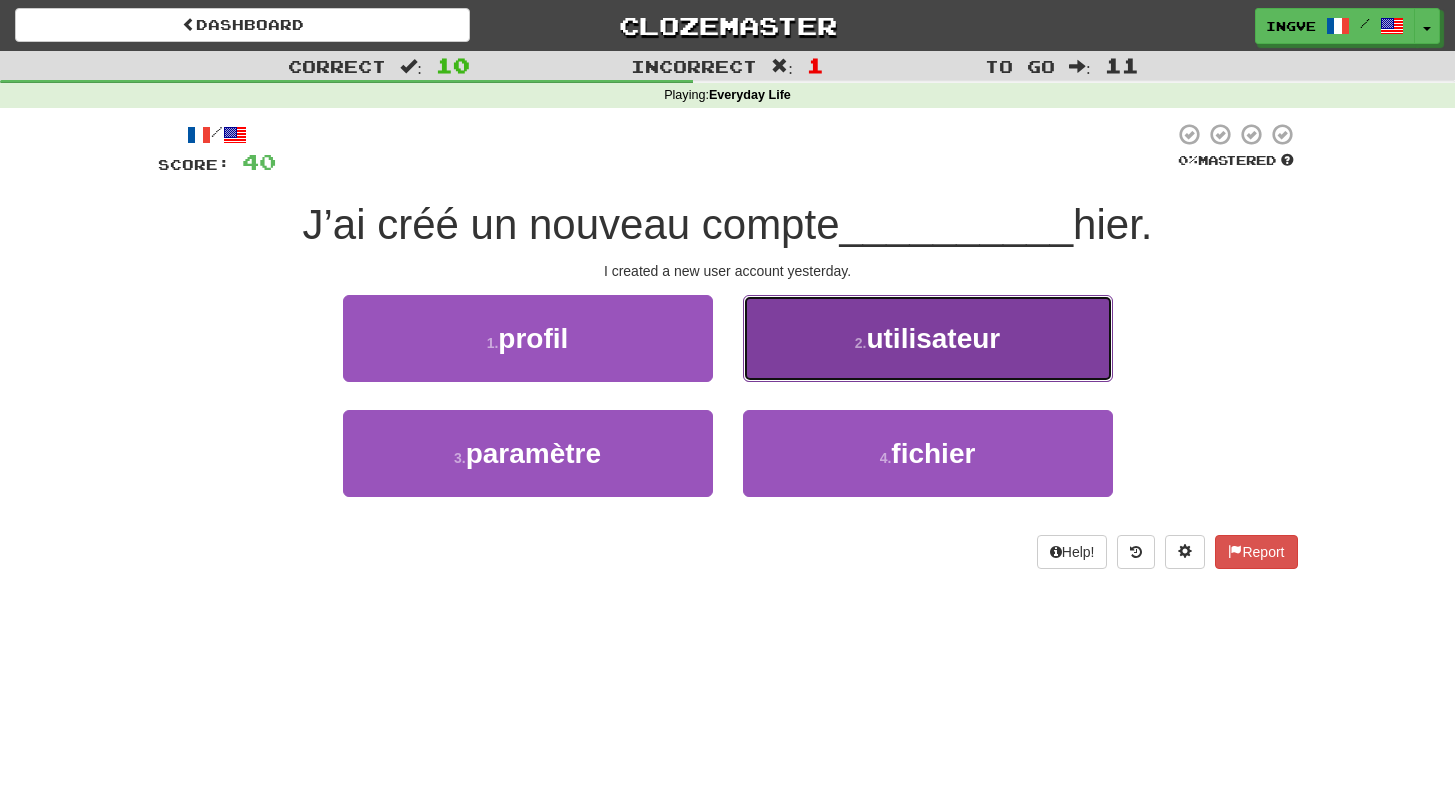 click on "2 .  utilisateur" at bounding box center (928, 338) 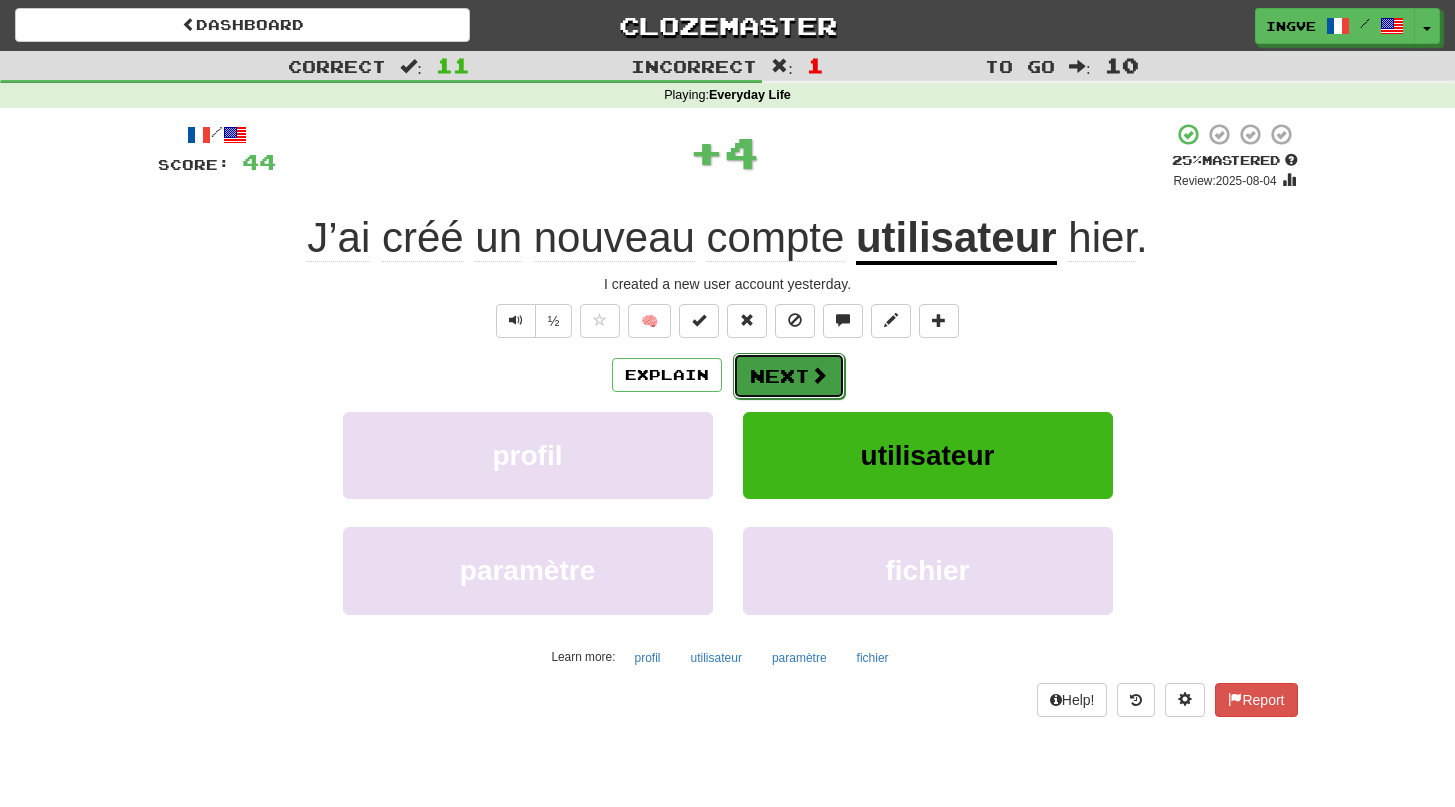 click on "Next" at bounding box center (789, 376) 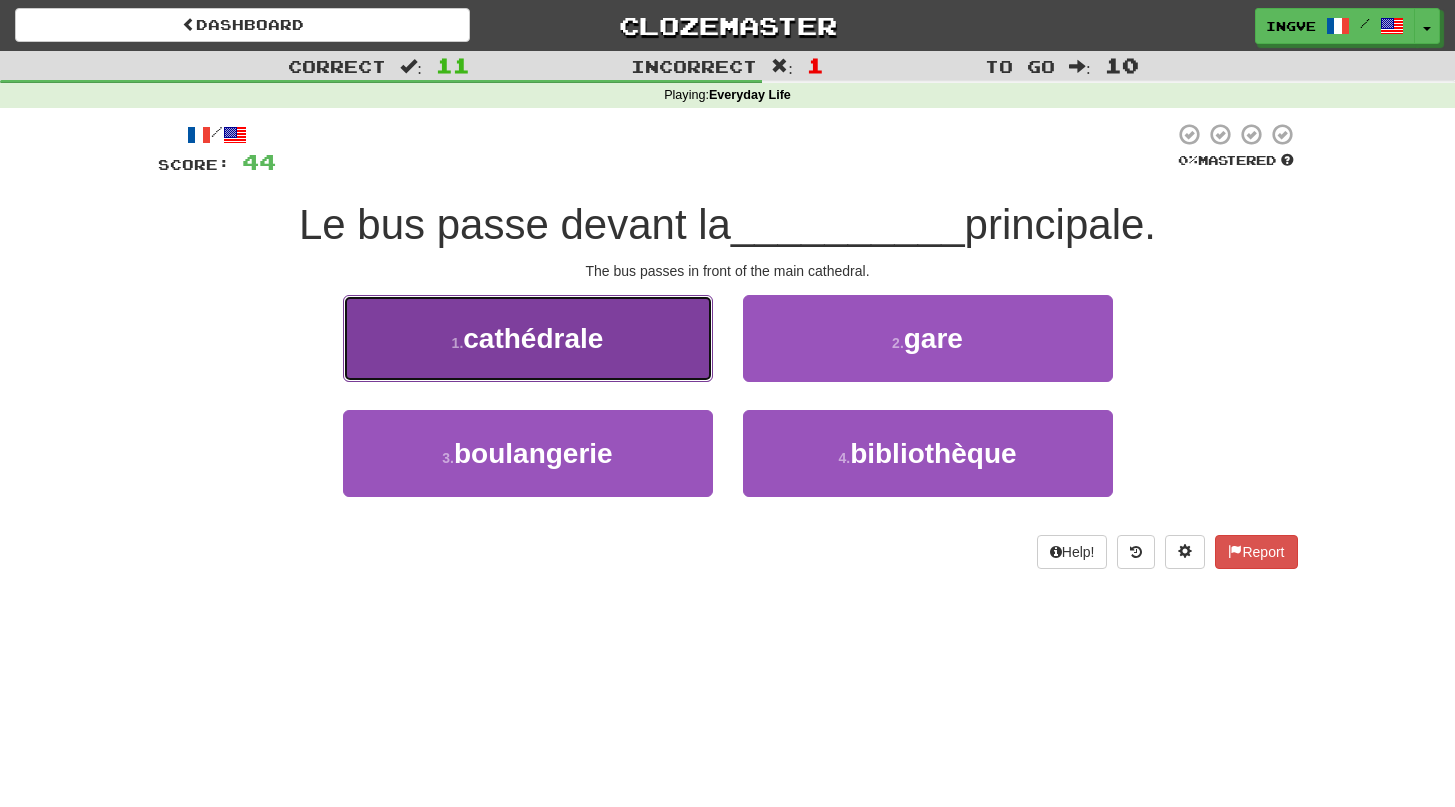 click on "1 .  cathédrale" at bounding box center [528, 338] 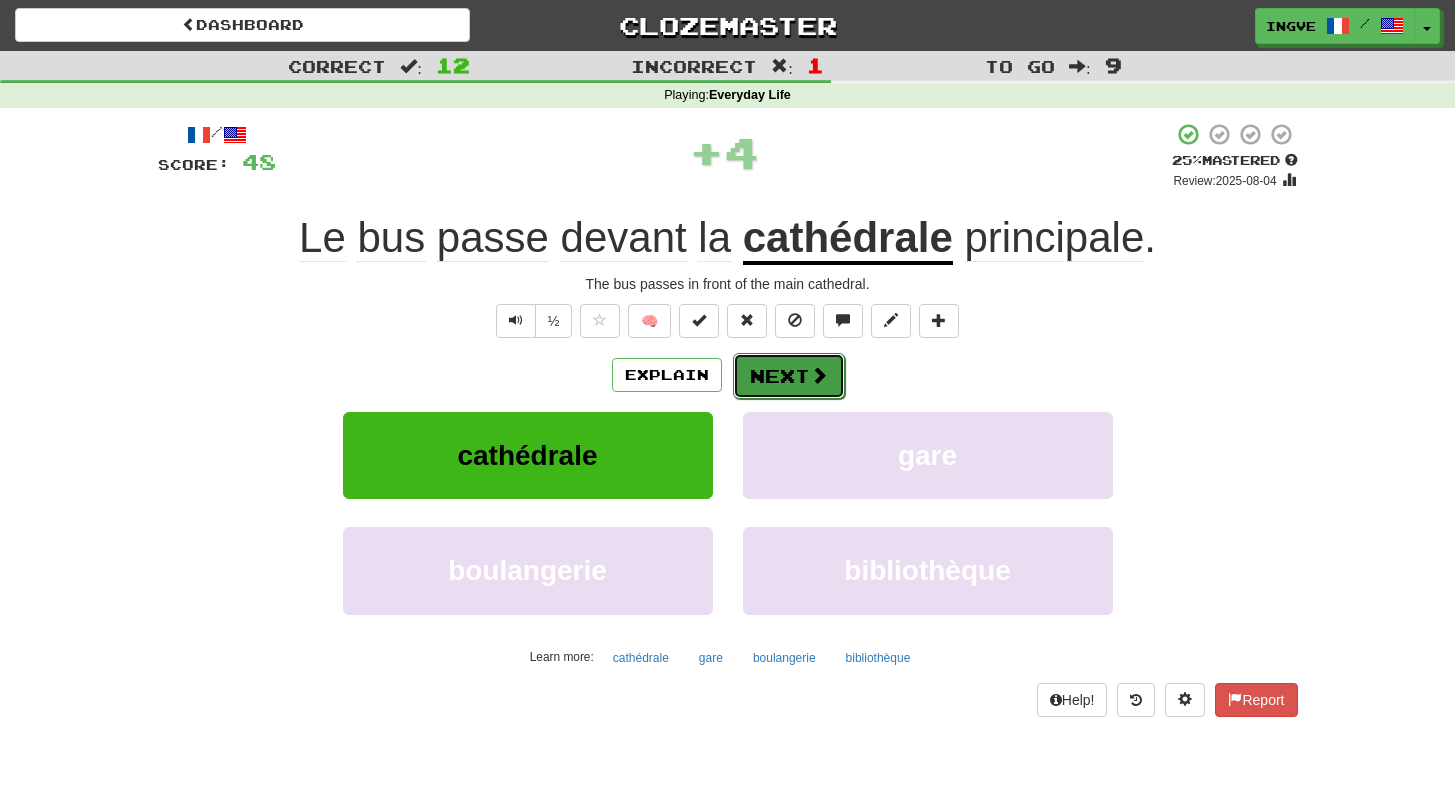 click on "Next" at bounding box center [789, 376] 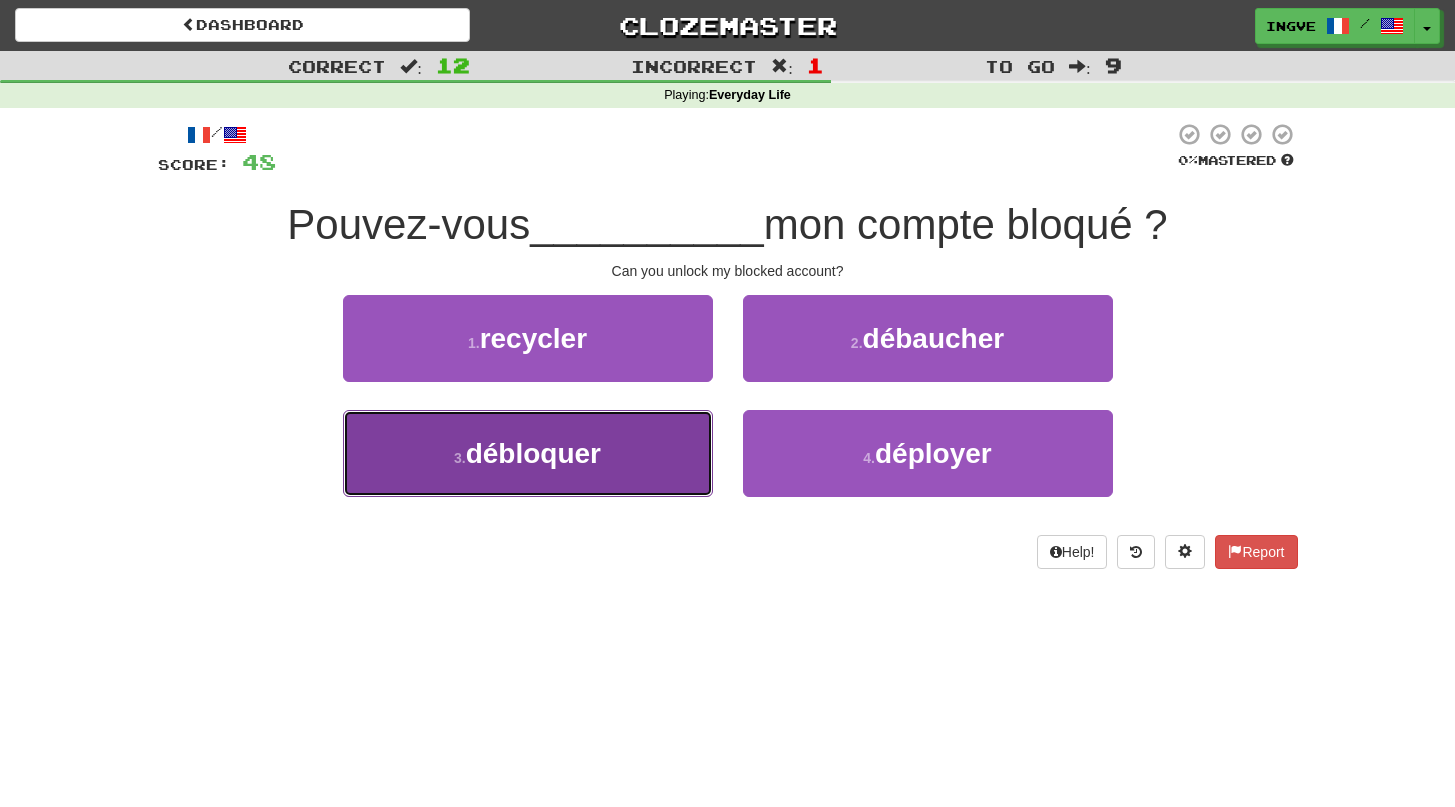 click on "3 .  débloquer" at bounding box center (528, 453) 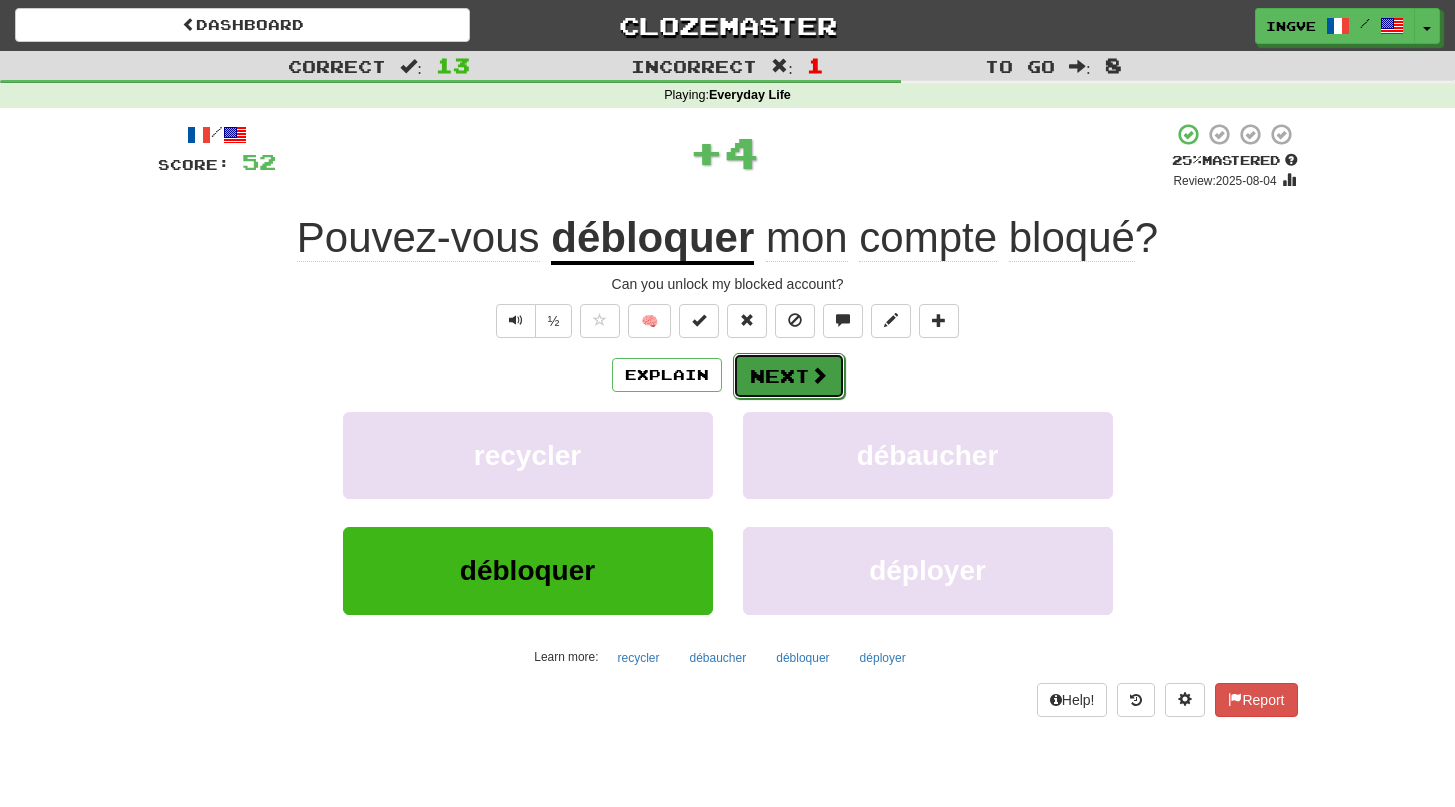 click on "Next" at bounding box center [789, 376] 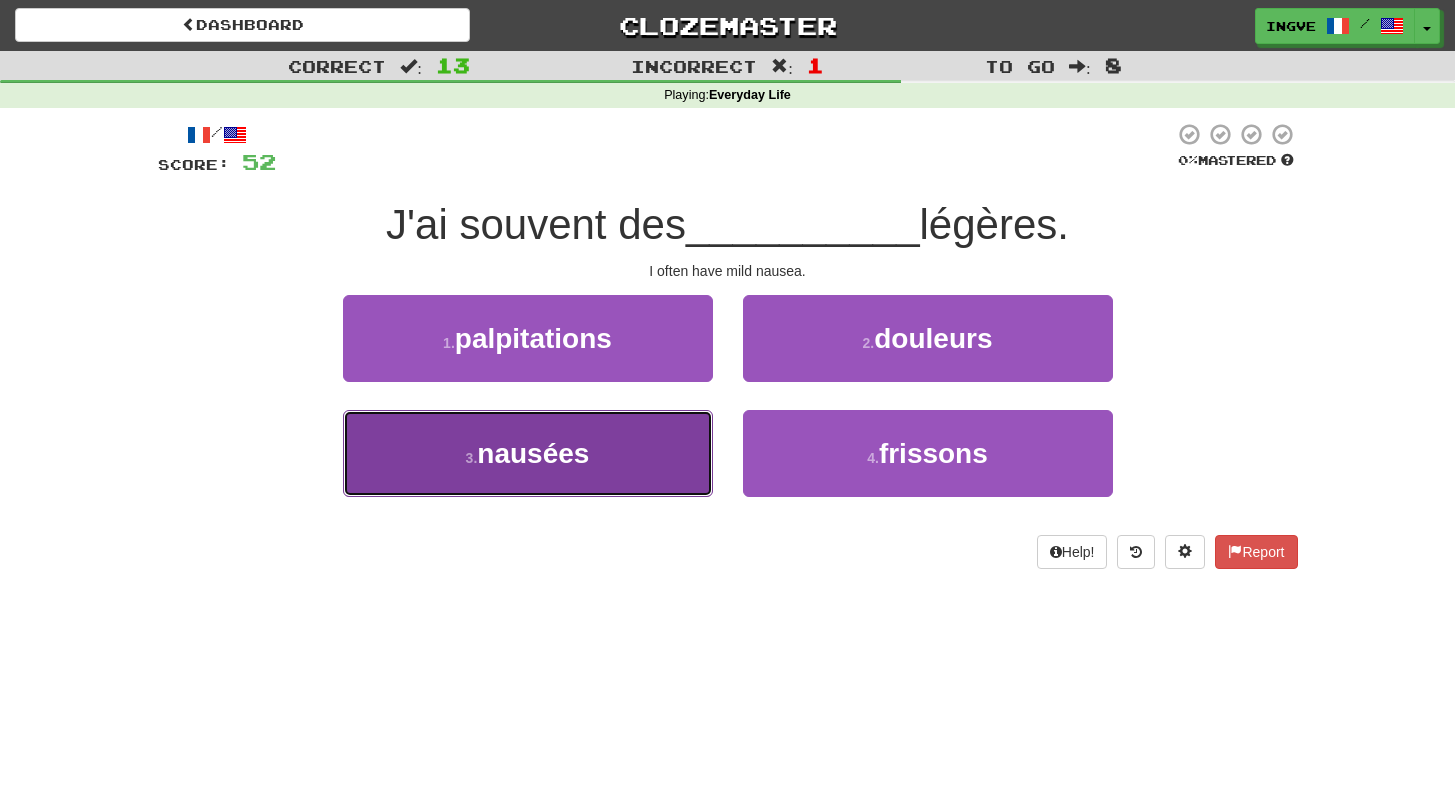 click on "3 .  nausées" at bounding box center [528, 453] 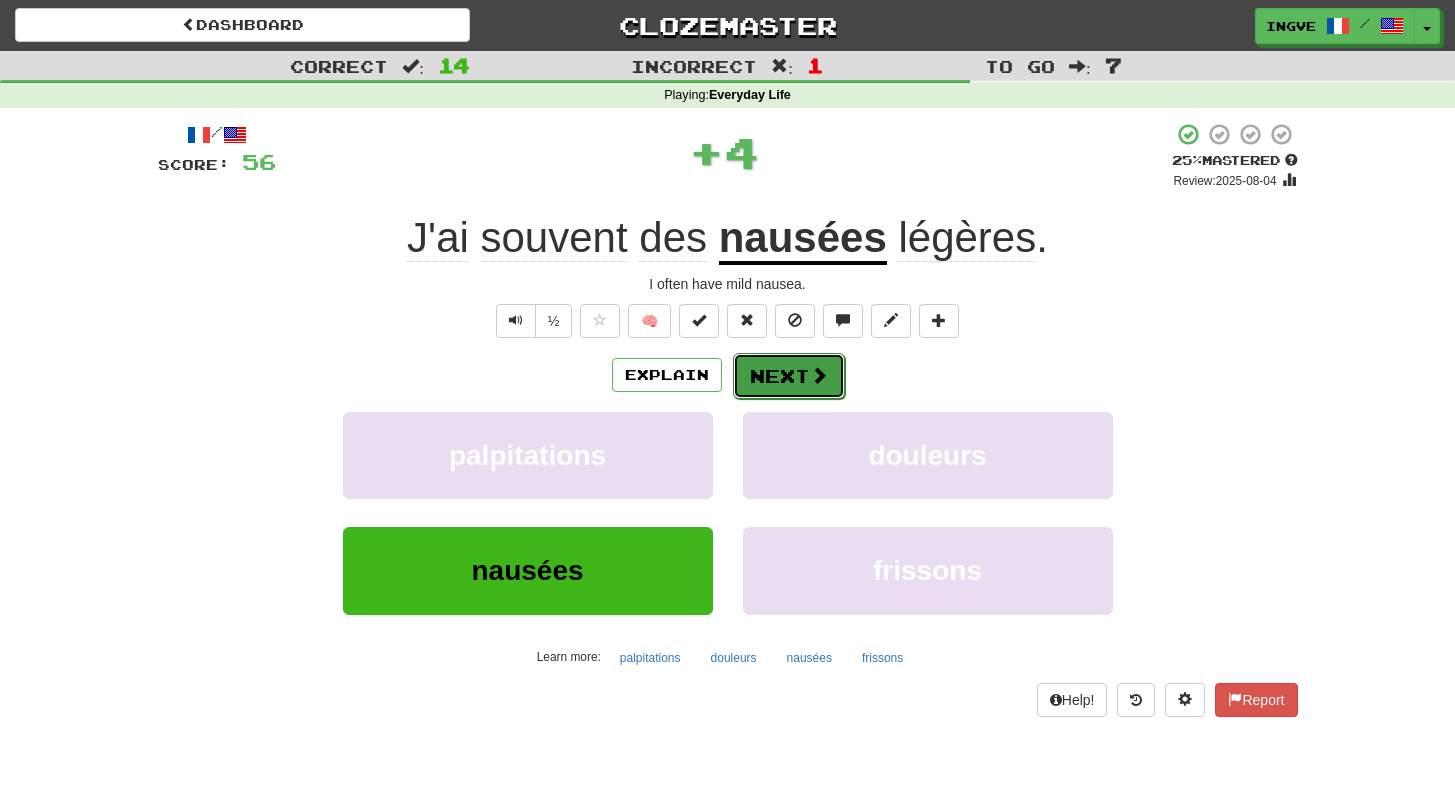 click on "Next" at bounding box center (789, 376) 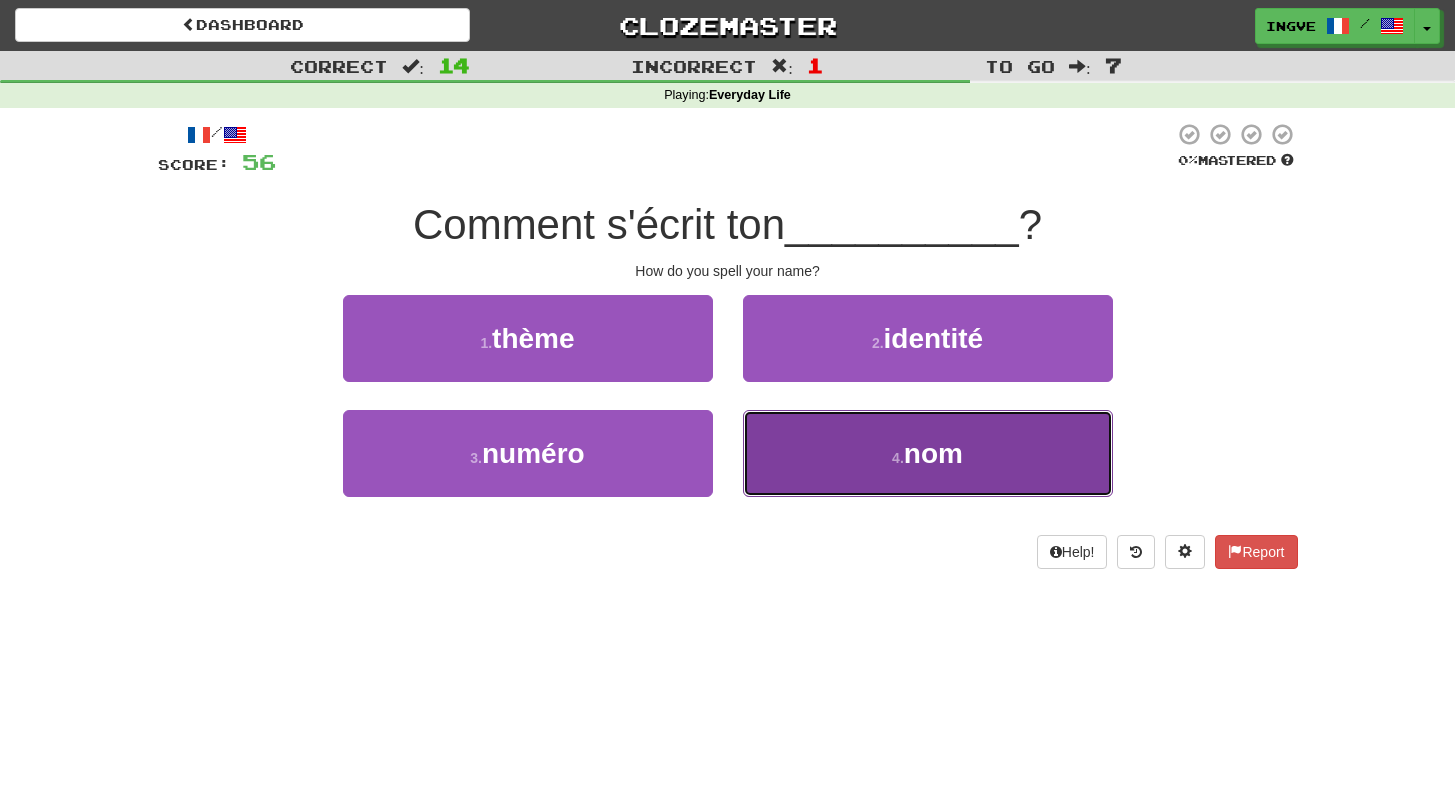 click on "4 .  nom" at bounding box center (928, 453) 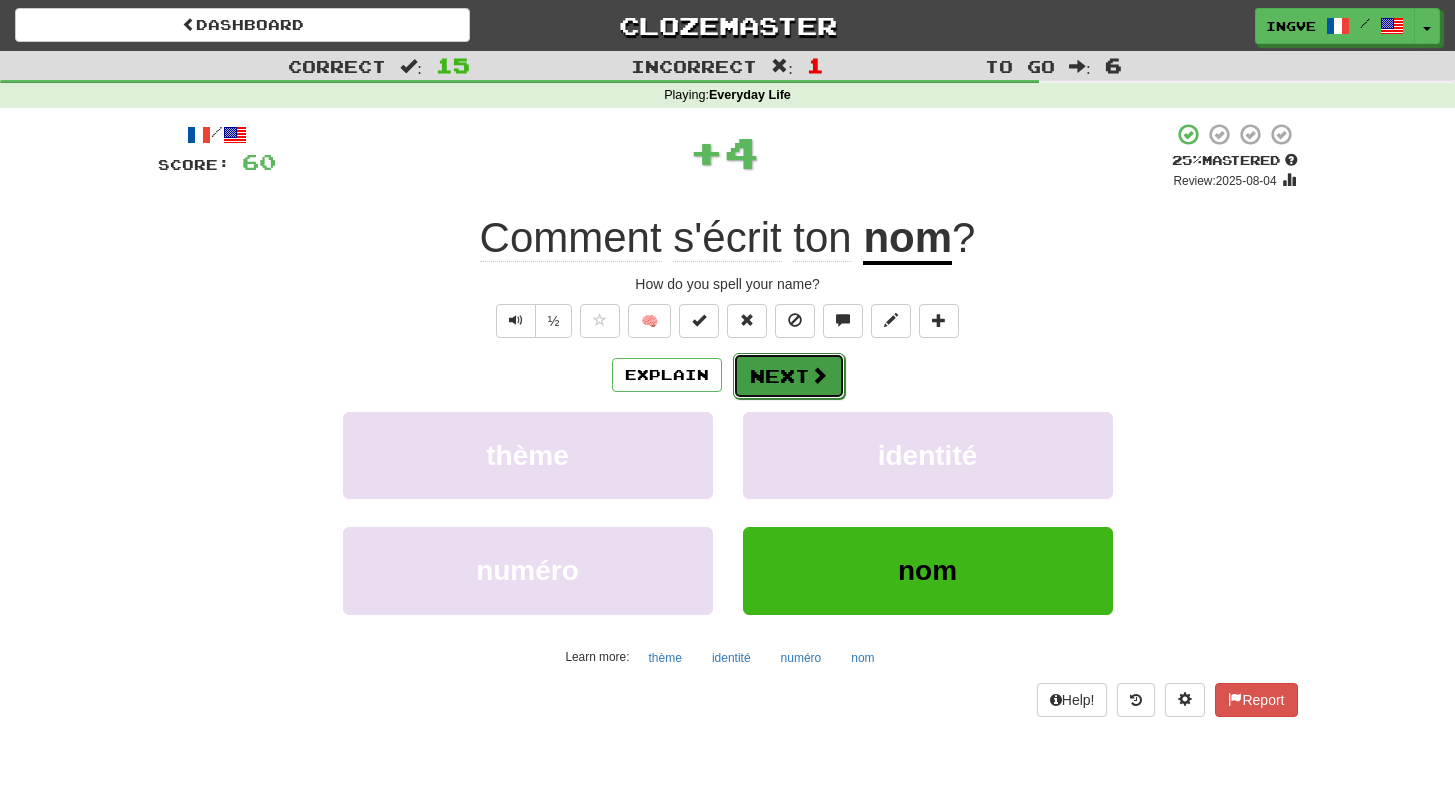 click on "Next" at bounding box center [789, 376] 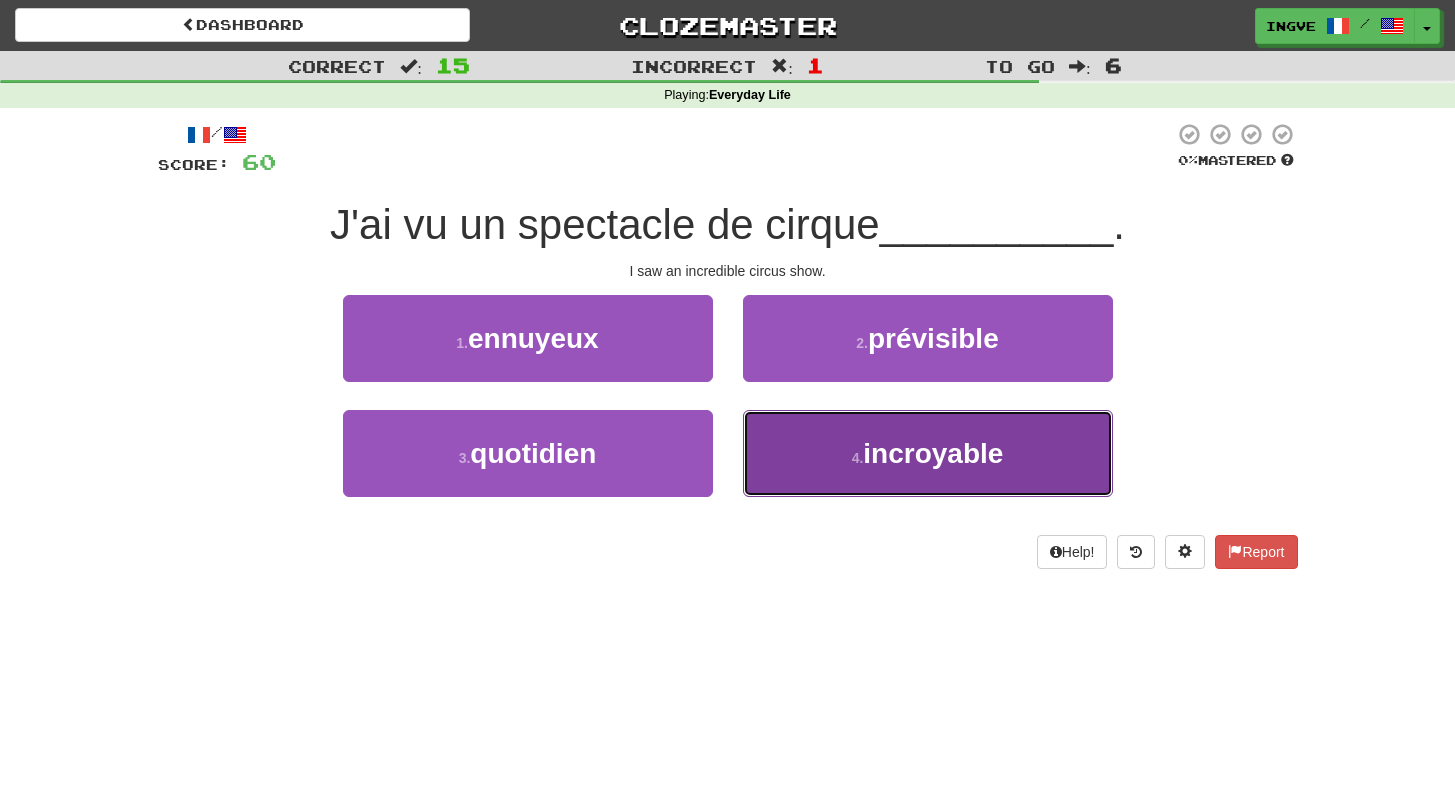 click on "4 .  incroyable" at bounding box center (928, 453) 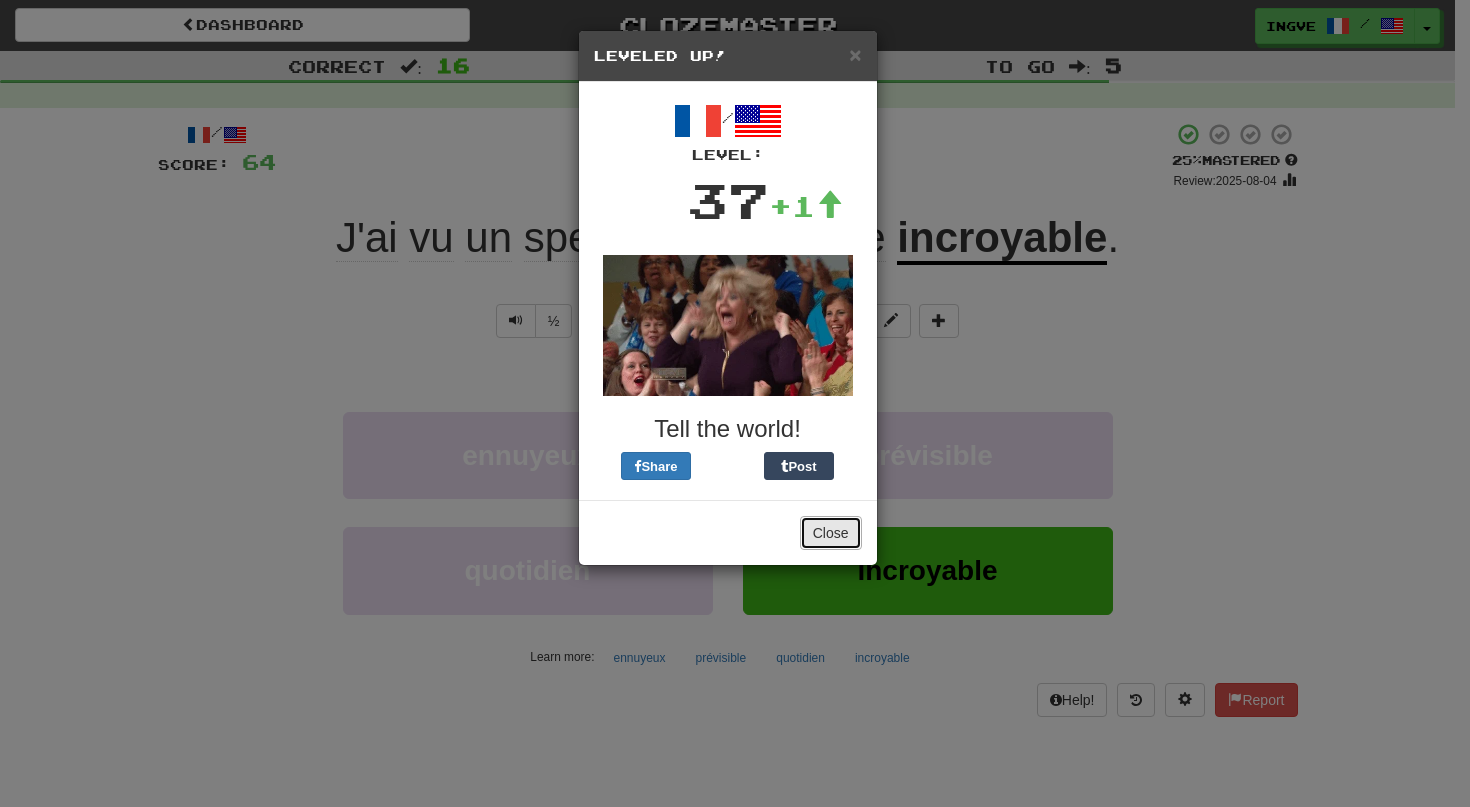 click on "Close" at bounding box center (831, 533) 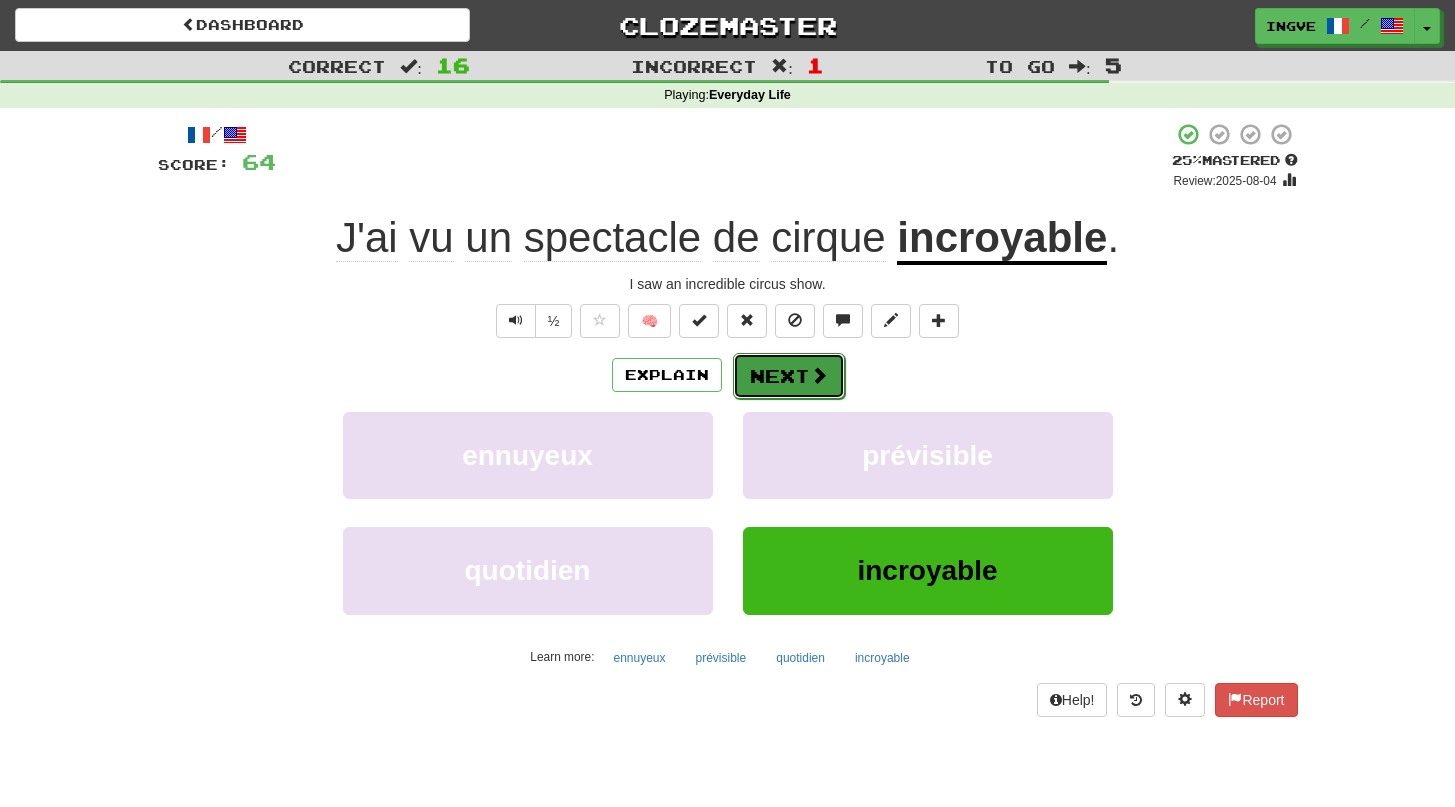 click on "Next" at bounding box center [789, 376] 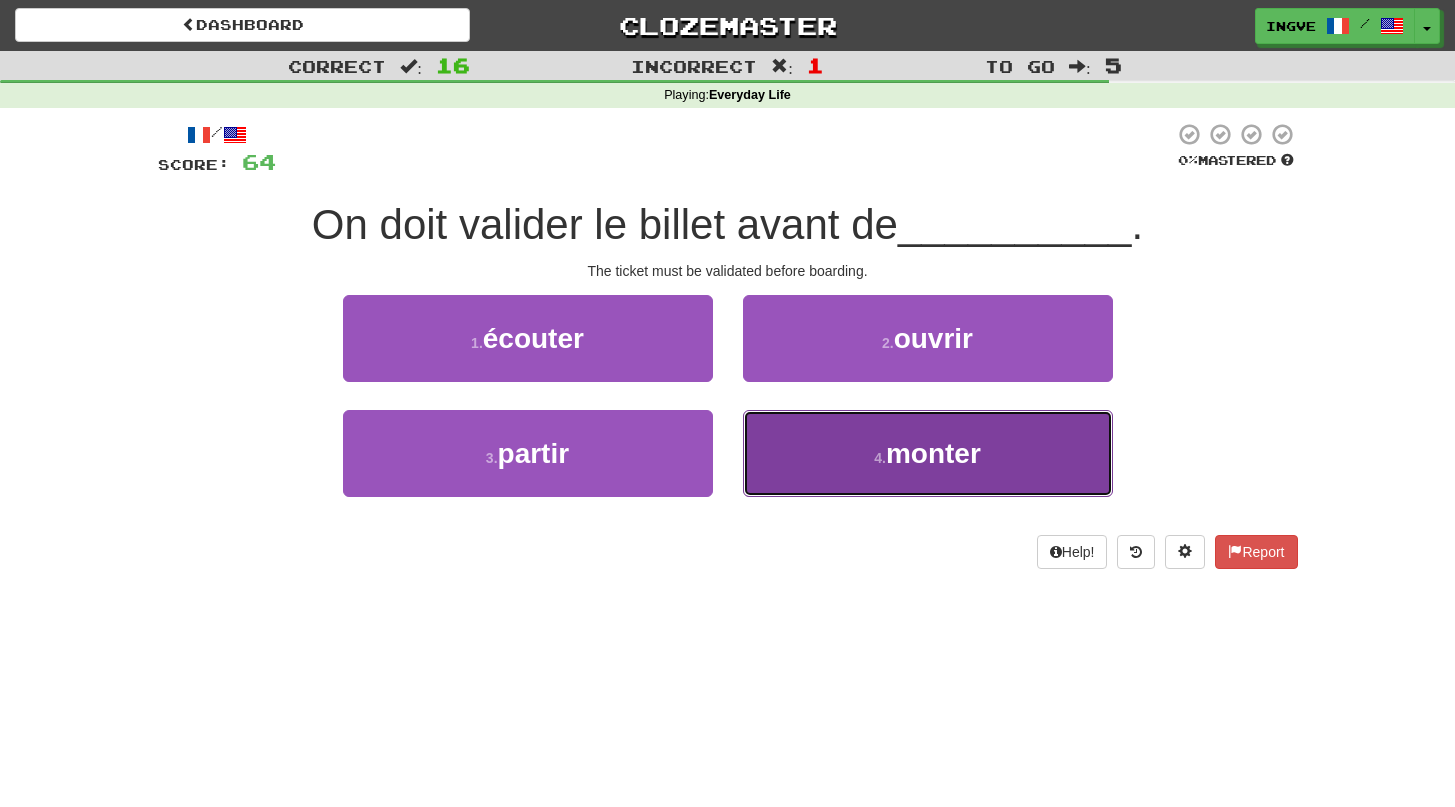 click on "4 .  monter" at bounding box center [928, 453] 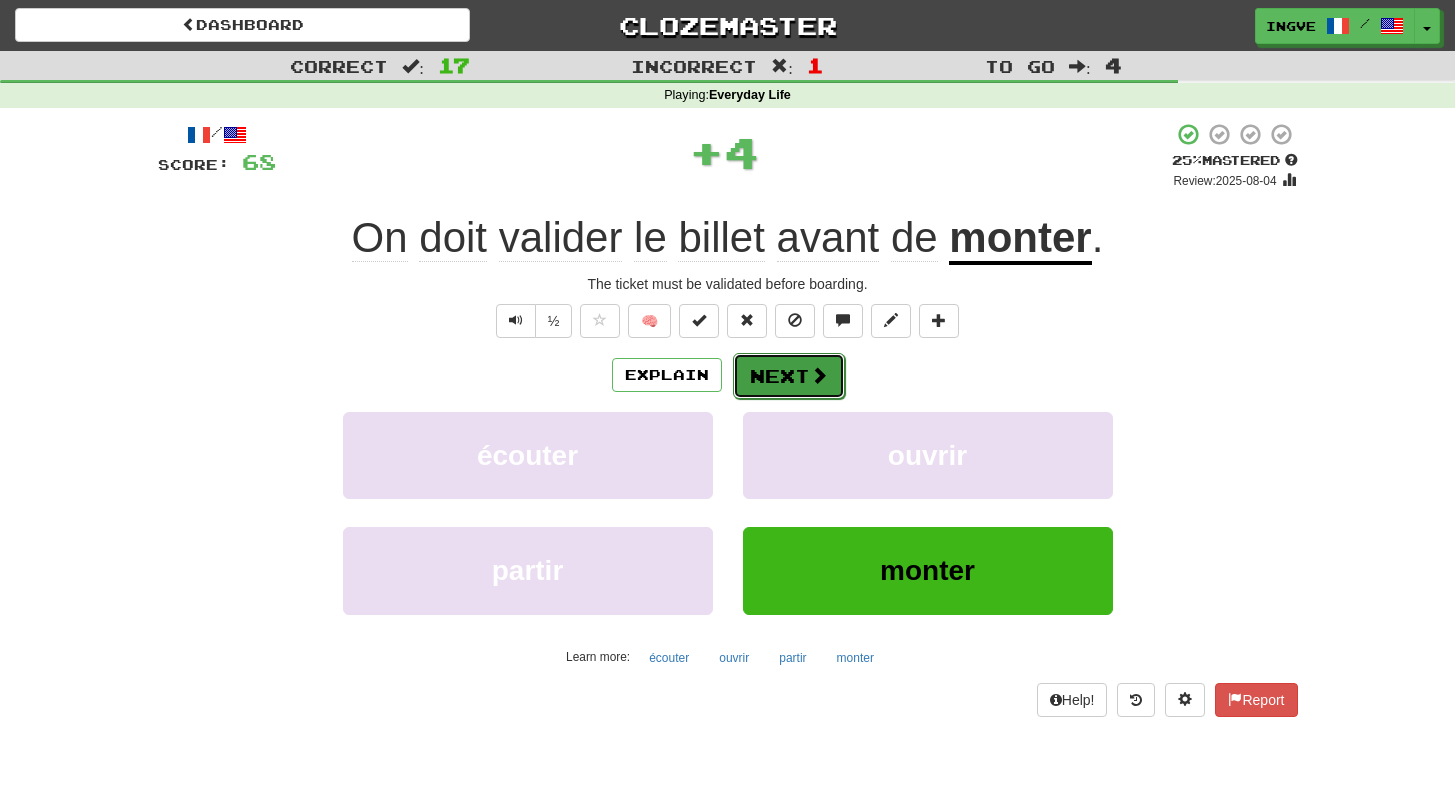 click on "Next" at bounding box center (789, 376) 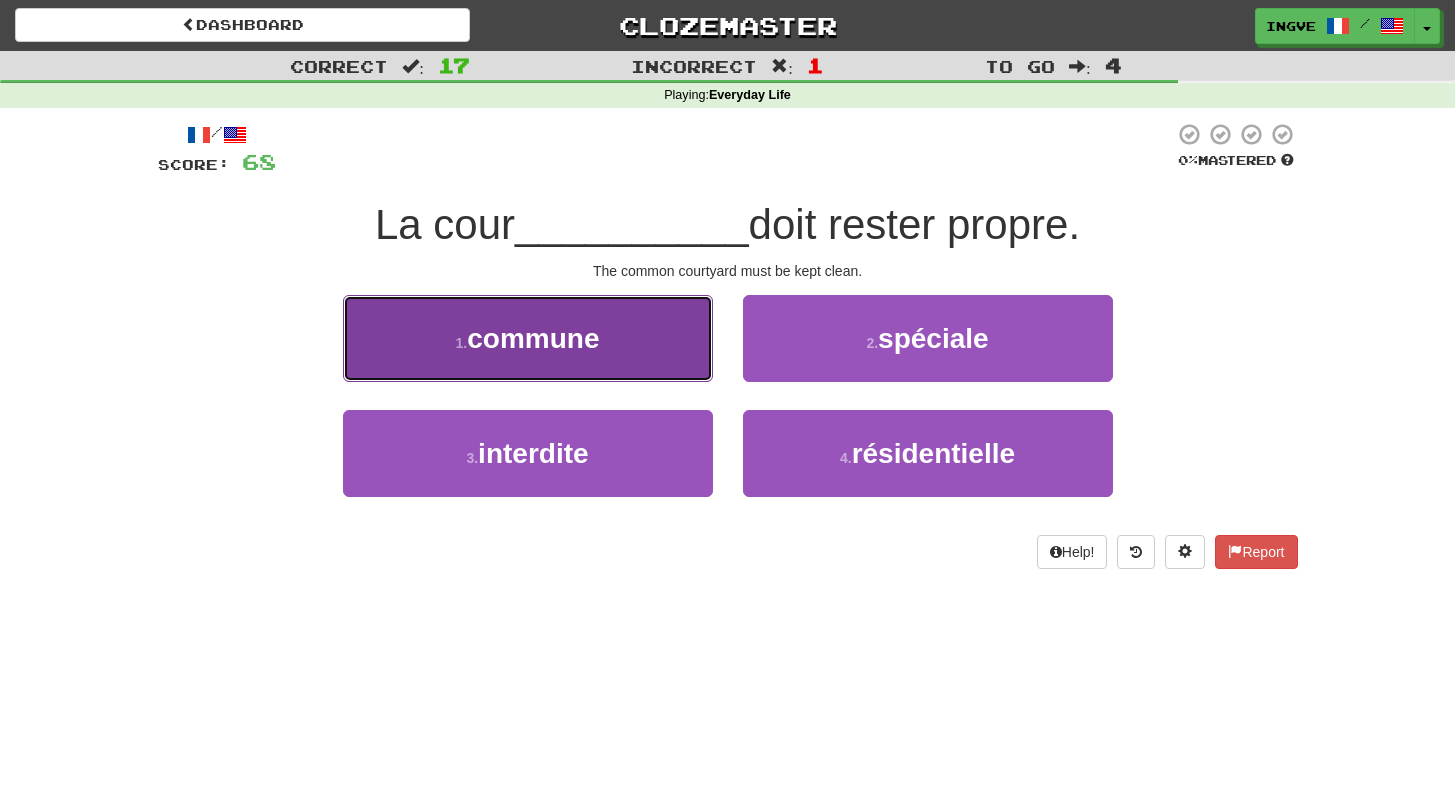 click on "1 .  commune" at bounding box center [528, 338] 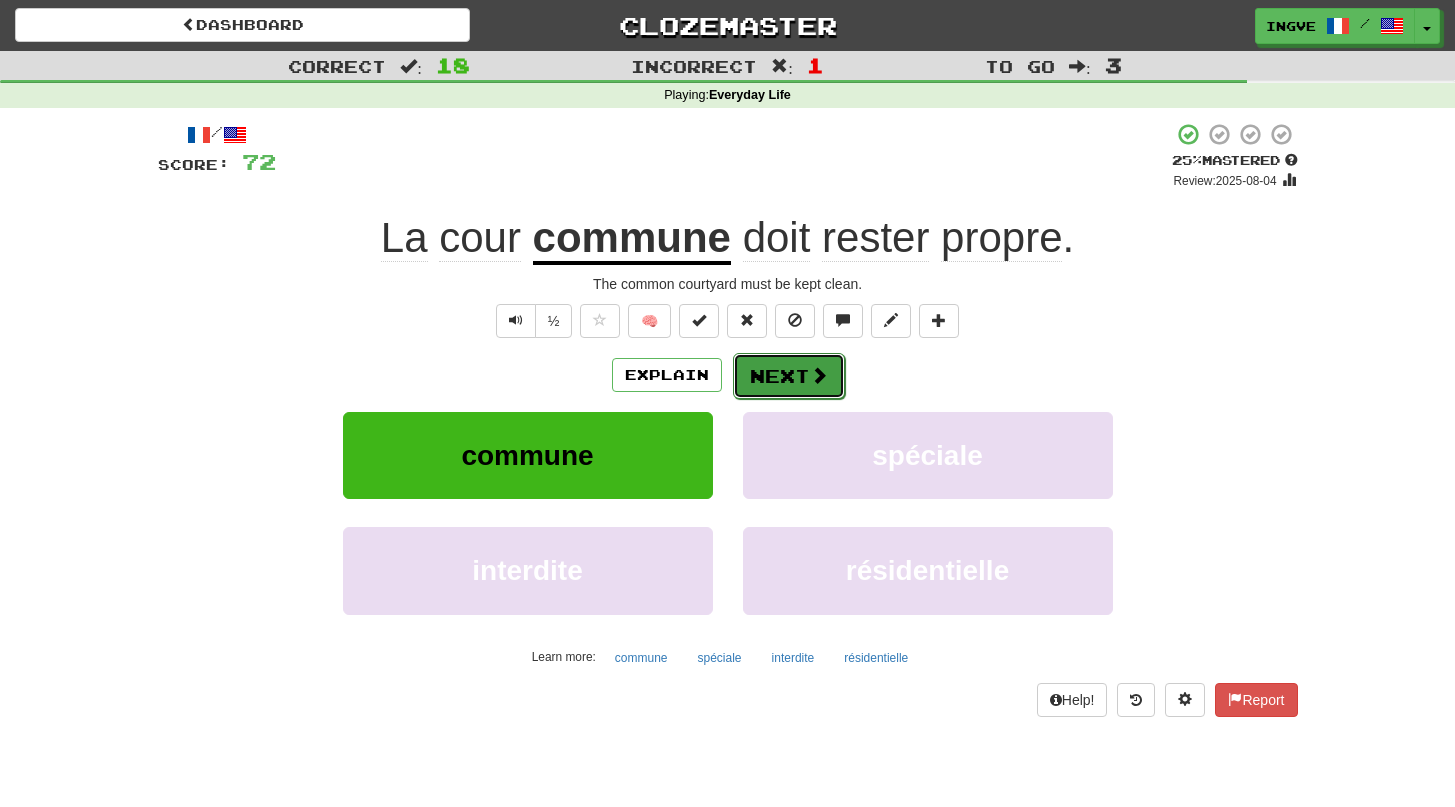 click on "Next" at bounding box center [789, 376] 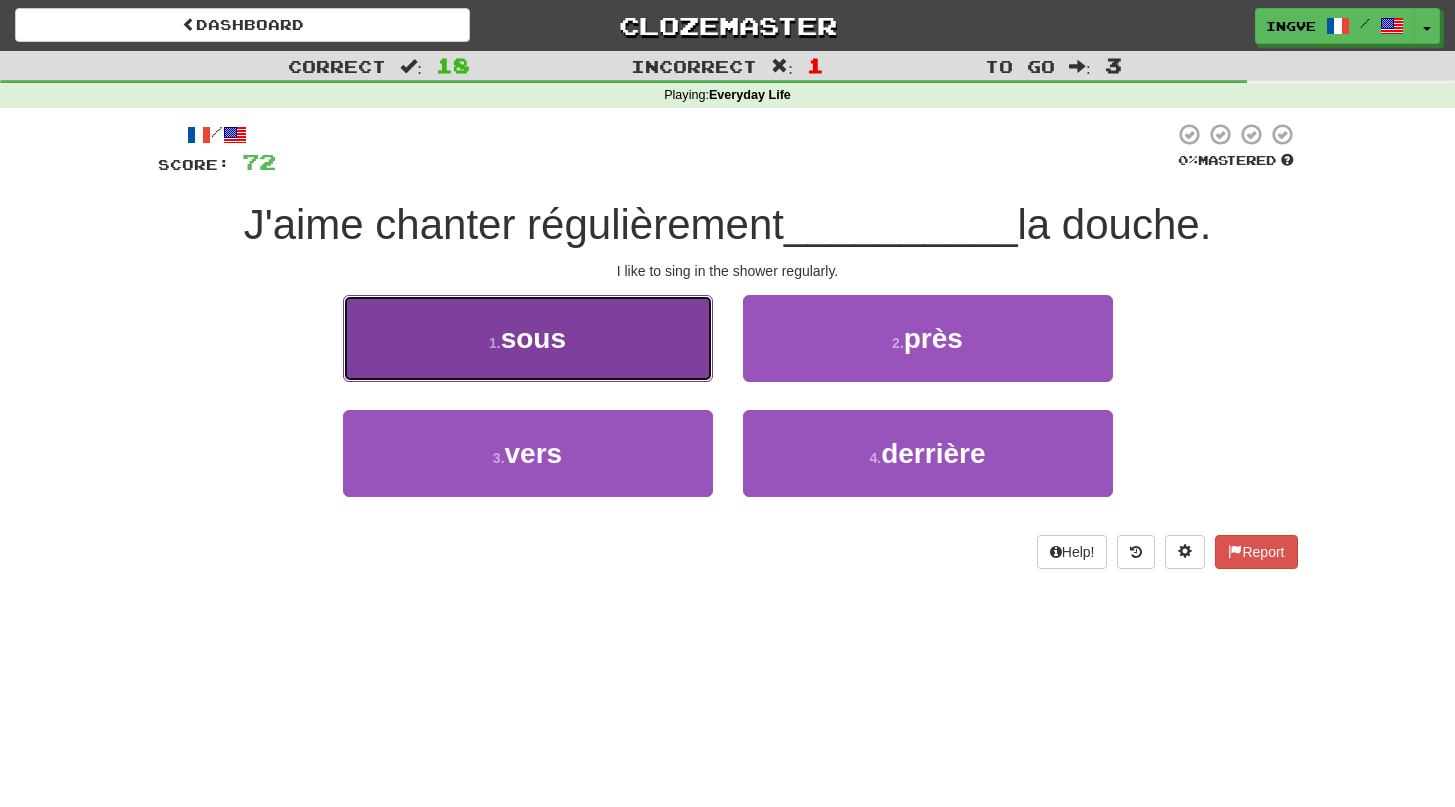 click on "1 .  sous" at bounding box center (528, 338) 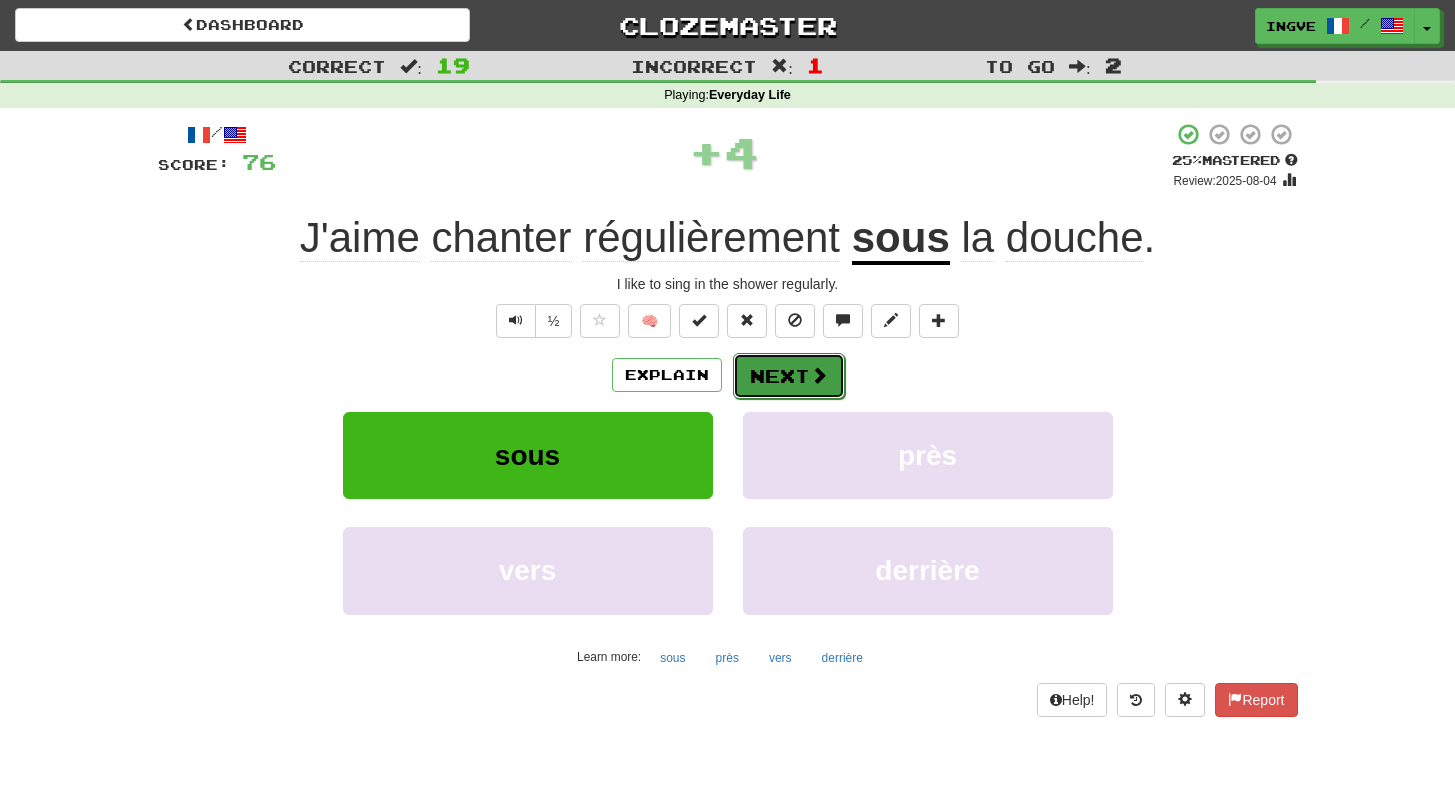 click on "Next" at bounding box center [789, 376] 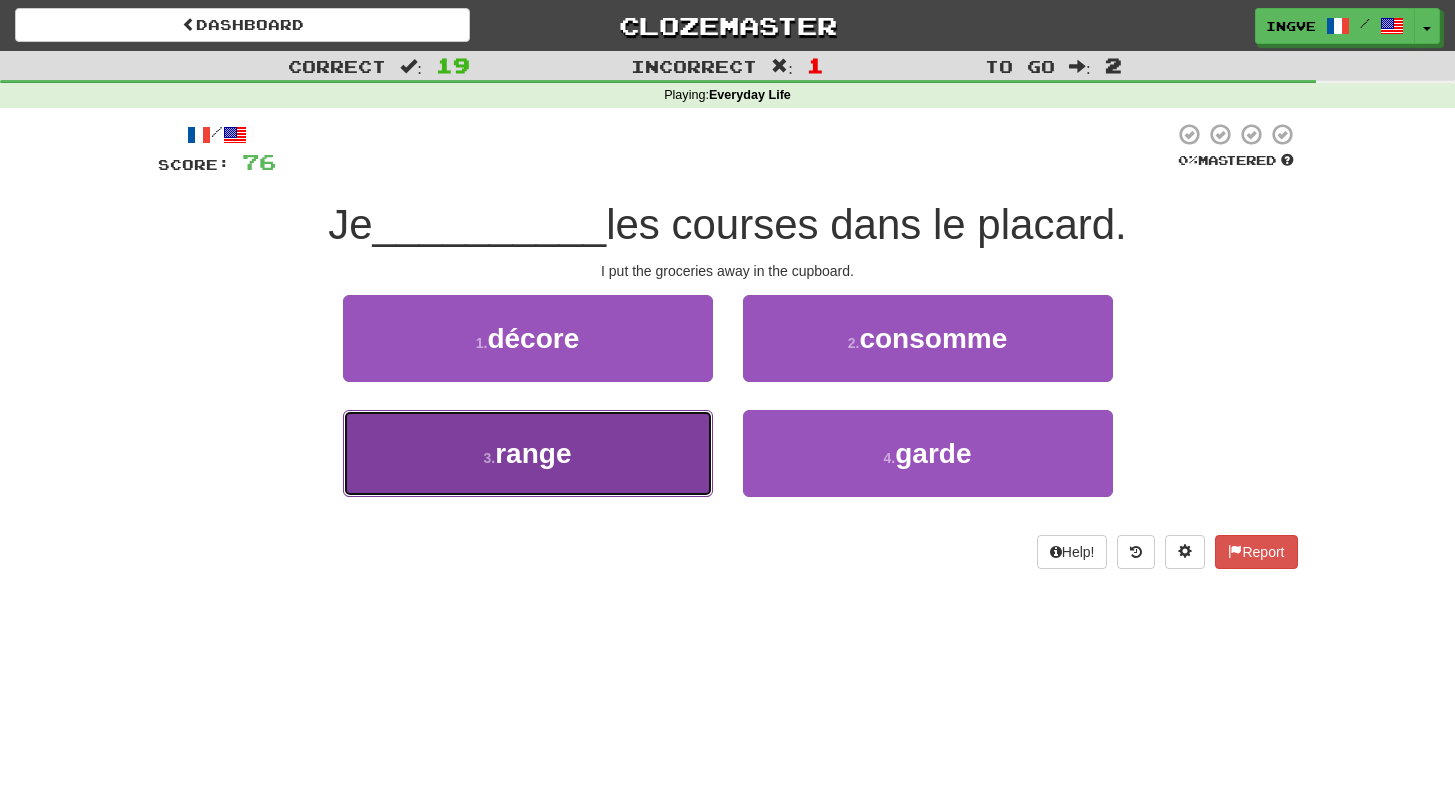 click on "3 .  range" at bounding box center (528, 453) 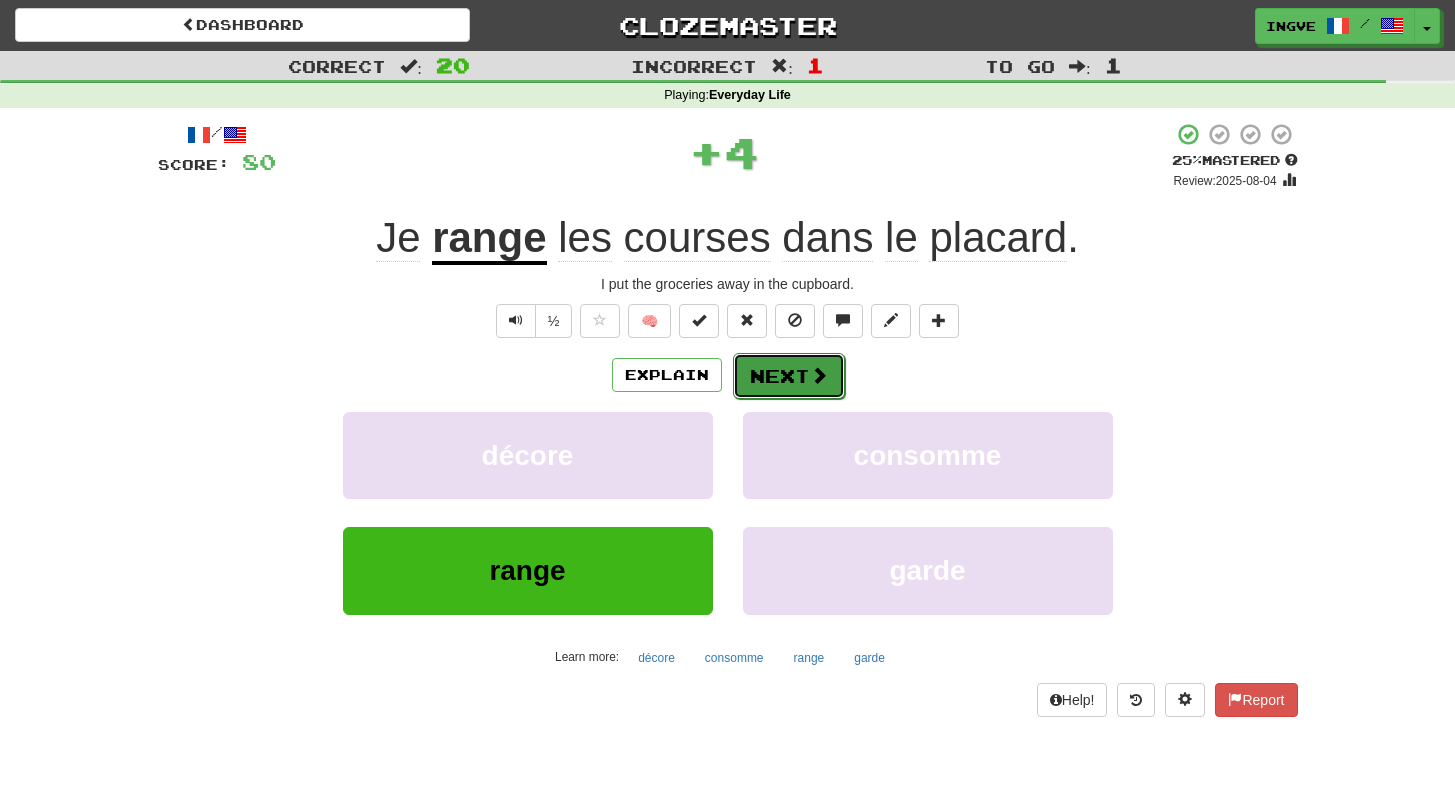 click on "Next" at bounding box center [789, 376] 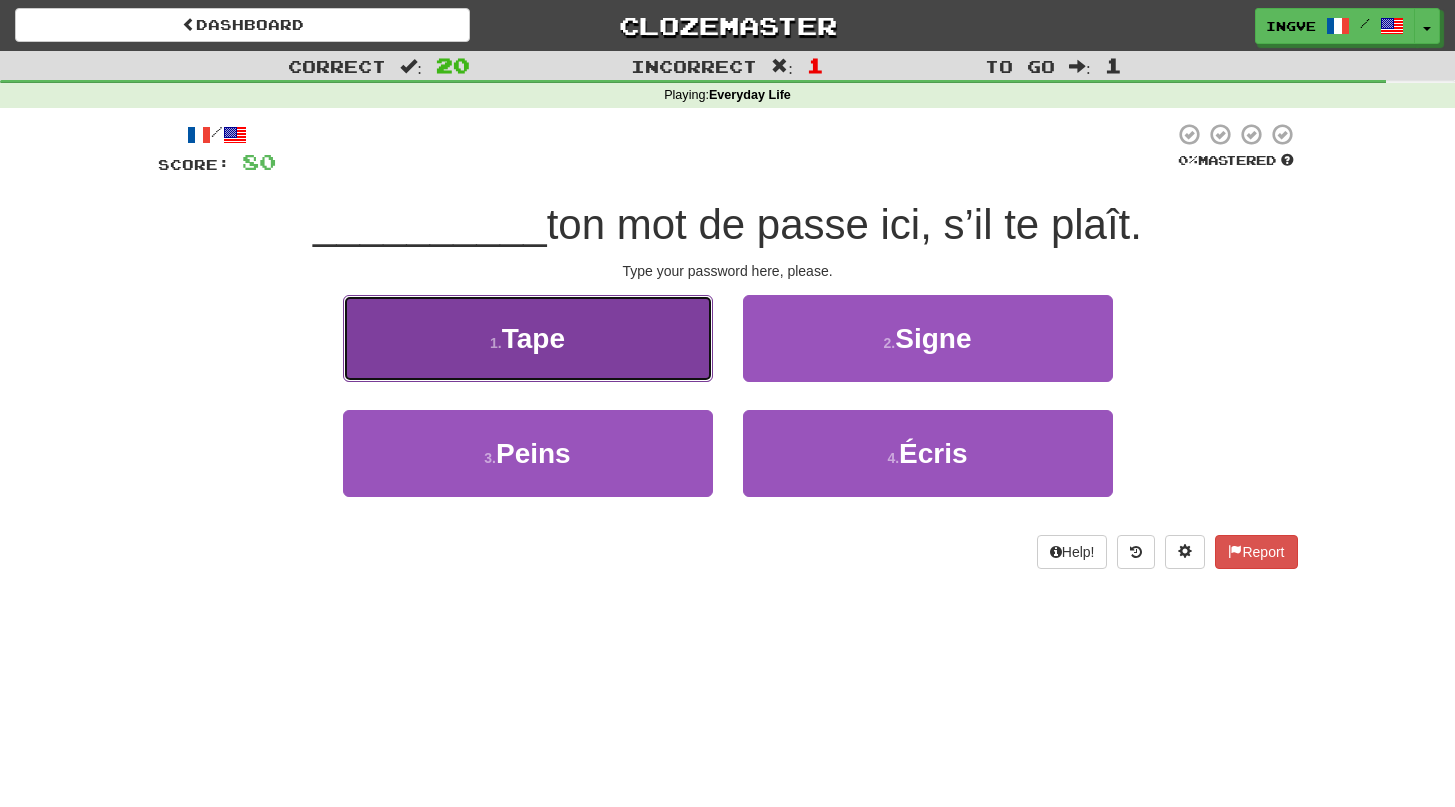 click on "1 .  Tape" at bounding box center [528, 338] 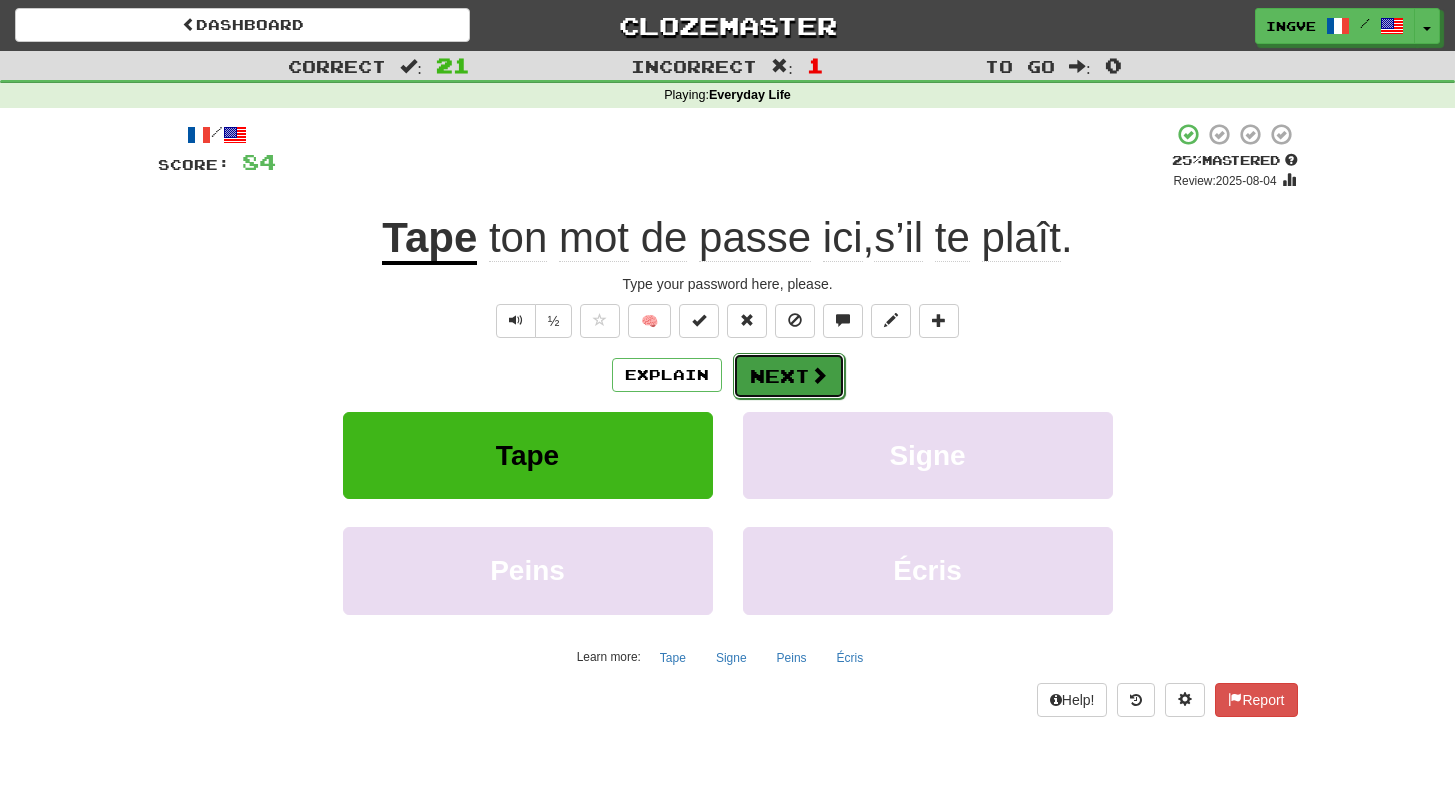 click on "Next" at bounding box center [789, 376] 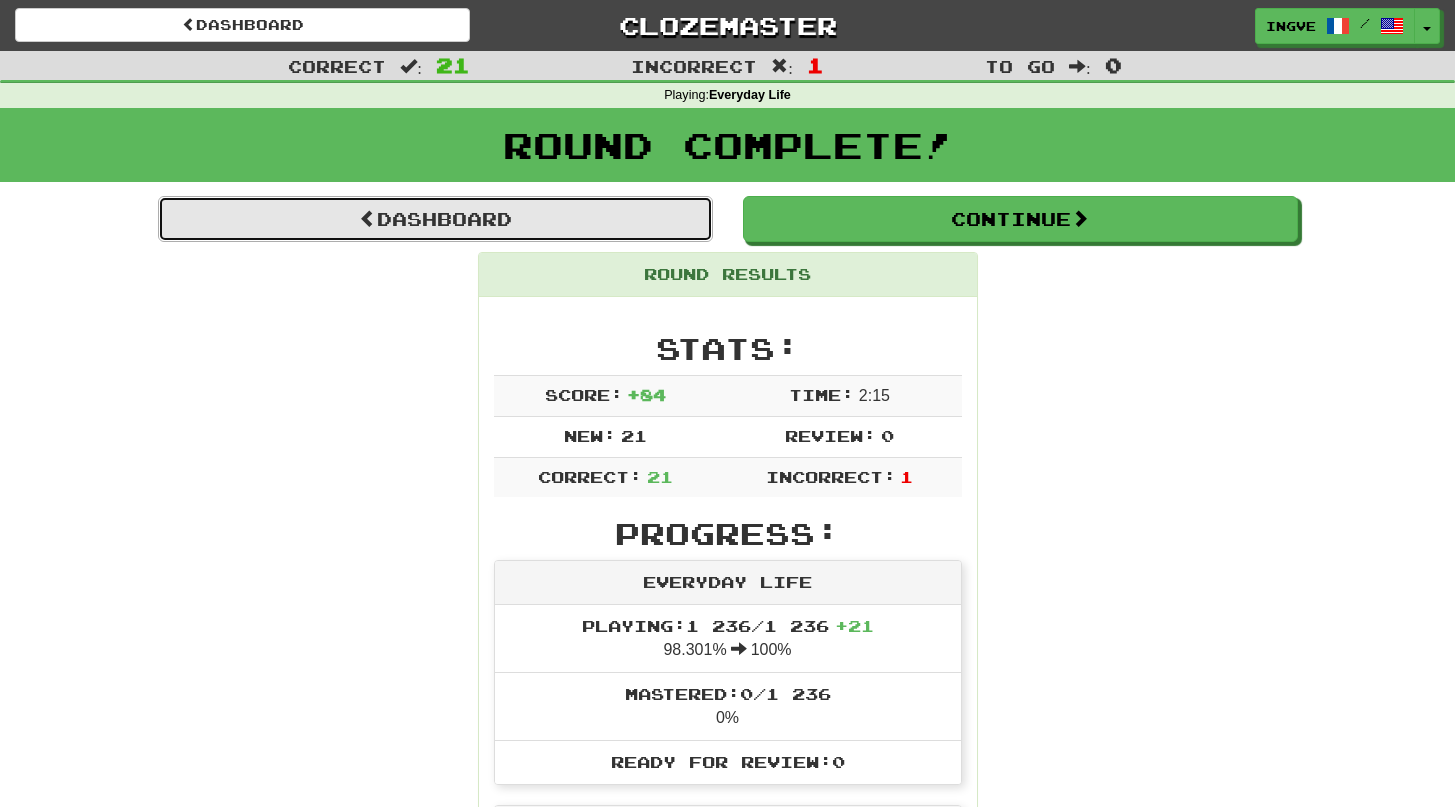 click on "Dashboard" at bounding box center [435, 219] 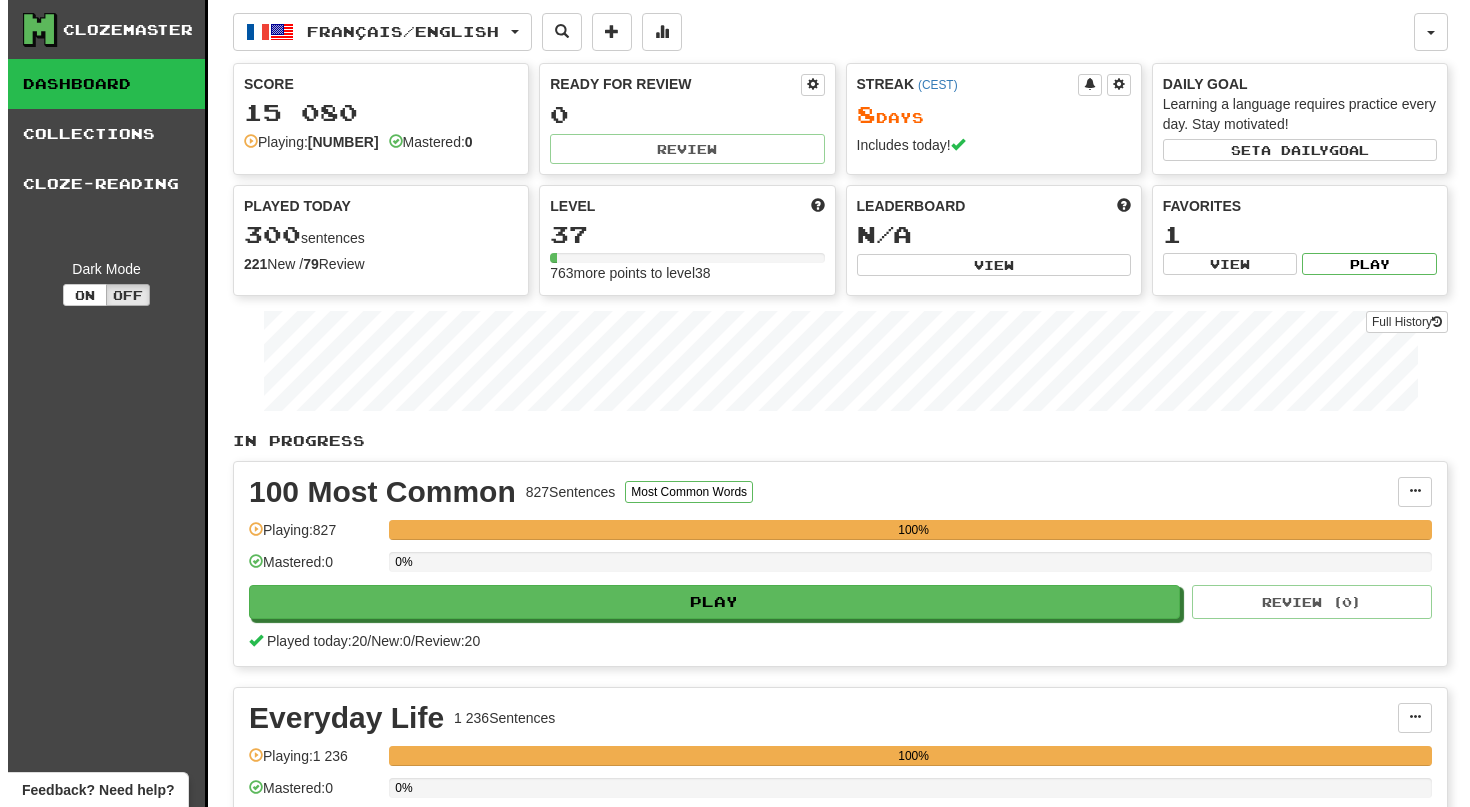scroll, scrollTop: 0, scrollLeft: 0, axis: both 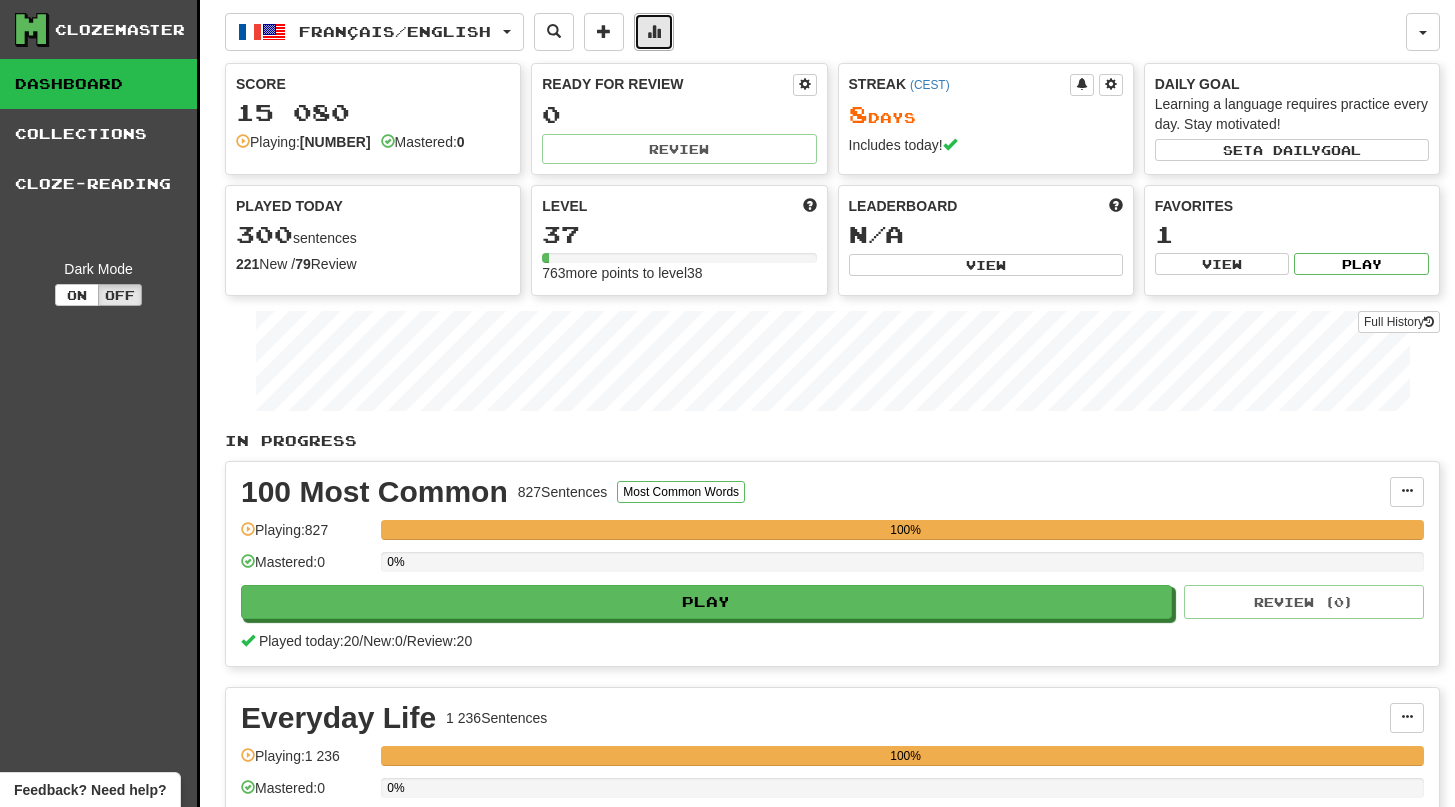 click at bounding box center (654, 32) 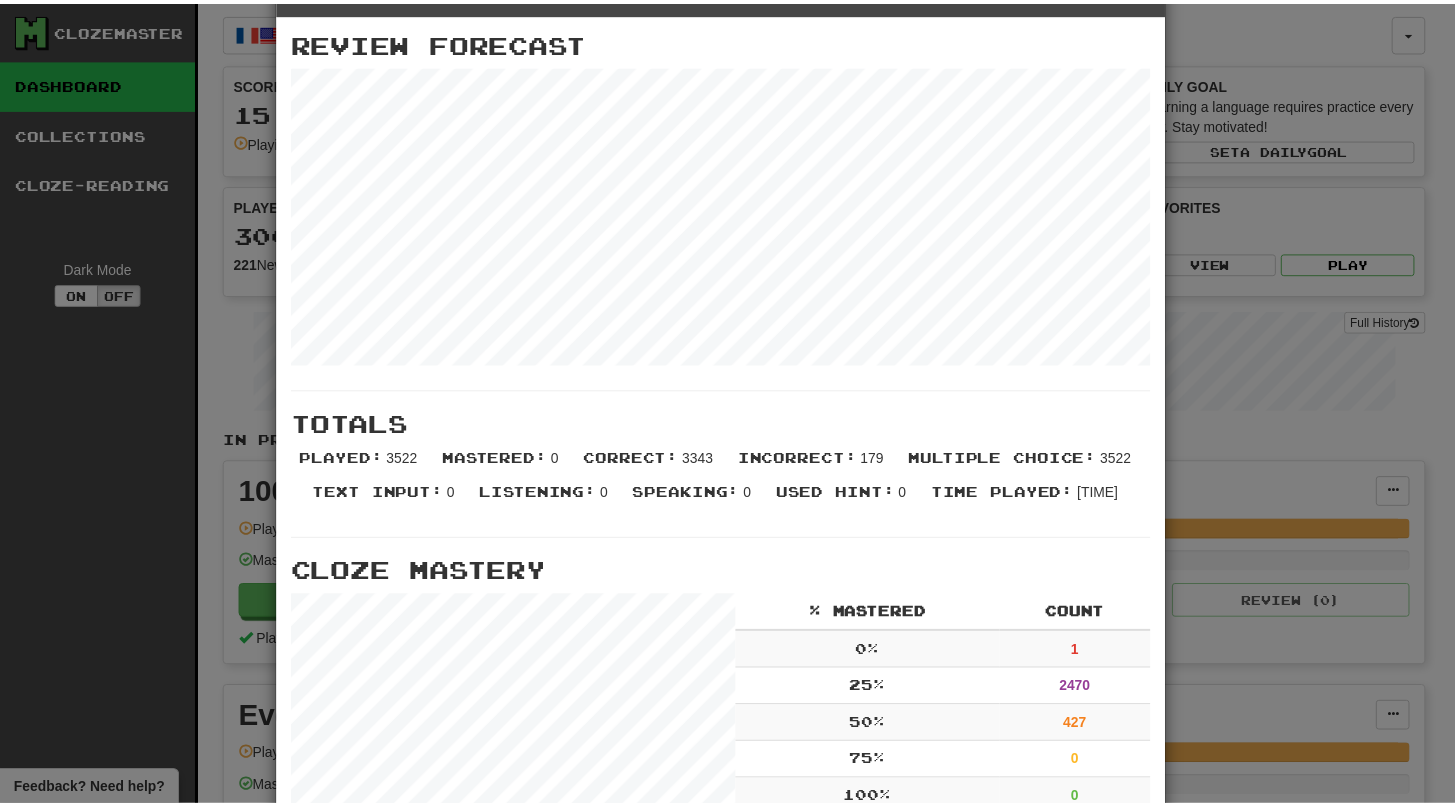 scroll, scrollTop: 0, scrollLeft: 0, axis: both 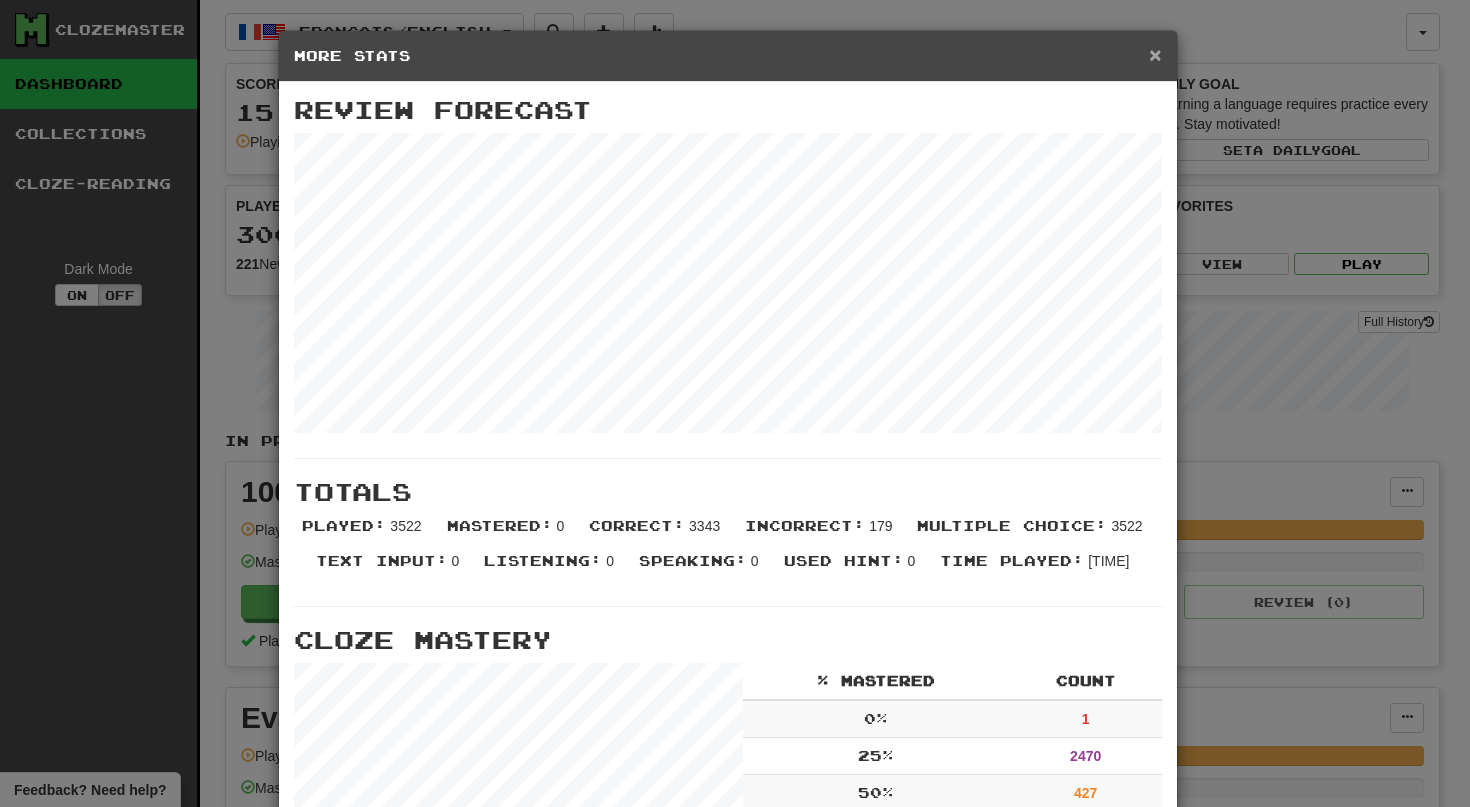 click on "×" at bounding box center (1155, 54) 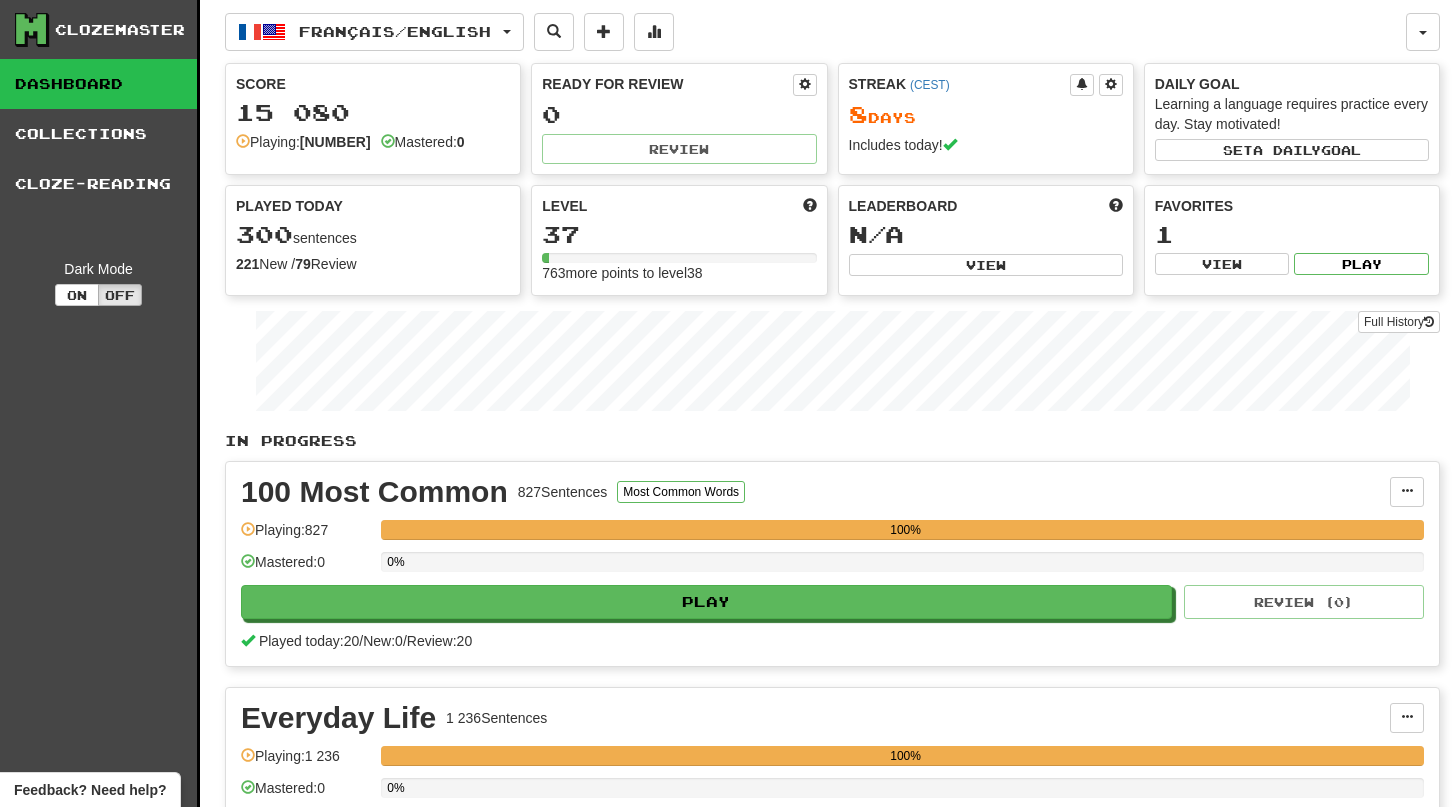 click on "Français  /  English English  /  Français Streak:  0   Review:  [NUMBER] Points today:  0 Français  /  English Streak:  8   Review:  0 Points today:  [NUMBER]  Language Pairing Username: [USERNAME] Edit  Account  Notifications  Activity Feed  Profile  Leaderboard  Forum  Logout Score [NUMBER]  Playing:  [NUMBER]  Mastered:  0 Ready for Review 0   Review Streak   ( CEST ) 8  Day s Includes today!  Daily Goal Learning a language requires practice every day. Stay motivated! Set  a daily  goal Played Today 300  sentences 221  New /  79  Review Full History  Level 37 763  more points to level  38 Leaderboard N/A View Favorites 1 View Play Full History  In Progress 100 Most Common 827  Sentences Most Common Words Manage Sentences Unpin from Dashboard  Playing:  827 100%  Mastered:  0 0% Play Review ( 0 )   Played today:  20  /  New:  0  /  Review:  20 Everyday Life 1 236  Sentences Manage Sentences Unpin from Dashboard  Playing:  1 236 100%  Mastered:  0 0% Play Review ( 0 )   Played today:  259  /  New:  221  /  Review:  38 0" at bounding box center [832, 617] 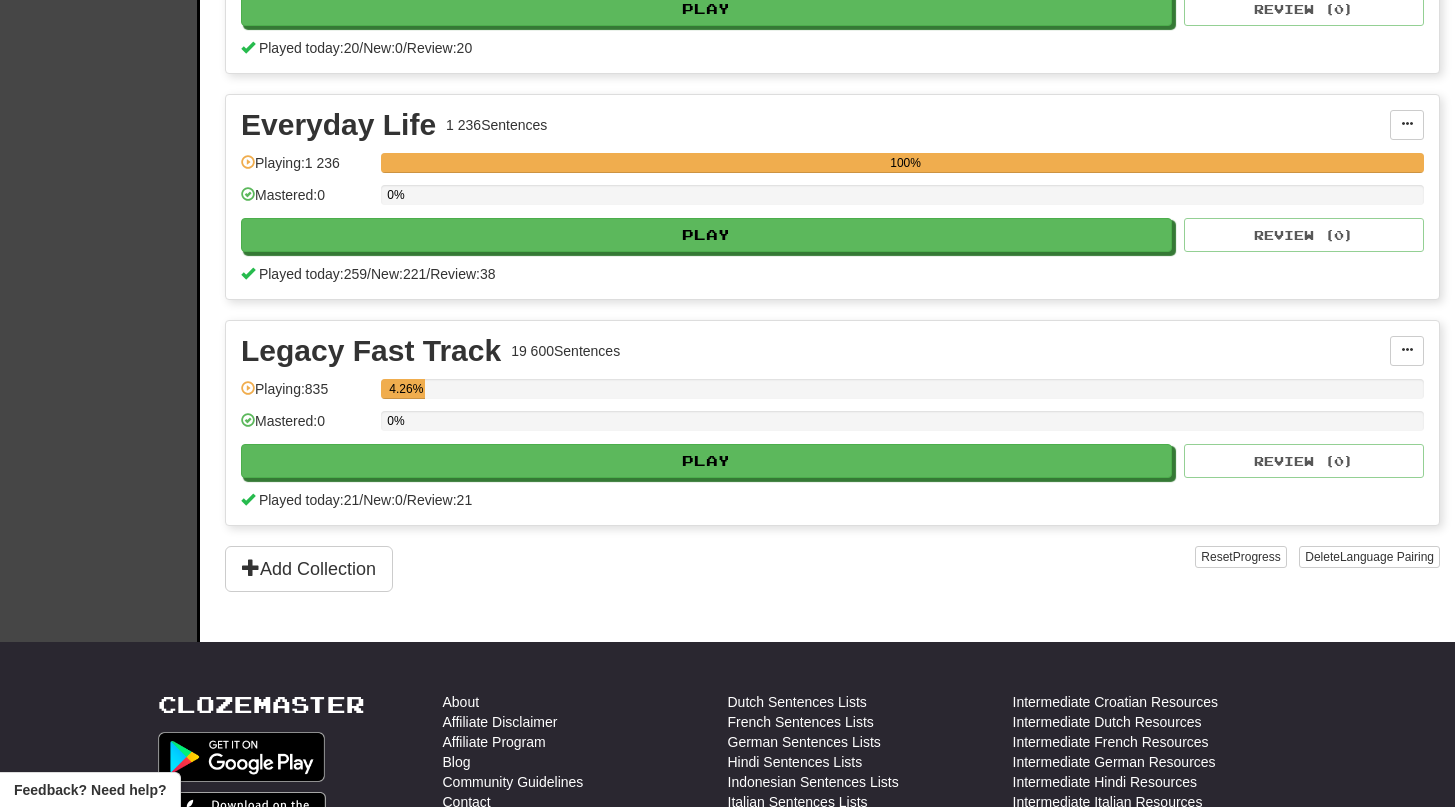 scroll, scrollTop: 595, scrollLeft: 0, axis: vertical 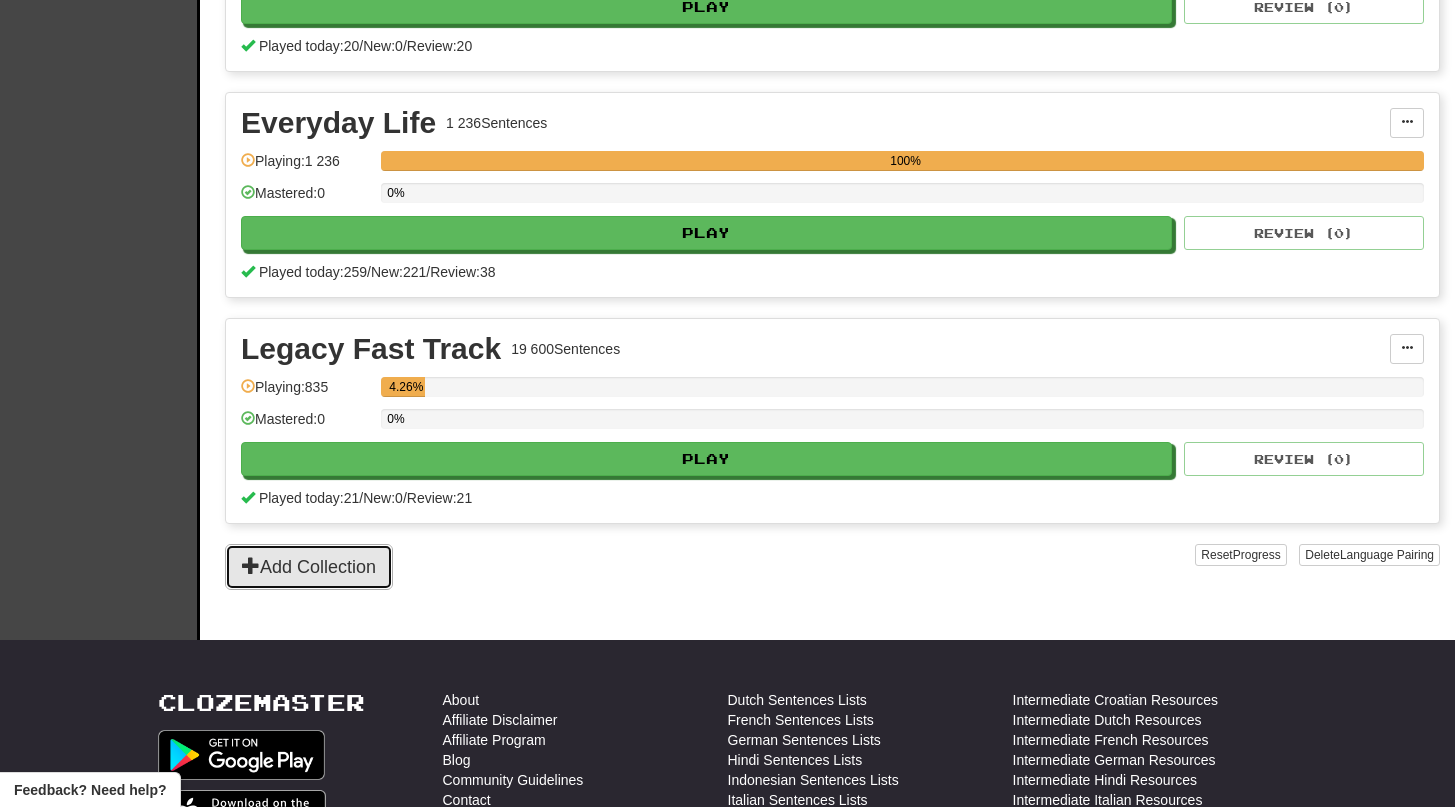 click on "Add Collection" at bounding box center [309, 567] 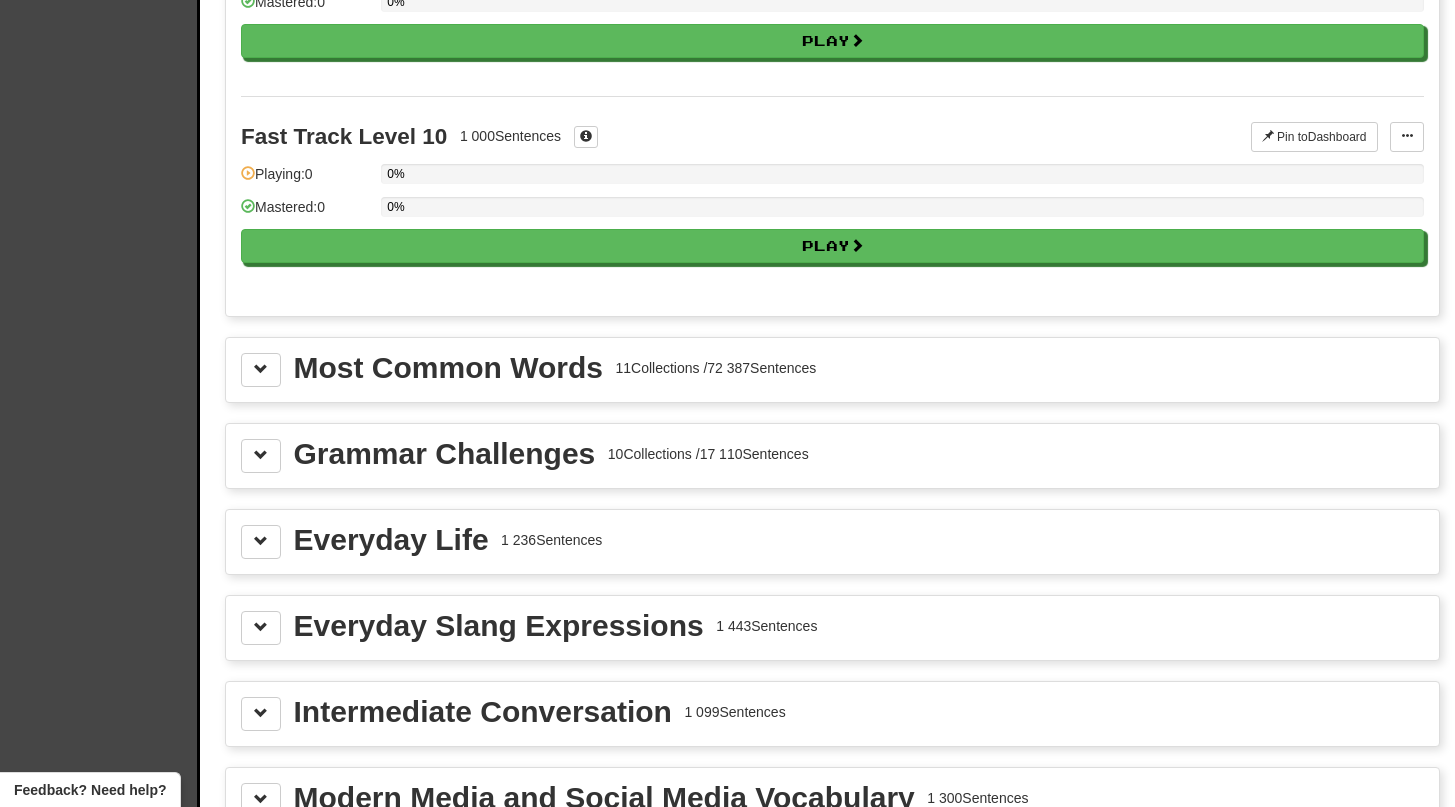 scroll, scrollTop: 1910, scrollLeft: 0, axis: vertical 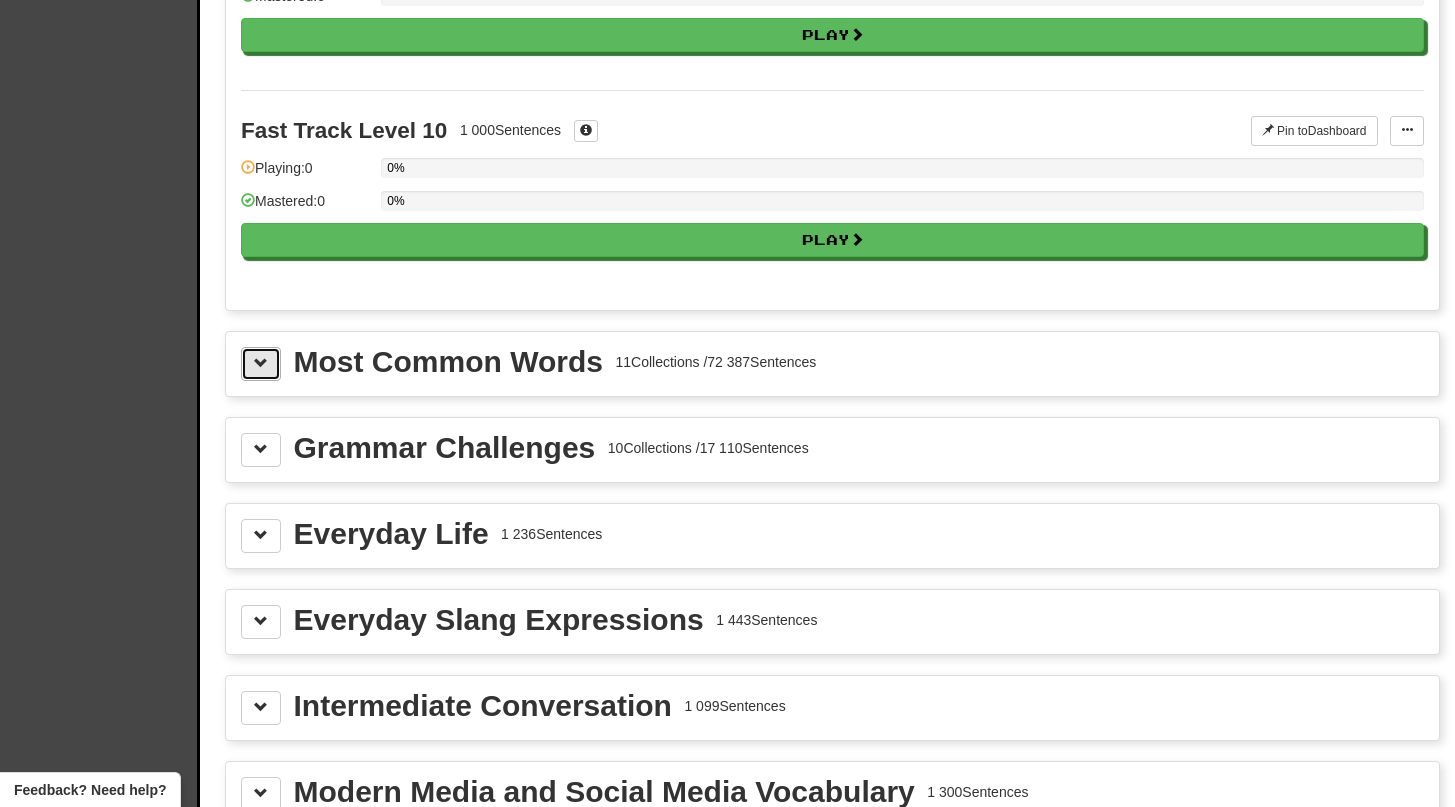 click at bounding box center [261, 363] 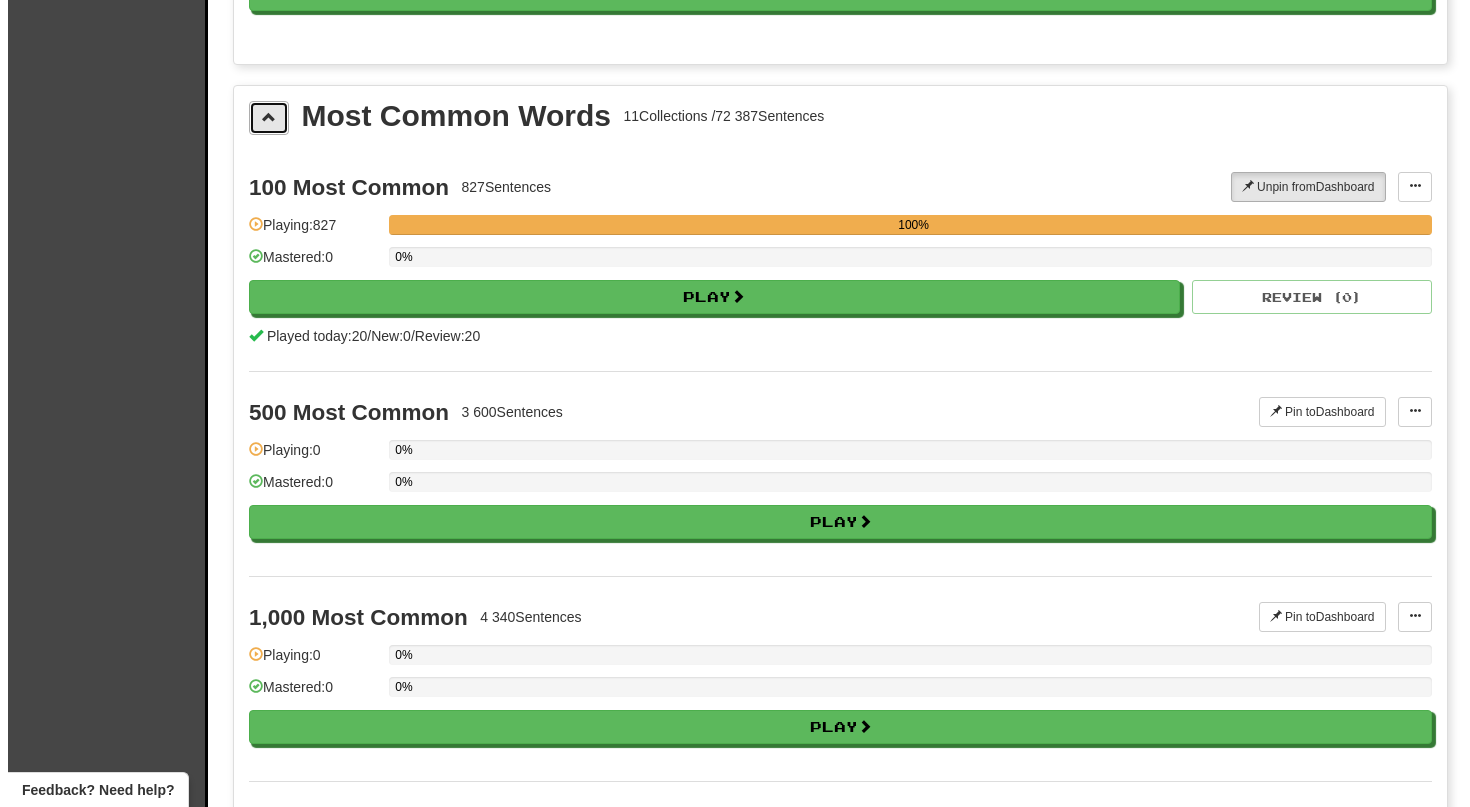 scroll, scrollTop: 2160, scrollLeft: 0, axis: vertical 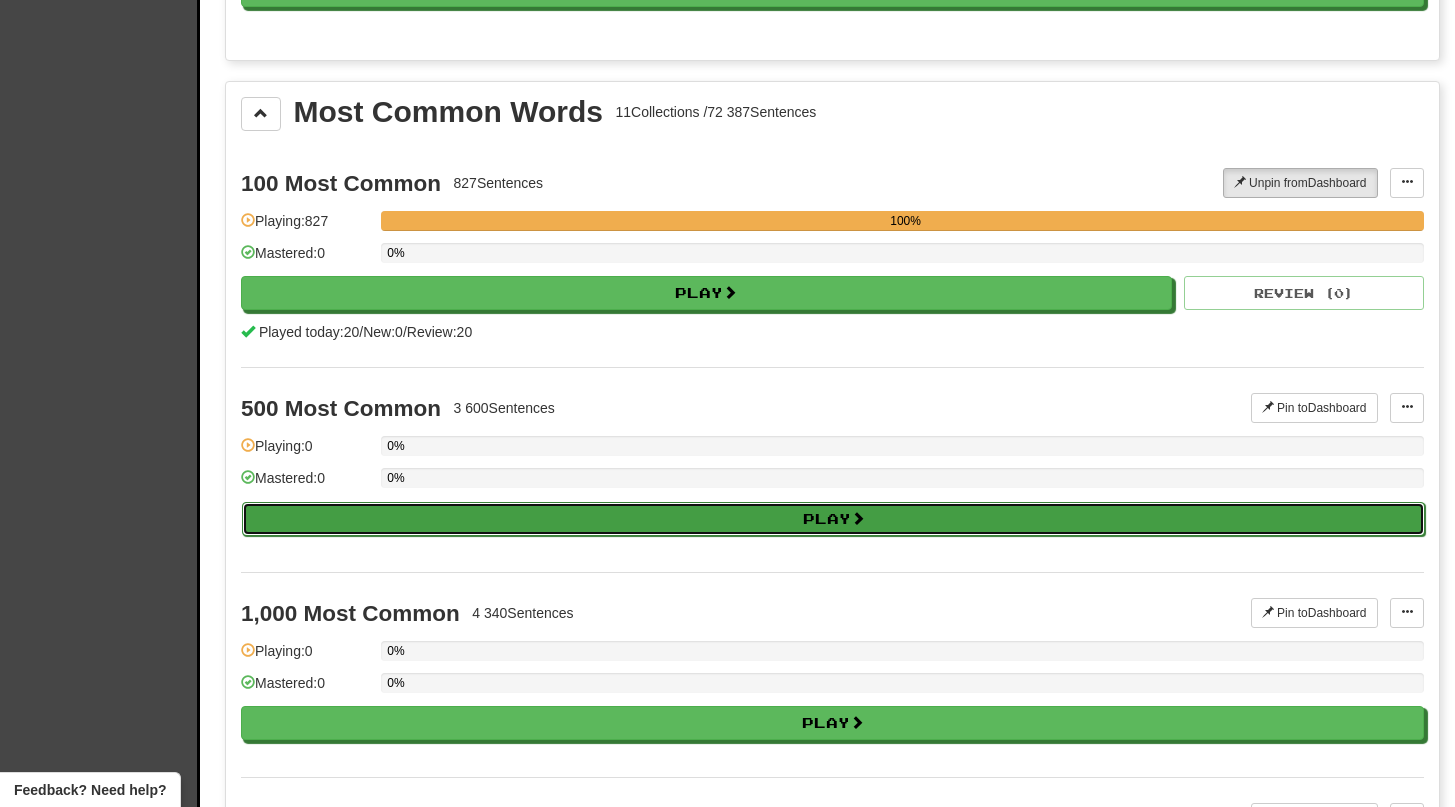click on "Play" at bounding box center [833, 519] 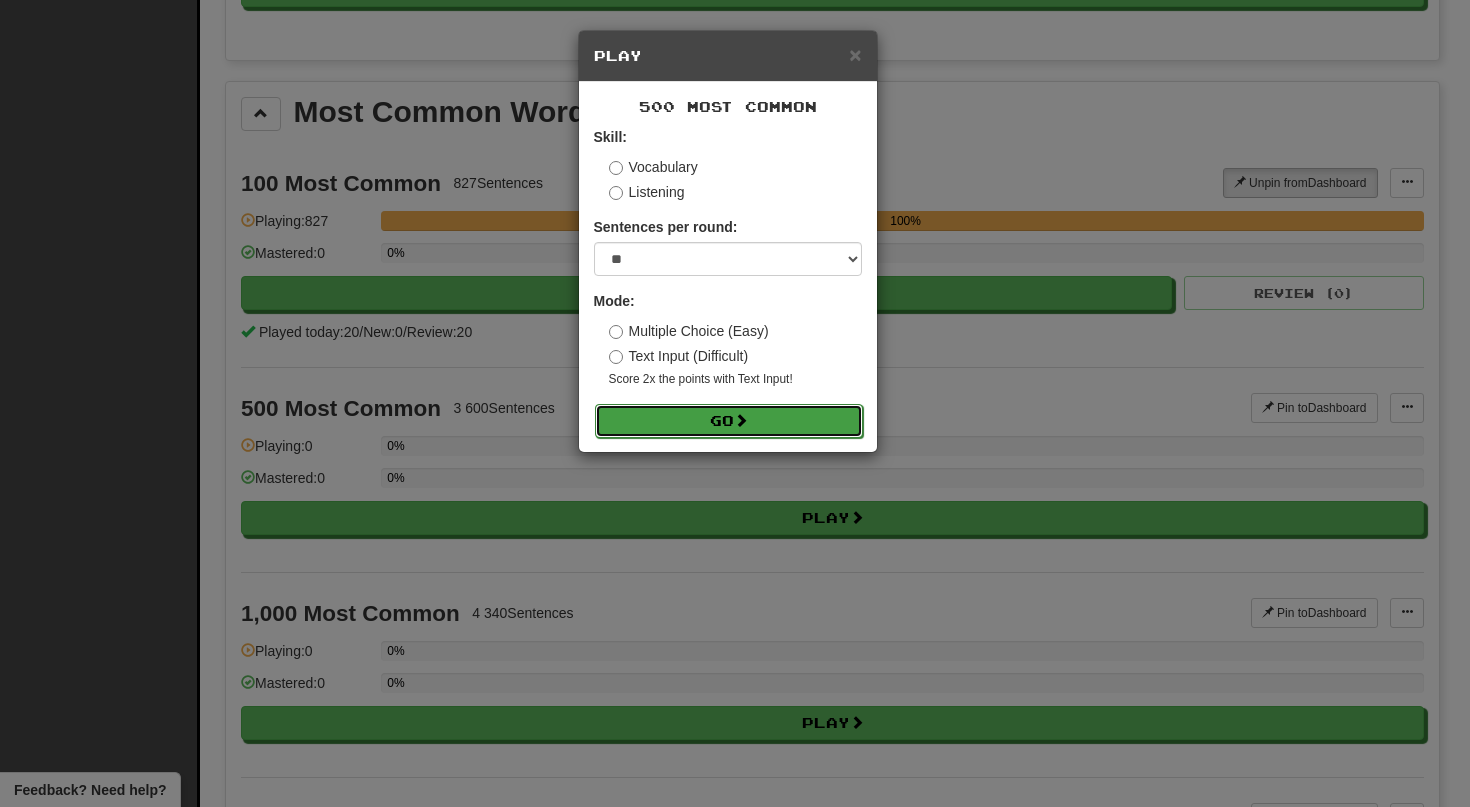 click on "Go" at bounding box center (729, 421) 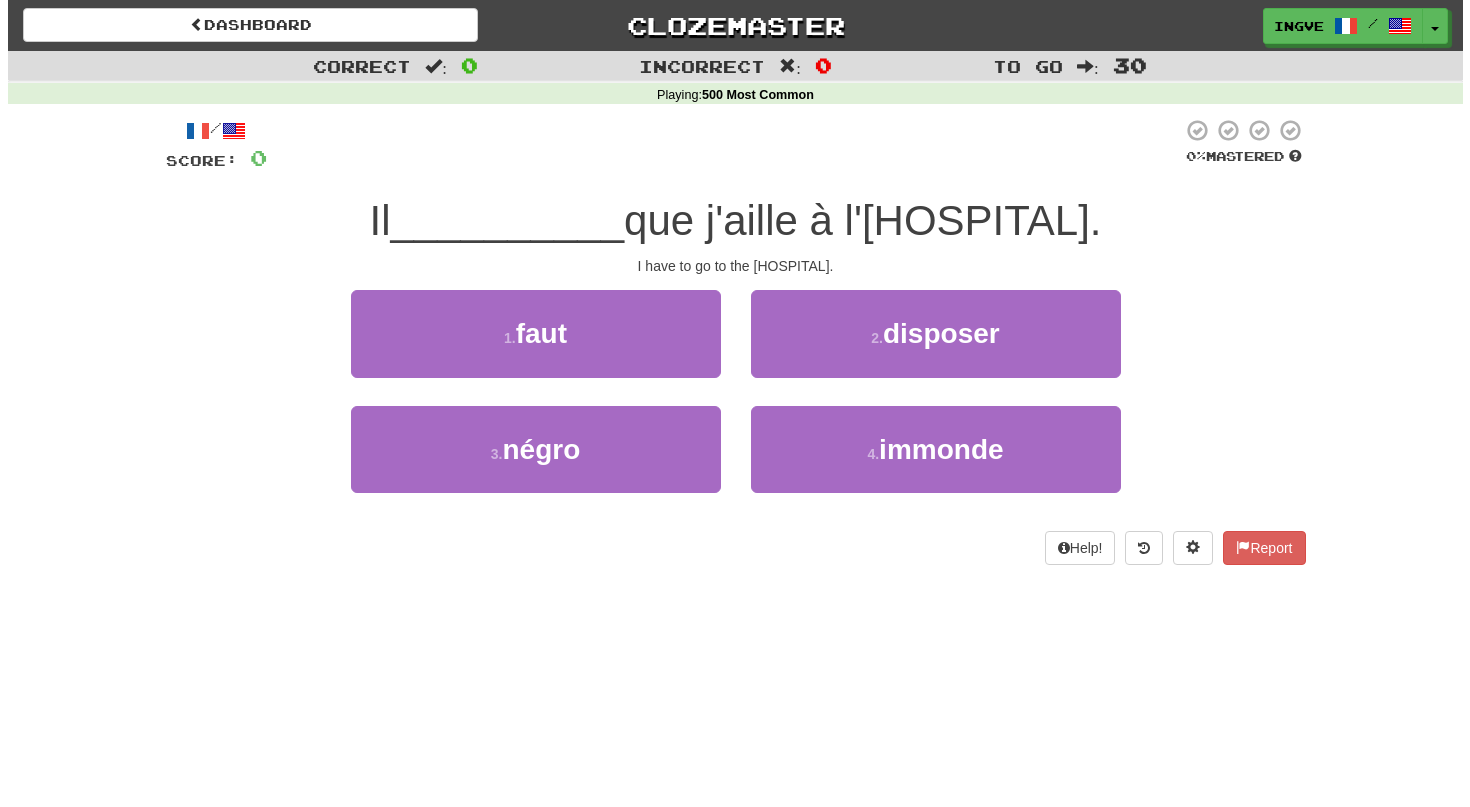 scroll, scrollTop: 0, scrollLeft: 0, axis: both 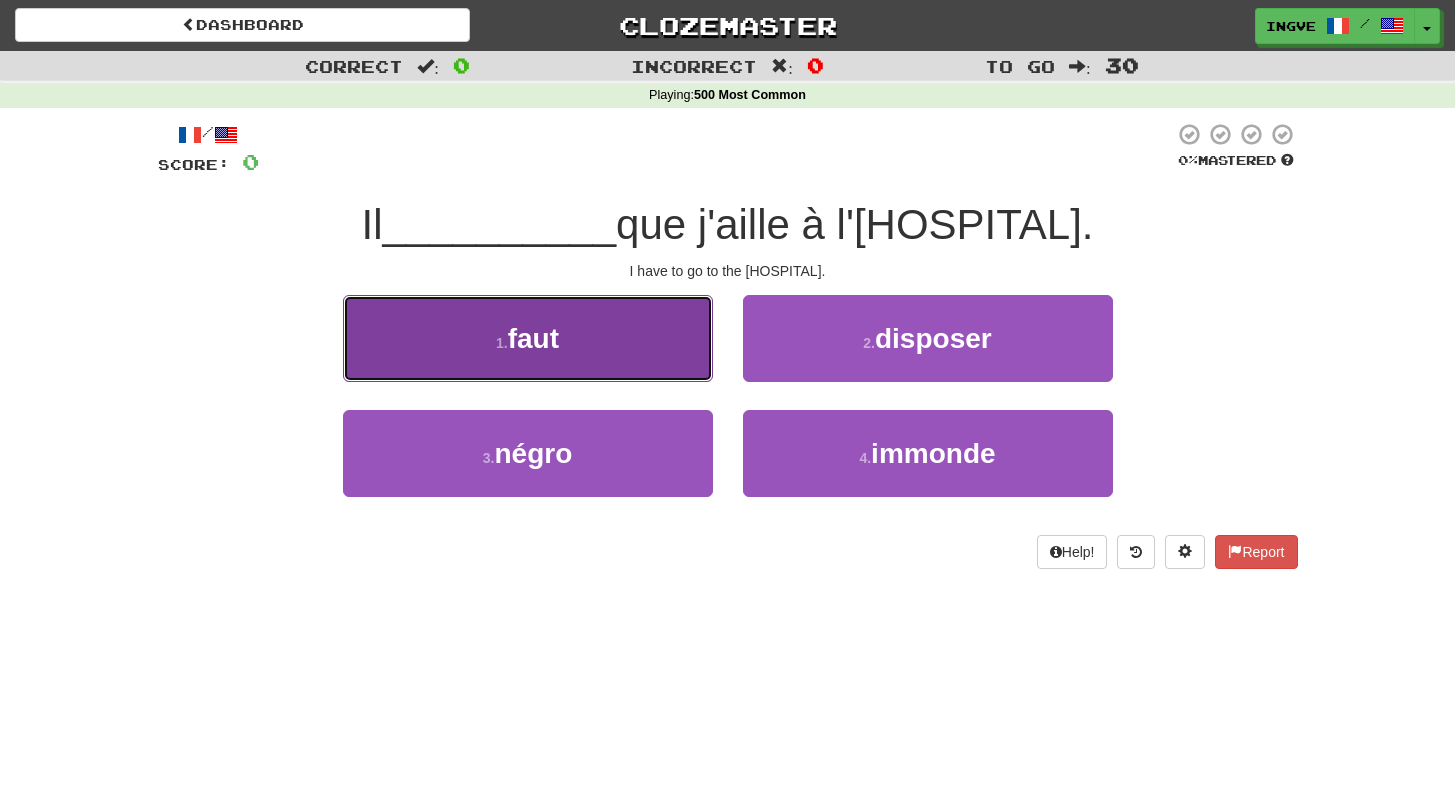 click on "1 .  faut" at bounding box center (528, 338) 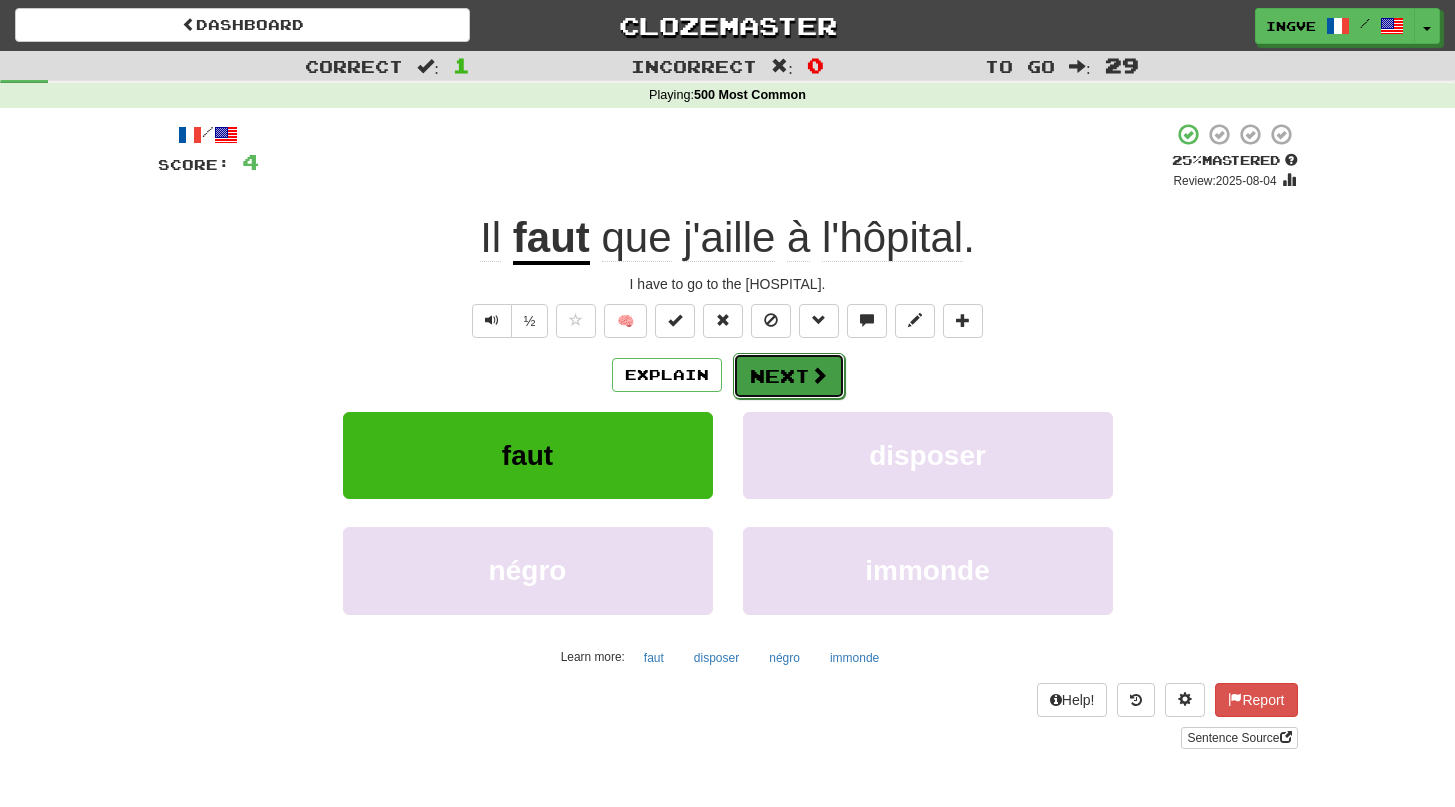 click on "Next" at bounding box center [789, 376] 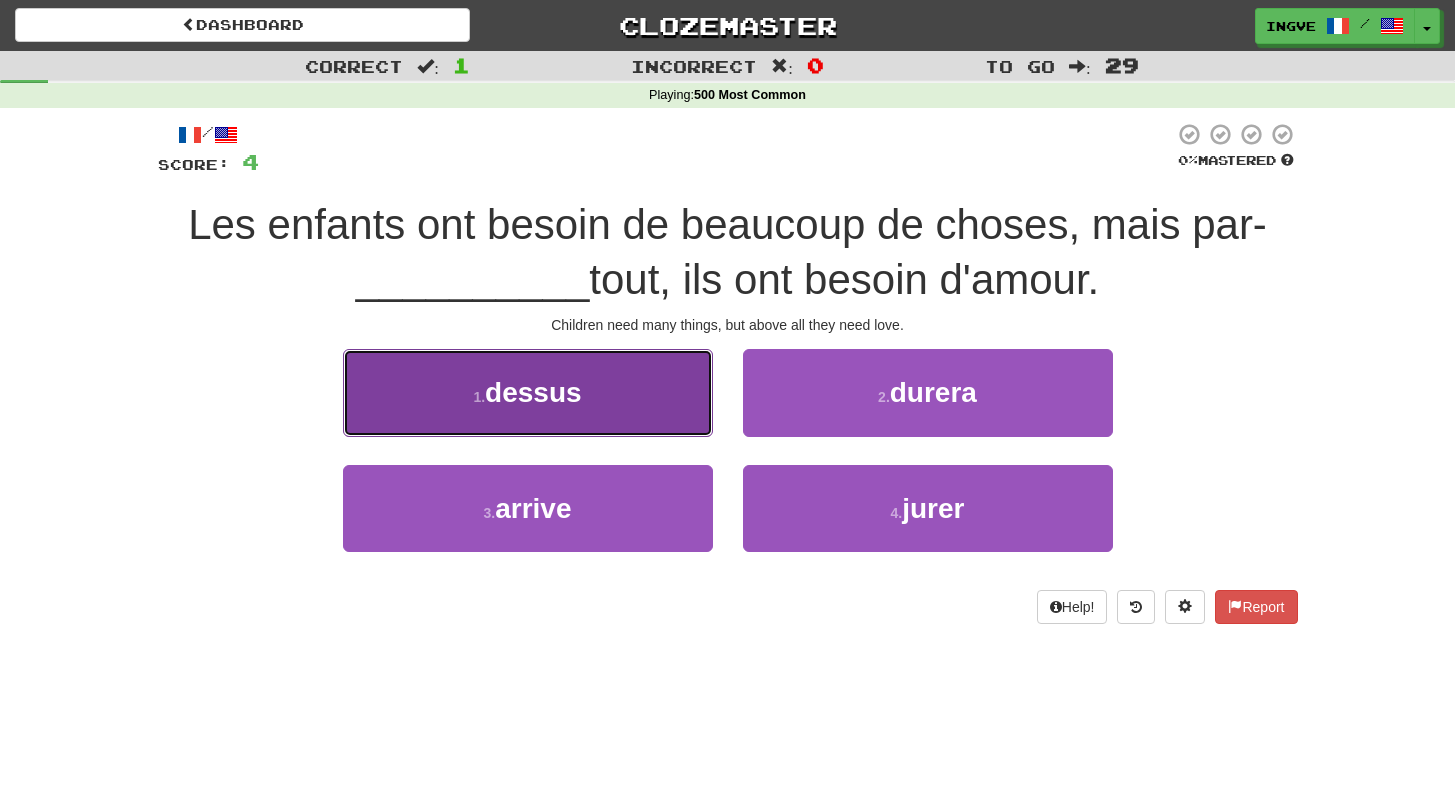 click on "1 .  dessus" at bounding box center (528, 392) 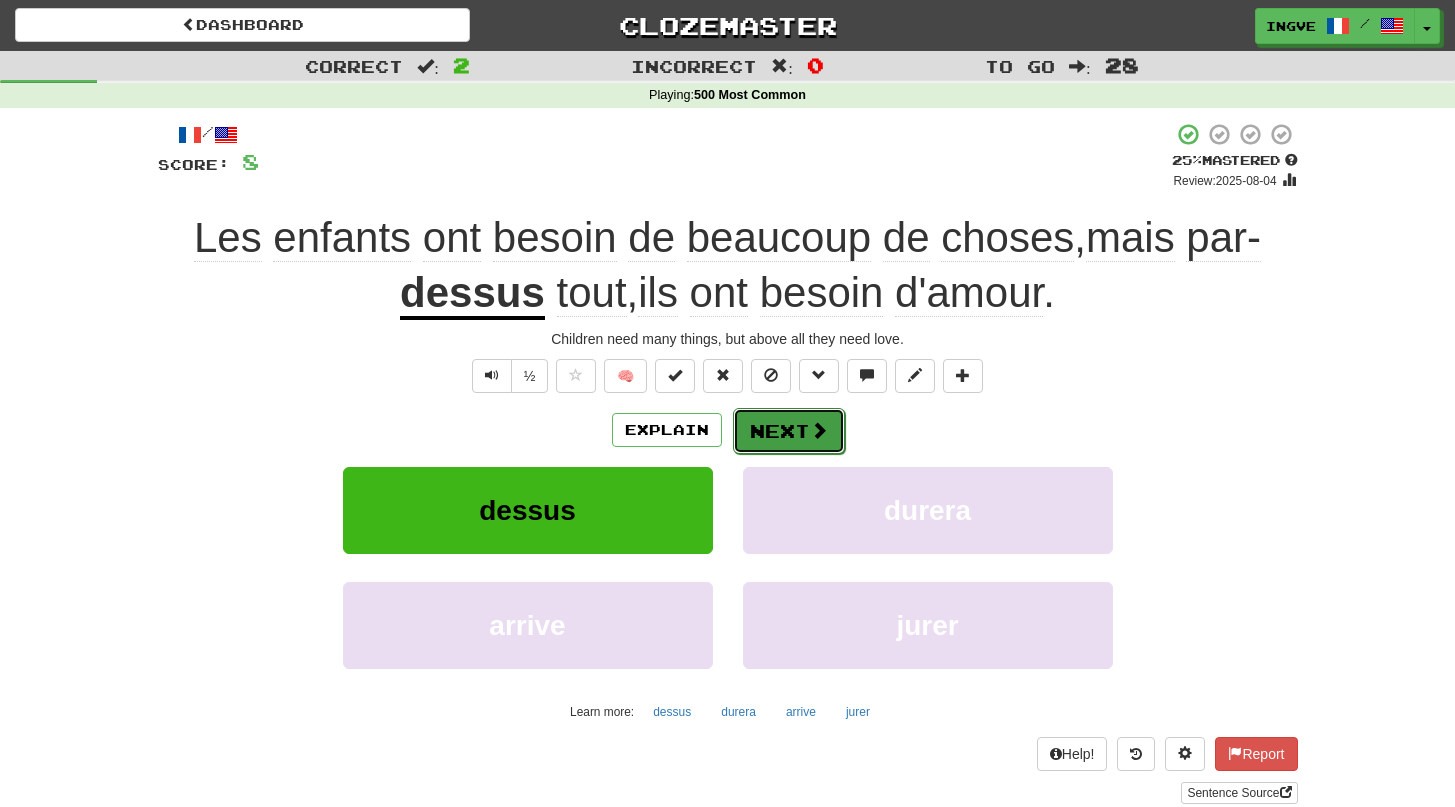 click on "Next" at bounding box center (789, 431) 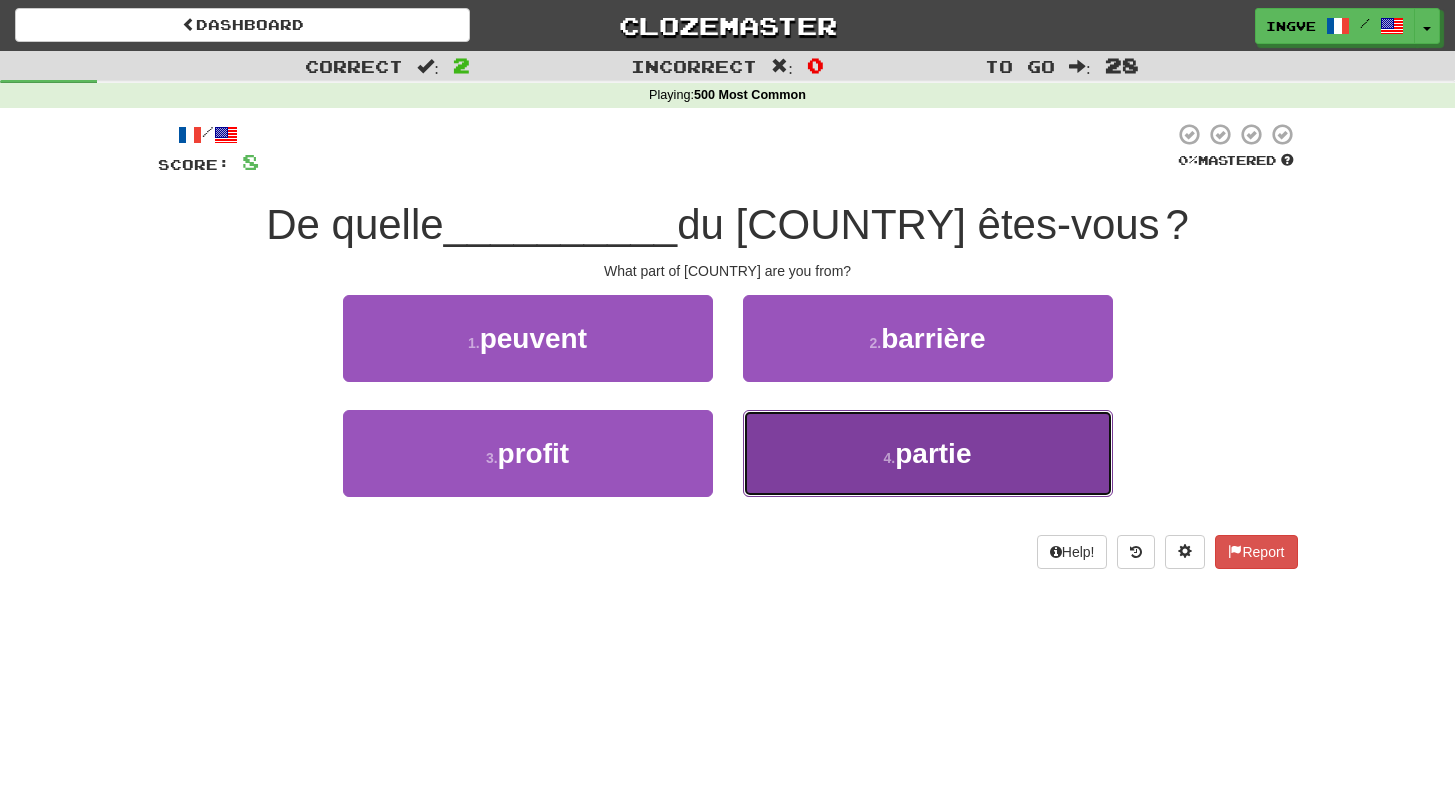 click on "4 .  partie" at bounding box center (928, 453) 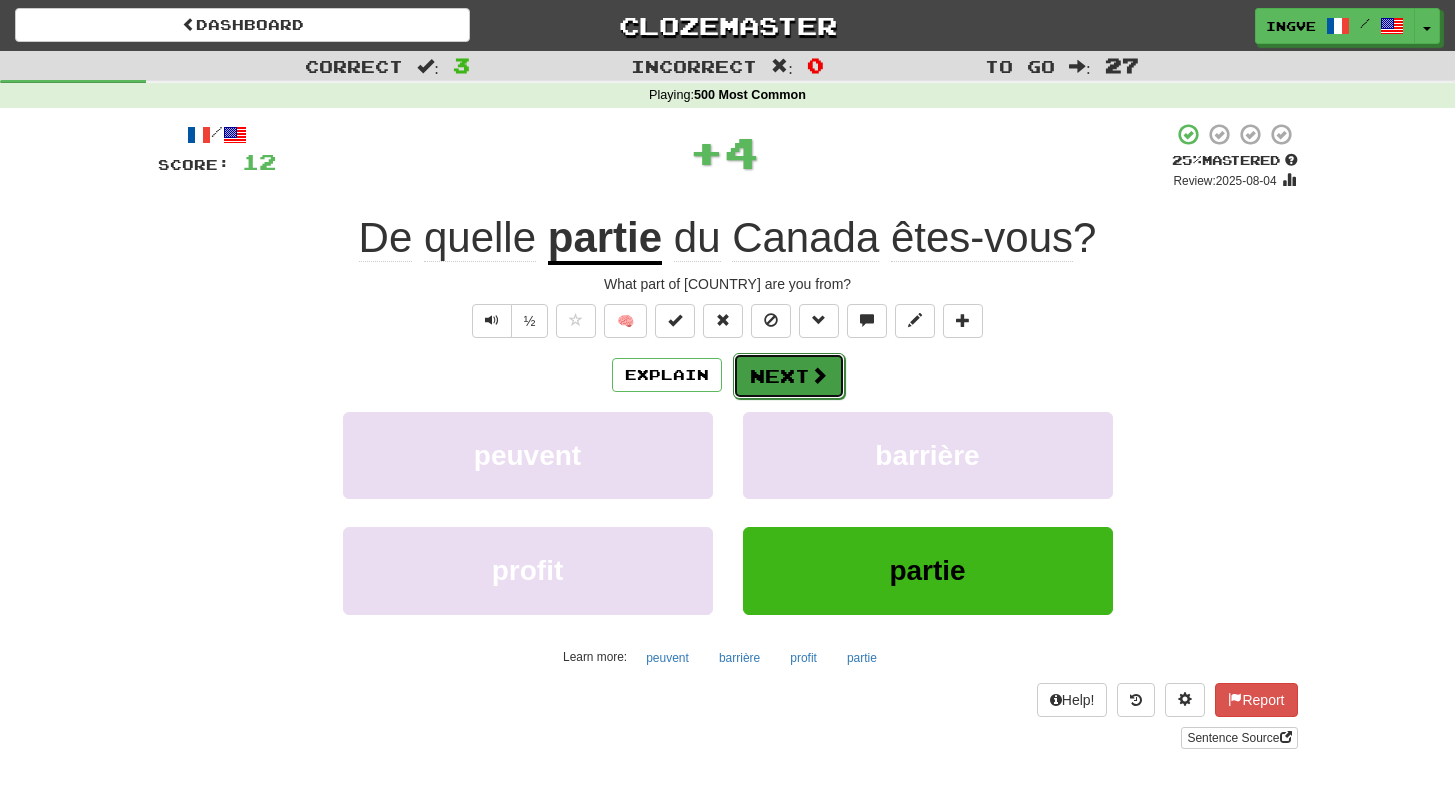 click on "Next" at bounding box center (789, 376) 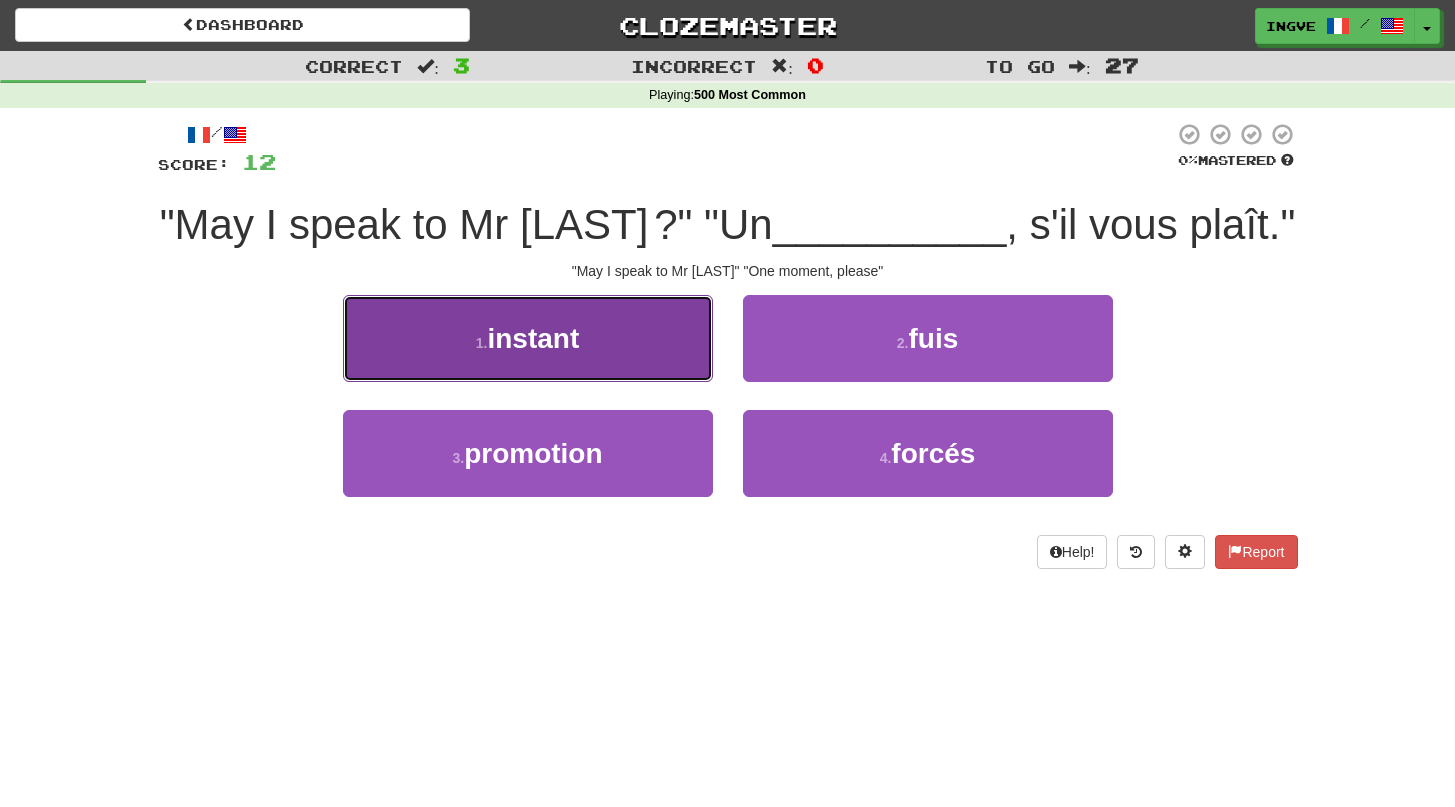 click on "1 .  instant" at bounding box center (528, 338) 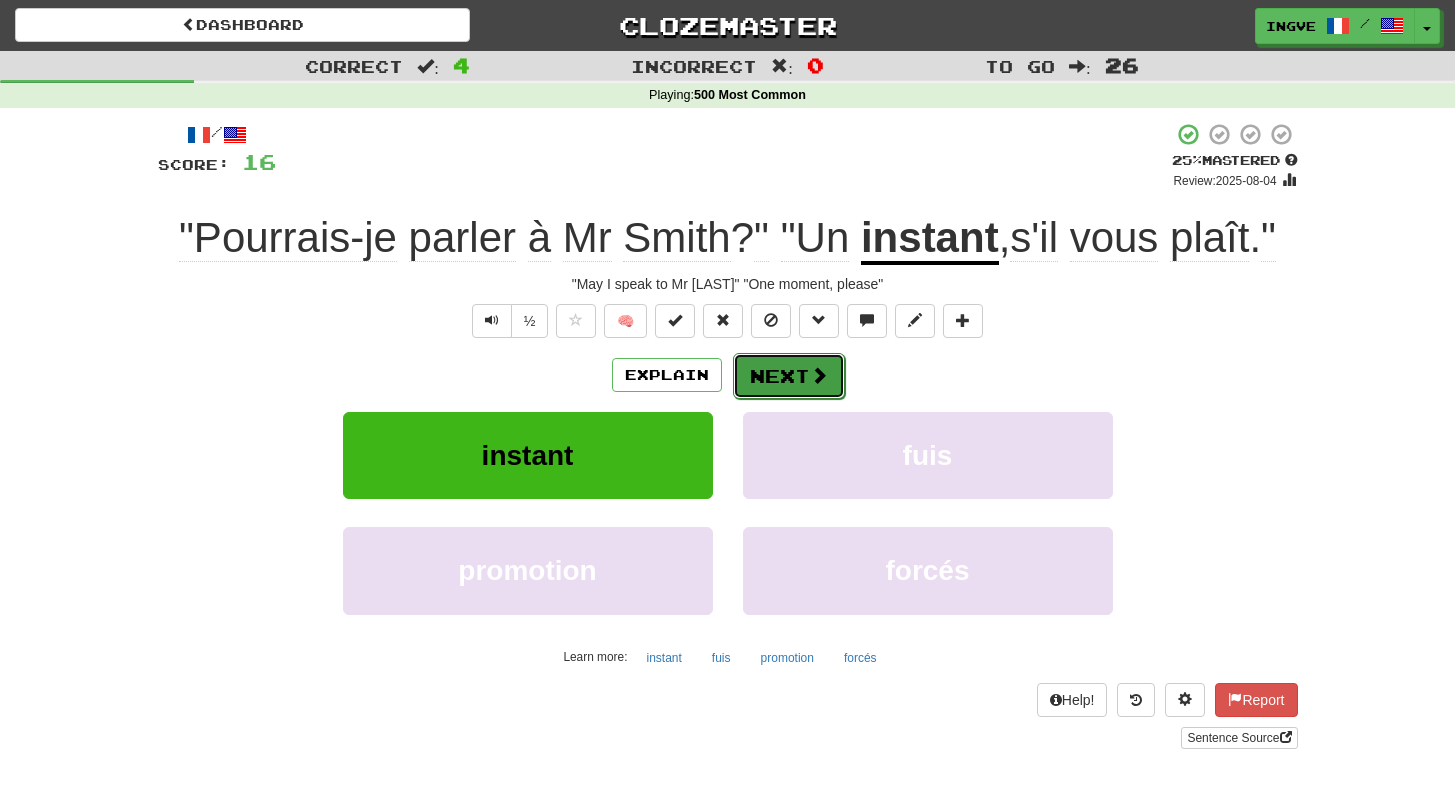 click on "Next" at bounding box center [789, 376] 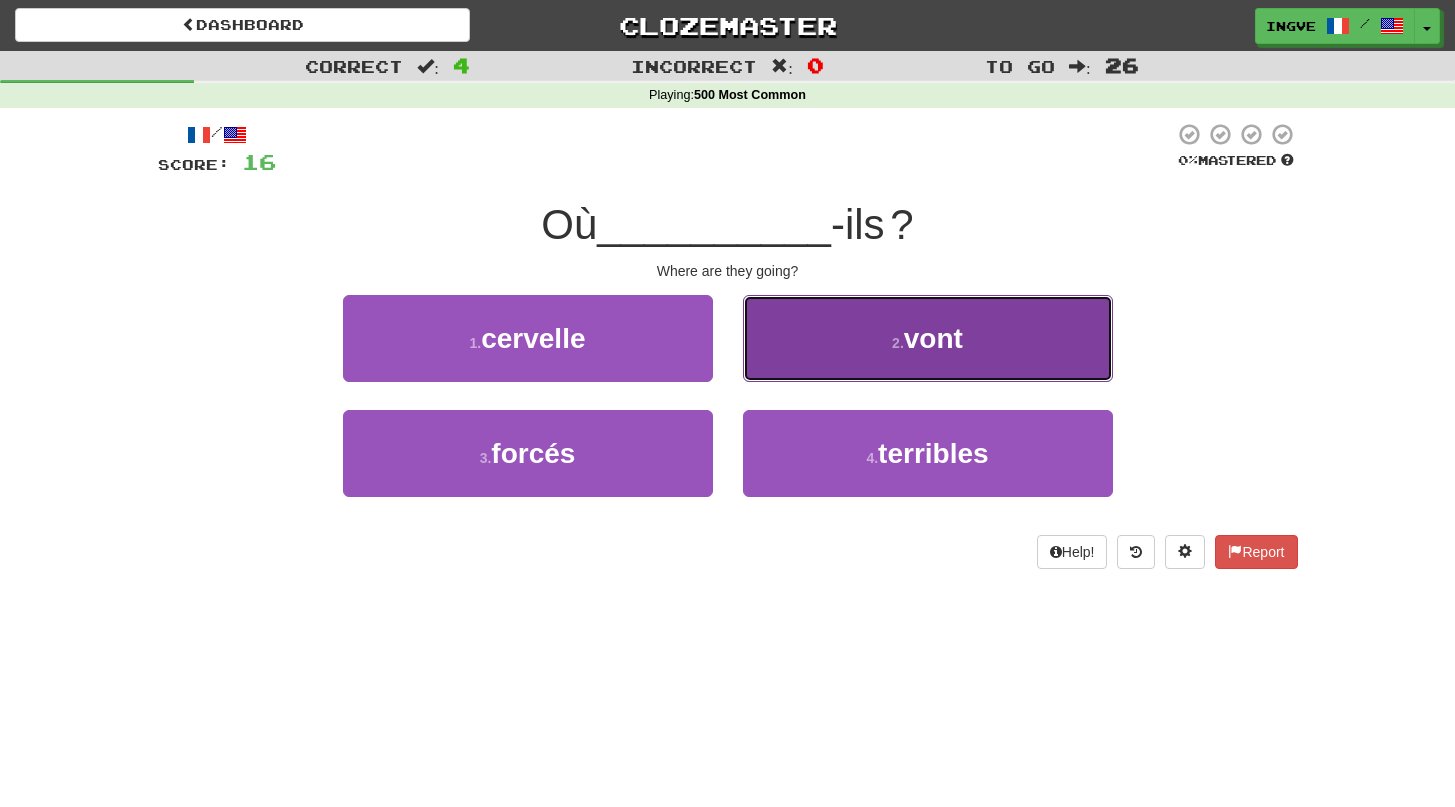 click on "2 .  vont" at bounding box center [928, 338] 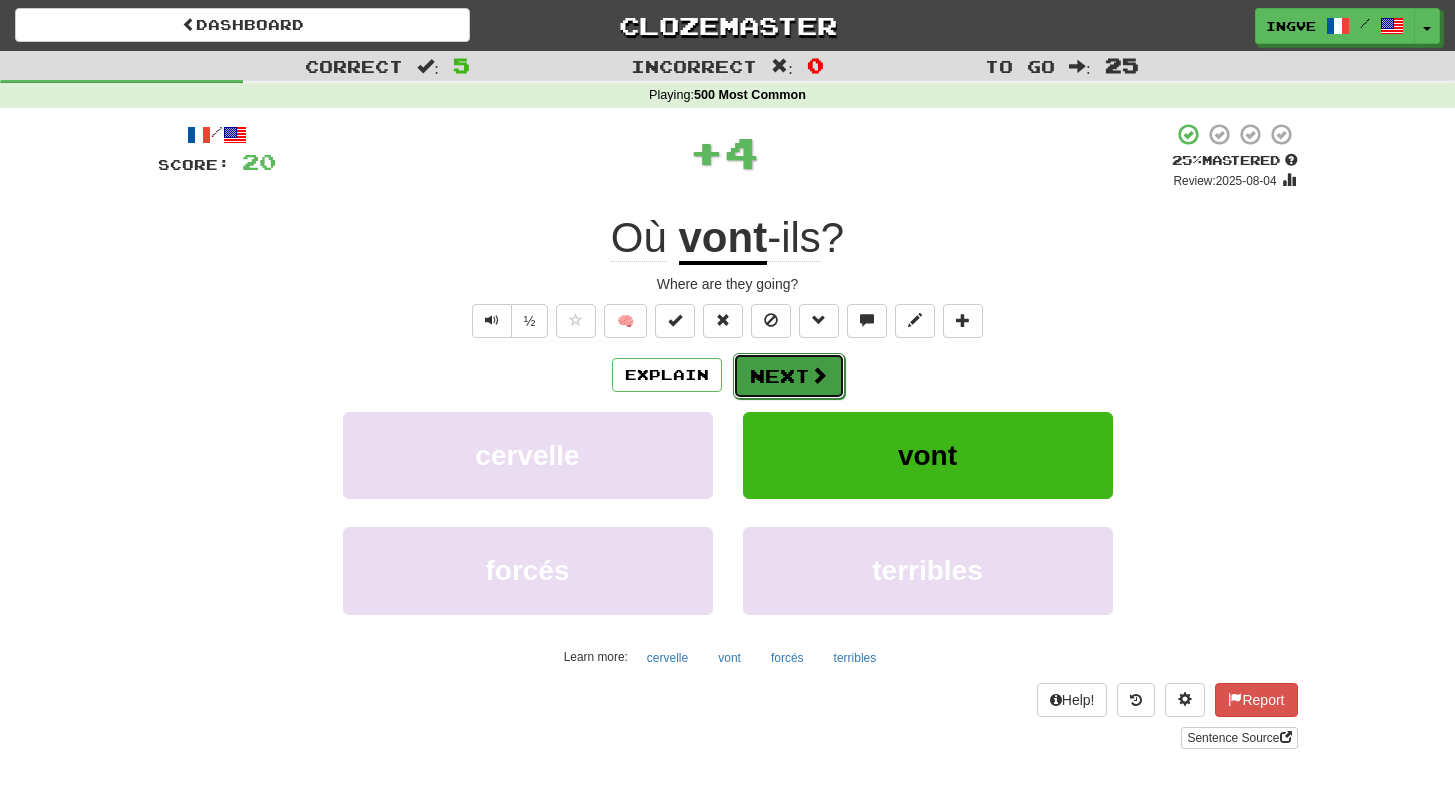 click on "Next" at bounding box center (789, 376) 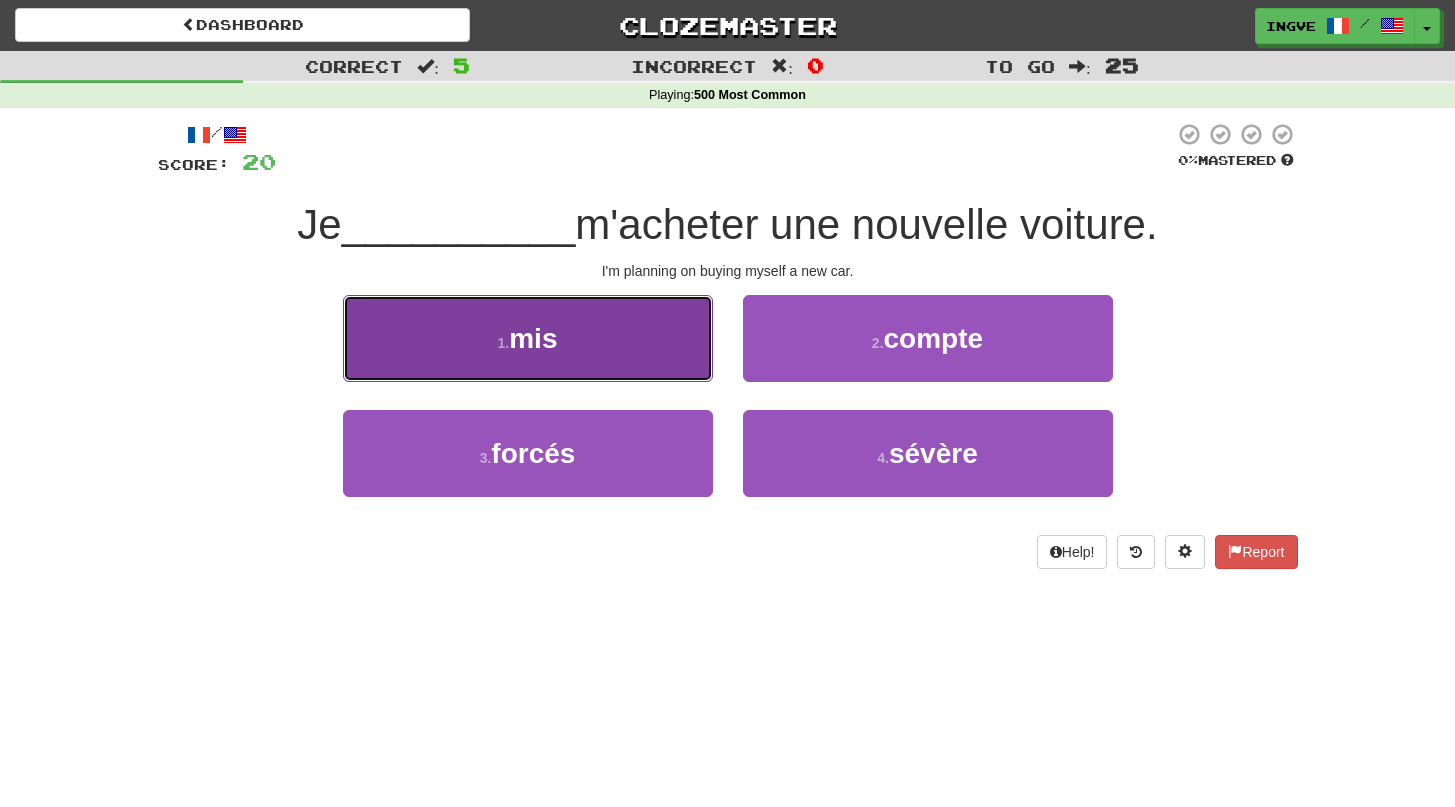 click on "1 .  mis" at bounding box center (528, 338) 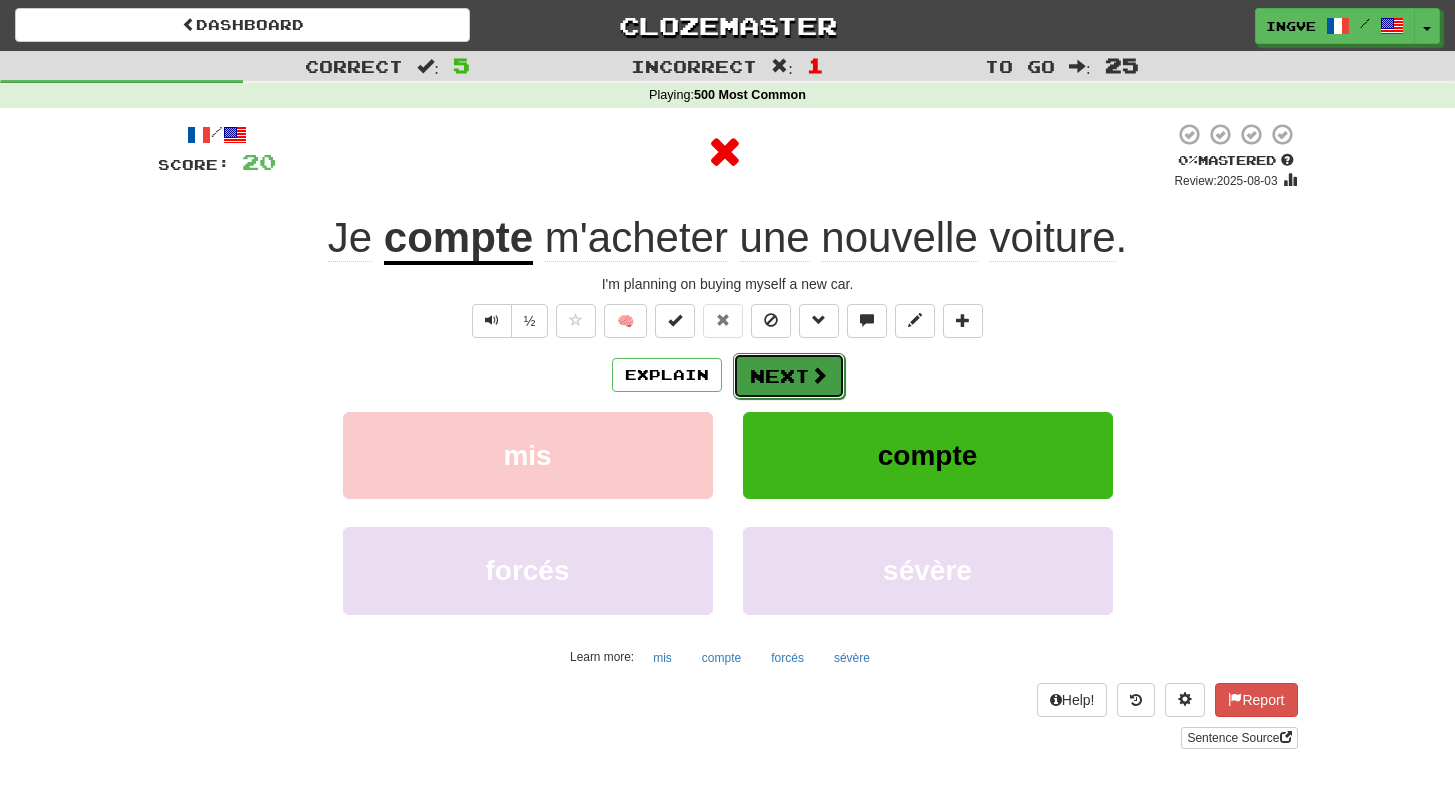 click on "Next" at bounding box center (789, 376) 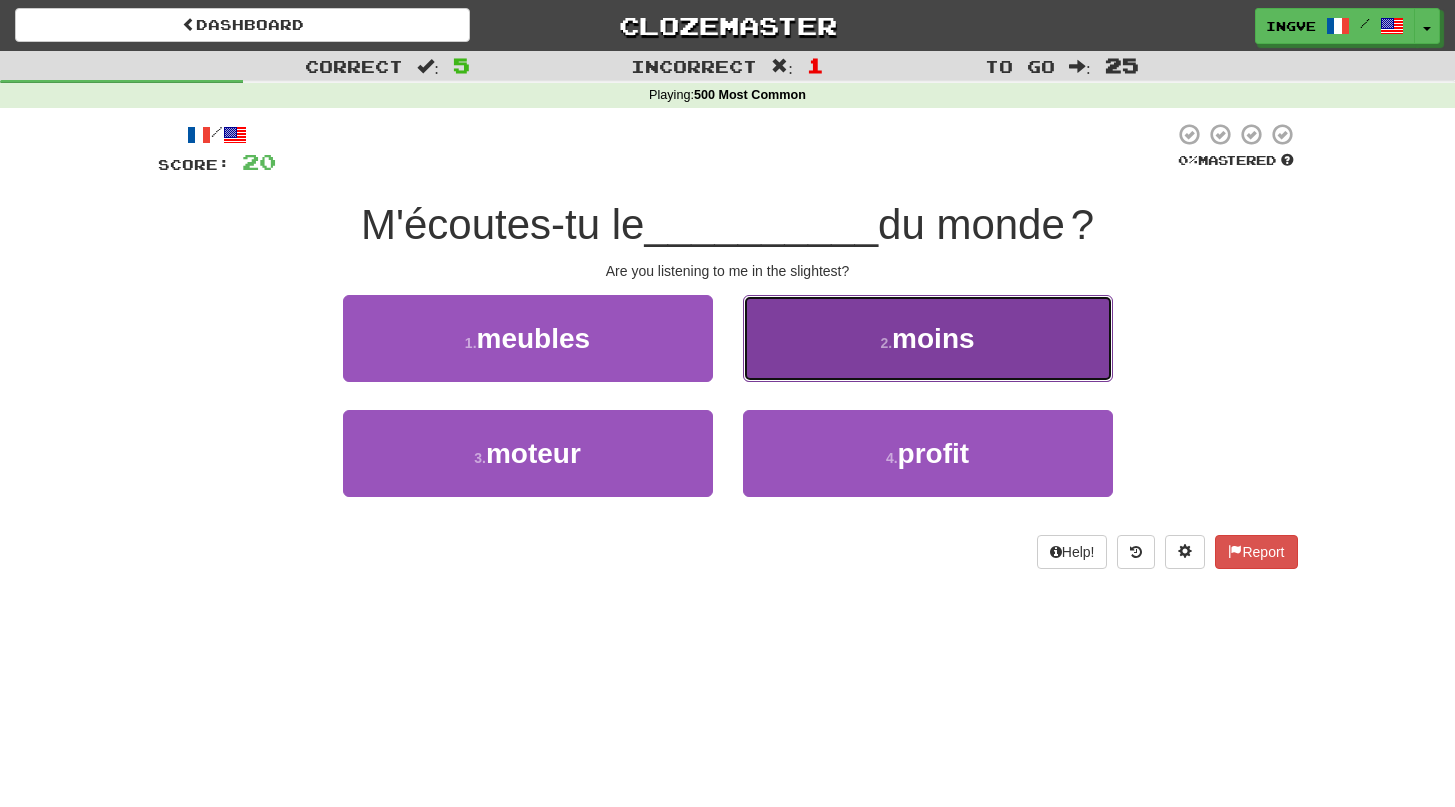 click on "2 .  moins" at bounding box center [928, 338] 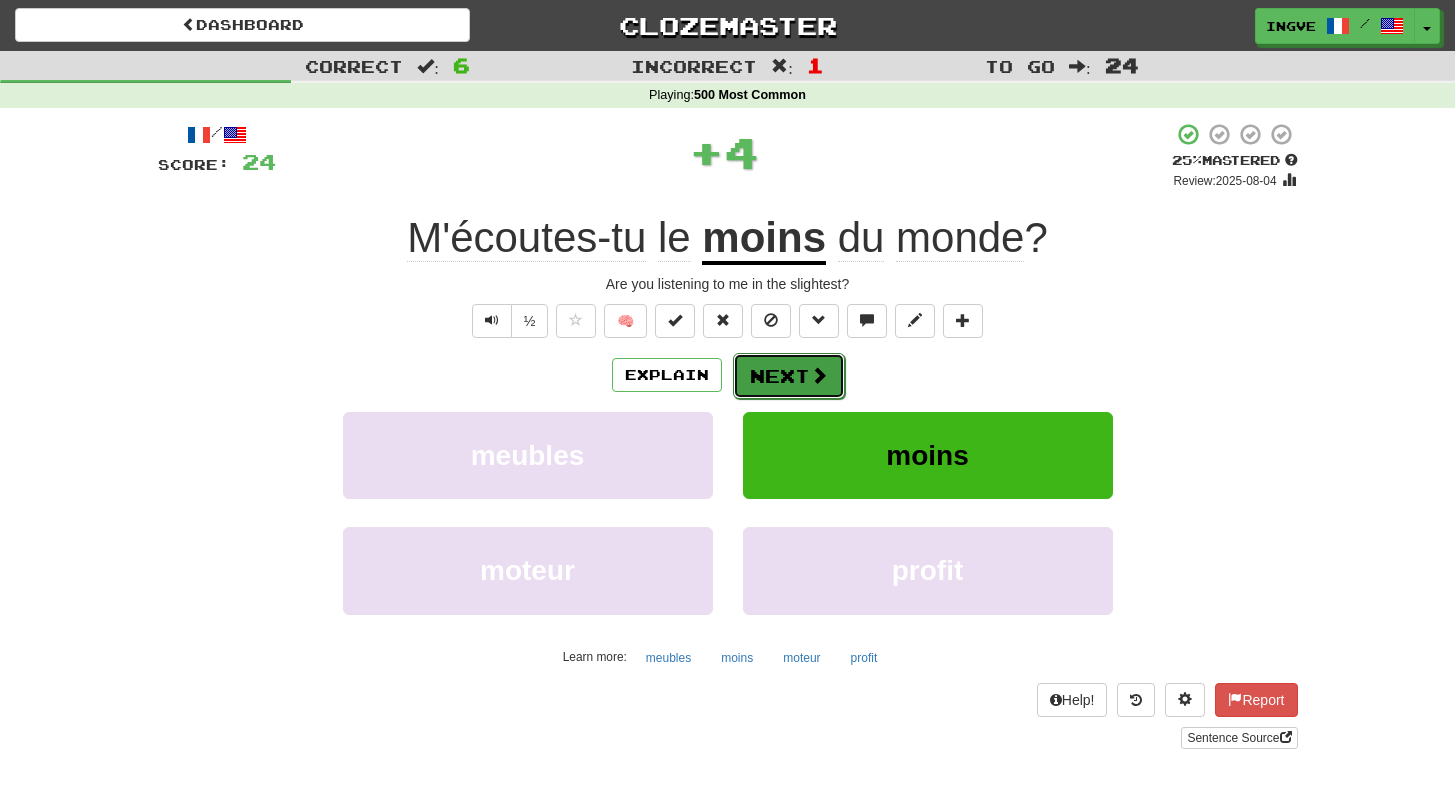 click on "Next" at bounding box center [789, 376] 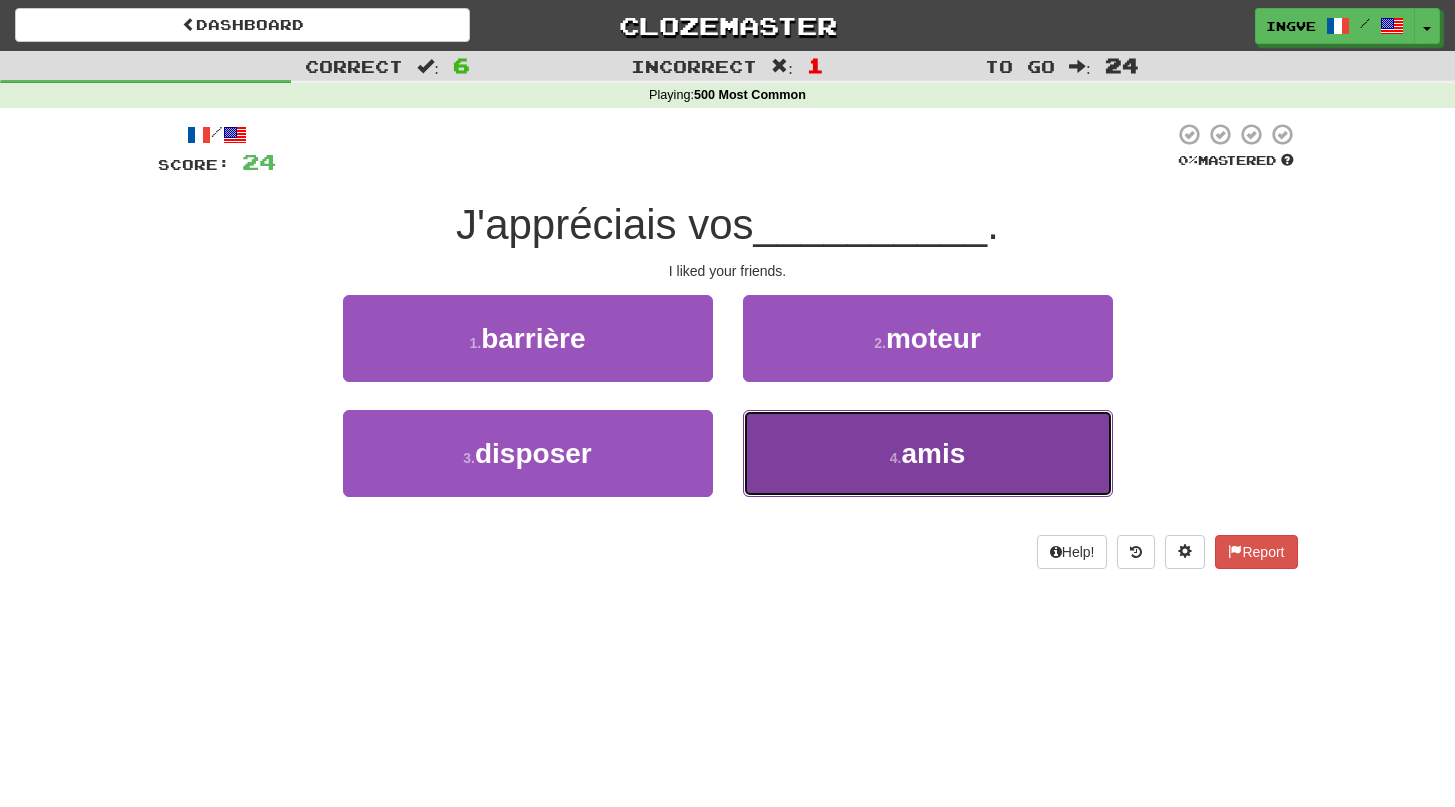 click on "4 .  amis" at bounding box center (928, 453) 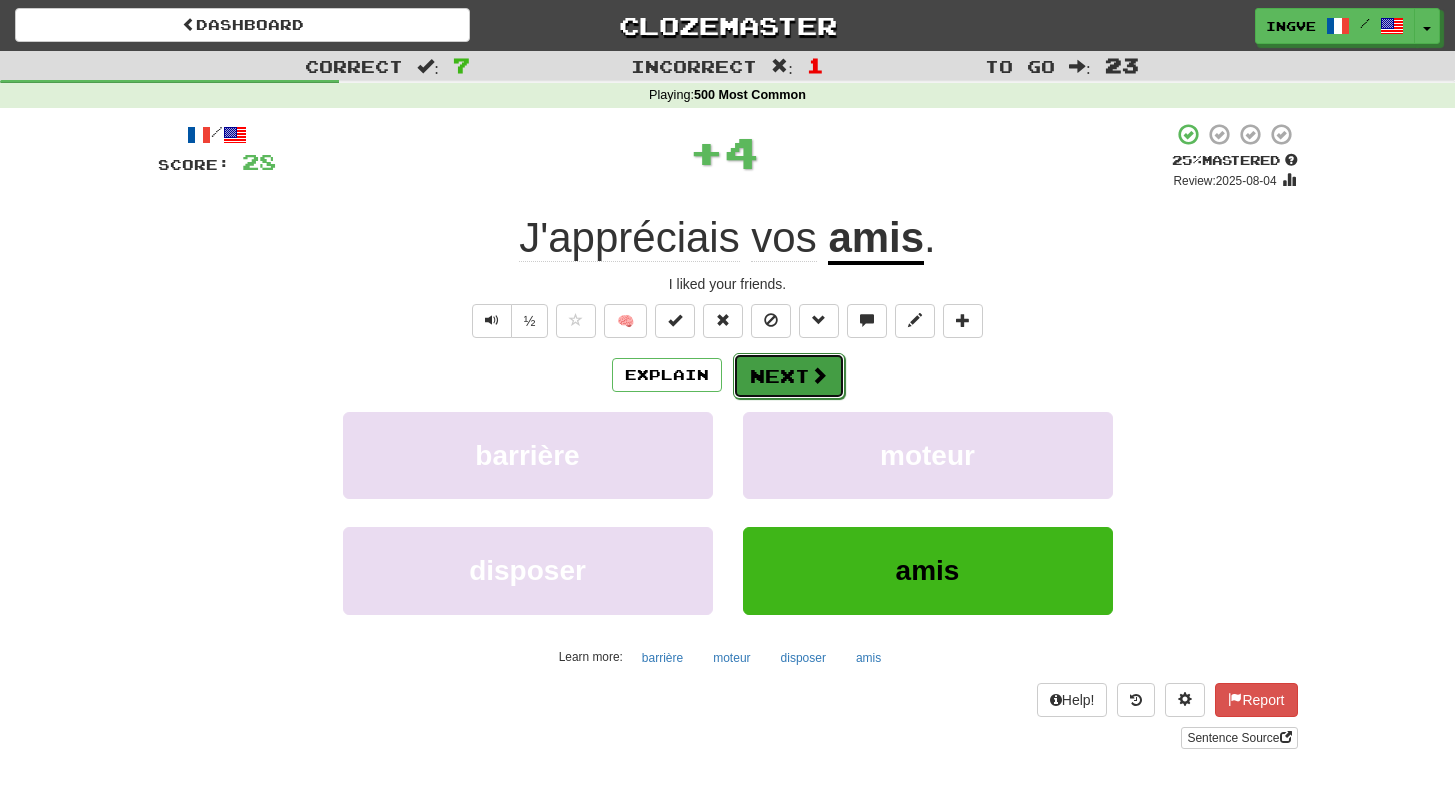 click on "Next" at bounding box center (789, 376) 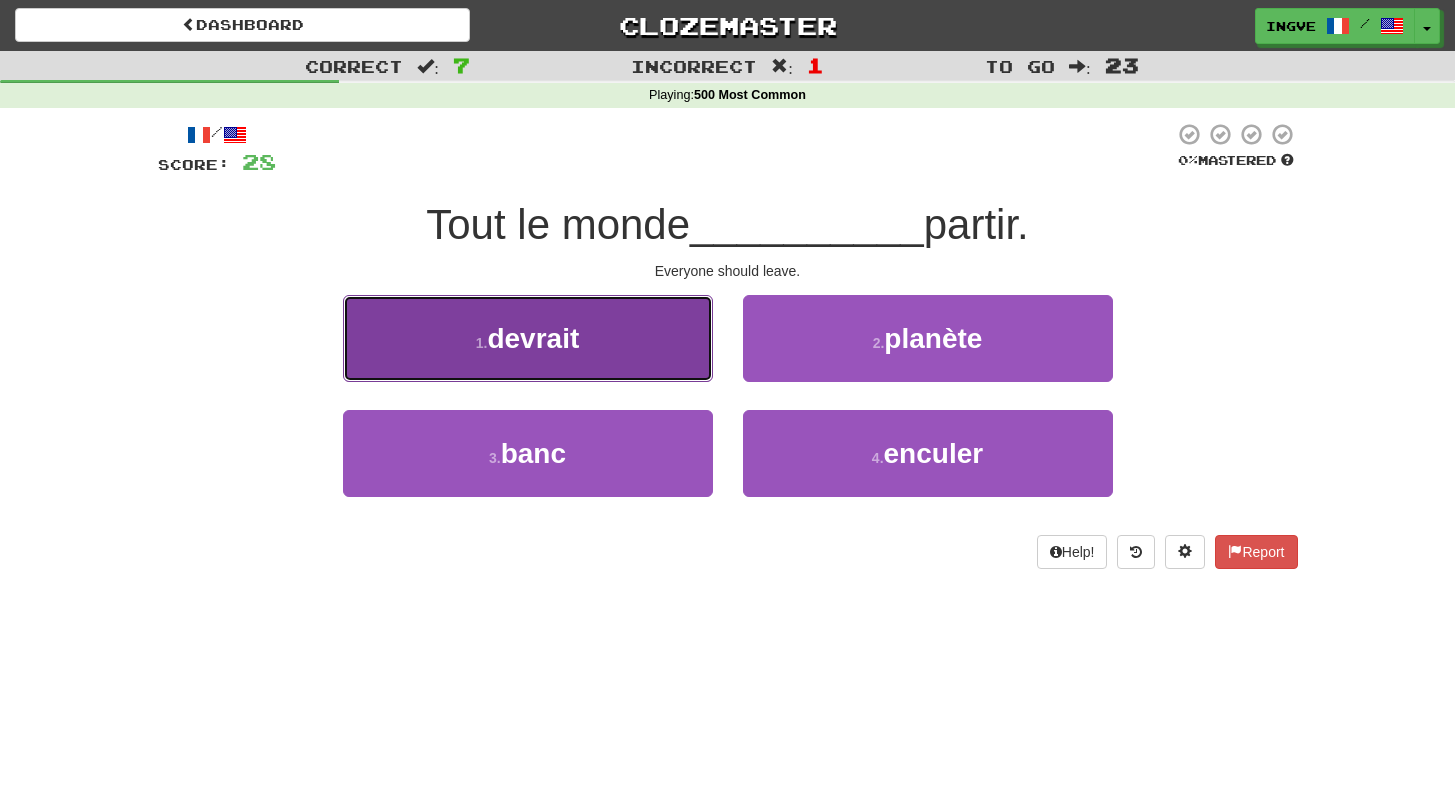 click on "1 .  devrait" at bounding box center [528, 338] 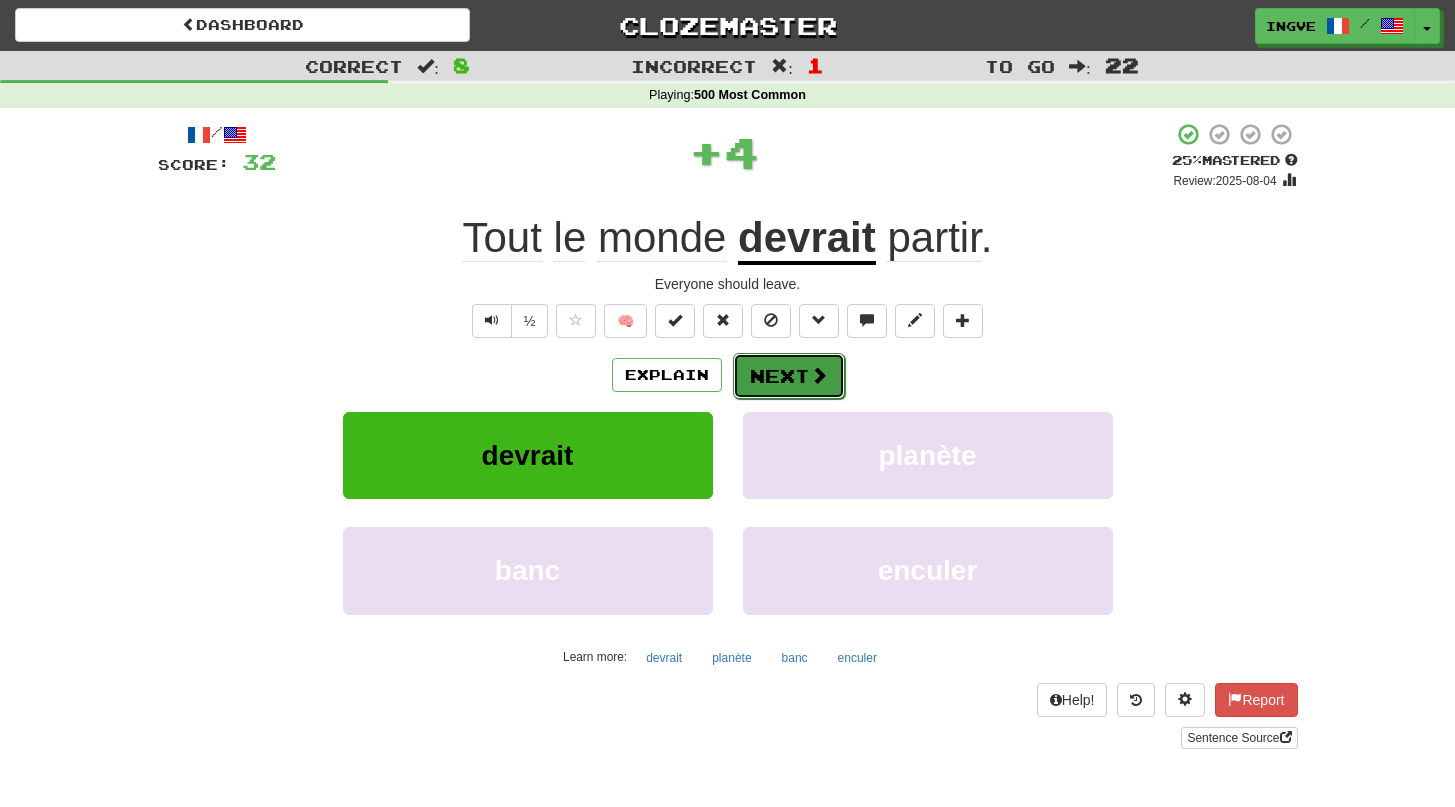 click on "Next" at bounding box center [789, 376] 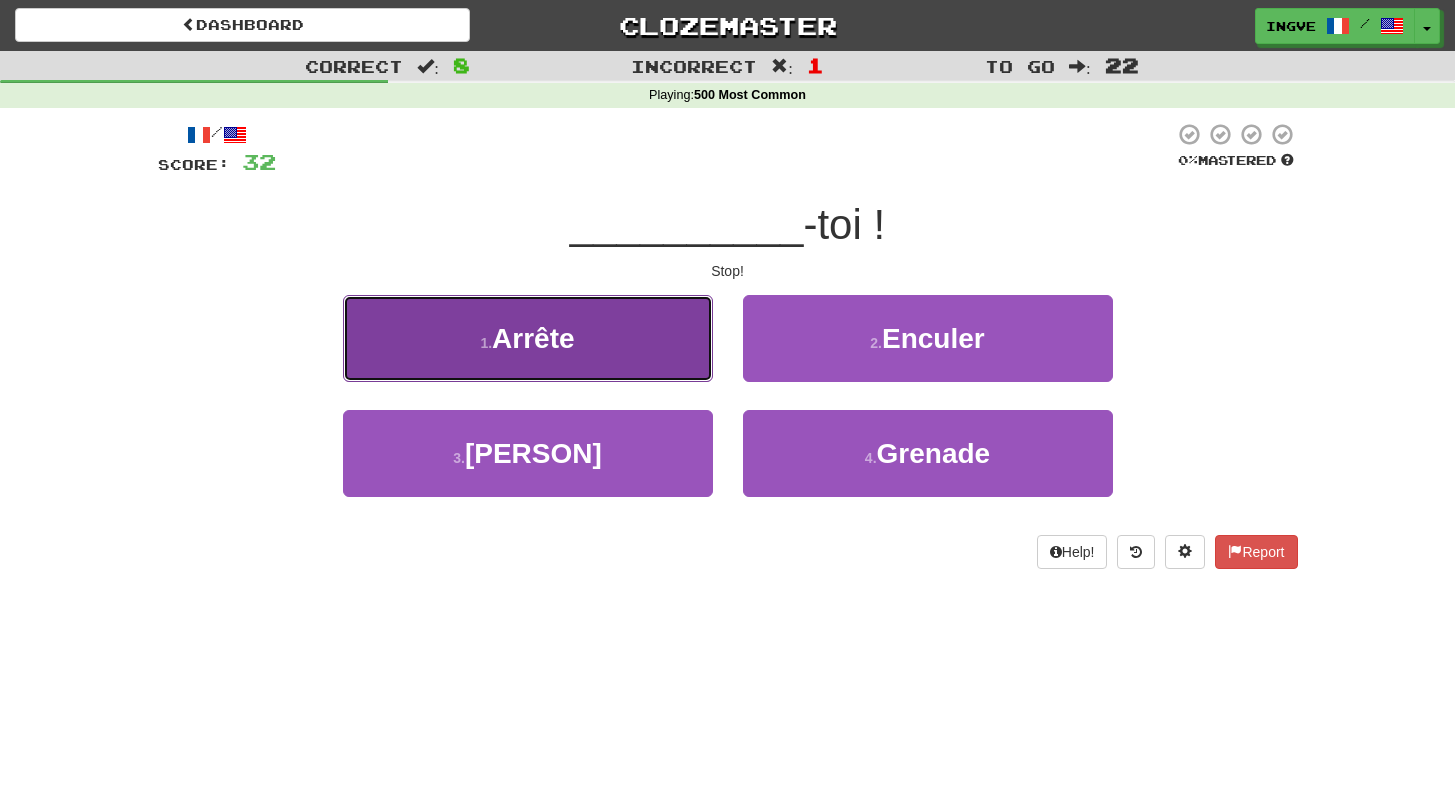 click on "1 .  Arrête" at bounding box center [528, 338] 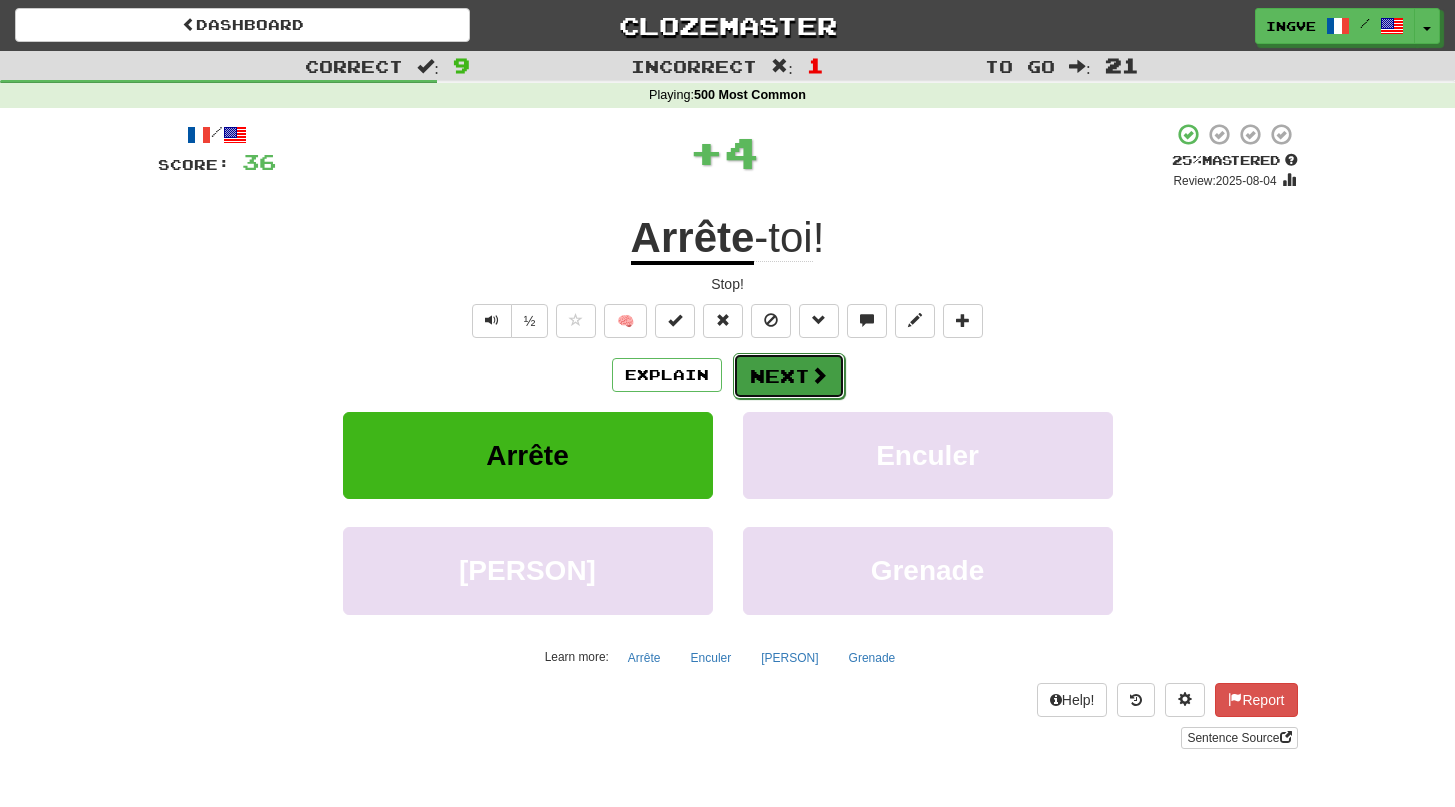click on "Next" at bounding box center (789, 376) 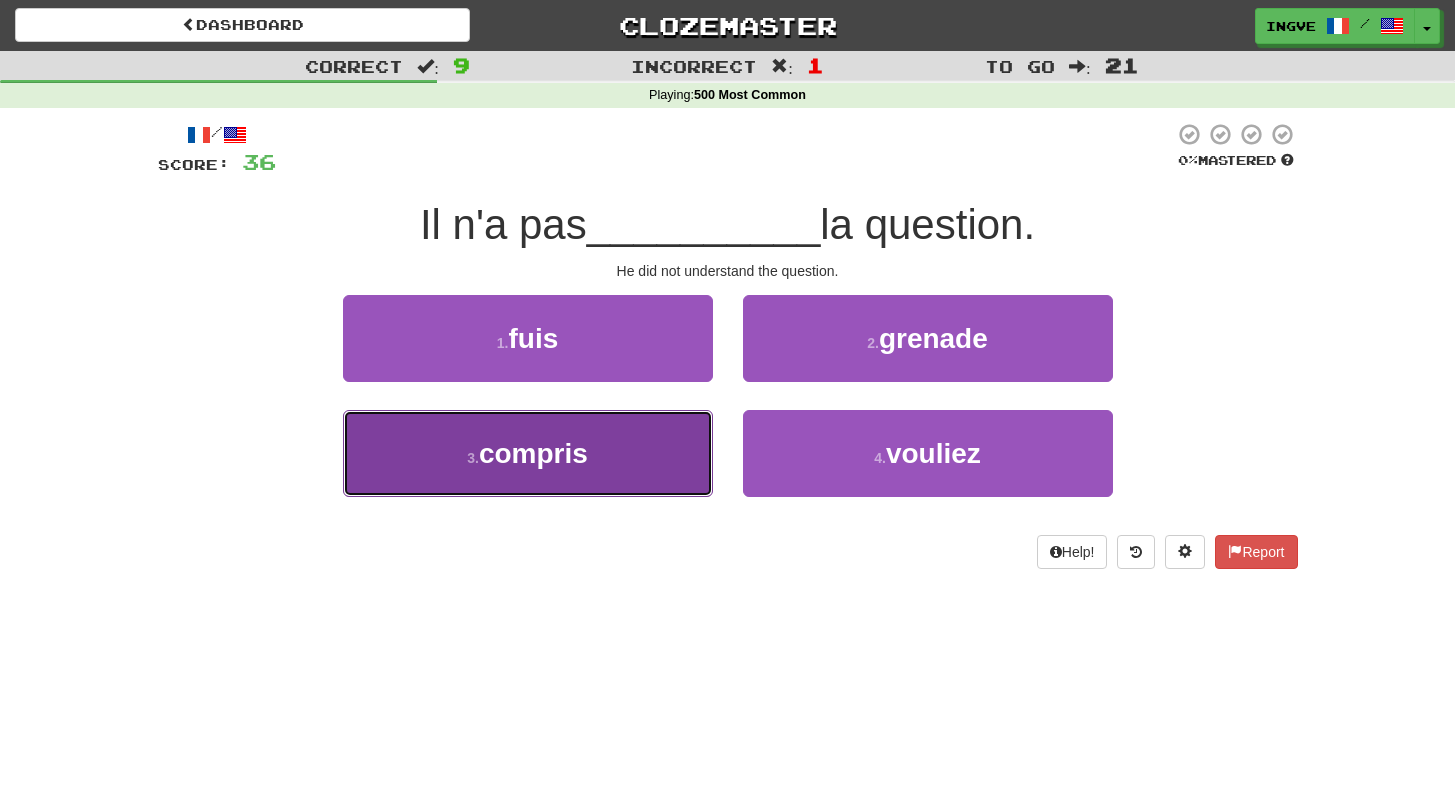 click on "3 .  compris" at bounding box center (528, 453) 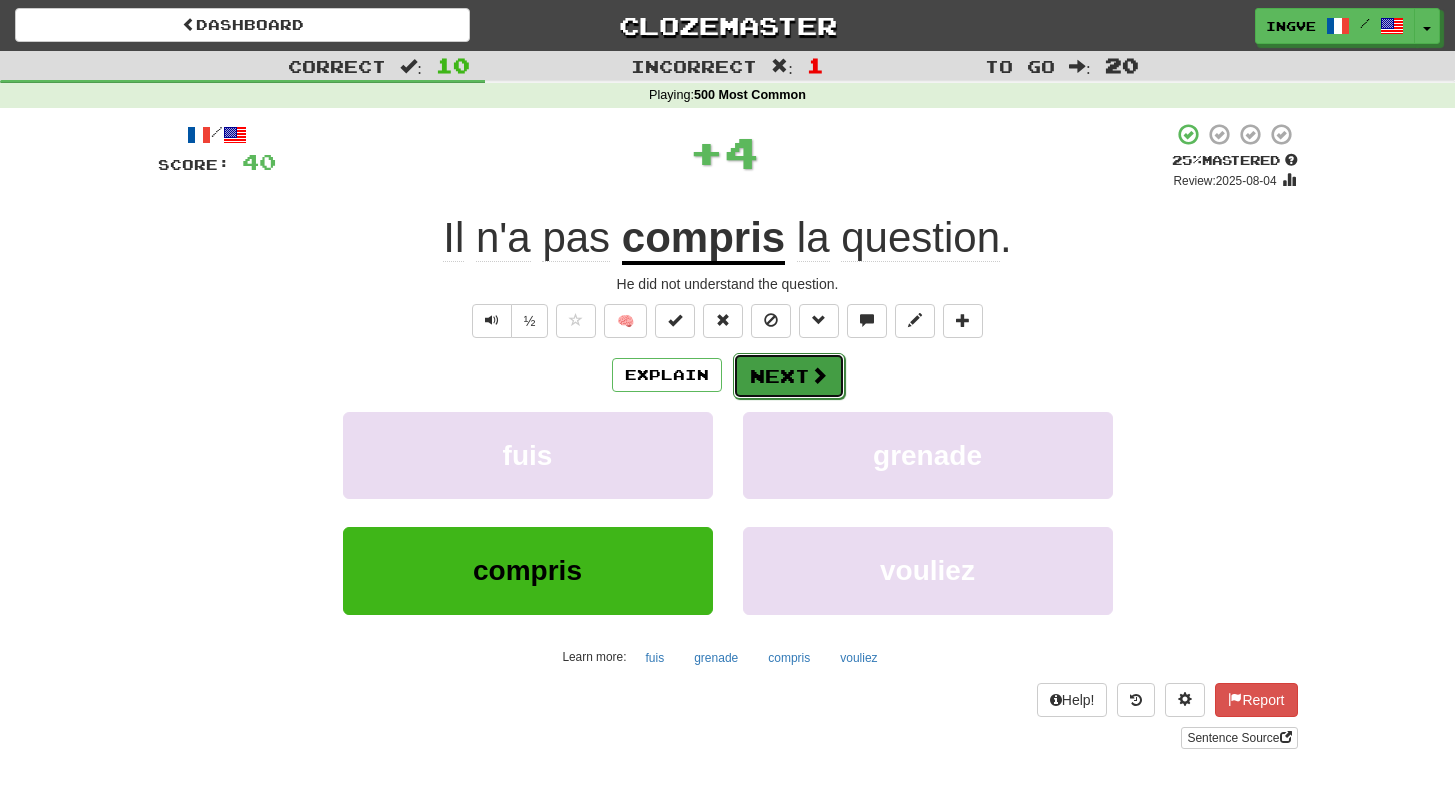 click on "Next" at bounding box center (789, 376) 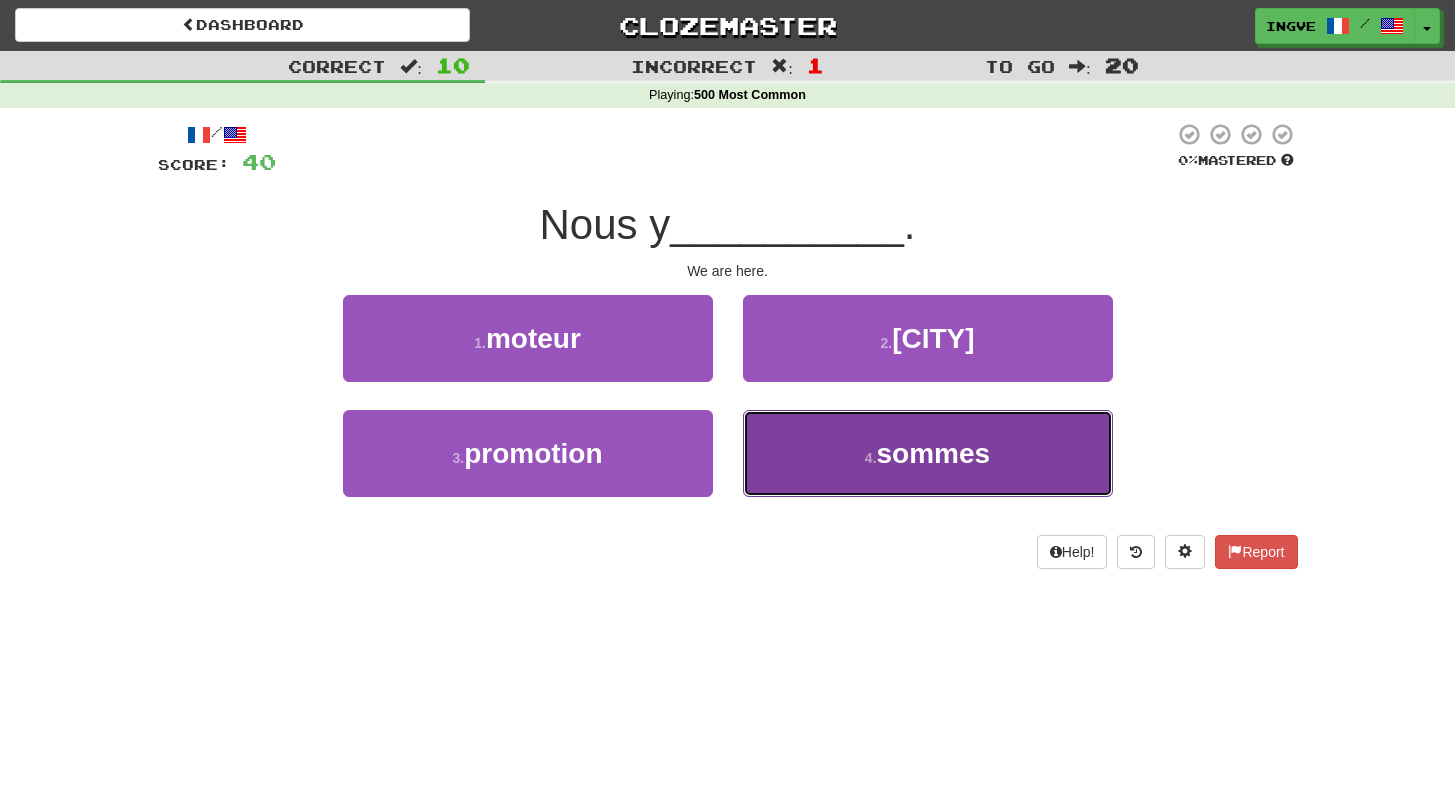 click on "4 .  sommes" at bounding box center (928, 453) 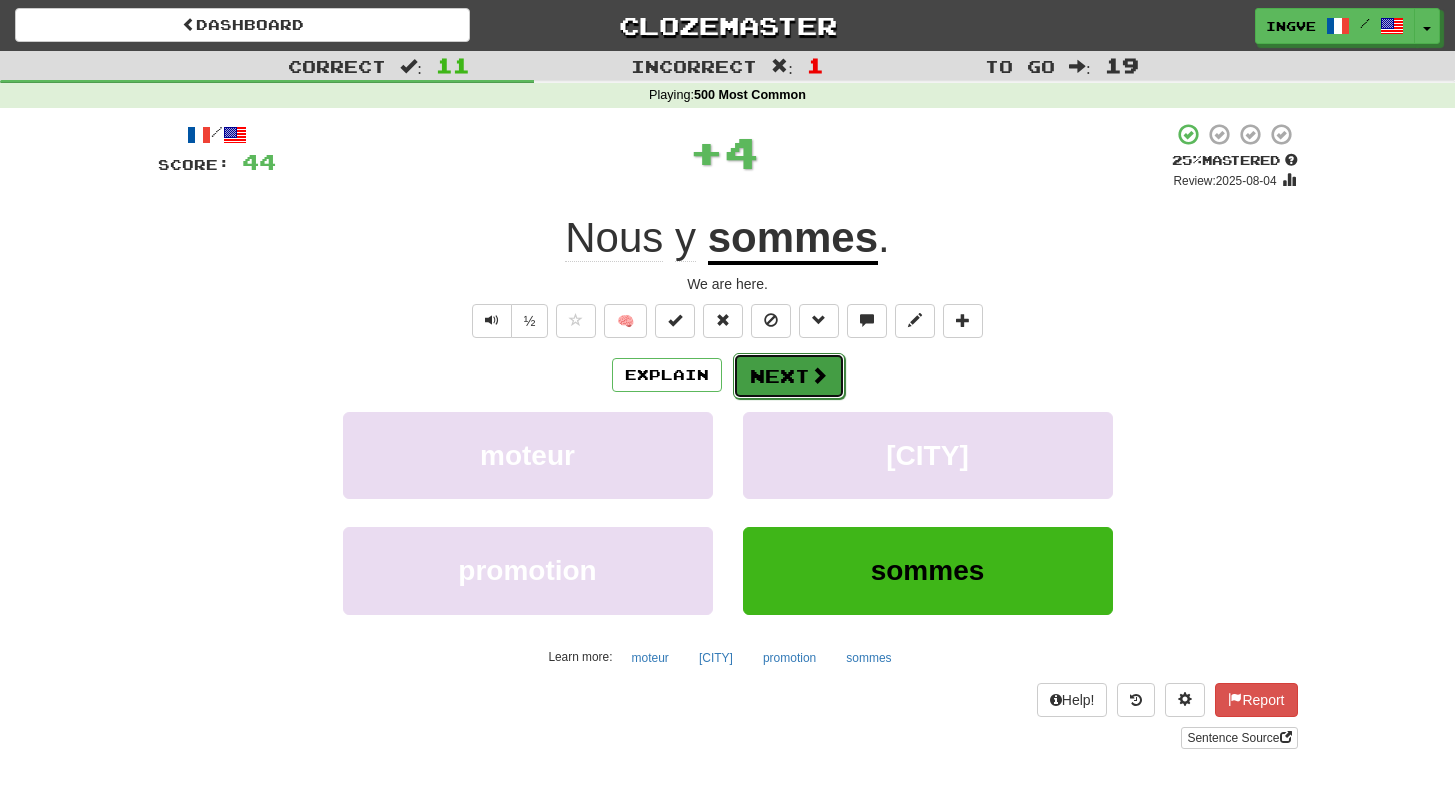 click on "Next" at bounding box center [789, 376] 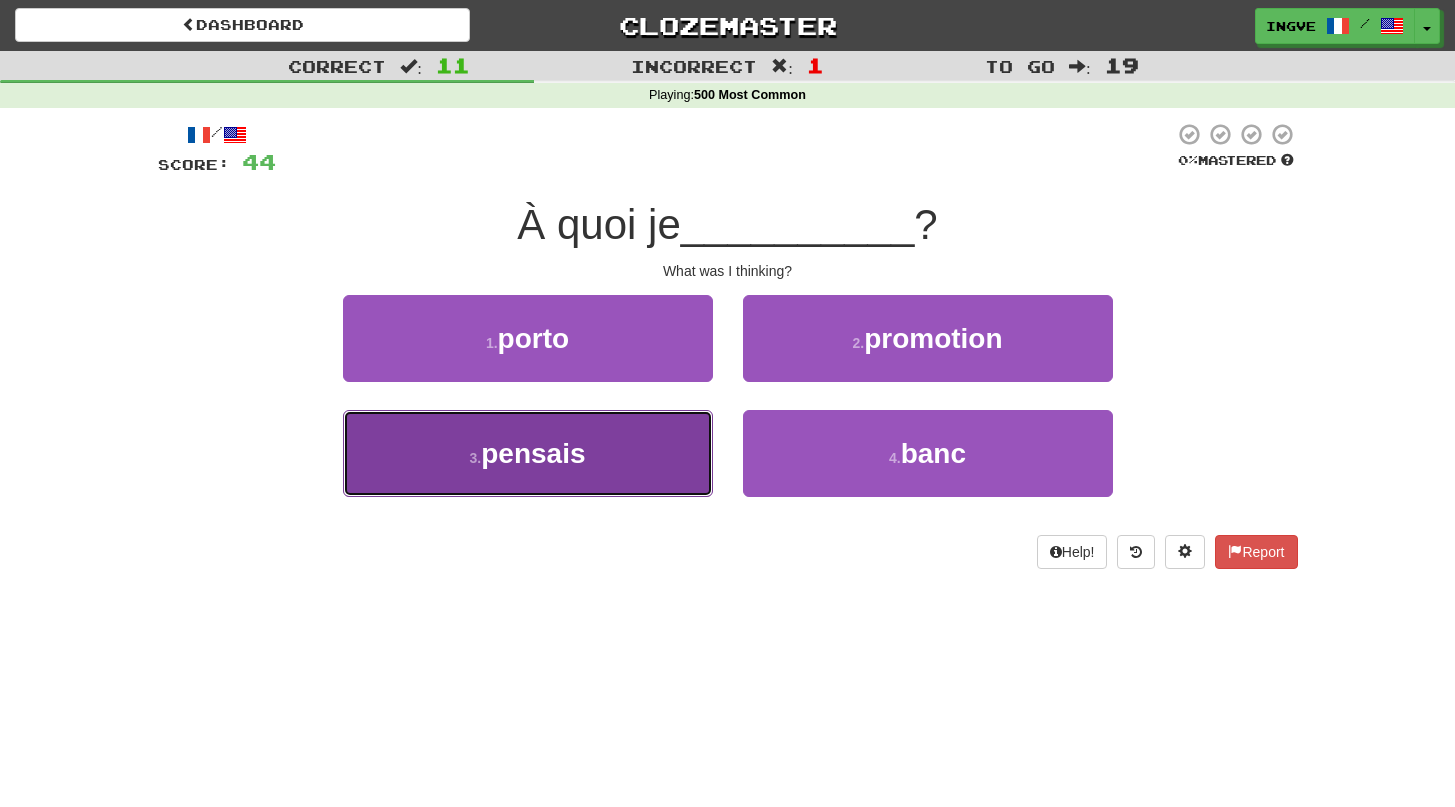 click on "3 .  pensais" at bounding box center [528, 453] 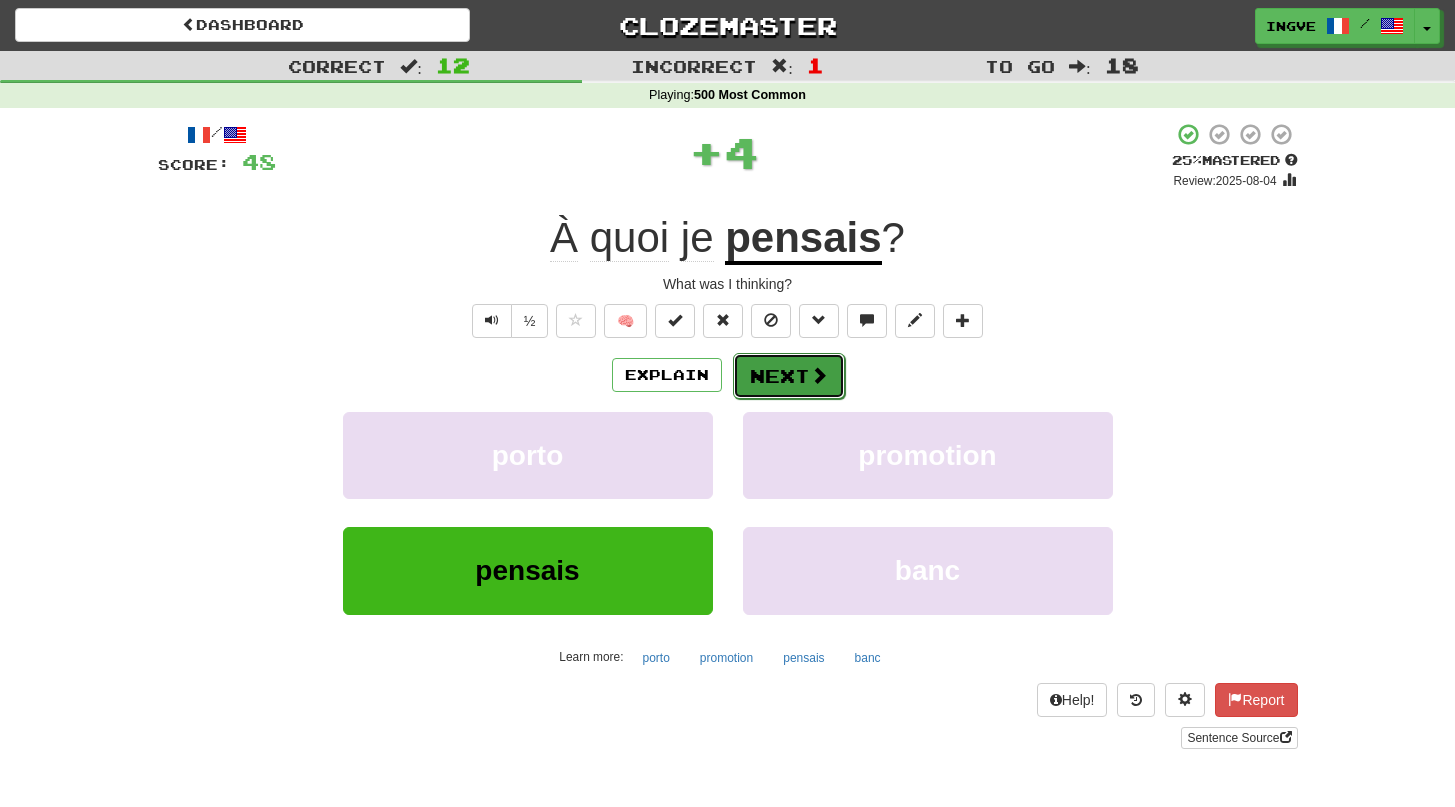click on "Next" at bounding box center [789, 376] 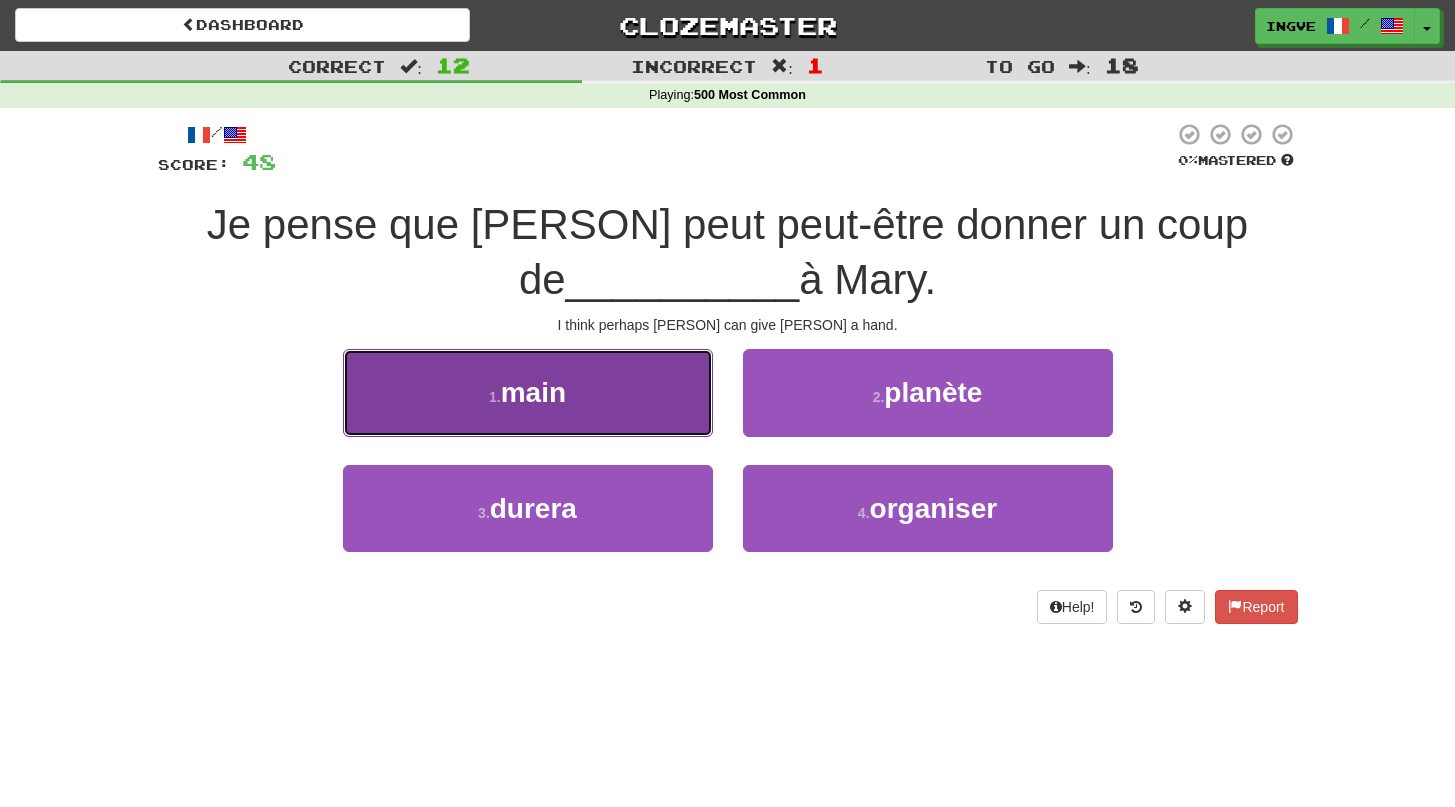 click on "1 .  main" at bounding box center [528, 392] 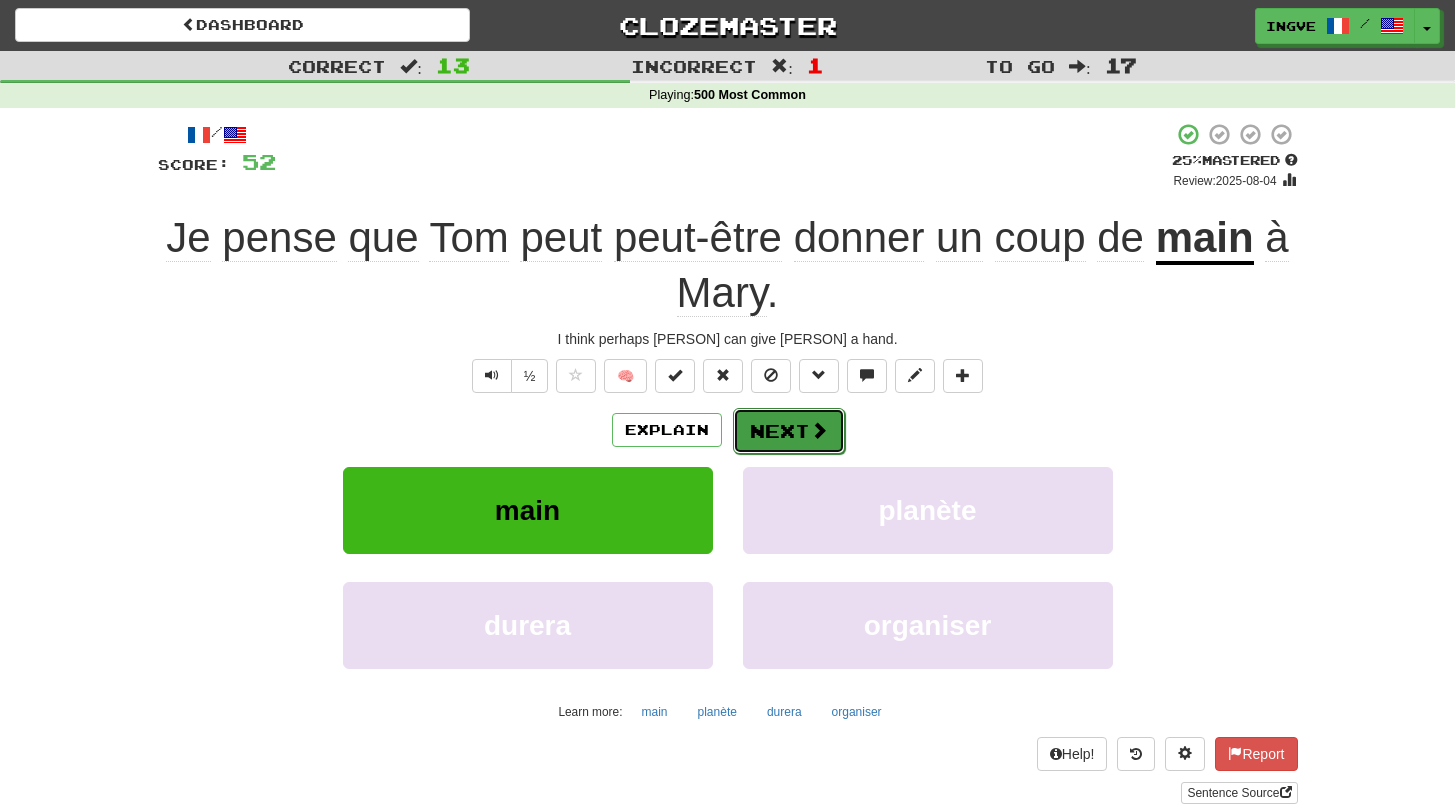 click on "Next" at bounding box center [789, 431] 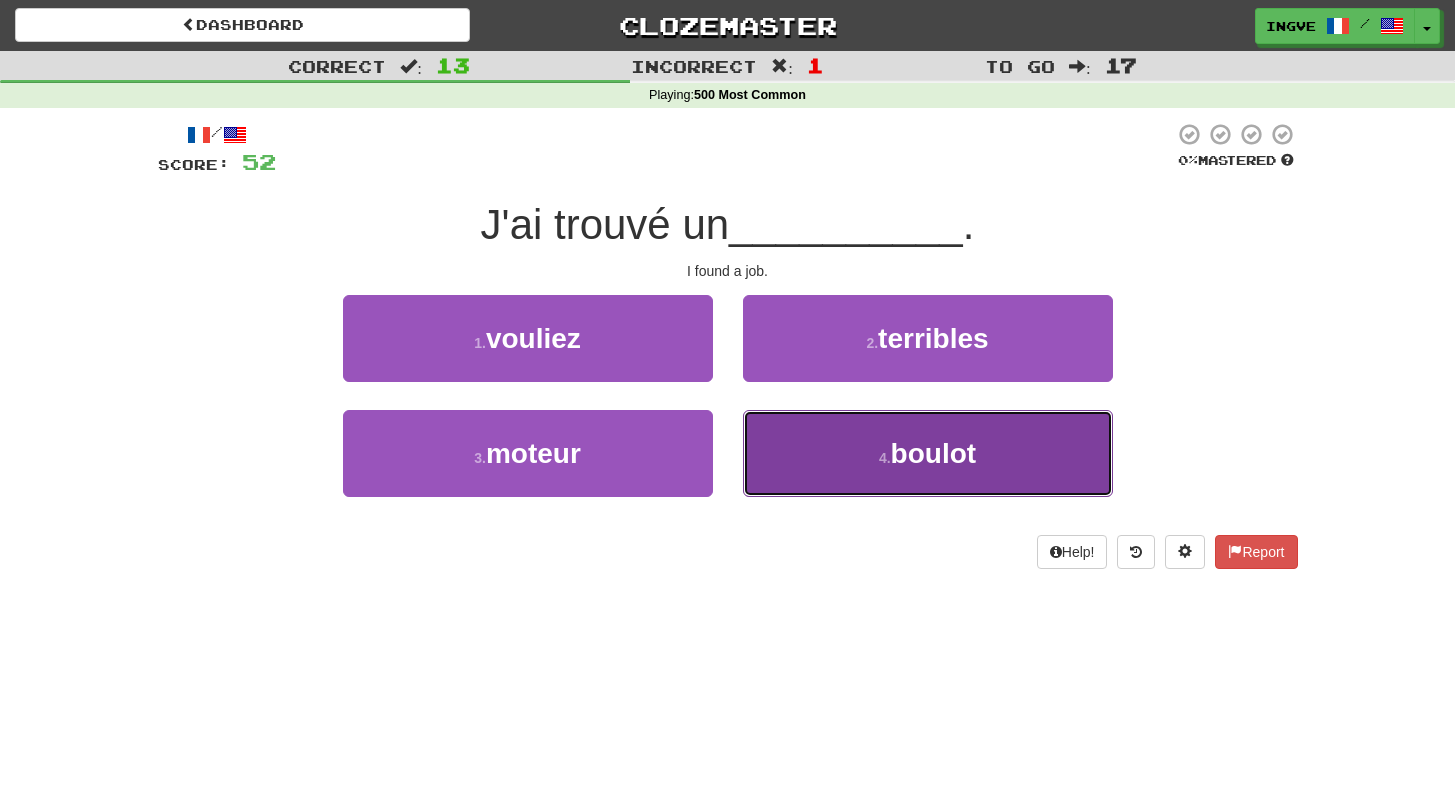 click on "4 .  boulot" at bounding box center [928, 453] 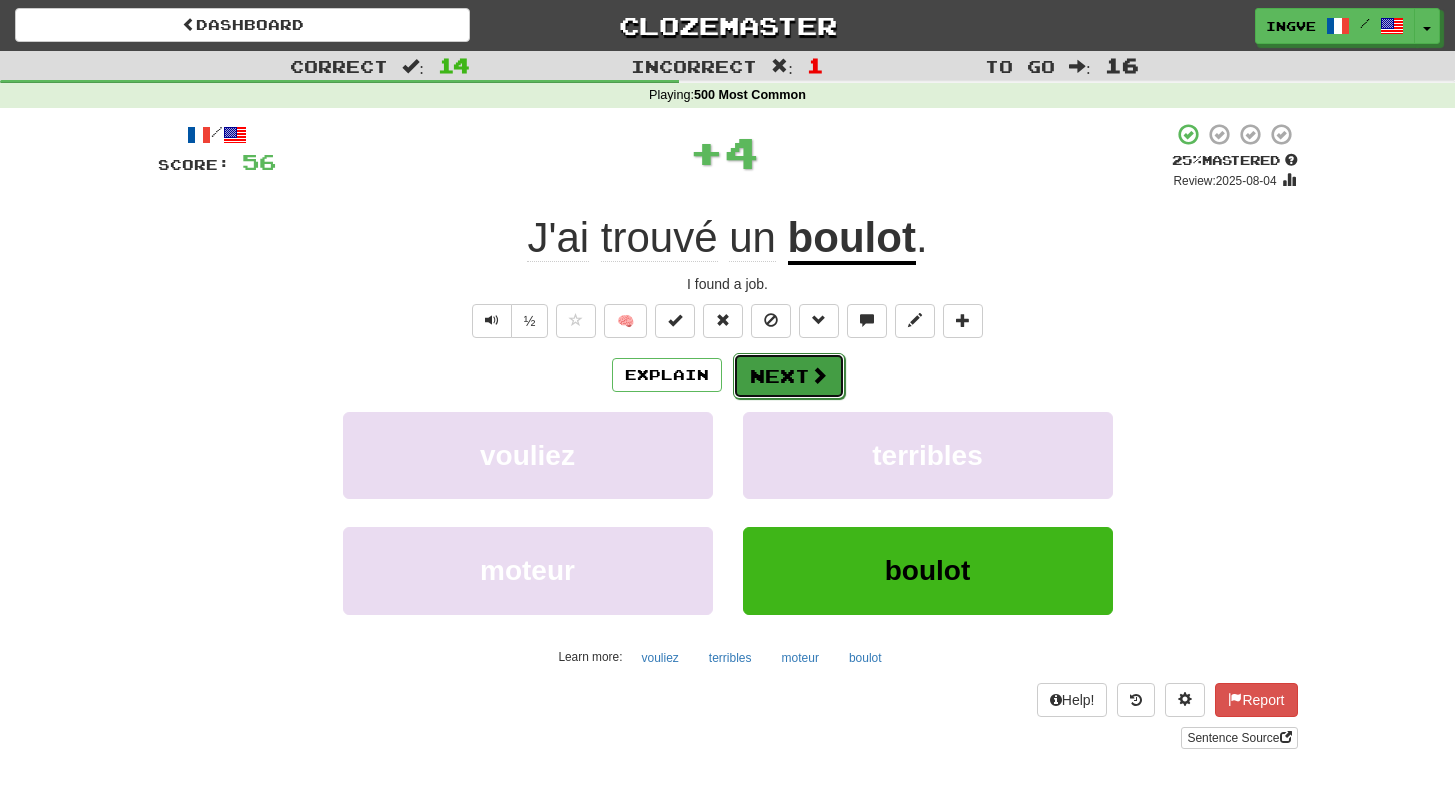 click on "Next" at bounding box center (789, 376) 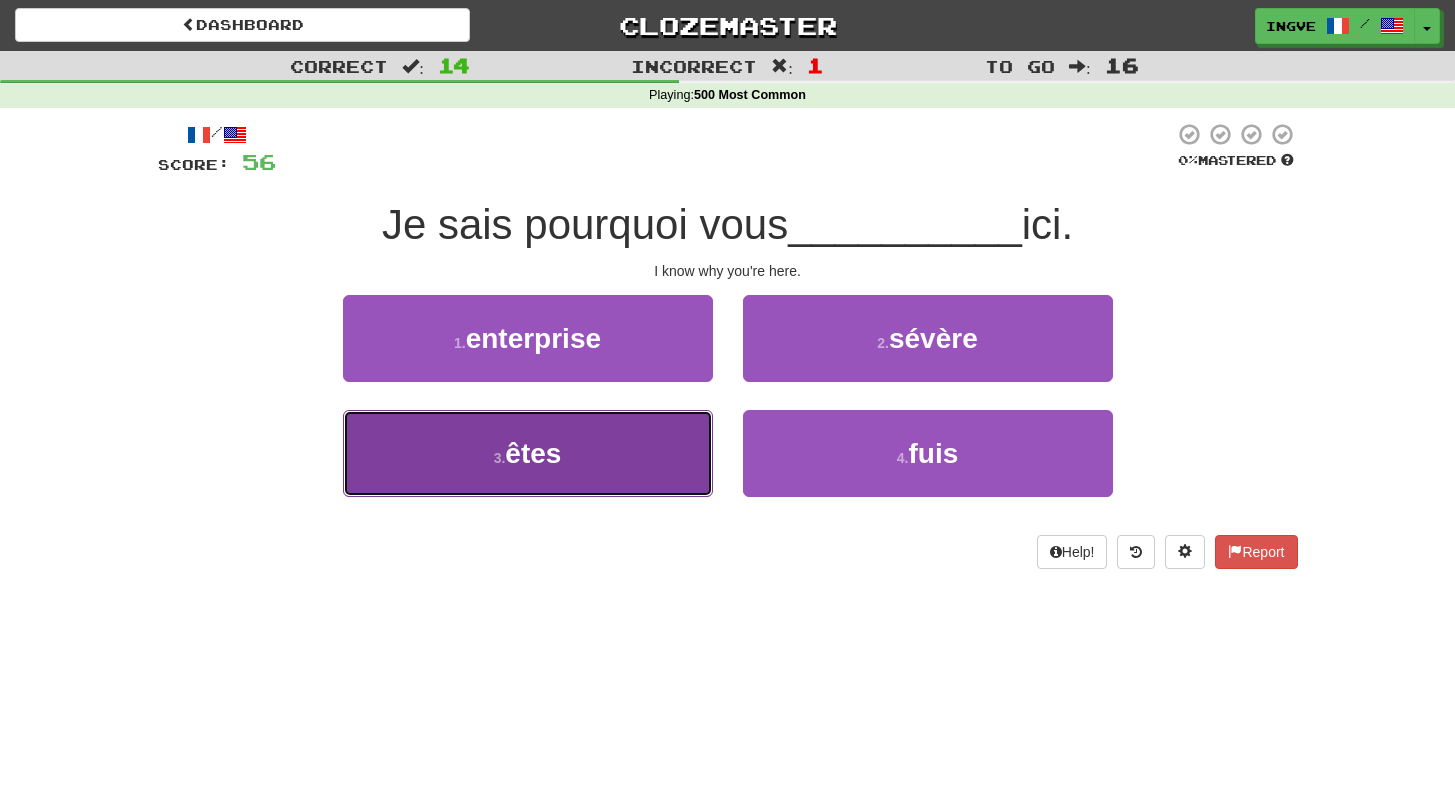 click on "3 .  êtes" at bounding box center [528, 453] 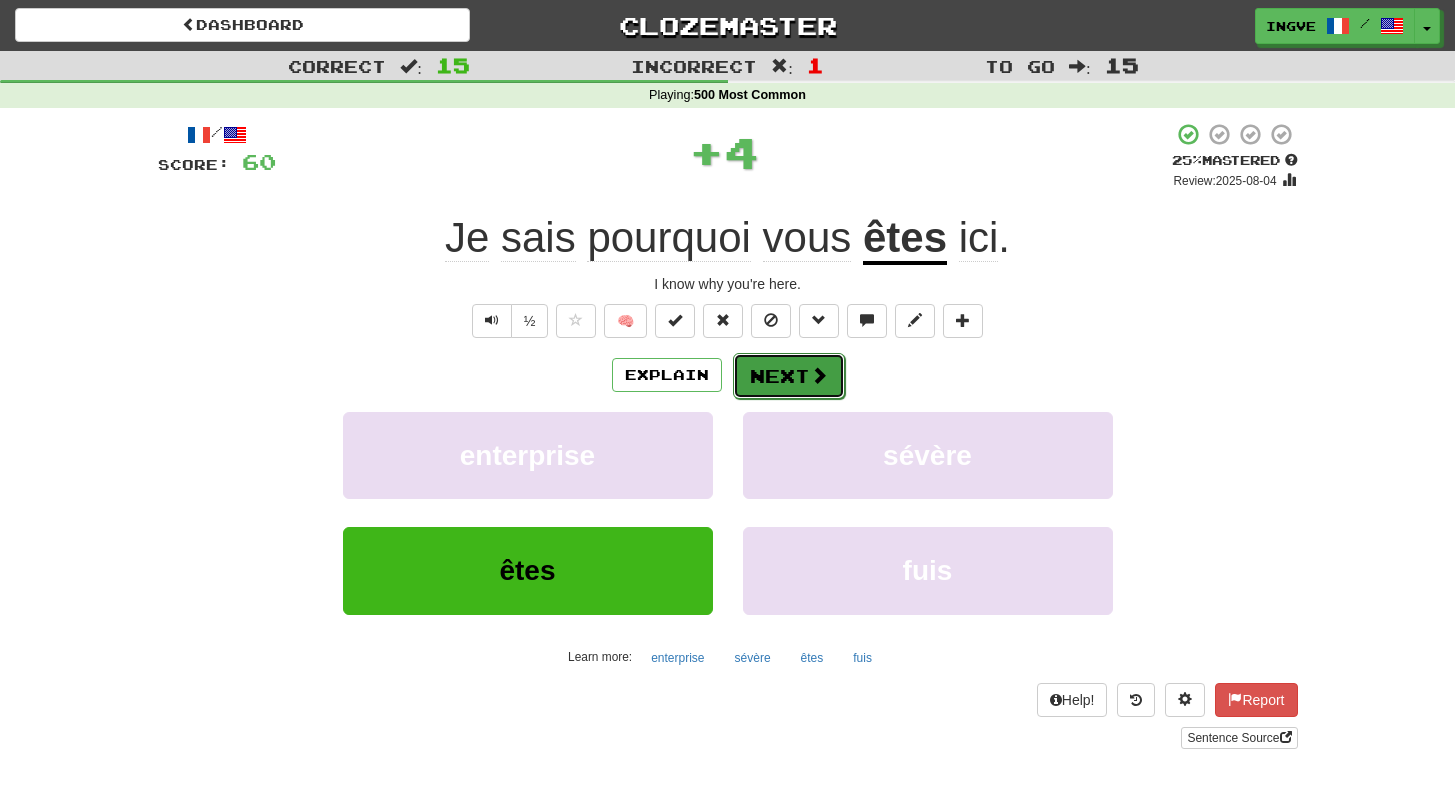 click on "Next" at bounding box center [789, 376] 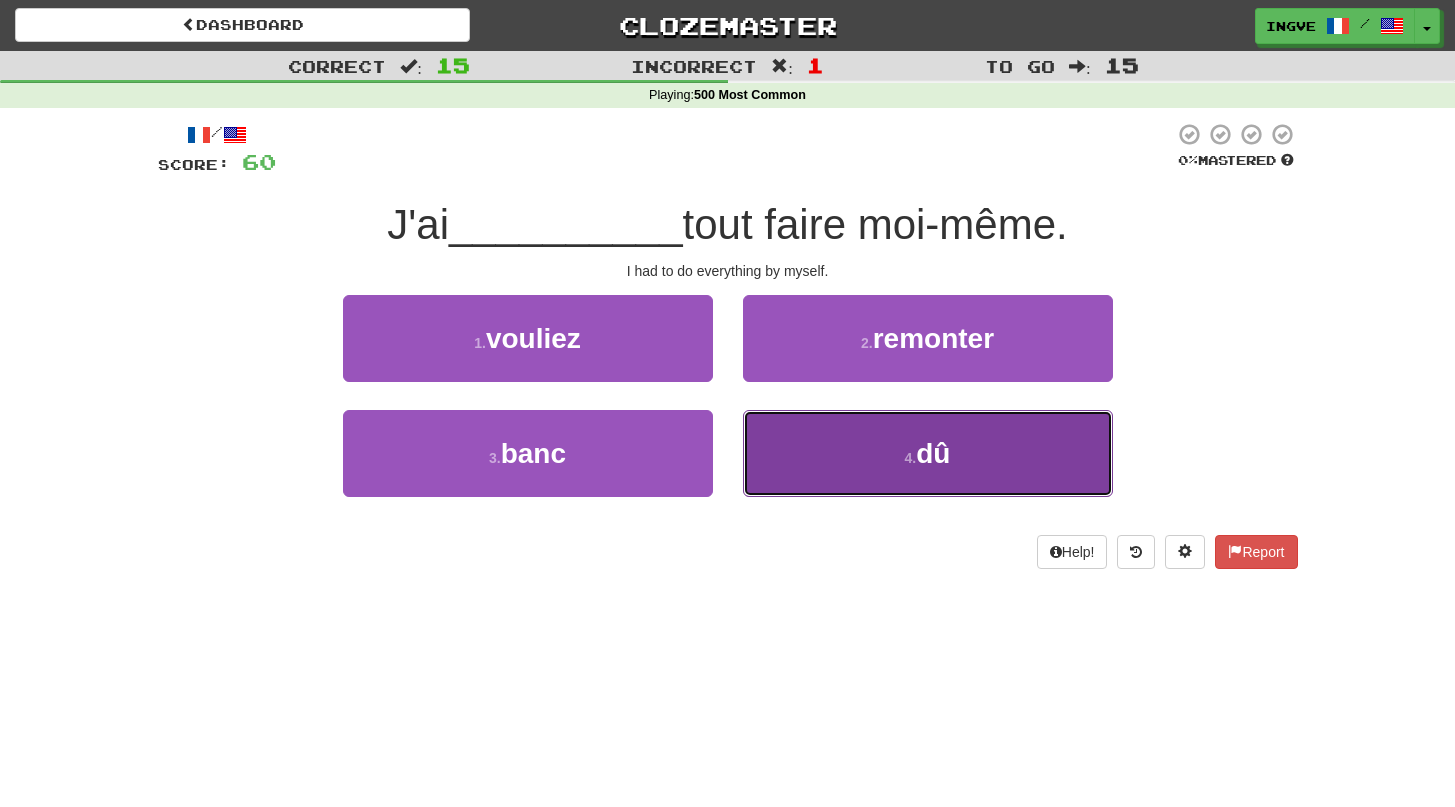 click on "4 .  dû" at bounding box center (928, 453) 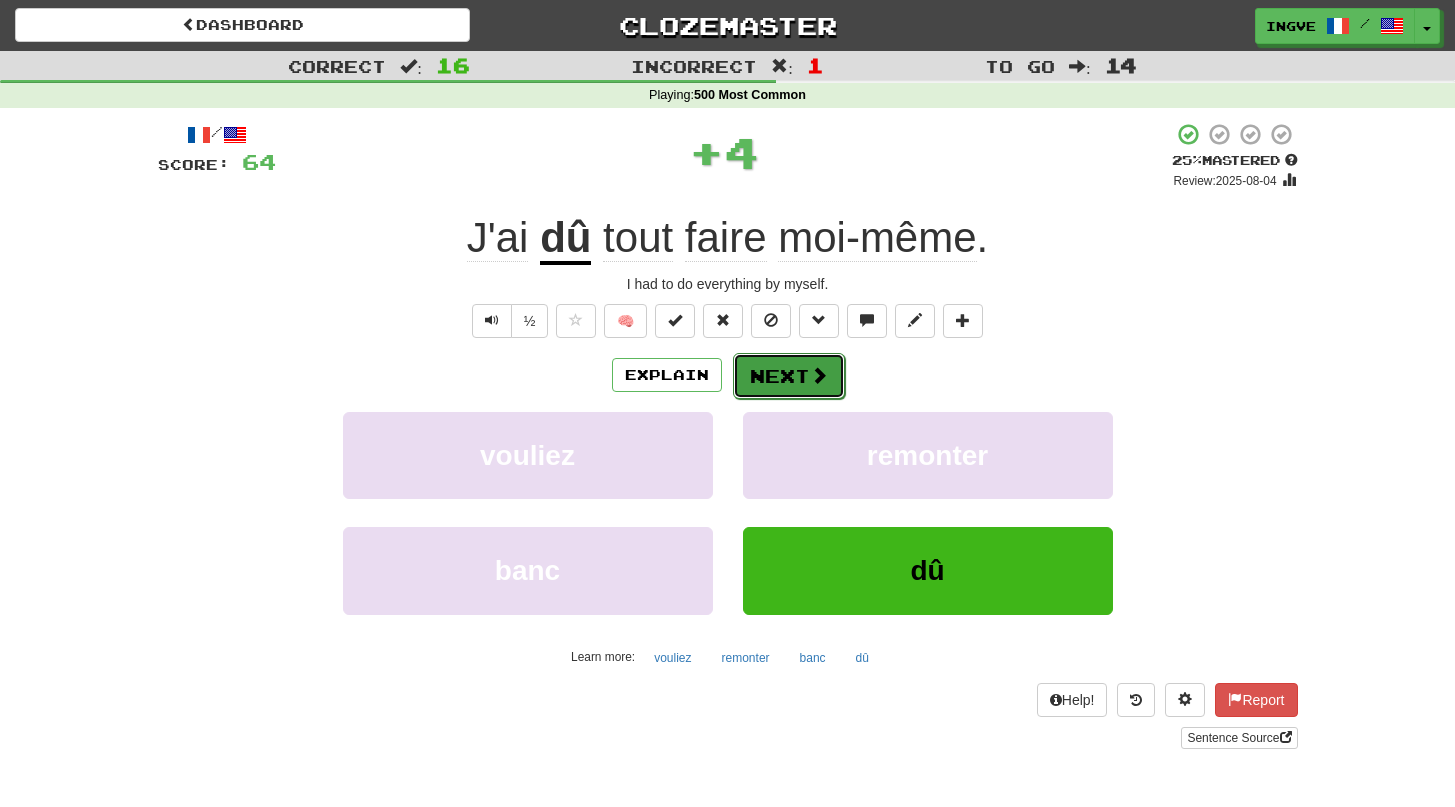 click on "Next" at bounding box center [789, 376] 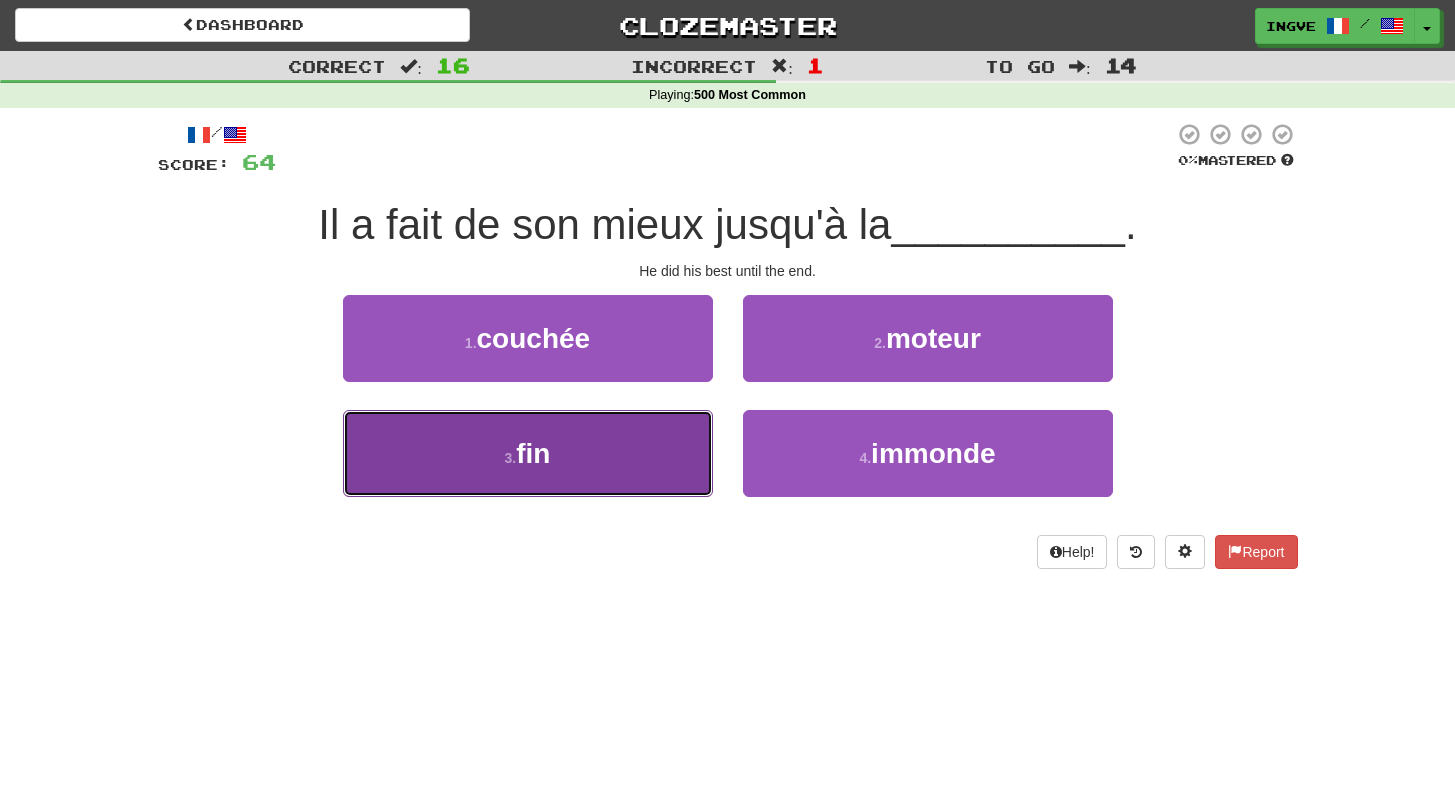click on "3 .  fin" at bounding box center [528, 453] 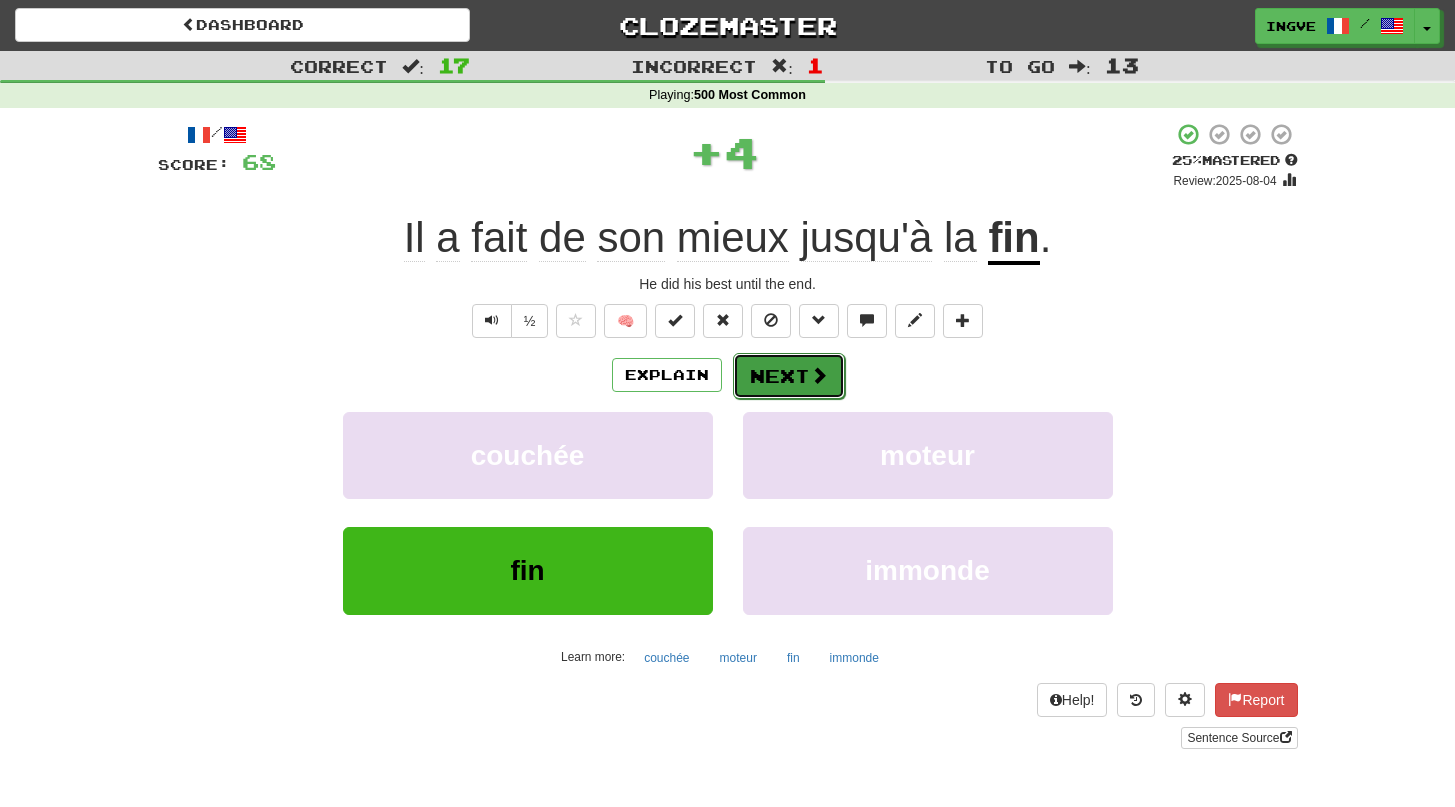 click on "Next" at bounding box center (789, 376) 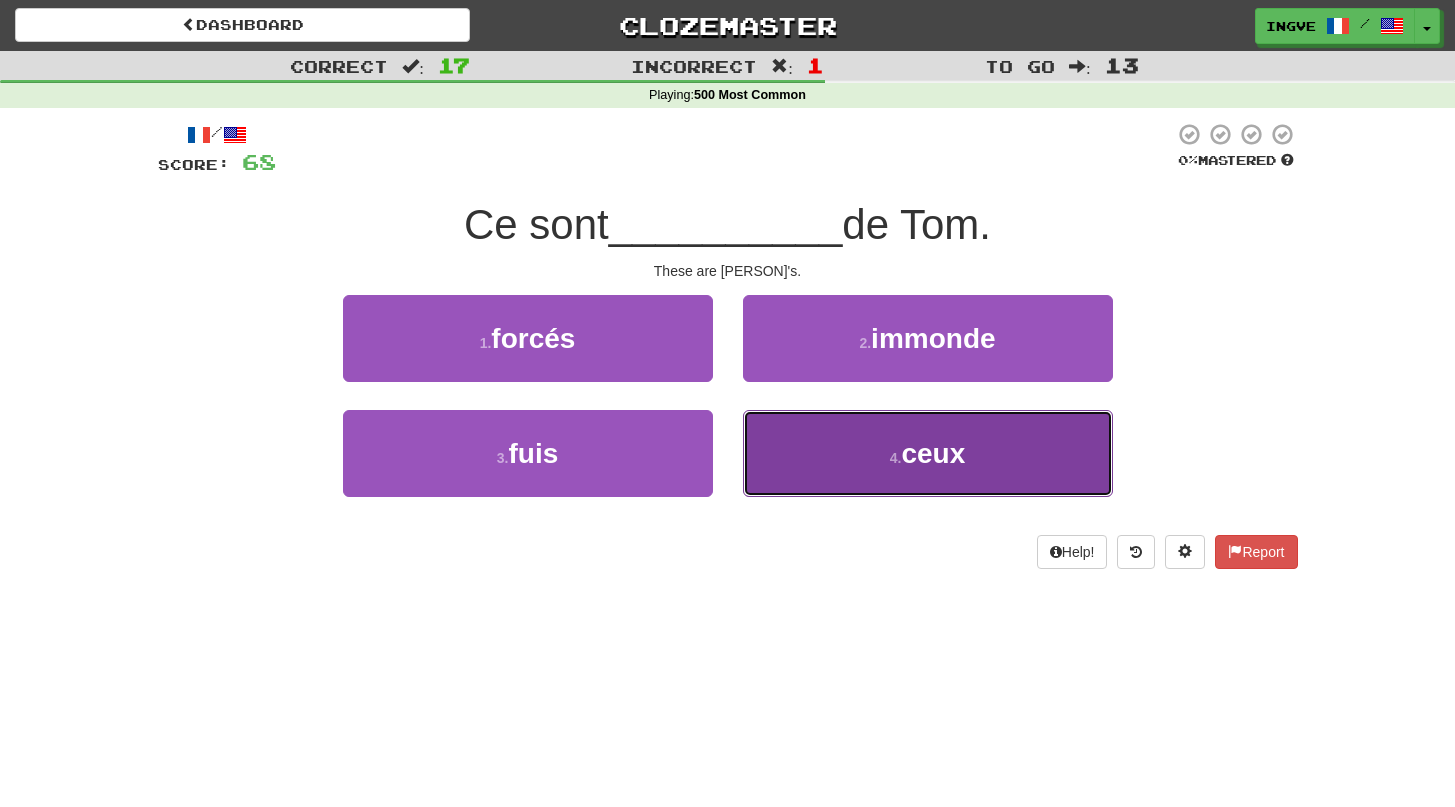 click on "4 .  ceux" at bounding box center [928, 453] 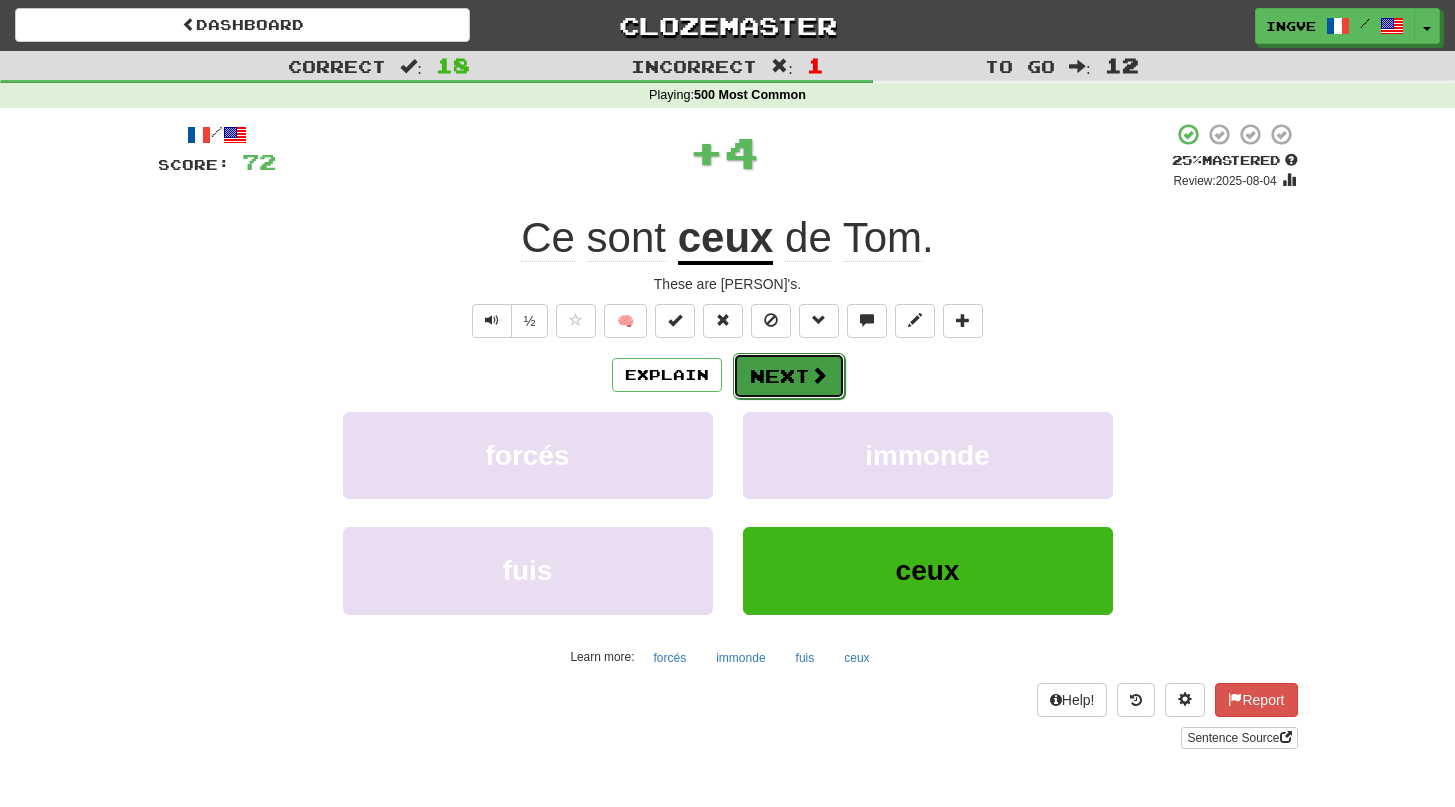 click on "Next" at bounding box center [789, 376] 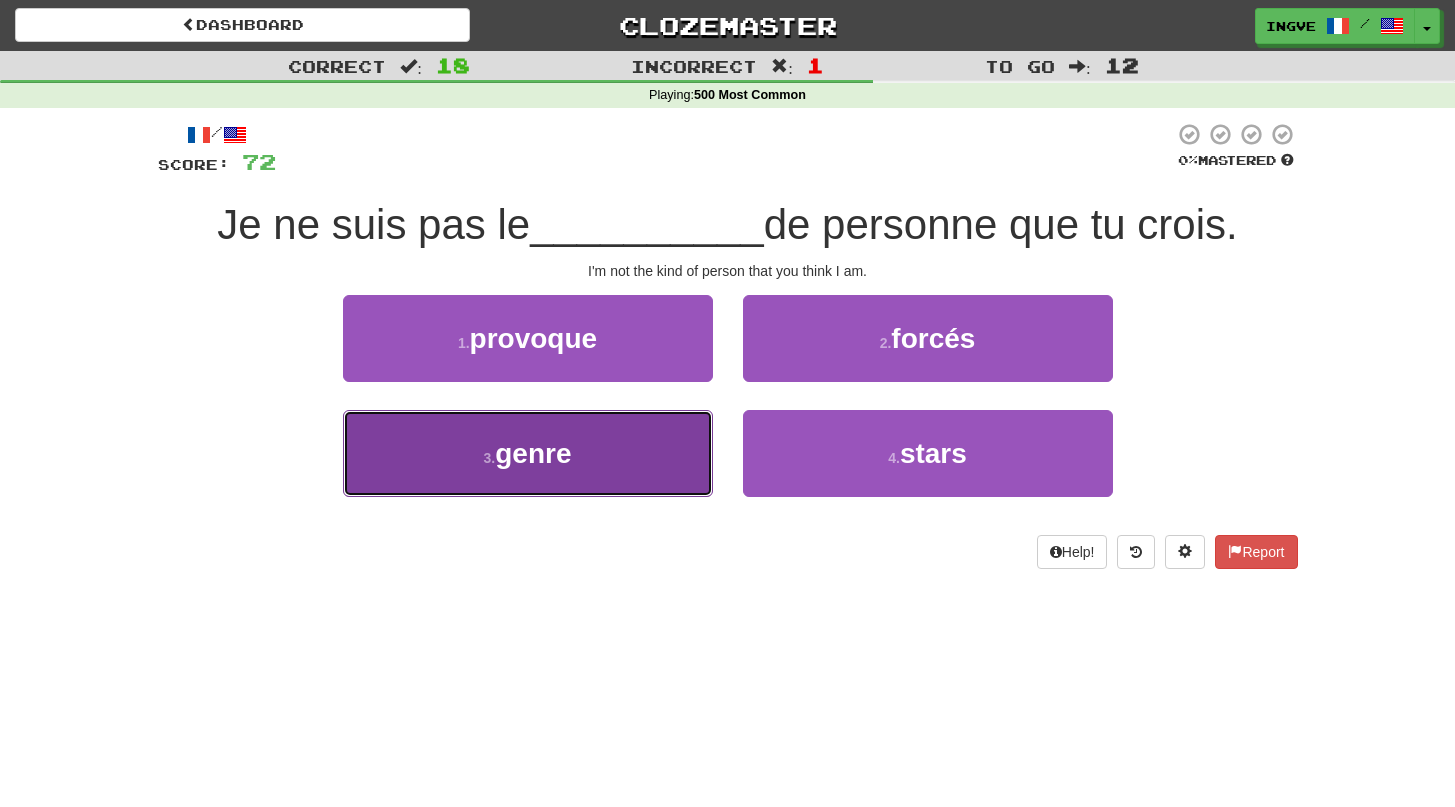 click on "3 .  genre" at bounding box center [528, 453] 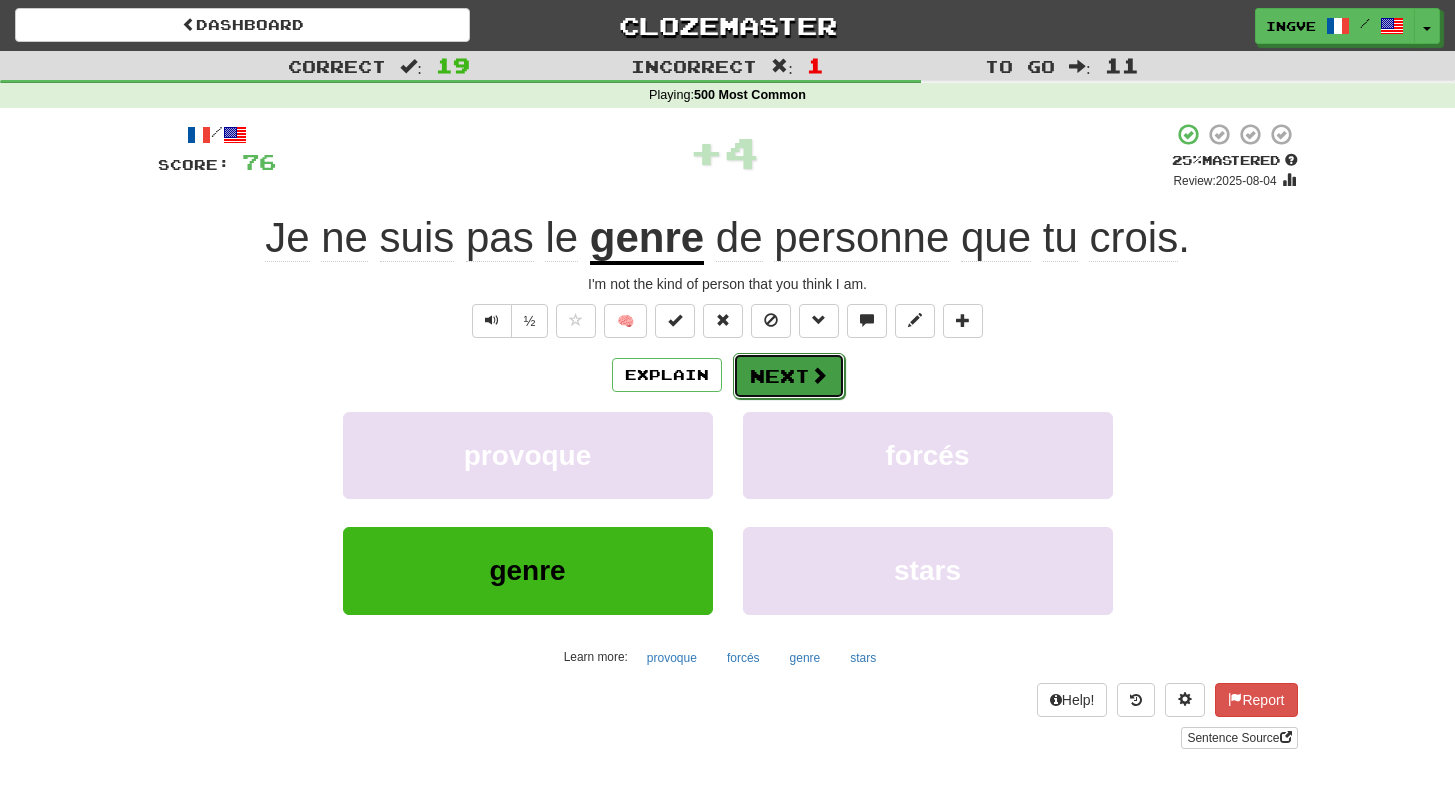 click on "Next" at bounding box center (789, 376) 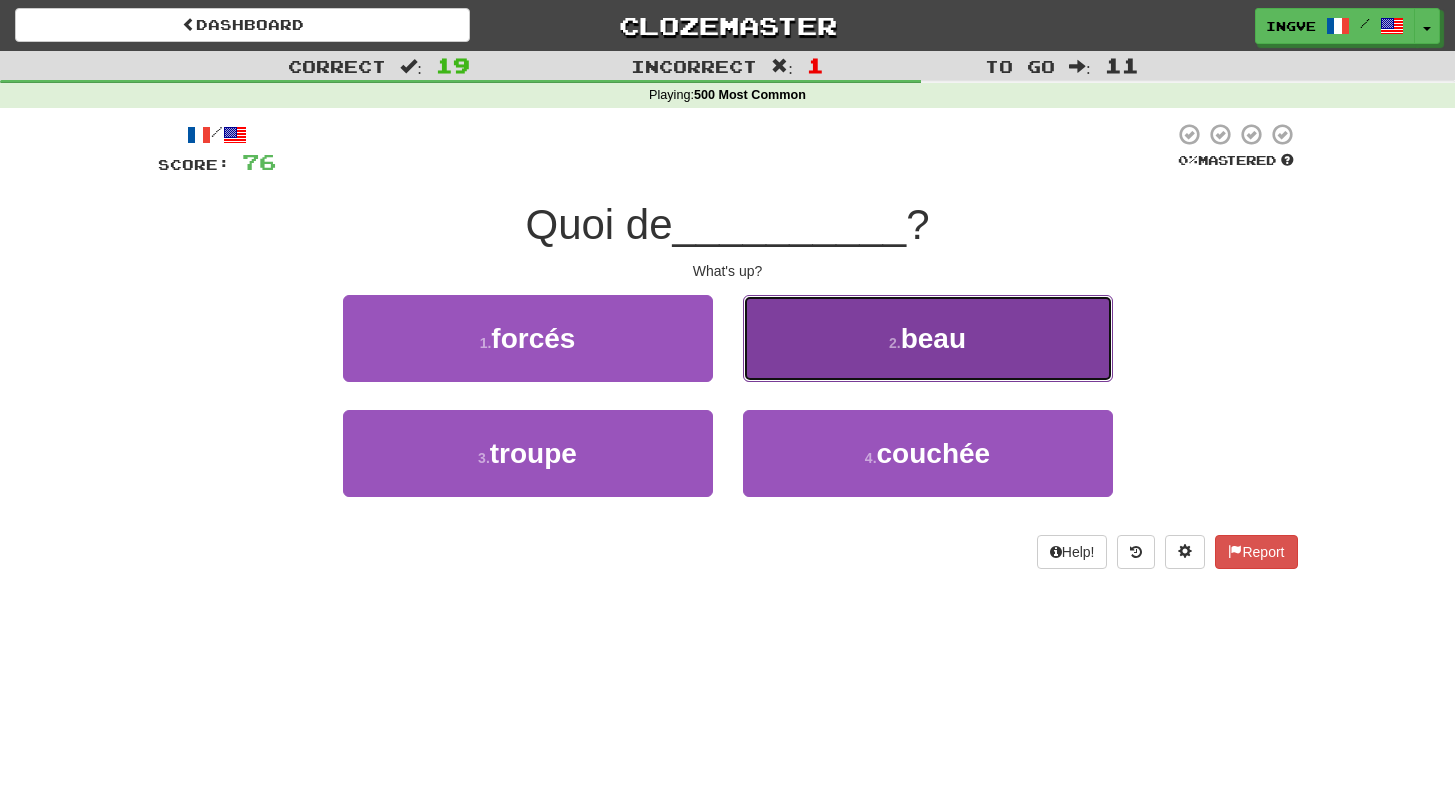 click on "2 .  beau" at bounding box center [928, 338] 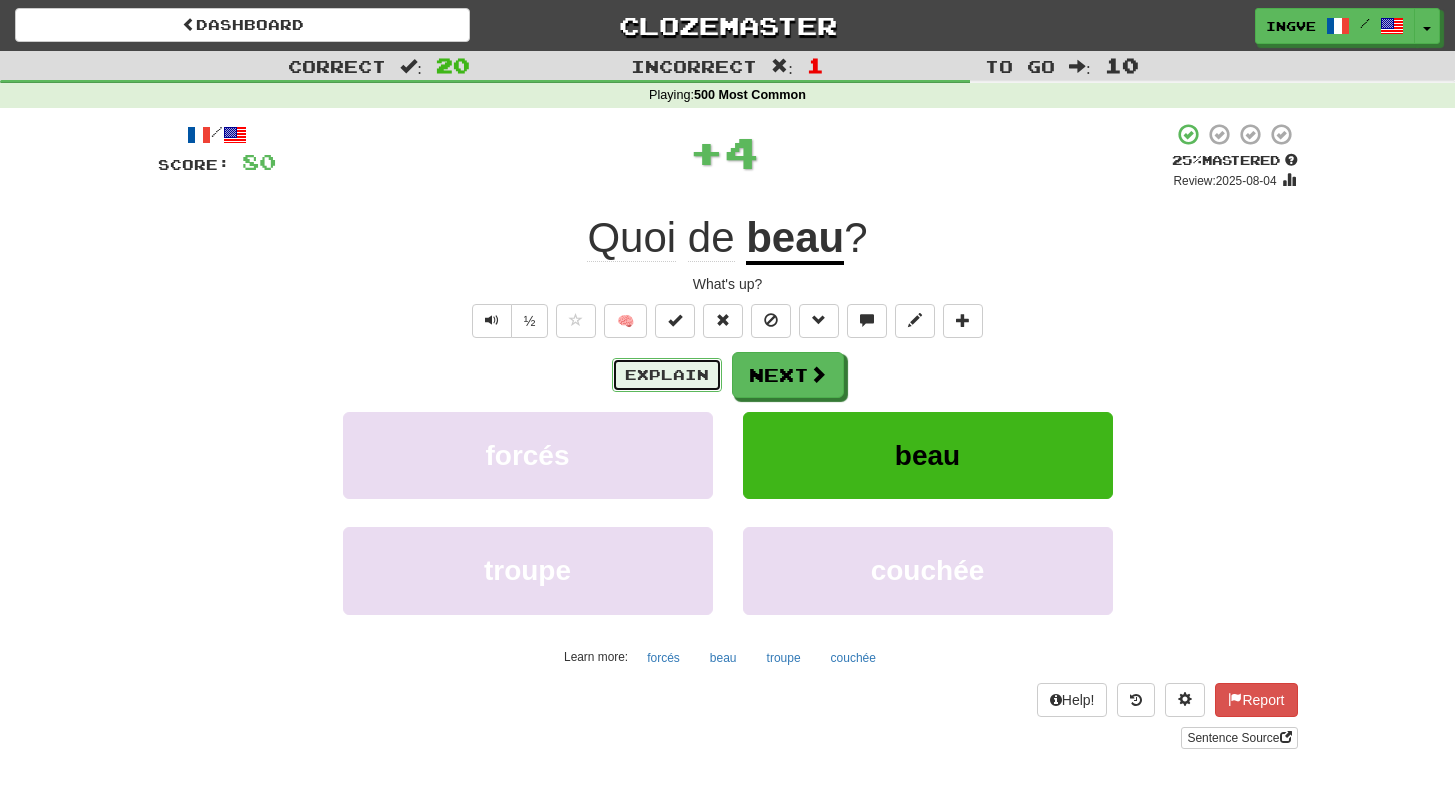 click on "Explain" at bounding box center (667, 375) 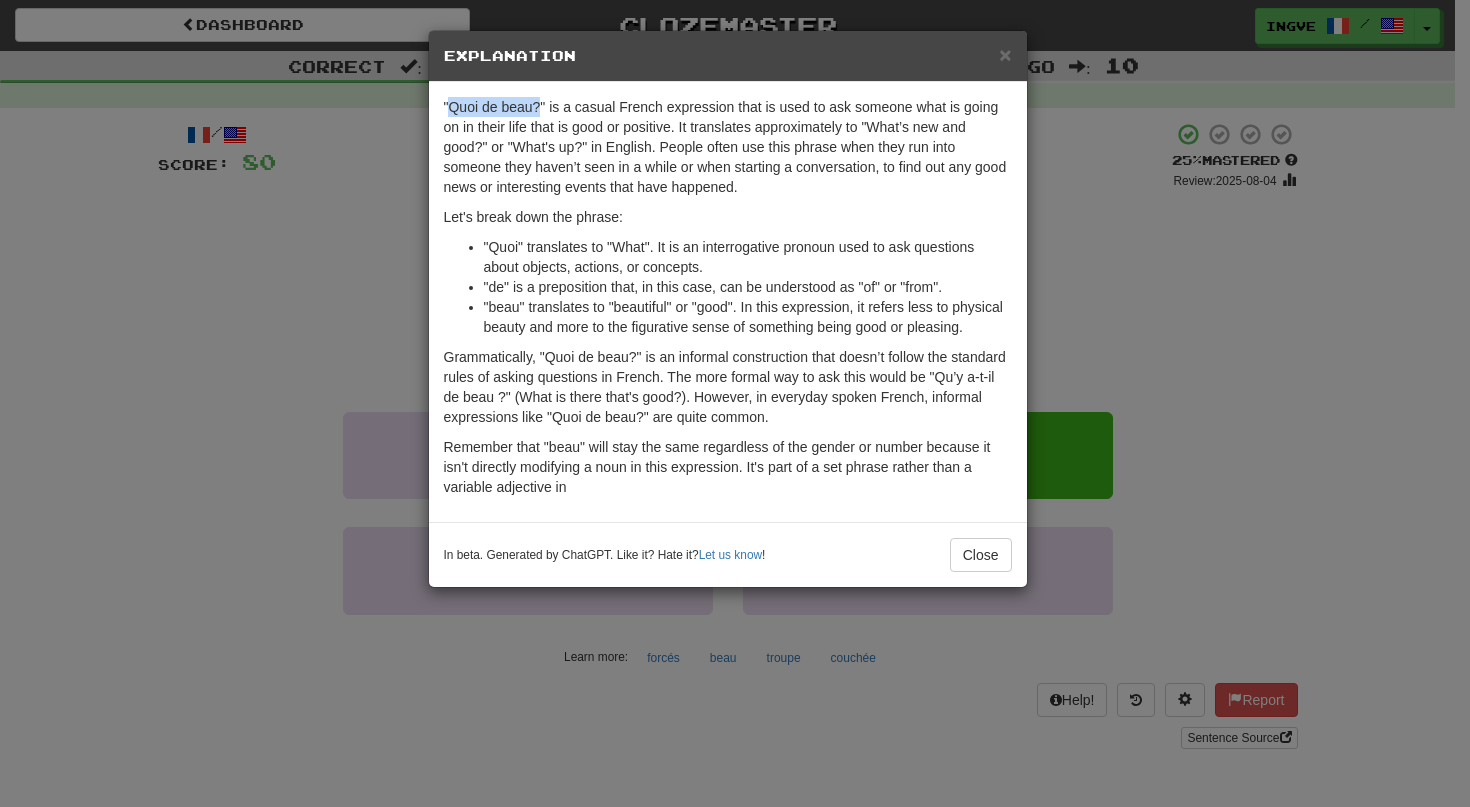 drag, startPoint x: 538, startPoint y: 107, endPoint x: 450, endPoint y: 105, distance: 88.02273 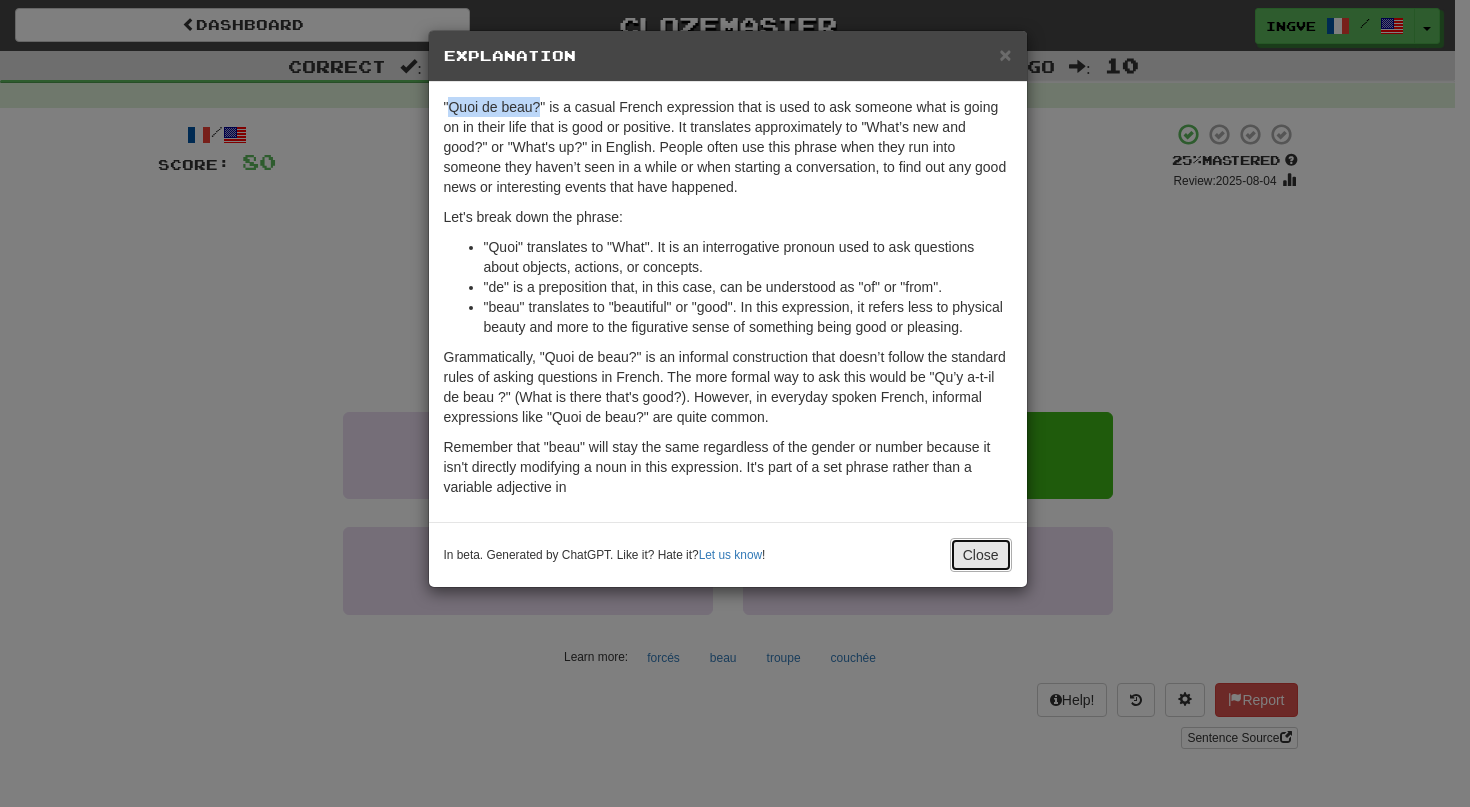 click on "Close" at bounding box center [981, 555] 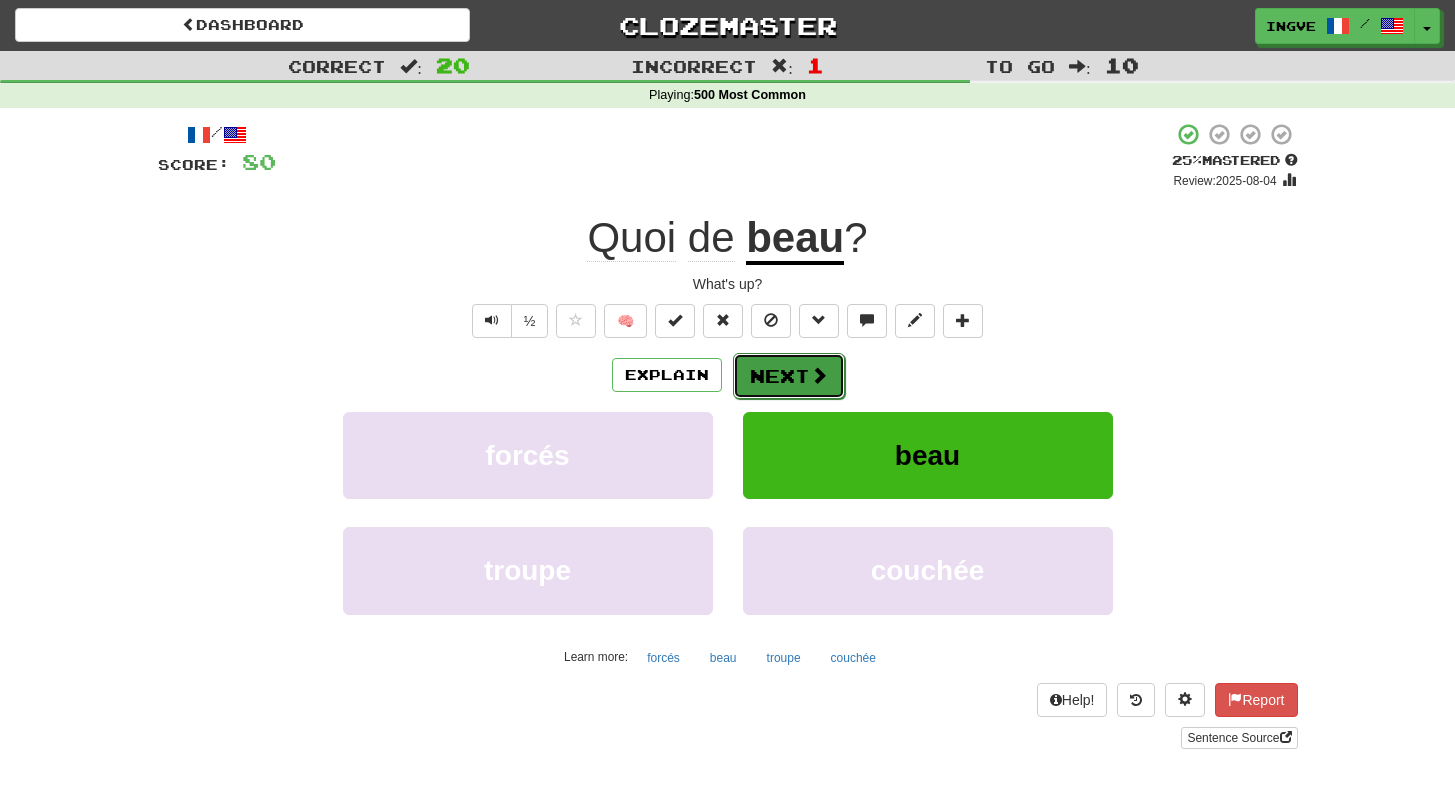 click on "Next" at bounding box center [789, 376] 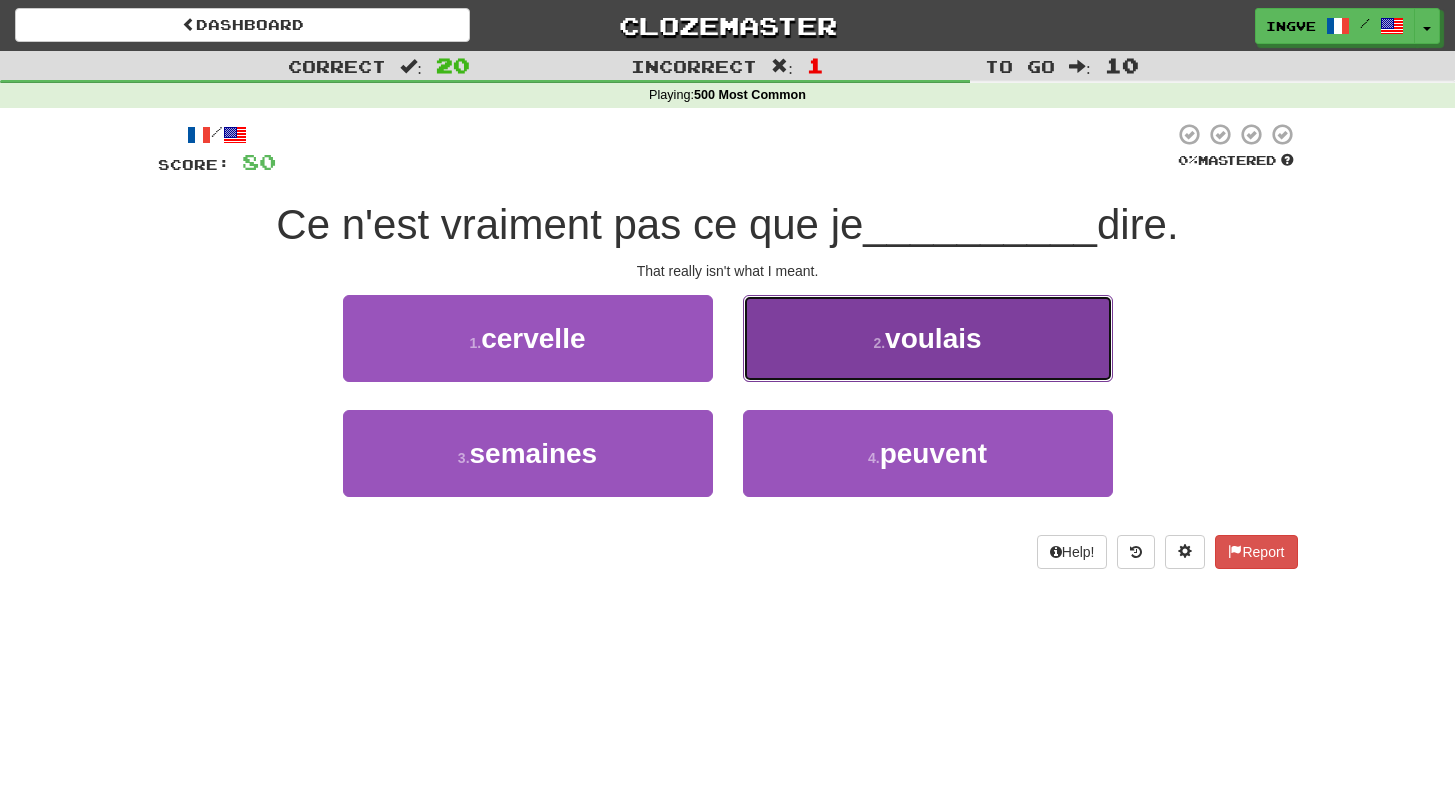 click on "2 .  voulais" at bounding box center [928, 338] 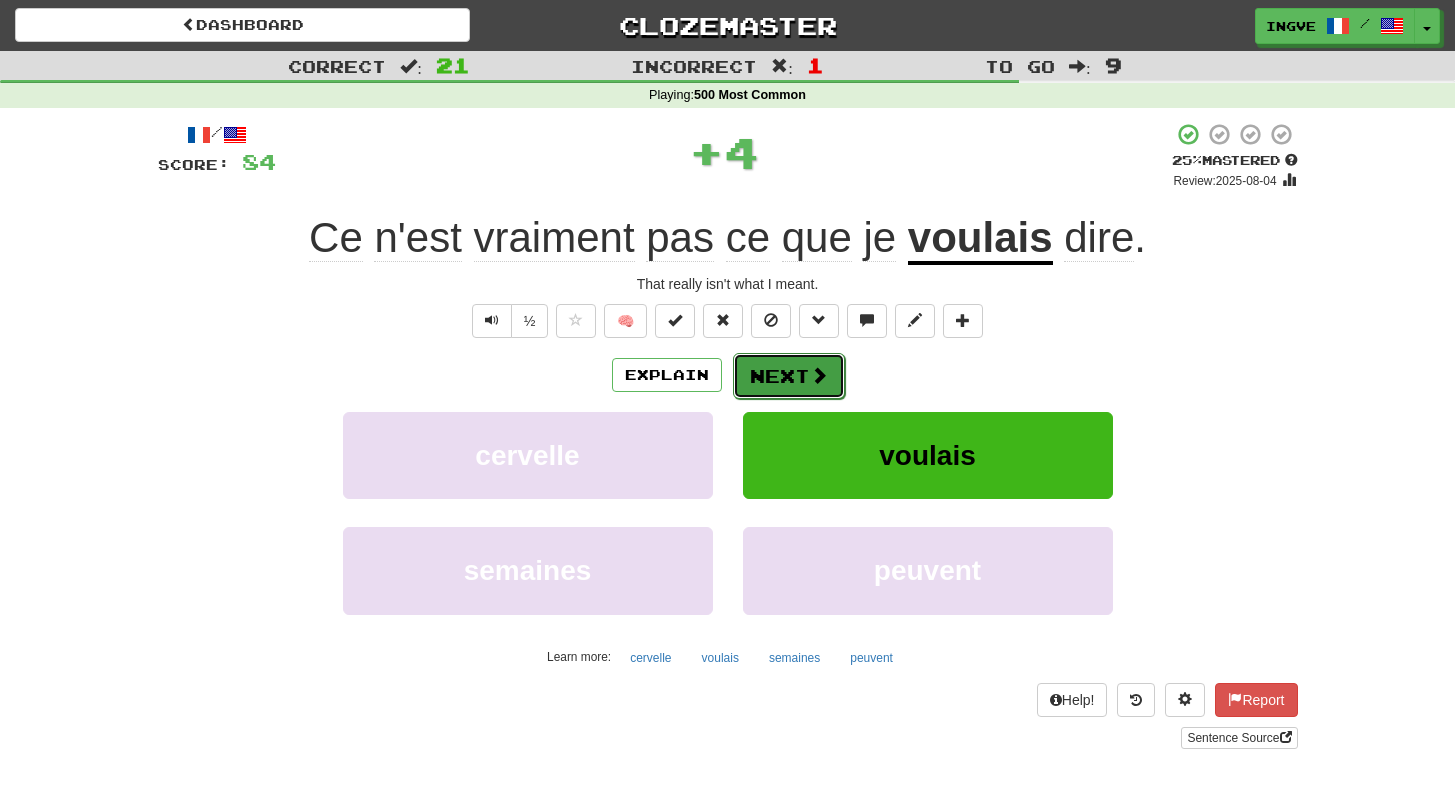 click on "Next" at bounding box center (789, 376) 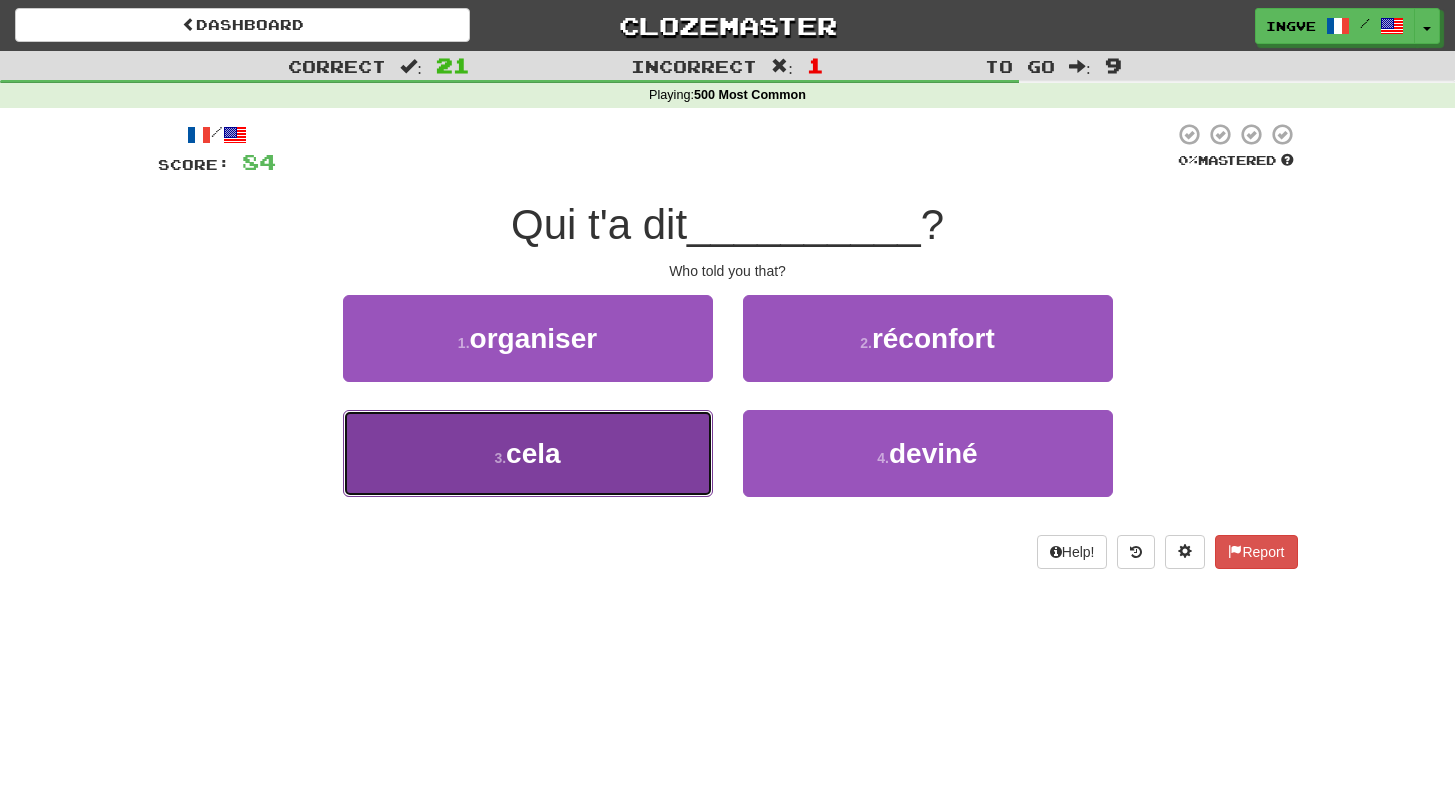 click on "3 .  cela" at bounding box center (528, 453) 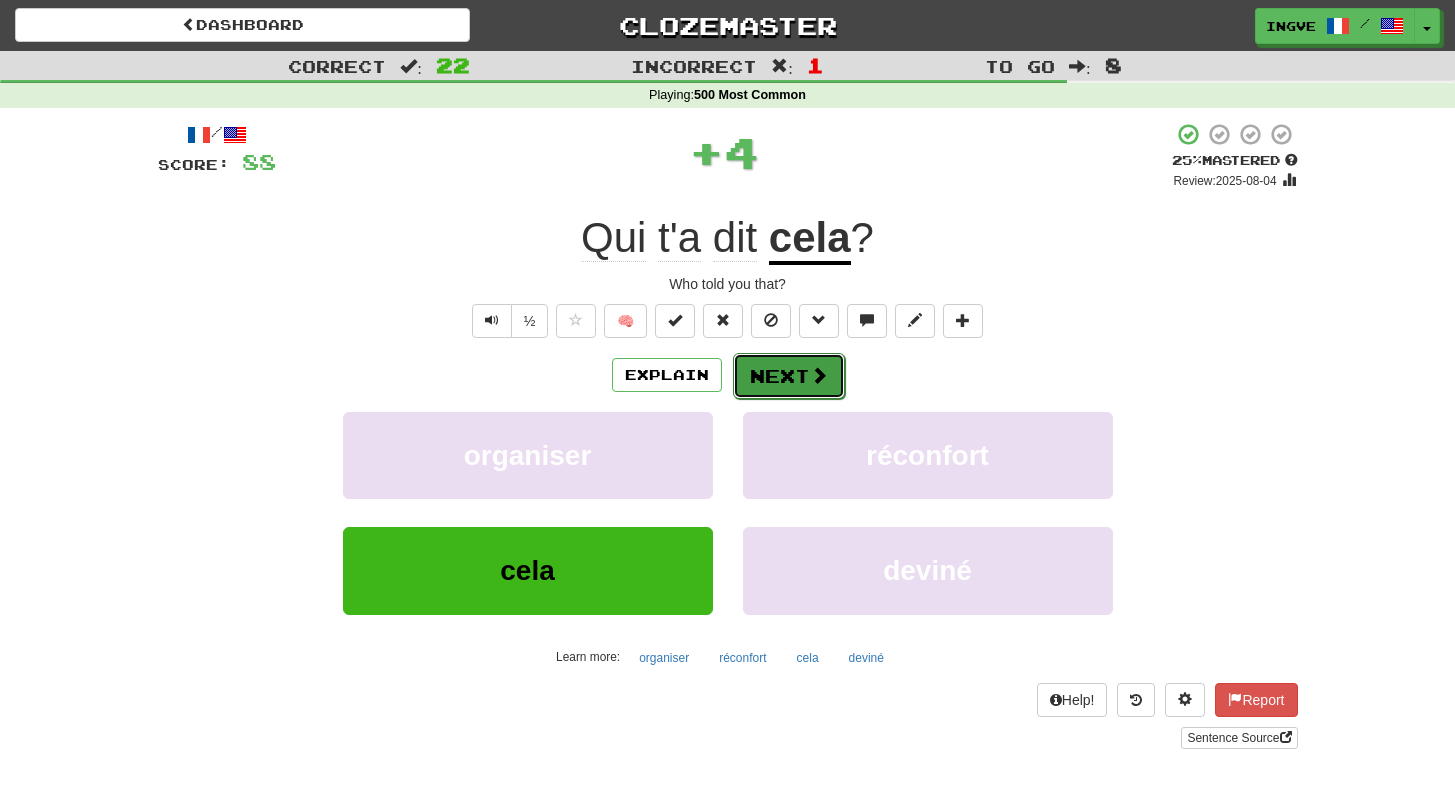 click on "Next" at bounding box center [789, 376] 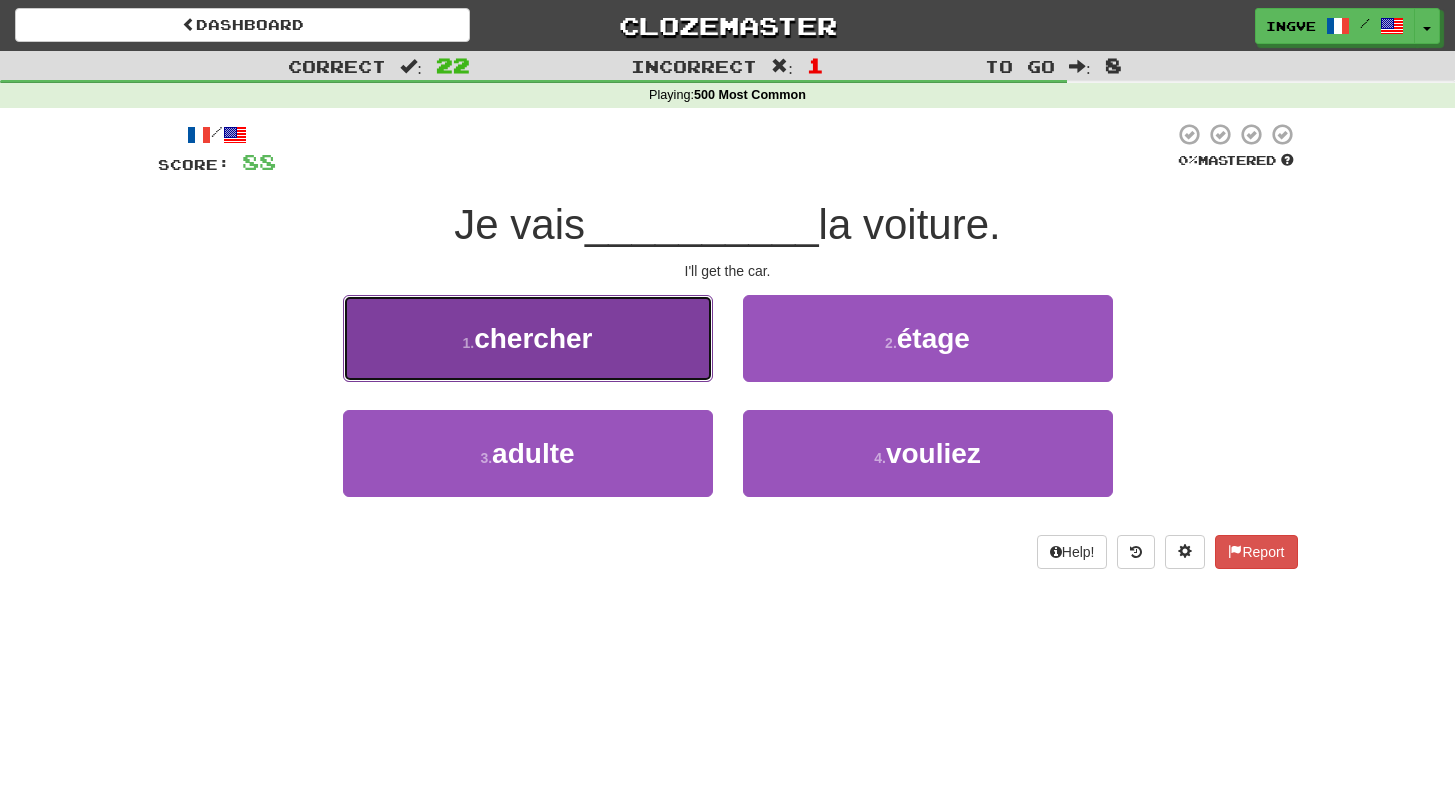 click on "1 .  chercher" at bounding box center [528, 338] 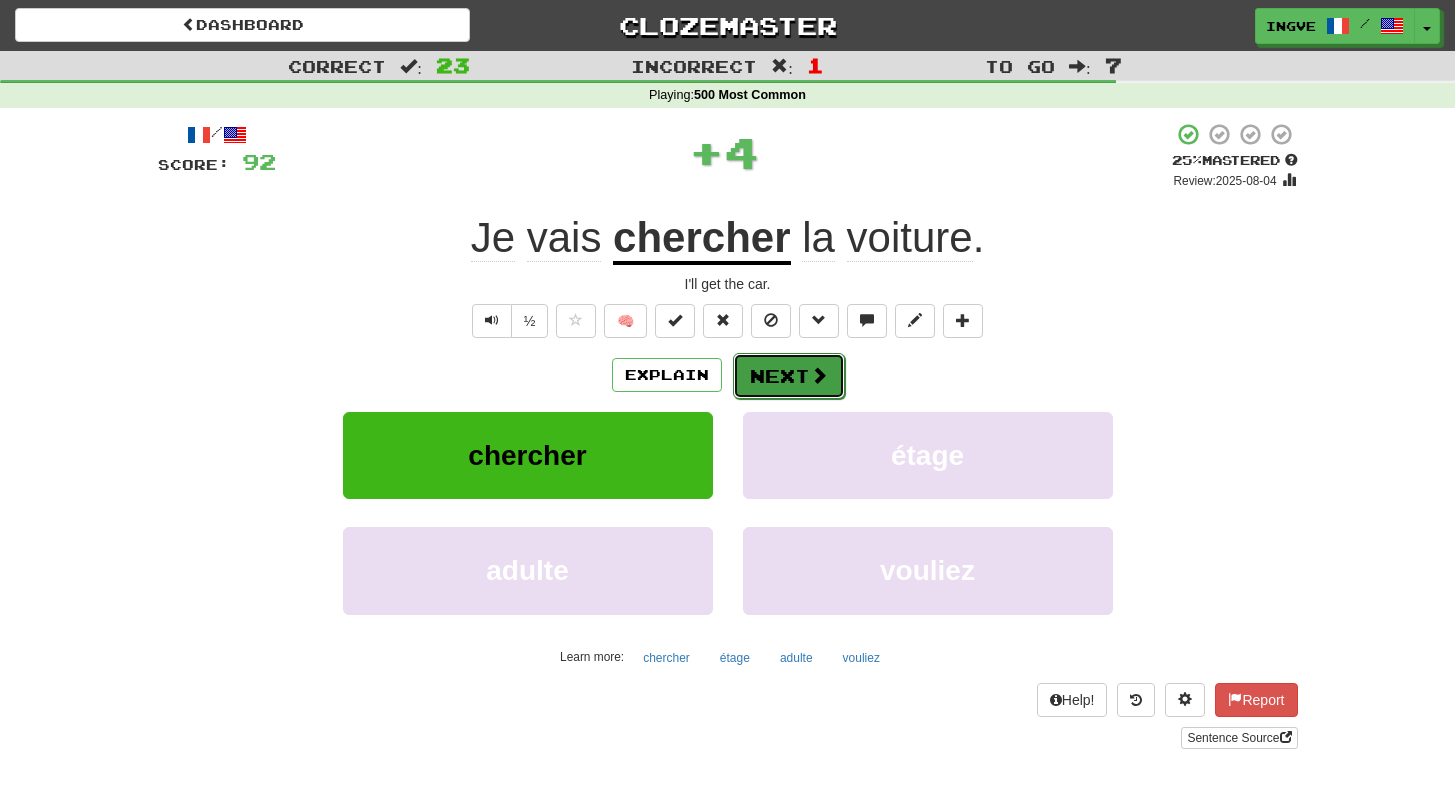 click on "Next" at bounding box center [789, 376] 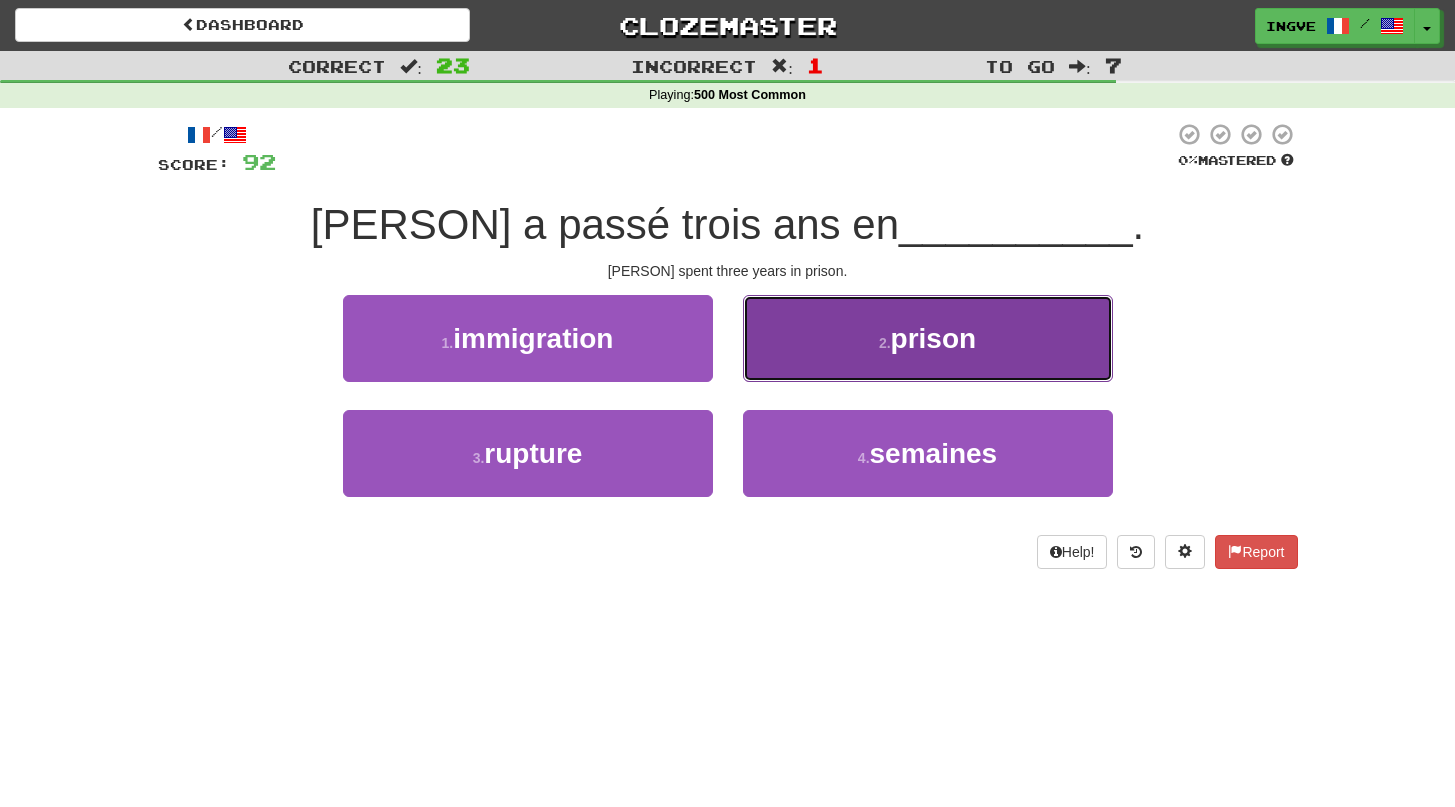 click on "2 .  prison" at bounding box center [928, 338] 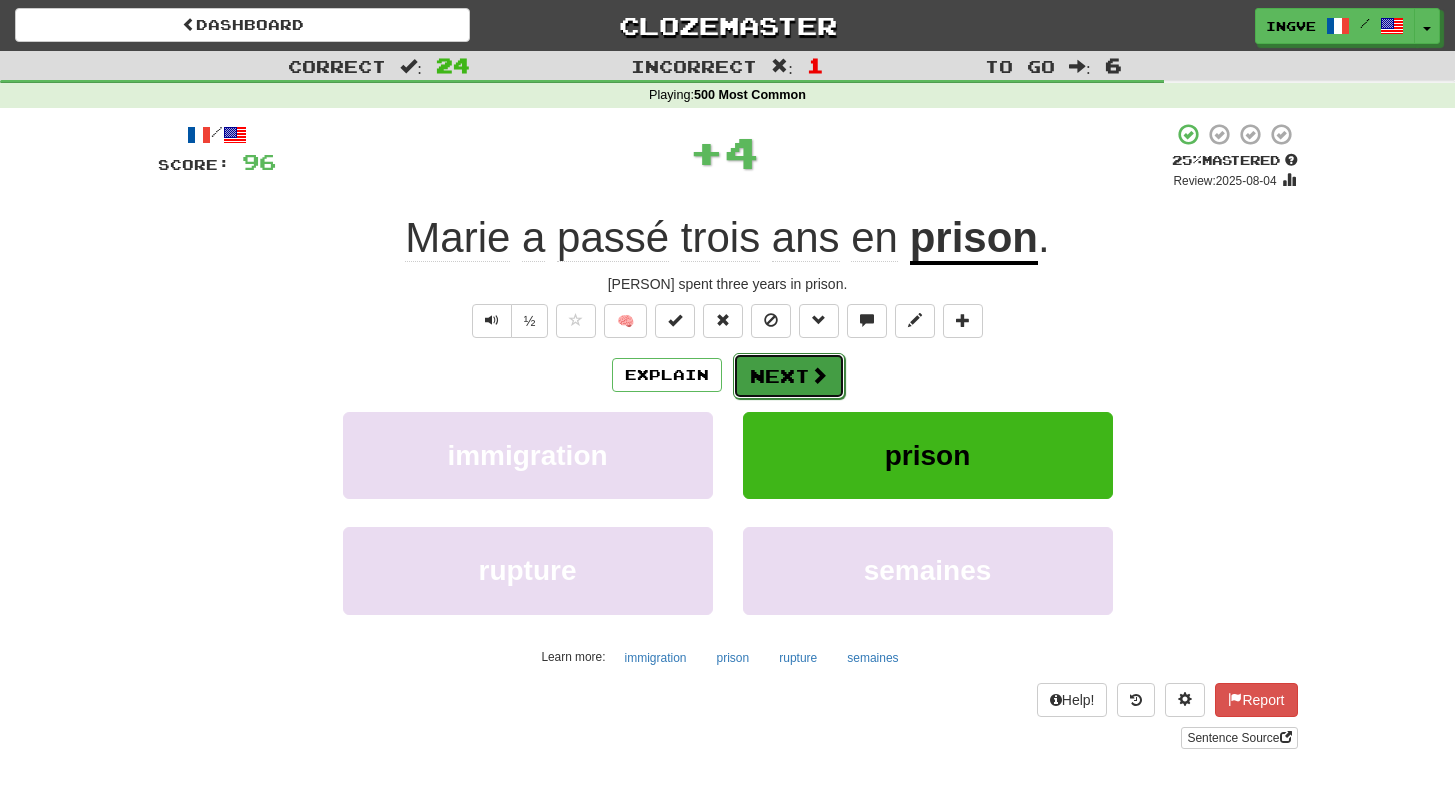 click on "Next" at bounding box center [789, 376] 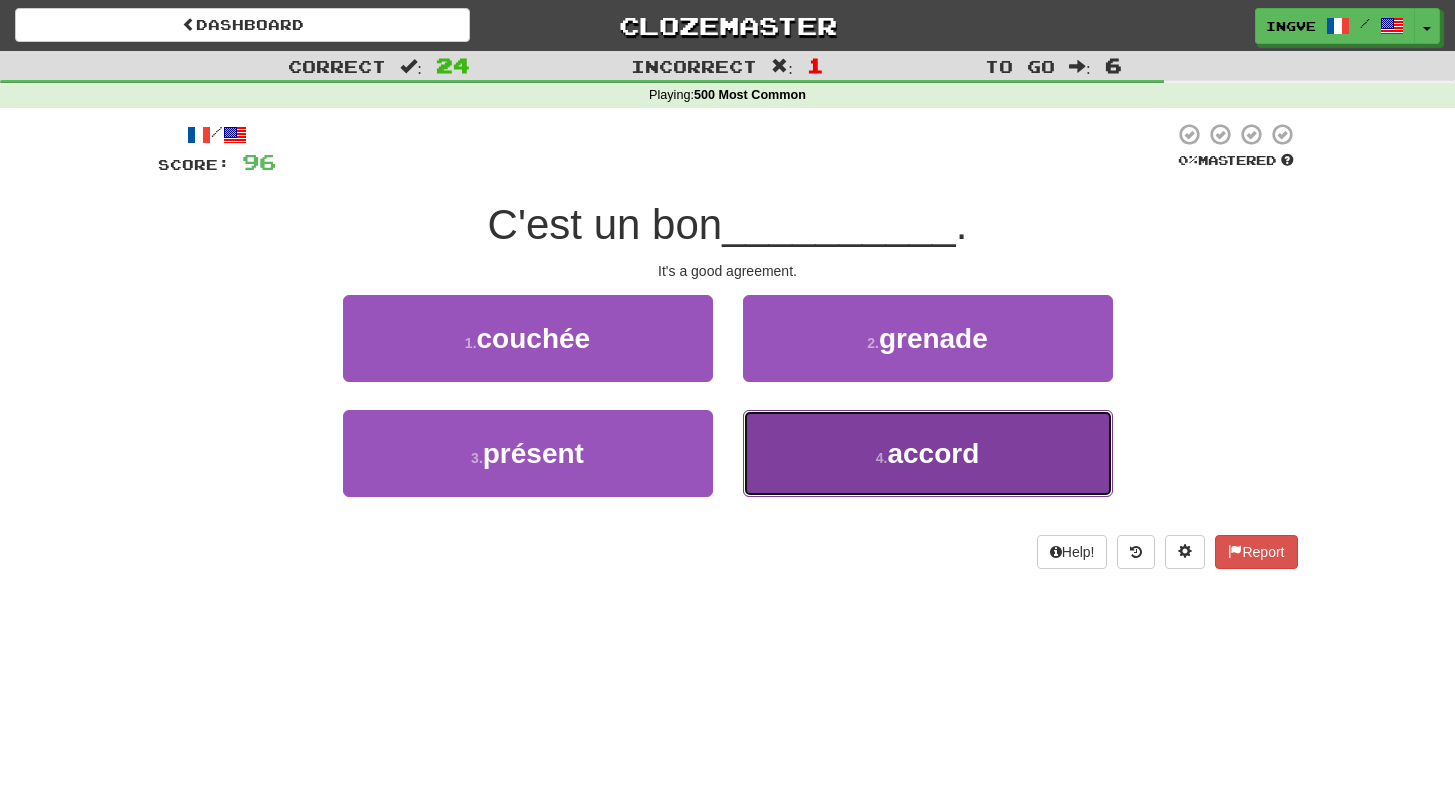click on "4 .  accord" at bounding box center (928, 453) 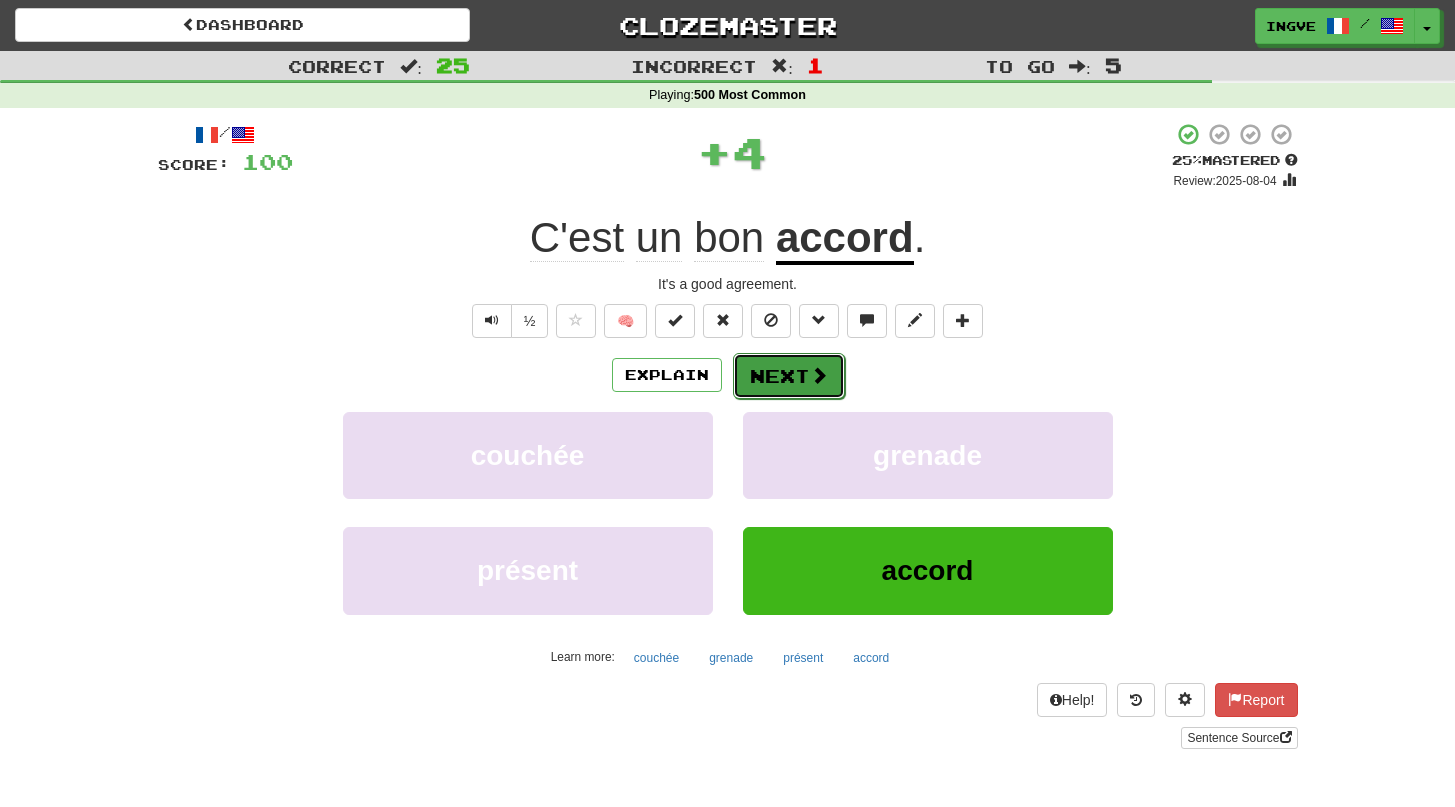 click on "Next" at bounding box center [789, 376] 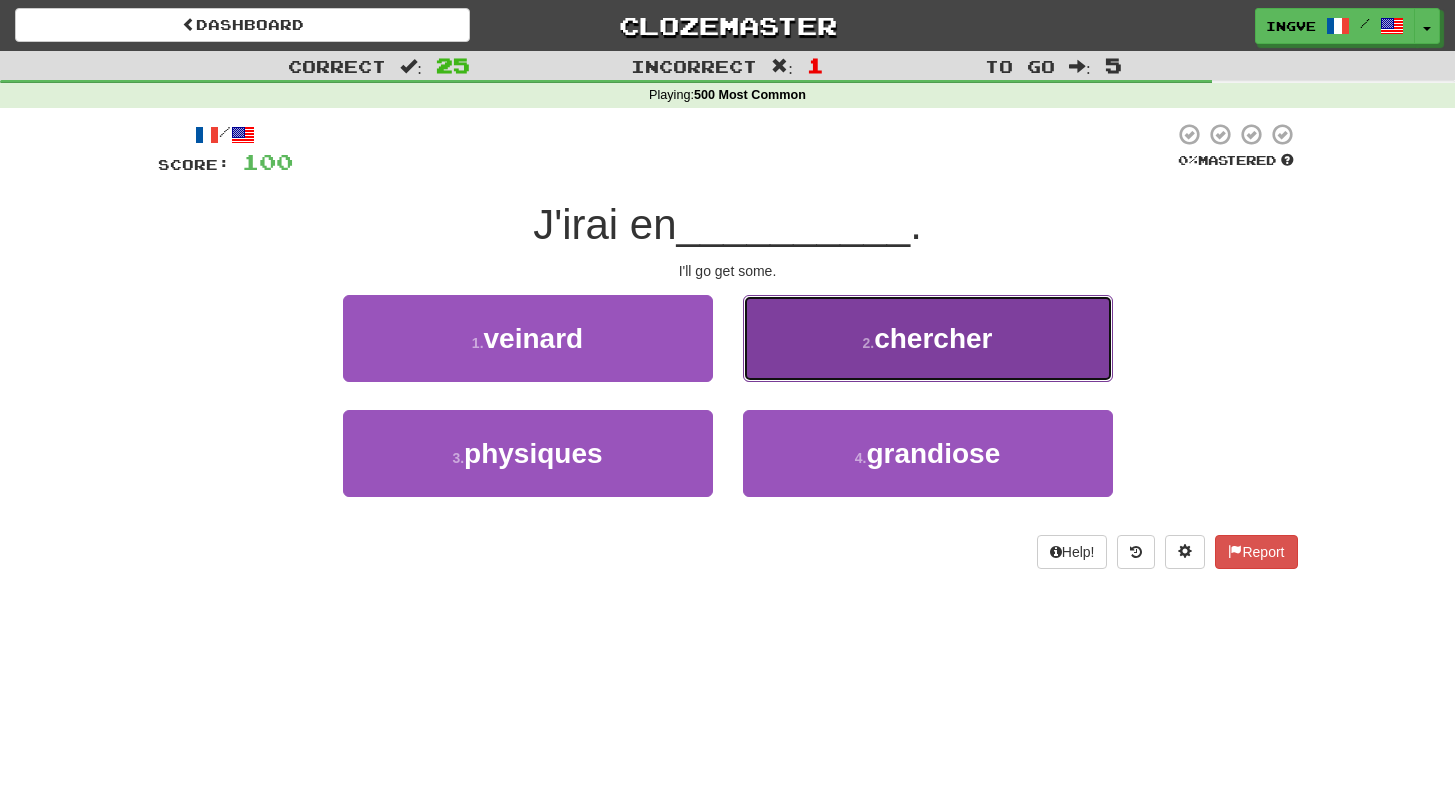 click on "2 .  chercher" at bounding box center (928, 338) 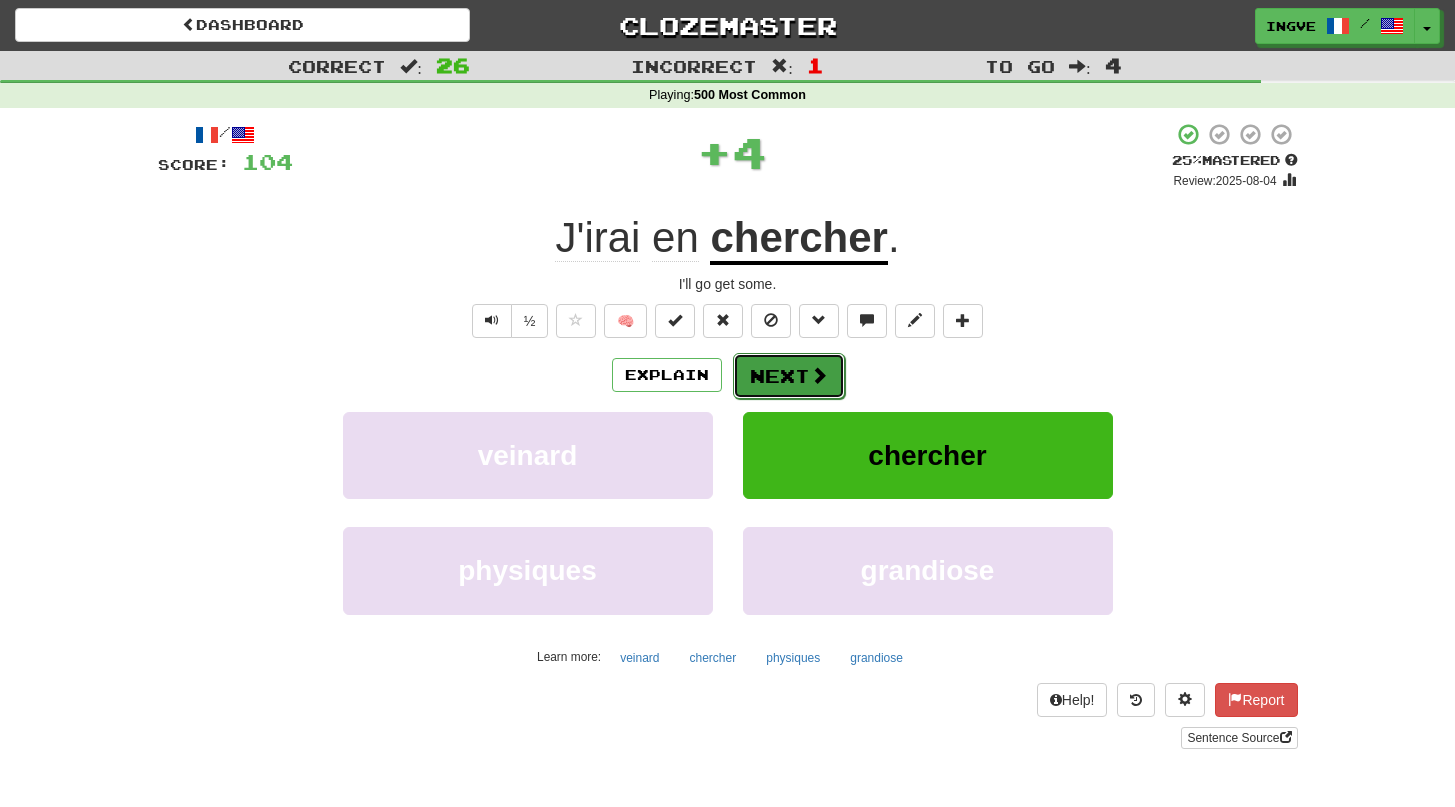 click on "Next" at bounding box center (789, 376) 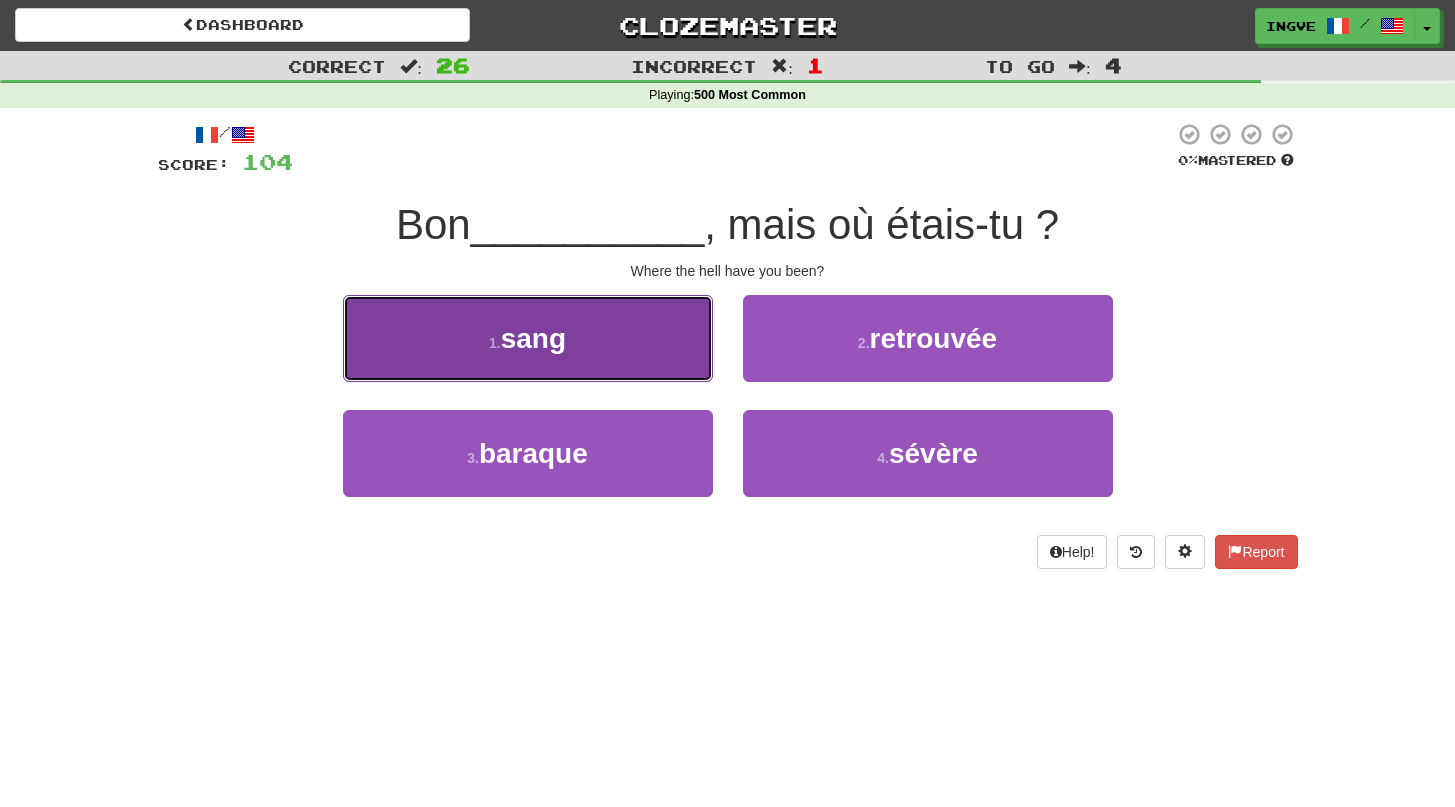 click on "1 .  sang" at bounding box center (528, 338) 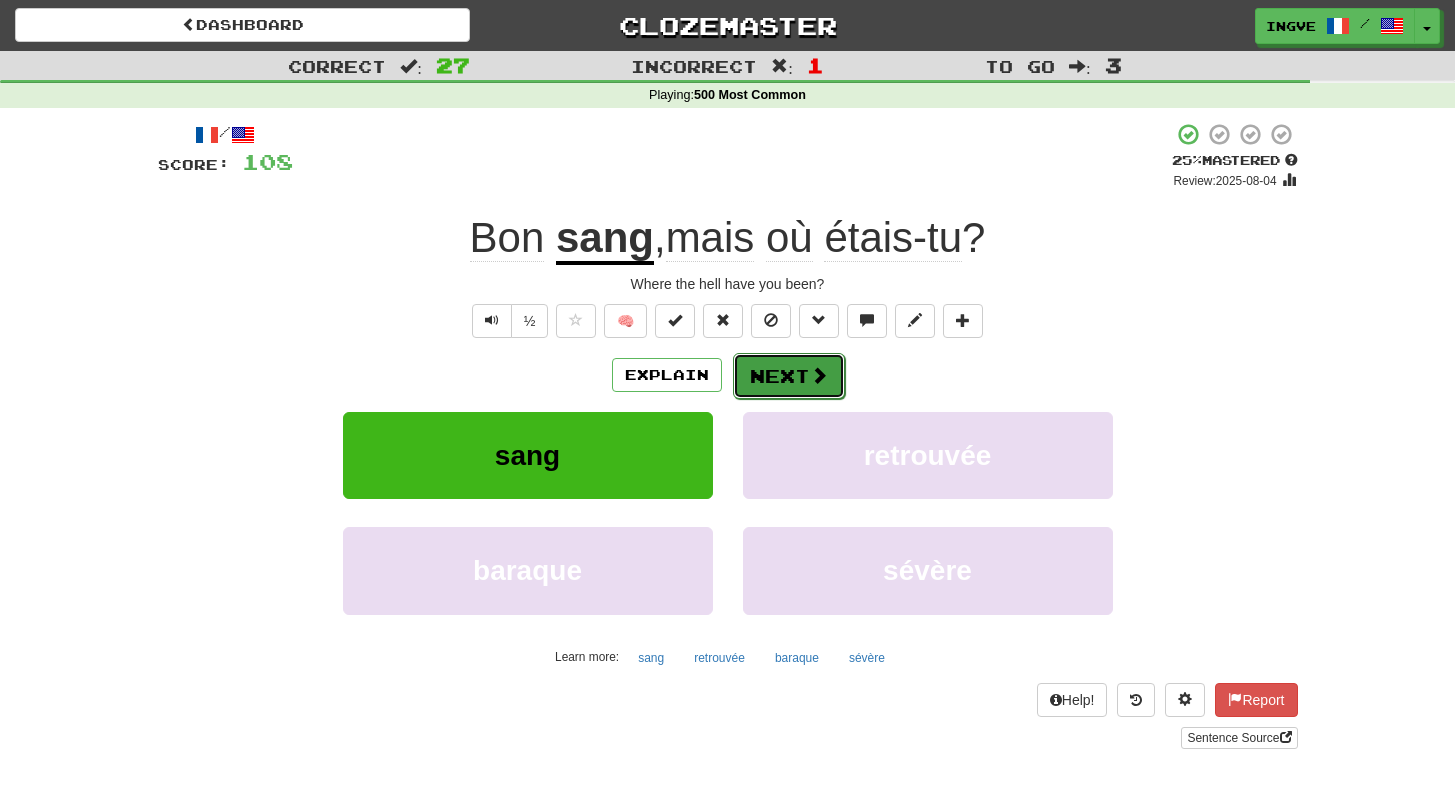 click on "Next" at bounding box center (789, 376) 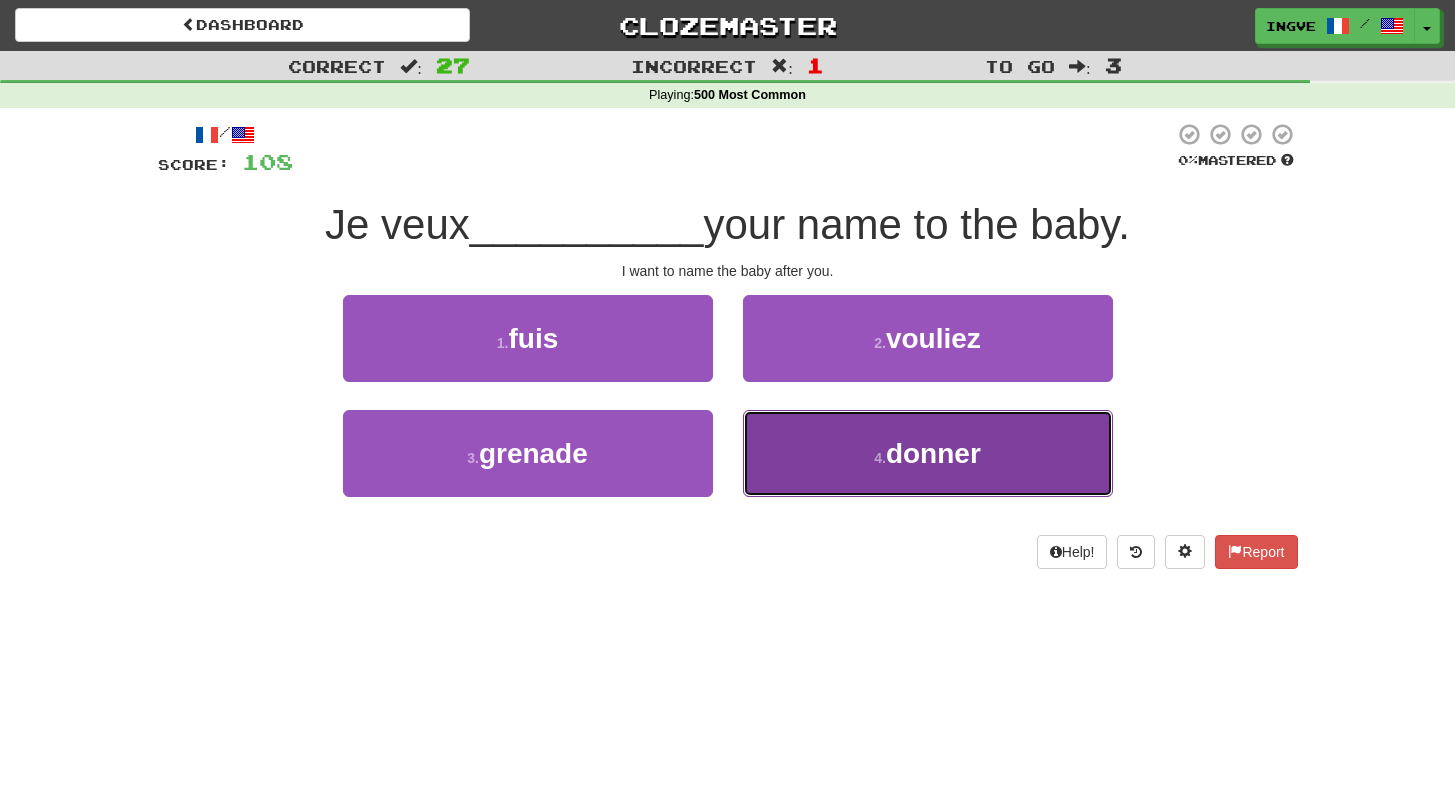 click on "4 .  donner" at bounding box center (928, 453) 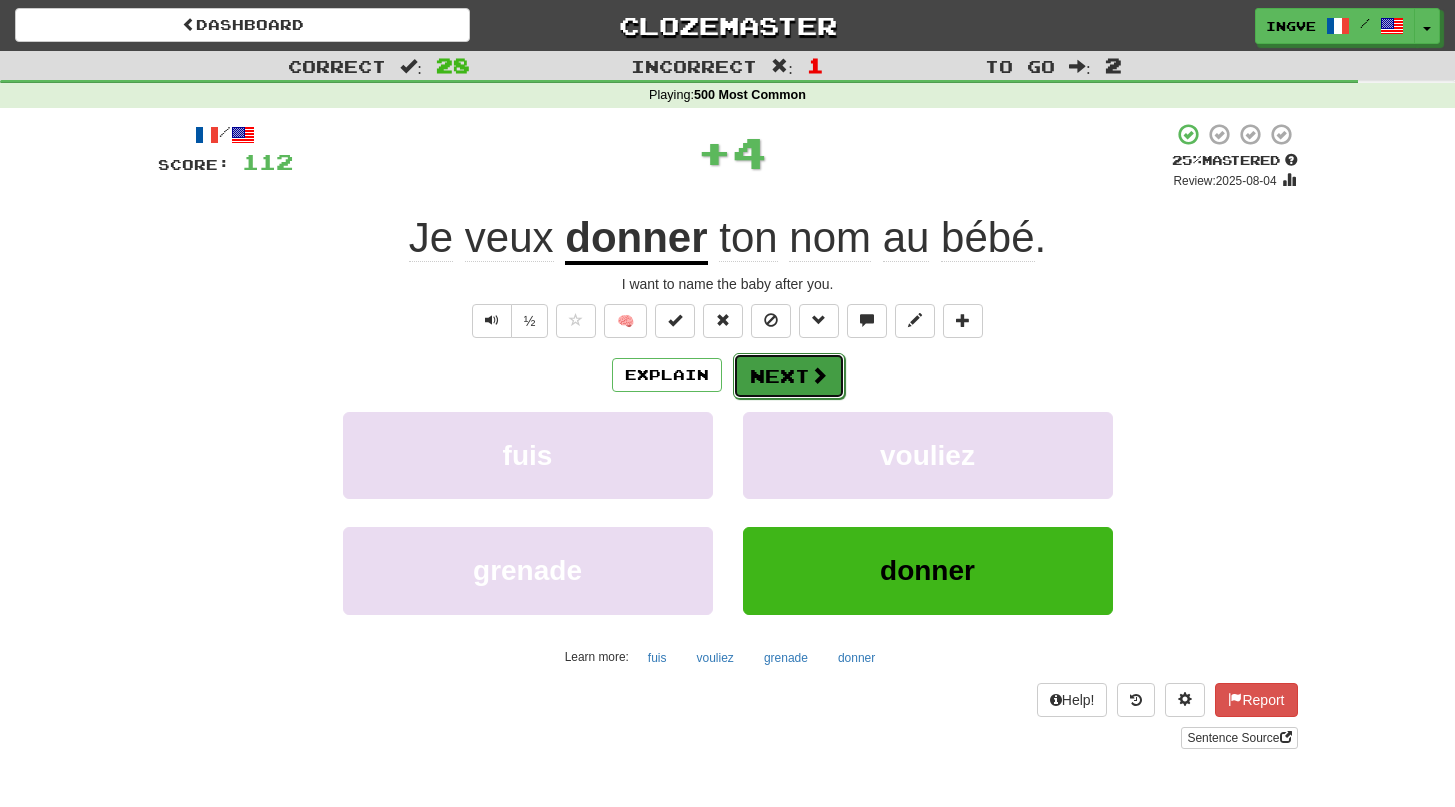 click on "Next" at bounding box center [789, 376] 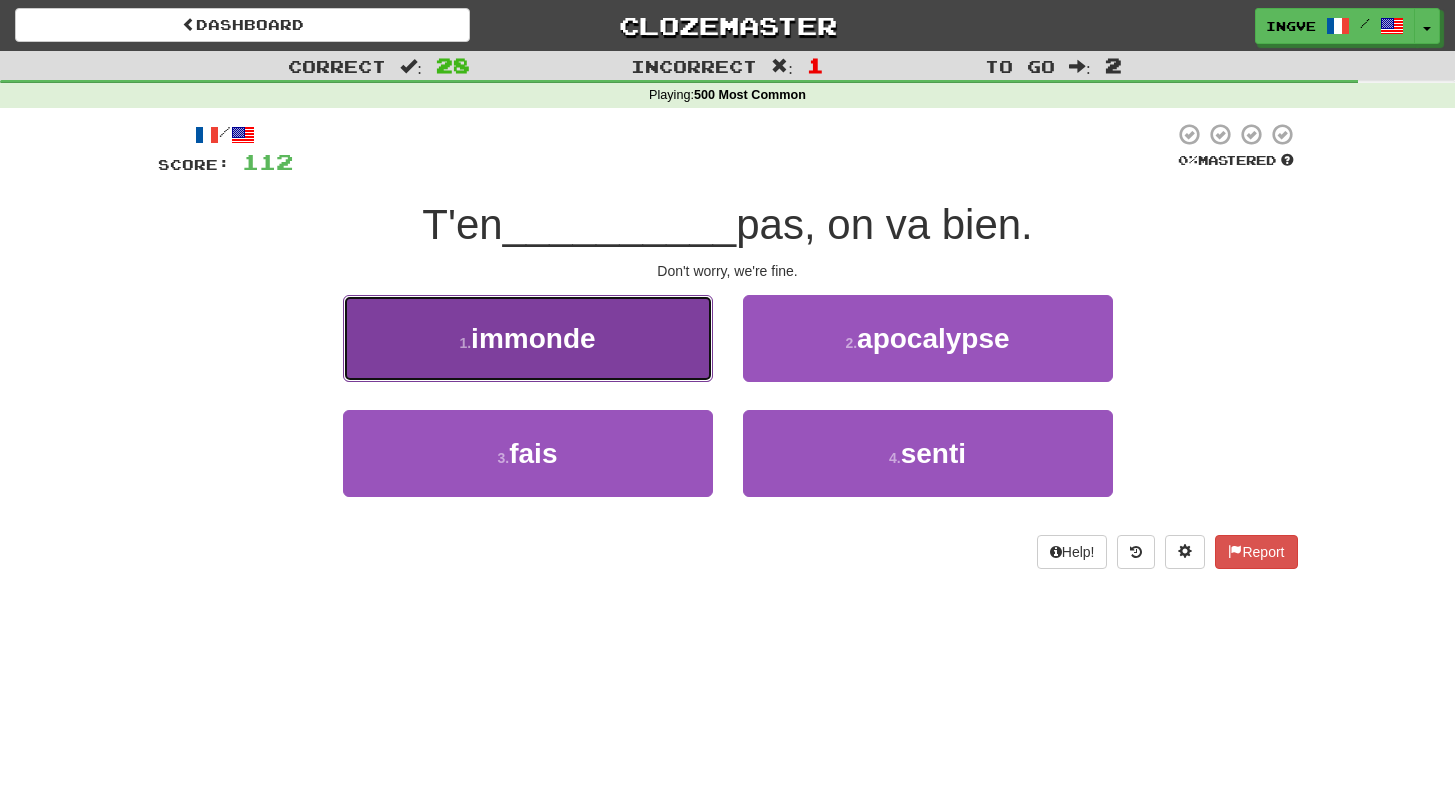click on "immonde" at bounding box center (533, 338) 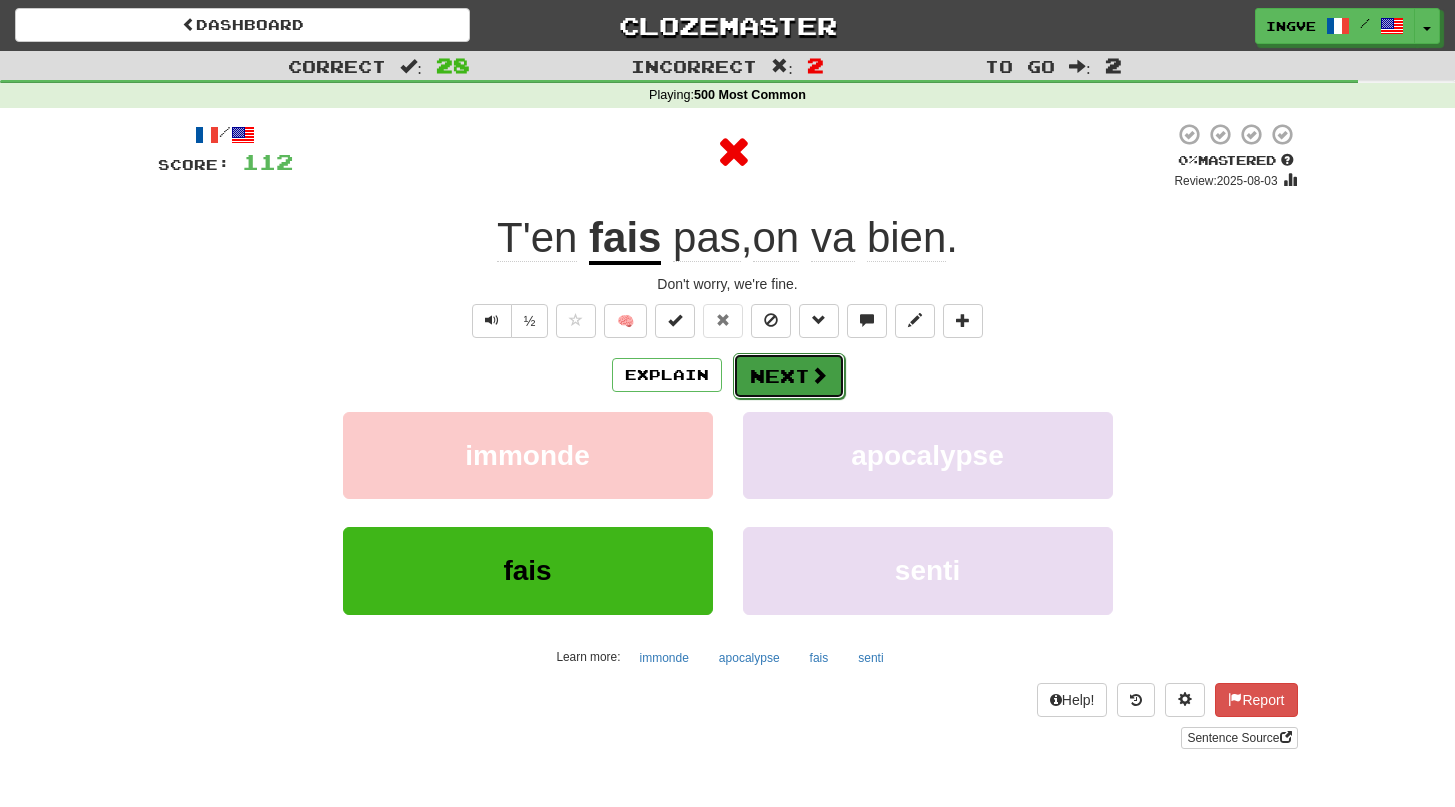 click at bounding box center (819, 375) 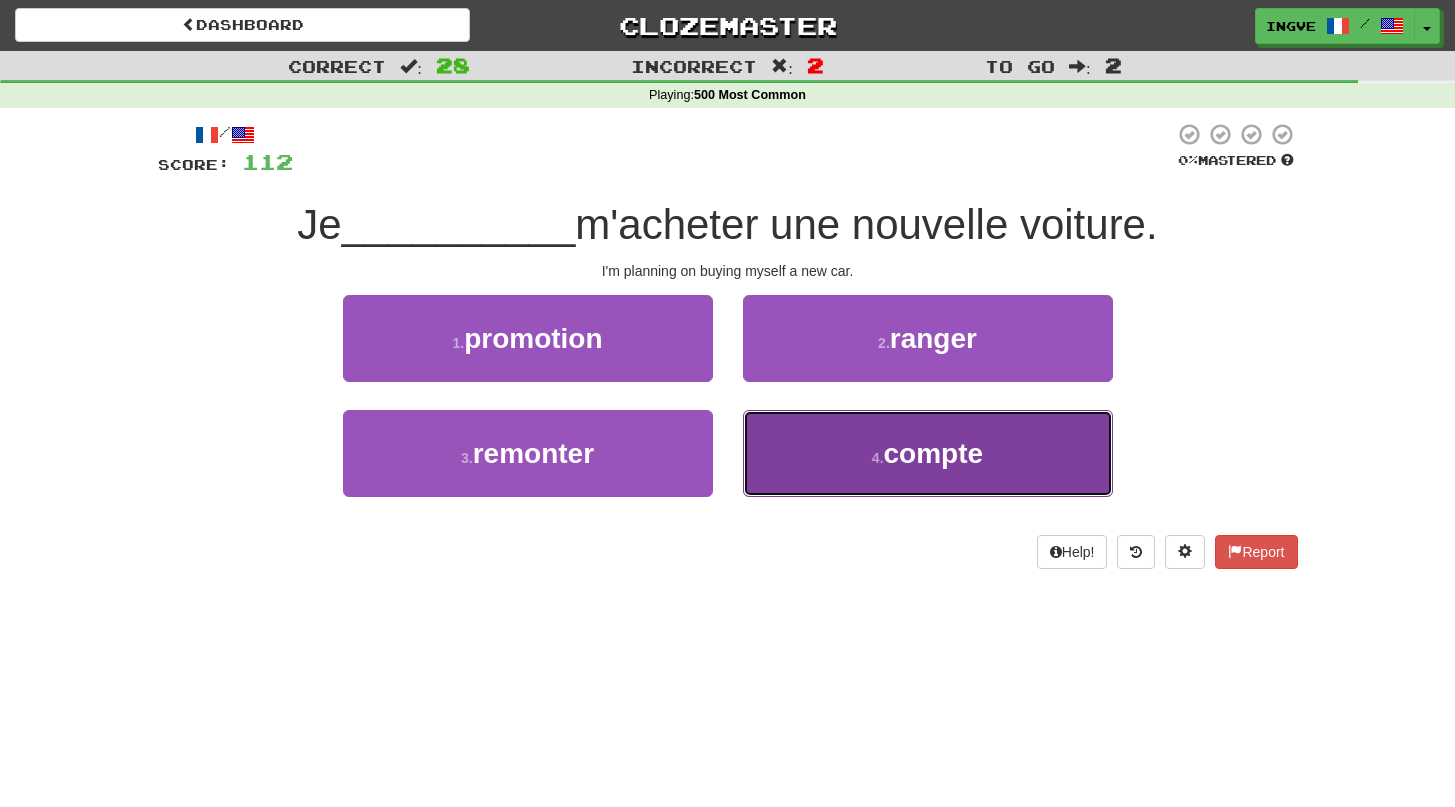 click on "4 .  compte" at bounding box center (928, 453) 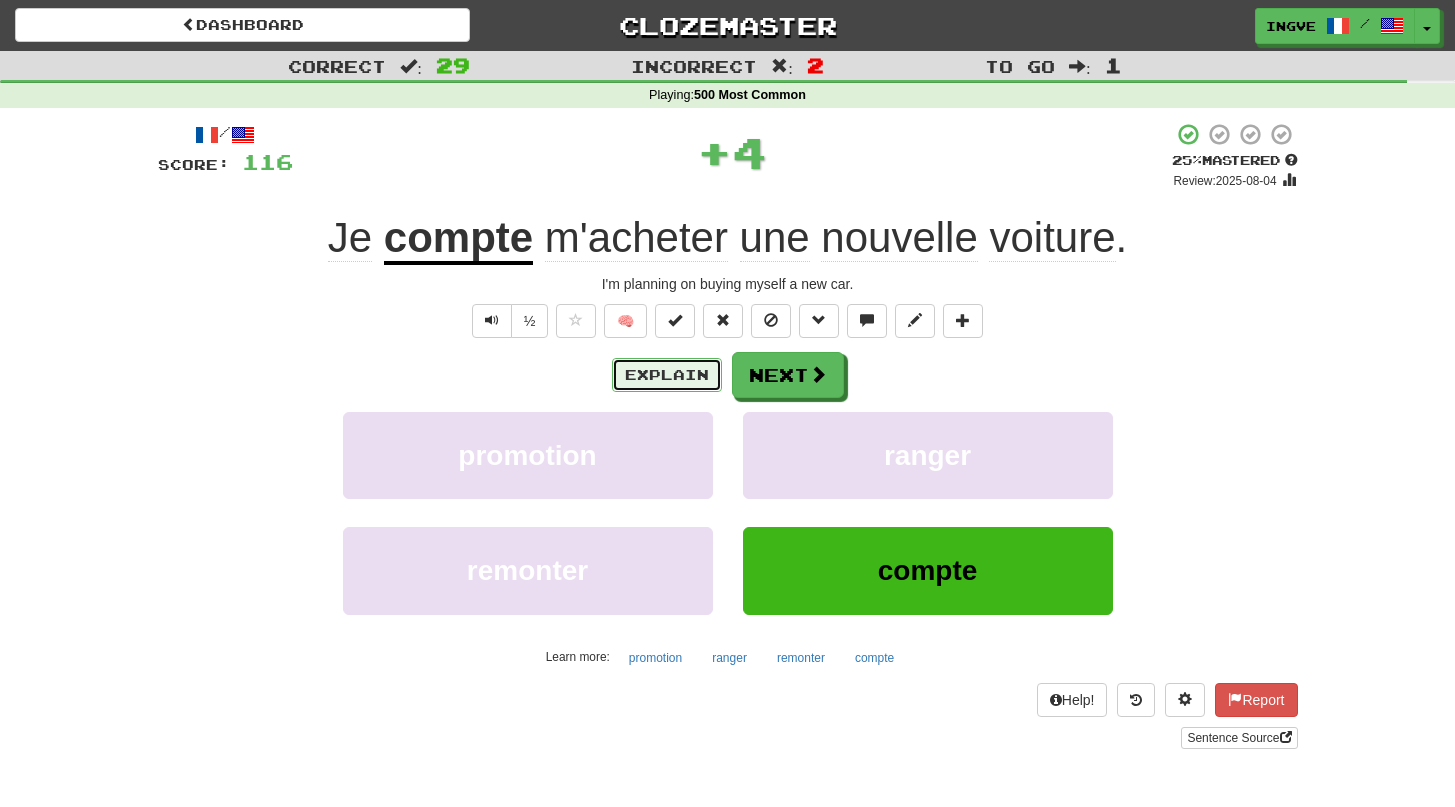 click on "Explain" at bounding box center (667, 375) 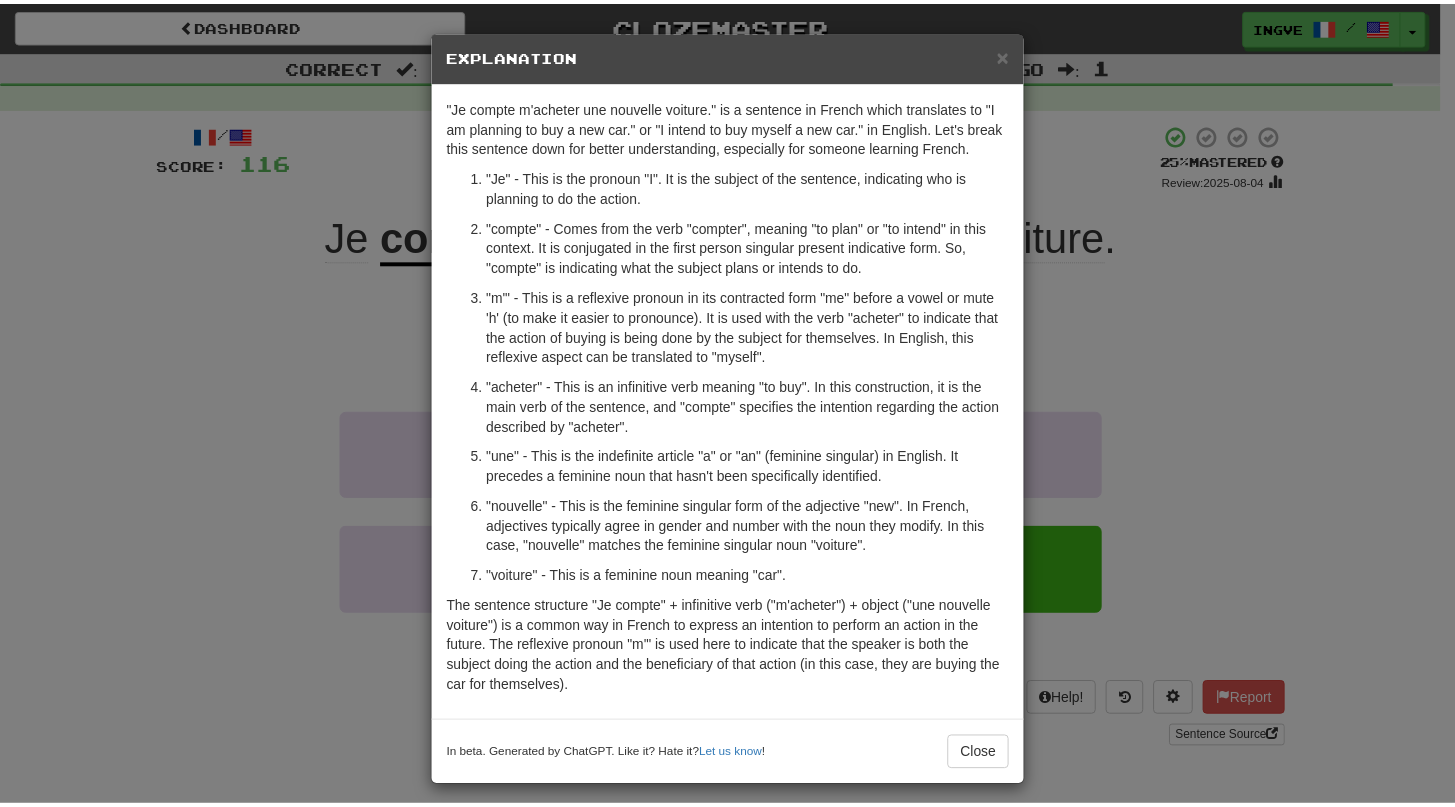 scroll, scrollTop: 31, scrollLeft: 0, axis: vertical 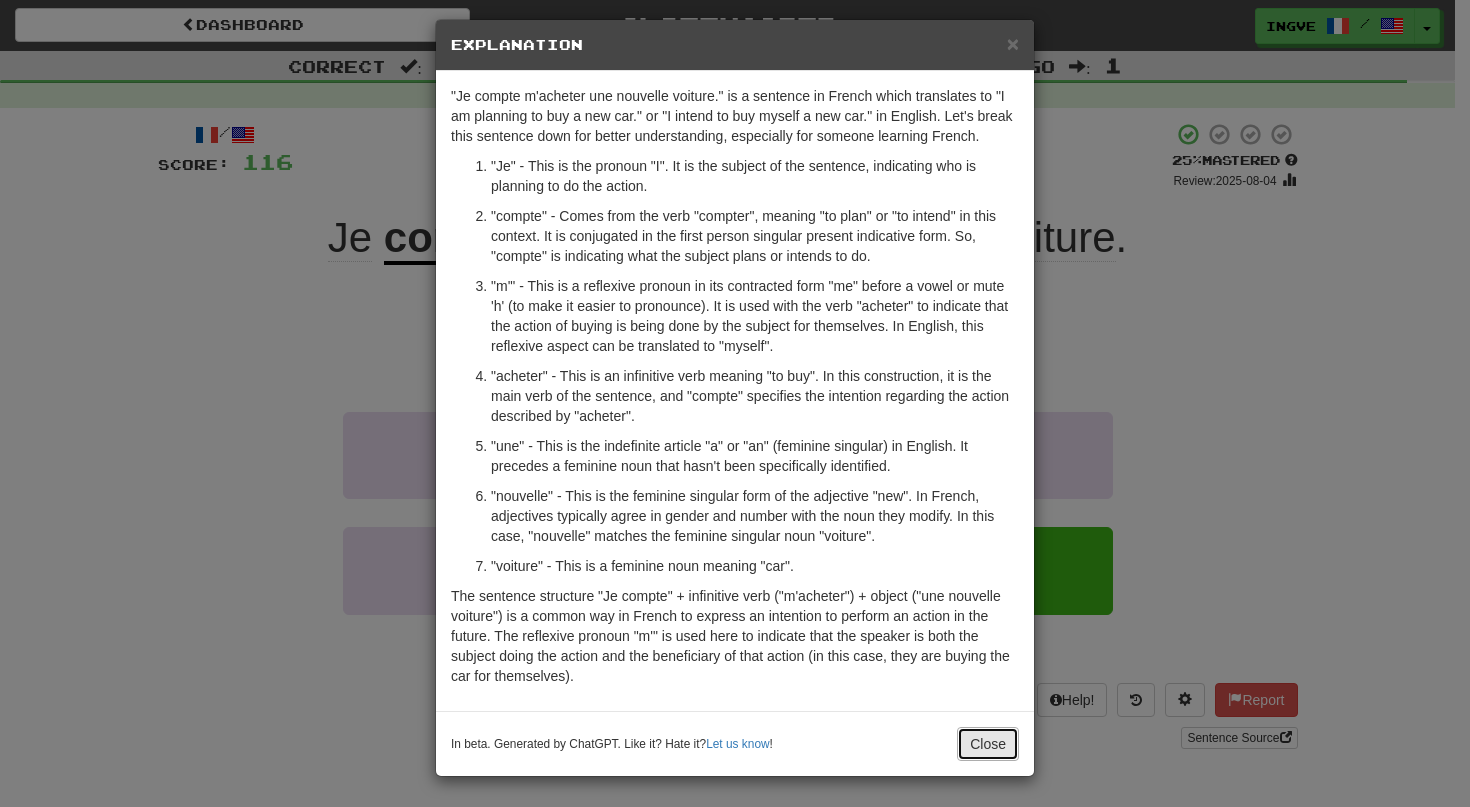 click on "Close" at bounding box center [988, 744] 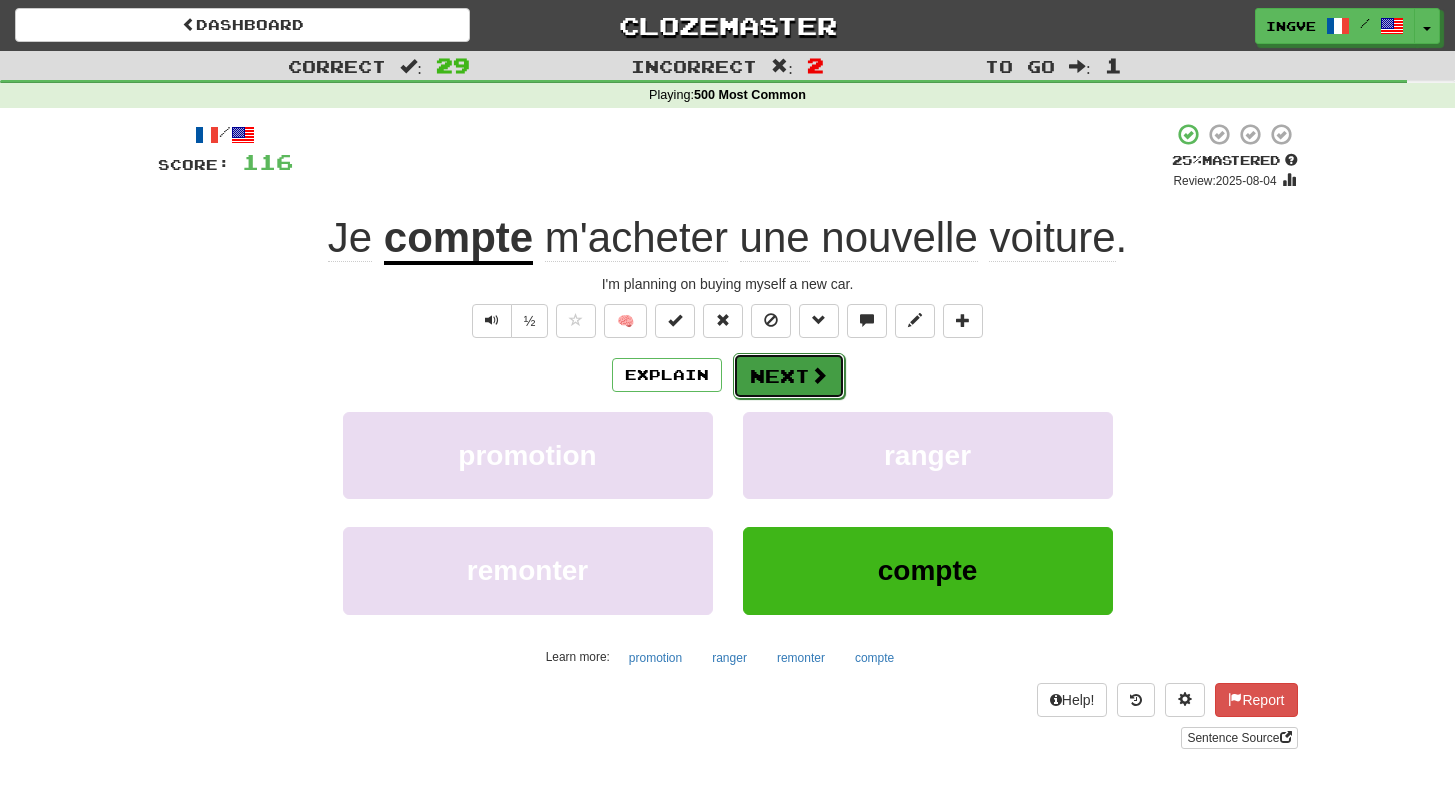 click on "Next" at bounding box center [789, 376] 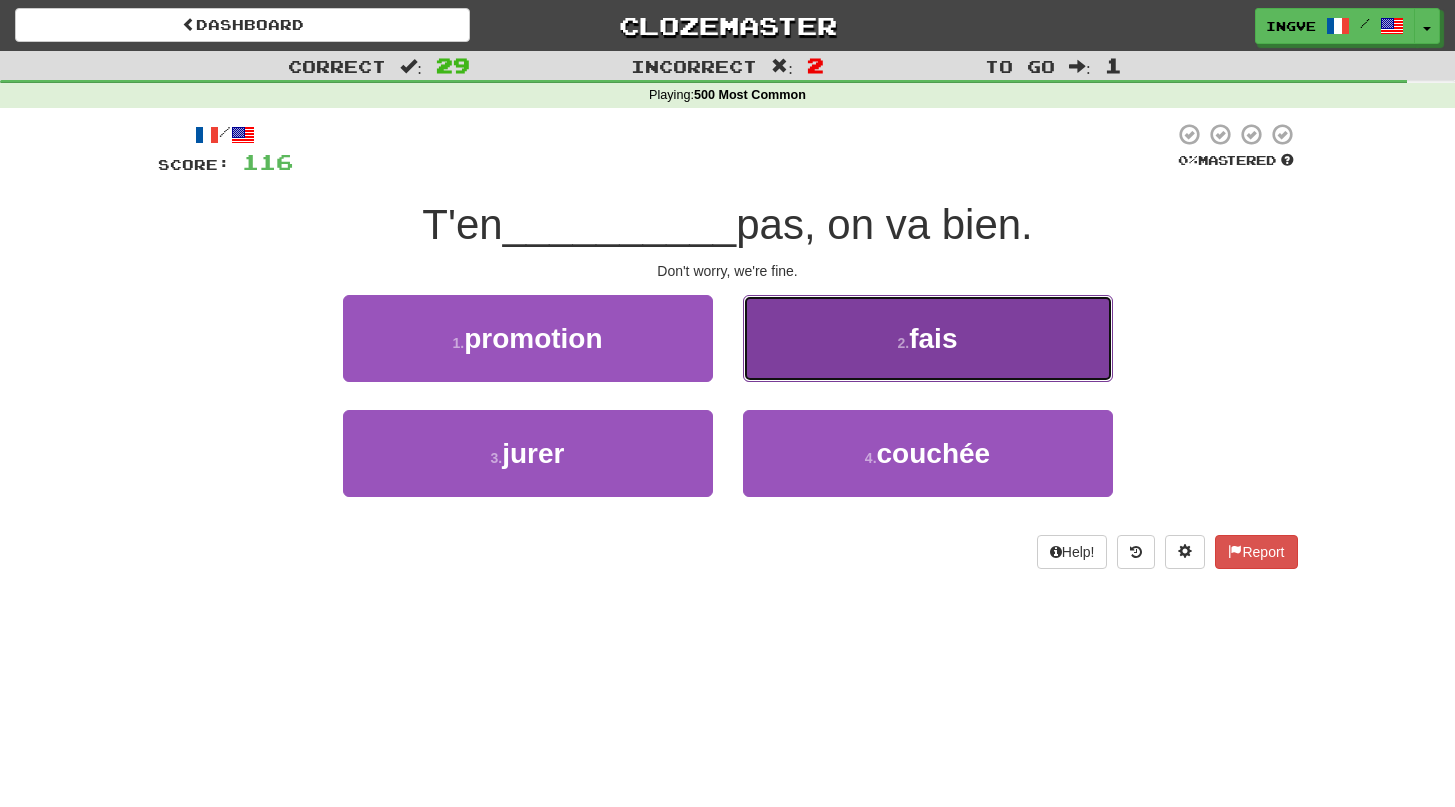 click on "2 .  fais" at bounding box center (928, 338) 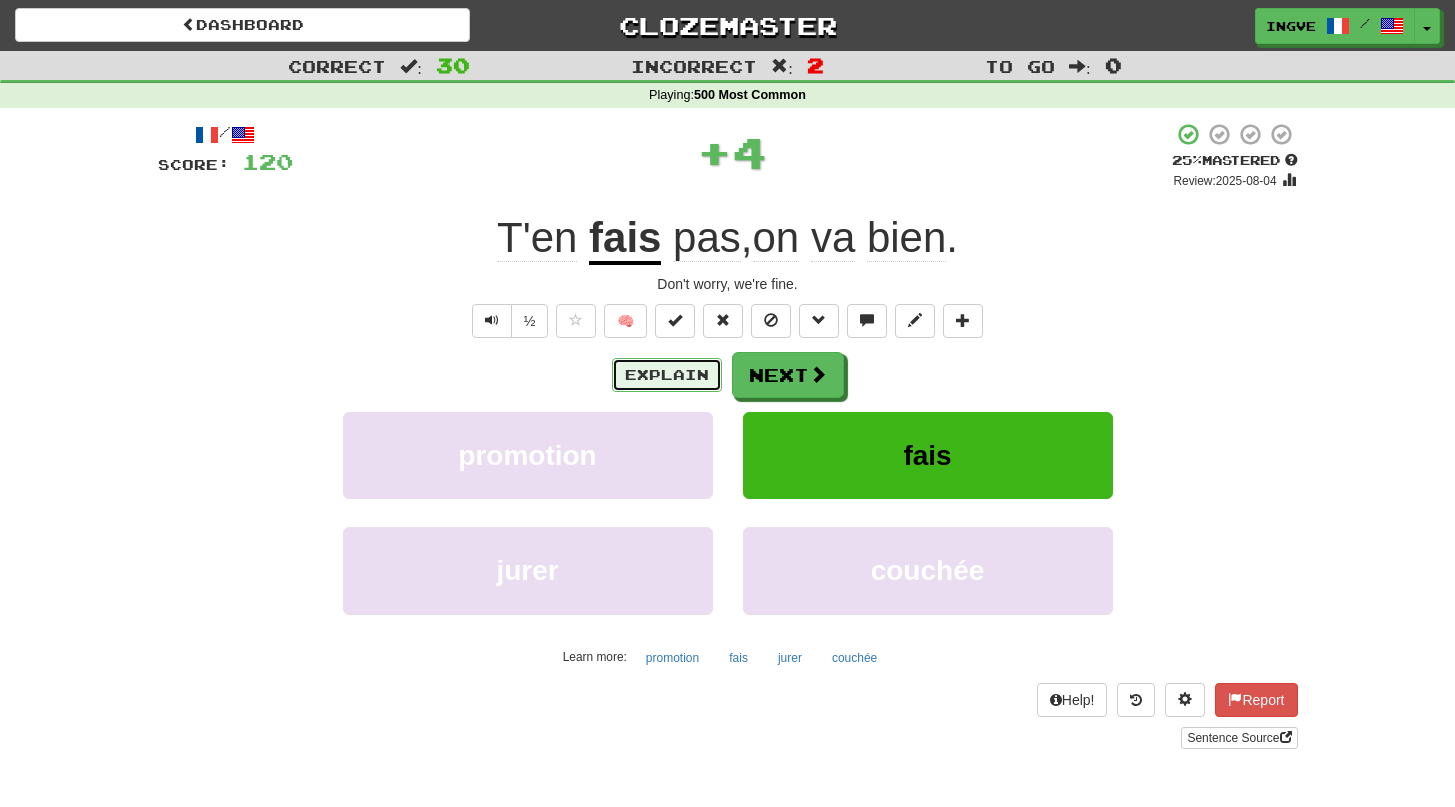 click on "Explain" at bounding box center (667, 375) 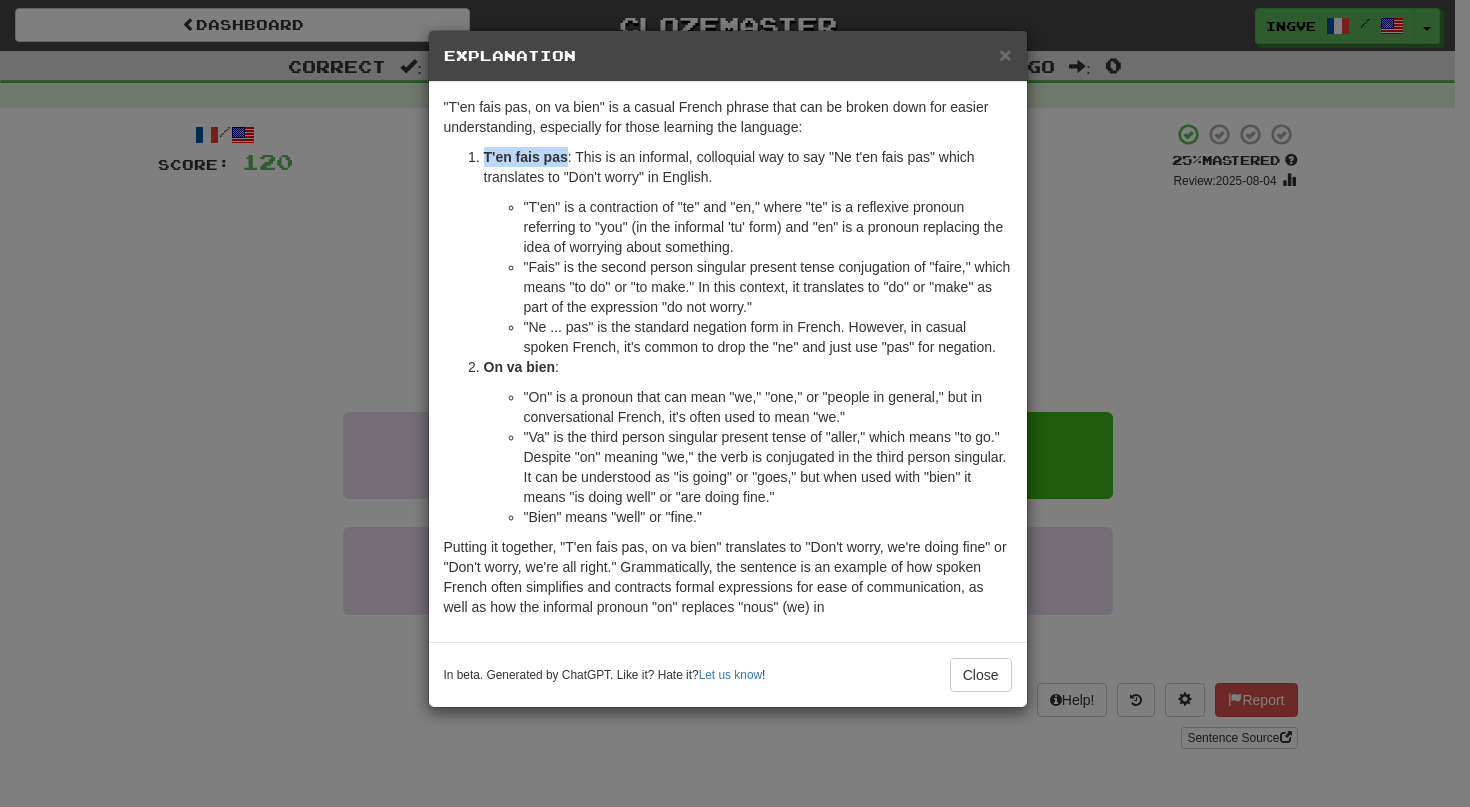 drag, startPoint x: 568, startPoint y: 153, endPoint x: 486, endPoint y: 154, distance: 82.006096 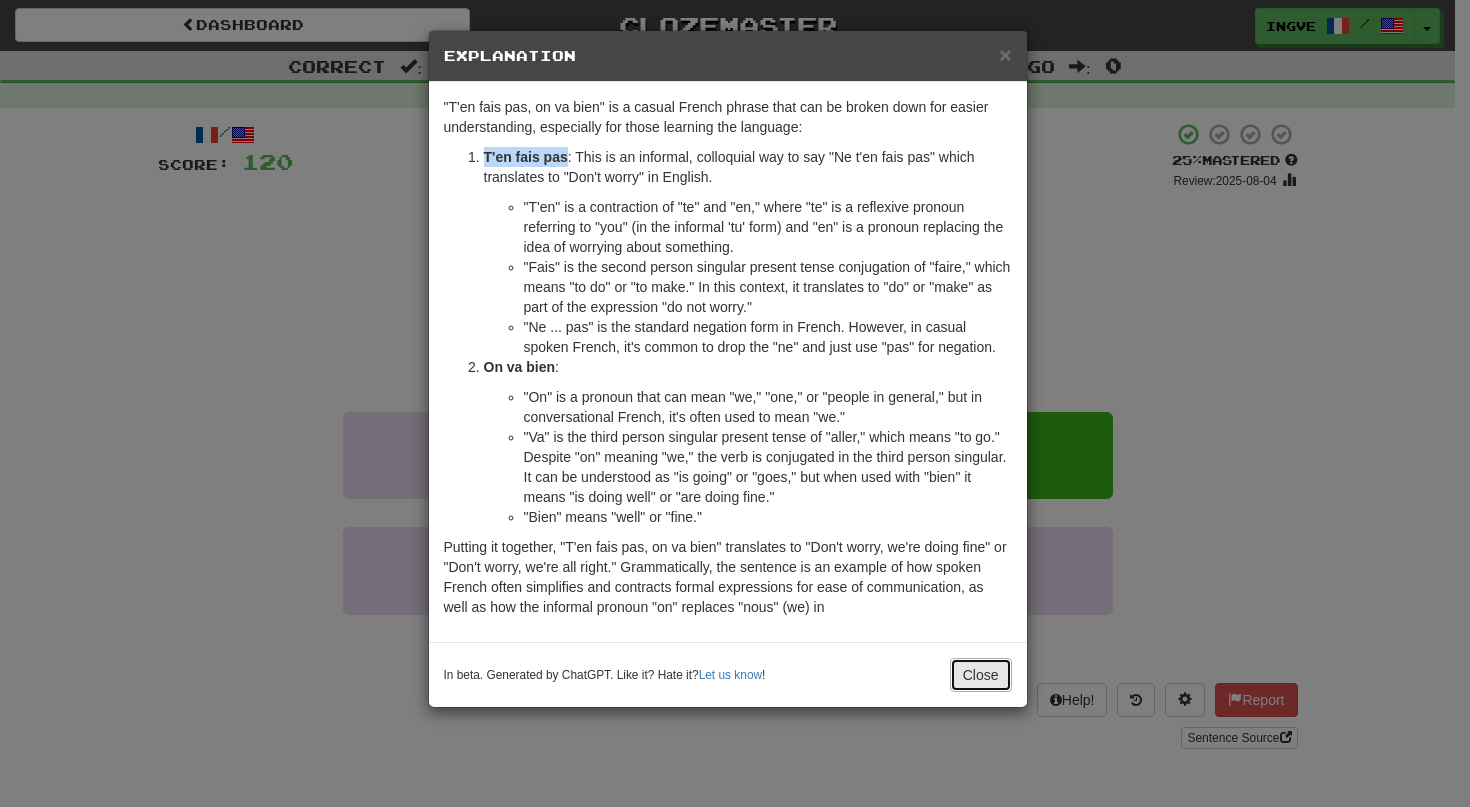 click on "Close" at bounding box center [981, 675] 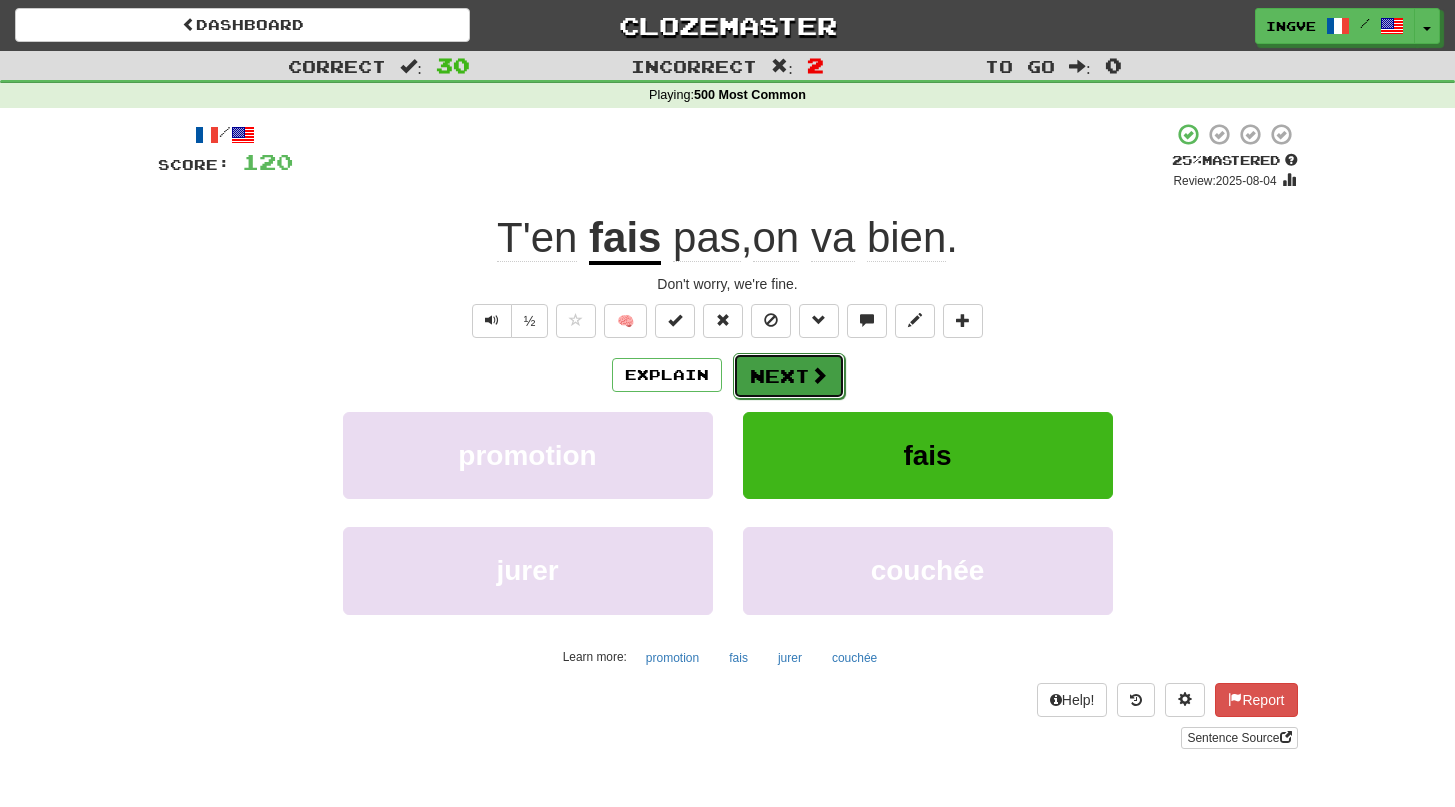 click on "Next" at bounding box center (789, 376) 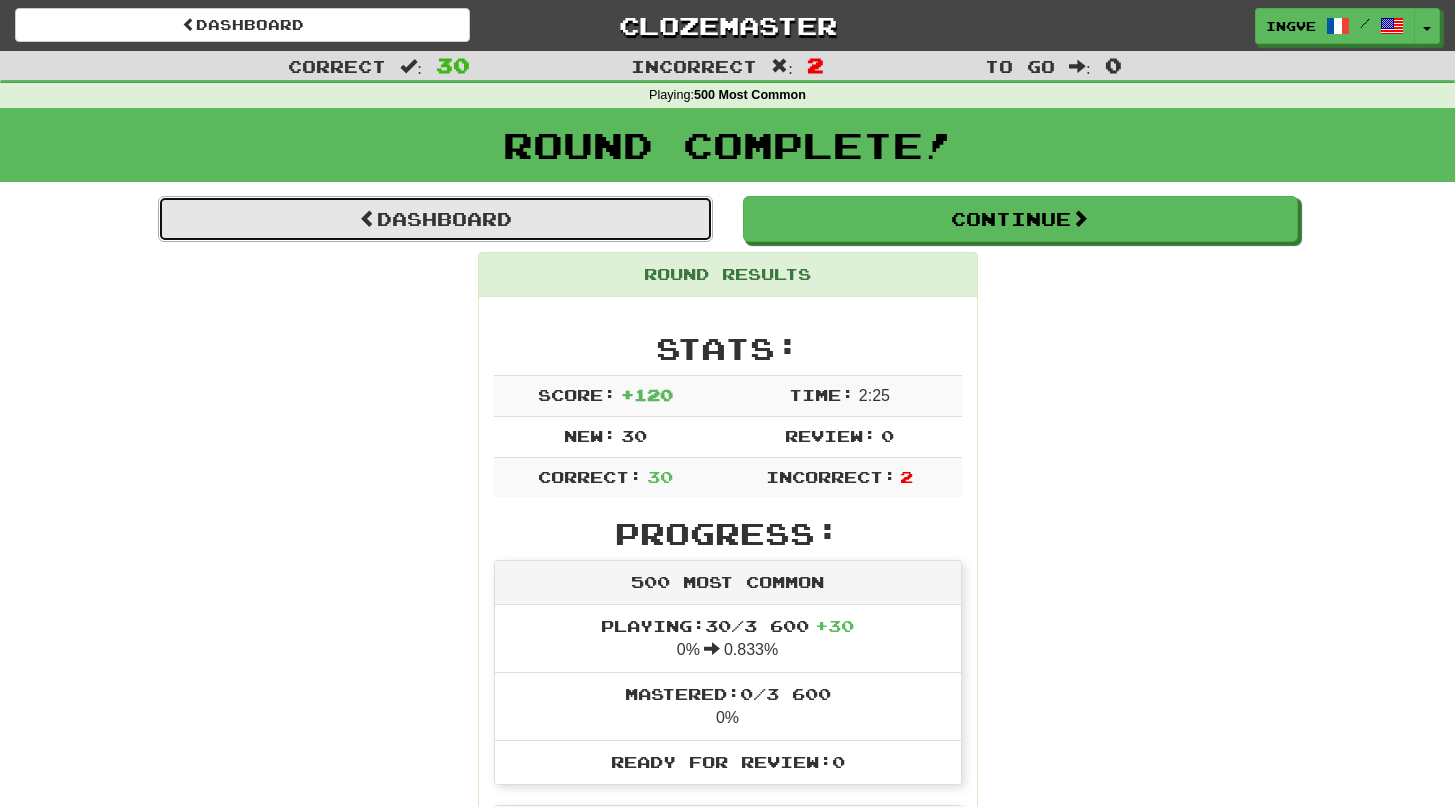 click on "Dashboard" at bounding box center [435, 219] 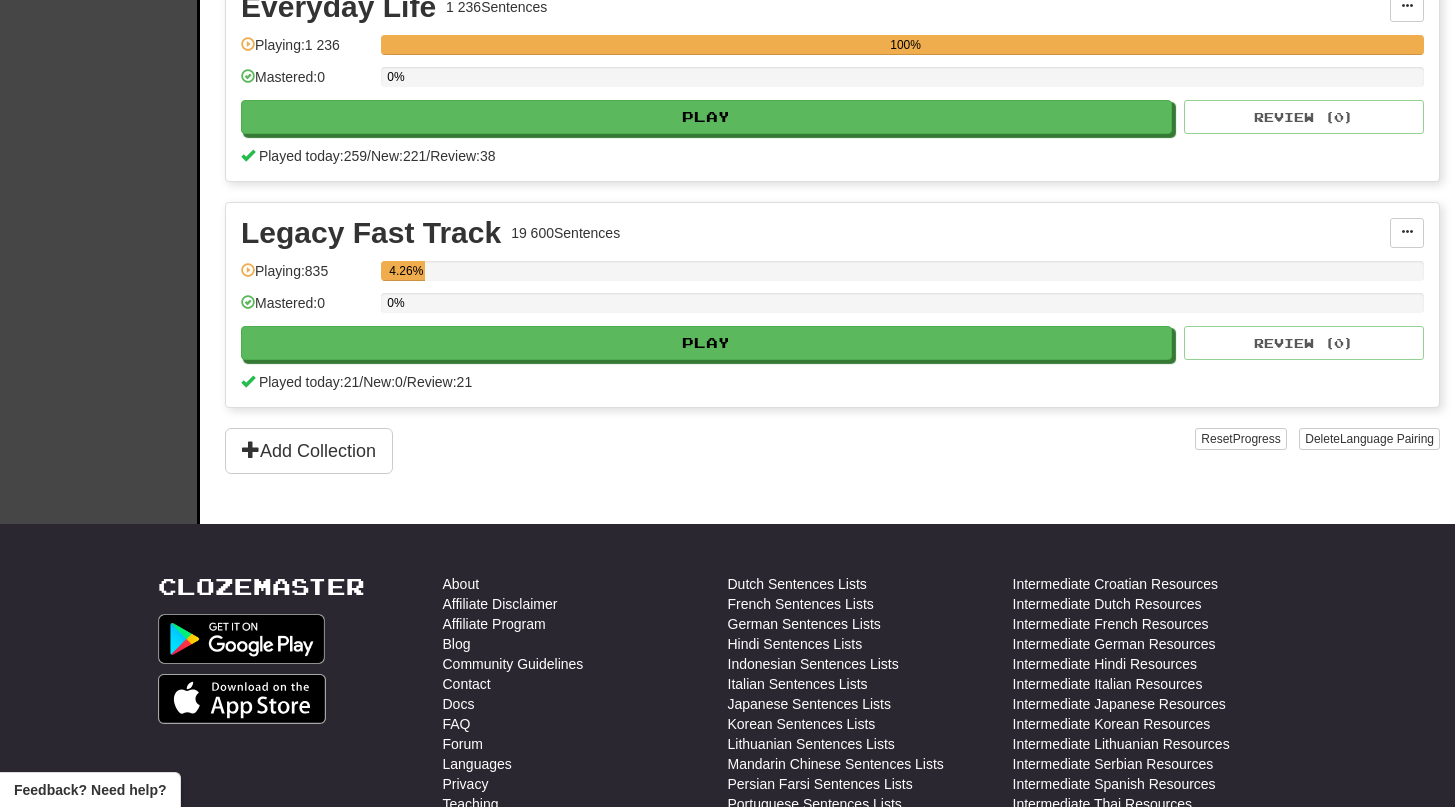 scroll, scrollTop: 942, scrollLeft: 0, axis: vertical 